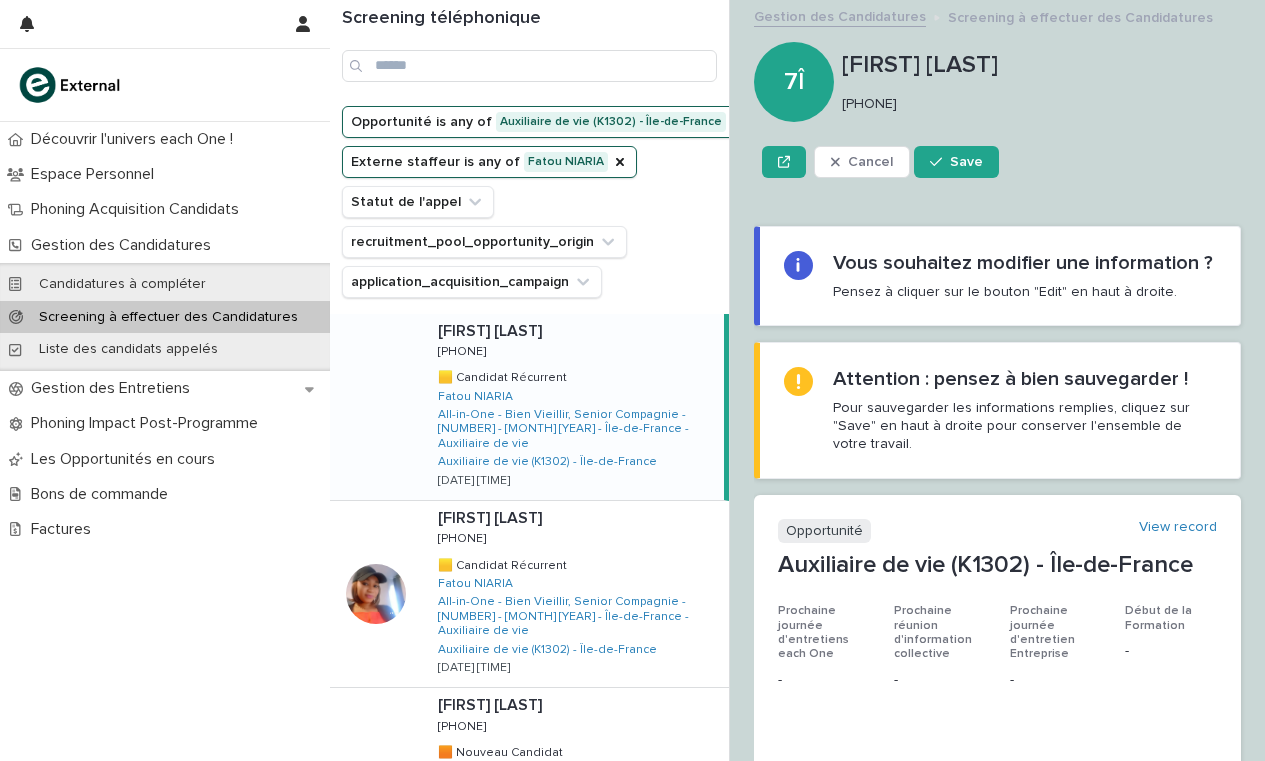 scroll, scrollTop: 0, scrollLeft: 0, axis: both 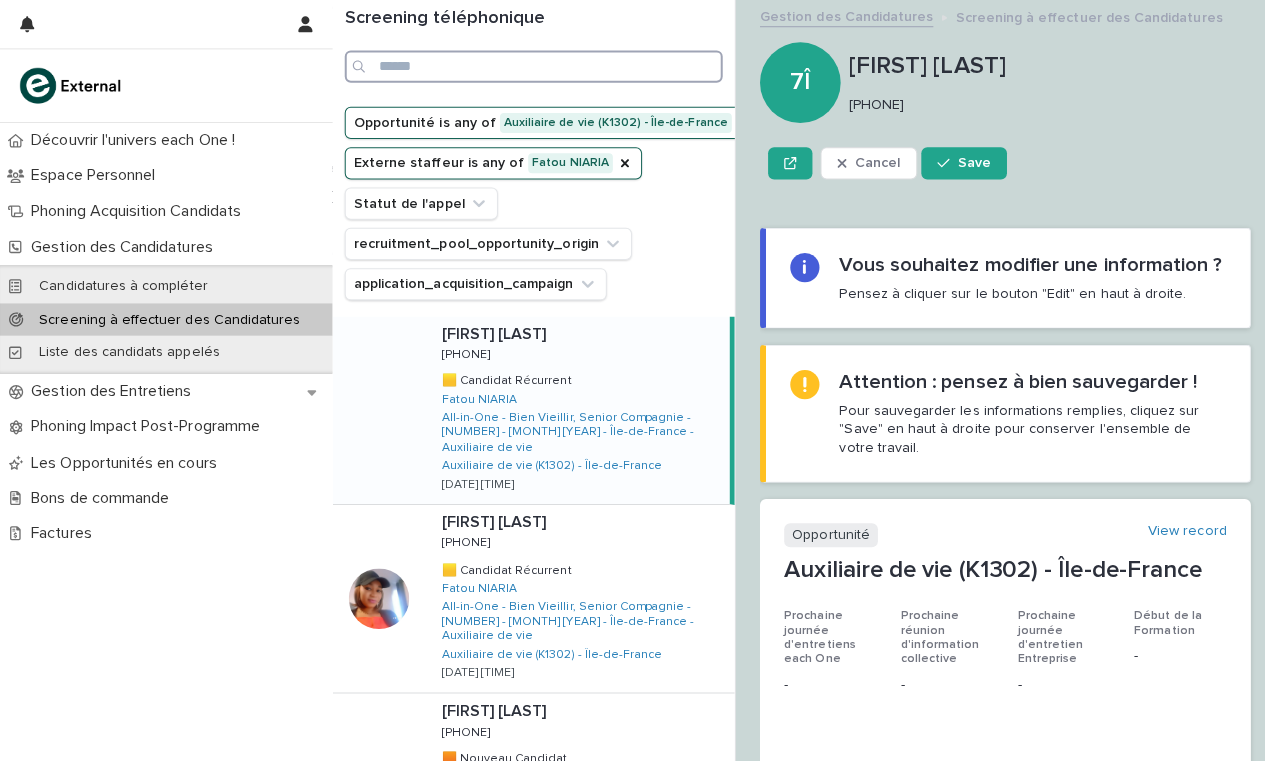 click at bounding box center (529, 66) 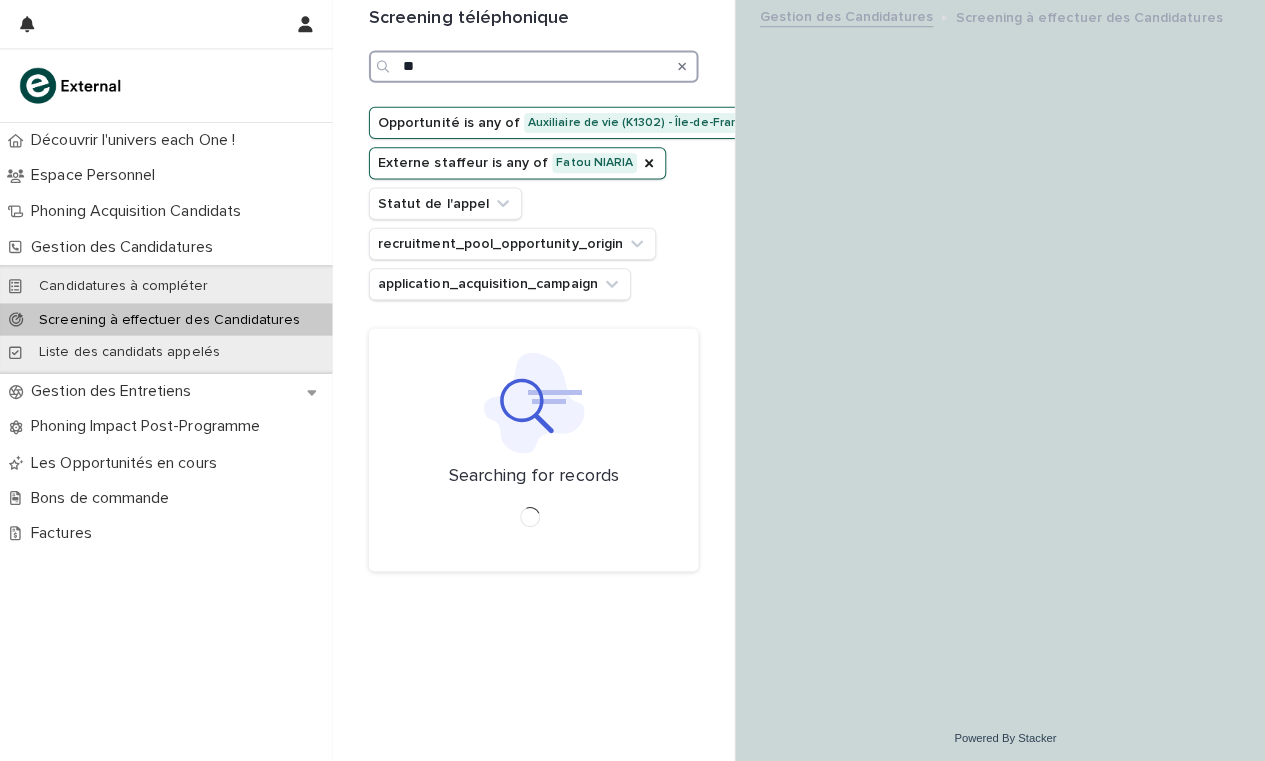 type on "*" 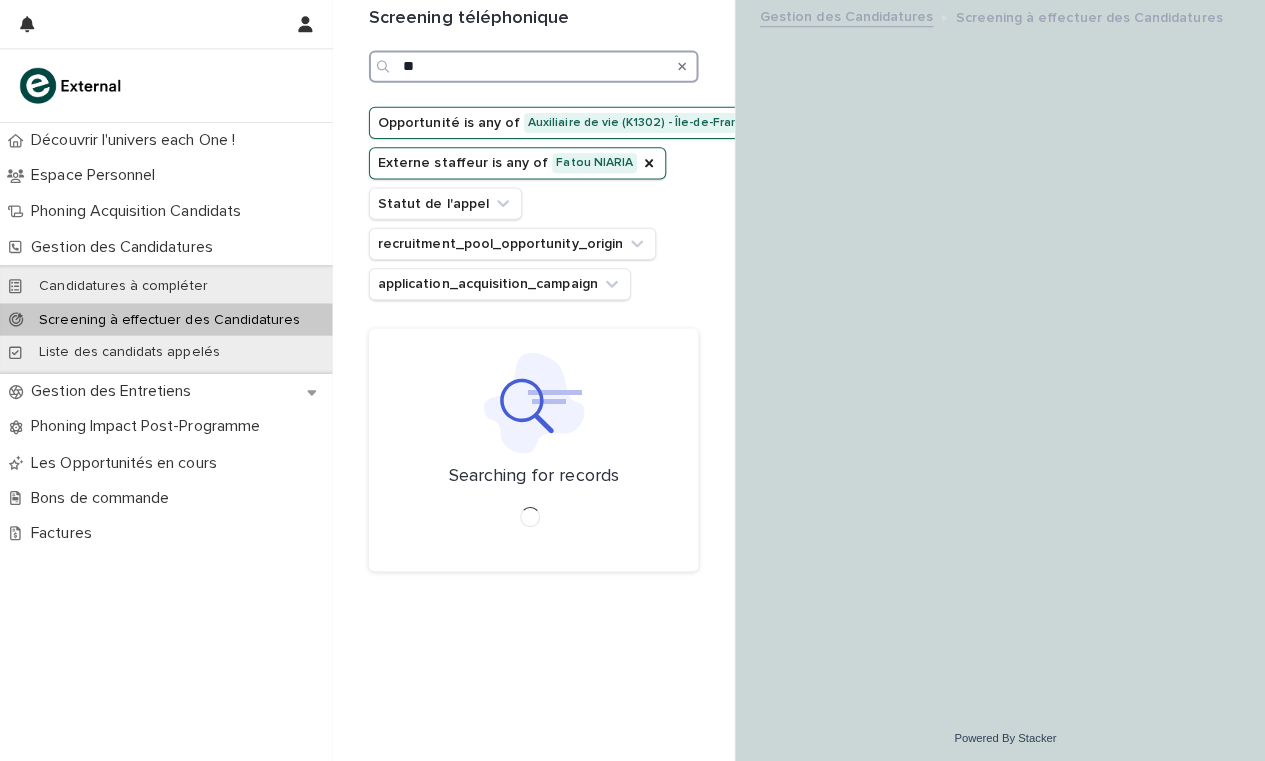 type on "*" 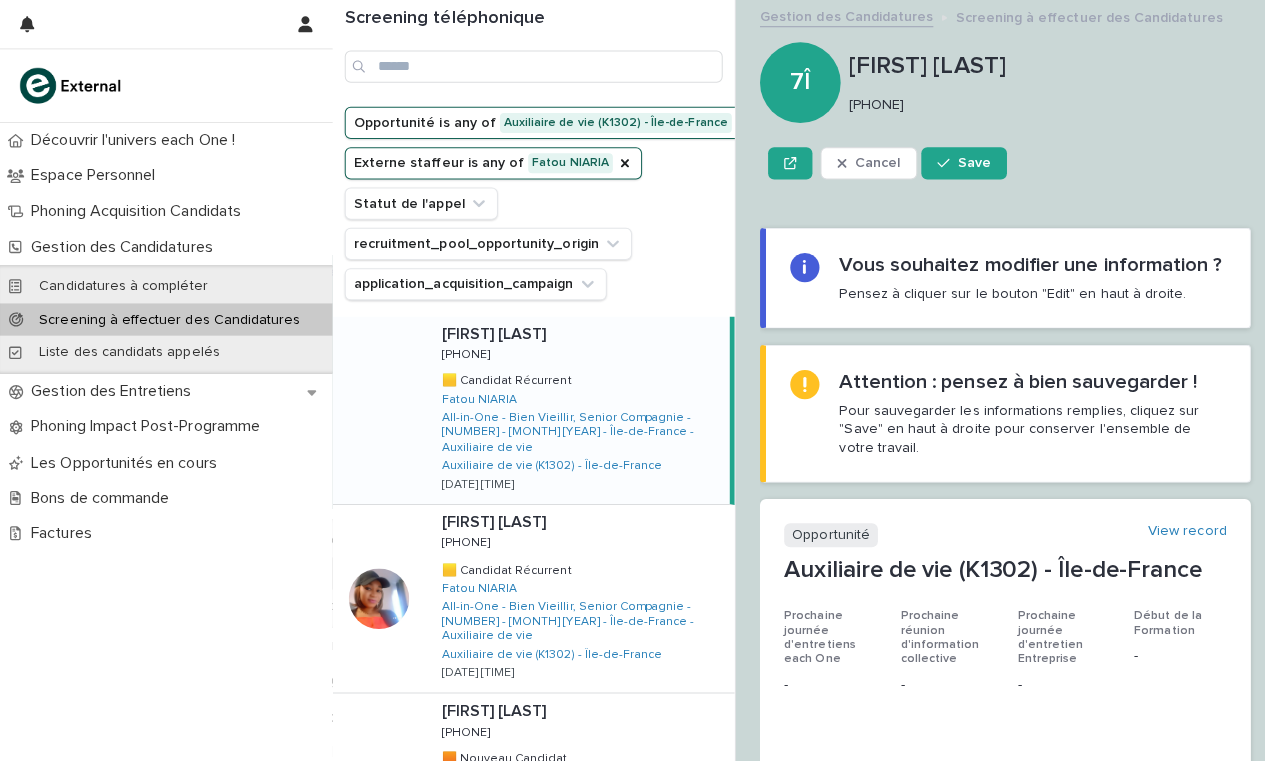 click 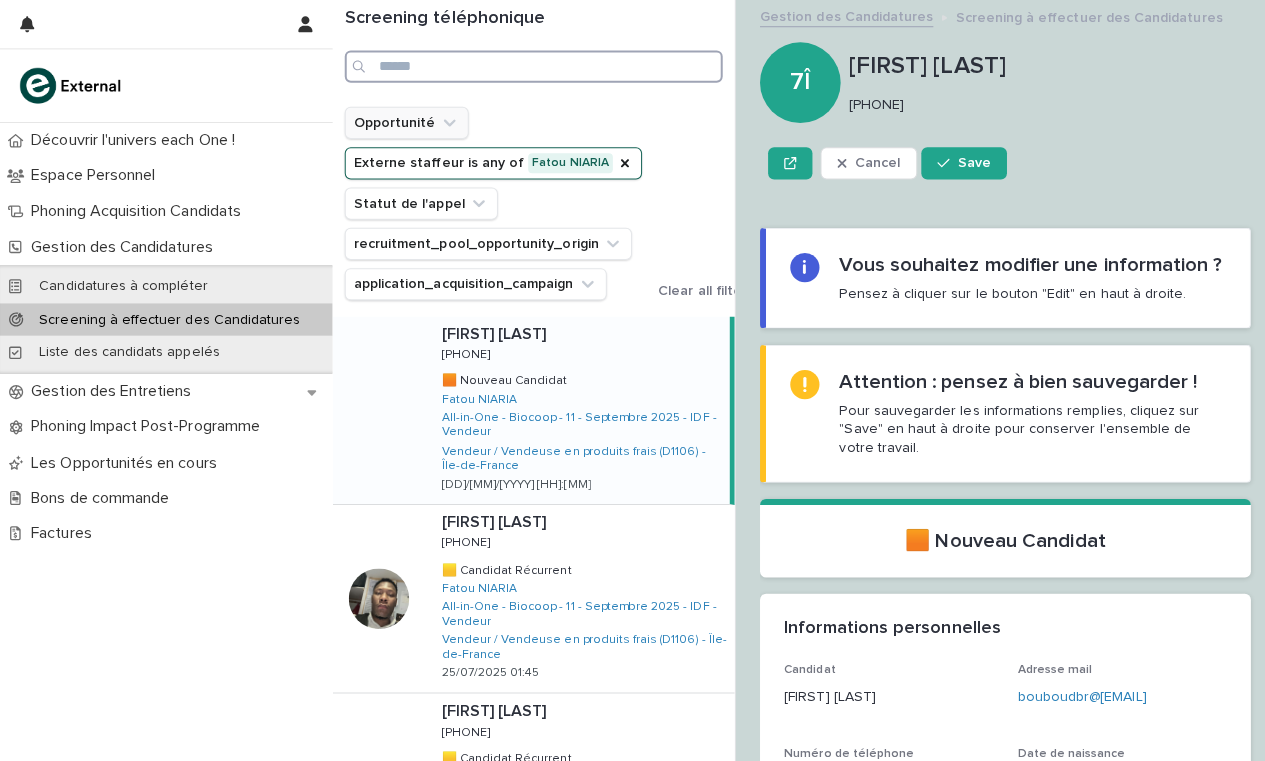 click at bounding box center [529, 66] 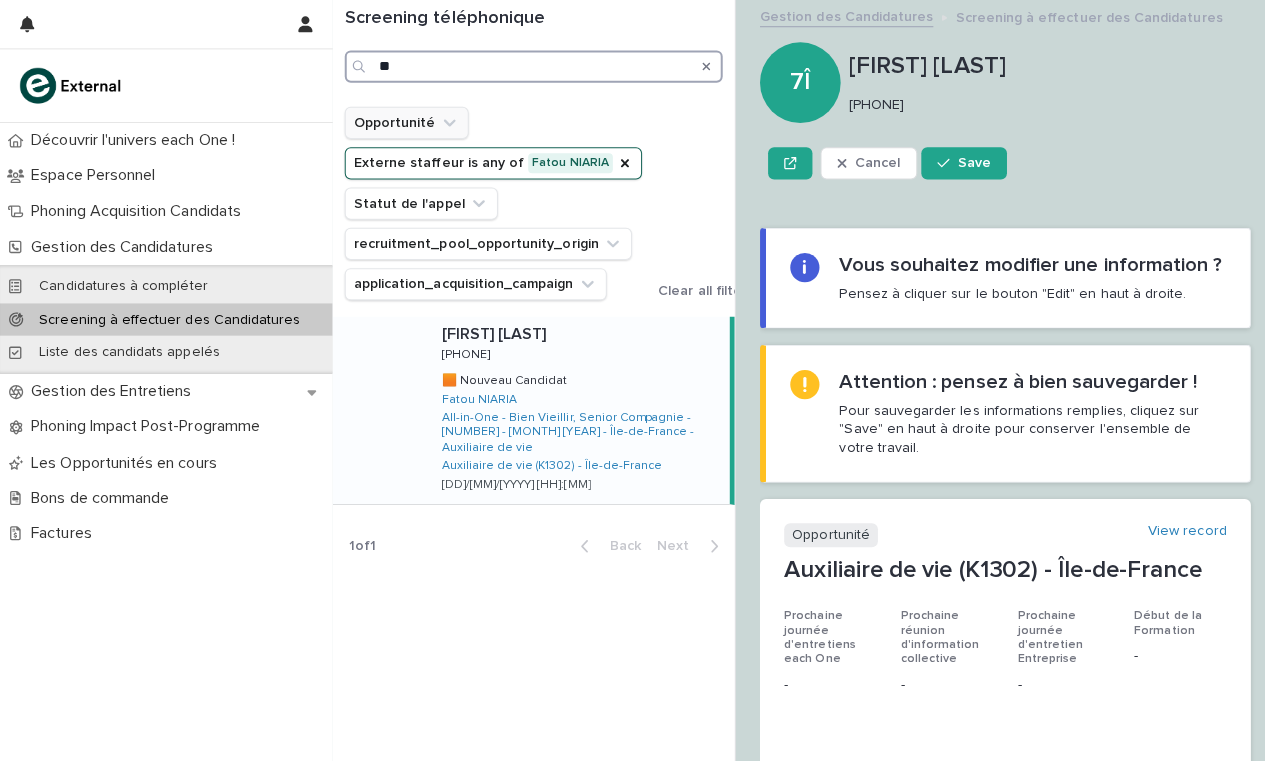 type on "*" 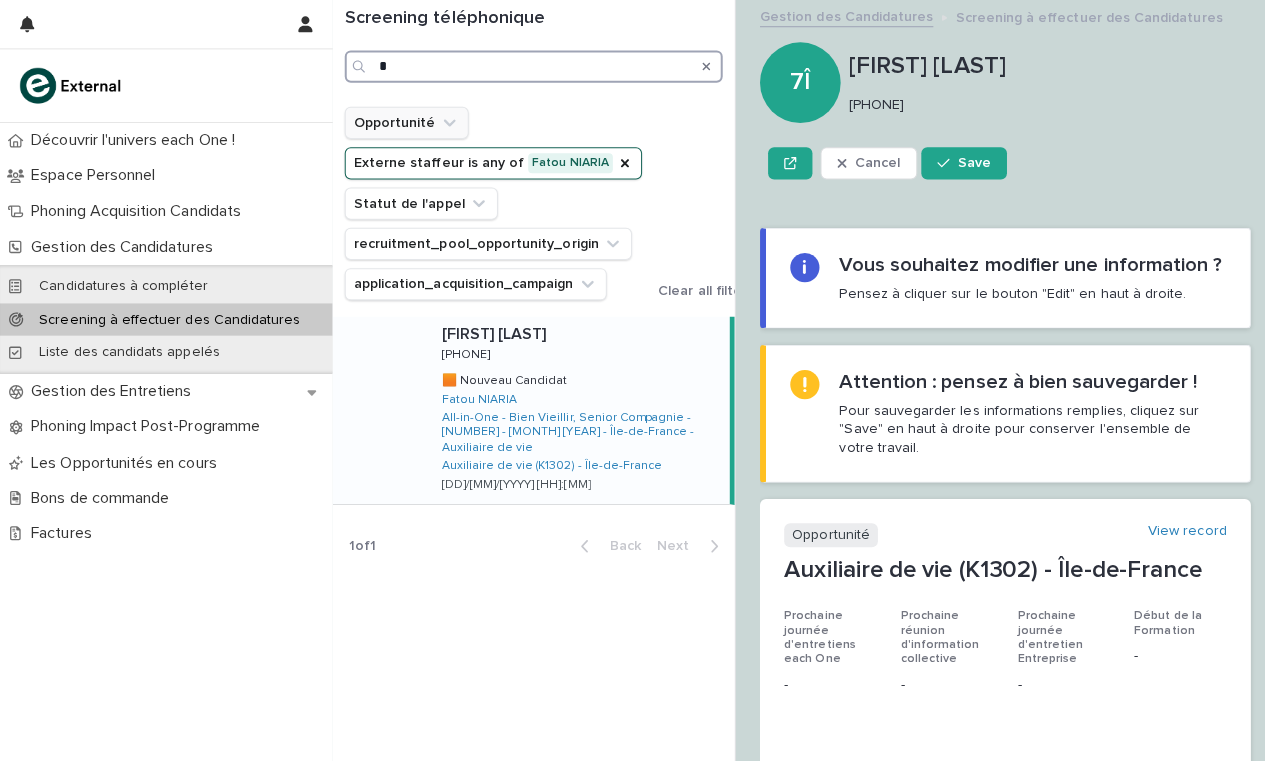 type 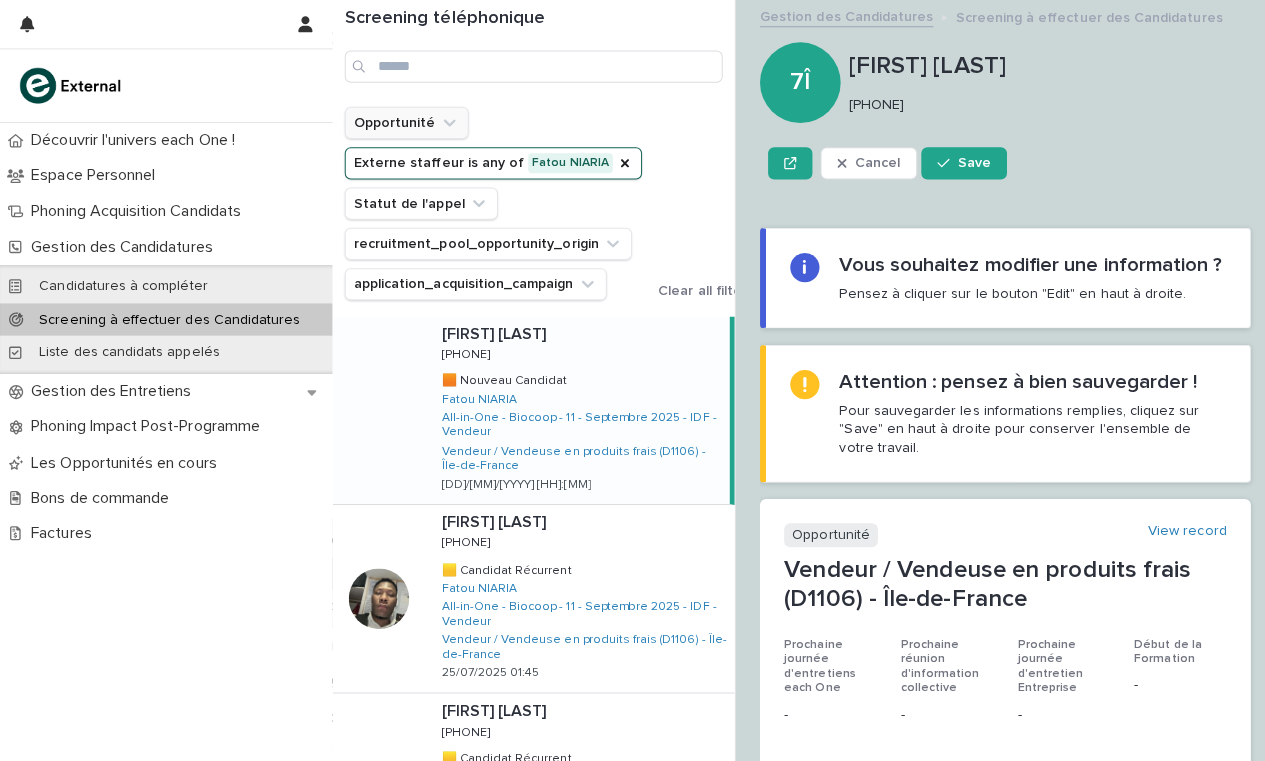 click 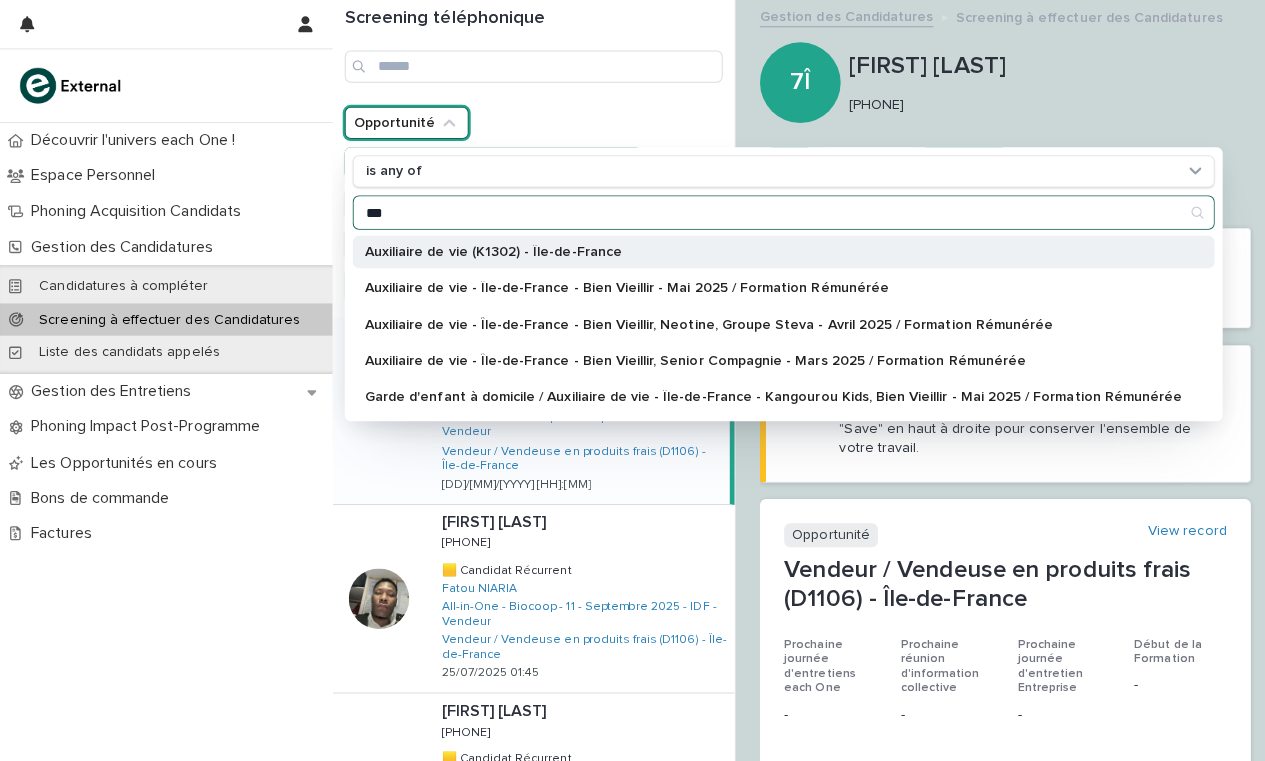 type on "***" 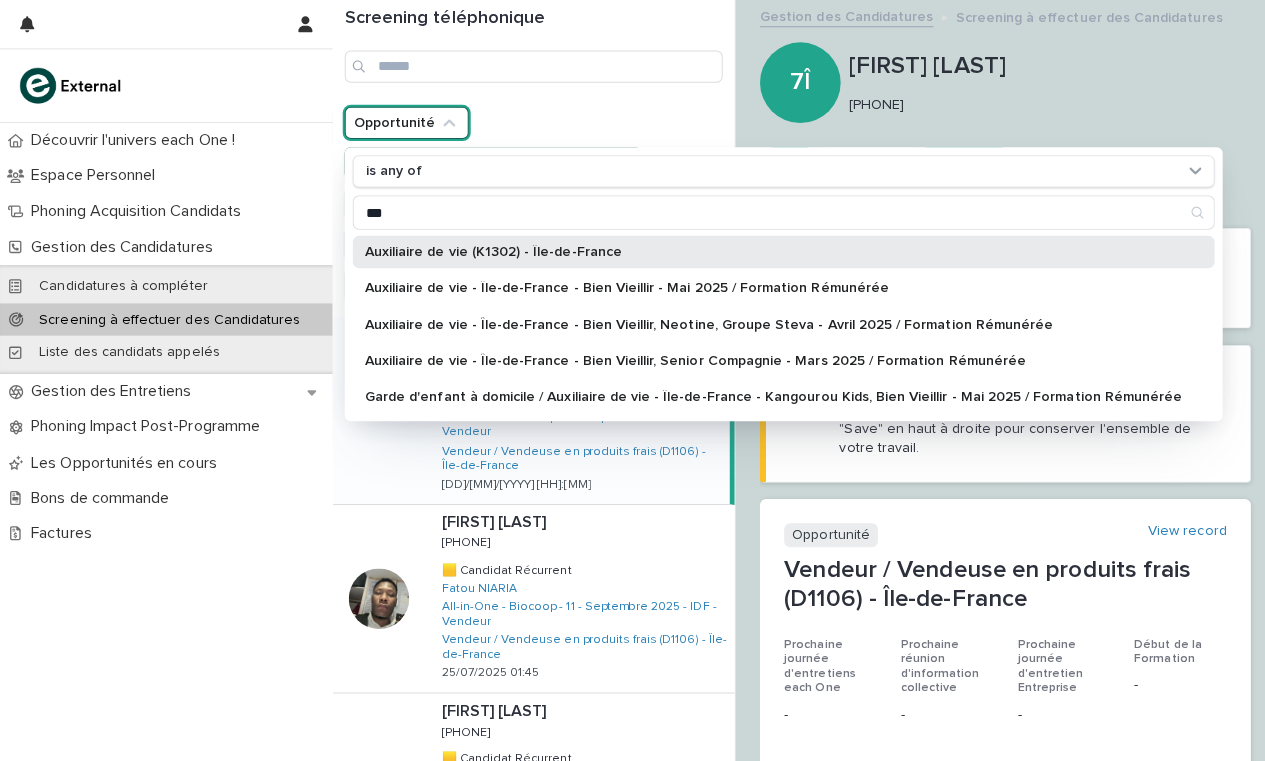 click on "Auxiliaire de vie (K1302) - Île-de-France" at bounding box center [767, 250] 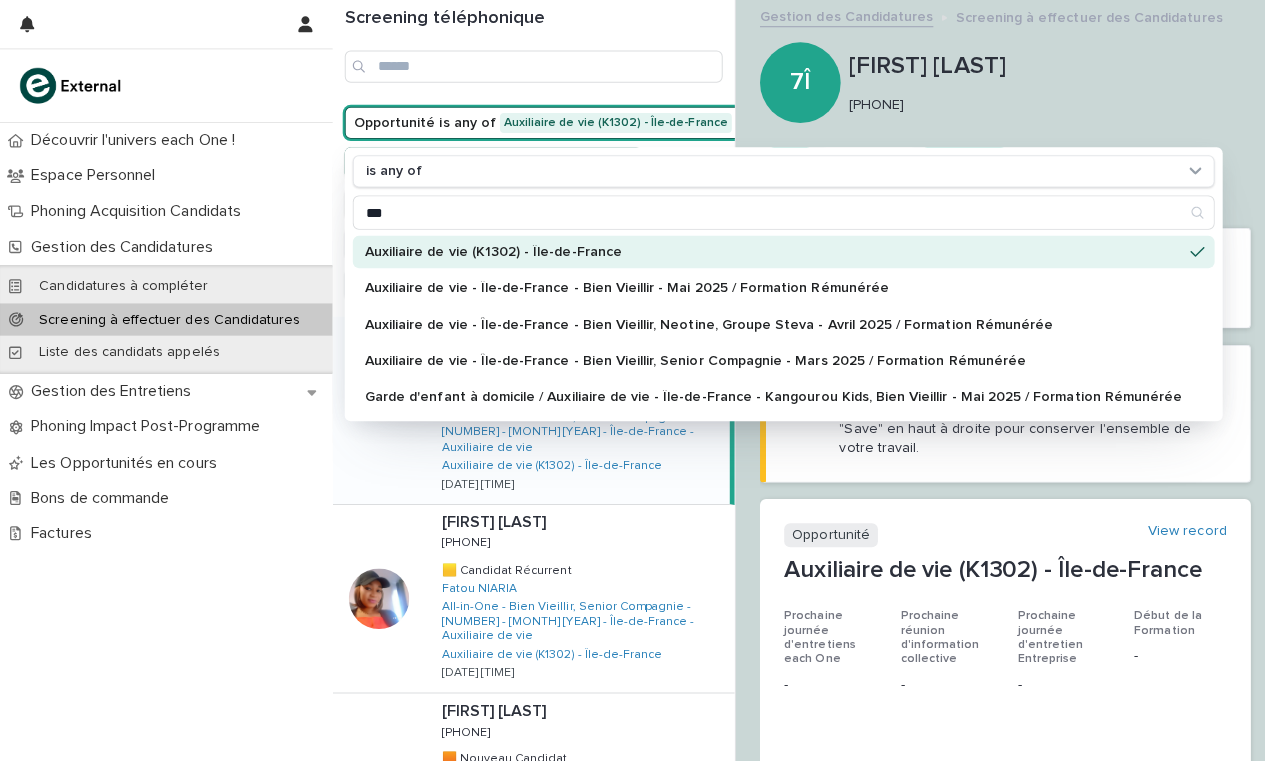 click on "Découvrir l'univers each One ! Espace Personnel Phoning Acquisition Candidats Gestion des Candidatures Candidatures à compléter Screening à effectuer des Candidatures Liste des candidats appelés Gestion des Entretiens Phoning Impact Post-Programme Les Opportunités en cours Bons de commande Factures" at bounding box center (165, 441) 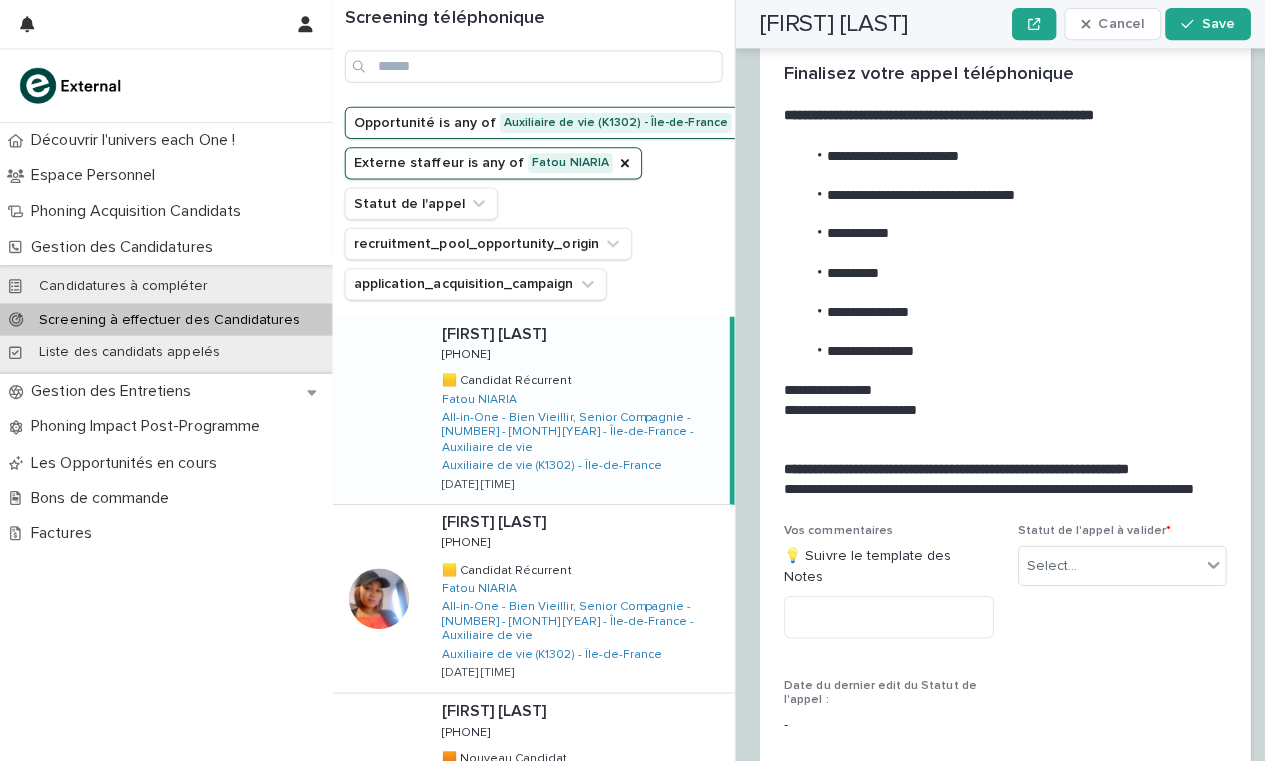scroll, scrollTop: 2206, scrollLeft: 0, axis: vertical 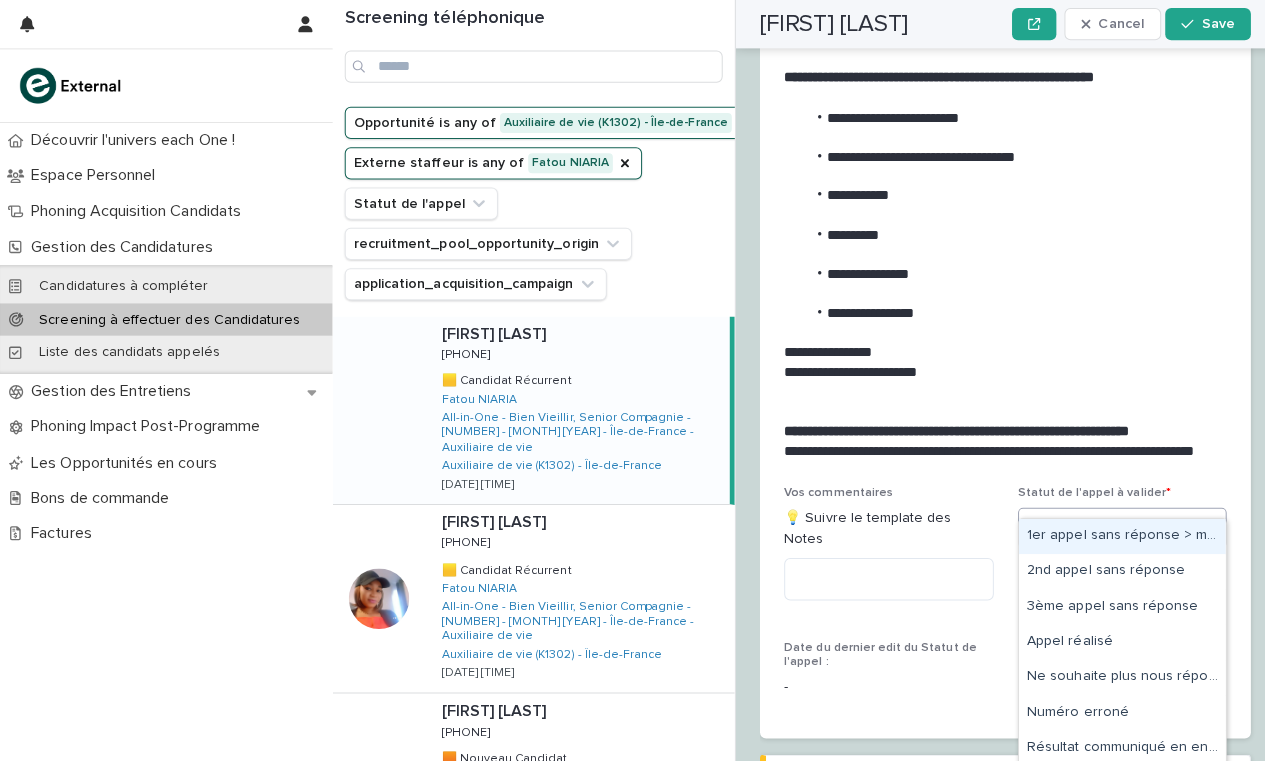 click on "Select..." at bounding box center [1101, 524] 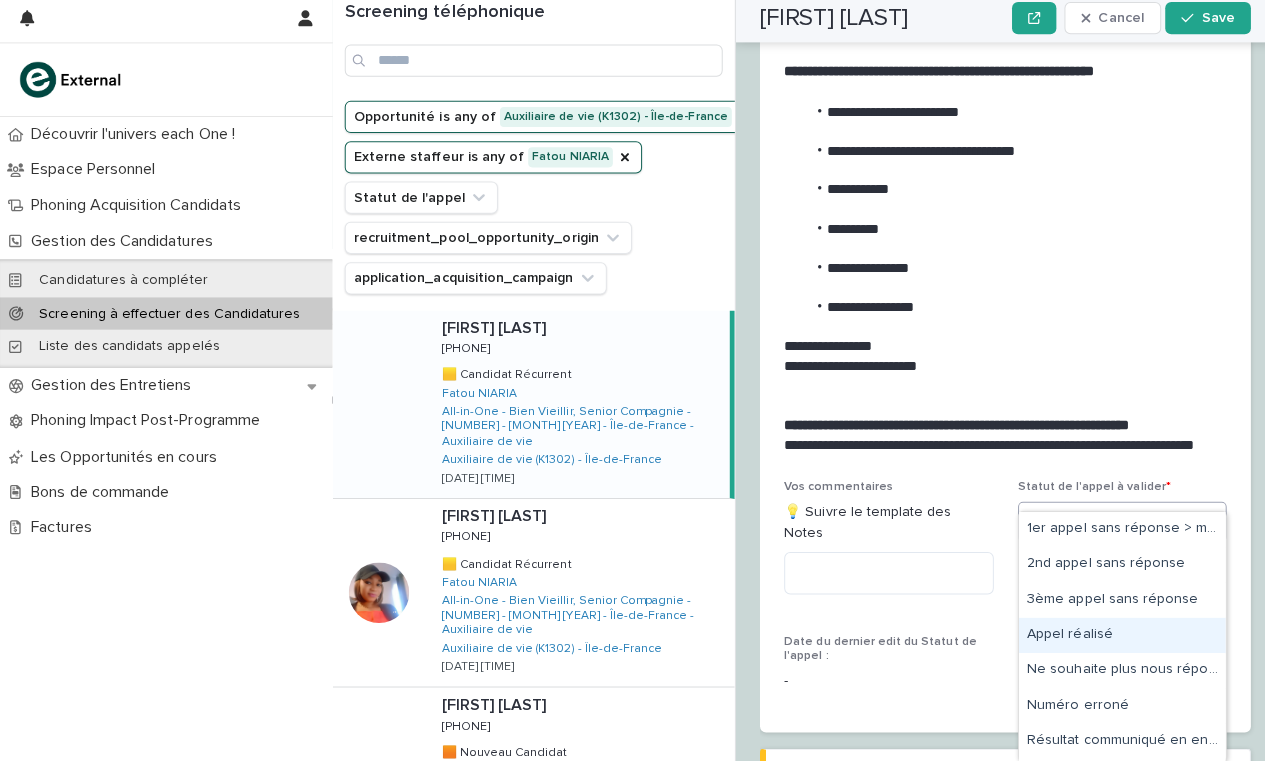 click on "Appel réalisé" at bounding box center (1113, 636) 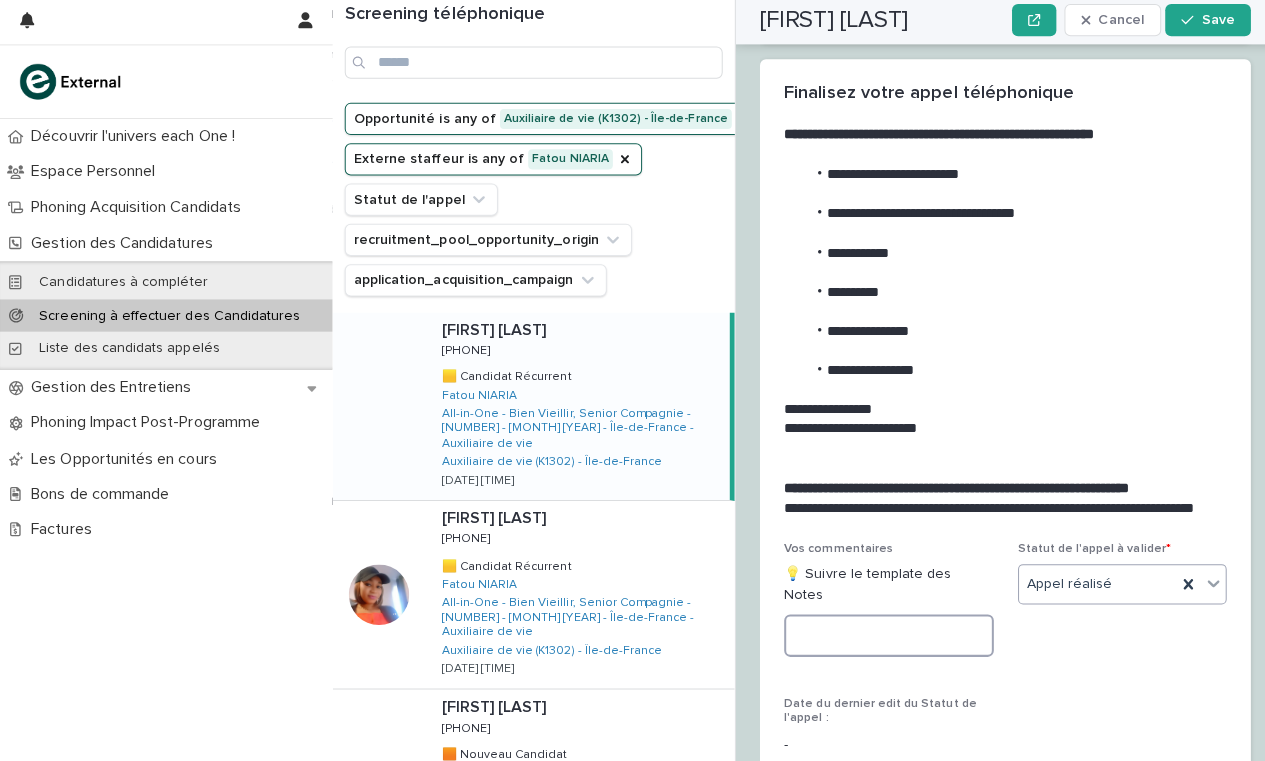 click at bounding box center (882, 635) 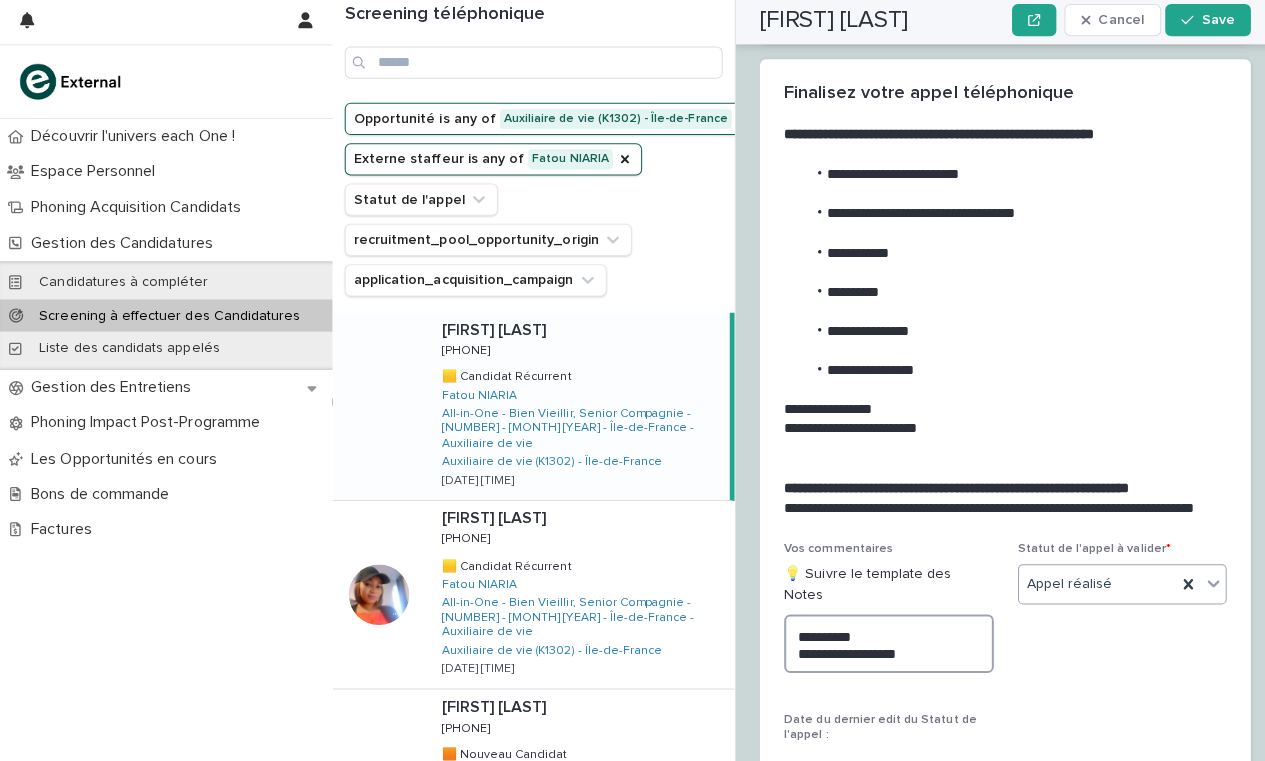 type on "**********" 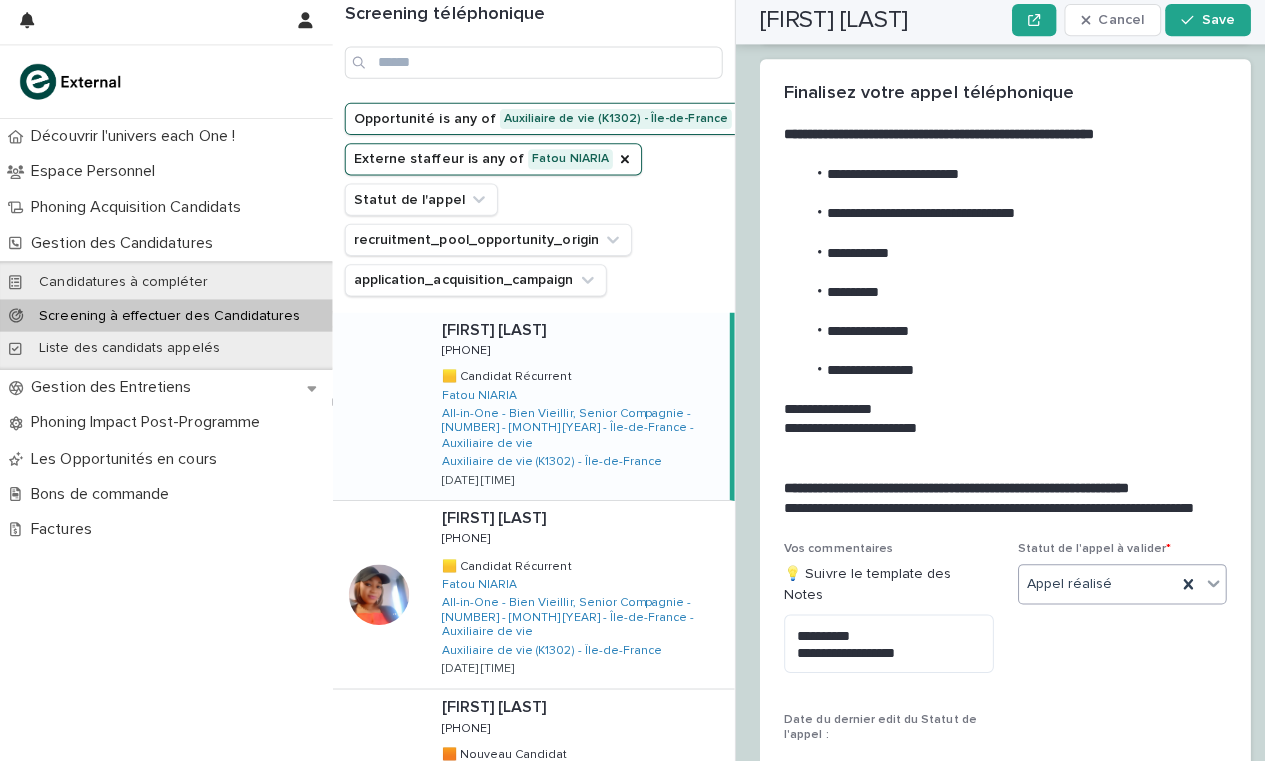 click 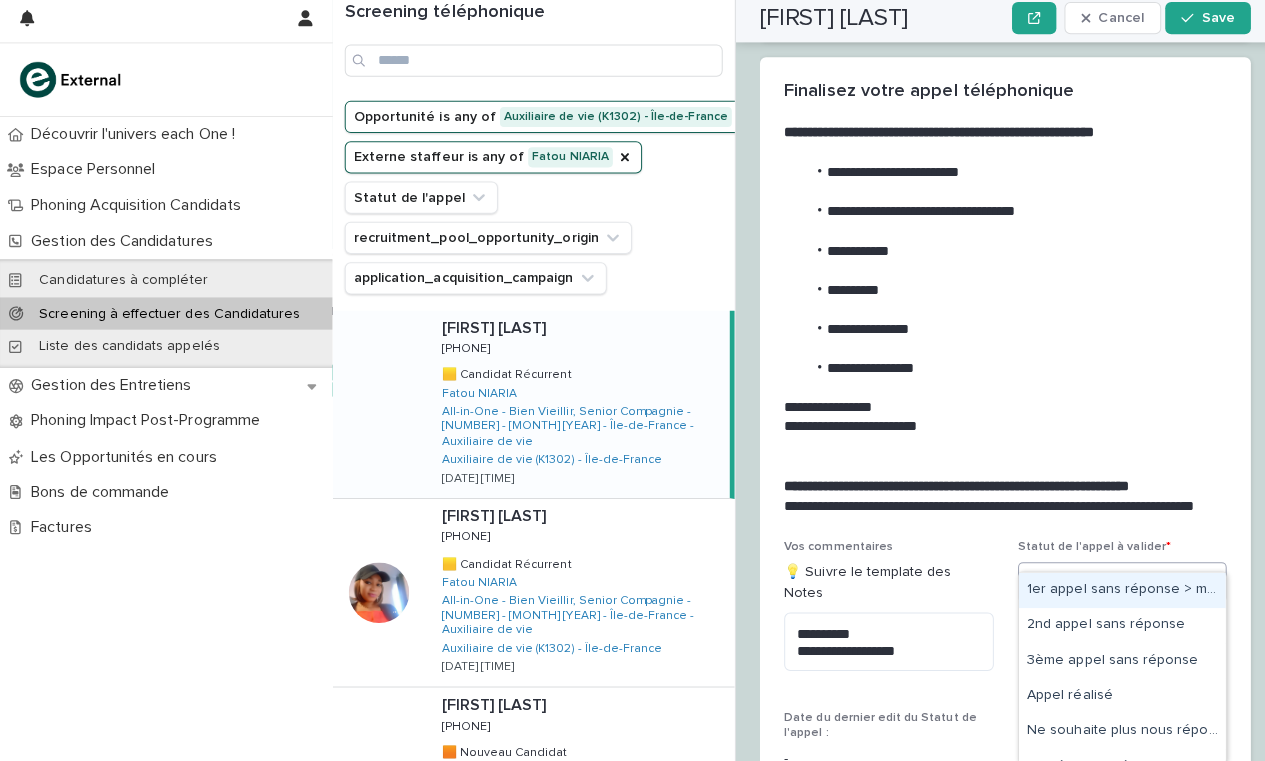 click on "1er appel sans réponse > message laissé" at bounding box center (1113, 591) 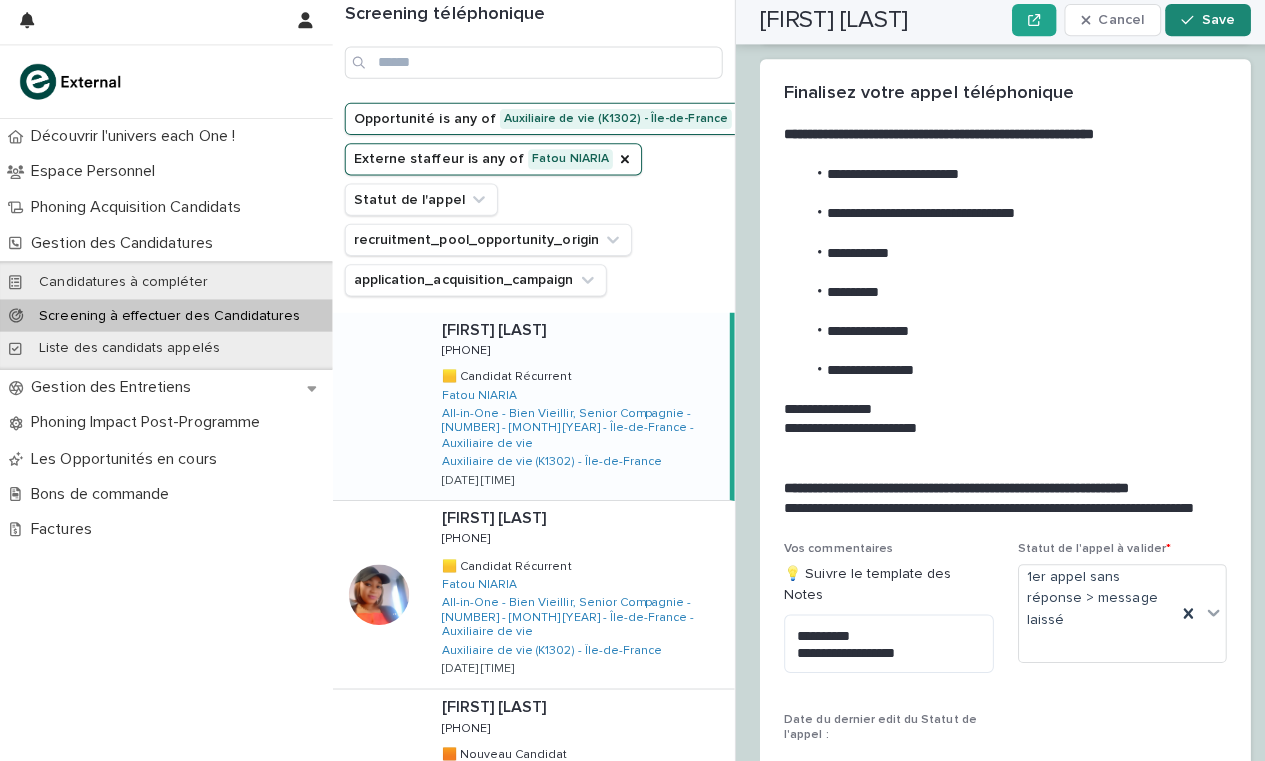 click on "Save" at bounding box center [1208, 24] 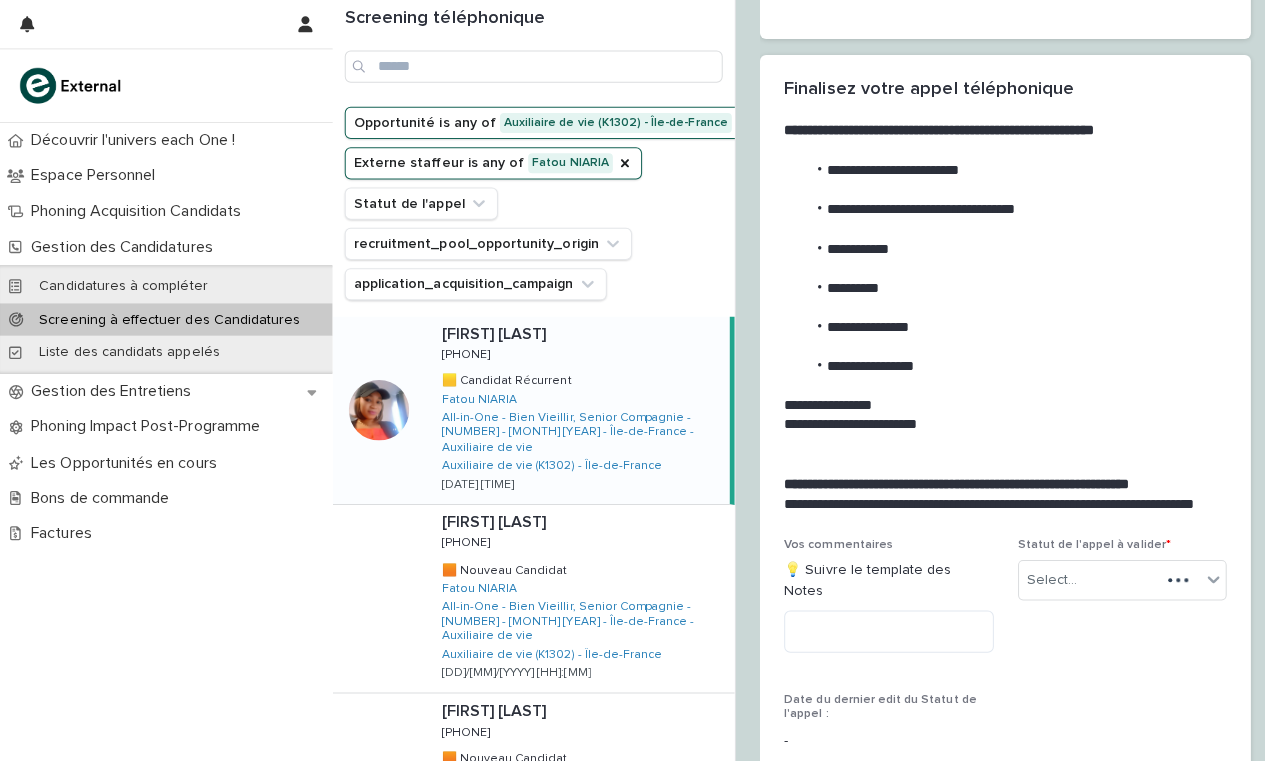 scroll, scrollTop: 2184, scrollLeft: 0, axis: vertical 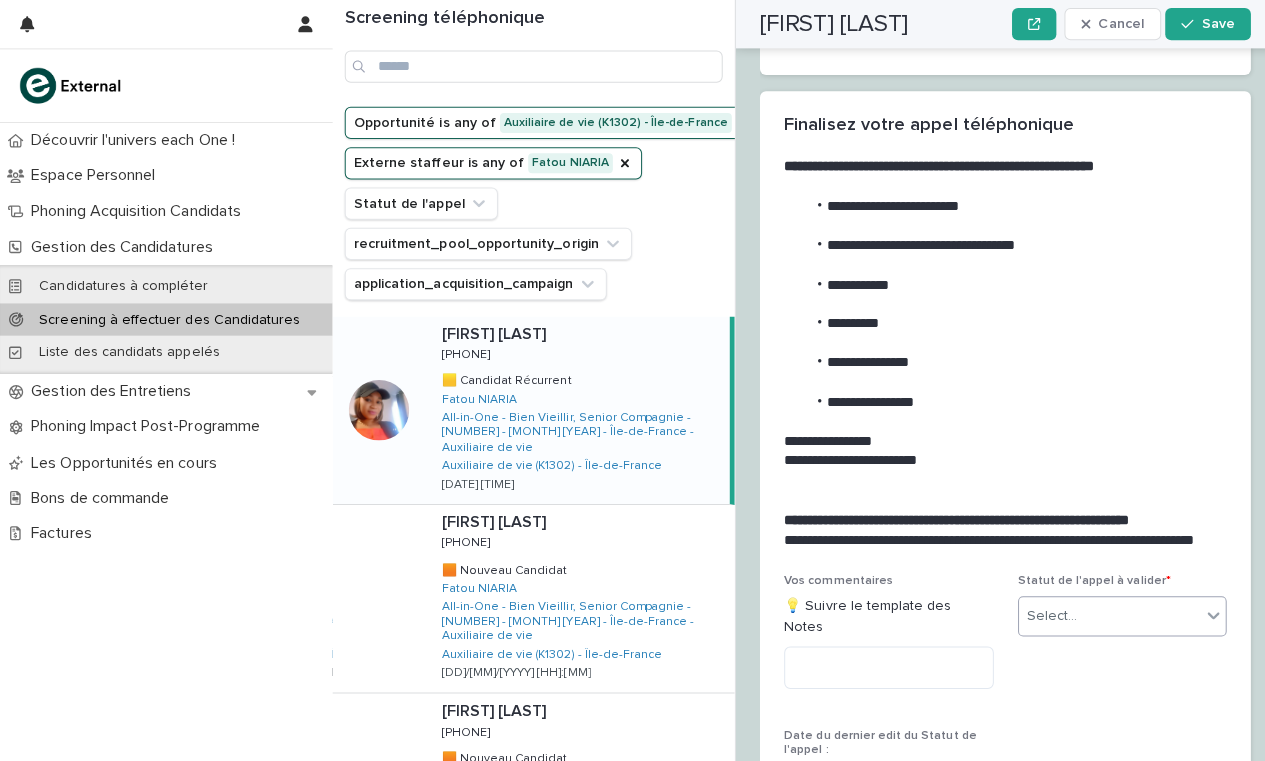 click on "Select..." at bounding box center [1101, 611] 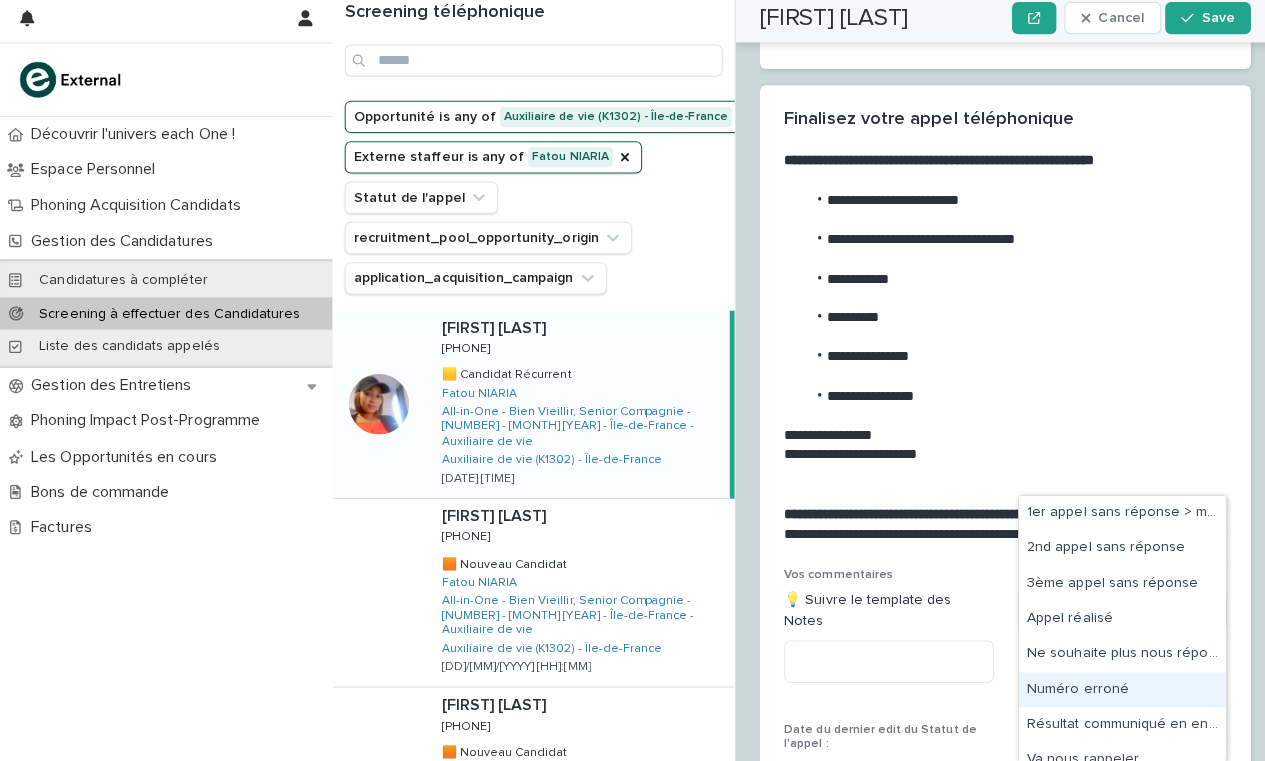 click on "Numéro erroné" at bounding box center [1113, 690] 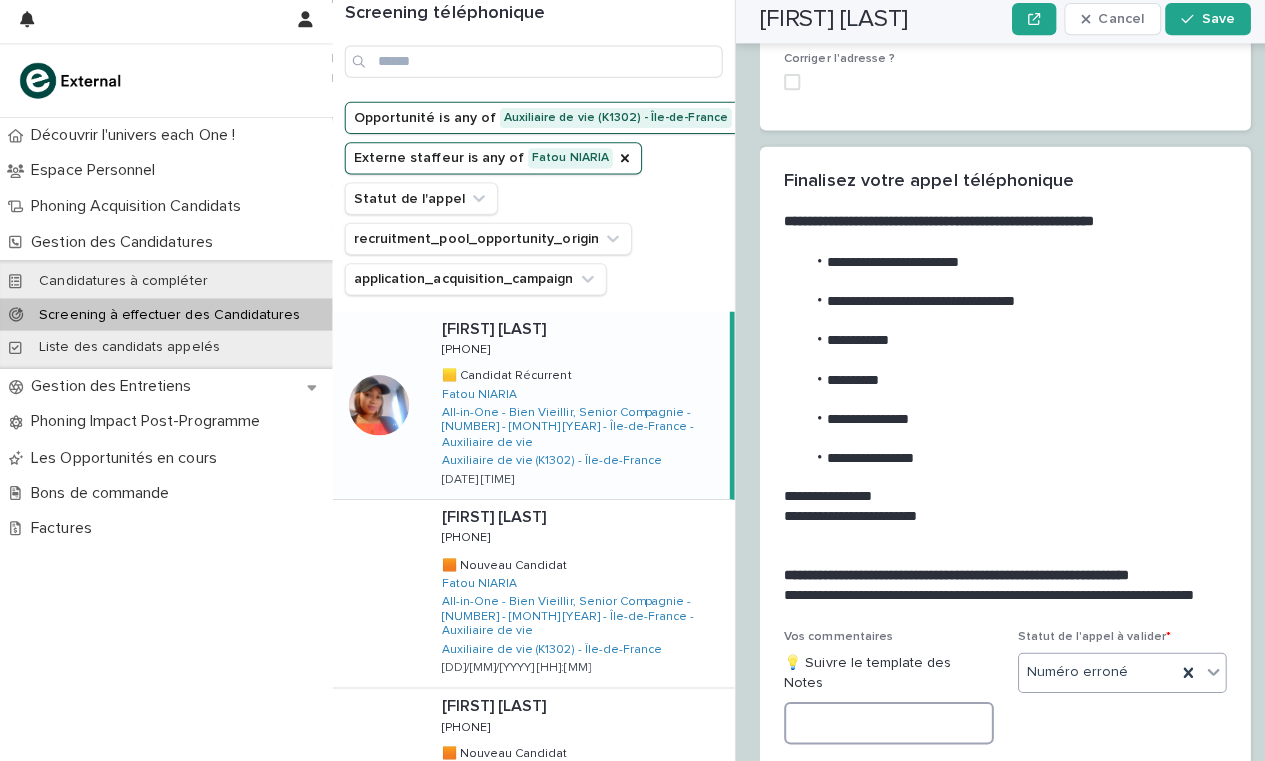 click at bounding box center (882, 722) 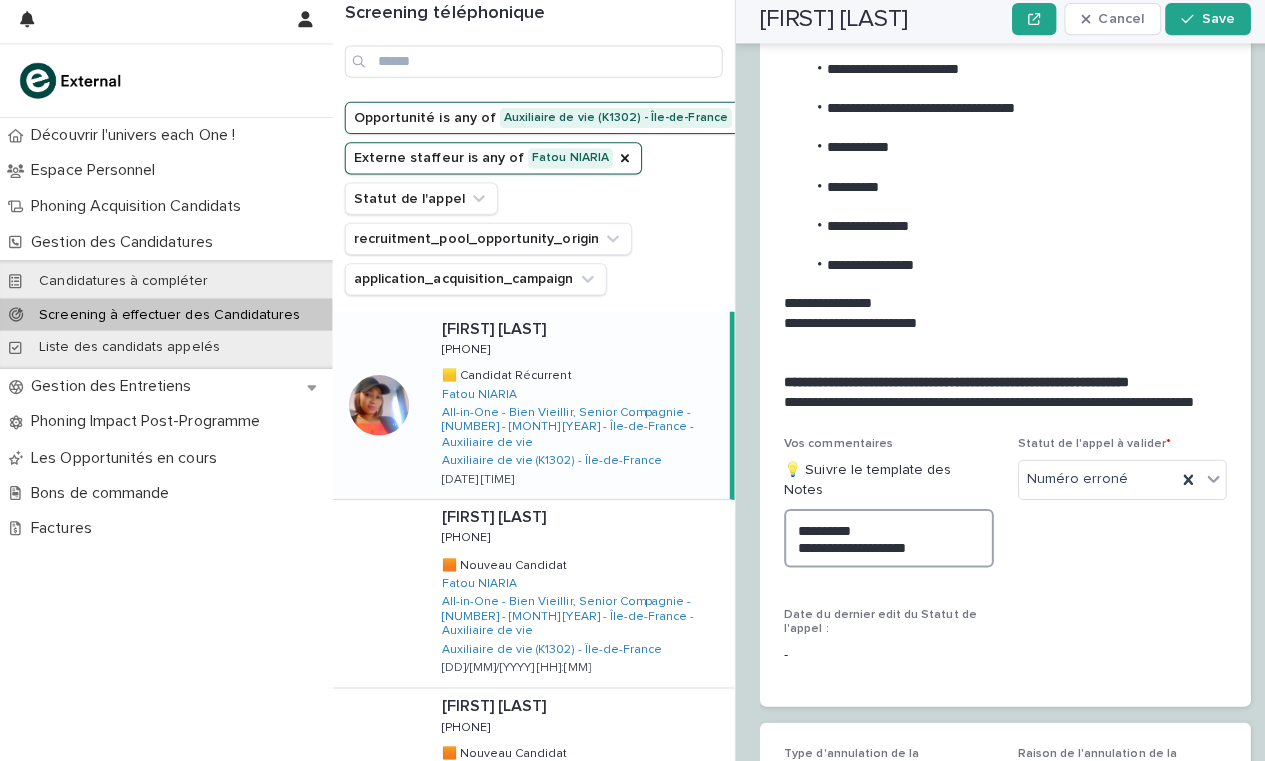 scroll, scrollTop: 2397, scrollLeft: 0, axis: vertical 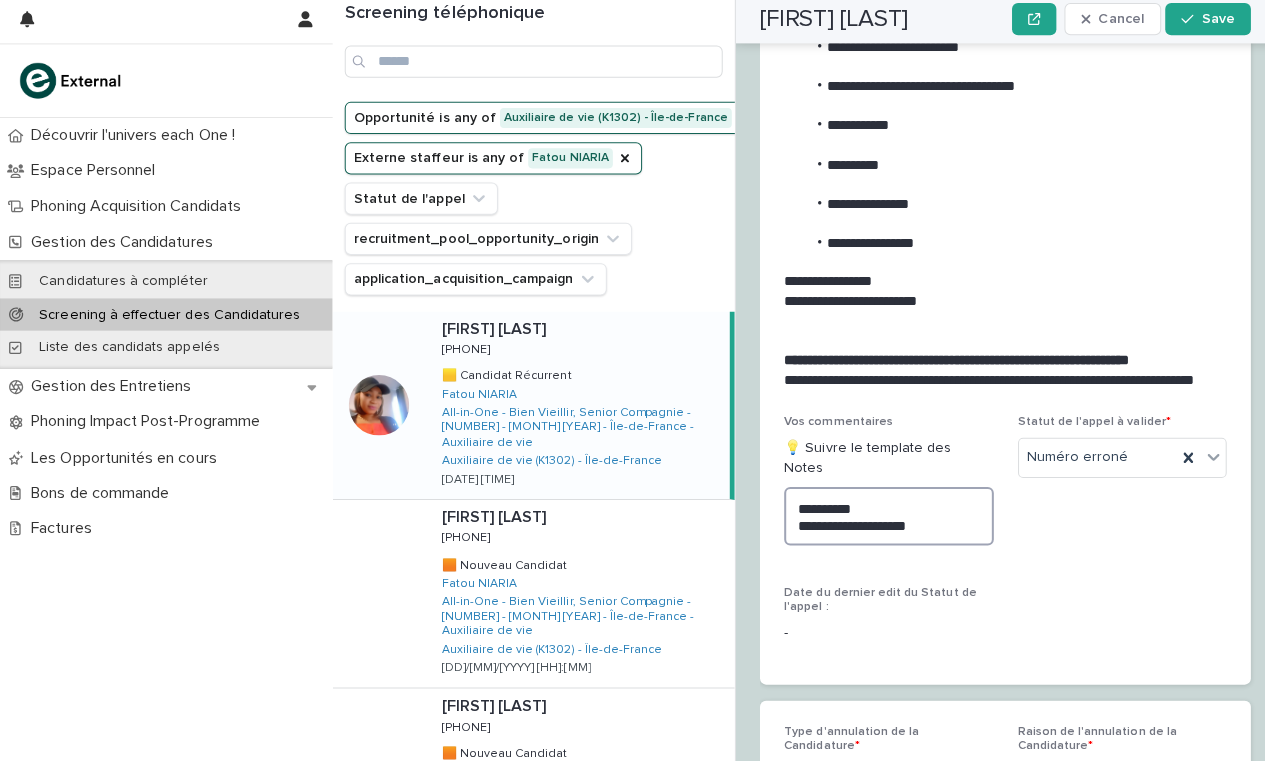 type on "**********" 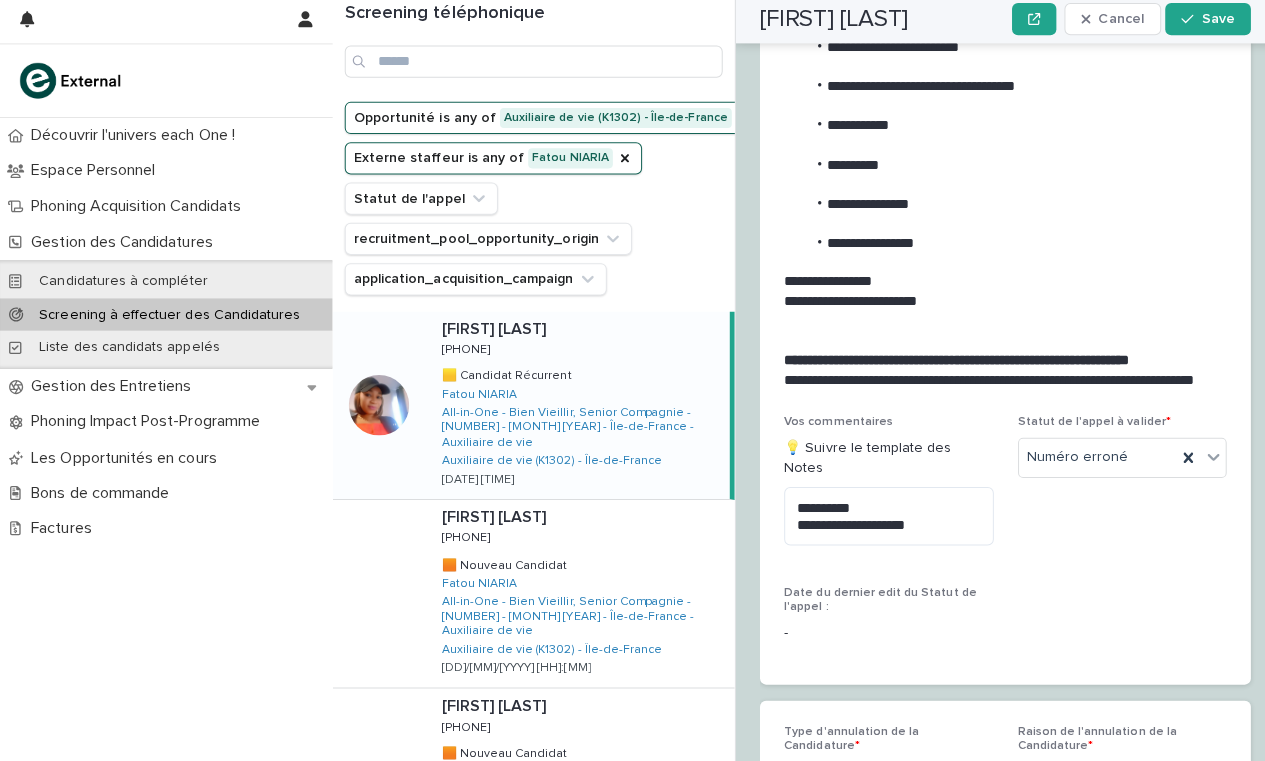 click on "Select..." at bounding box center (869, 780) 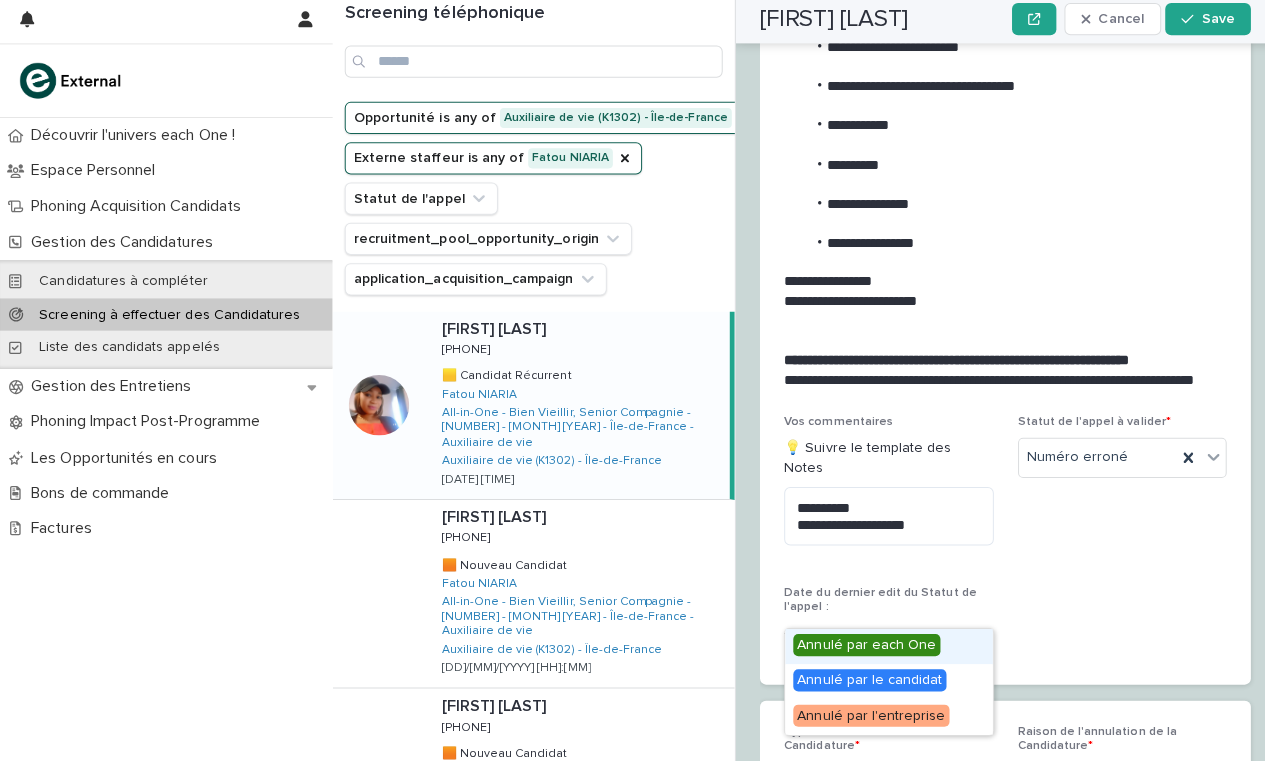 click on "Annulé par each One" at bounding box center (860, 645) 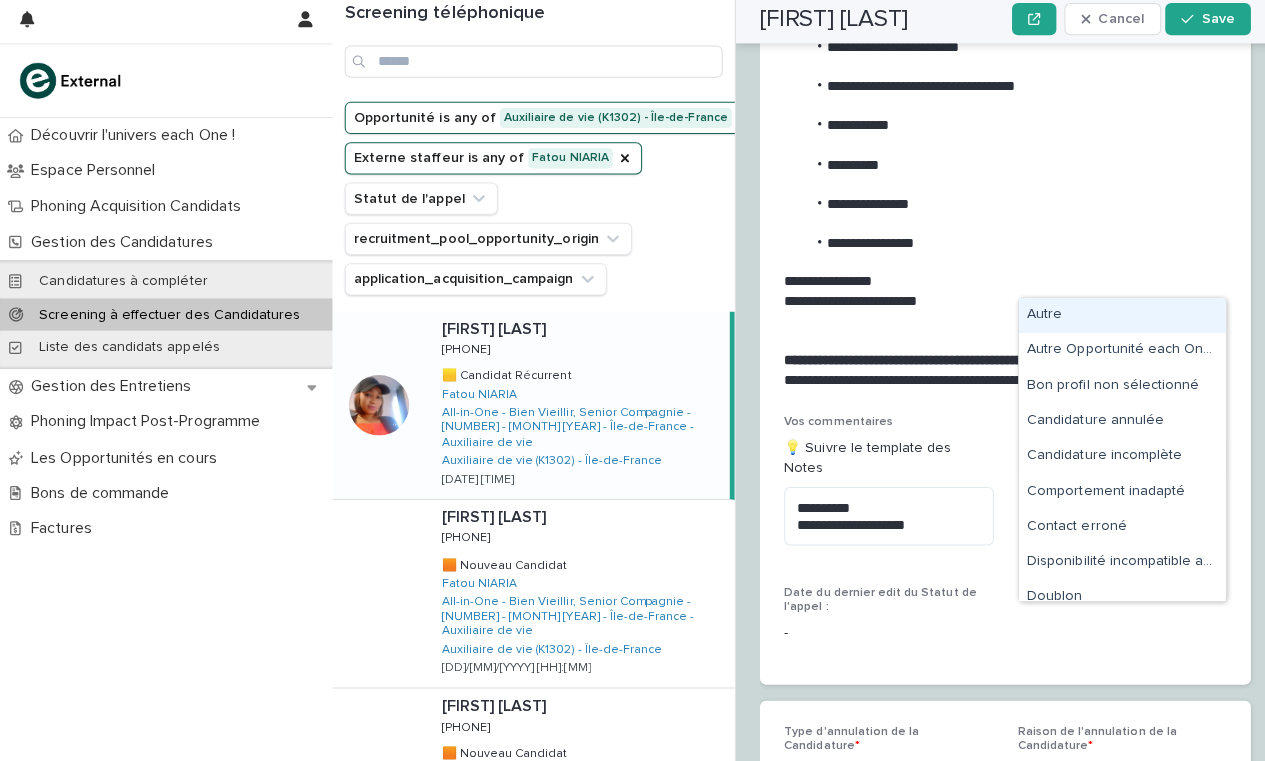 click on "Select..." at bounding box center (1101, 780) 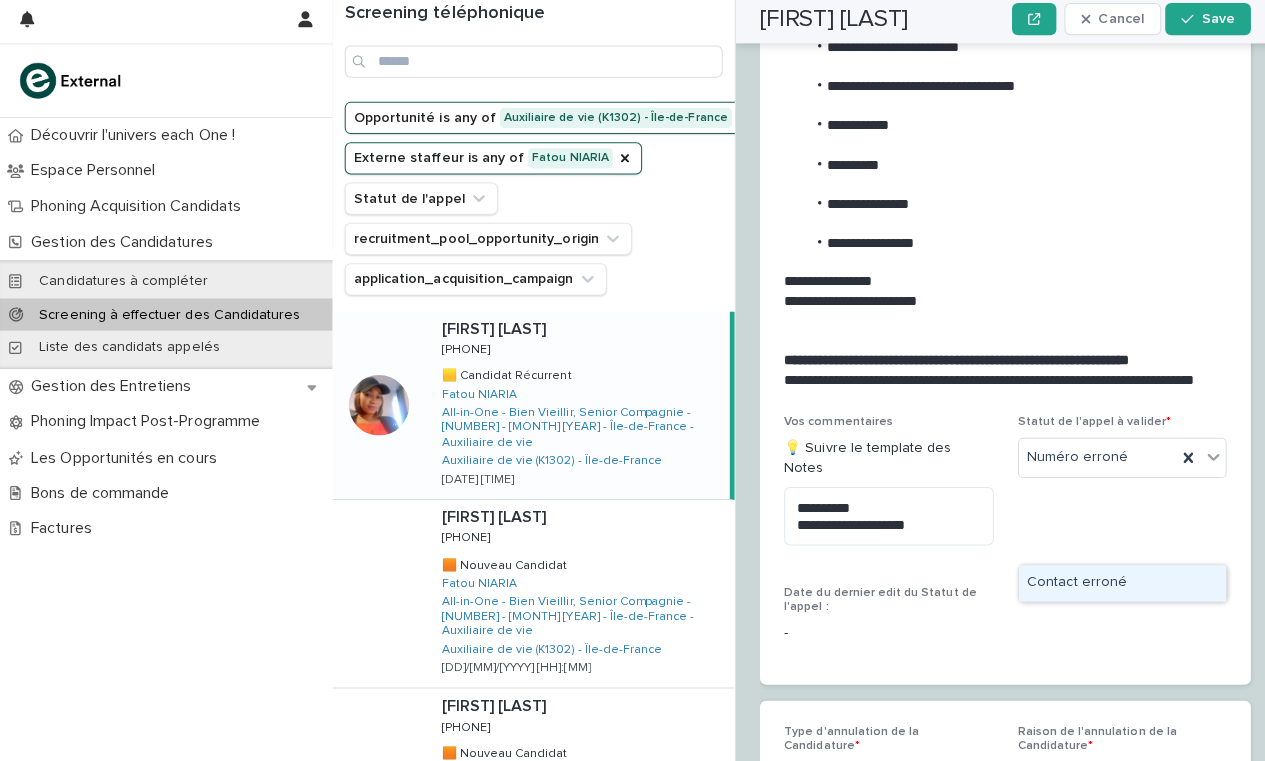 type on "*****" 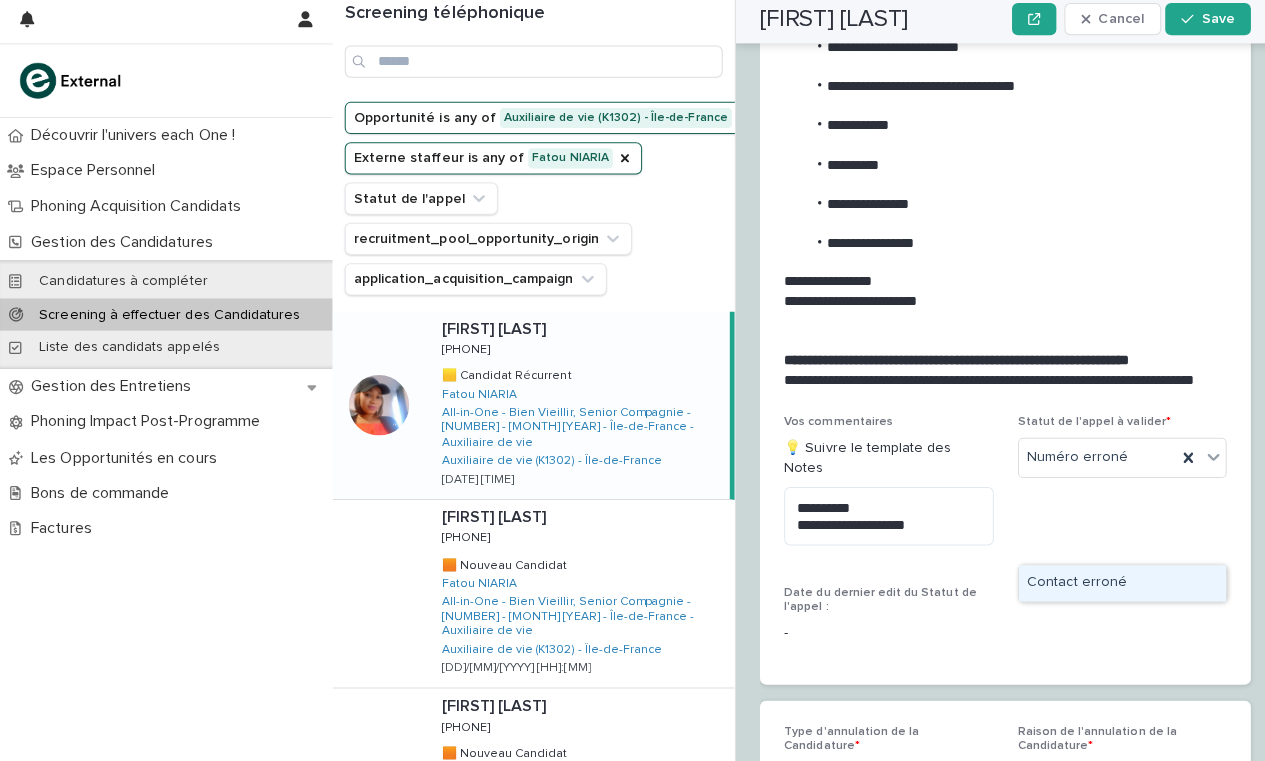 click on "Contact erroné" at bounding box center [1113, 583] 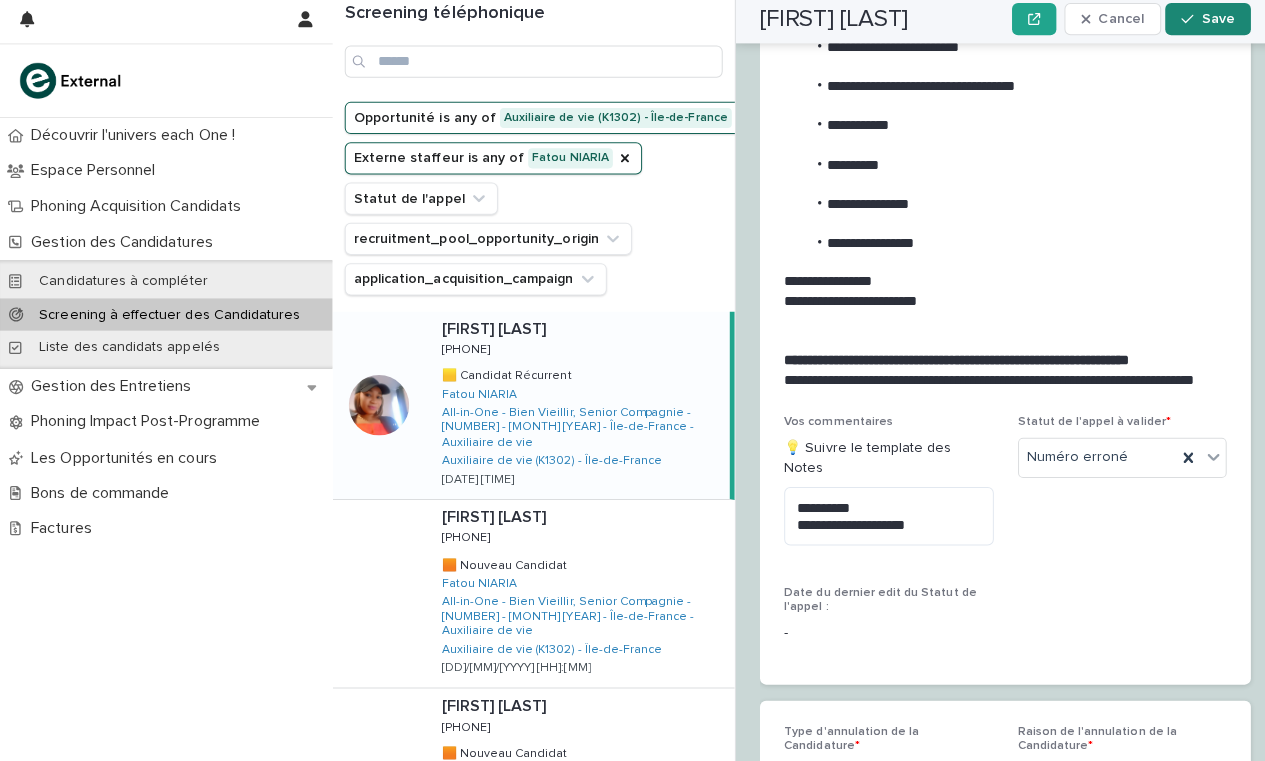 click on "Save" at bounding box center [1208, 24] 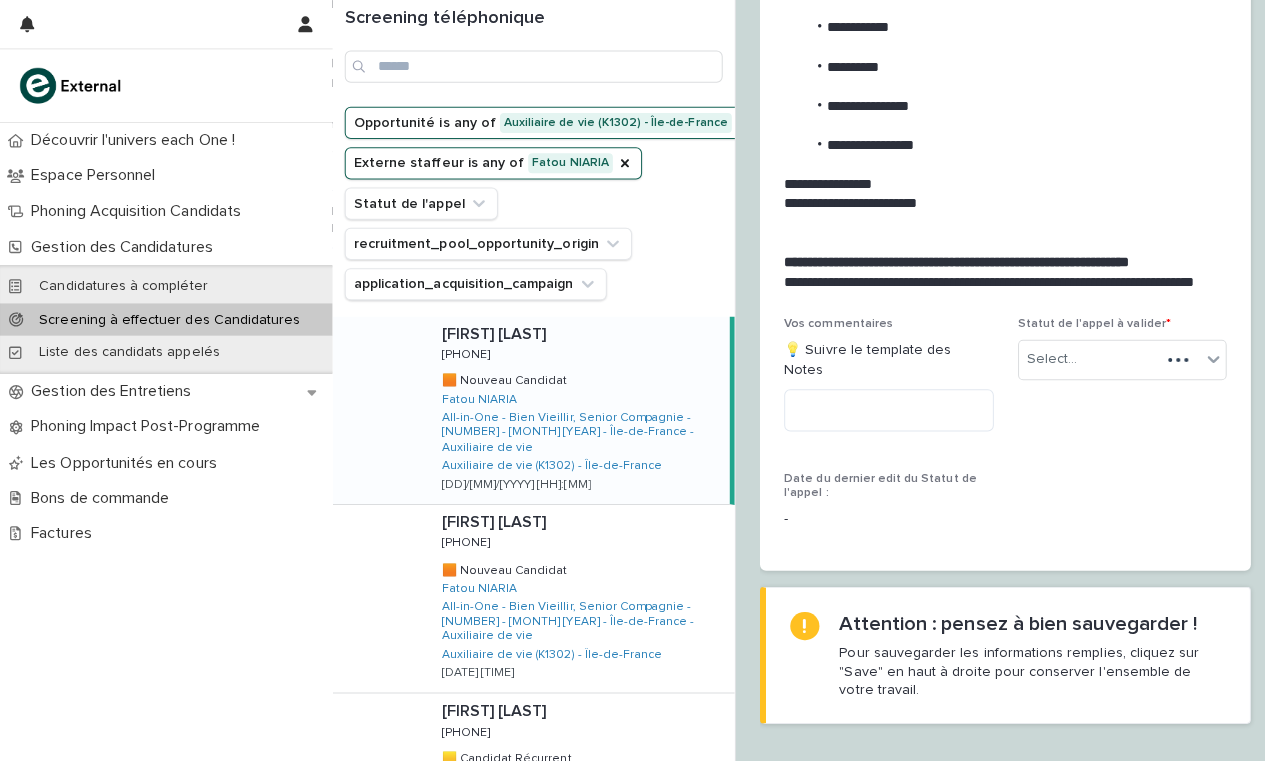 scroll, scrollTop: 2204, scrollLeft: 0, axis: vertical 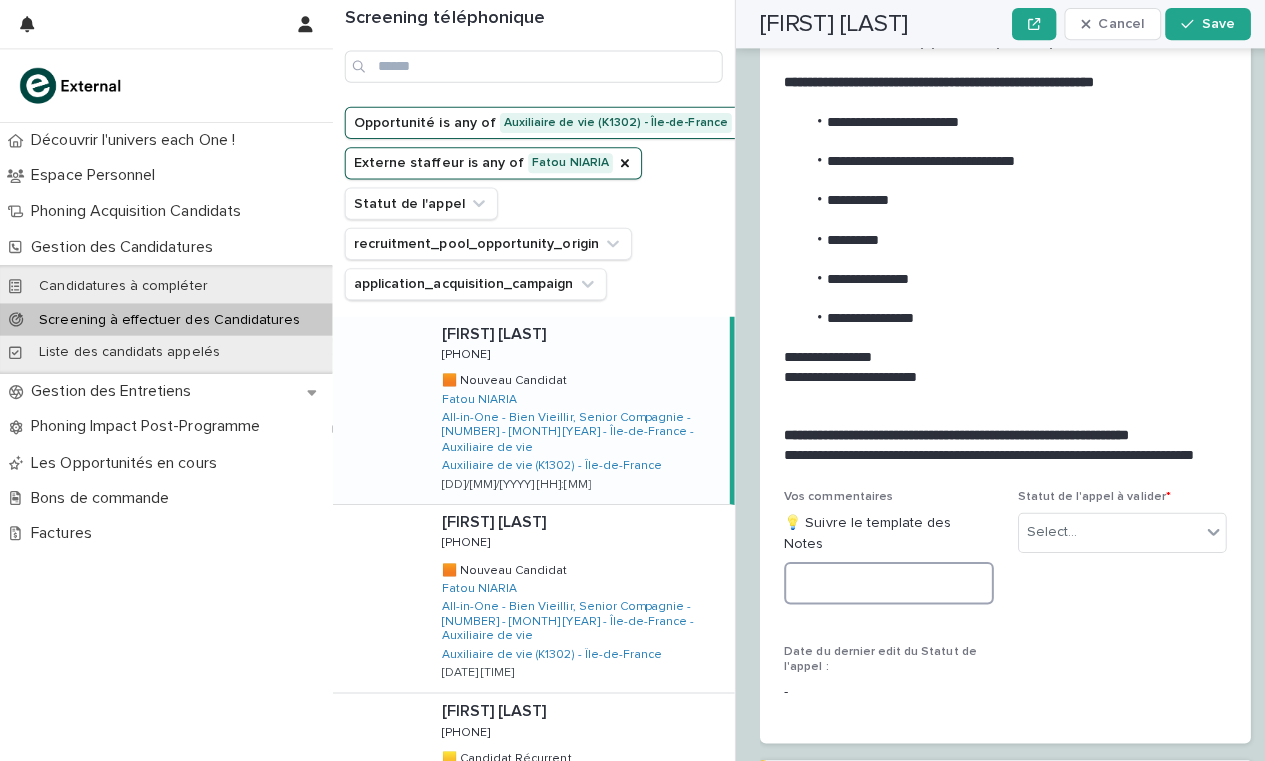 click at bounding box center (882, 579) 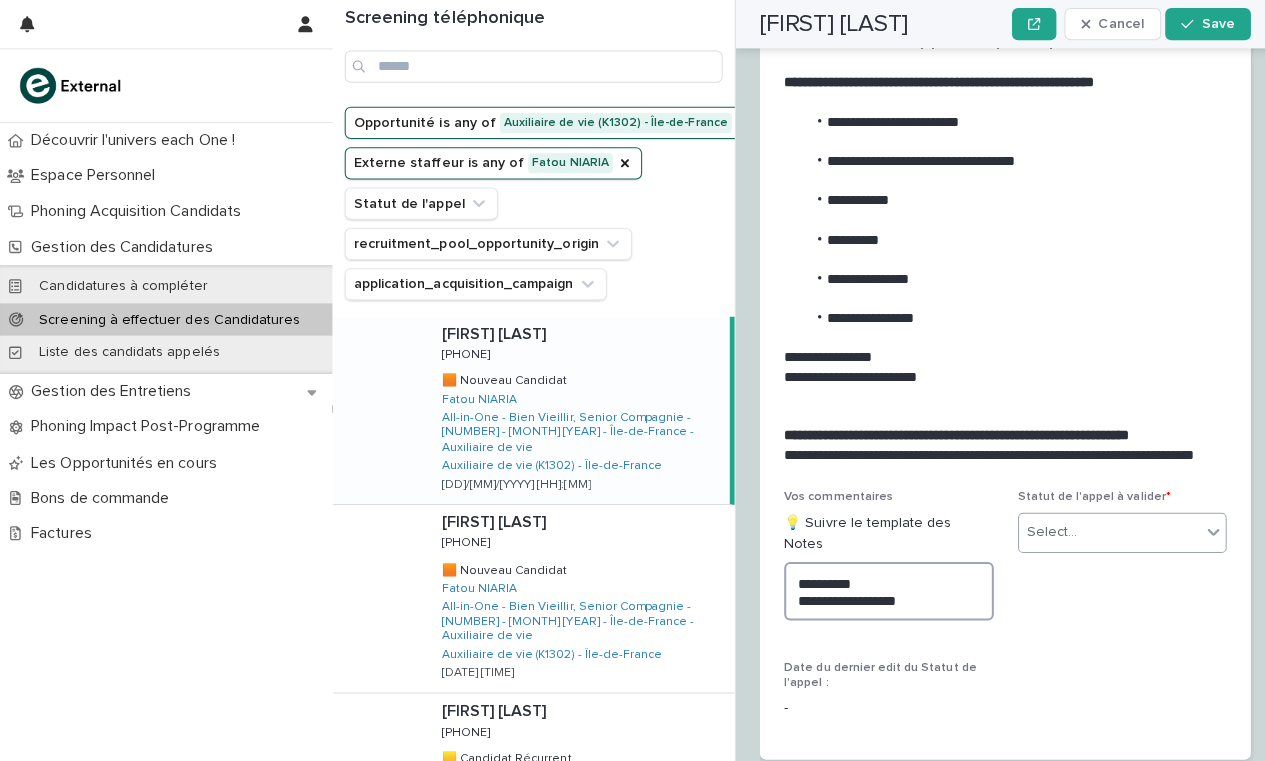 type on "**********" 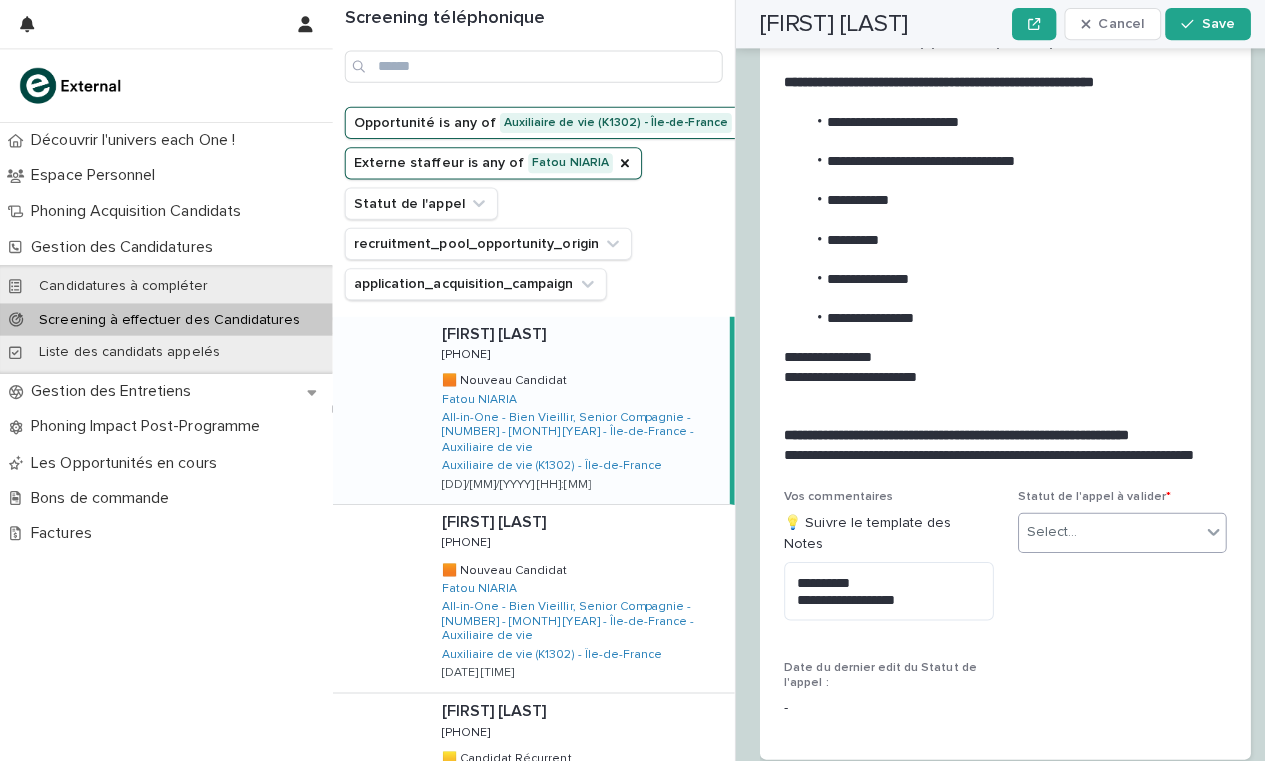 click on "Select..." at bounding box center (1101, 528) 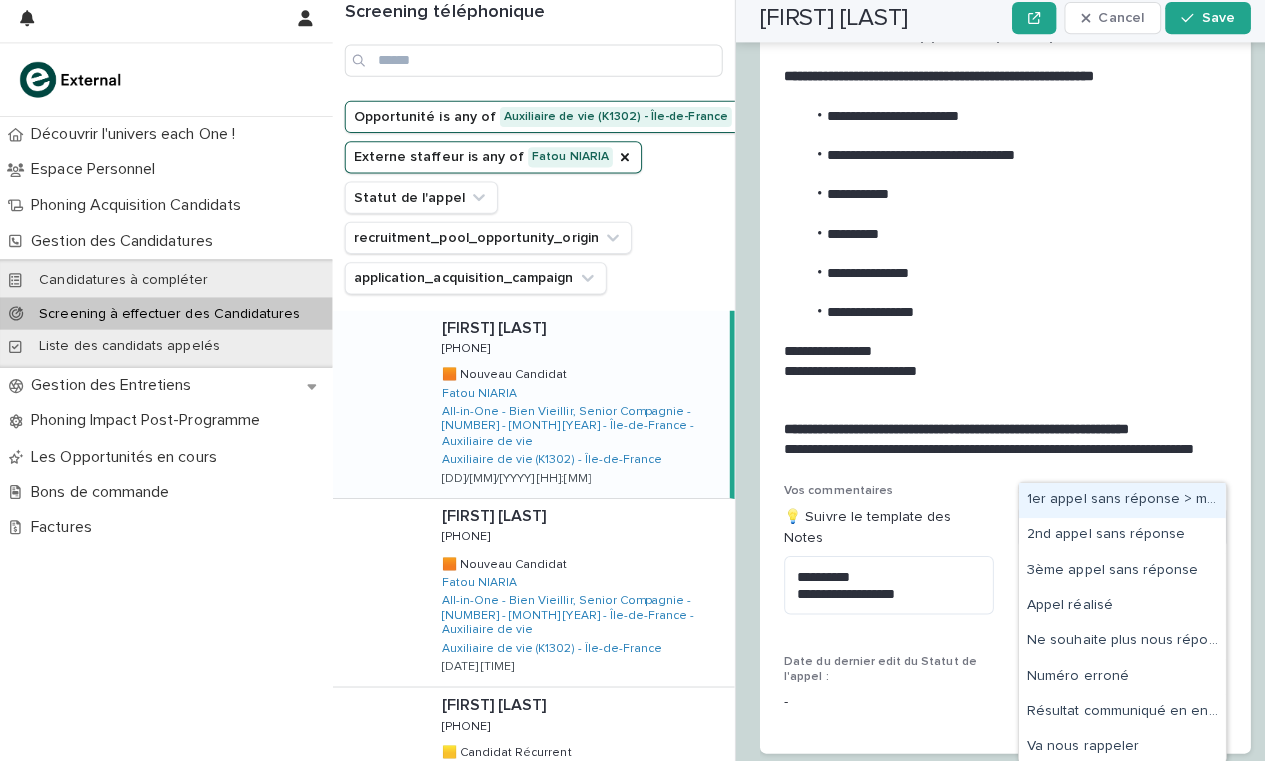 click on "1er appel sans réponse > message laissé" at bounding box center [1113, 502] 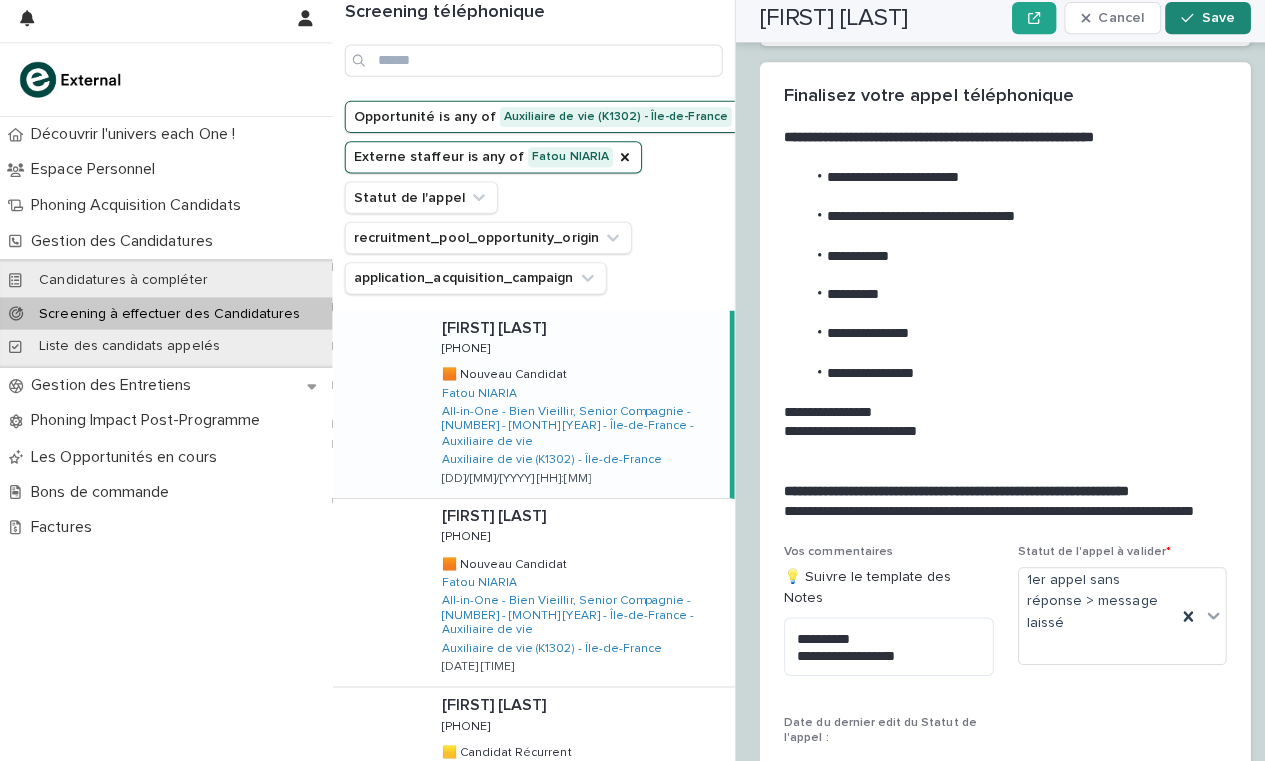 click on "Save" at bounding box center [1198, 24] 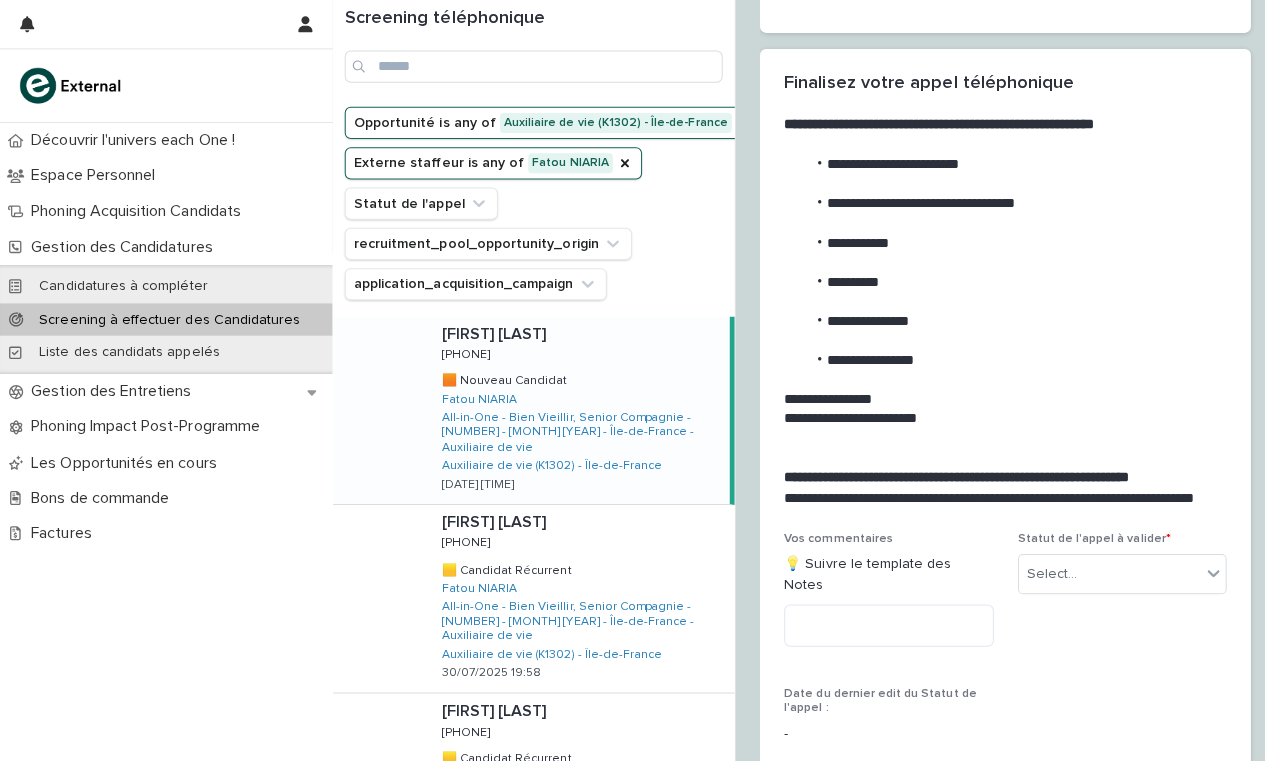 scroll, scrollTop: 2196, scrollLeft: 0, axis: vertical 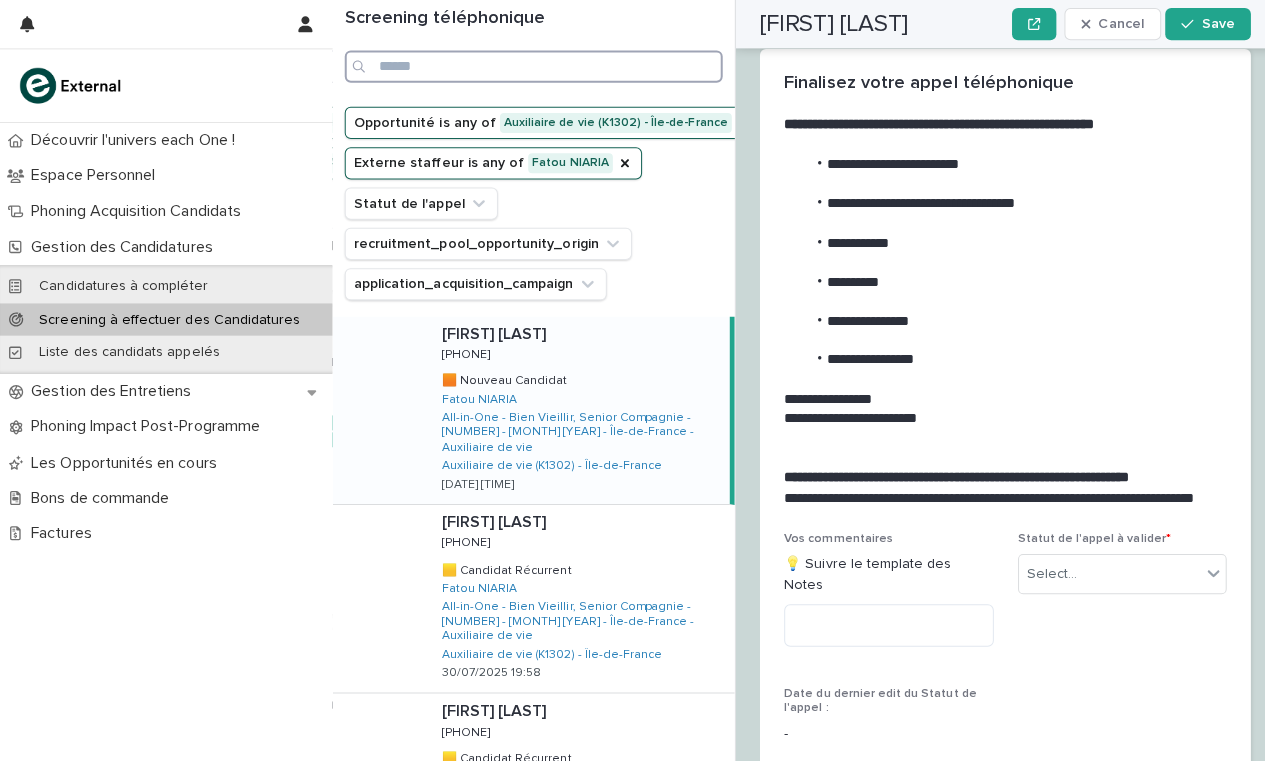 click at bounding box center (529, 66) 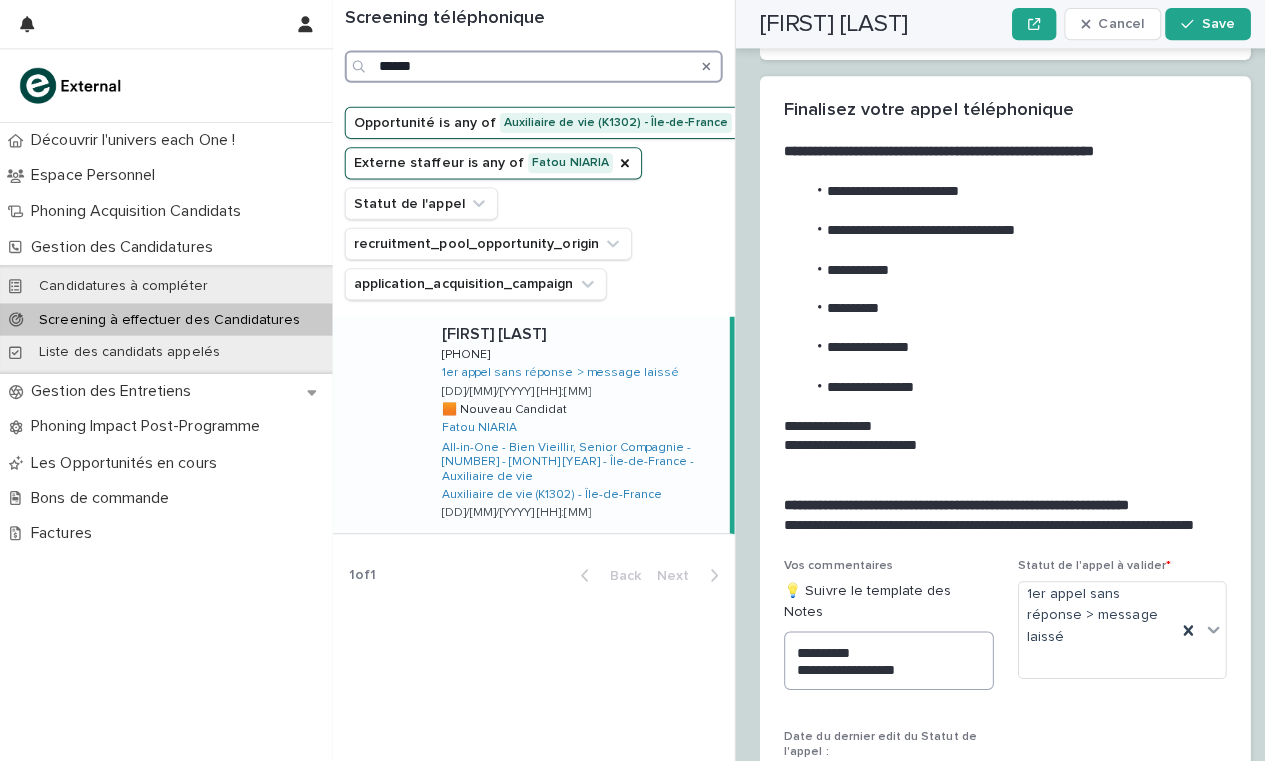 type on "******" 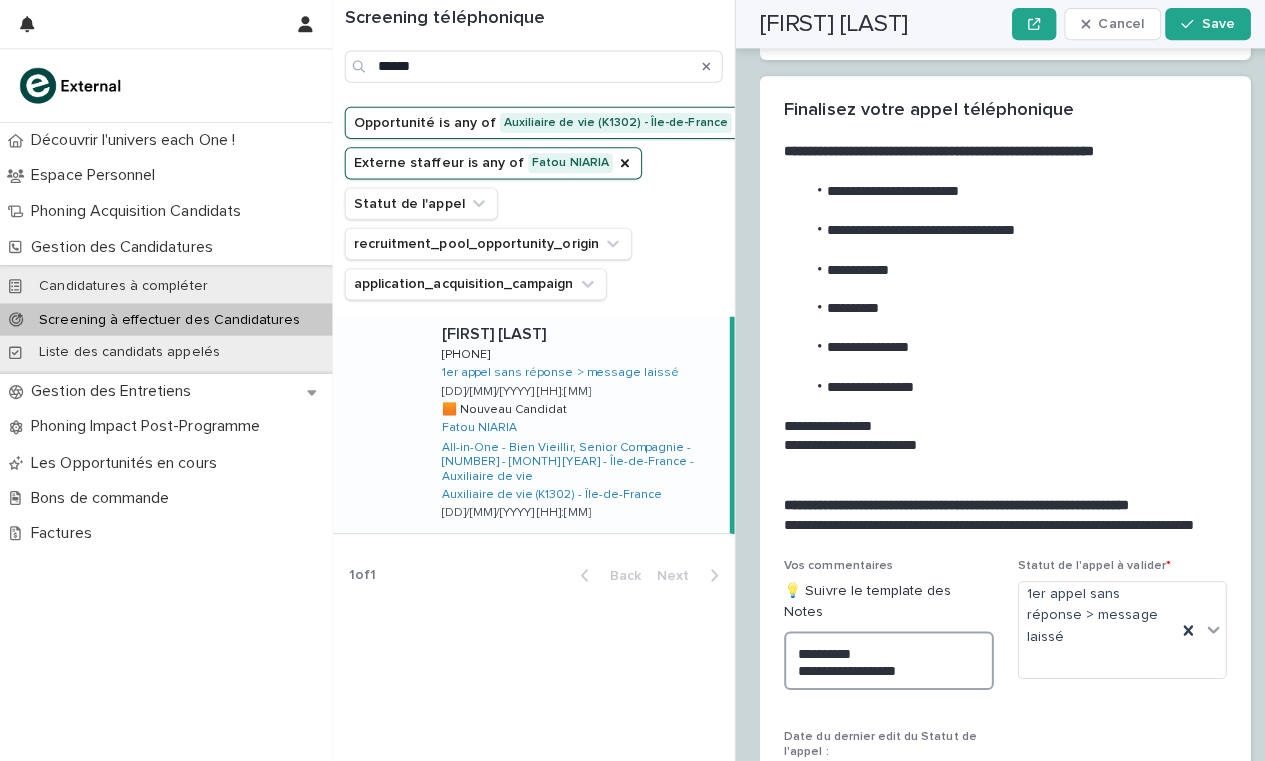 click on "**********" at bounding box center [882, 656] 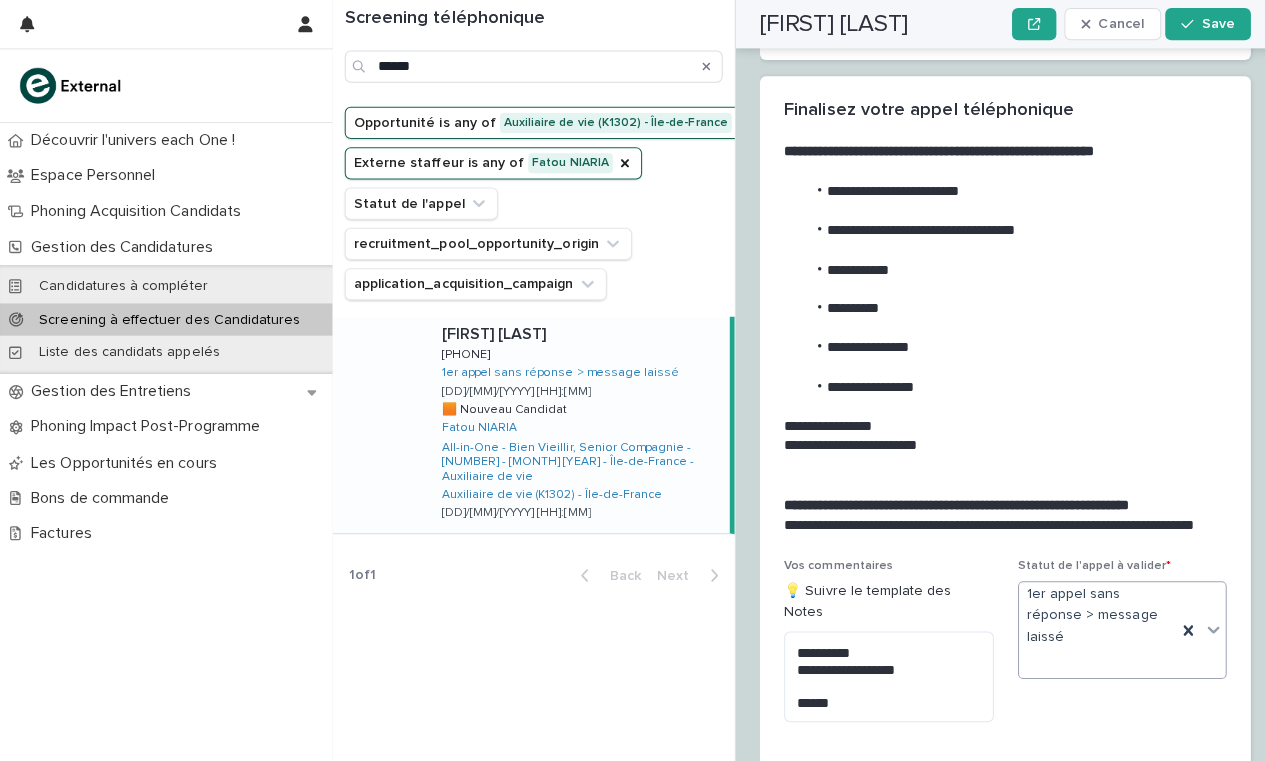 click 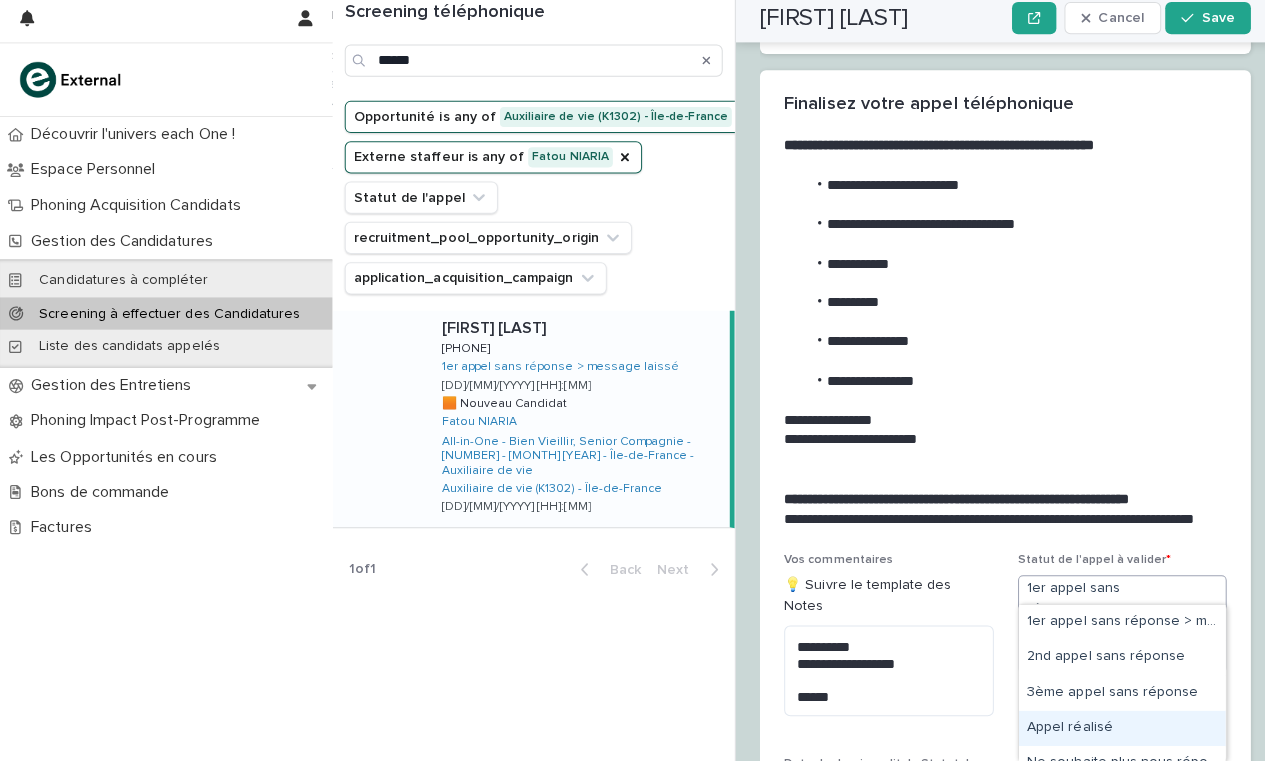 click on "Appel réalisé" at bounding box center (1113, 728) 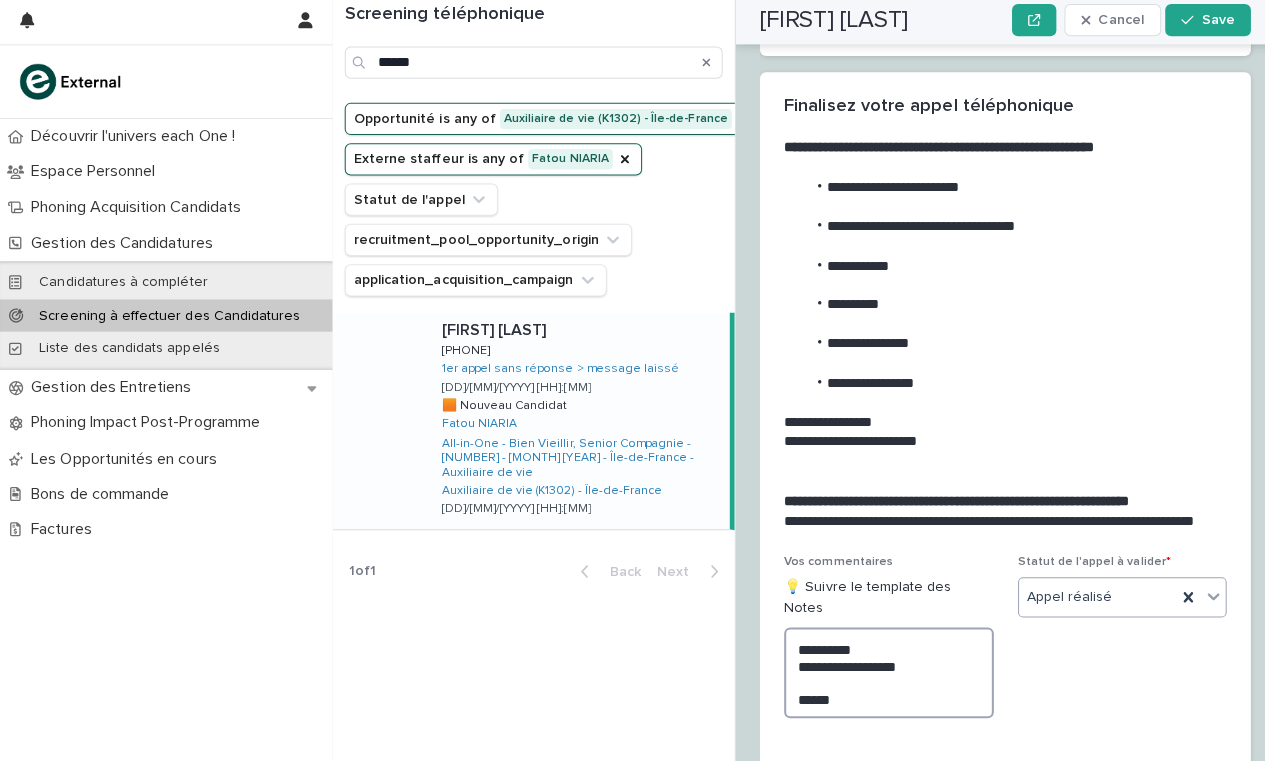 click on "**********" at bounding box center [882, 672] 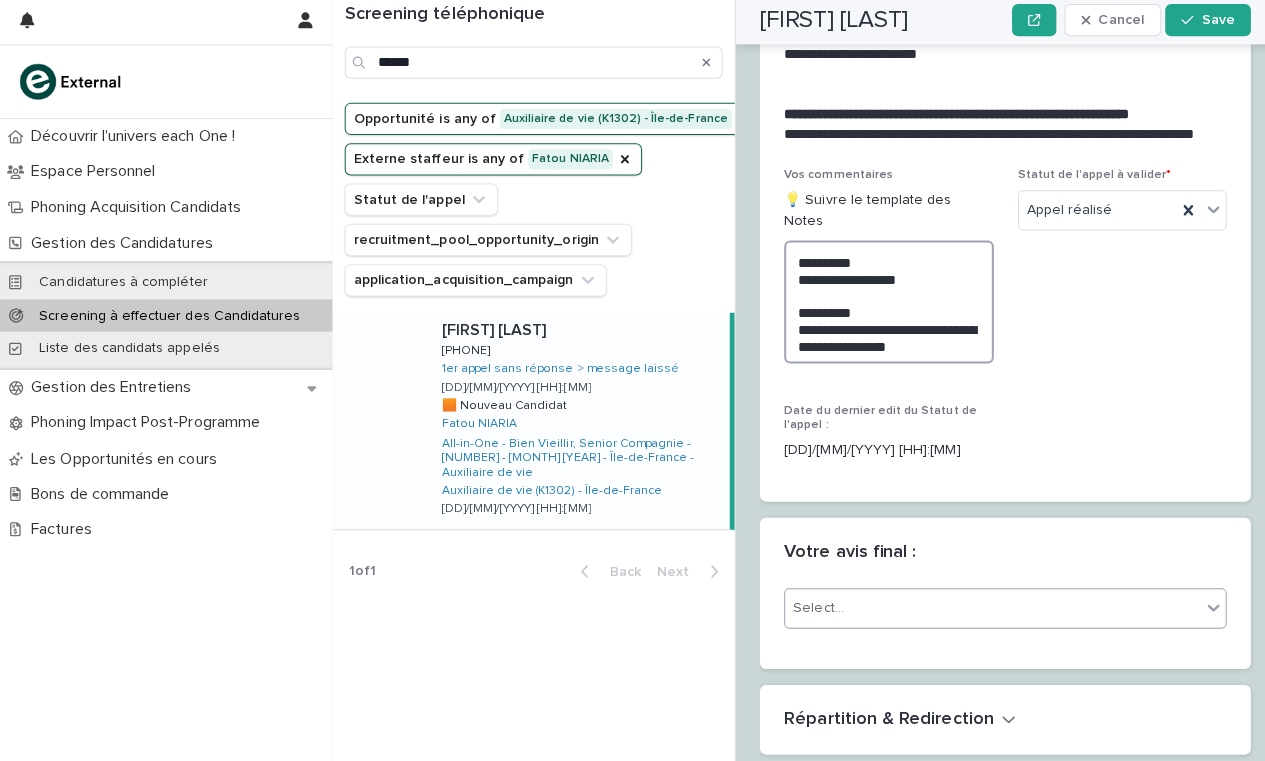 scroll, scrollTop: 2622, scrollLeft: 0, axis: vertical 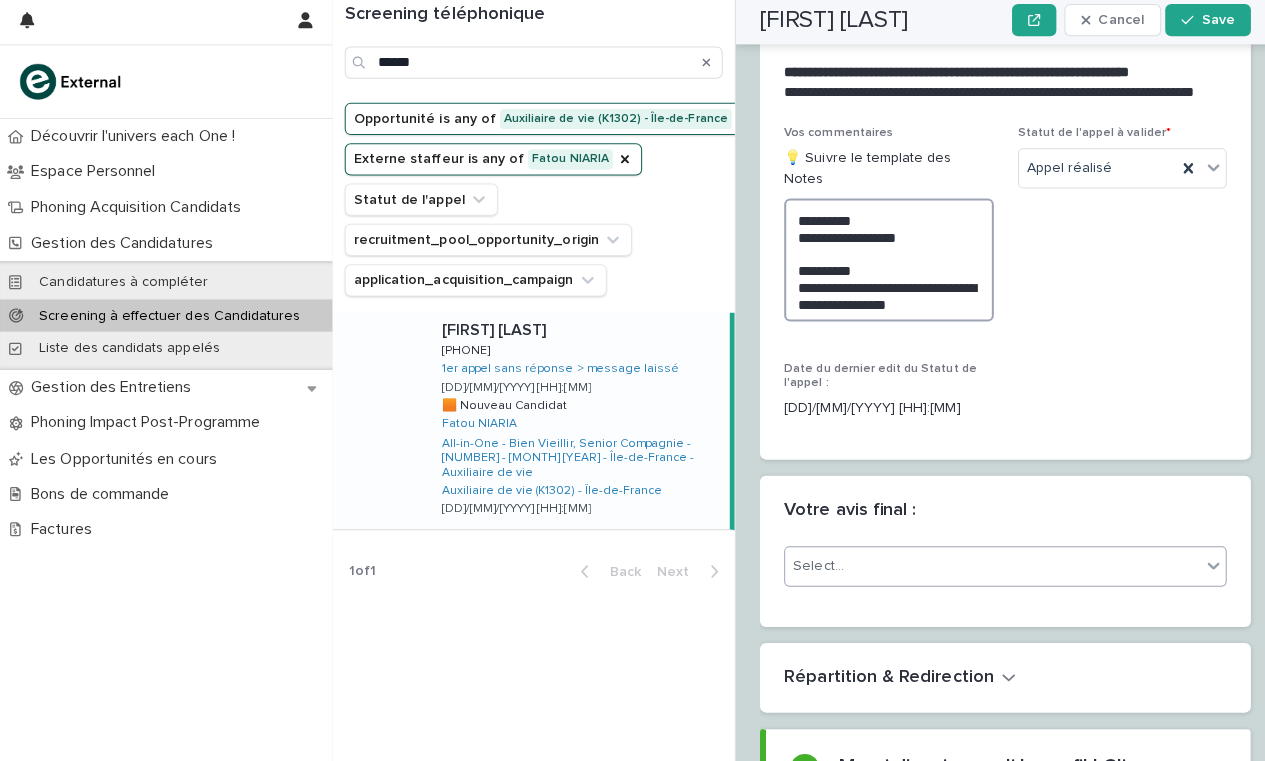 type on "**********" 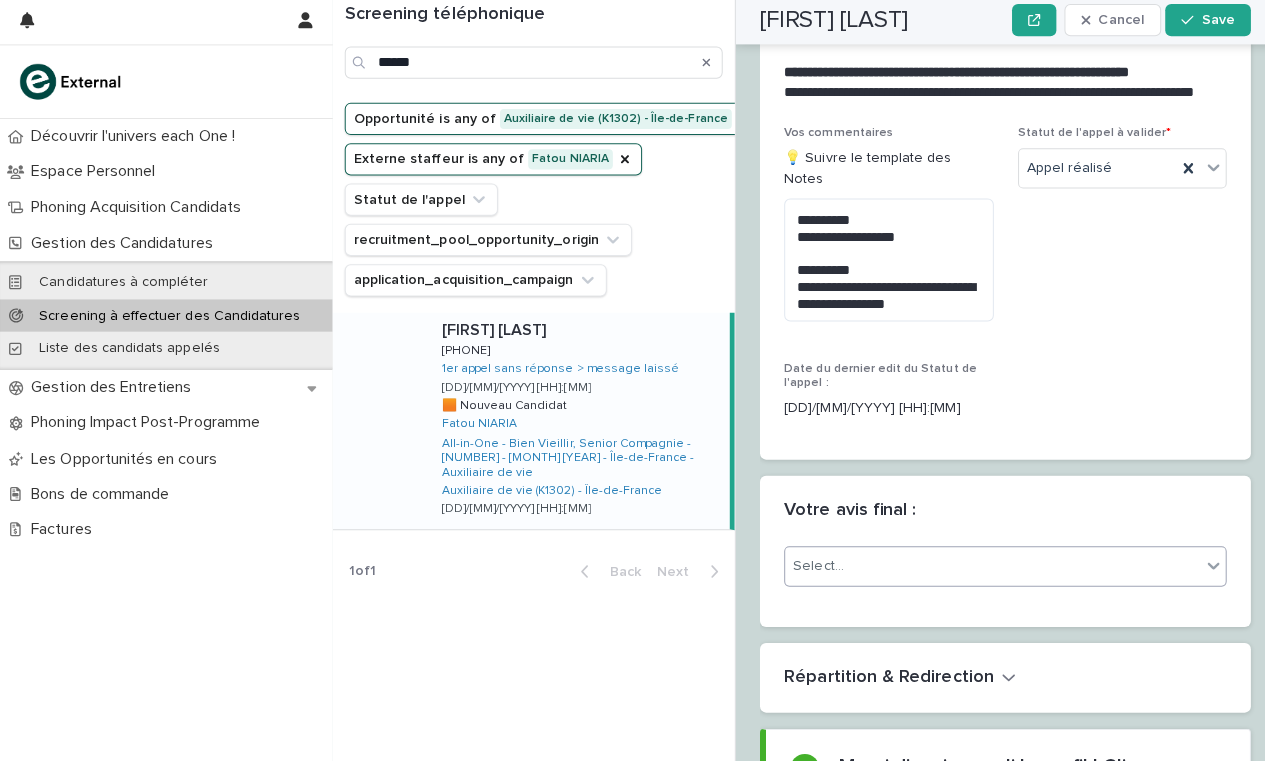 click on "Select..." at bounding box center [985, 565] 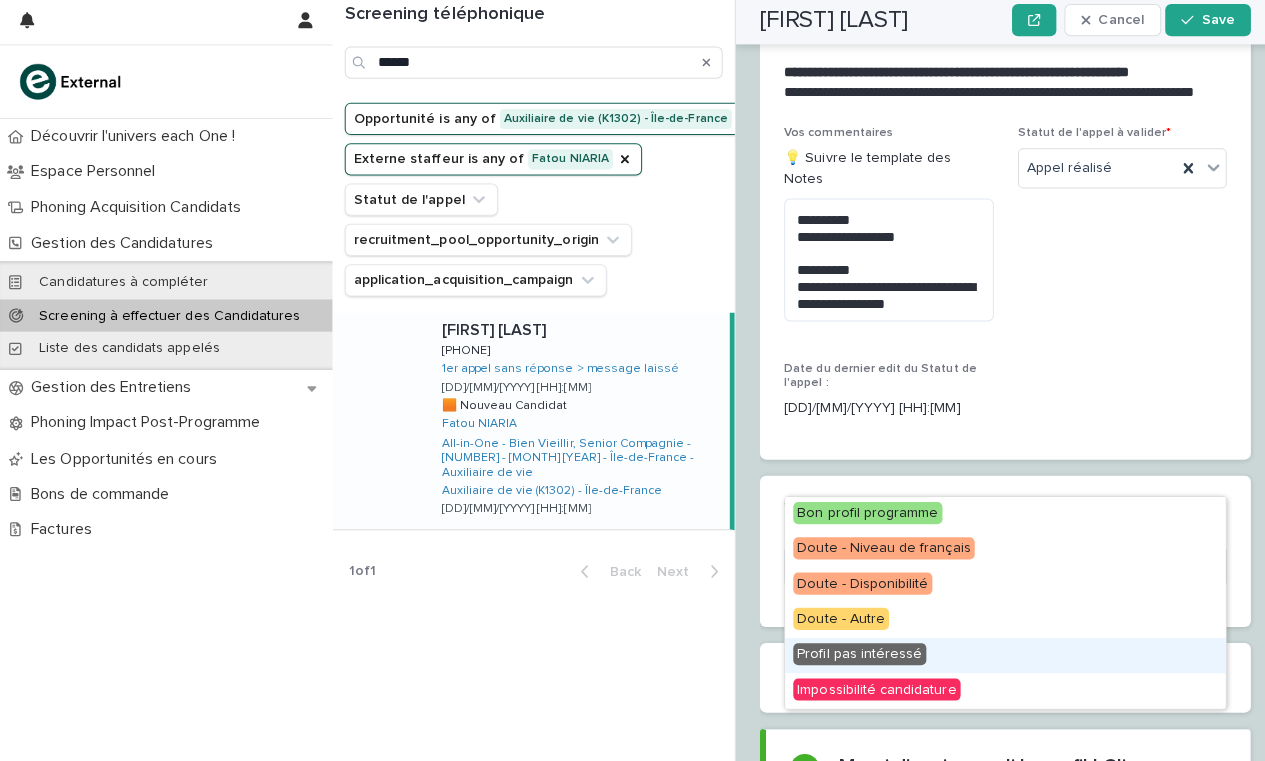 click on "Profil pas intéressé" at bounding box center (853, 653) 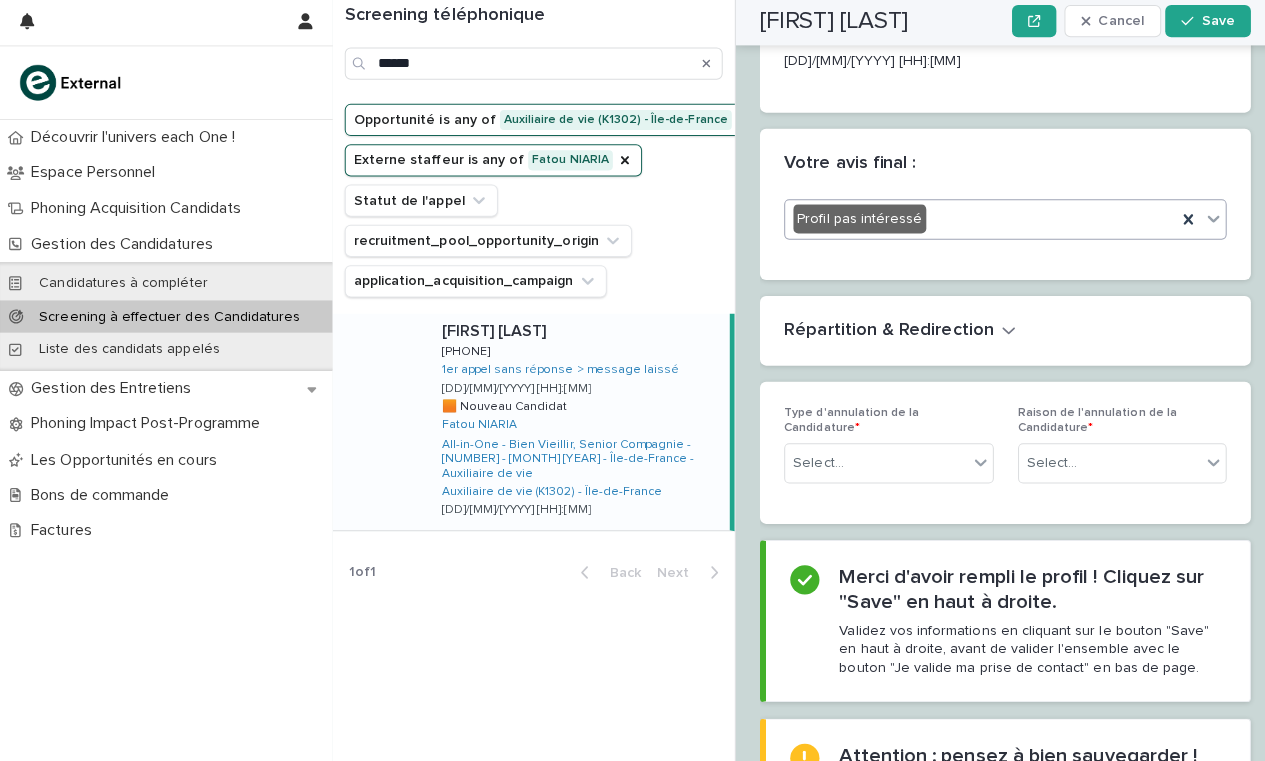 scroll, scrollTop: 2997, scrollLeft: 0, axis: vertical 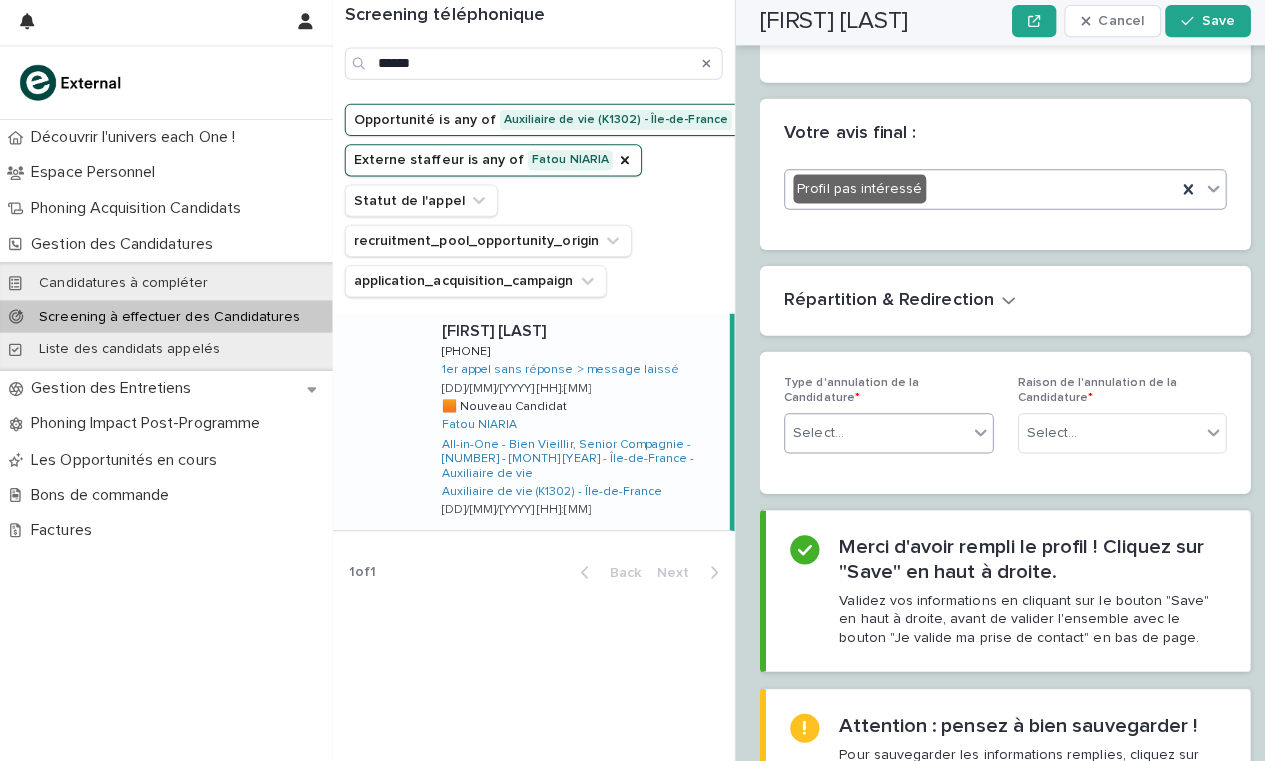 click on "Select..." at bounding box center [869, 433] 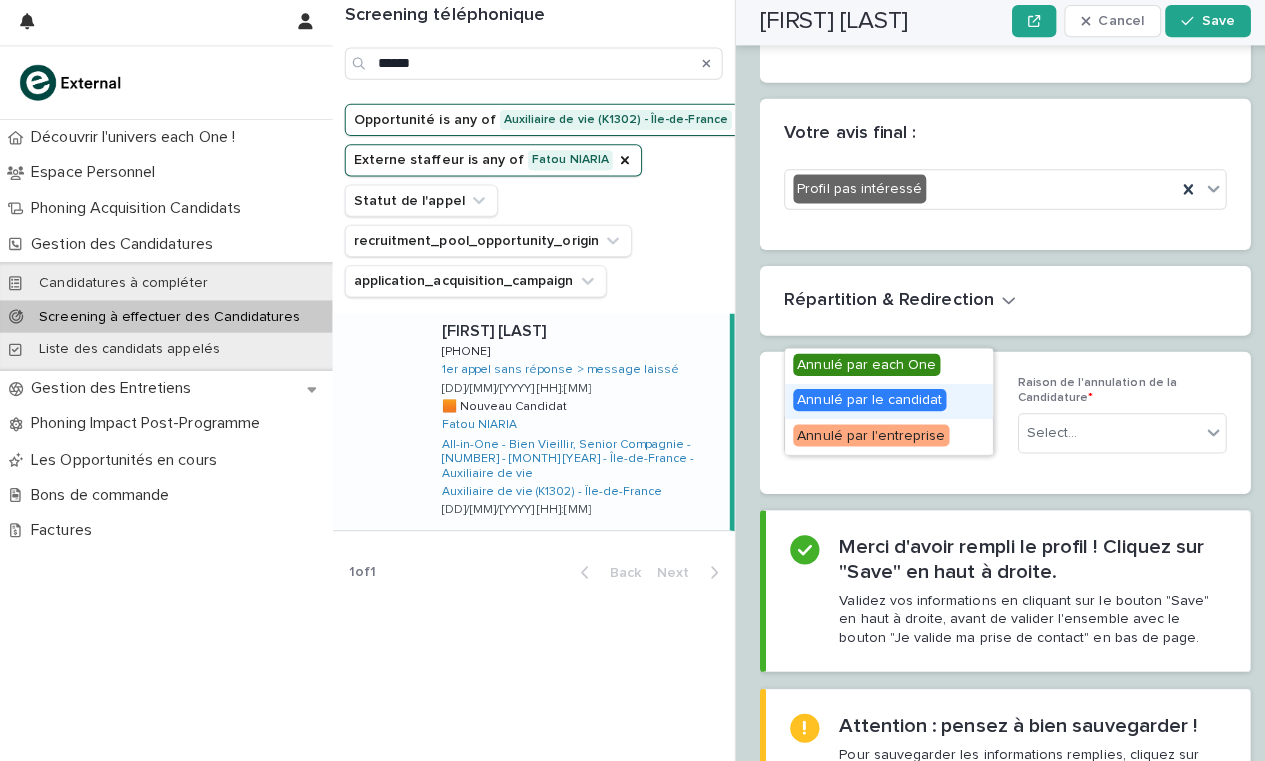 click on "Annulé par le candidat" at bounding box center (863, 400) 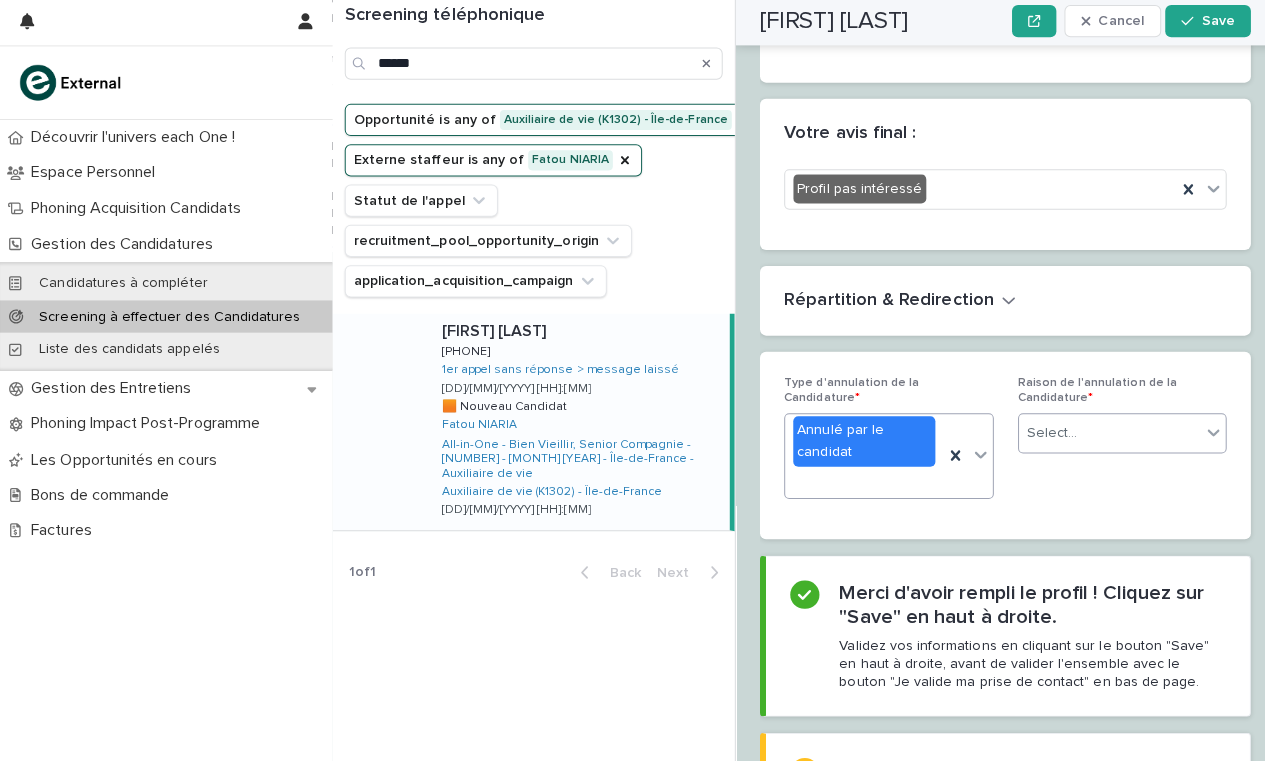 scroll, scrollTop: 2997, scrollLeft: 0, axis: vertical 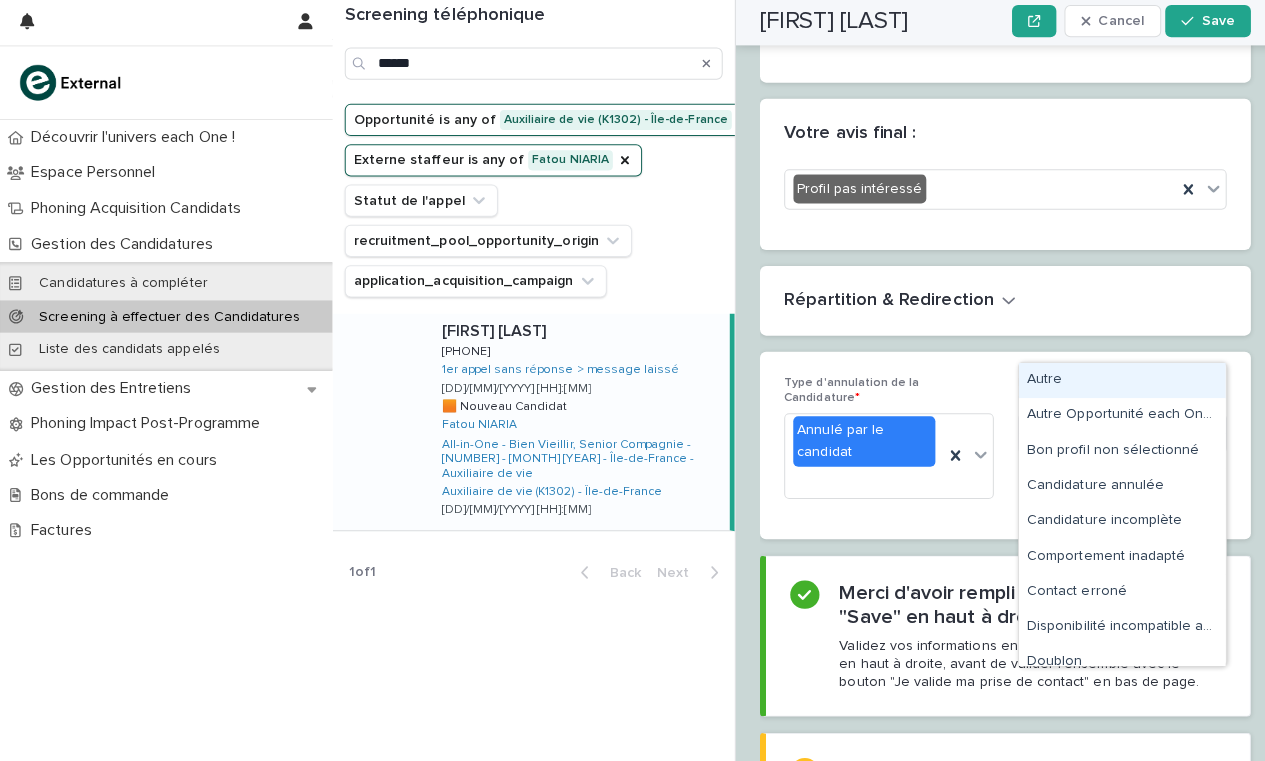 click on "Select..." at bounding box center (1101, 433) 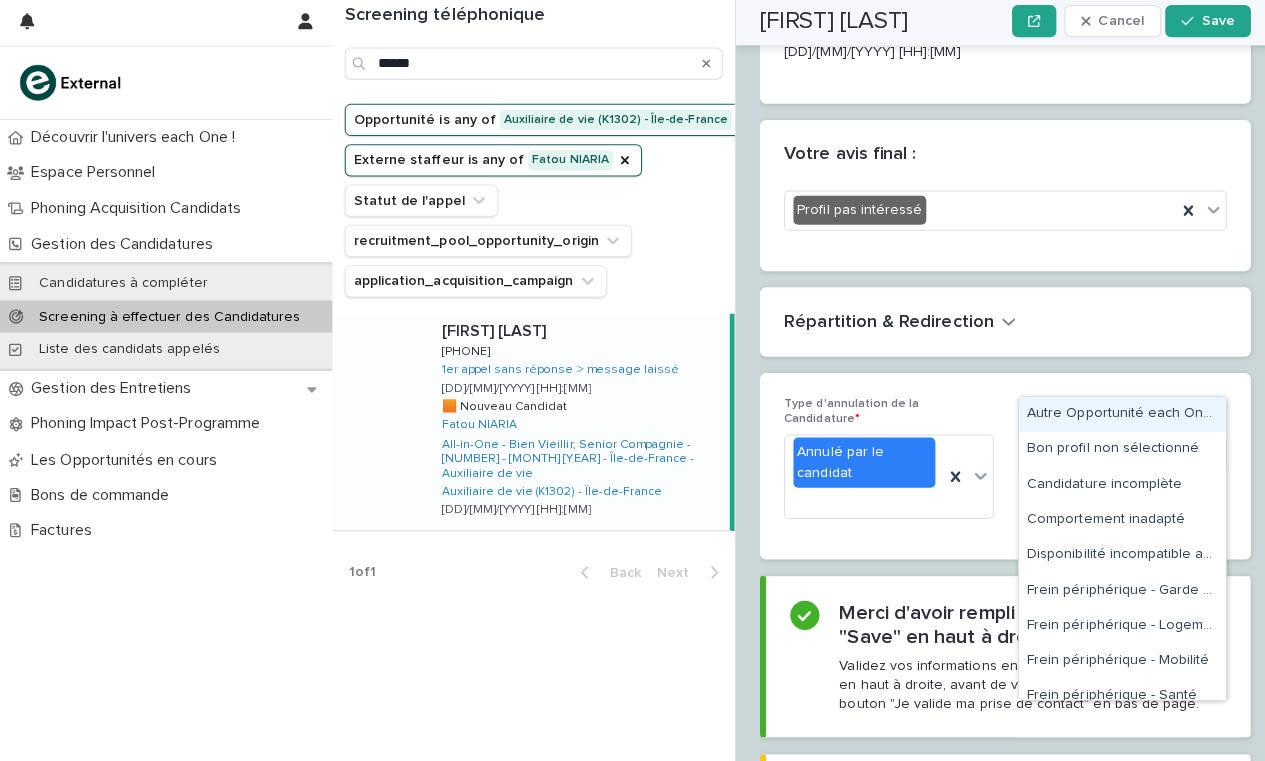 type on "***" 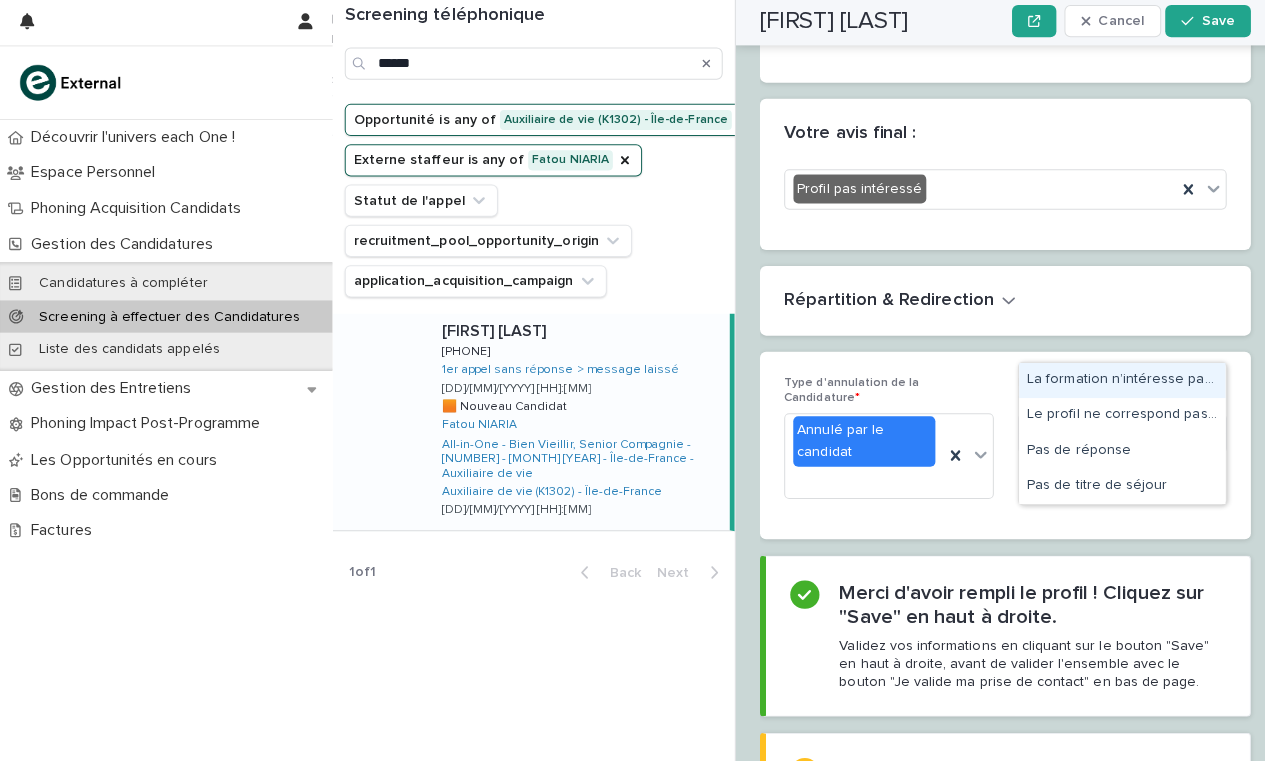 click on "La formation n’intéresse pas la personne" at bounding box center (1113, 380) 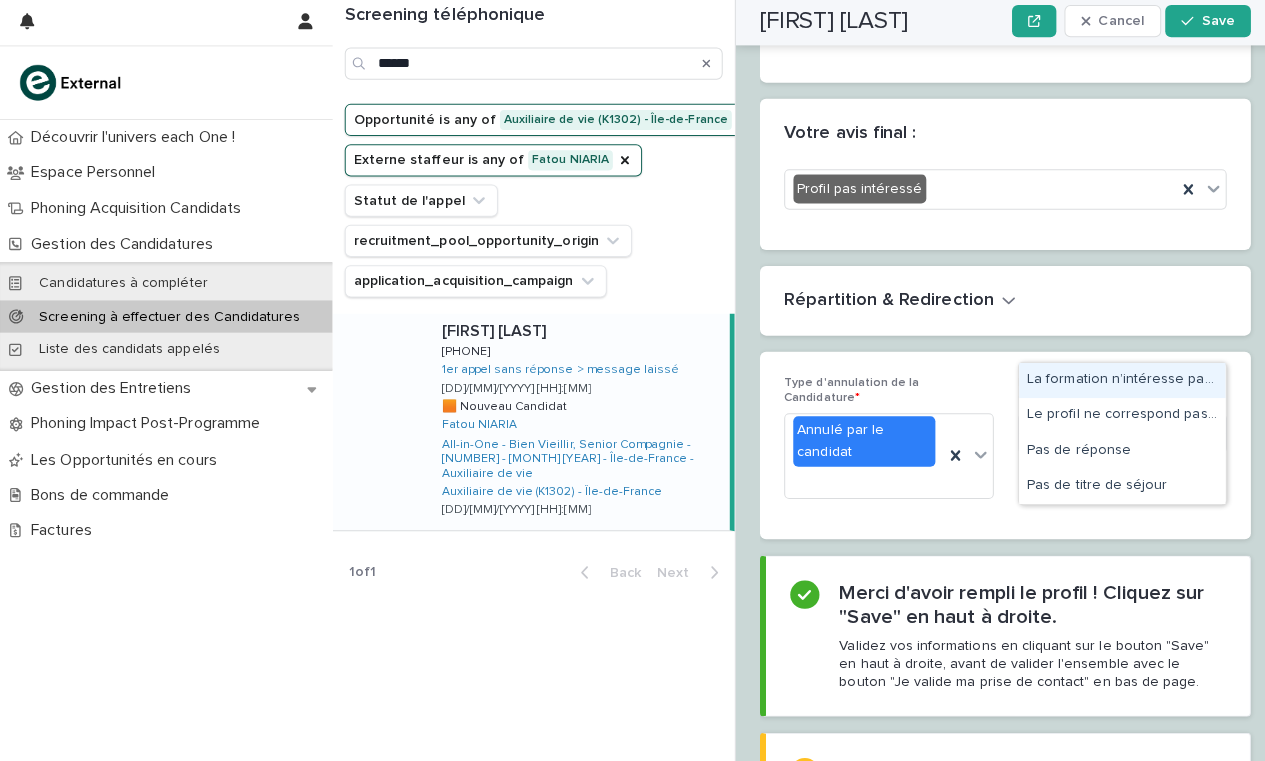type 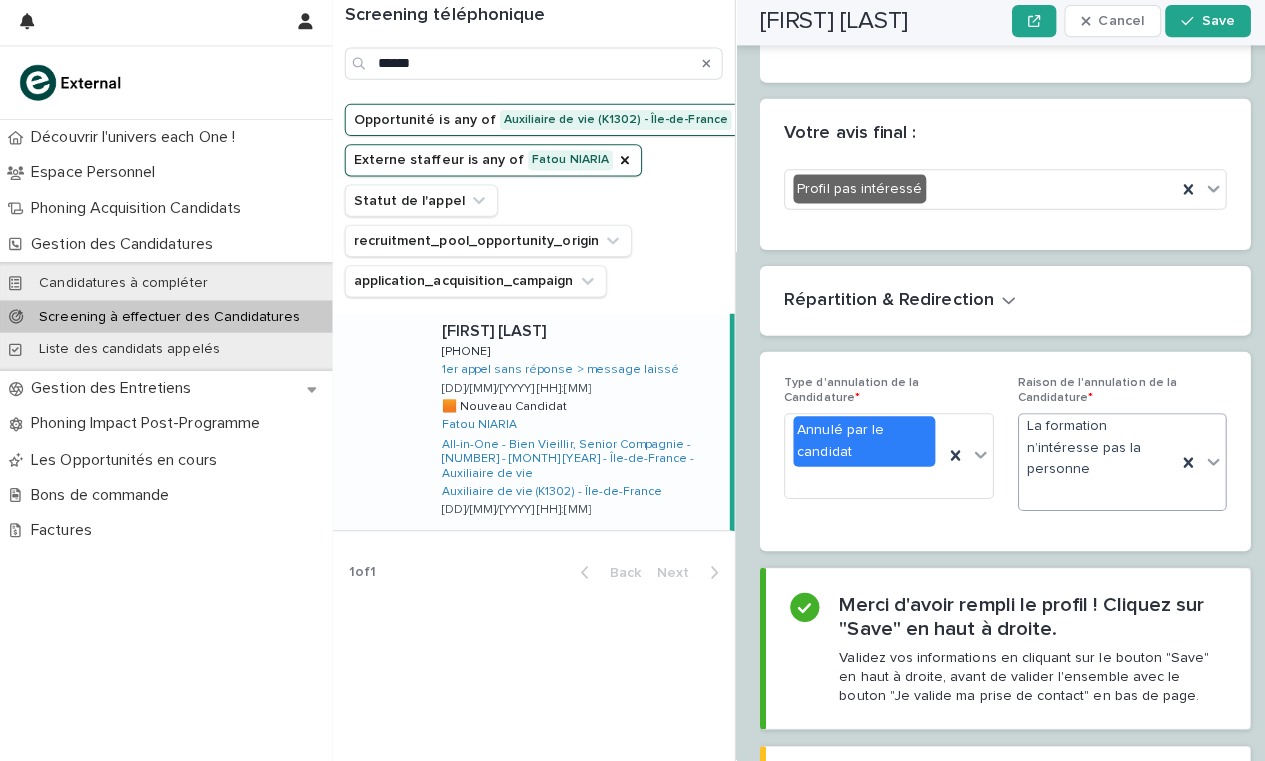 scroll, scrollTop: 2997, scrollLeft: 0, axis: vertical 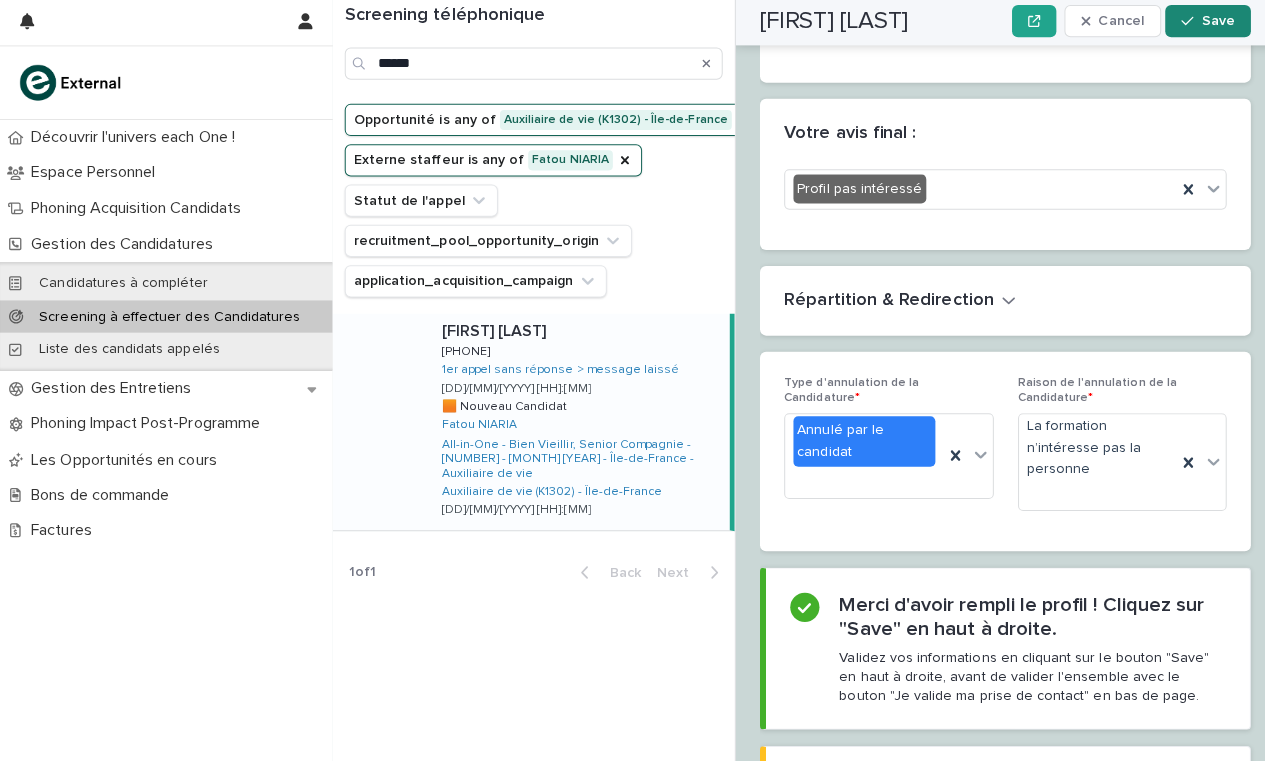 click on "Save" at bounding box center [1208, 24] 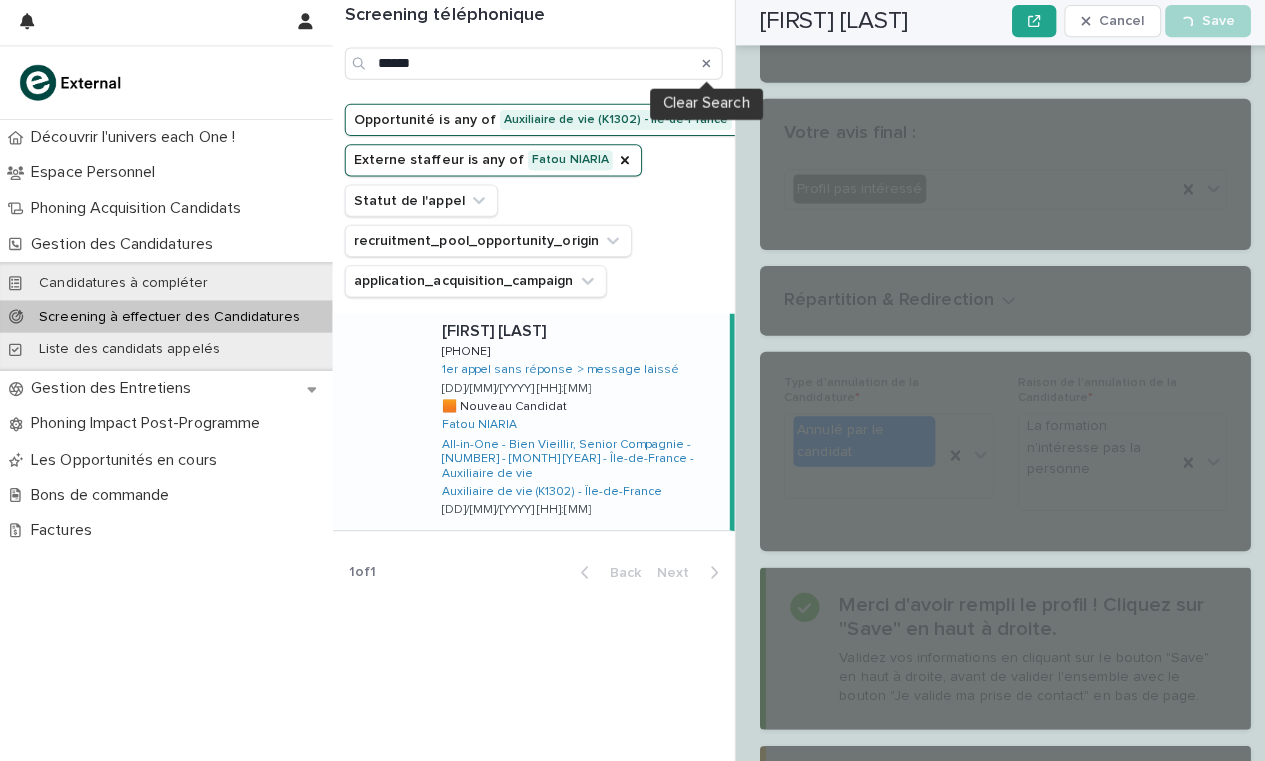 click 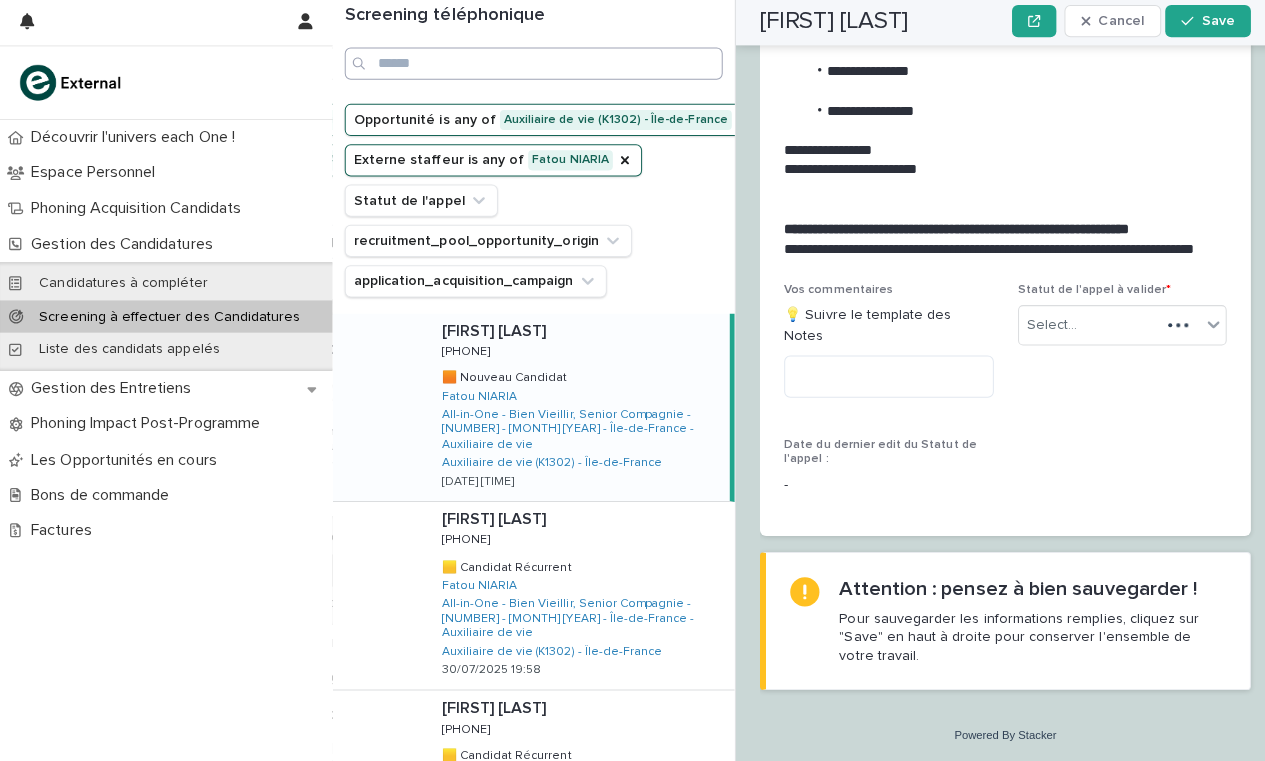 scroll, scrollTop: 2216, scrollLeft: 0, axis: vertical 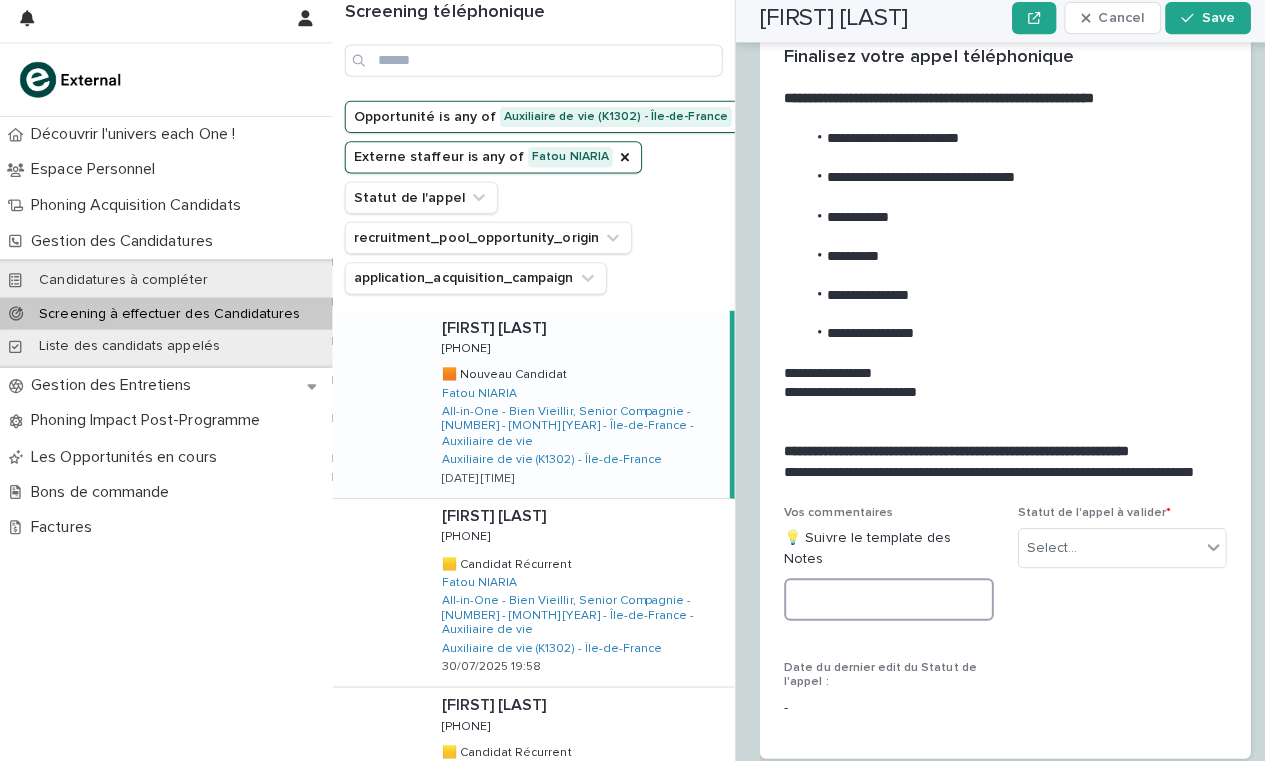 click at bounding box center [882, 601] 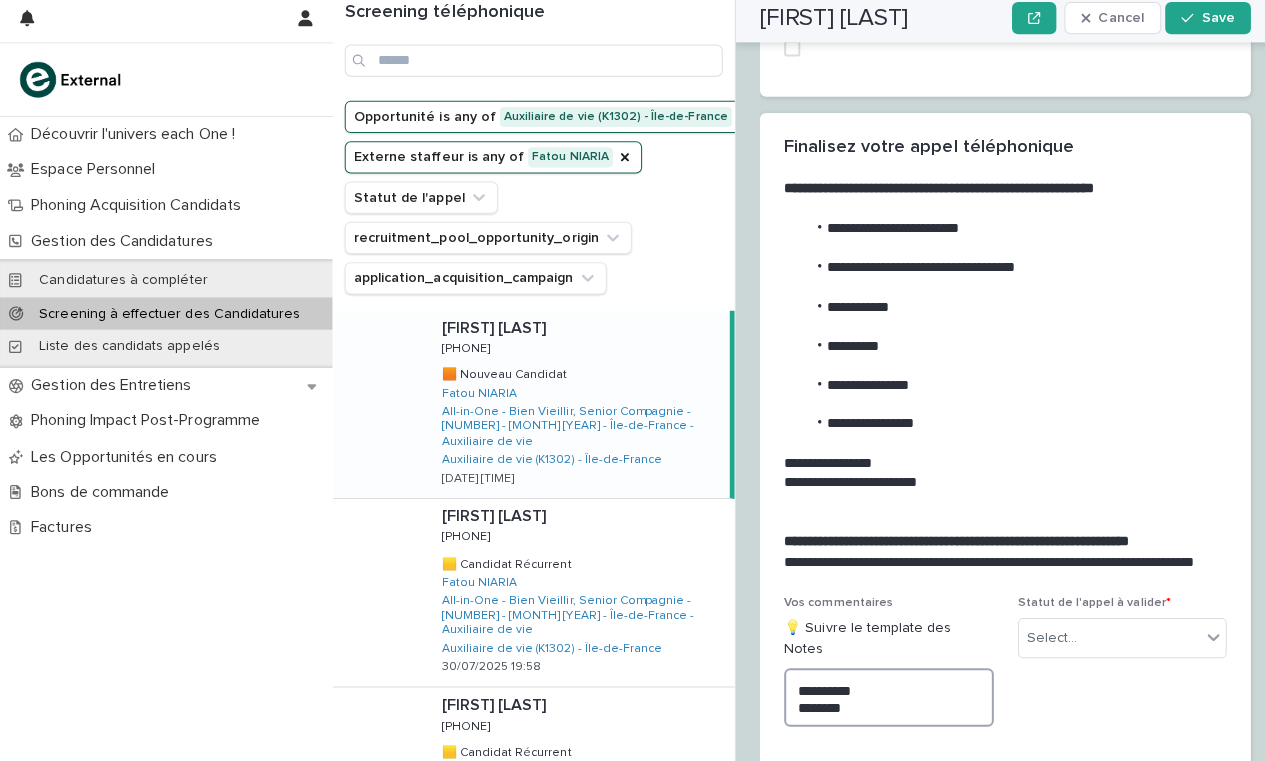 scroll, scrollTop: 2090, scrollLeft: 0, axis: vertical 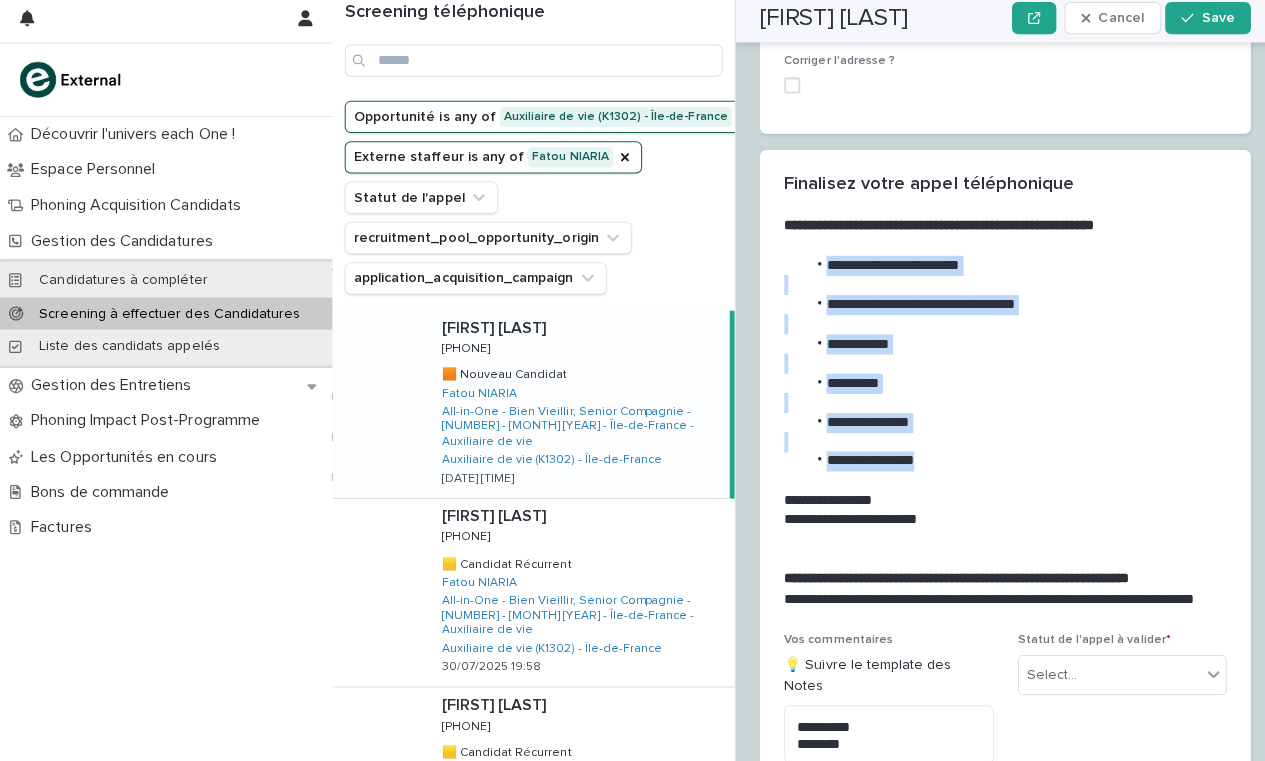 drag, startPoint x: 931, startPoint y: 331, endPoint x: 805, endPoint y: 142, distance: 227.14973 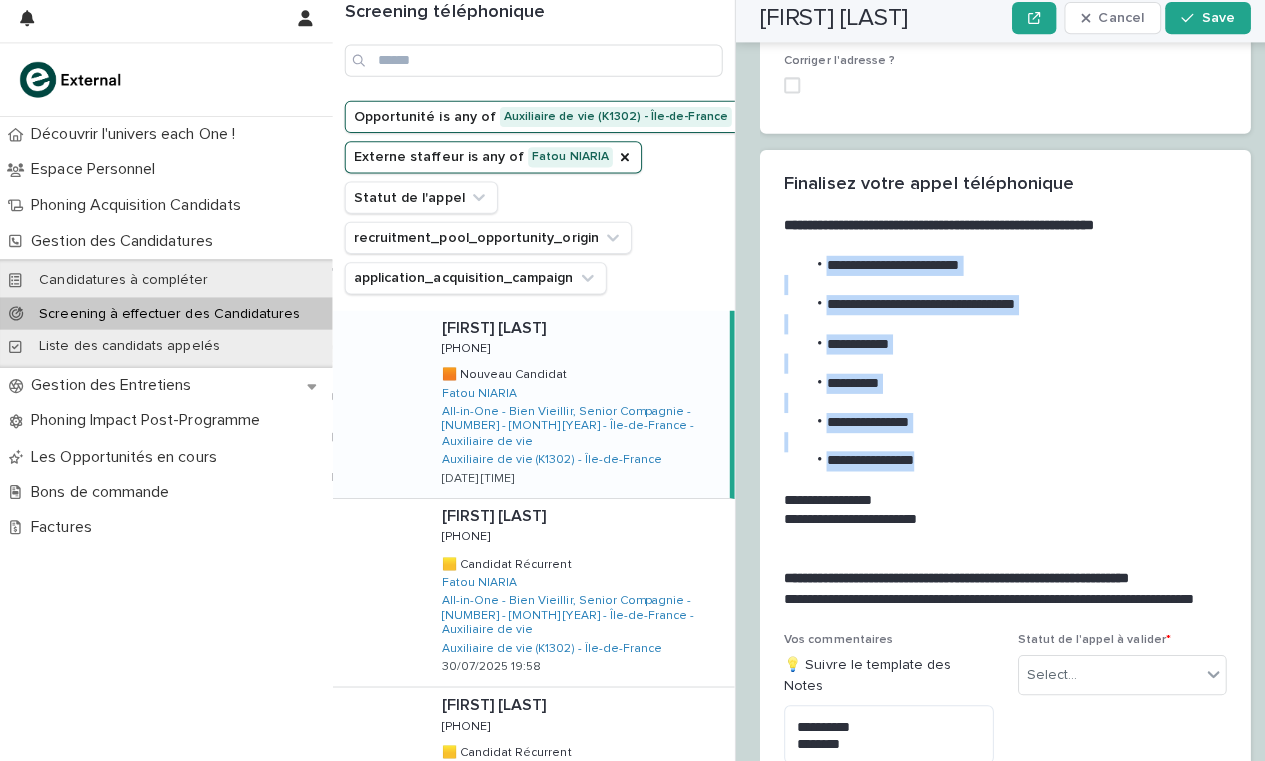 click on "**********" at bounding box center (993, 405) 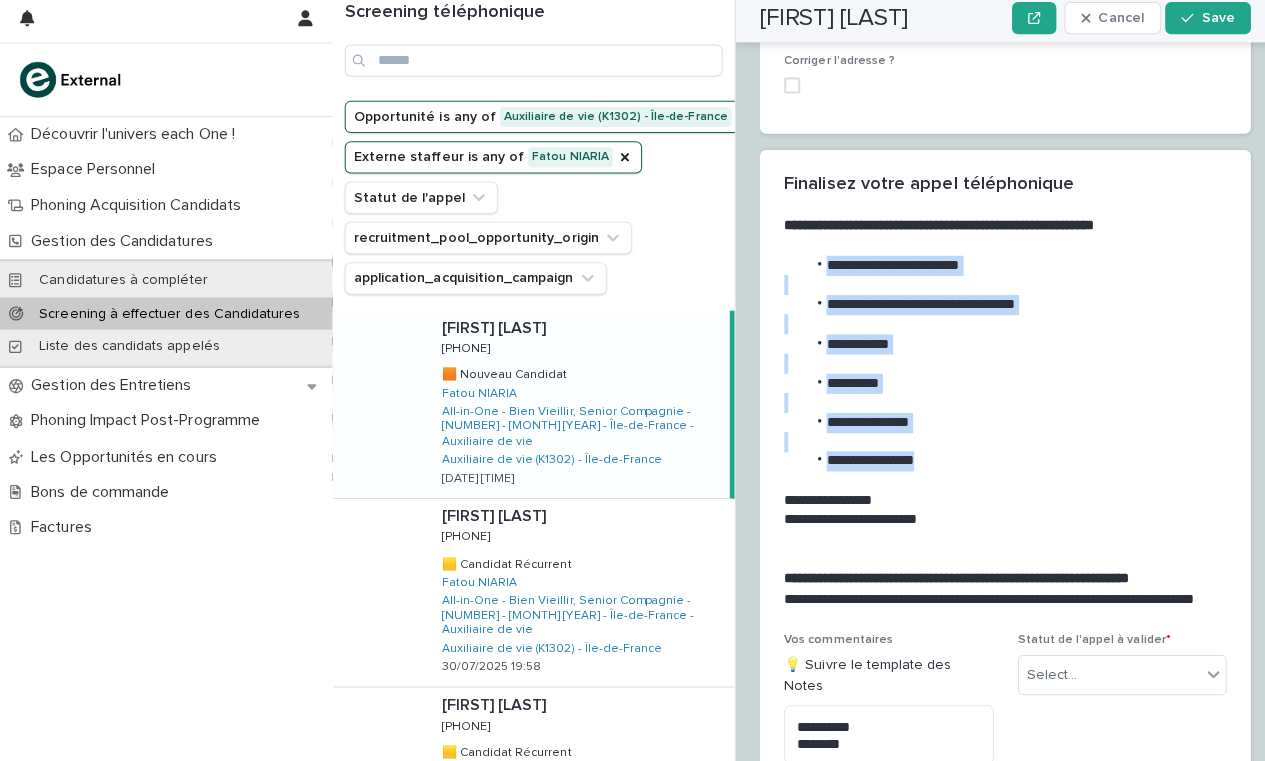 copy on "**********" 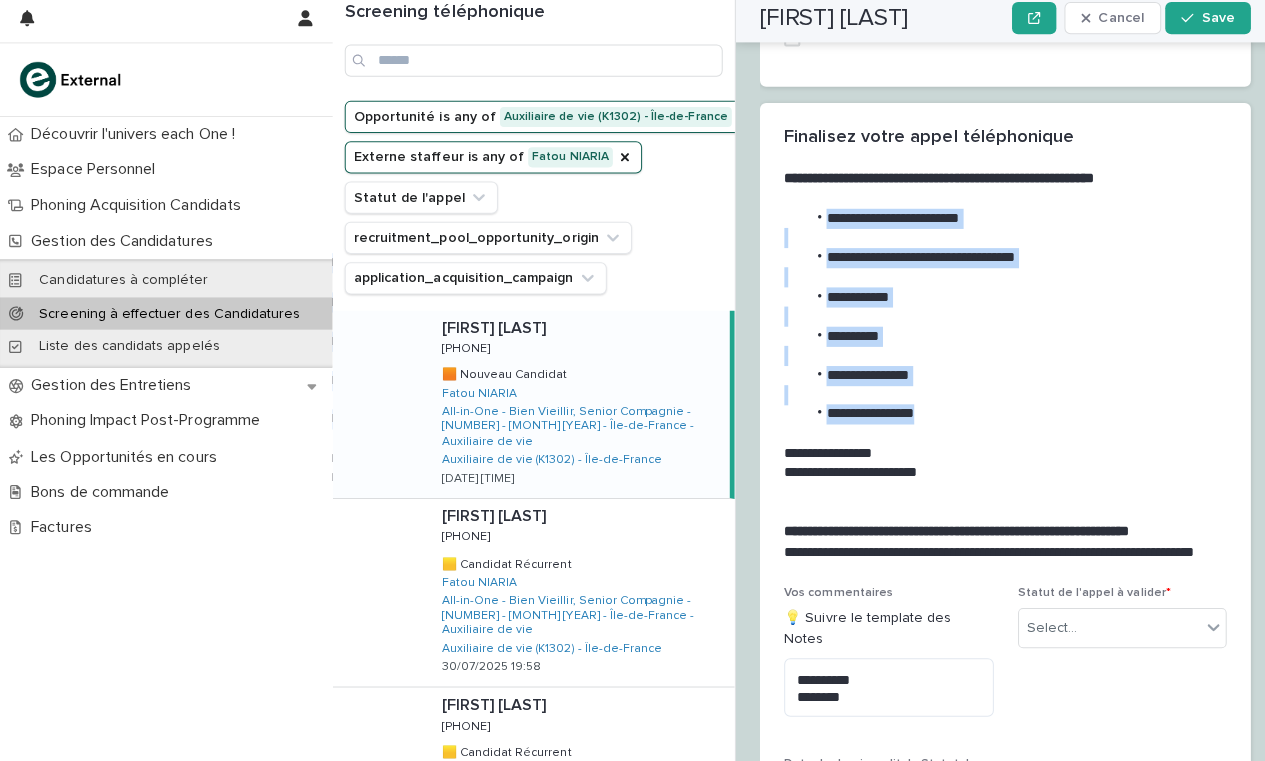 scroll, scrollTop: 2219, scrollLeft: 0, axis: vertical 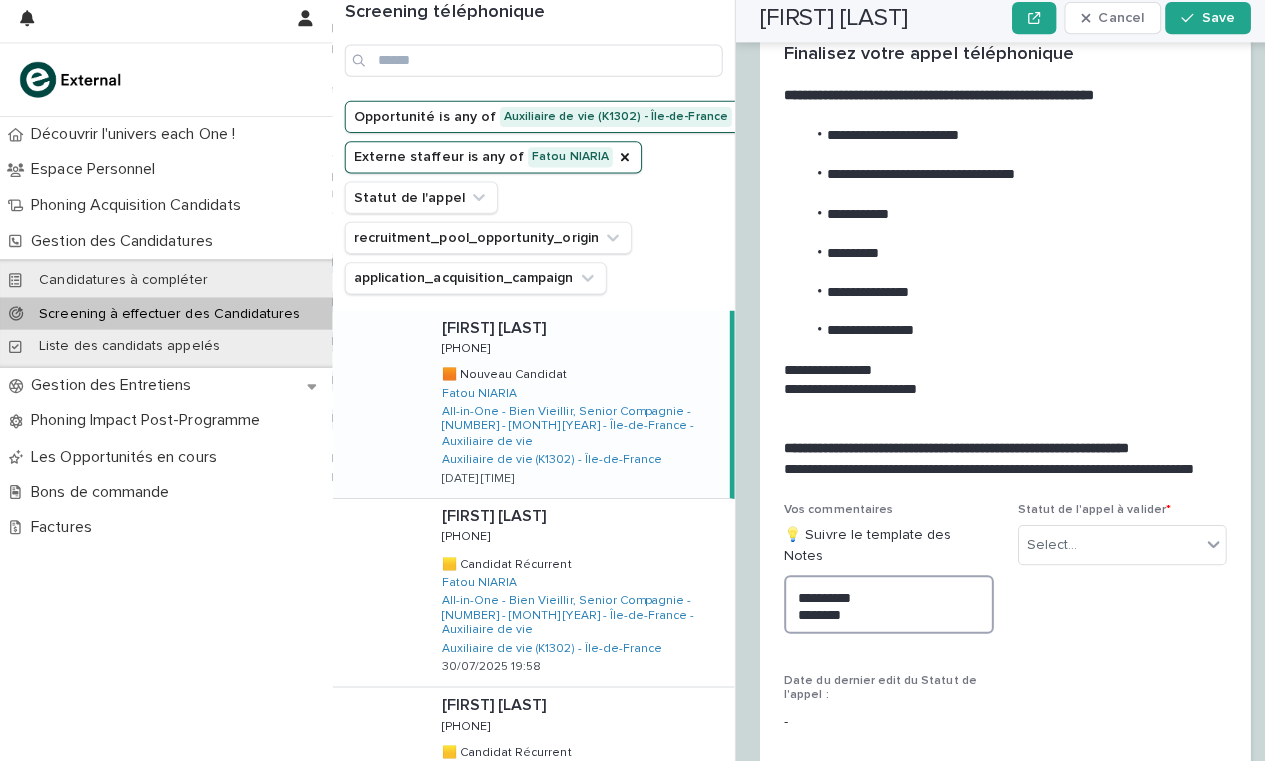 click on "**********" at bounding box center (882, 606) 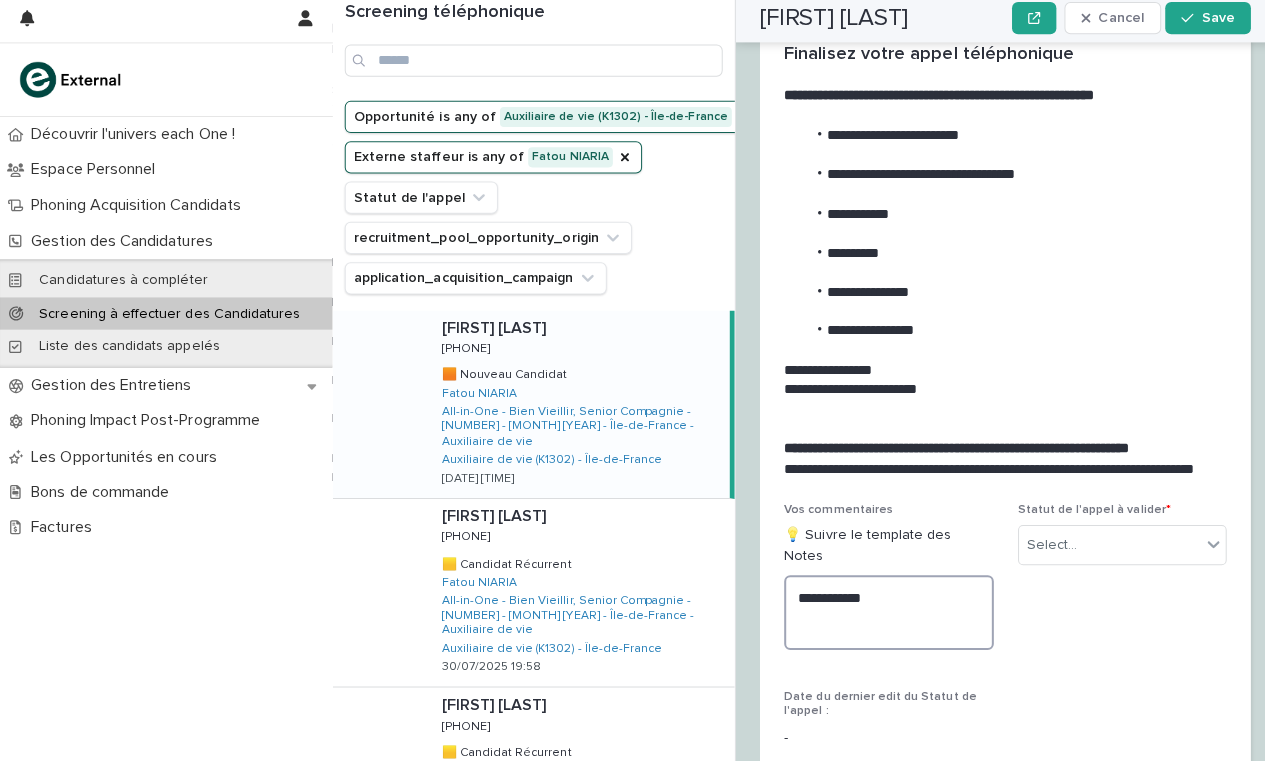 paste on "**********" 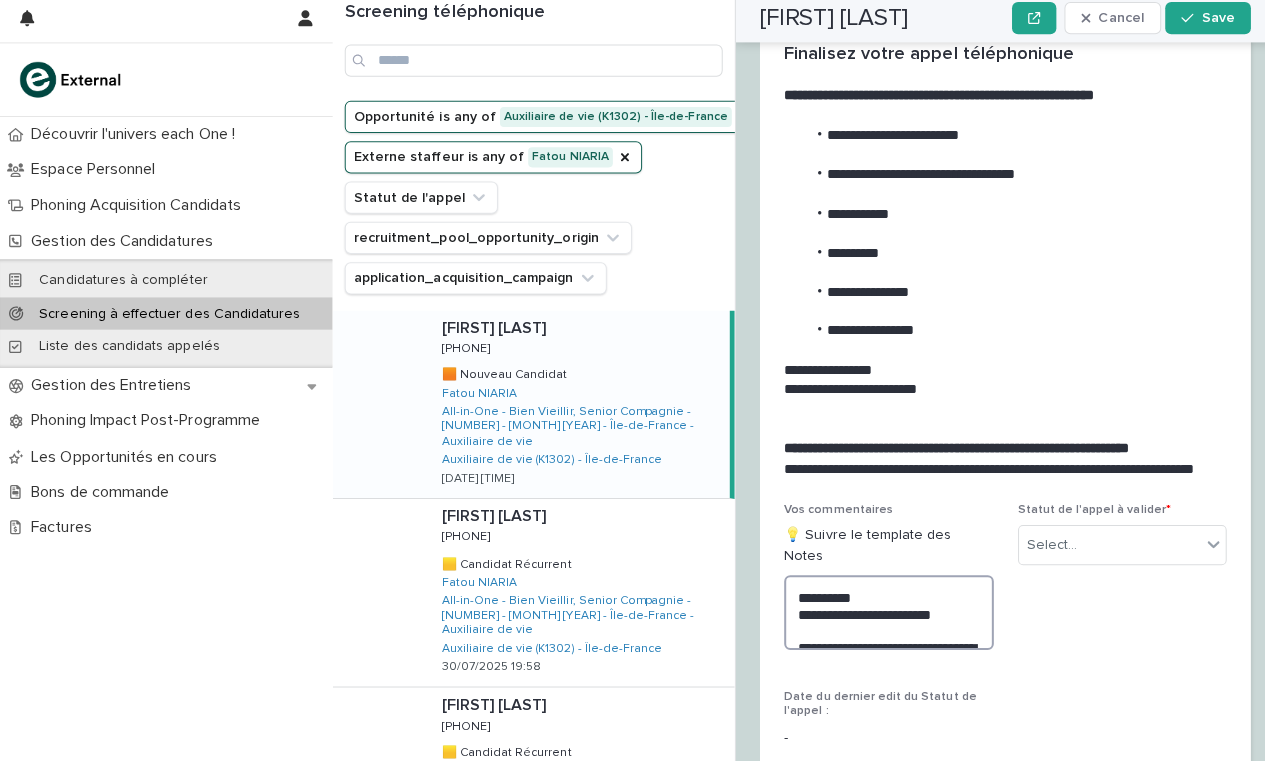 click on "**********" at bounding box center (882, 614) 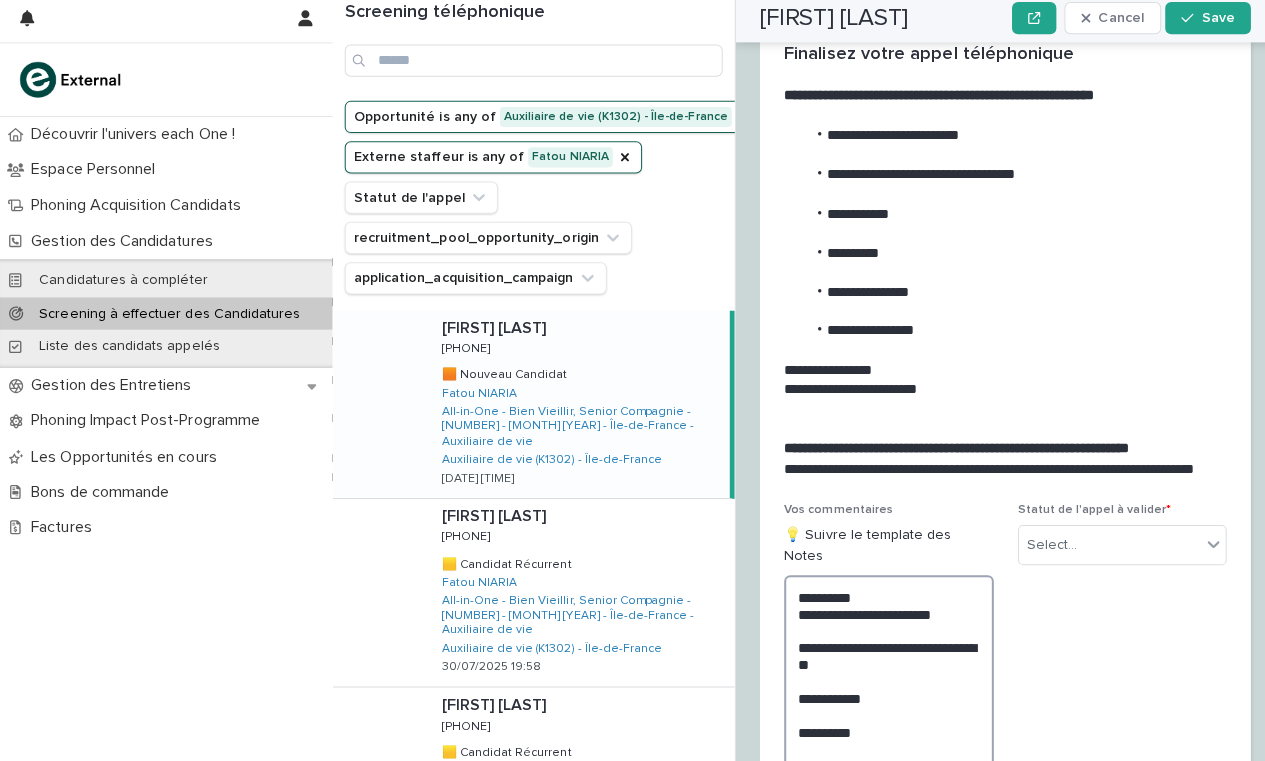 click on "**********" at bounding box center (882, 694) 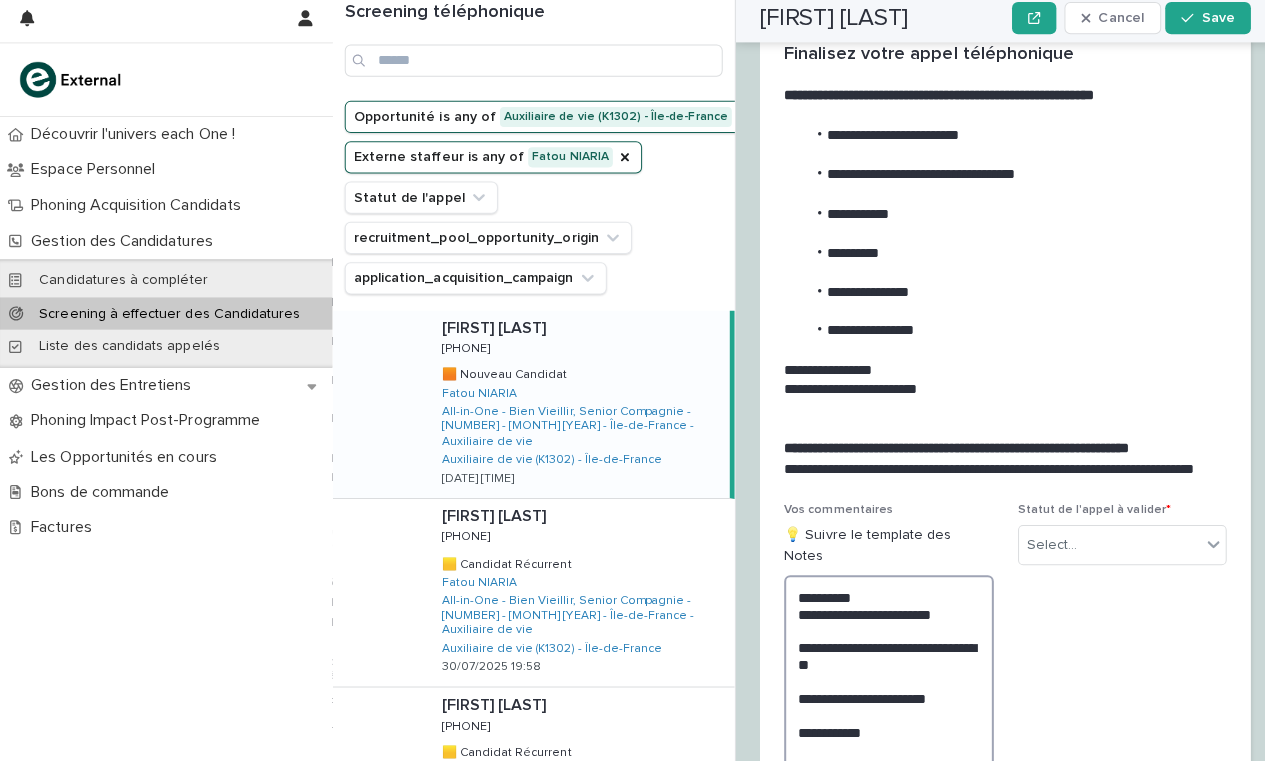 click on "**********" at bounding box center [882, 710] 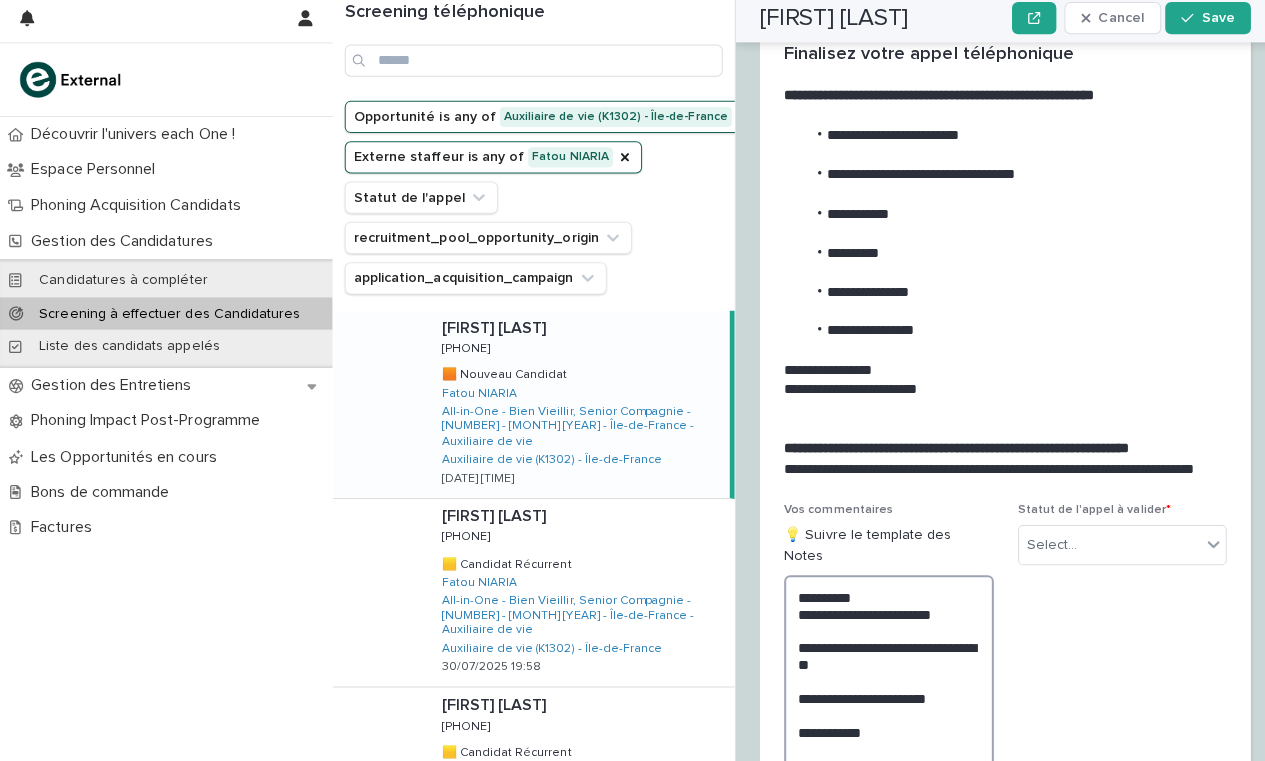 click on "**********" at bounding box center (882, 710) 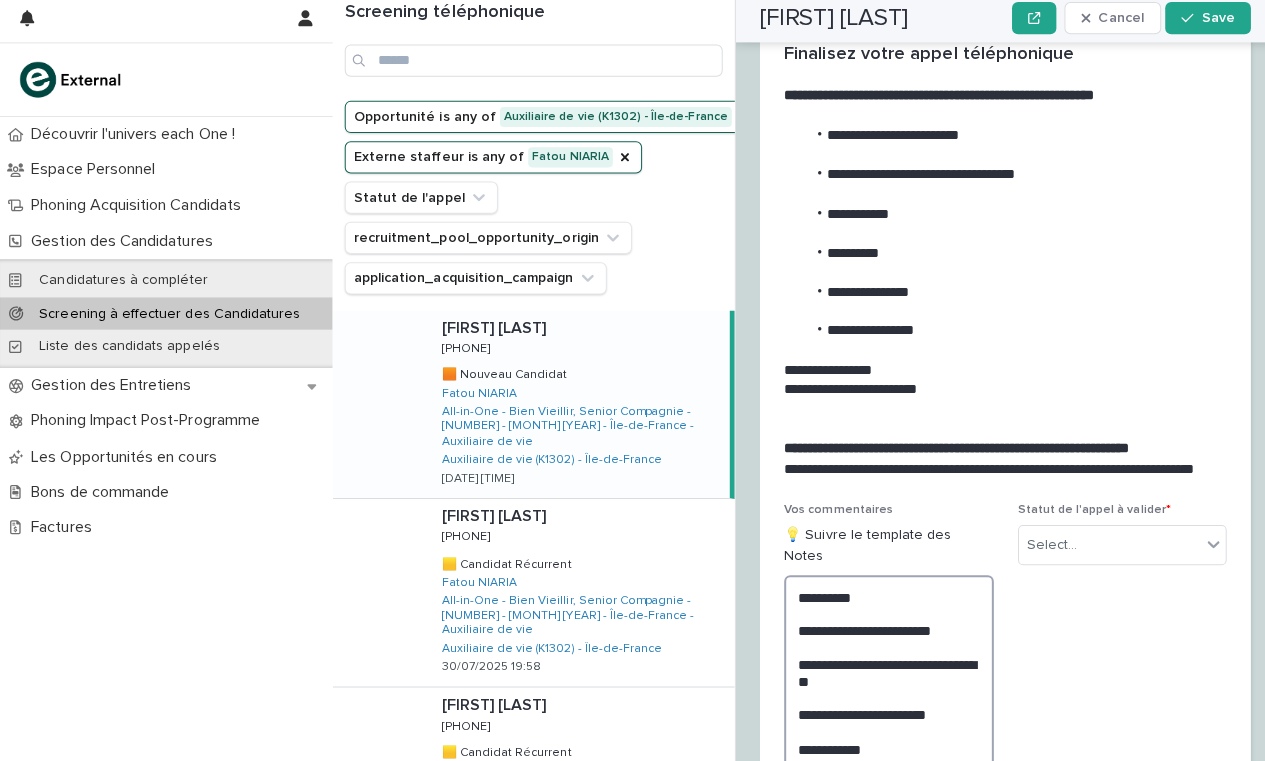 click on "**********" at bounding box center (882, 718) 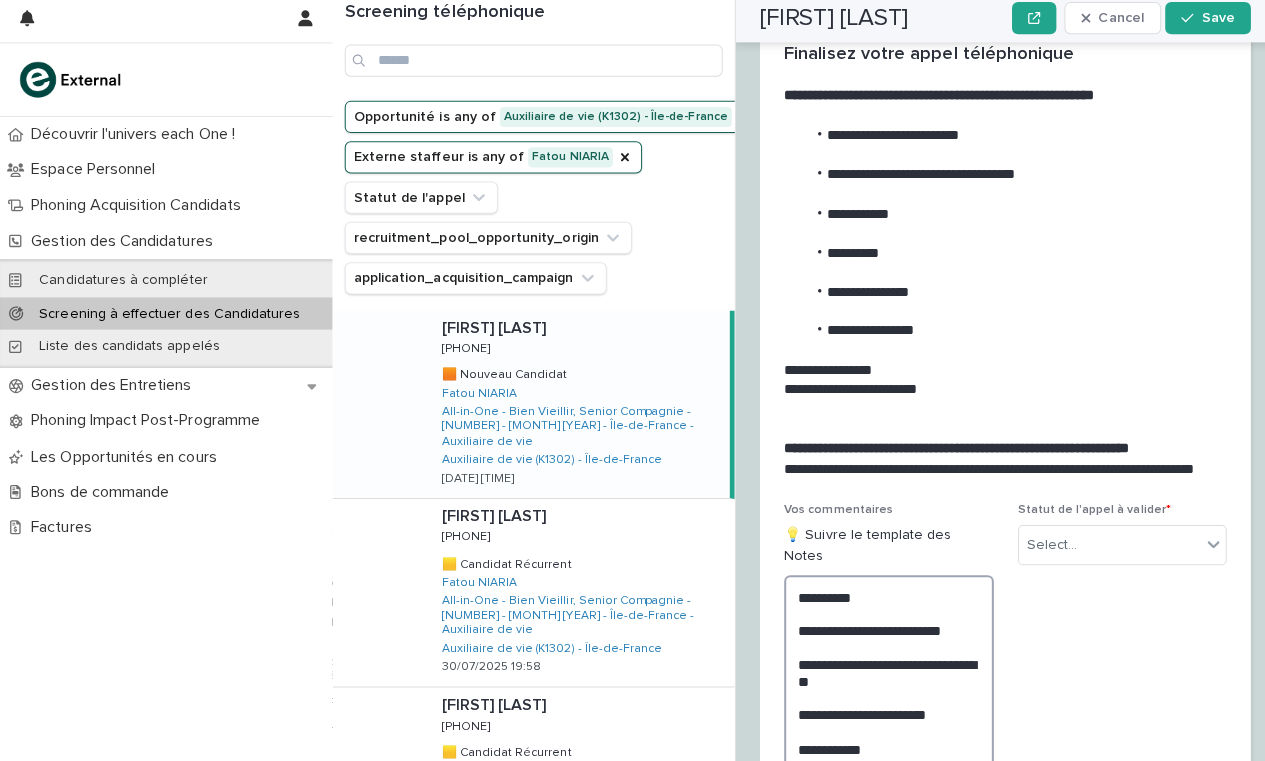 click on "**********" at bounding box center (882, 718) 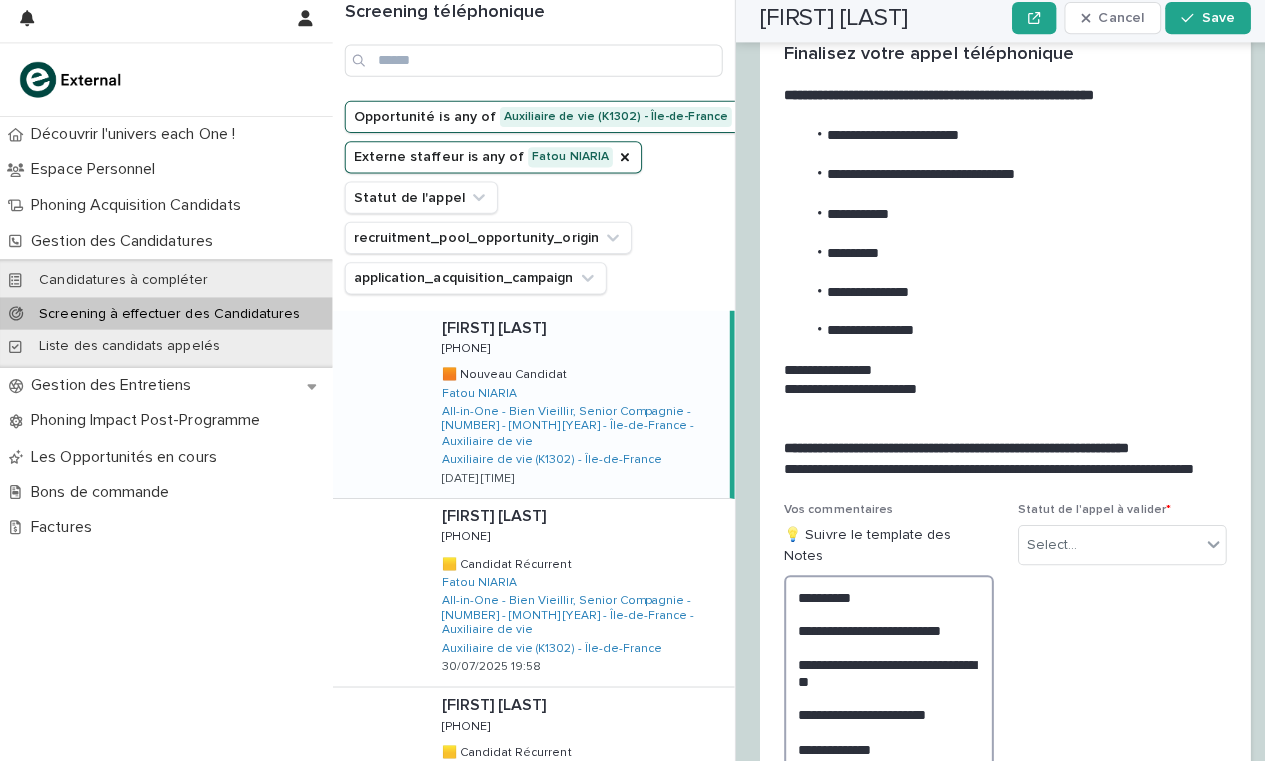 click on "**********" at bounding box center [882, 718] 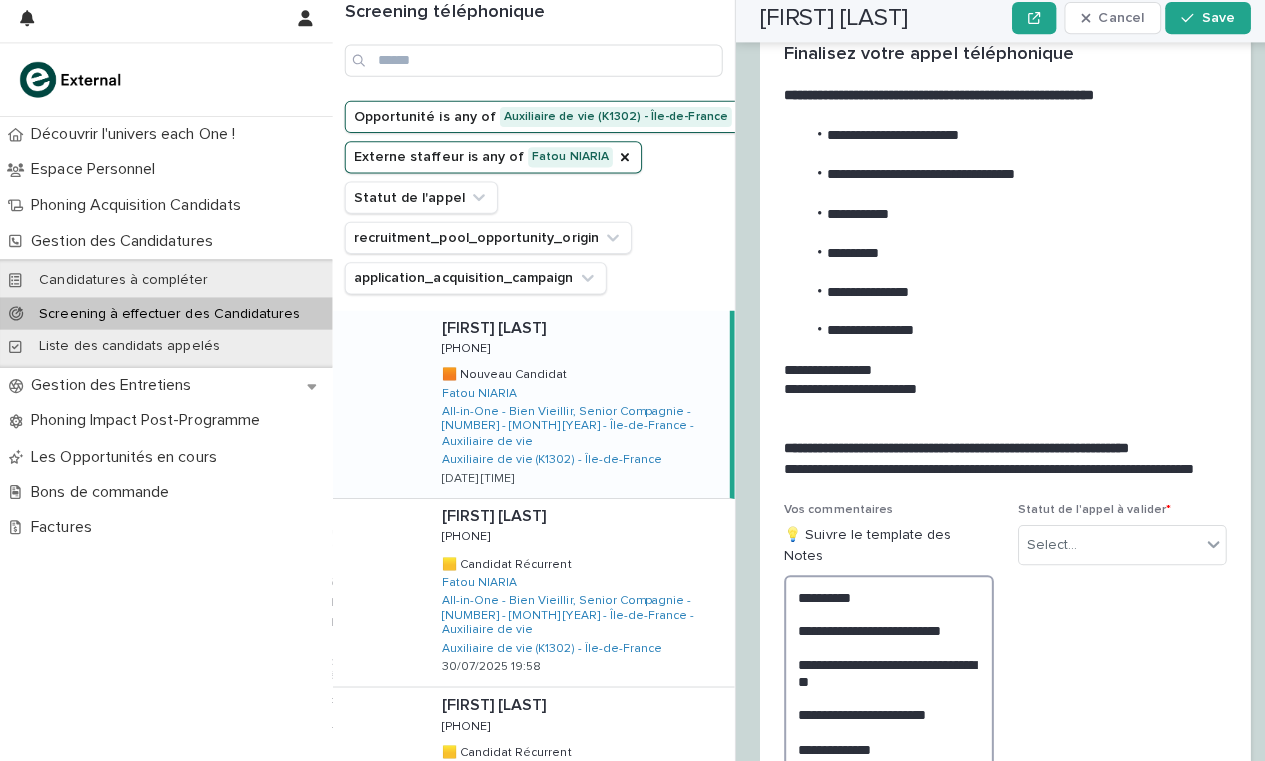 click on "**********" at bounding box center [882, 718] 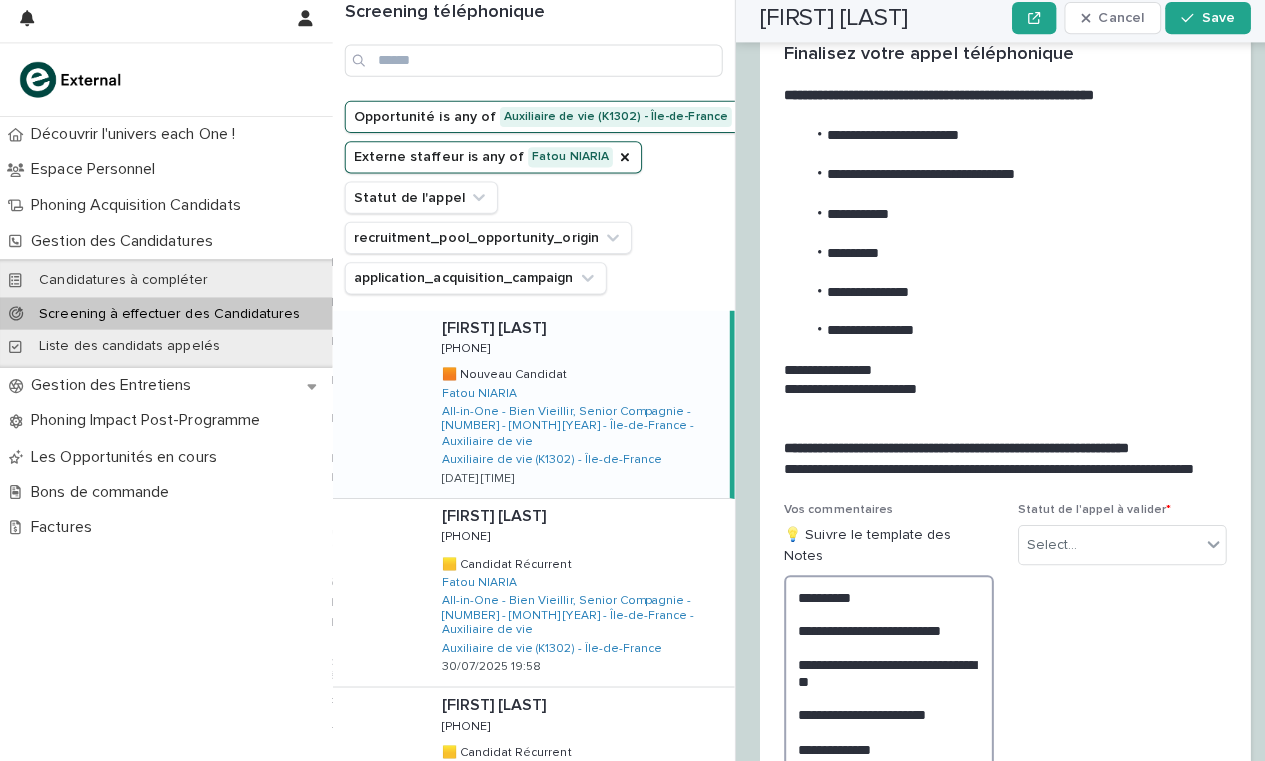 click on "**********" at bounding box center [882, 718] 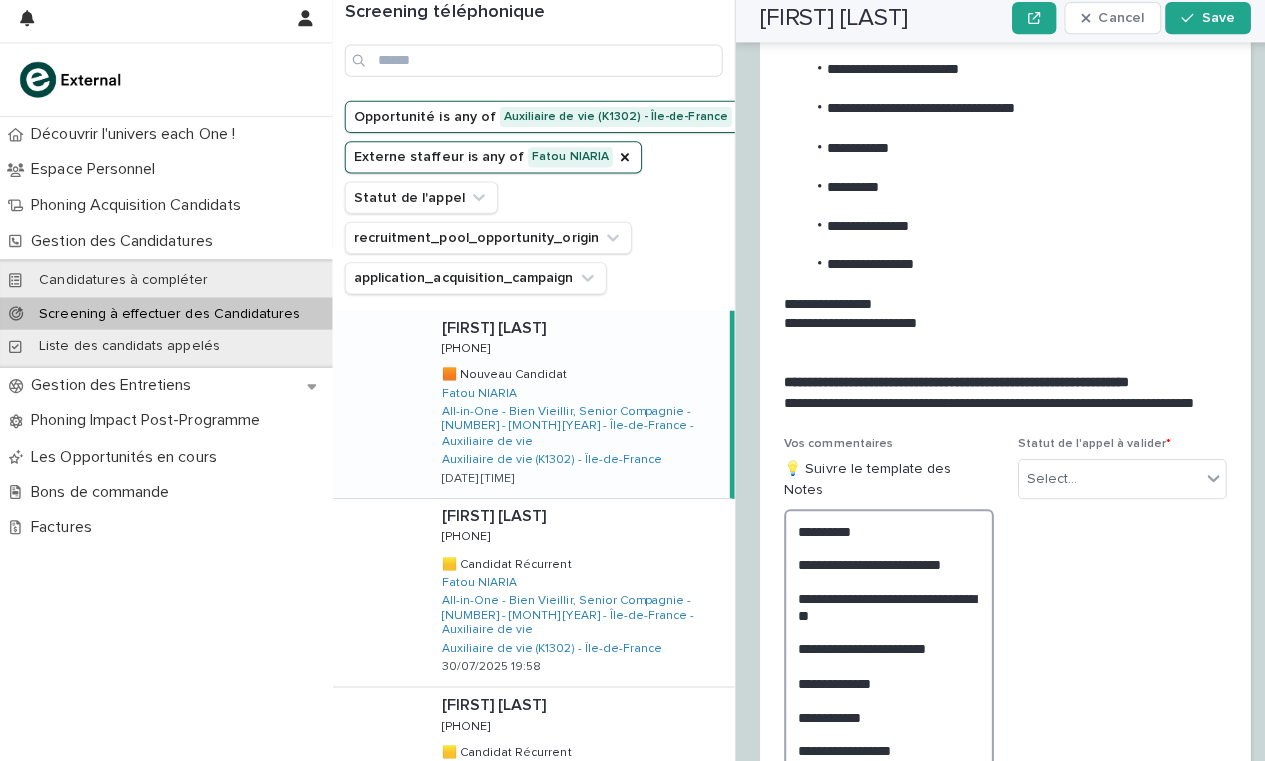 scroll, scrollTop: 2288, scrollLeft: 0, axis: vertical 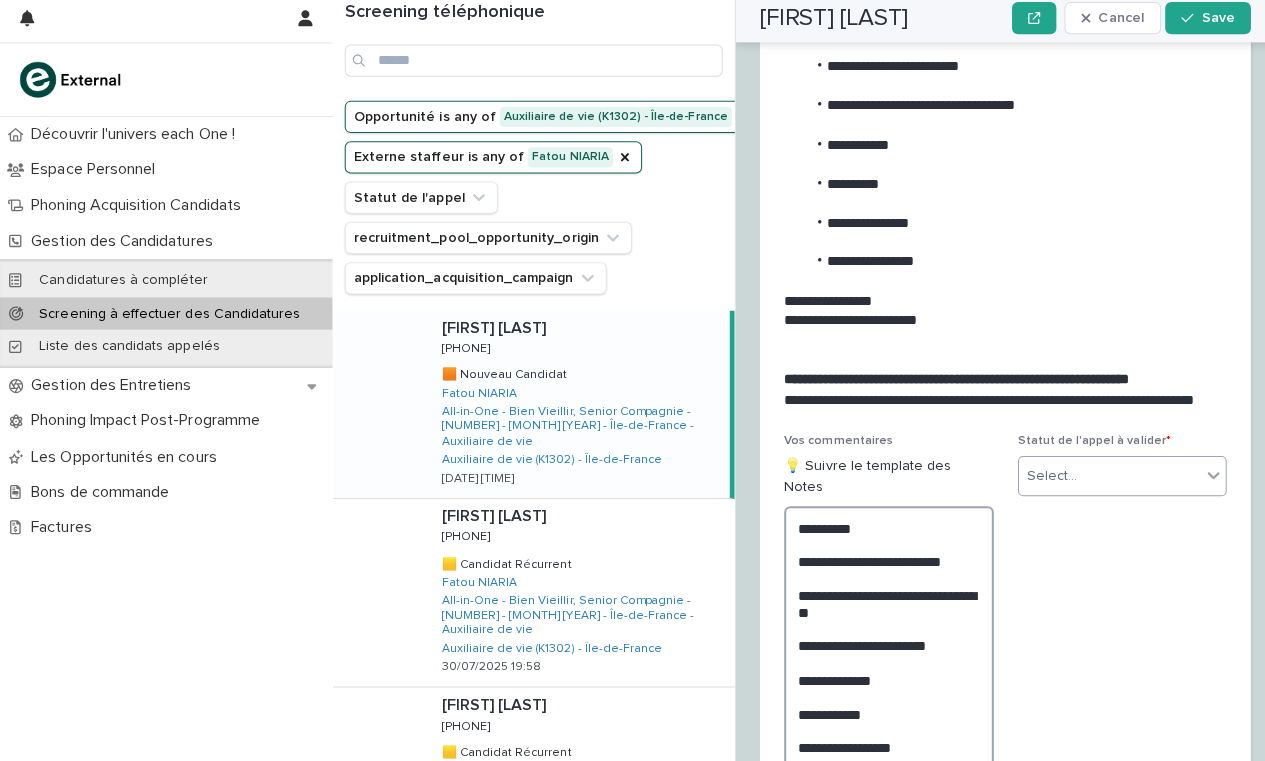 type on "**********" 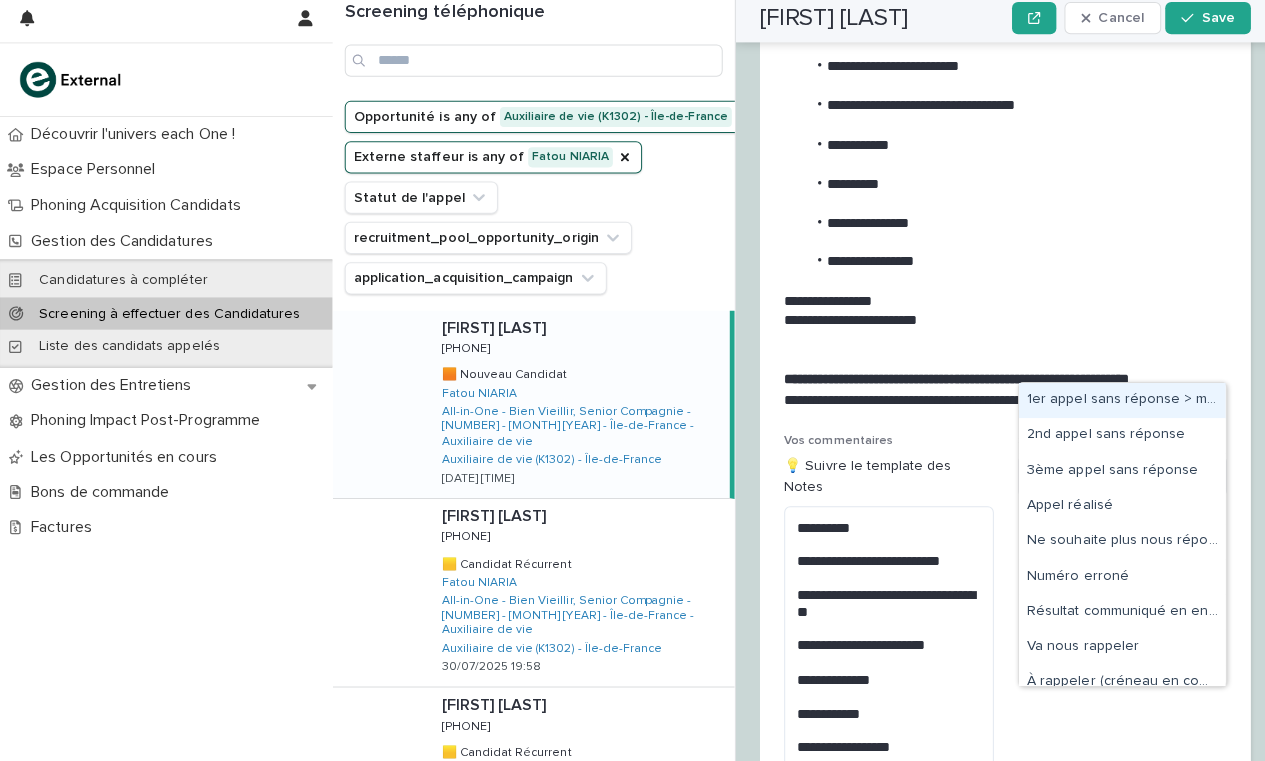 click 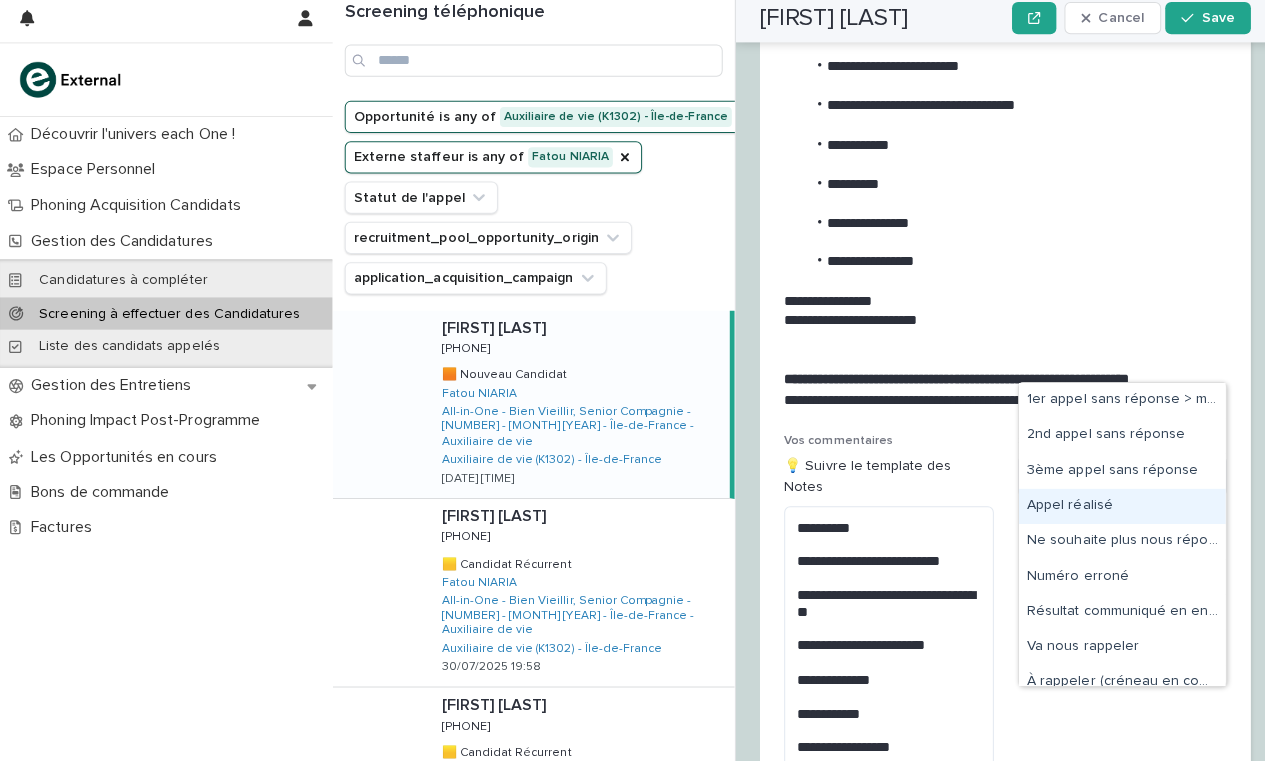 click on "Appel réalisé" at bounding box center [1113, 508] 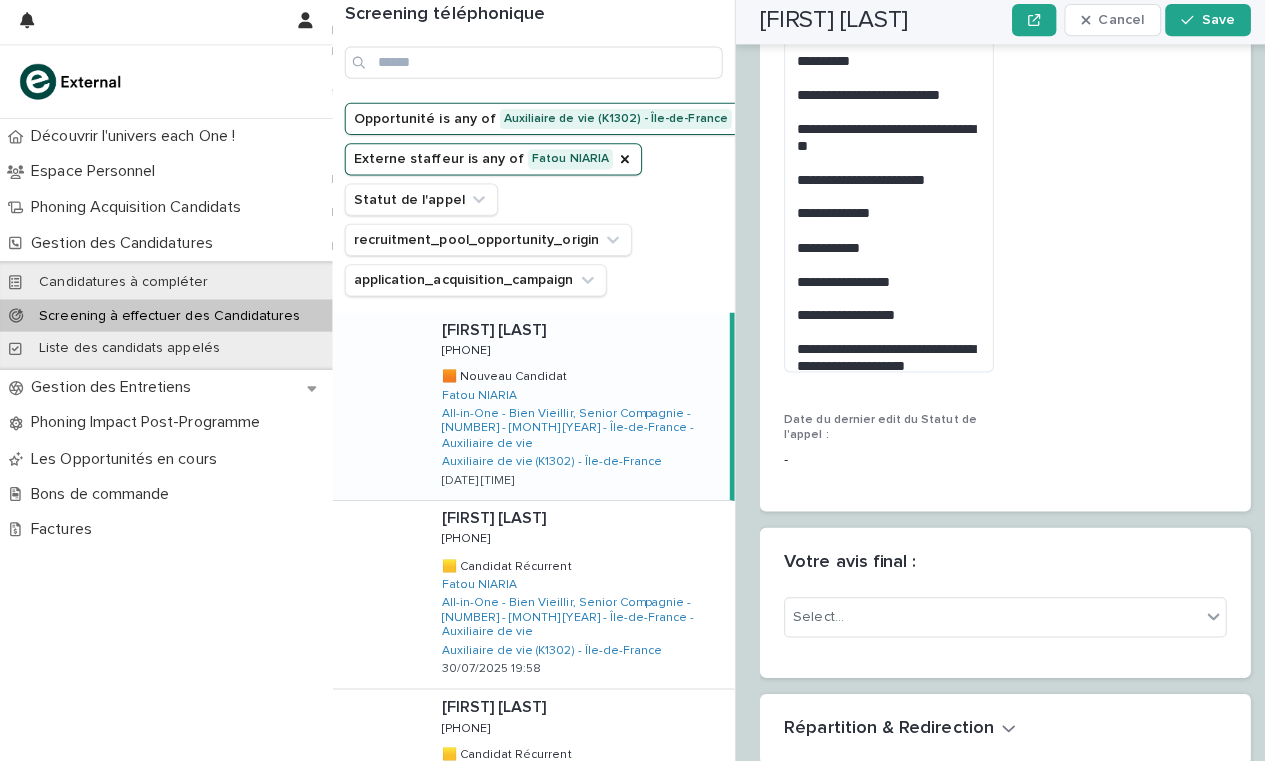 scroll, scrollTop: 2851, scrollLeft: 0, axis: vertical 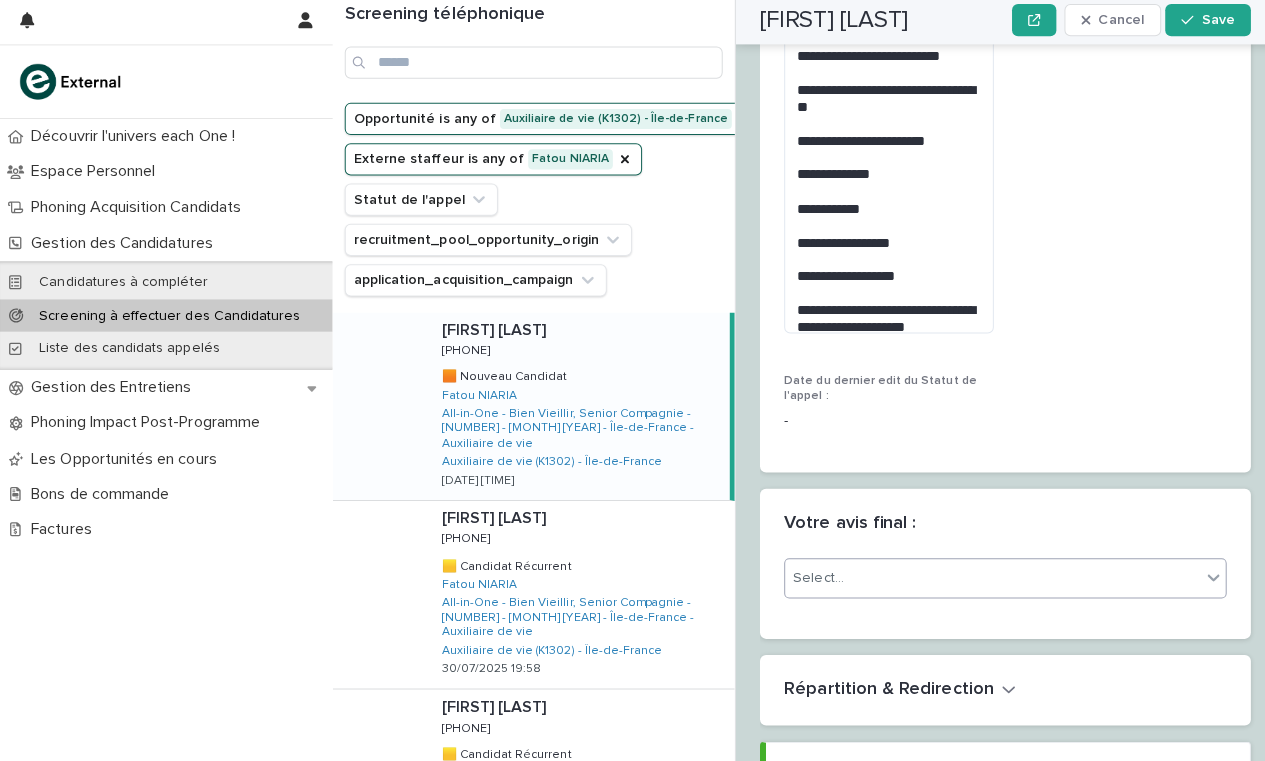 click on "Select..." at bounding box center [985, 578] 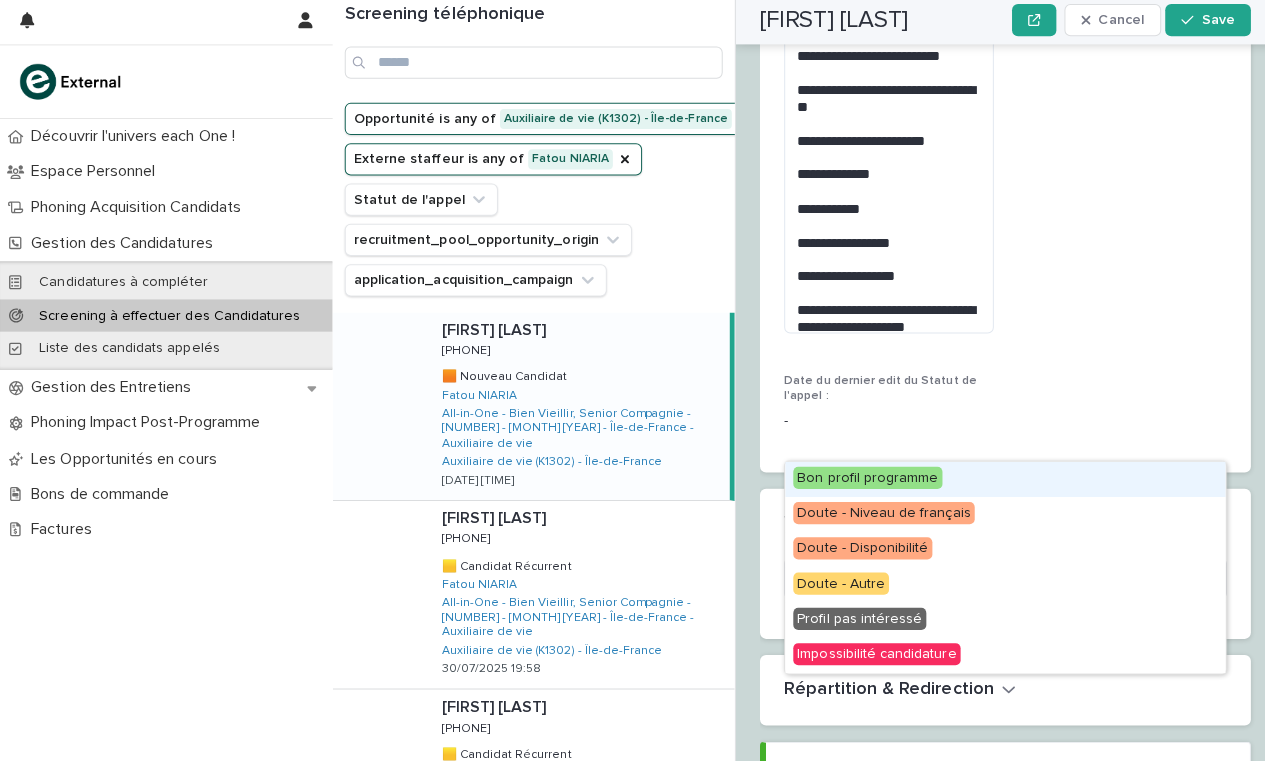 click on "Bon profil programme" at bounding box center (861, 478) 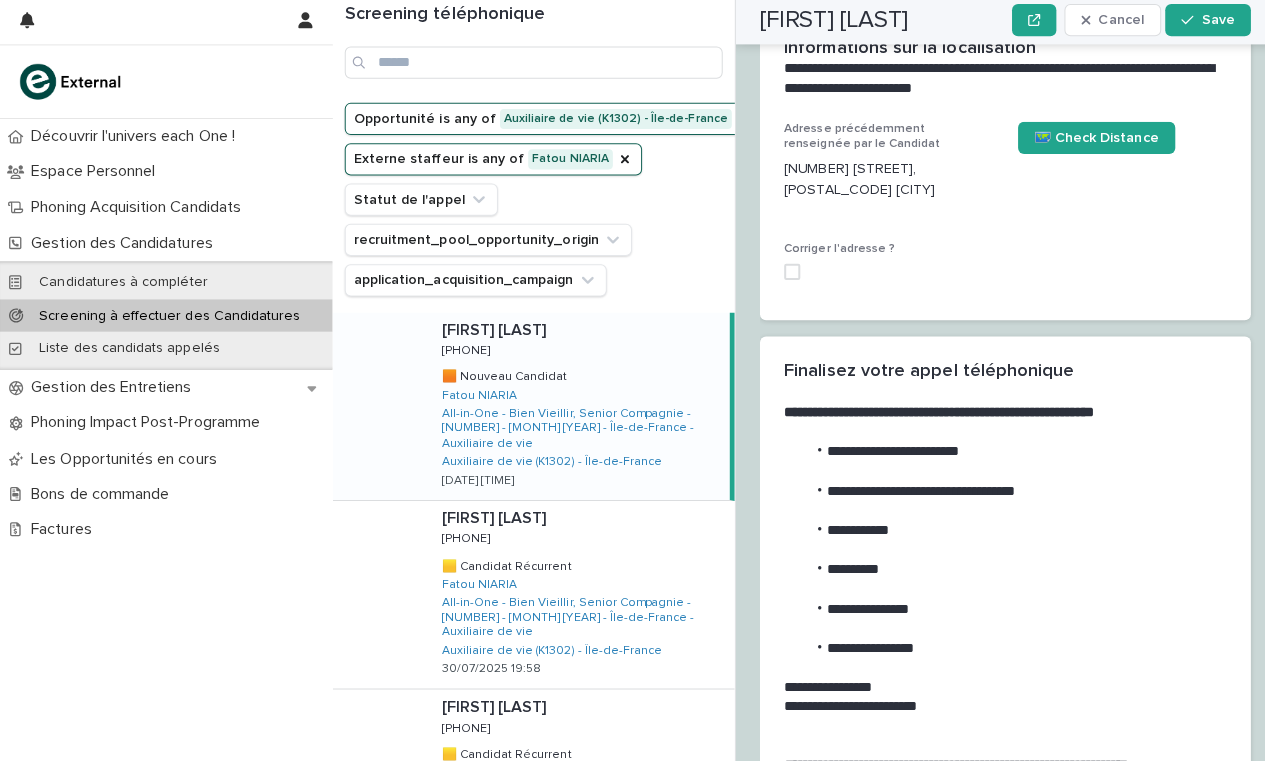 scroll, scrollTop: 1957, scrollLeft: 0, axis: vertical 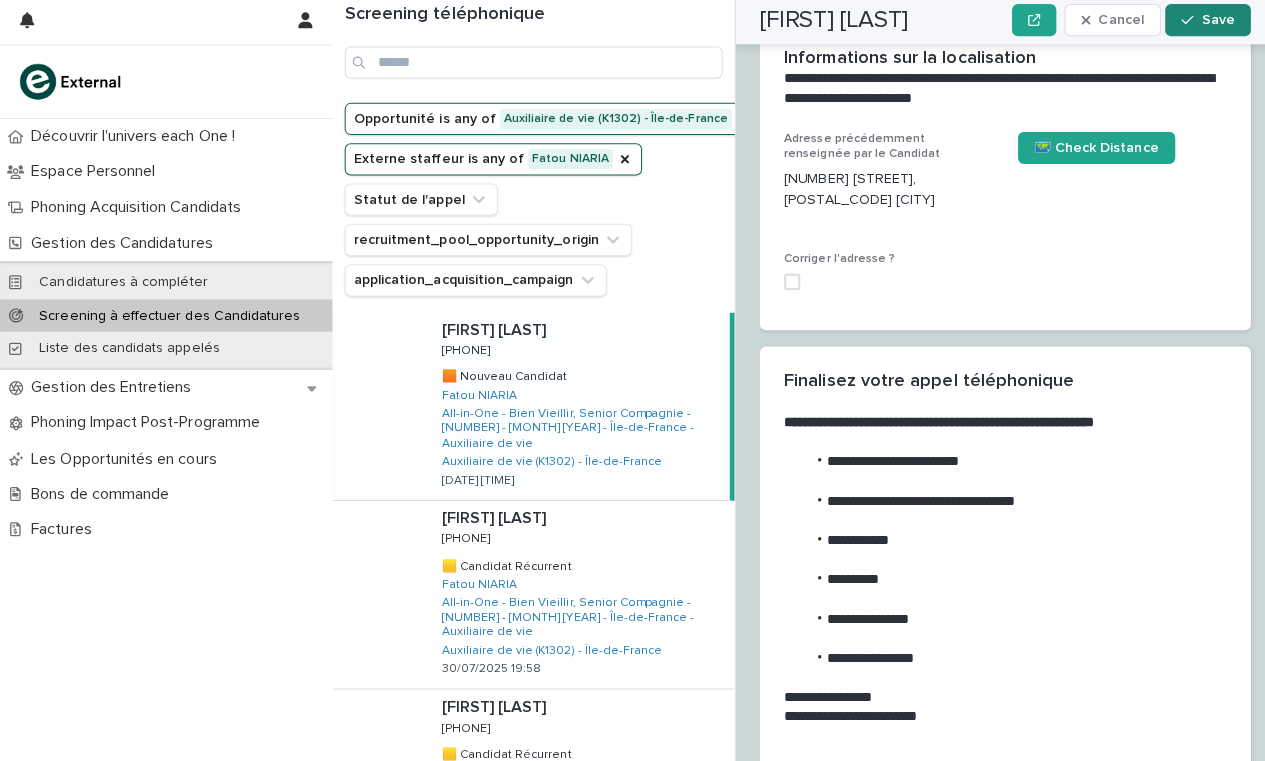 click on "Save" at bounding box center [1208, 24] 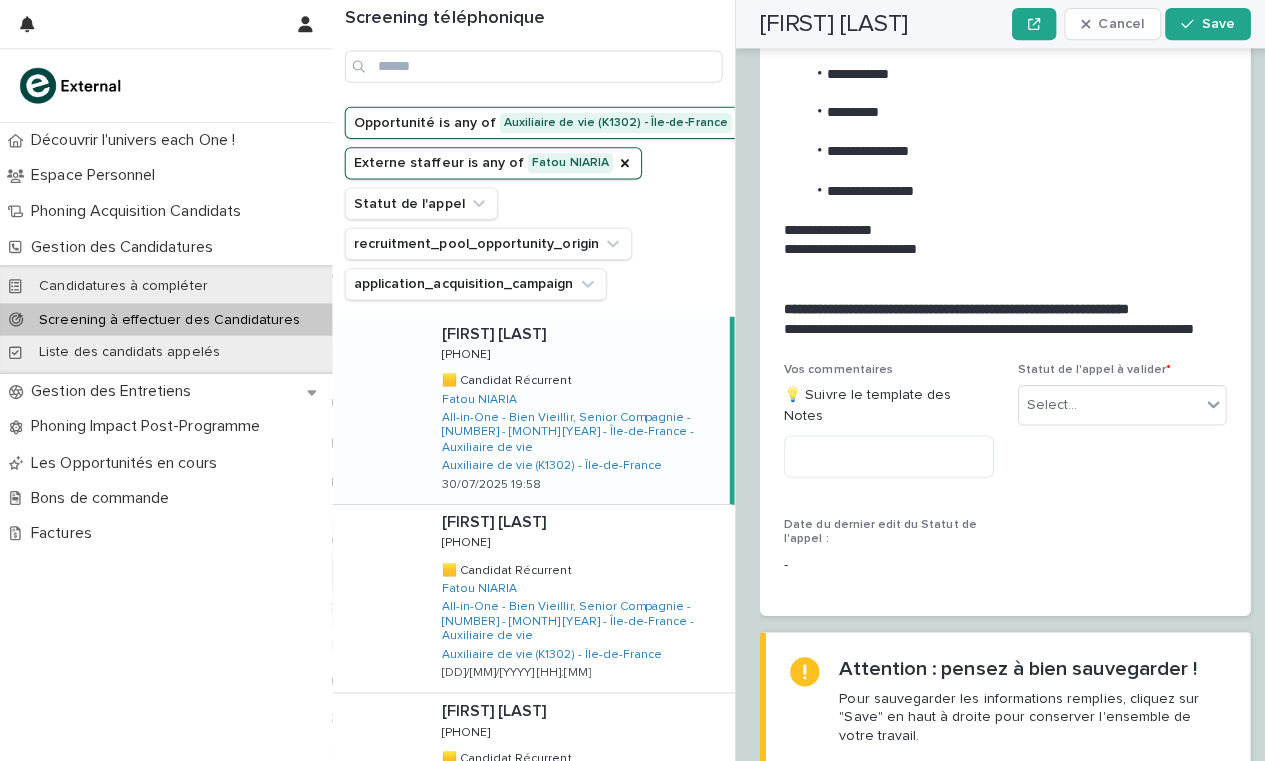 scroll, scrollTop: 2384, scrollLeft: 0, axis: vertical 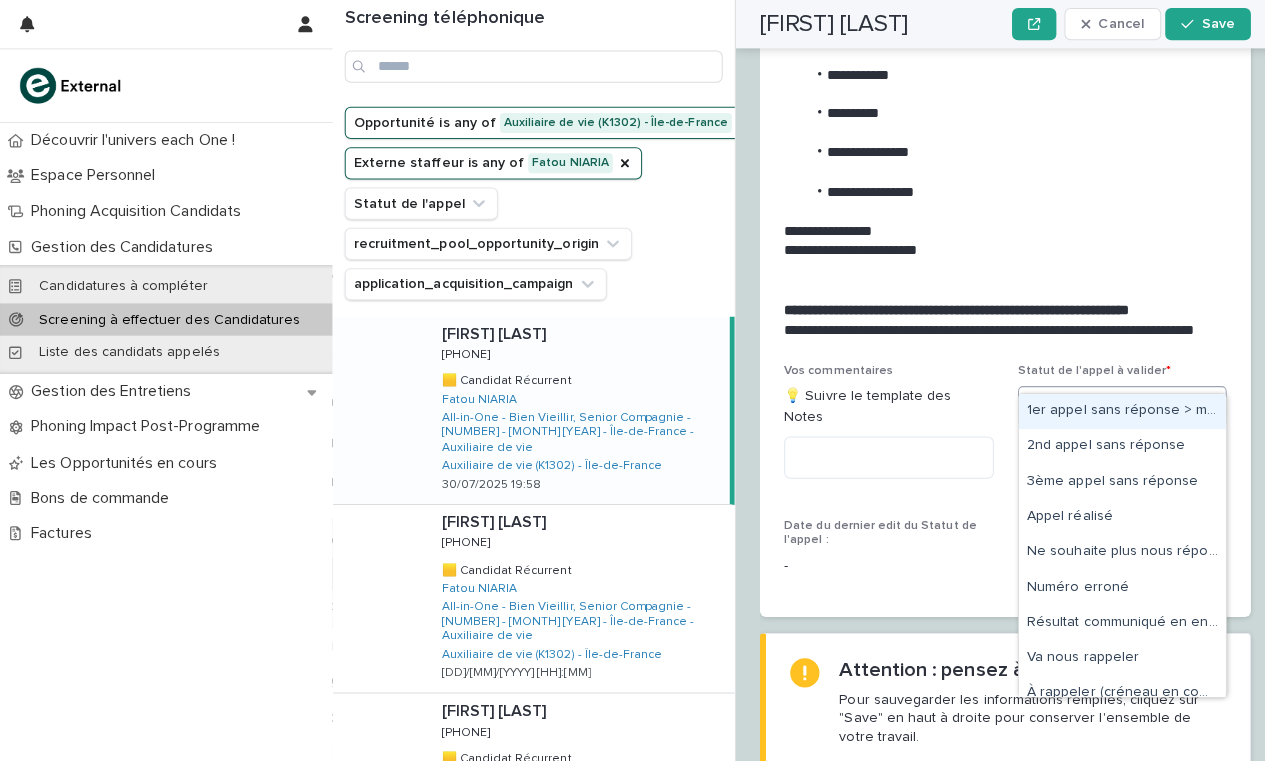 click on "Select..." at bounding box center (1101, 403) 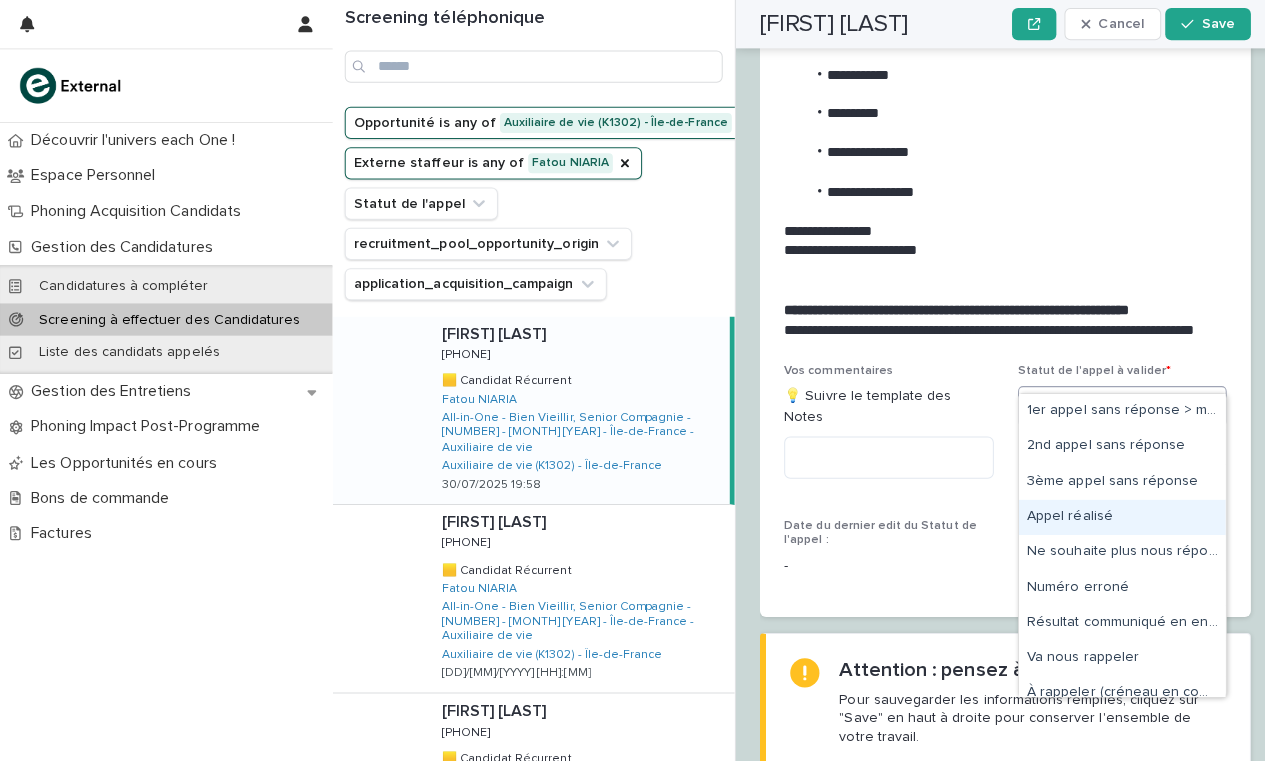 click on "Appel réalisé" at bounding box center (1113, 513) 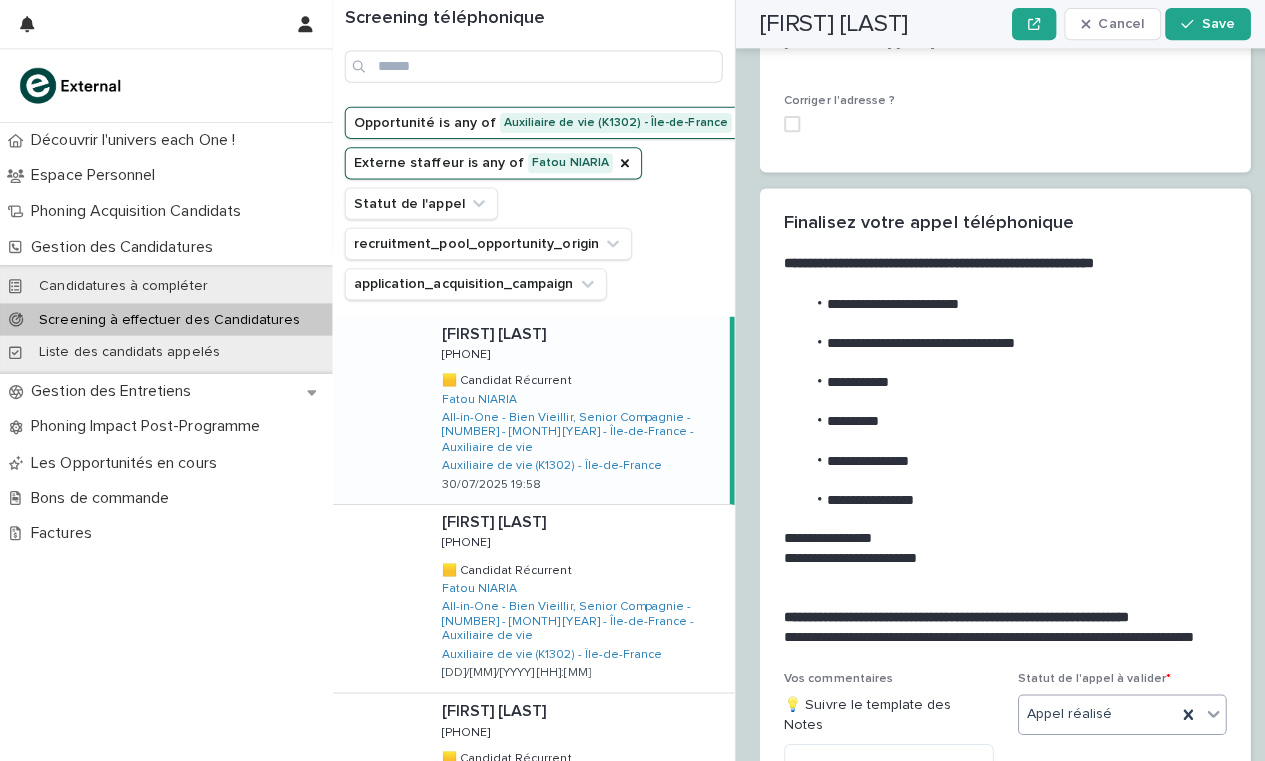 scroll, scrollTop: 2102, scrollLeft: 0, axis: vertical 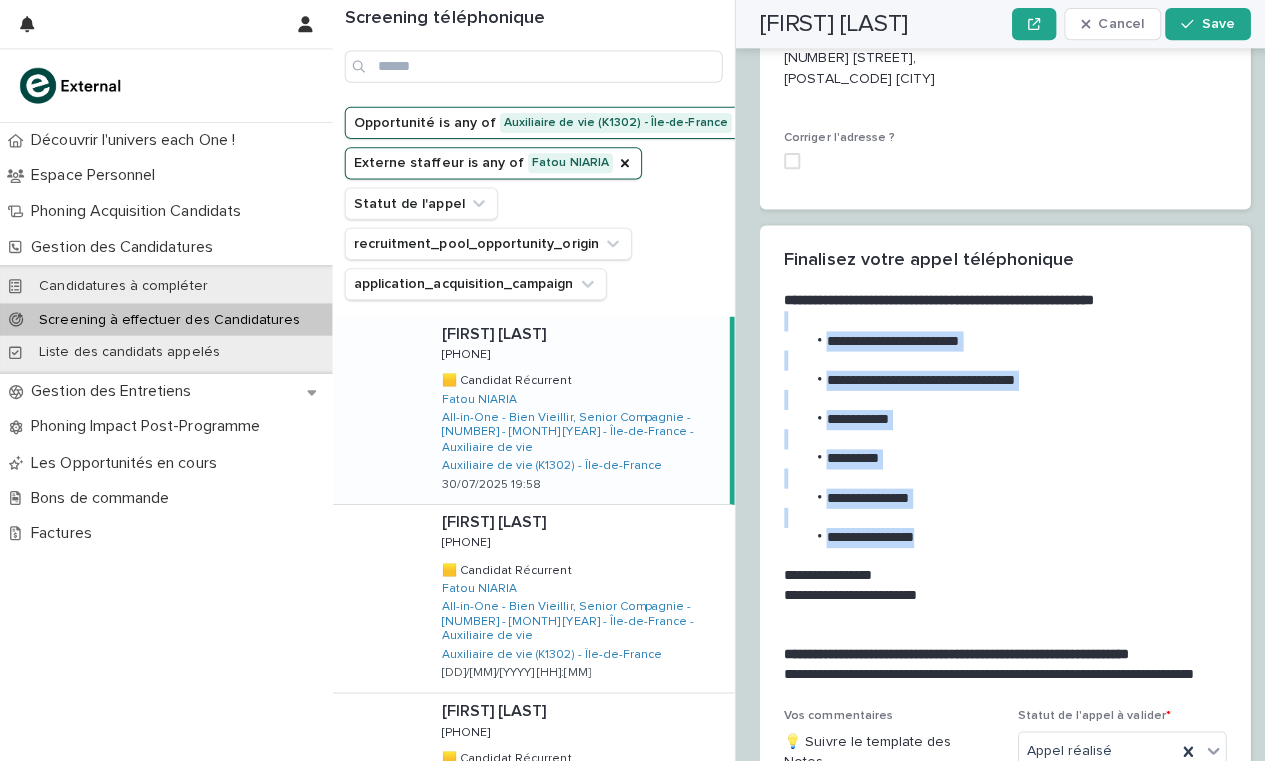 drag, startPoint x: 929, startPoint y: 479, endPoint x: 790, endPoint y: 279, distance: 243.55902 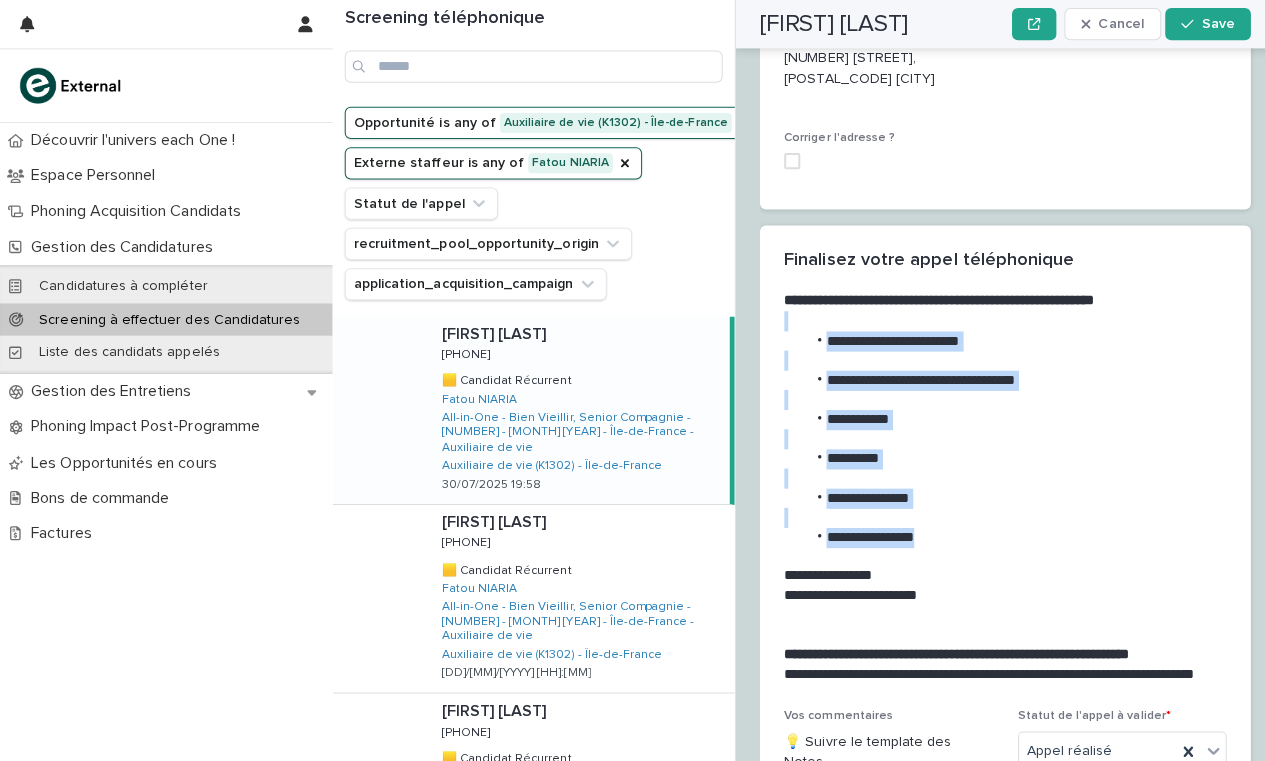 click on "**********" at bounding box center (993, 475) 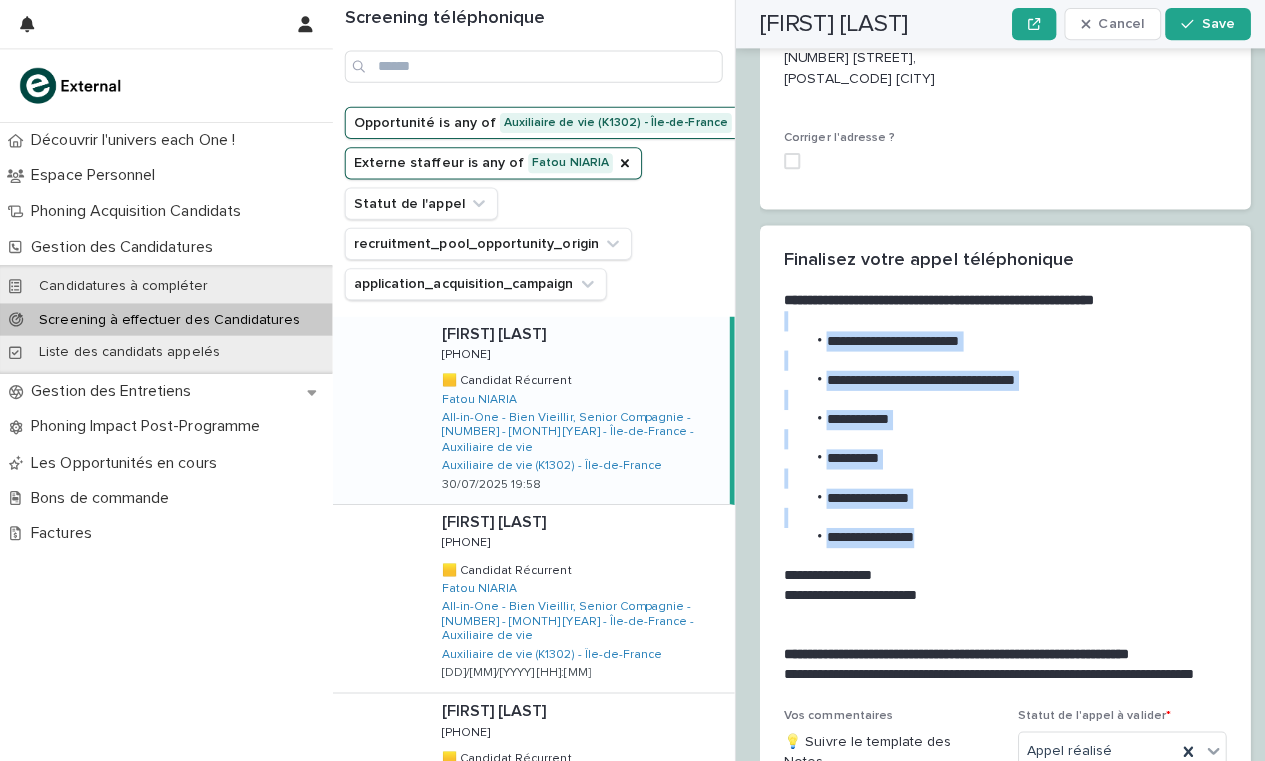 copy on "**********" 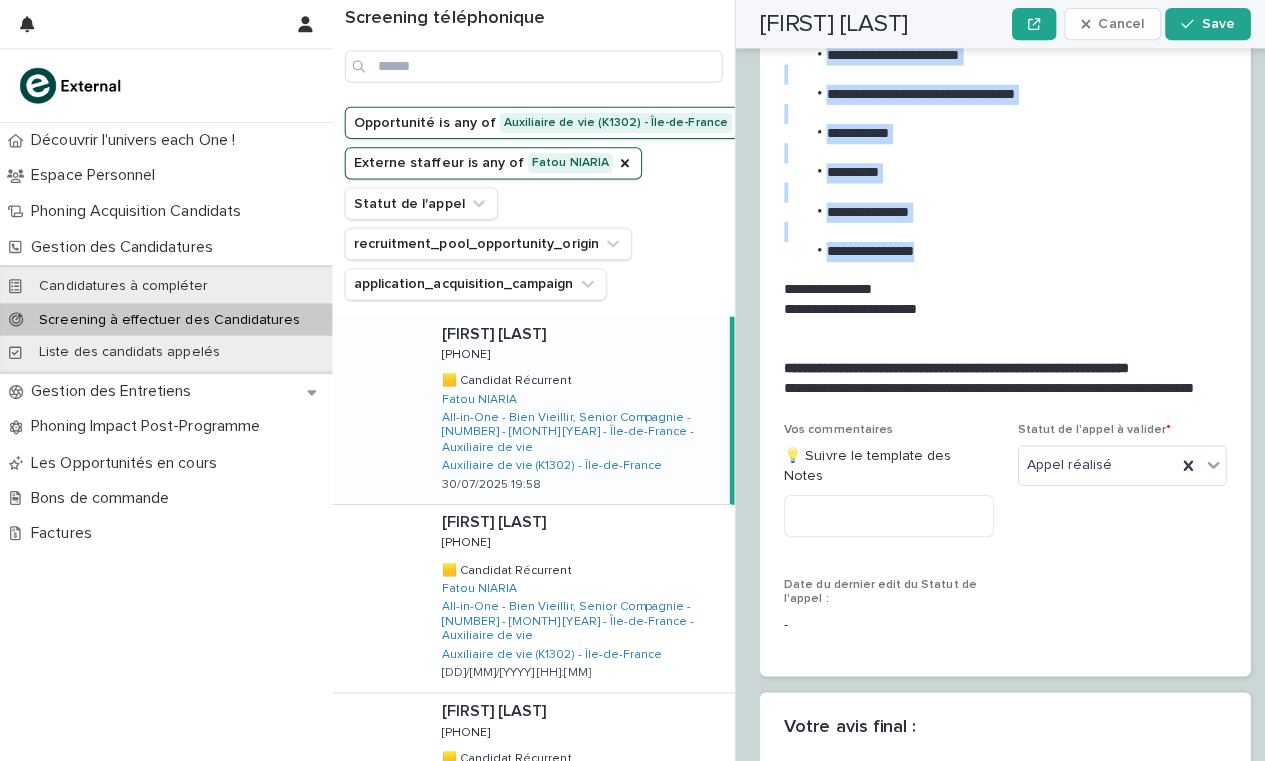 scroll, scrollTop: 2459, scrollLeft: 0, axis: vertical 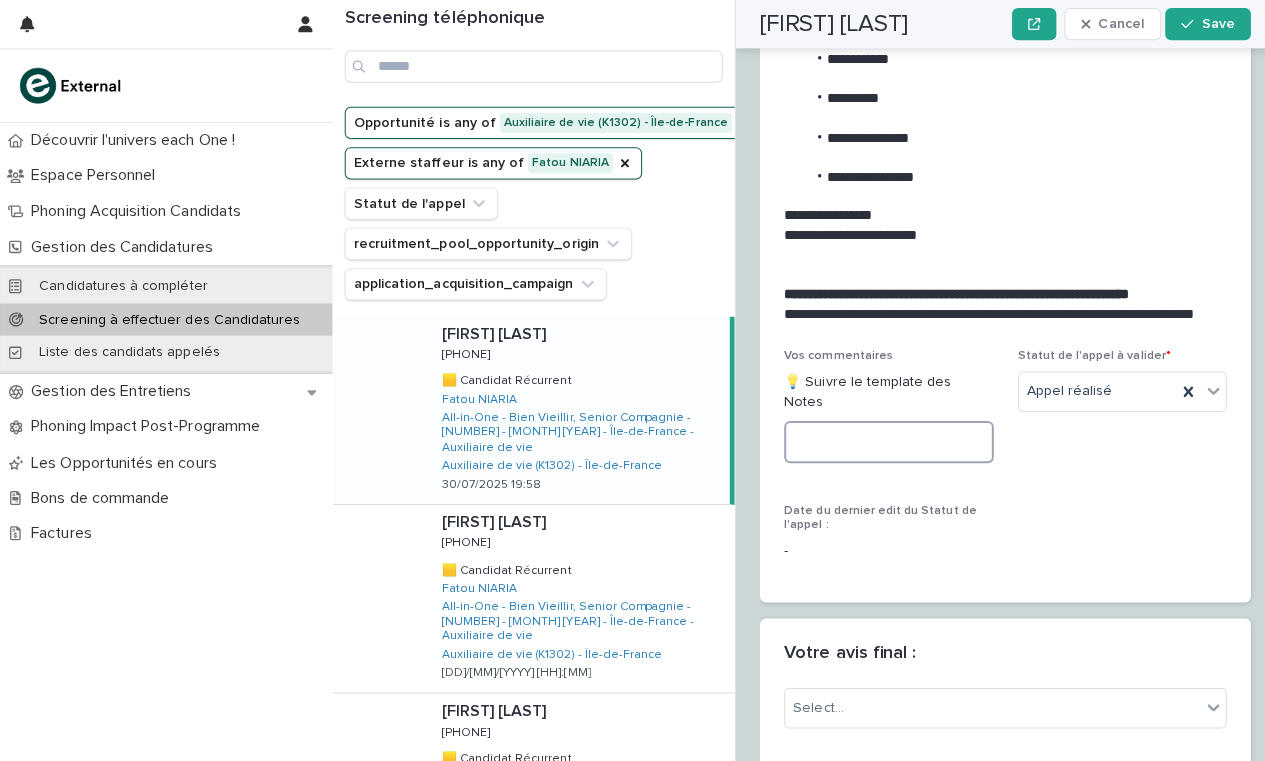 click at bounding box center [882, 439] 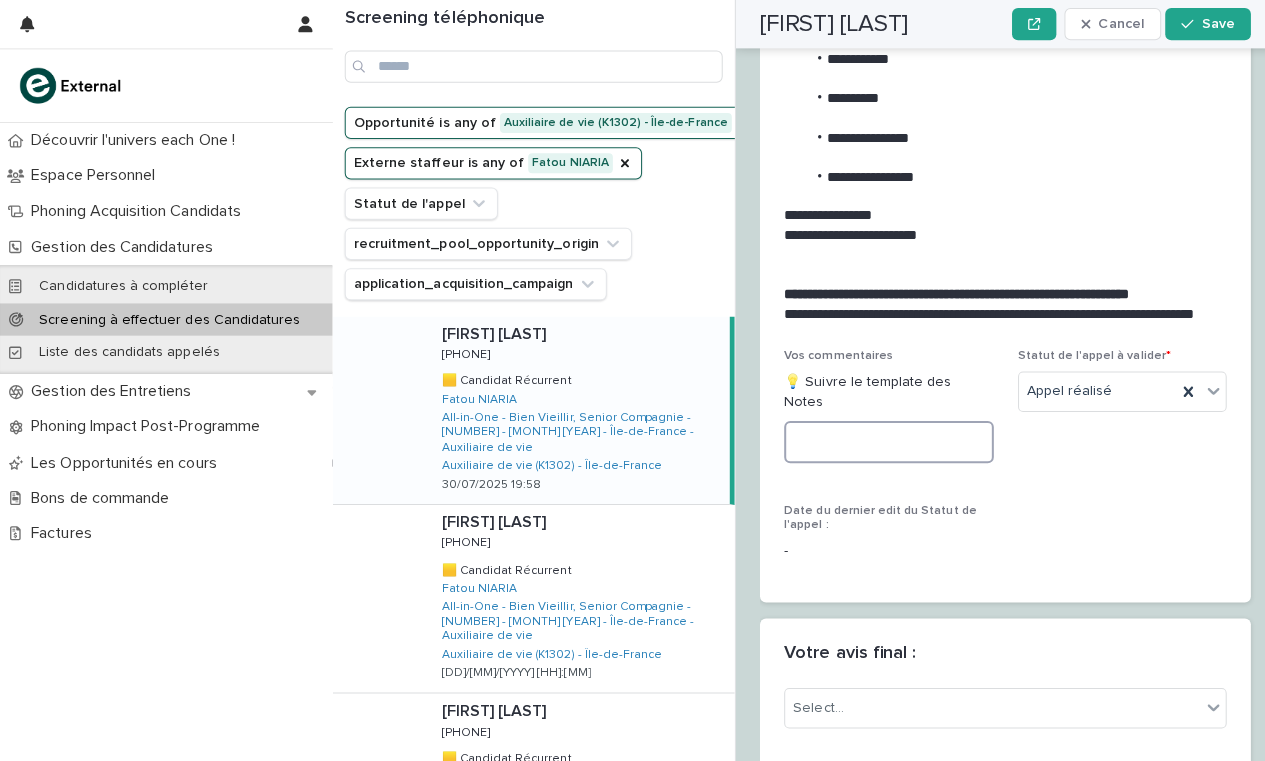 paste on "**********" 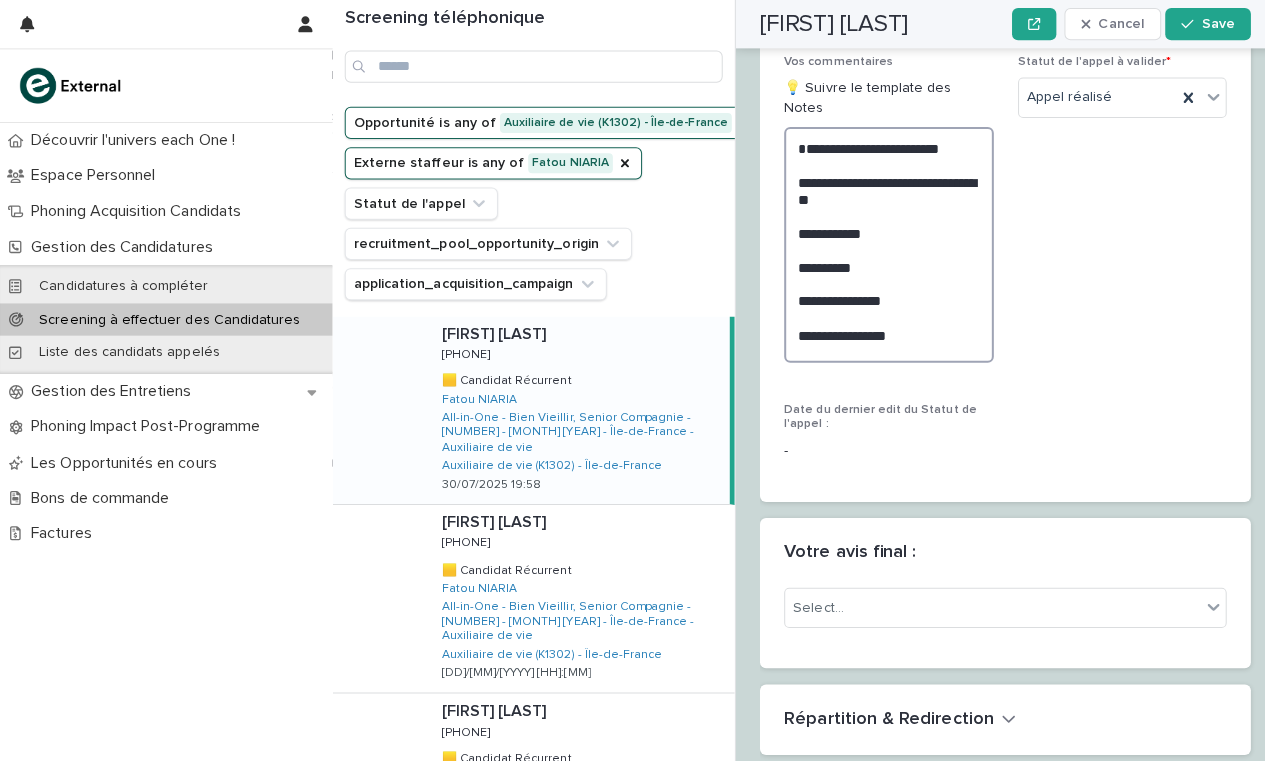 scroll, scrollTop: 2793, scrollLeft: 0, axis: vertical 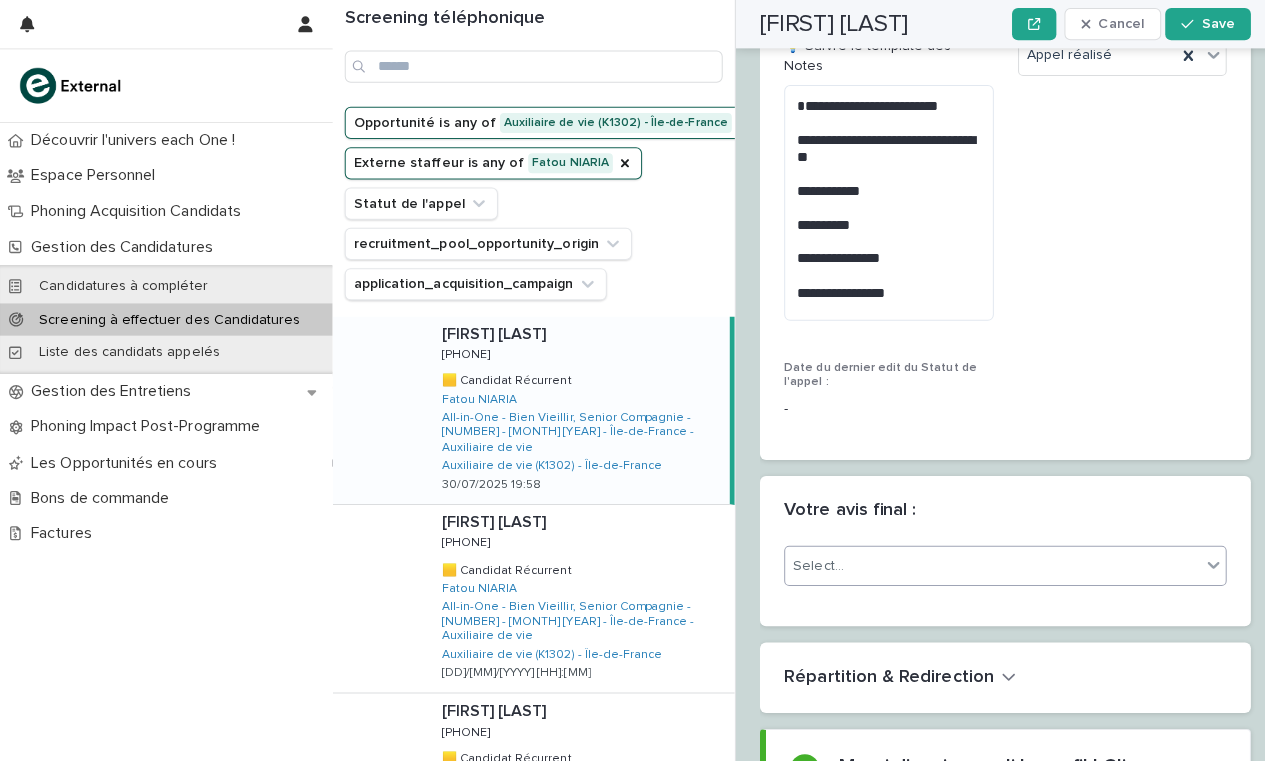 click on "Select..." at bounding box center [985, 561] 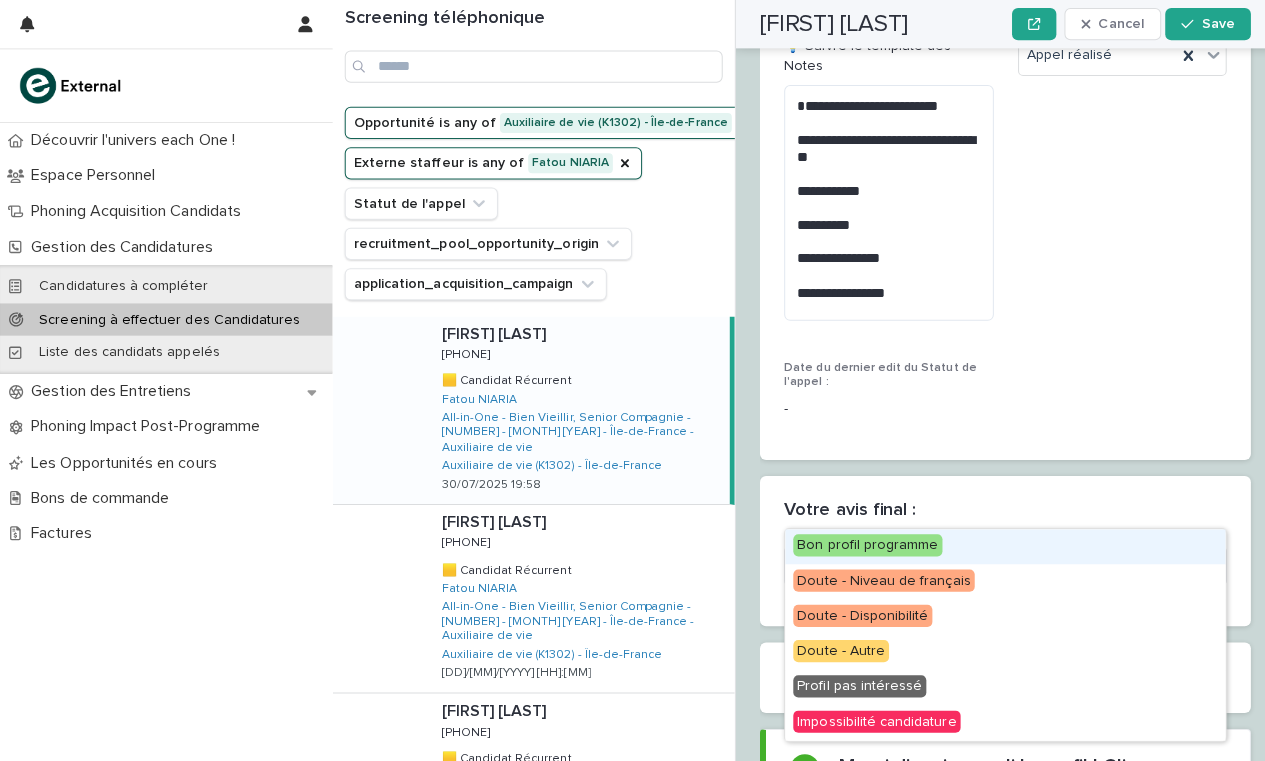 click on "Bon profil programme" at bounding box center (861, 541) 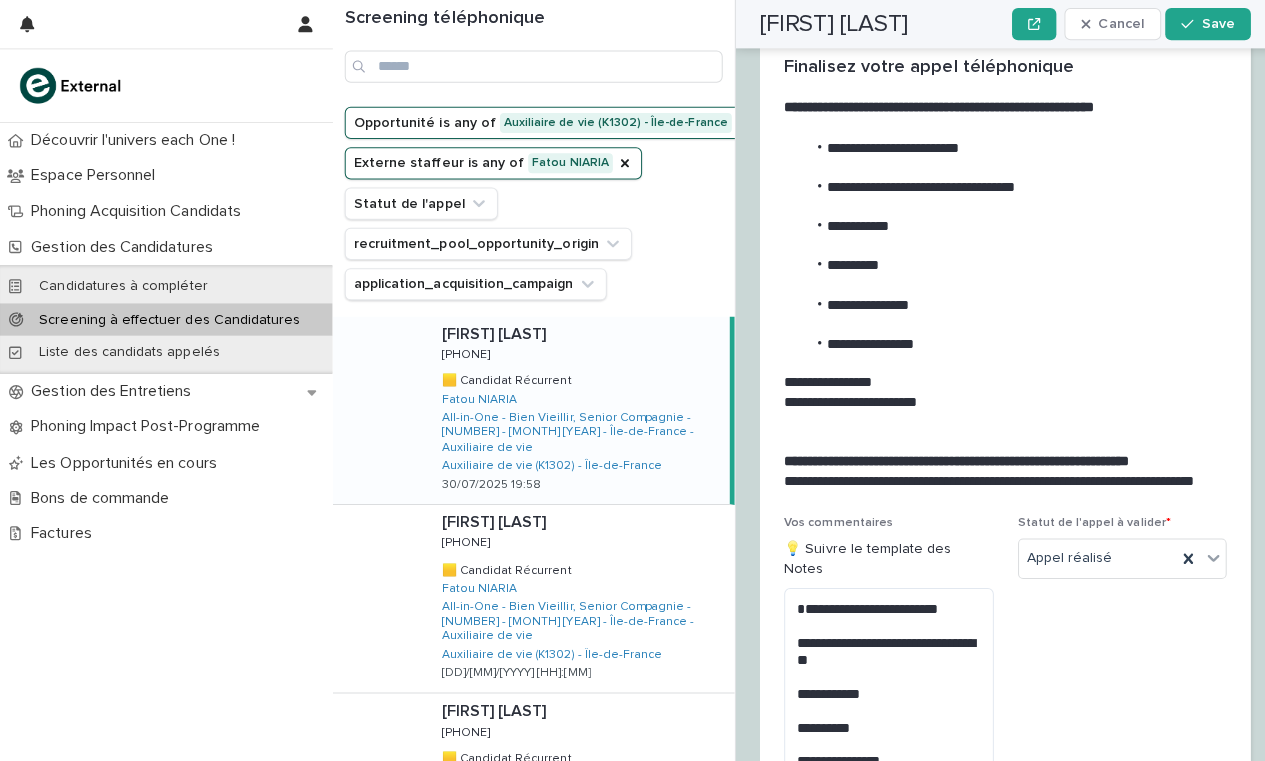 scroll, scrollTop: 2326, scrollLeft: 0, axis: vertical 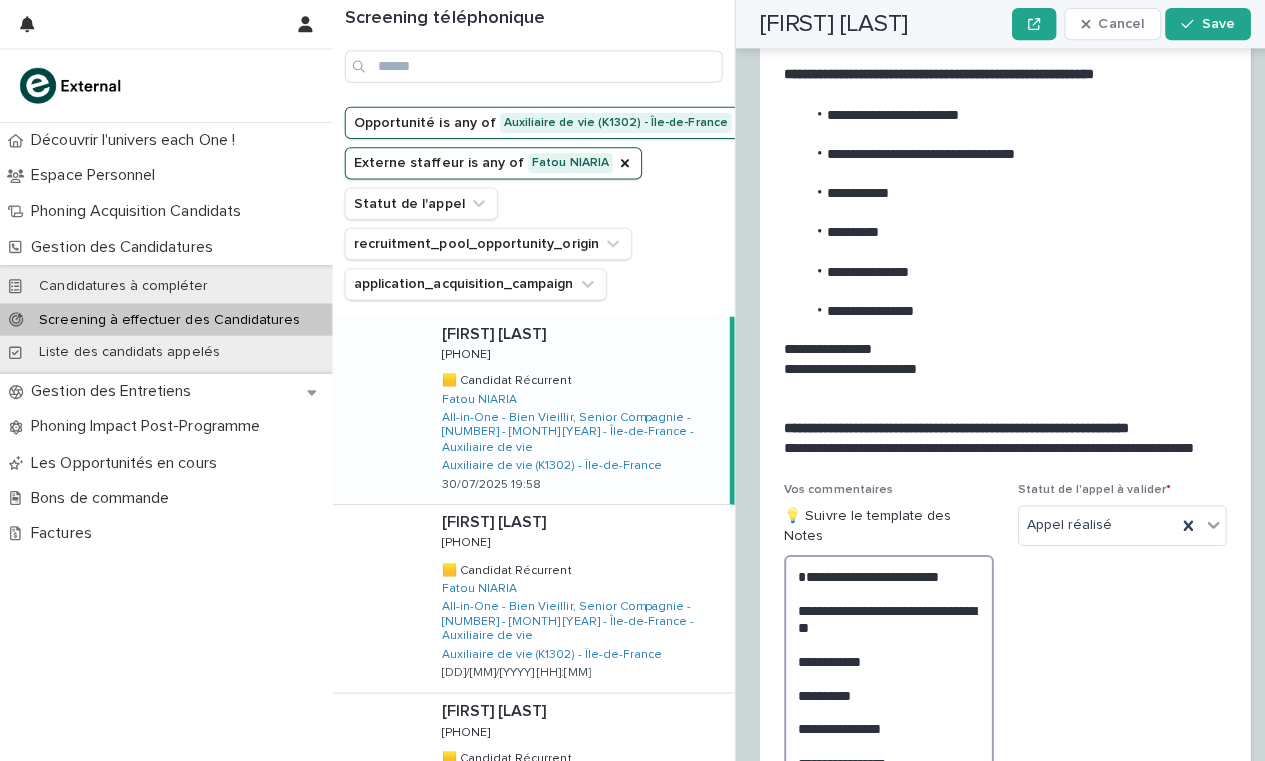 click on "**********" at bounding box center [882, 668] 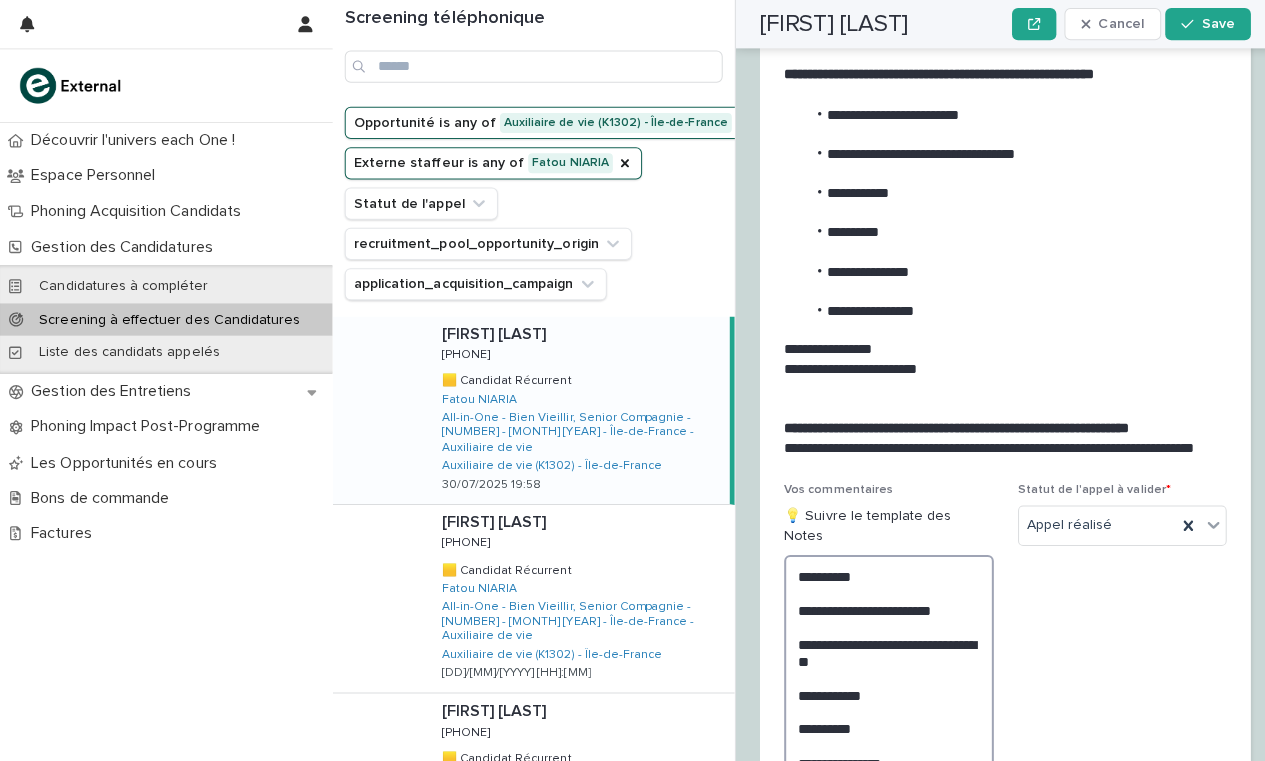 click on "**********" at bounding box center (882, 676) 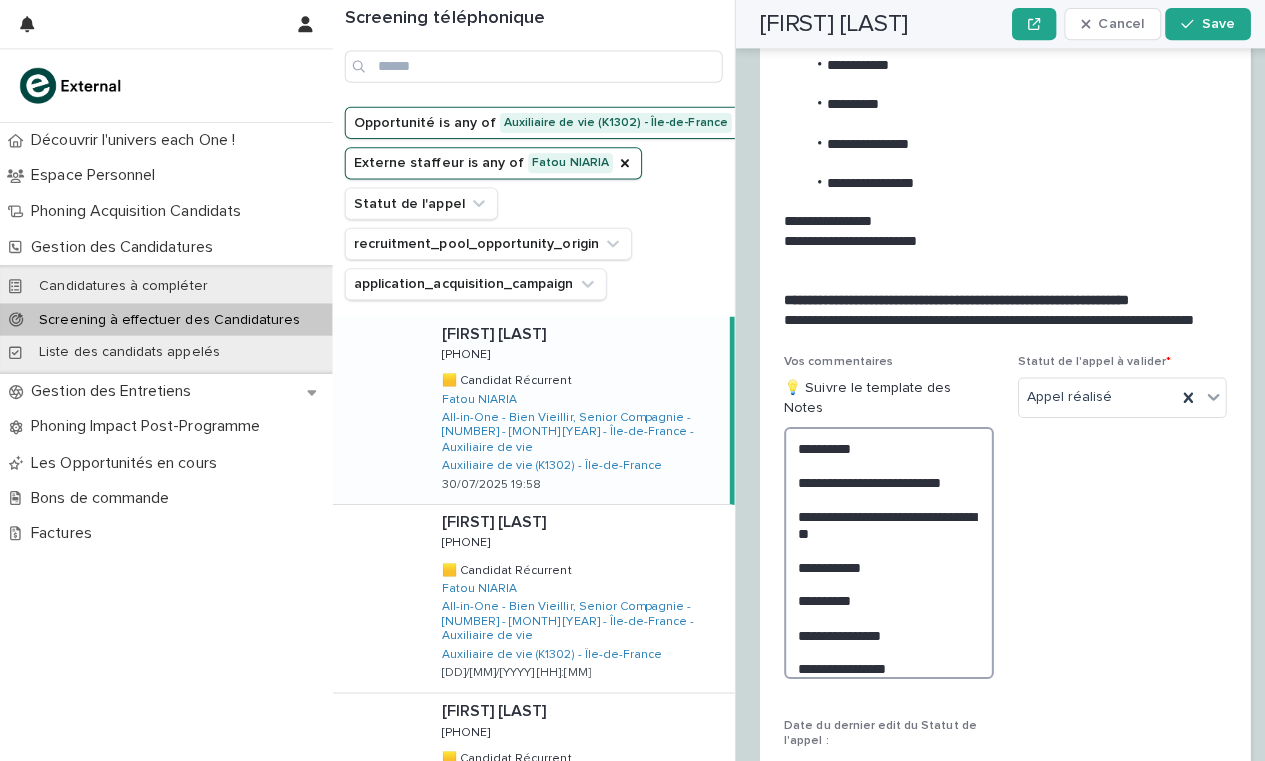 scroll, scrollTop: 2532, scrollLeft: 0, axis: vertical 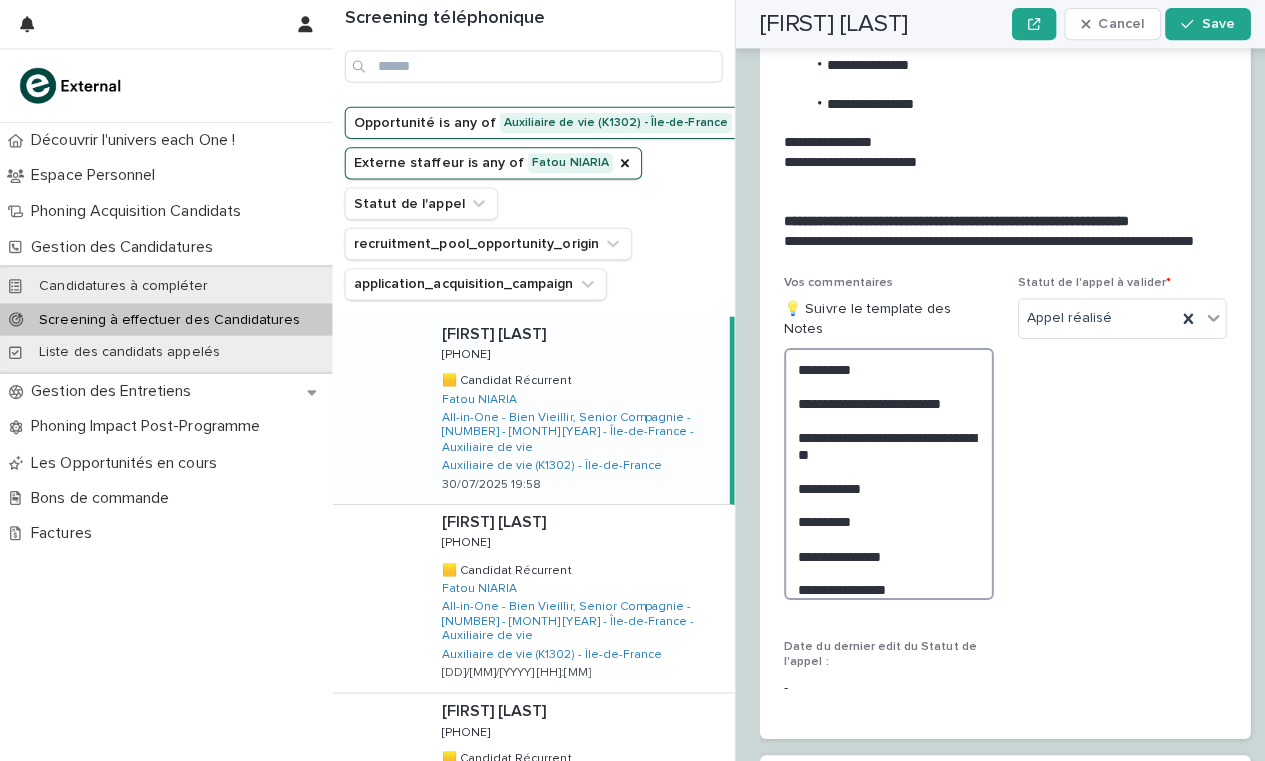click on "**********" at bounding box center (882, 470) 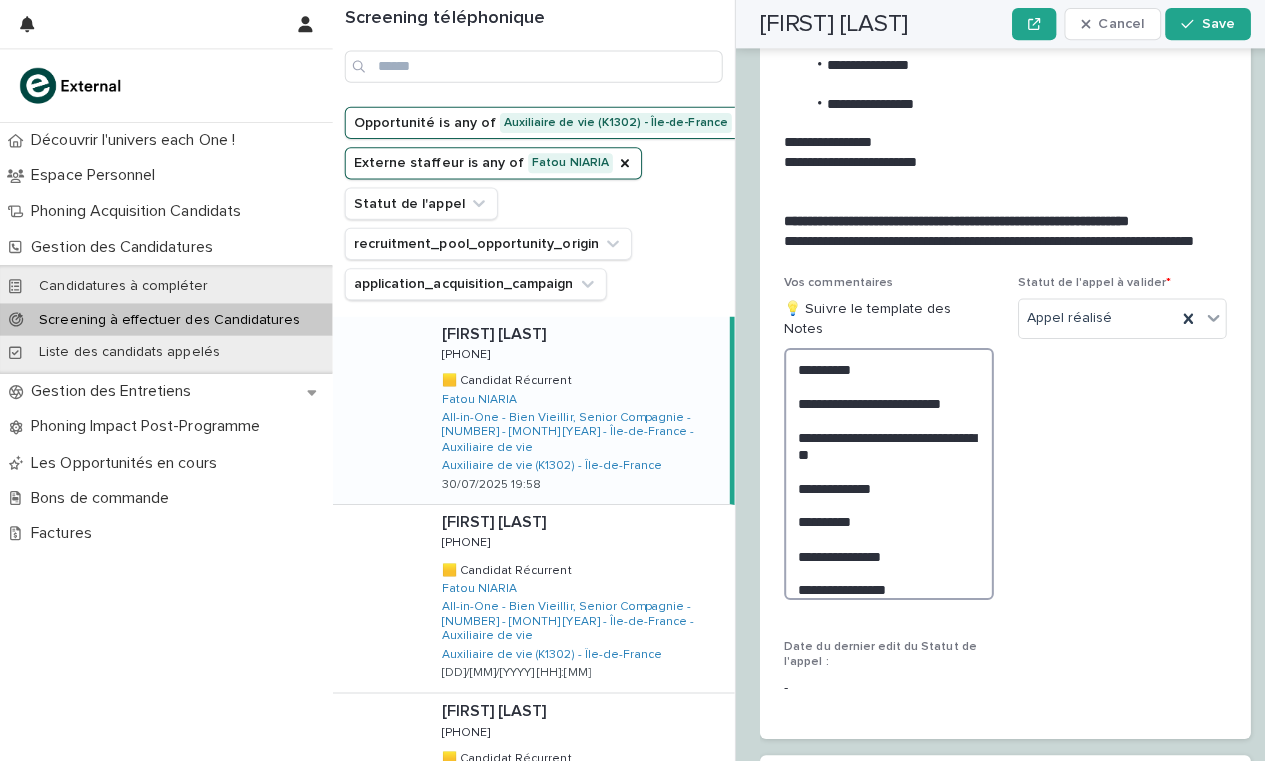 click on "**********" at bounding box center (882, 470) 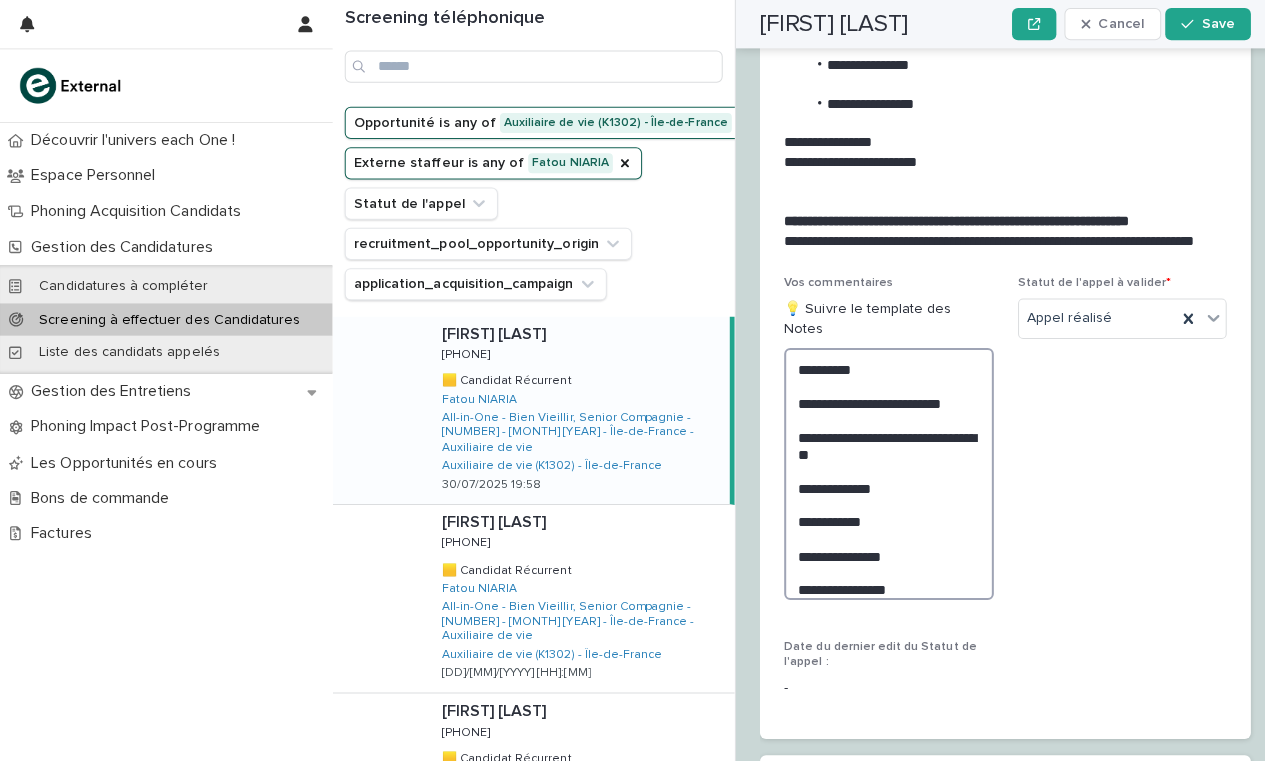 click on "**********" at bounding box center [882, 470] 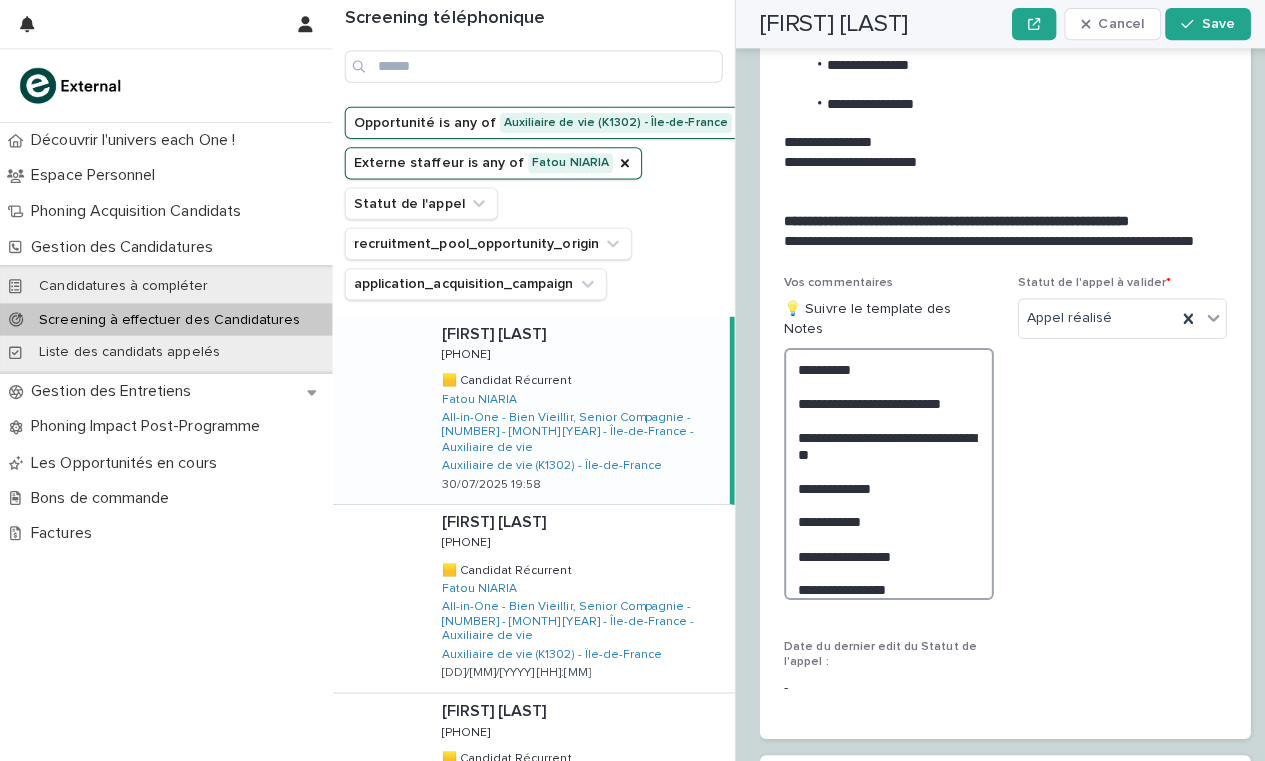 click on "**********" at bounding box center [882, 470] 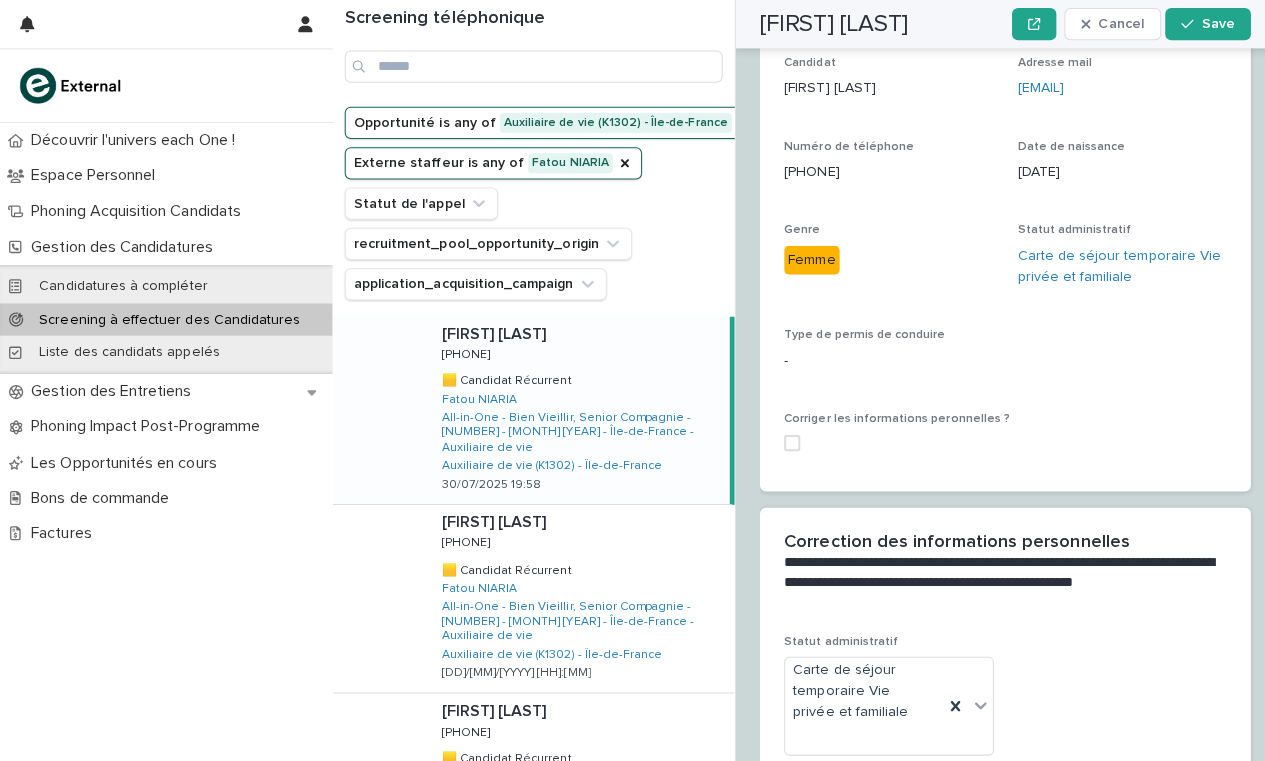 scroll, scrollTop: 940, scrollLeft: 0, axis: vertical 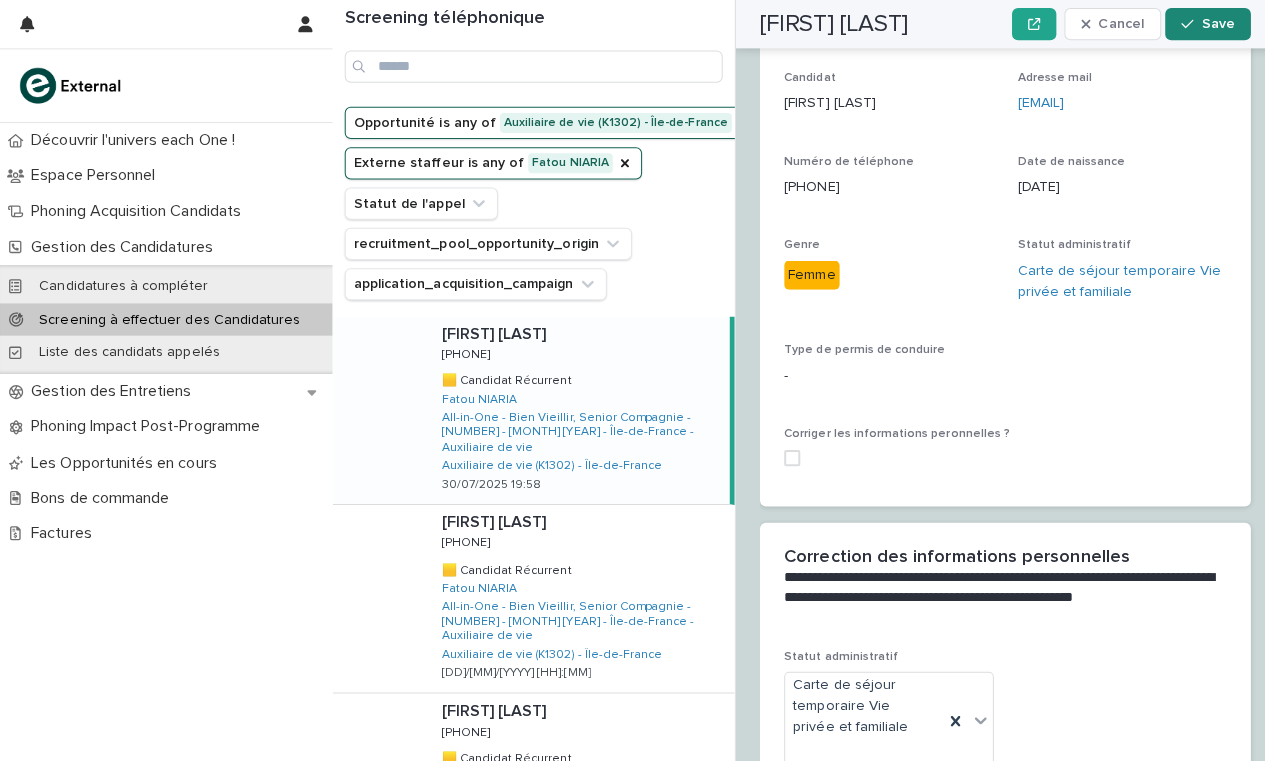 type on "**********" 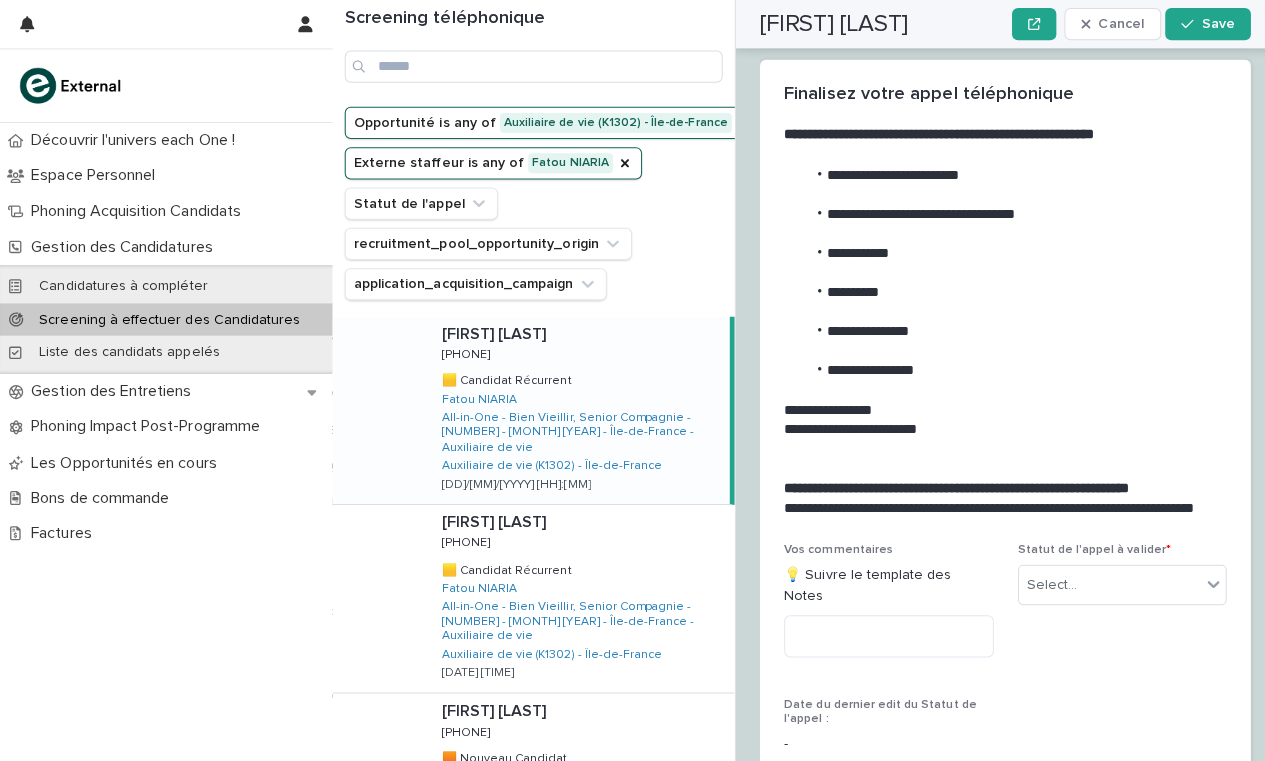 scroll, scrollTop: 2677, scrollLeft: 0, axis: vertical 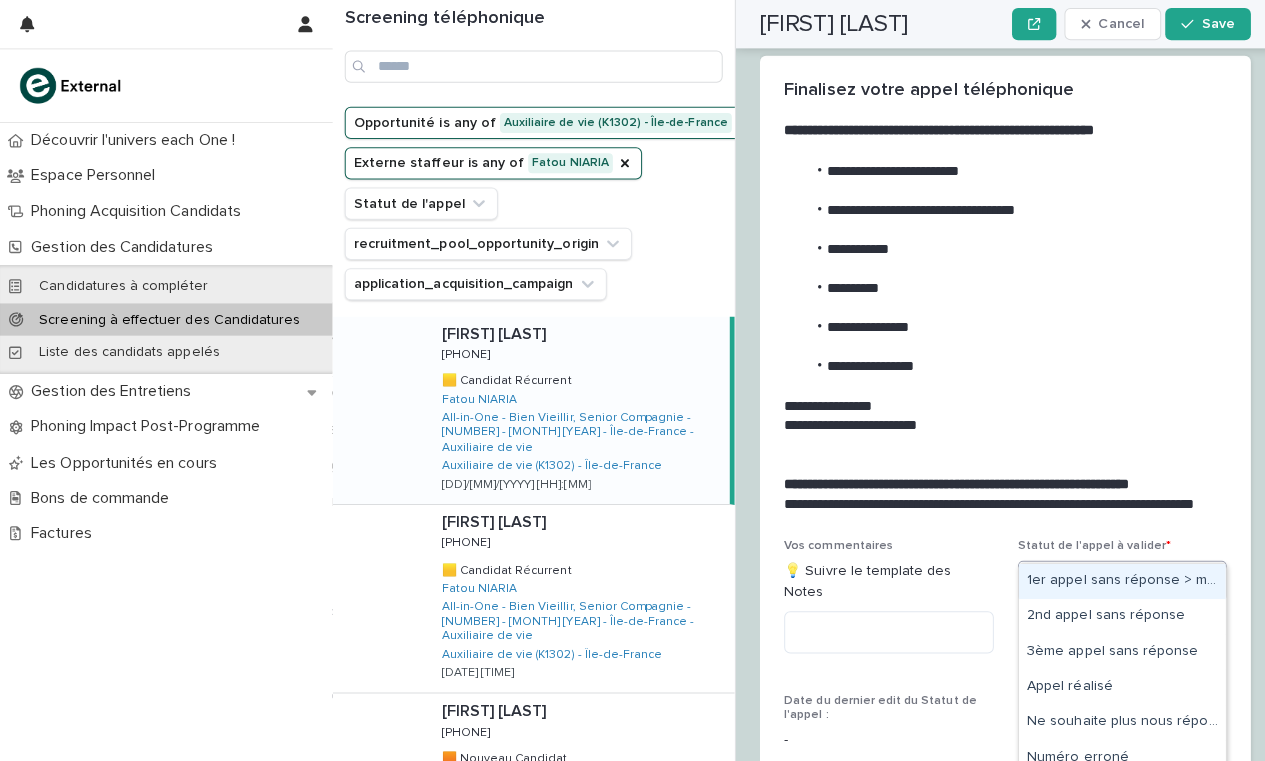 click on "Select..." at bounding box center (1101, 576) 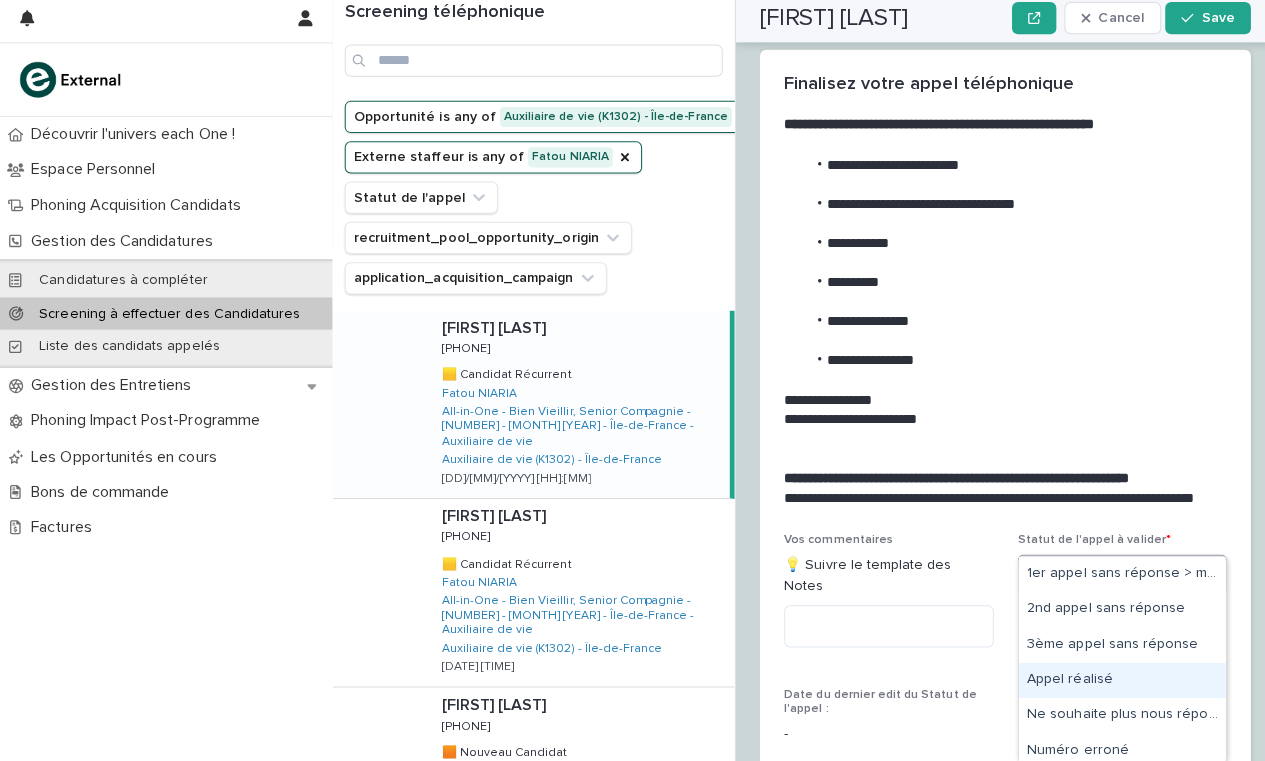click on "Appel réalisé" at bounding box center [1113, 681] 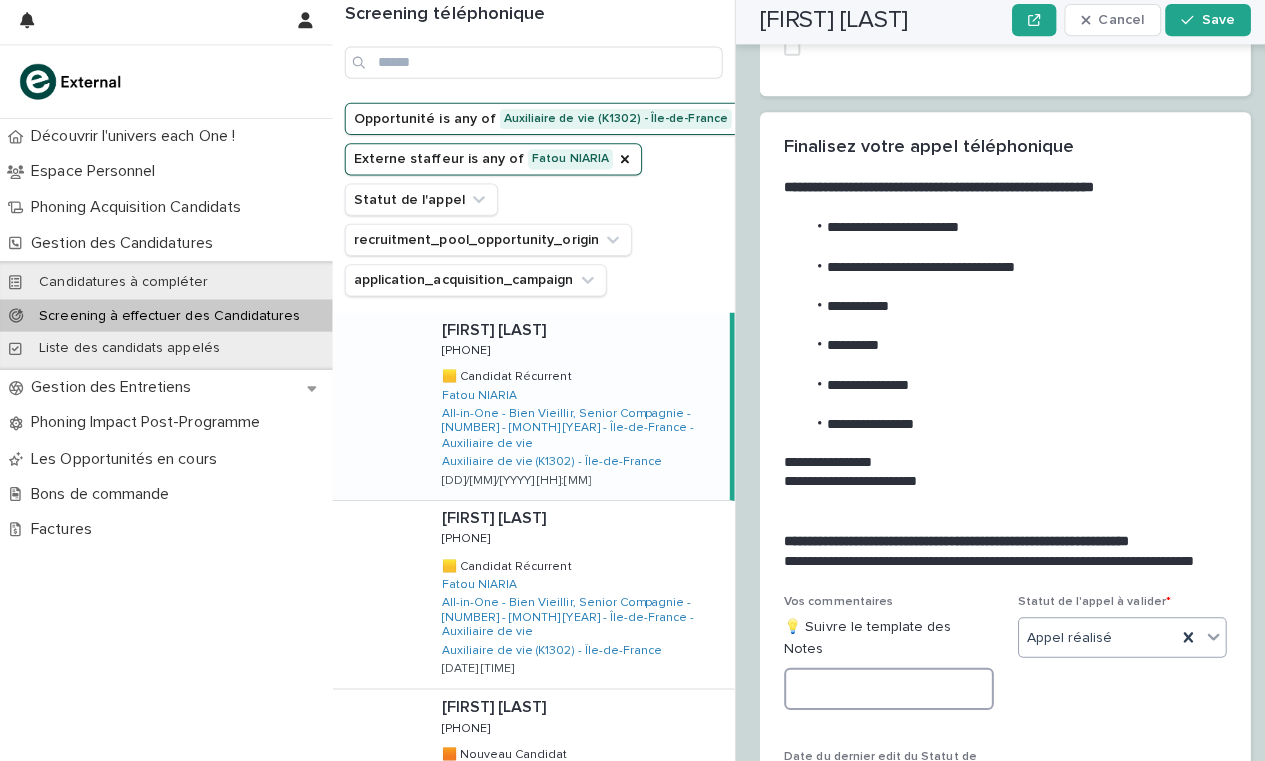click at bounding box center [882, 687] 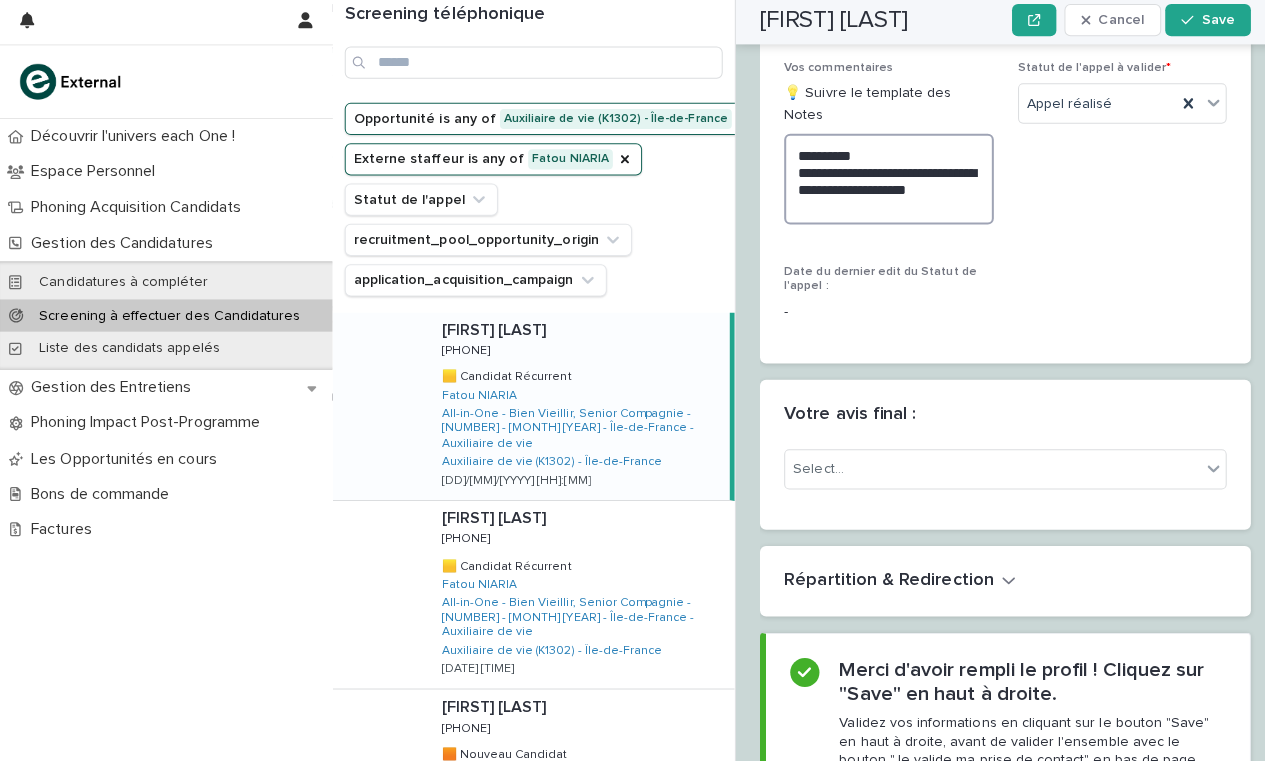 scroll, scrollTop: 3219, scrollLeft: 0, axis: vertical 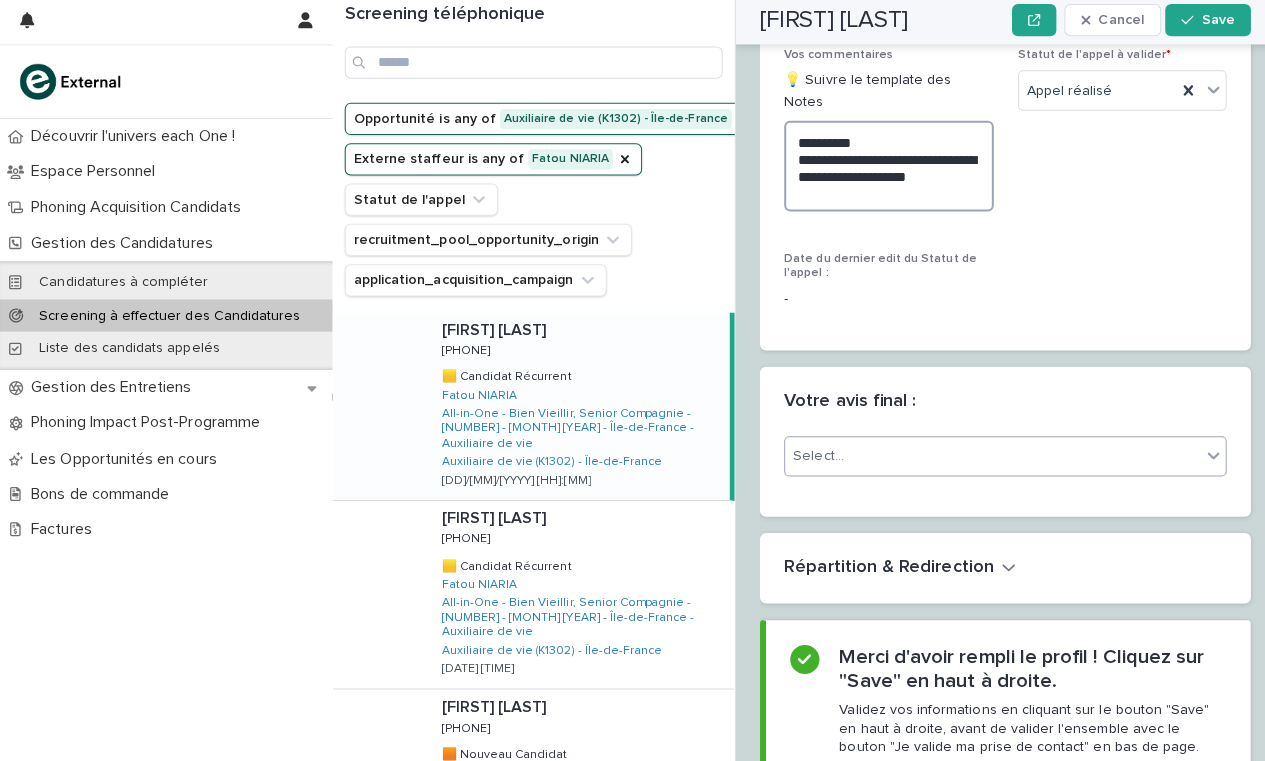 type on "**********" 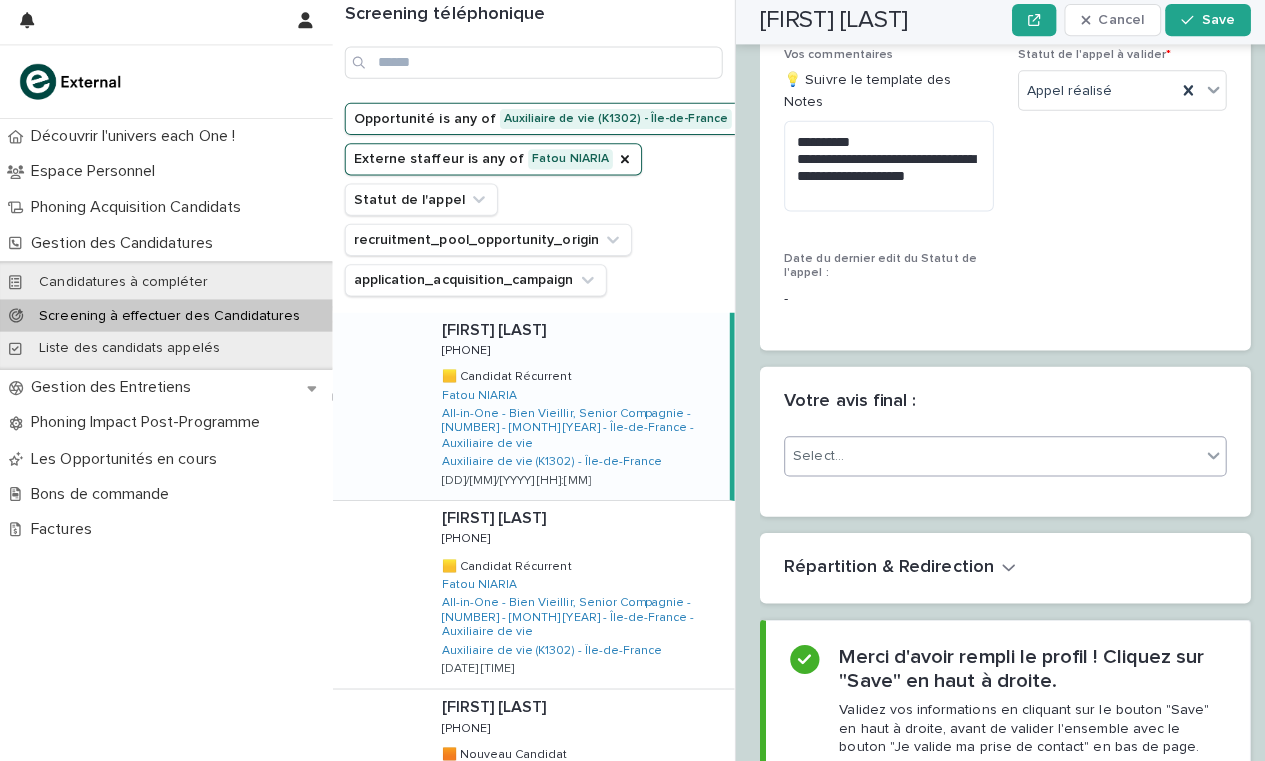 click on "Select..." at bounding box center (985, 457) 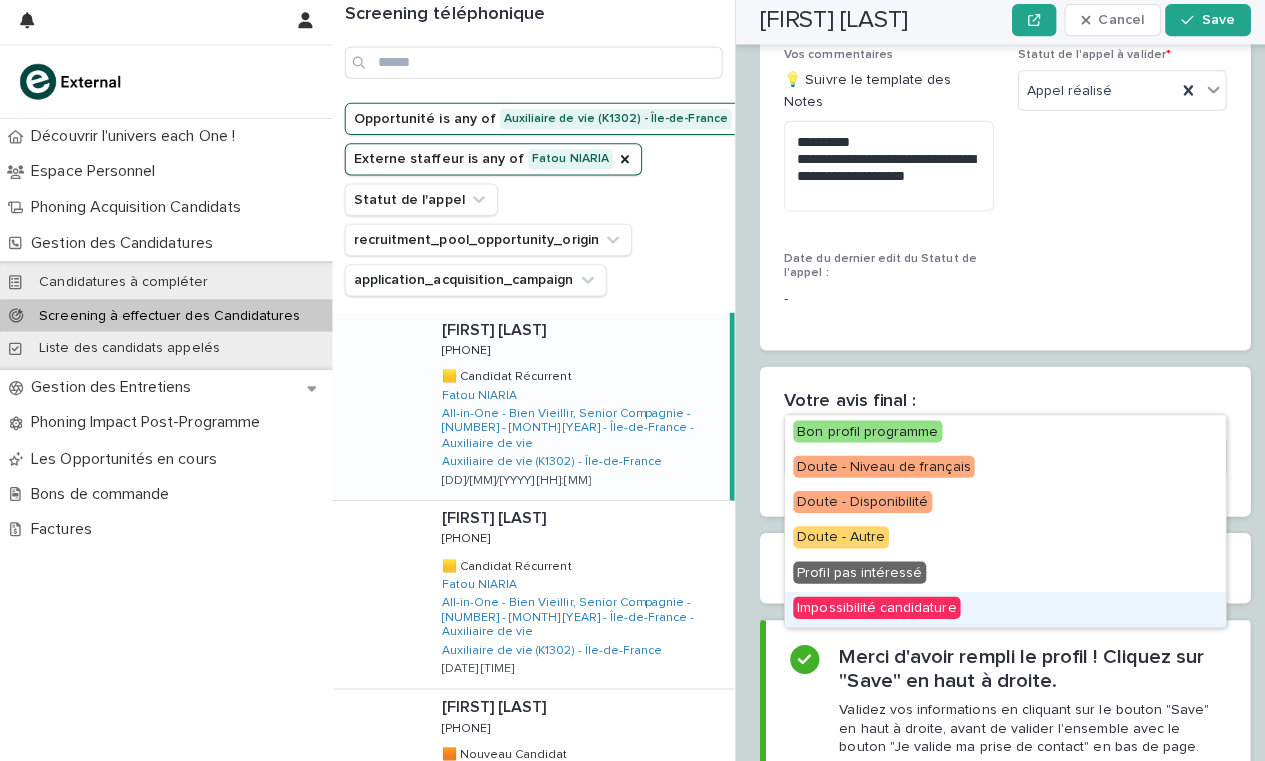 click on "Impossibilité candidature" at bounding box center [870, 607] 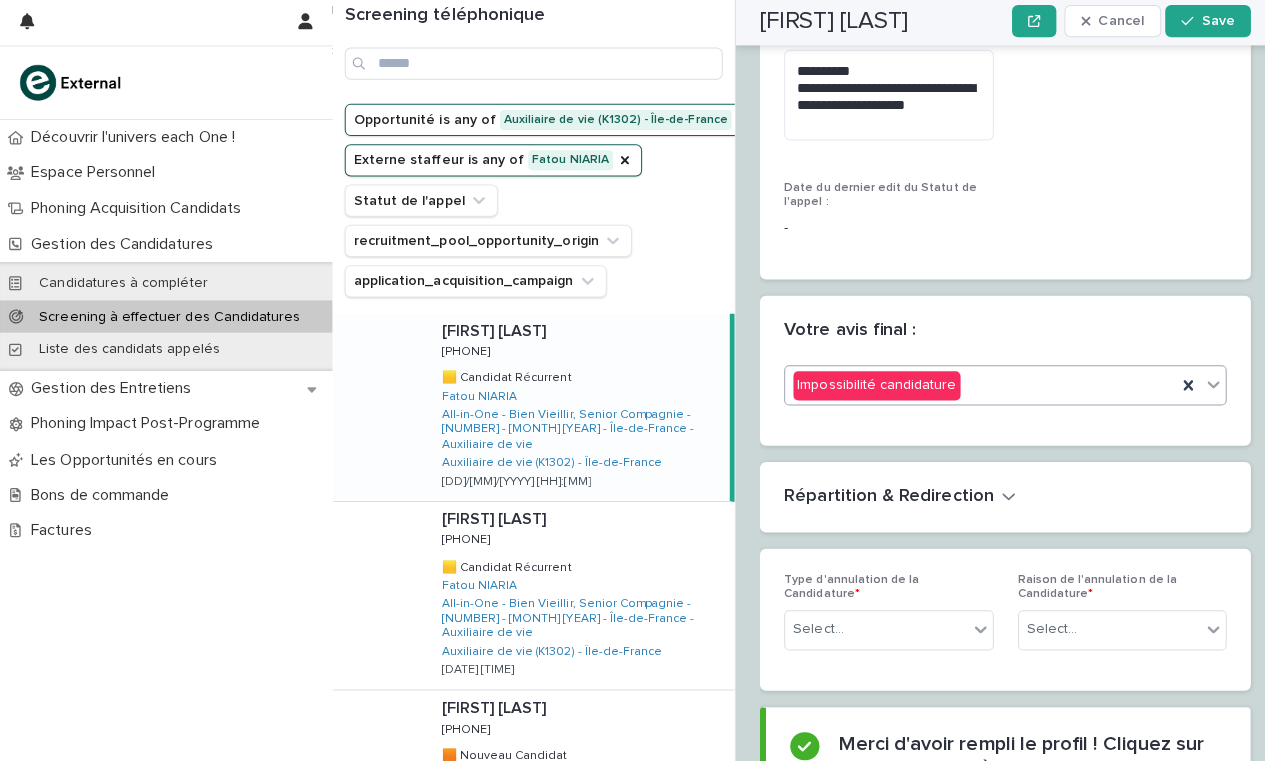 scroll, scrollTop: 3503, scrollLeft: 0, axis: vertical 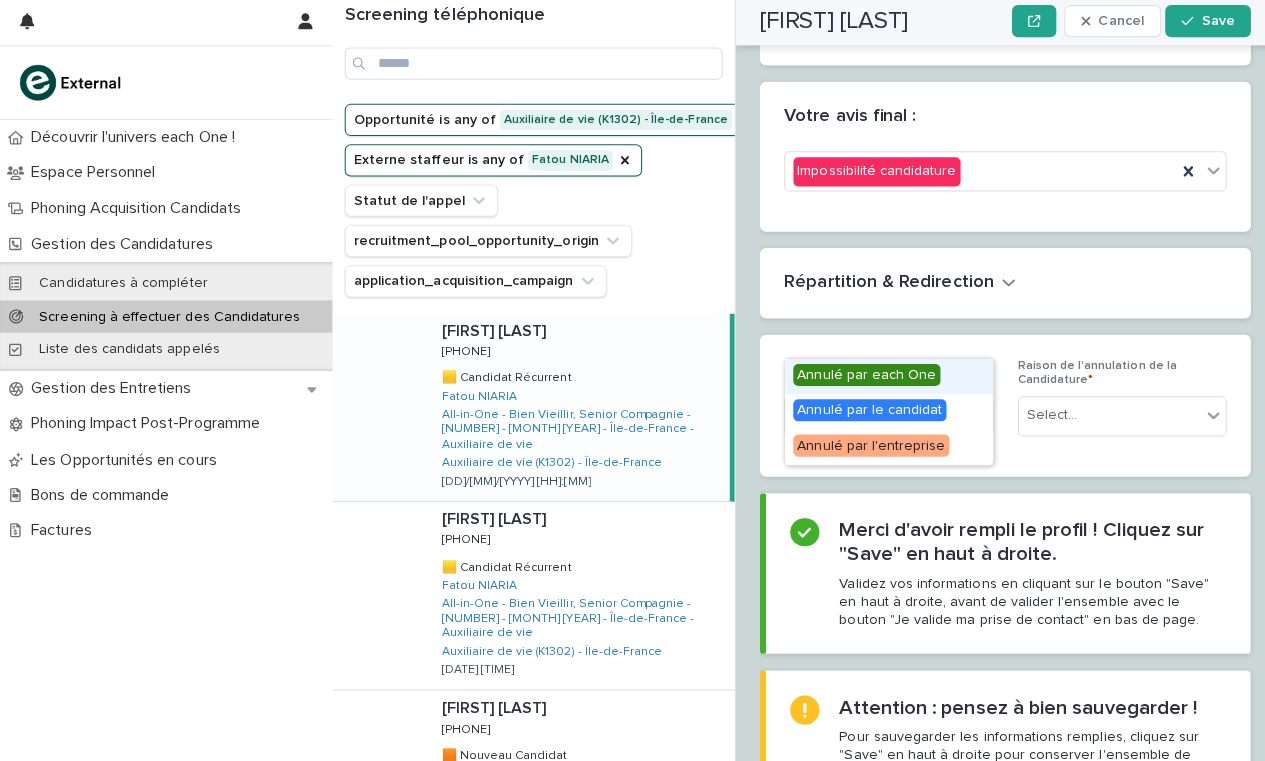 click on "Select..." at bounding box center [869, 415] 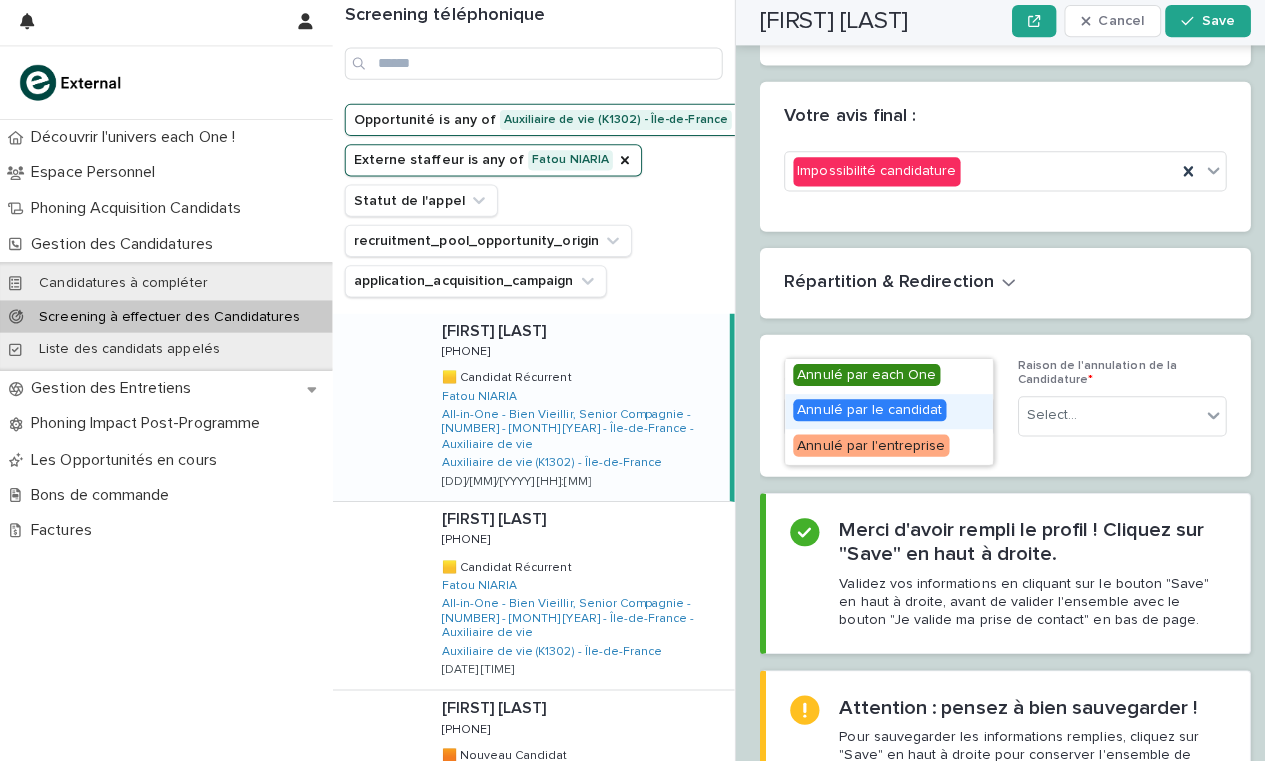 click on "Annulé par le candidat" at bounding box center (863, 410) 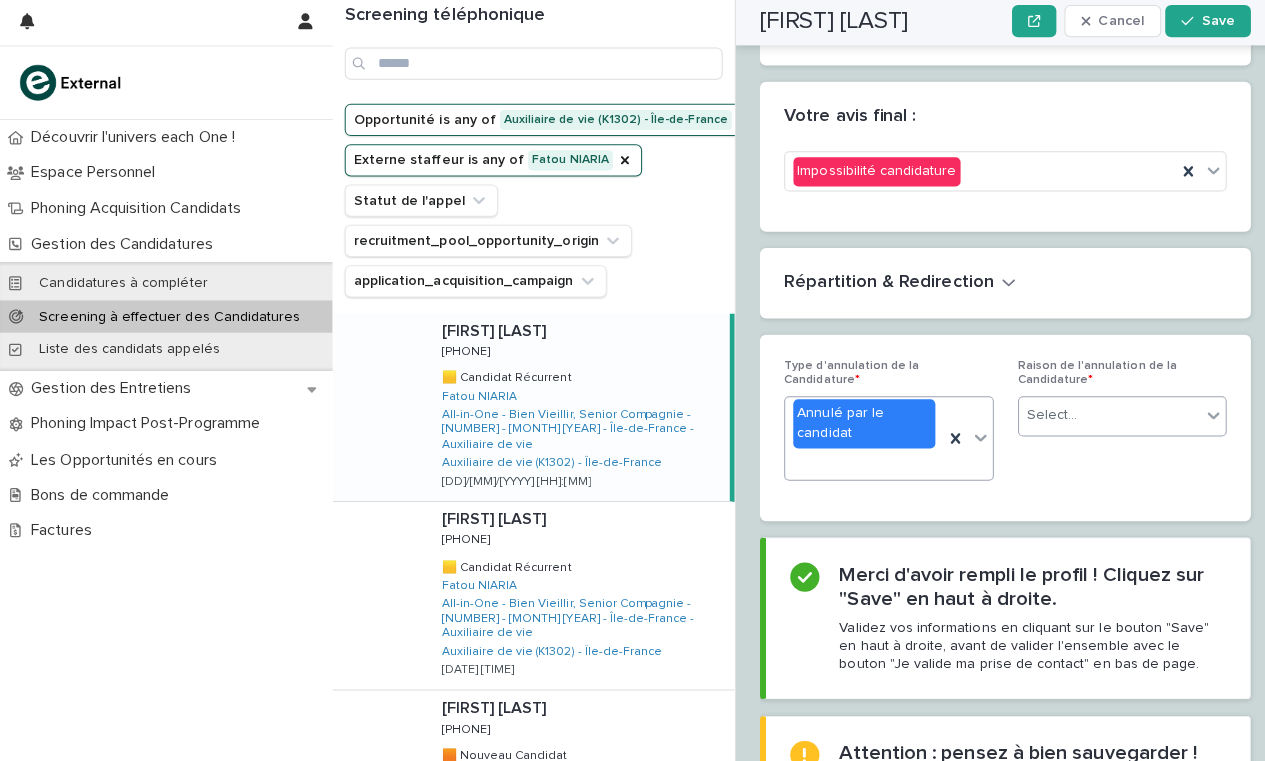 scroll, scrollTop: 3503, scrollLeft: 0, axis: vertical 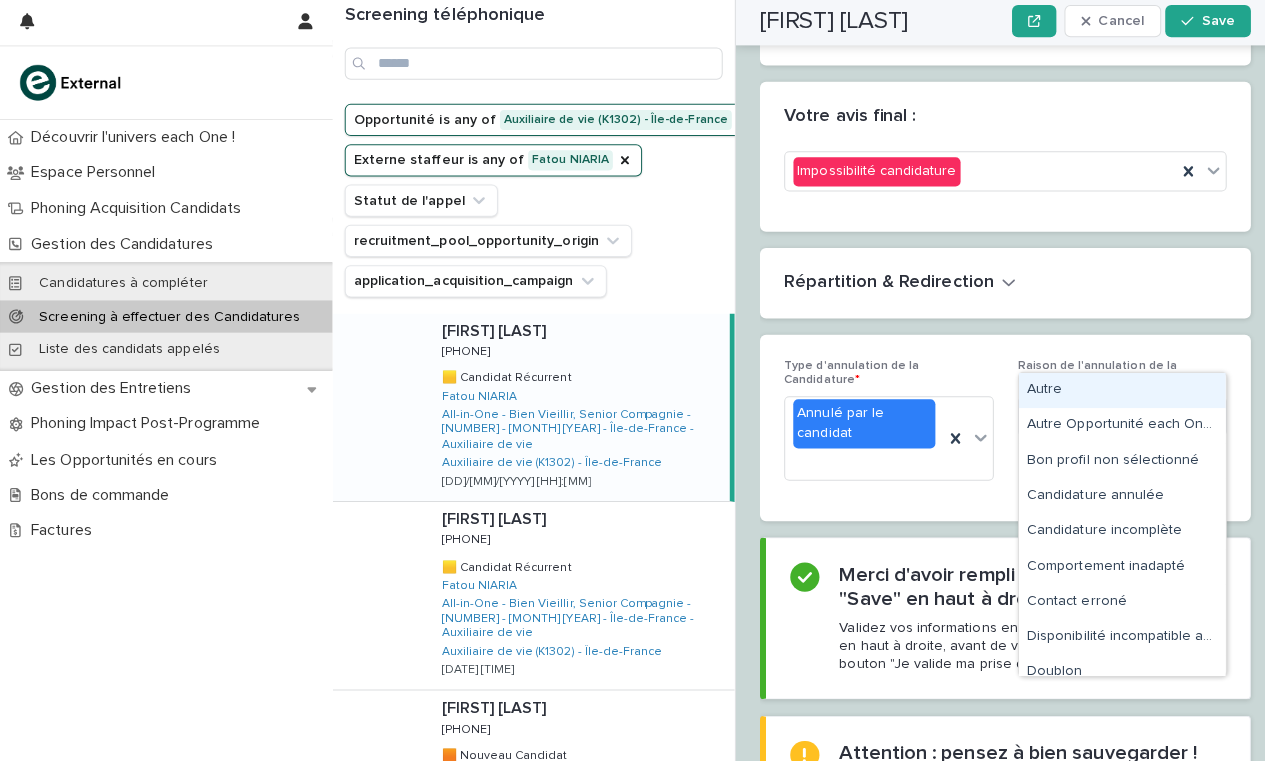 type on "*" 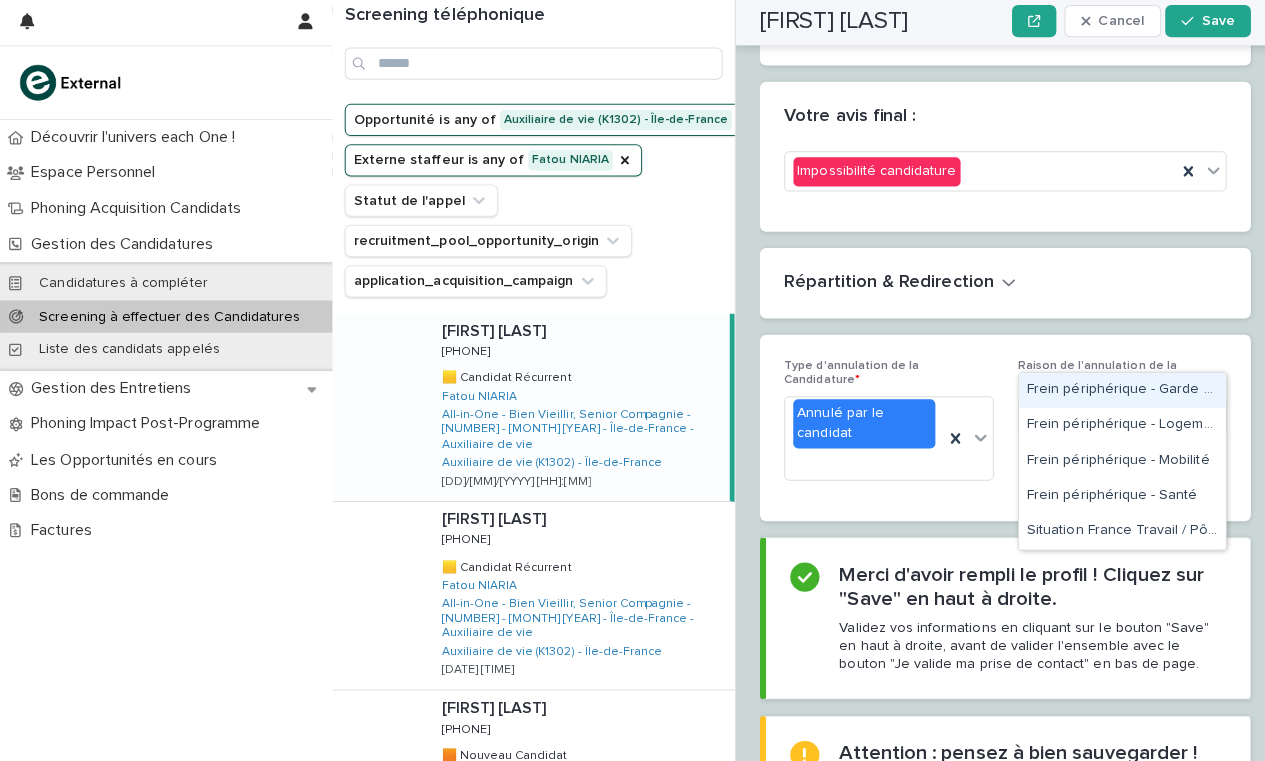 type on "***" 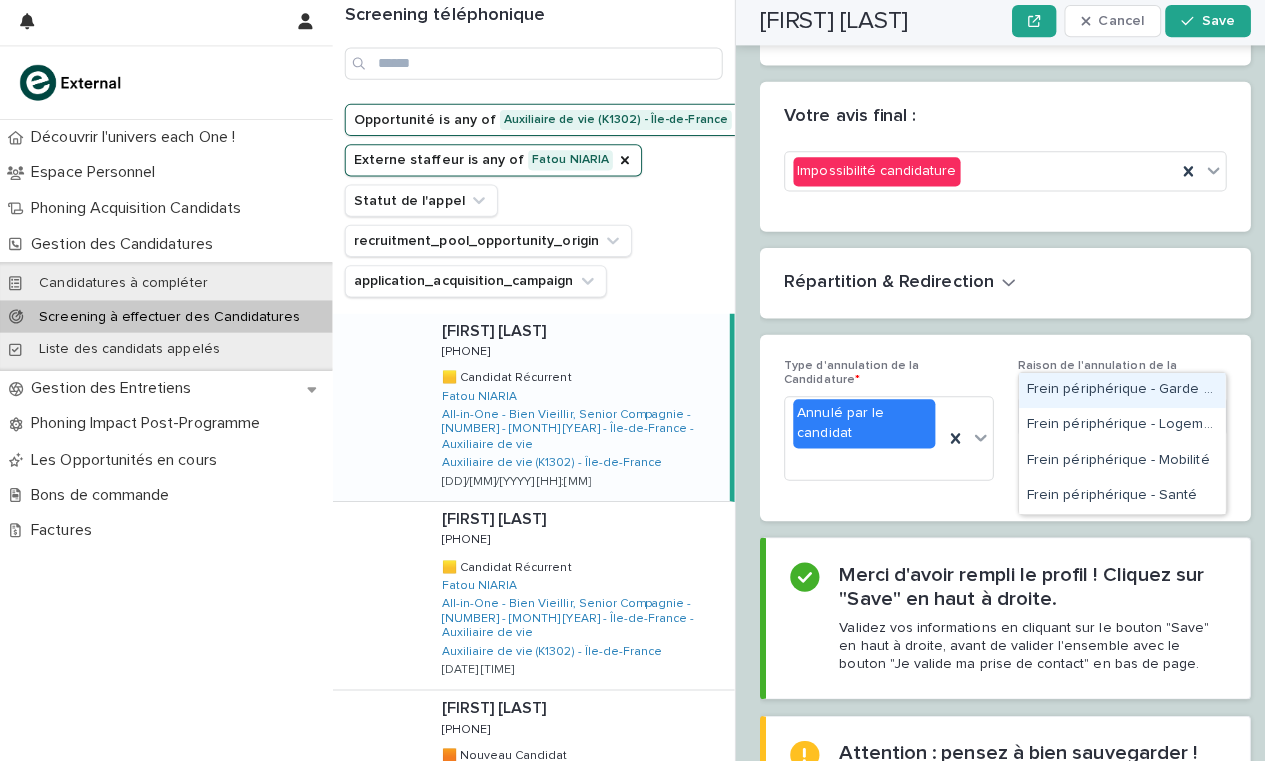 click on "Frein périphérique - Garde d’enfants" at bounding box center (1113, 390) 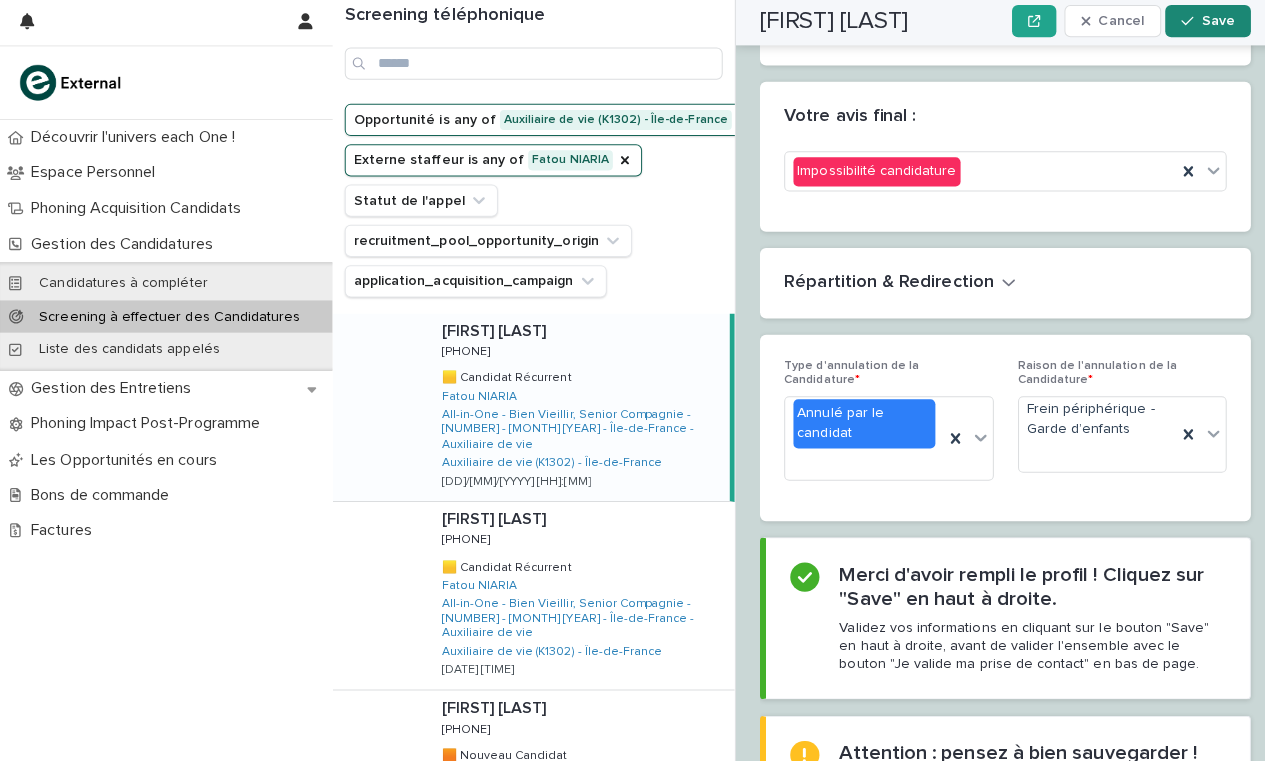 click on "Save" at bounding box center (1208, 24) 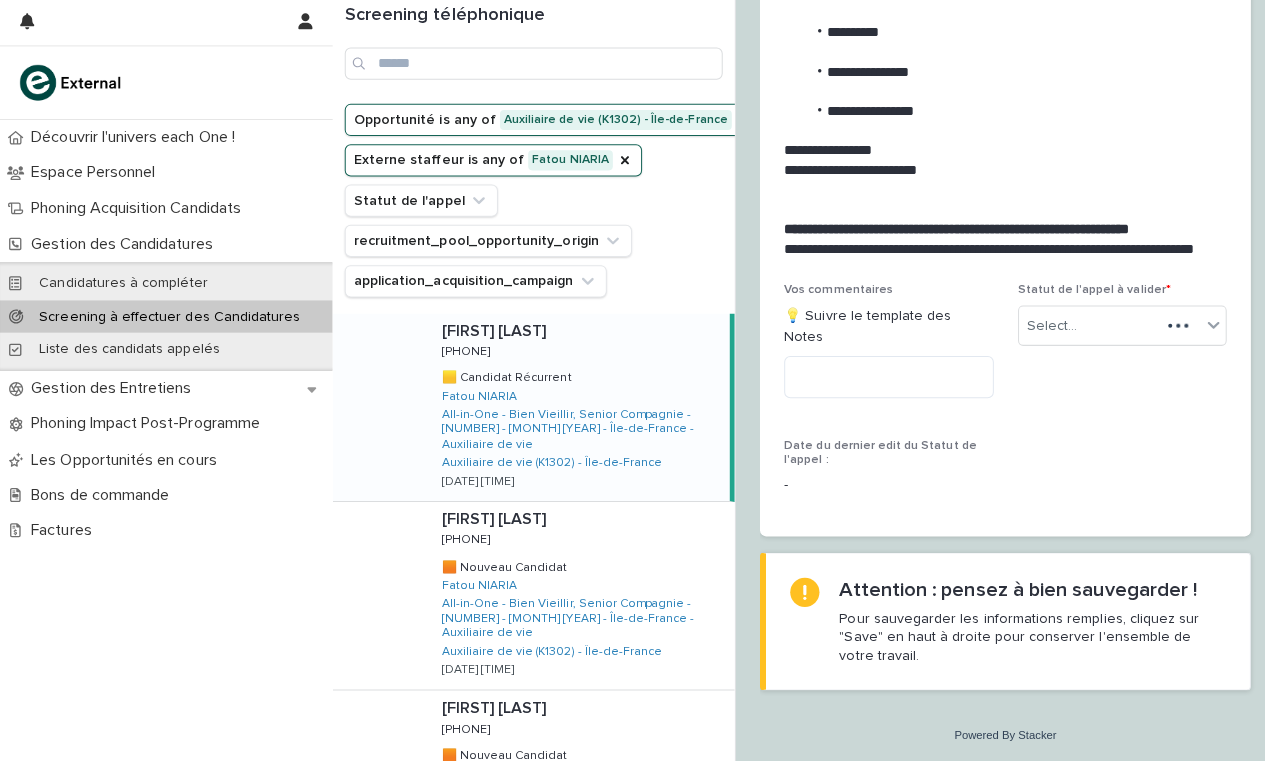 scroll, scrollTop: 2204, scrollLeft: 0, axis: vertical 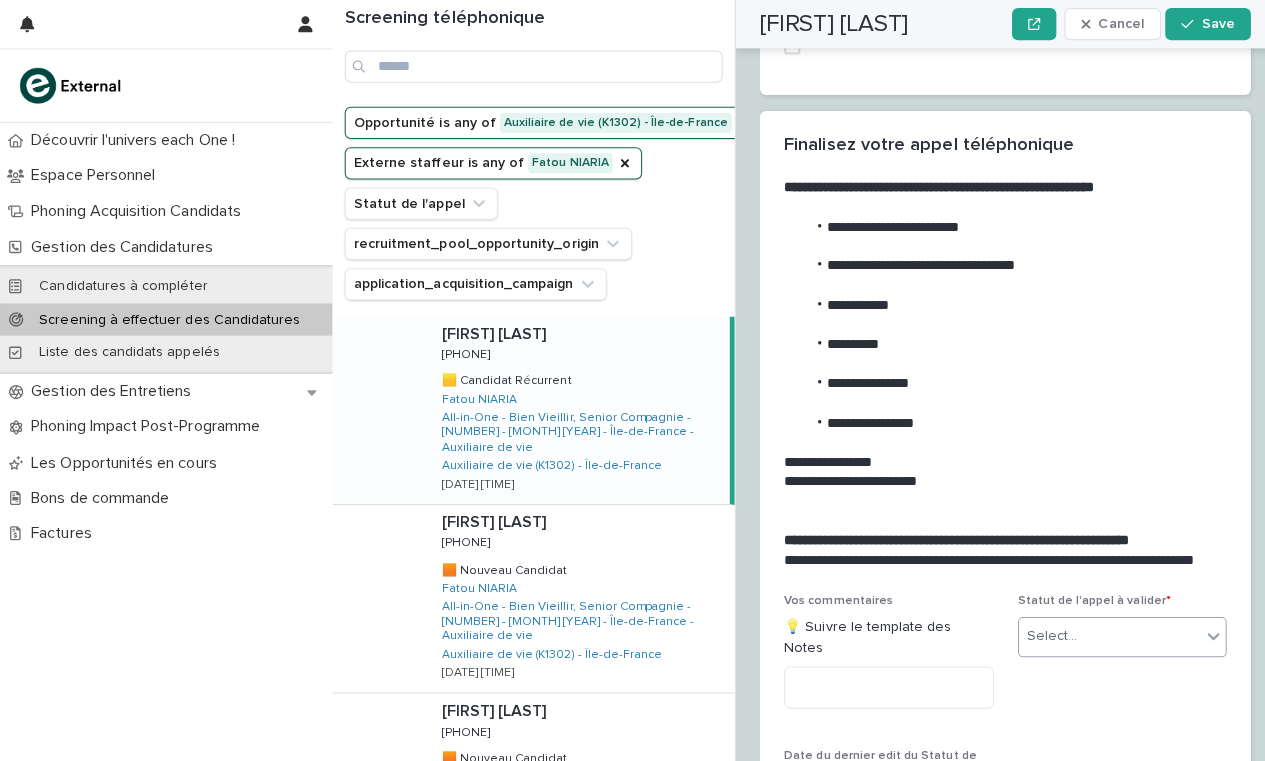 click at bounding box center [1072, 631] 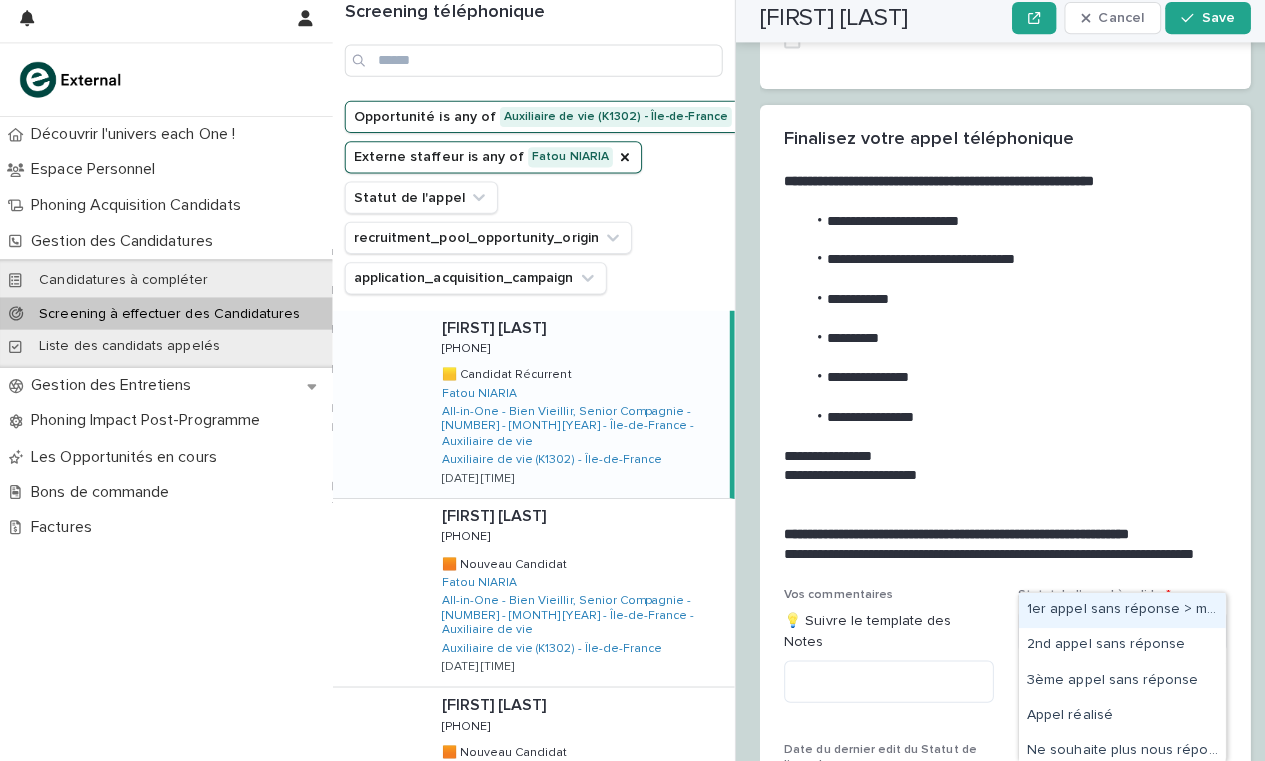 click on "1er appel sans réponse > message laissé" at bounding box center [1113, 611] 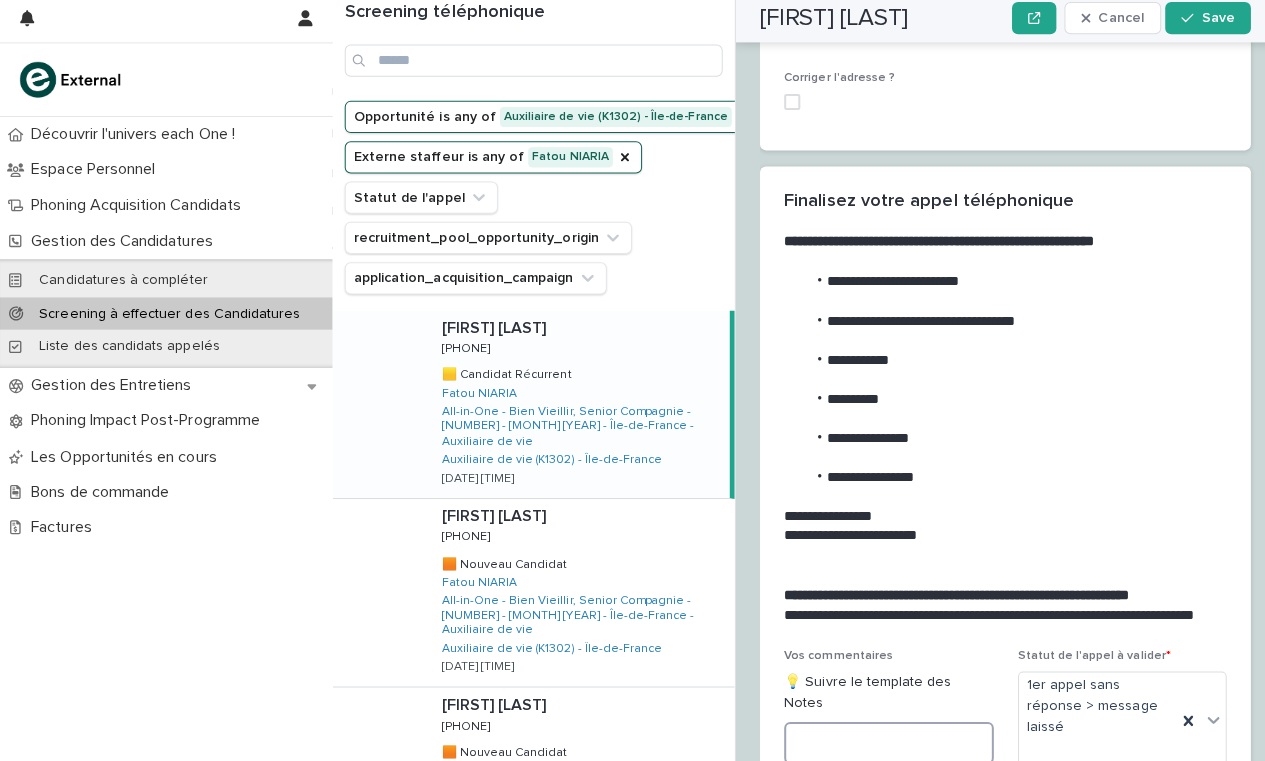 click at bounding box center [882, 743] 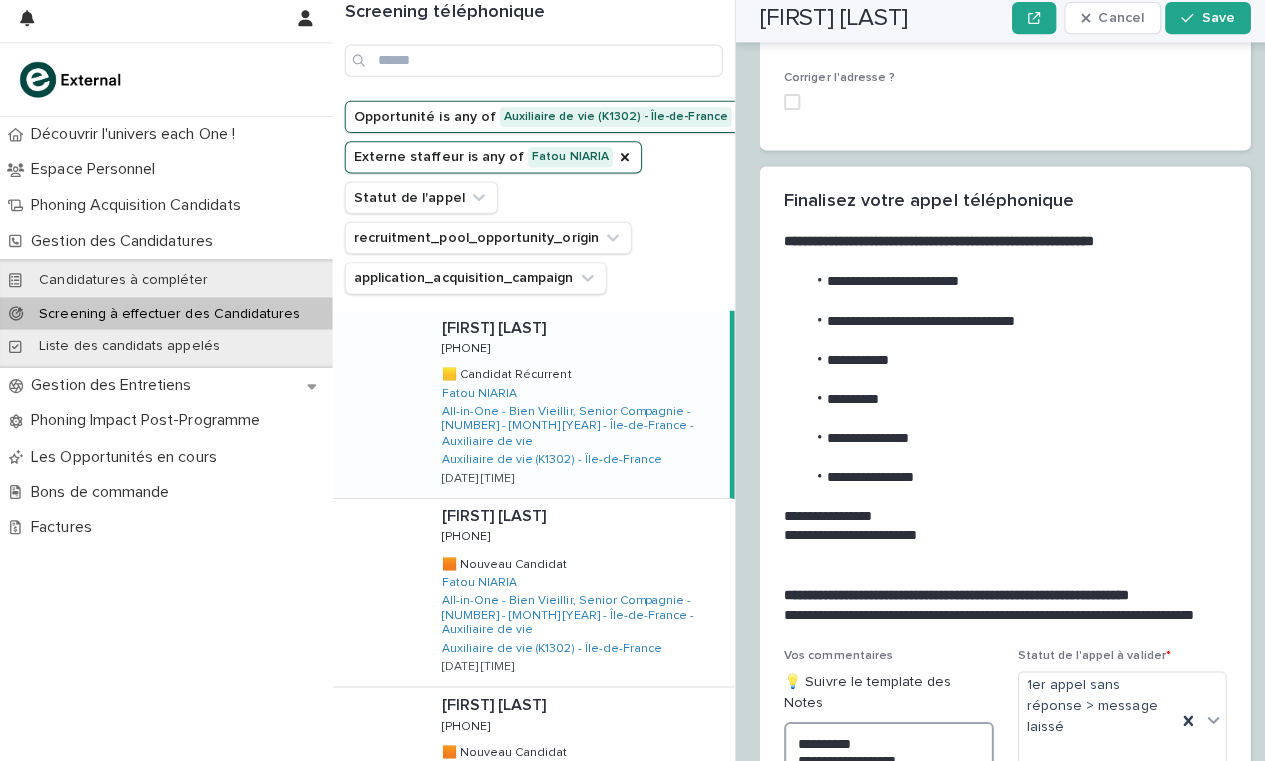 drag, startPoint x: 920, startPoint y: 675, endPoint x: 786, endPoint y: 652, distance: 135.95955 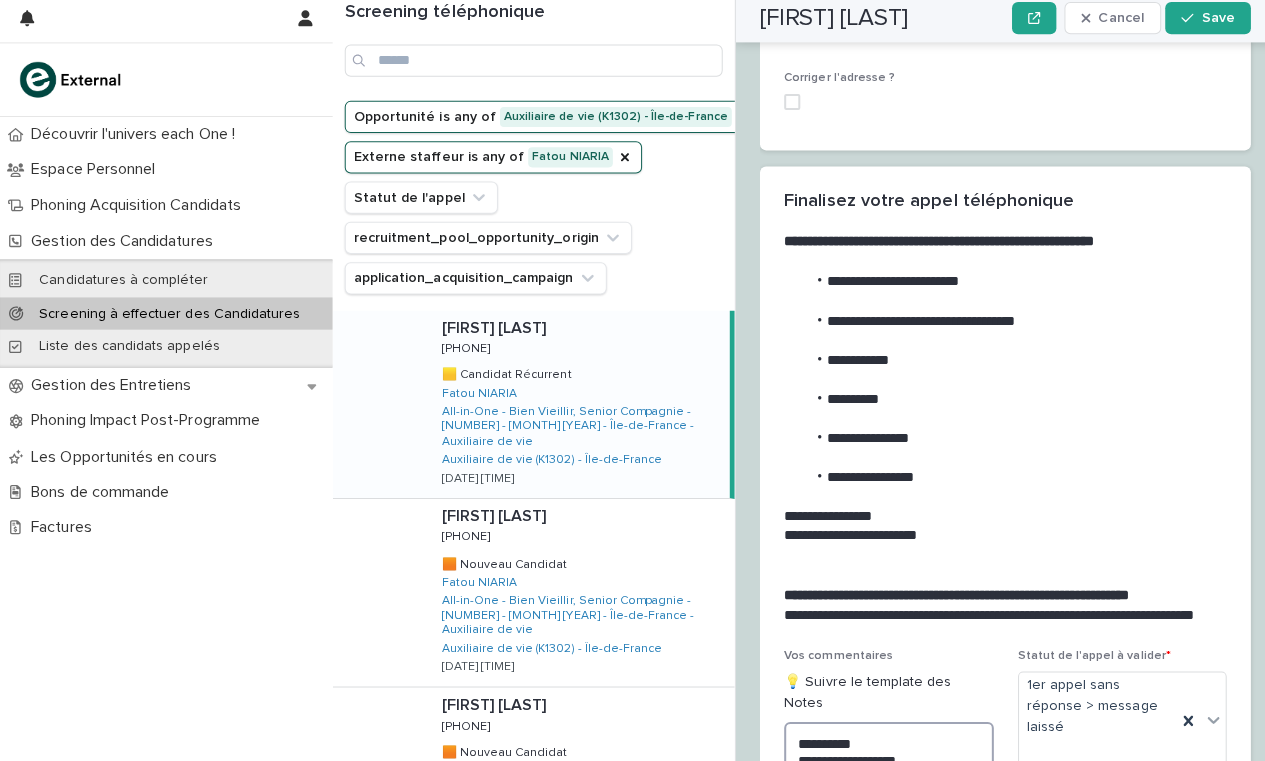 click on "**********" at bounding box center [882, 751] 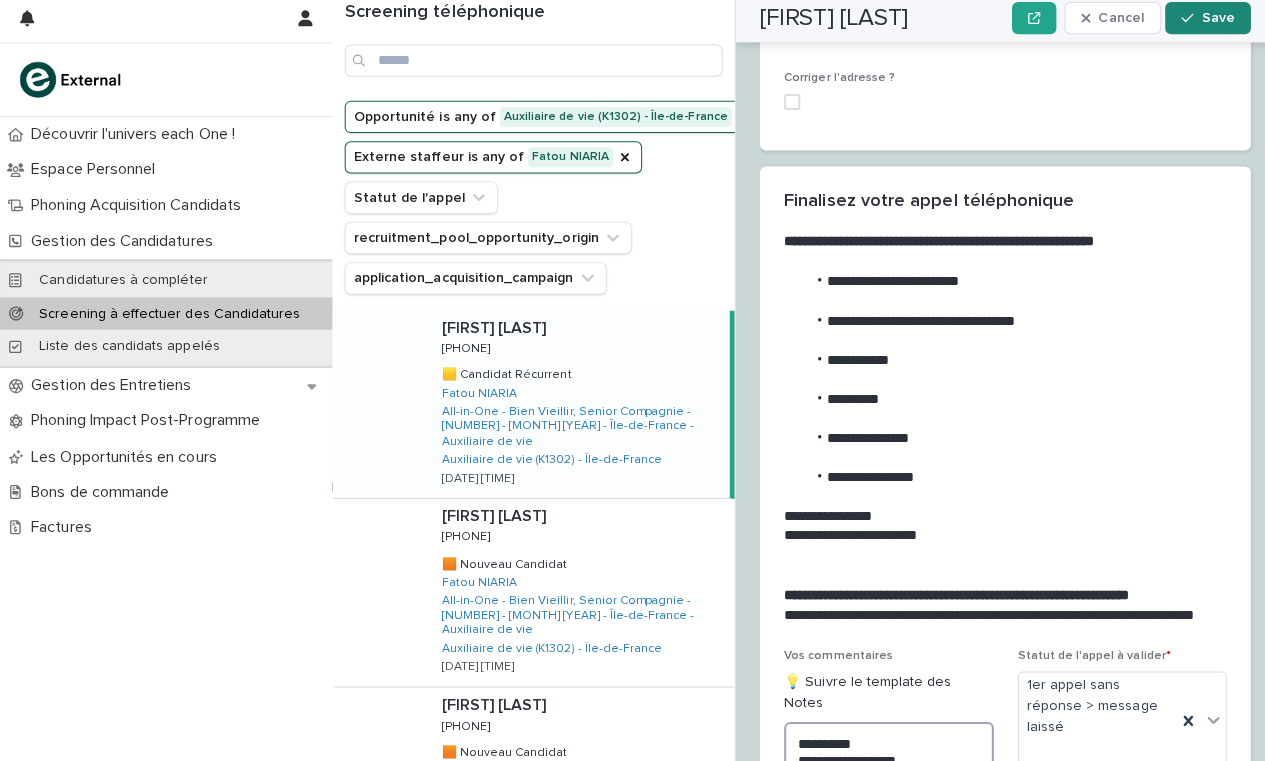 type on "**********" 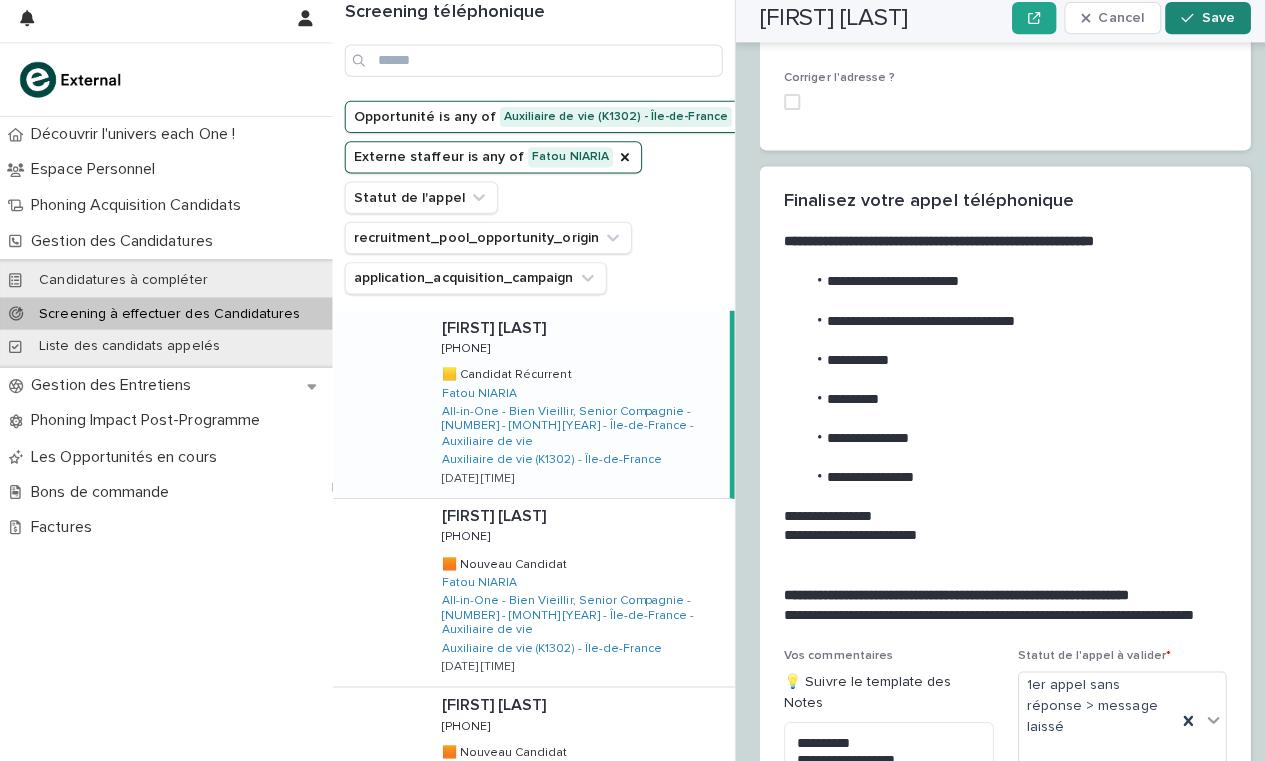 click on "Save" at bounding box center [1208, 24] 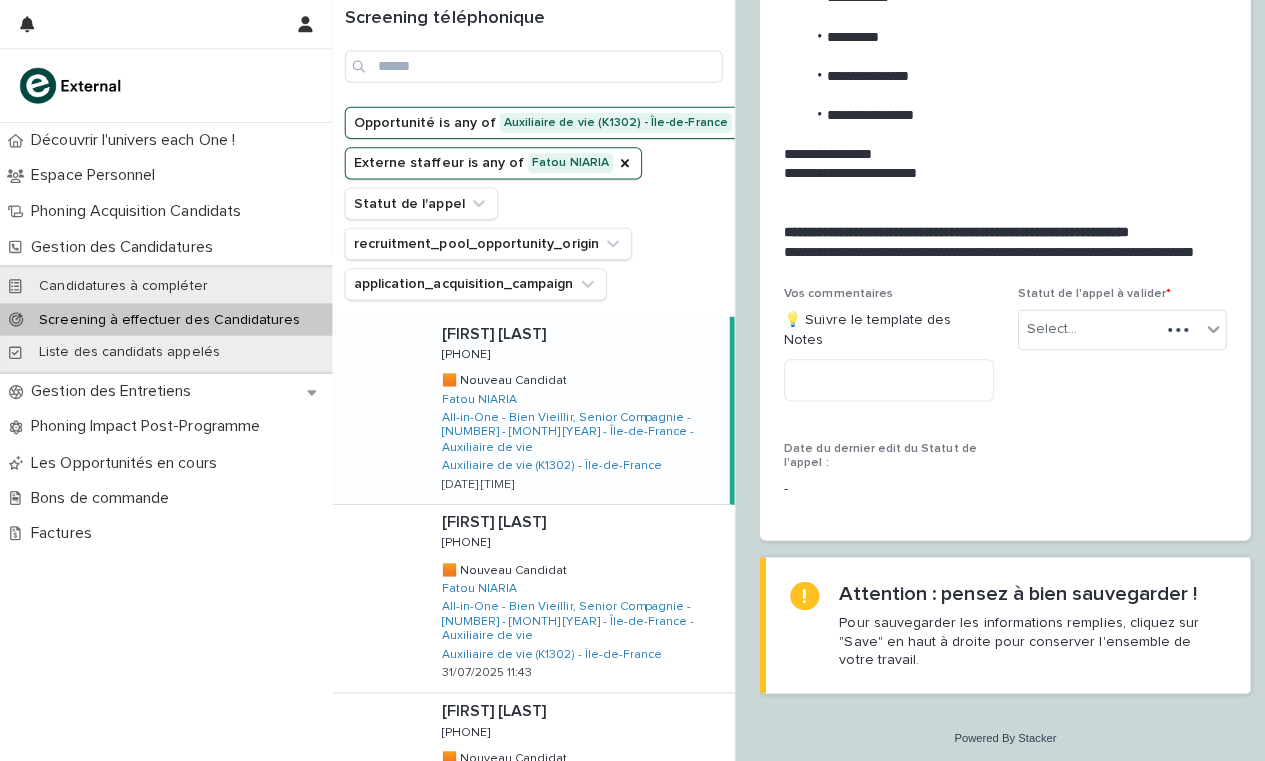 scroll, scrollTop: 2204, scrollLeft: 0, axis: vertical 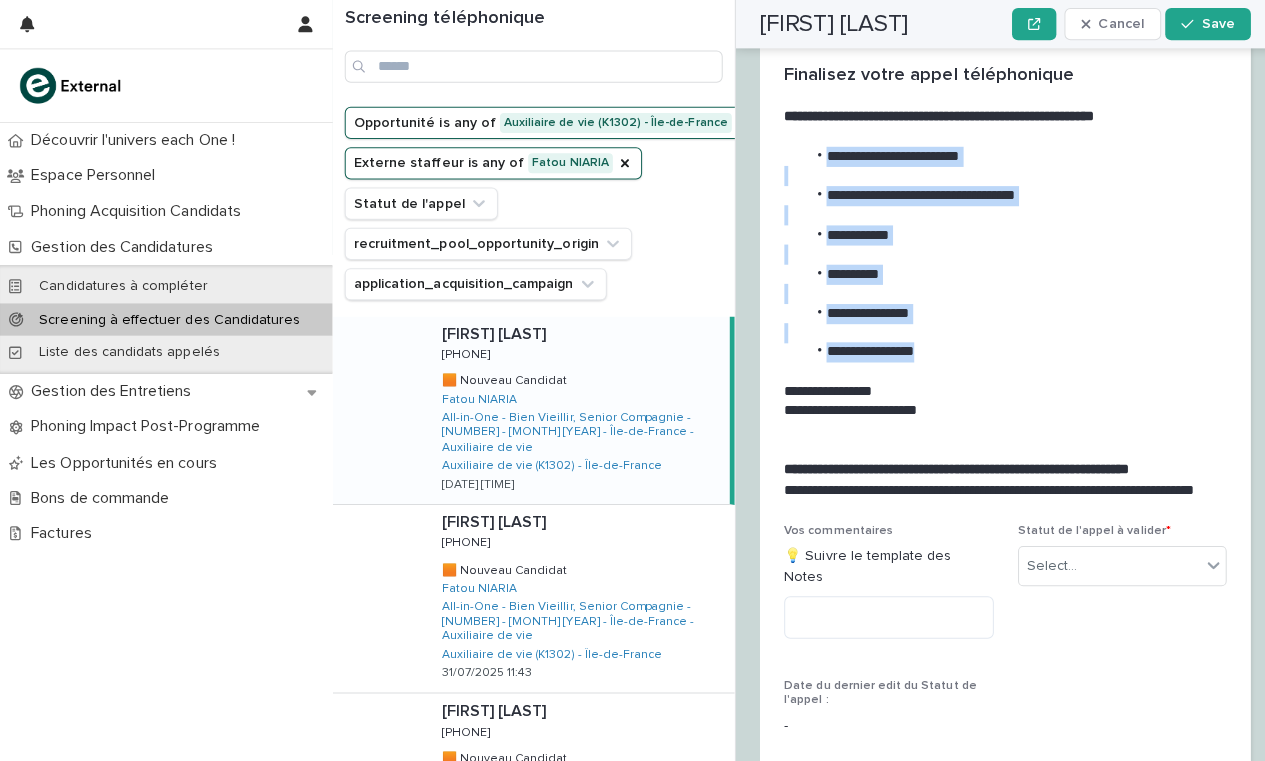 drag, startPoint x: 934, startPoint y: 325, endPoint x: 808, endPoint y: 131, distance: 231.32661 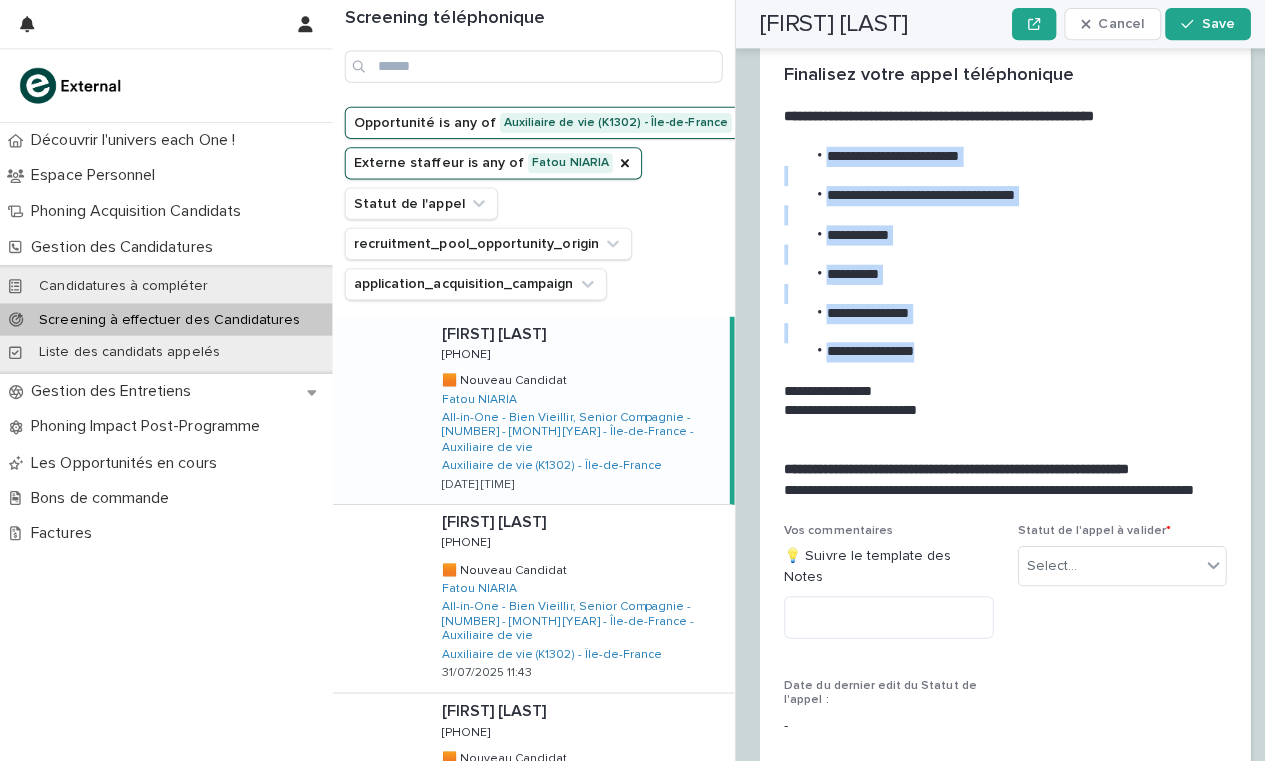 click on "**********" at bounding box center [993, 291] 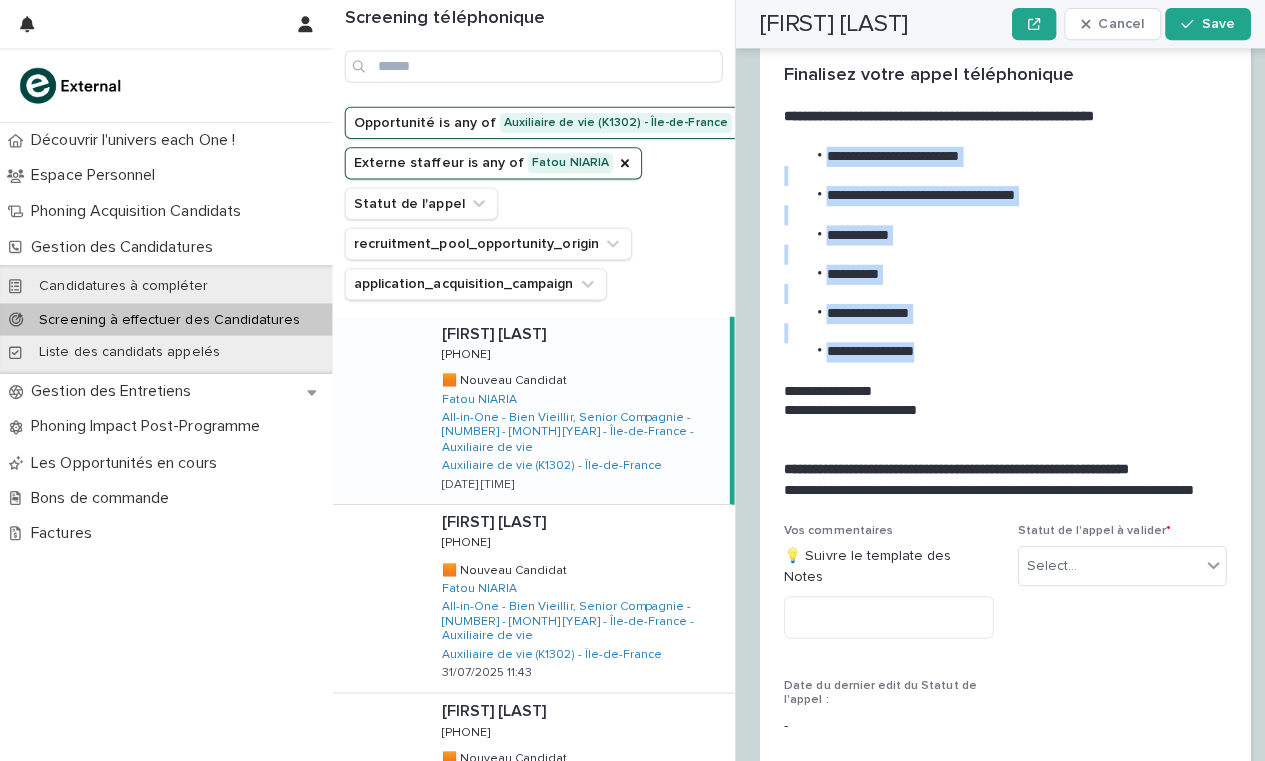copy on "**********" 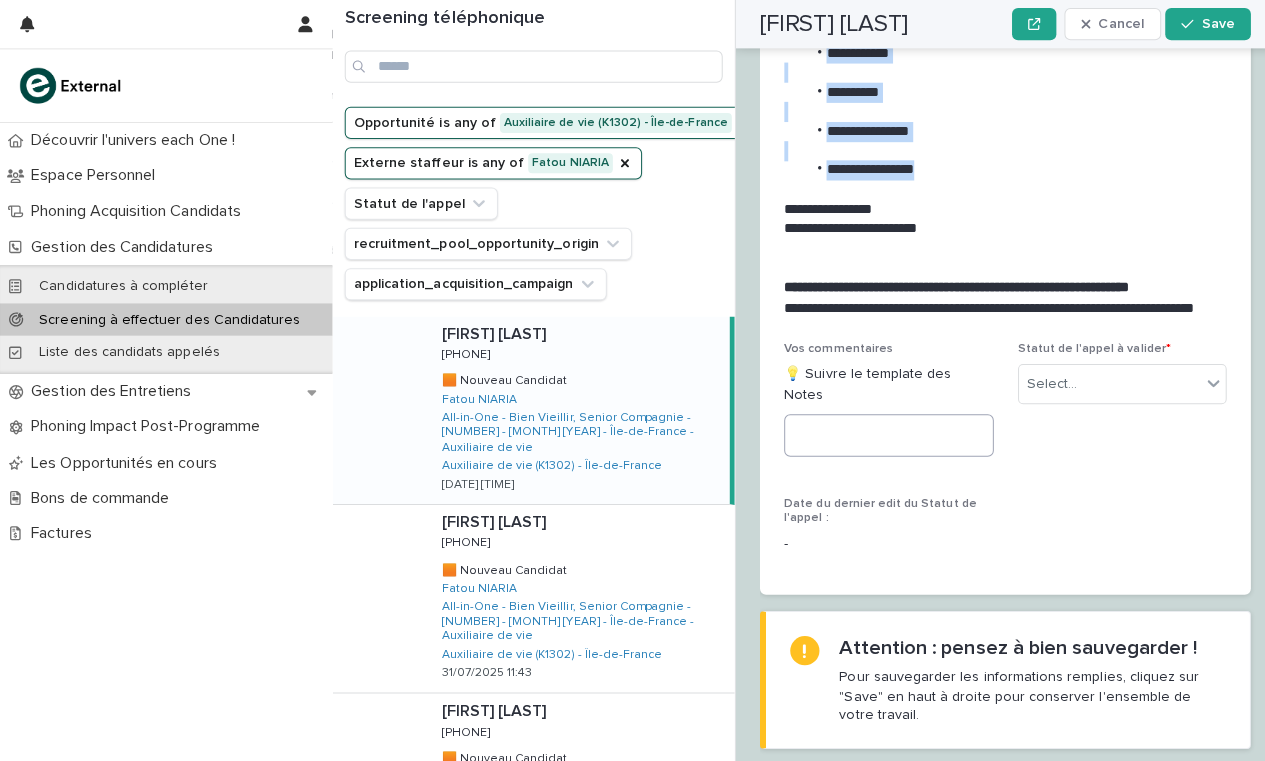 scroll, scrollTop: 2384, scrollLeft: 0, axis: vertical 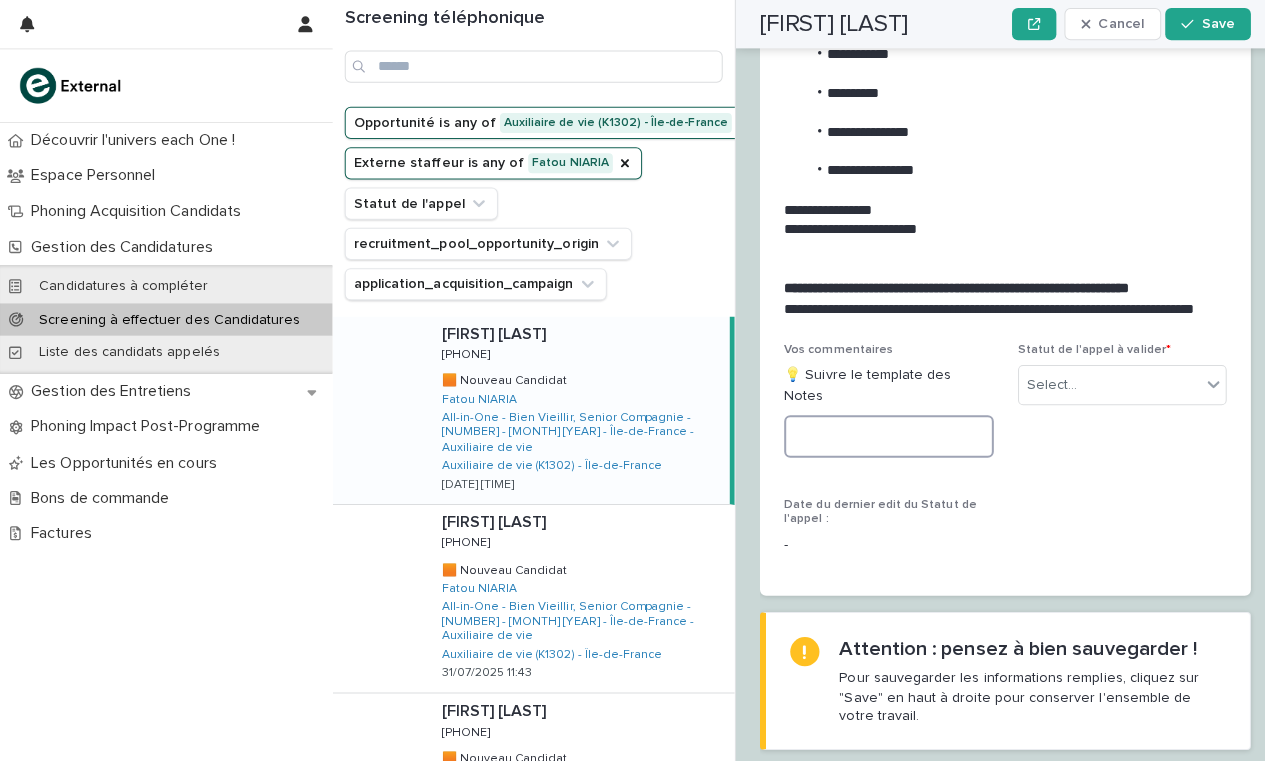click at bounding box center [882, 433] 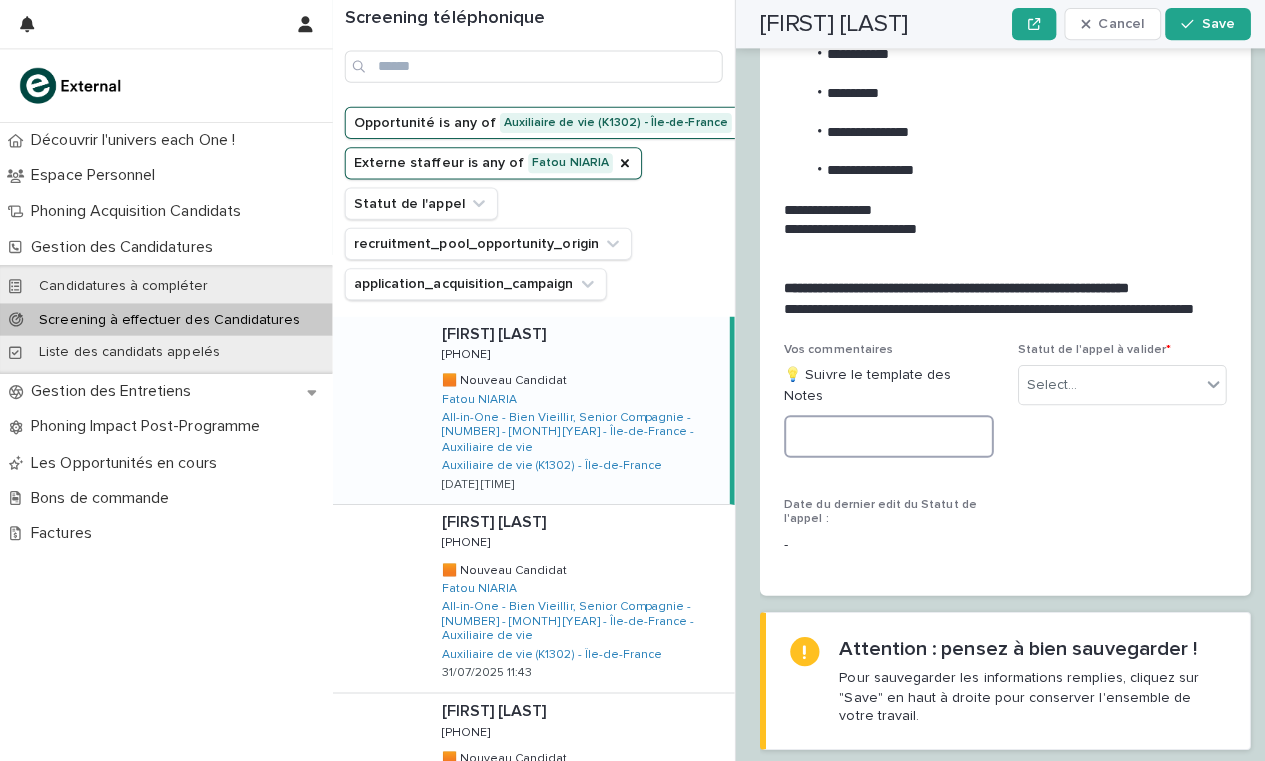 paste on "**********" 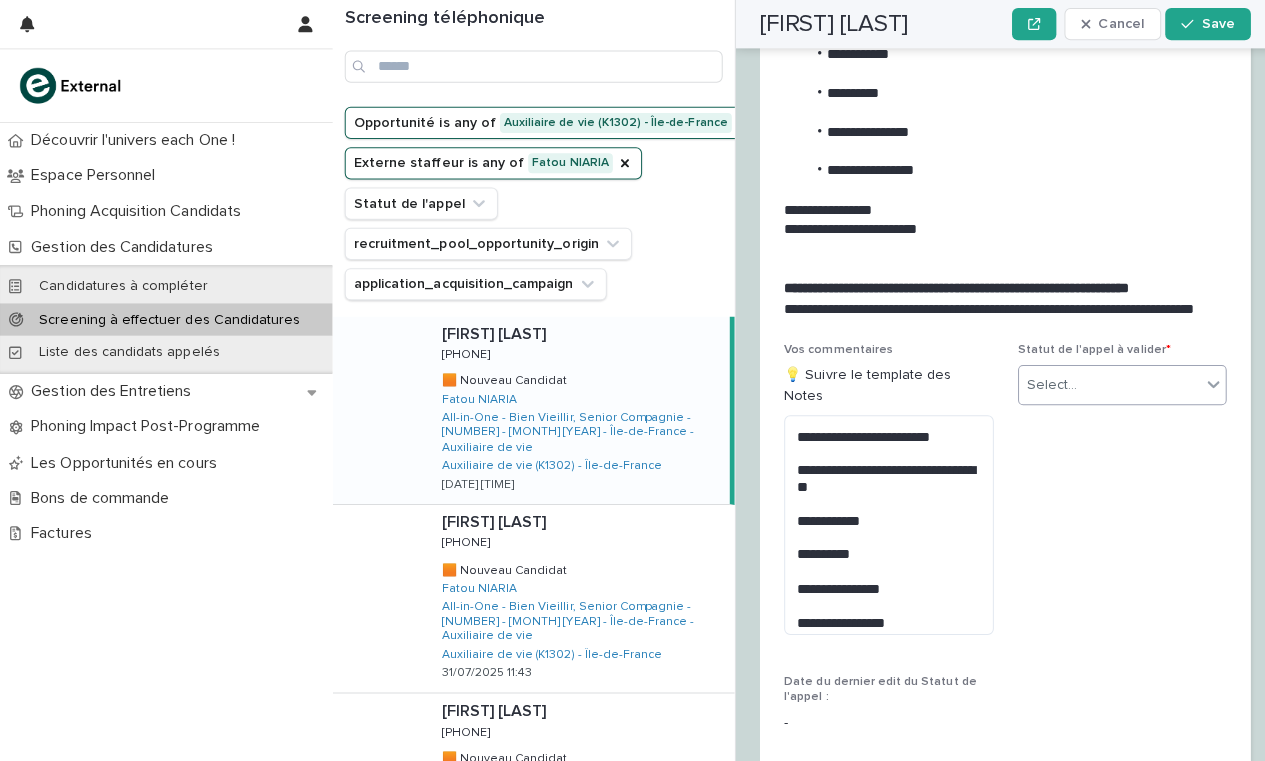 click on "Select..." at bounding box center (1101, 382) 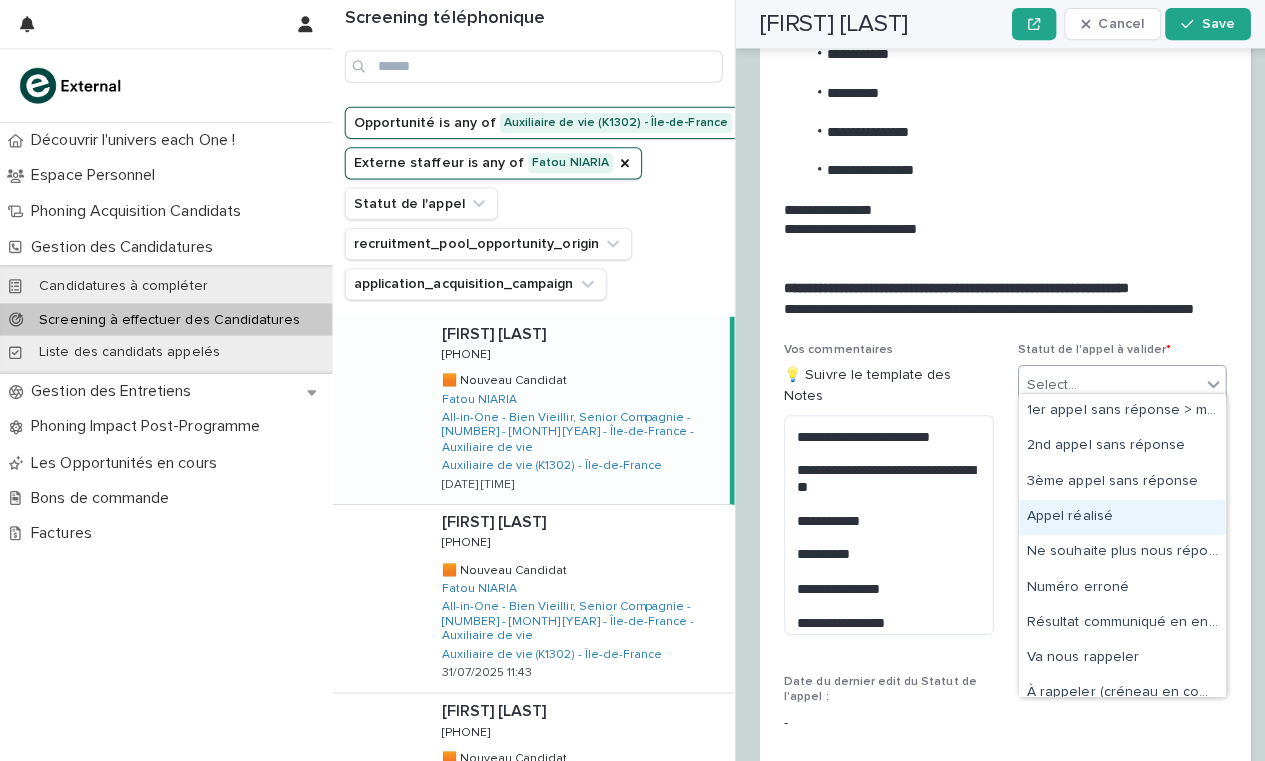 click on "Appel réalisé" at bounding box center (1113, 513) 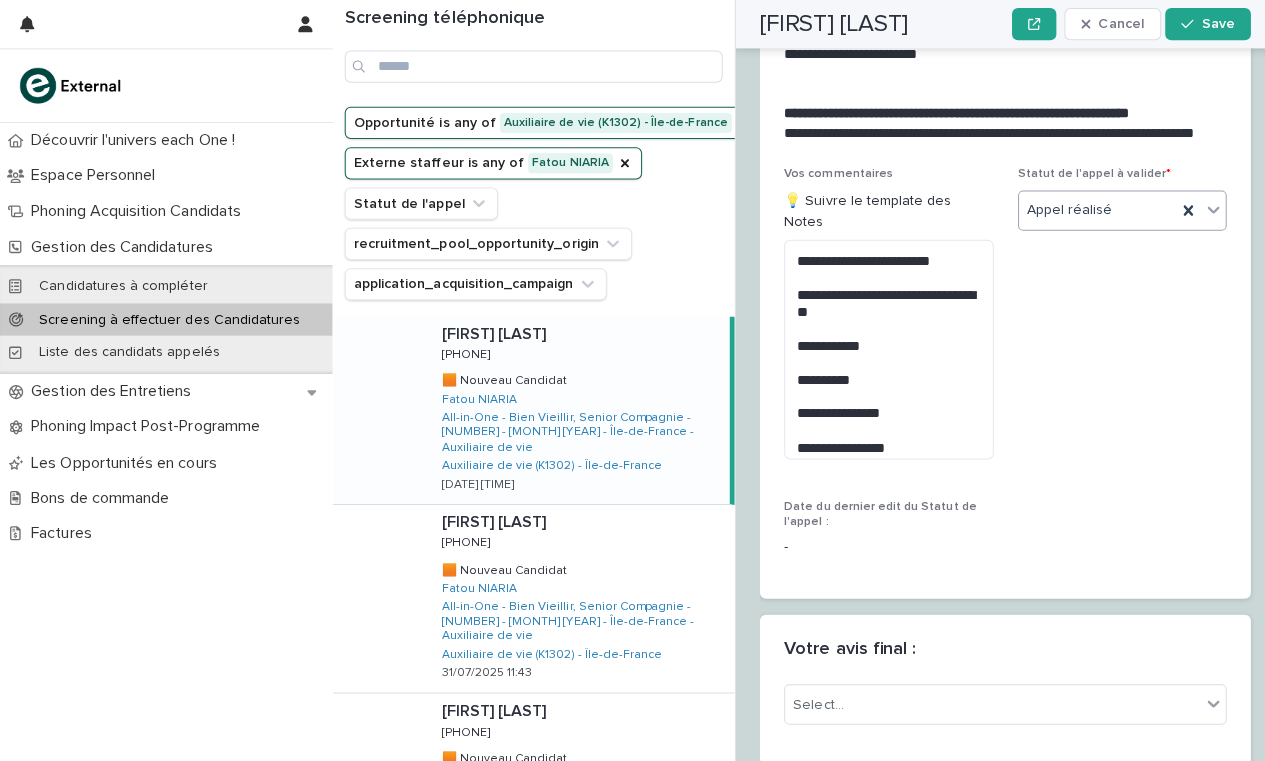 scroll, scrollTop: 2691, scrollLeft: 0, axis: vertical 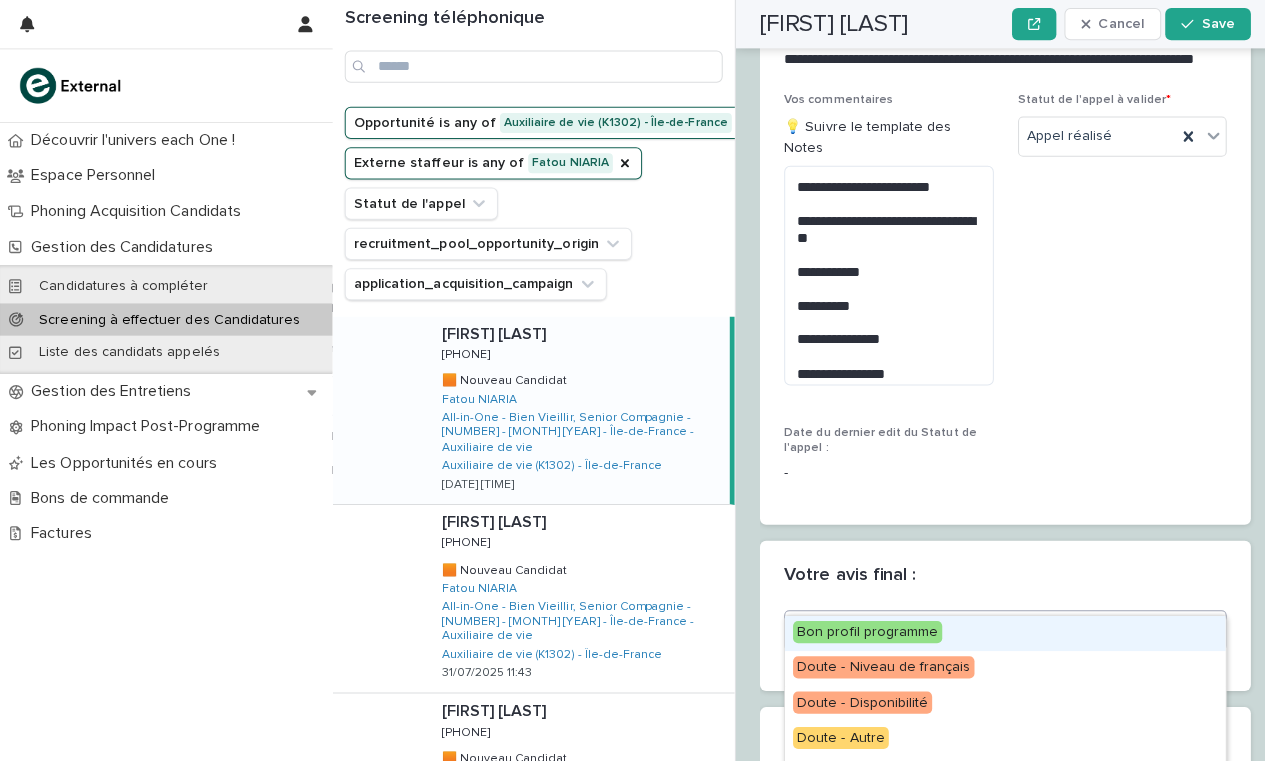 click on "Select..." at bounding box center [985, 626] 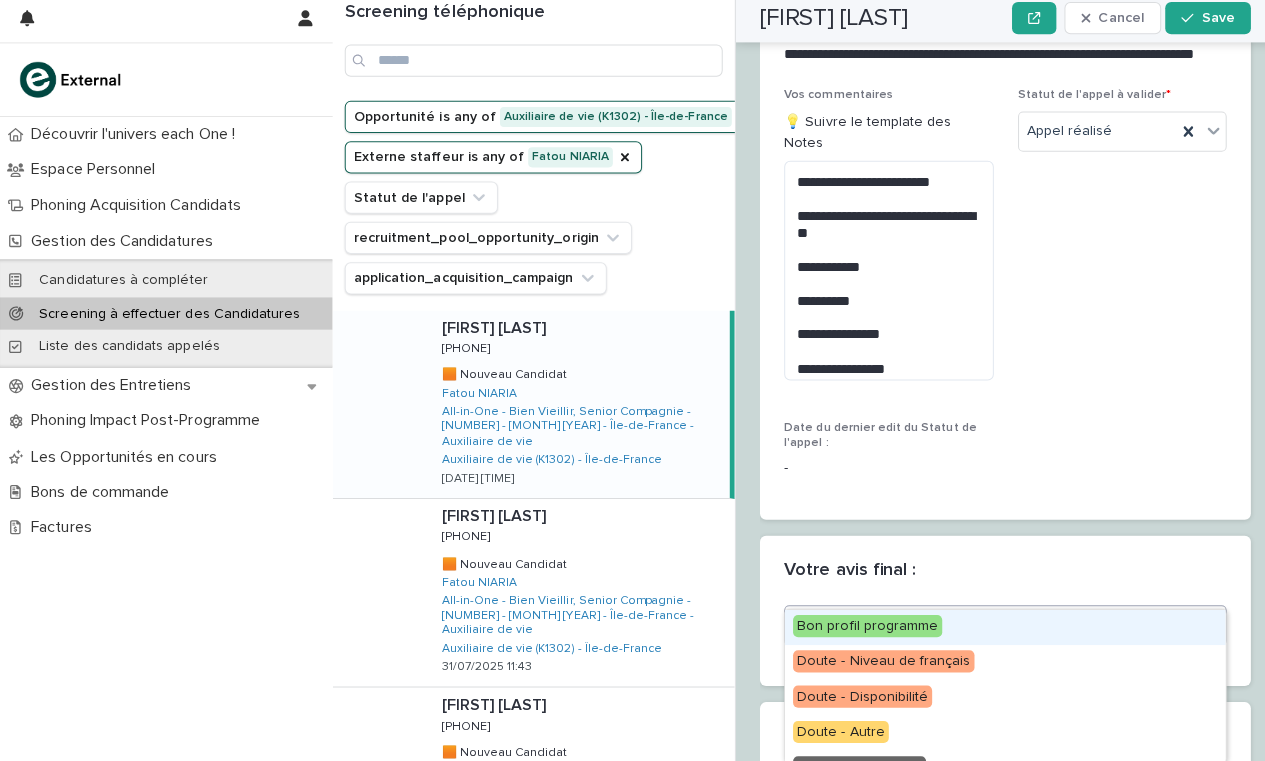 click on "Bon profil programme" at bounding box center (861, 627) 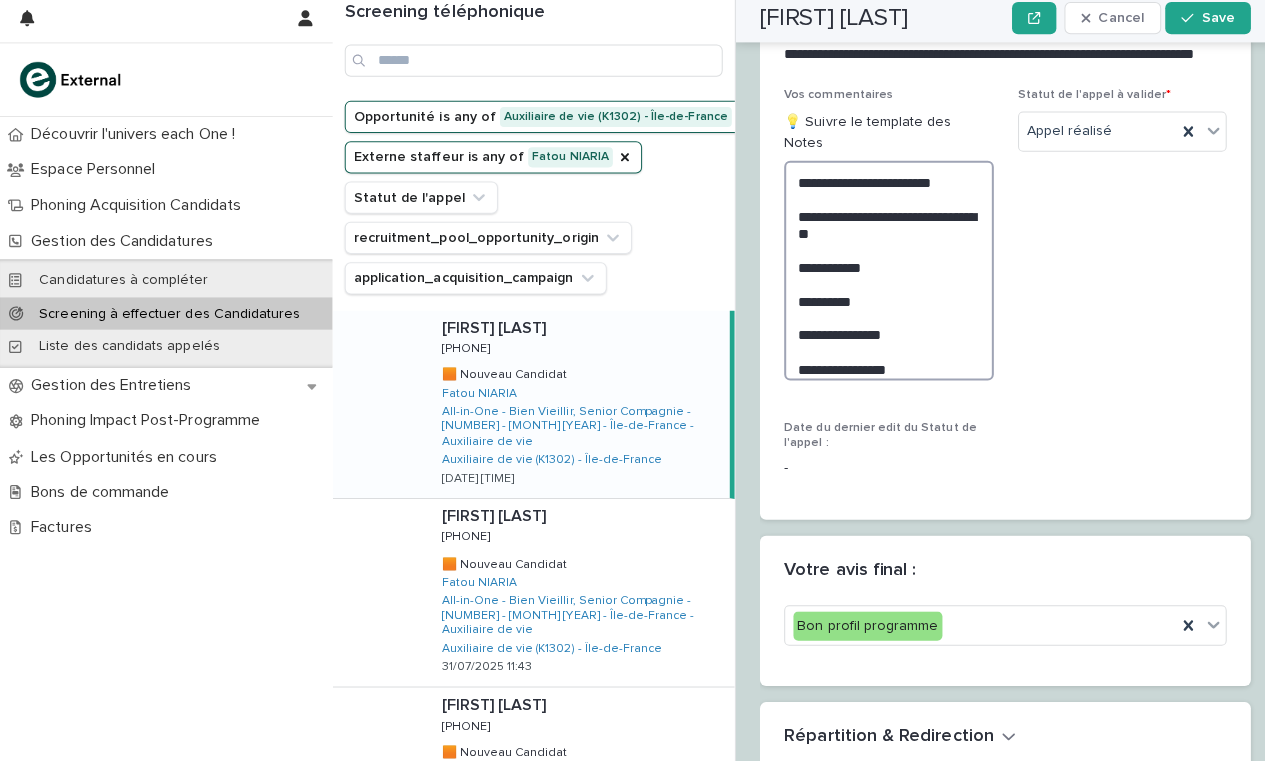 click on "**********" at bounding box center [882, 274] 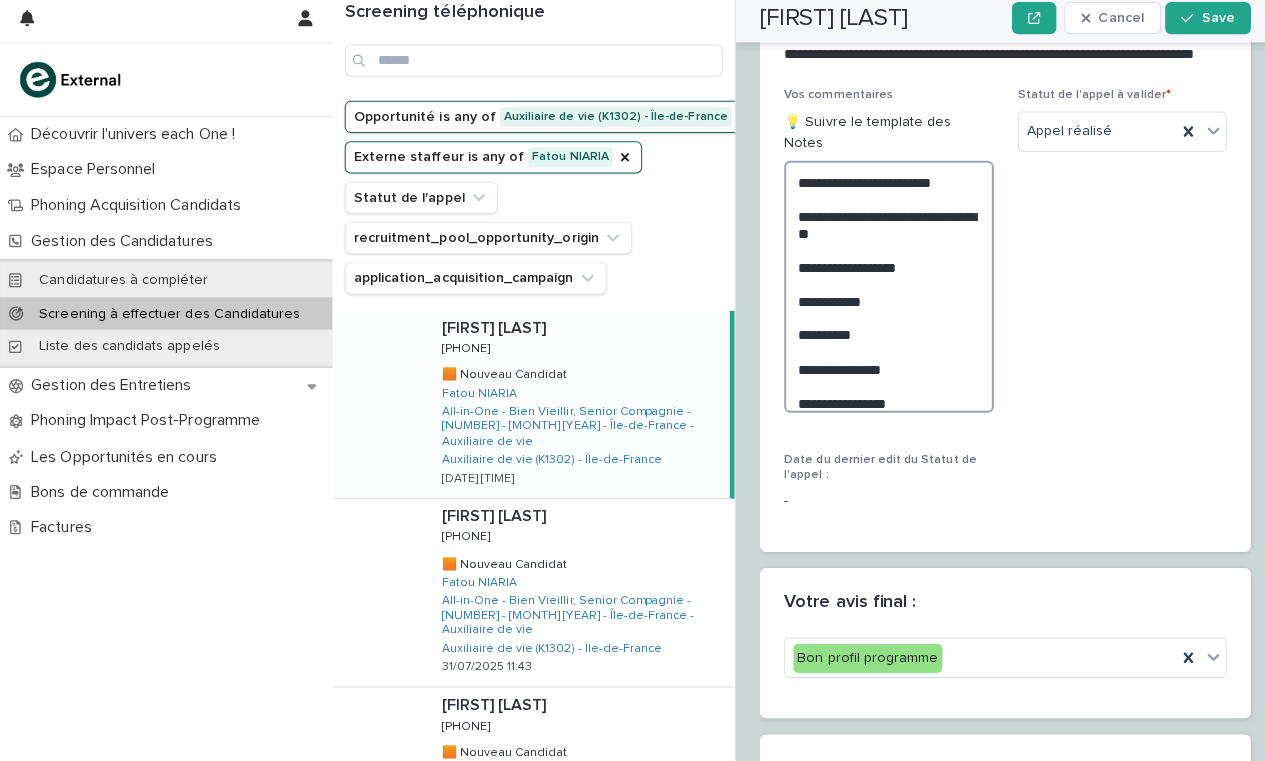 click on "**********" at bounding box center [882, 290] 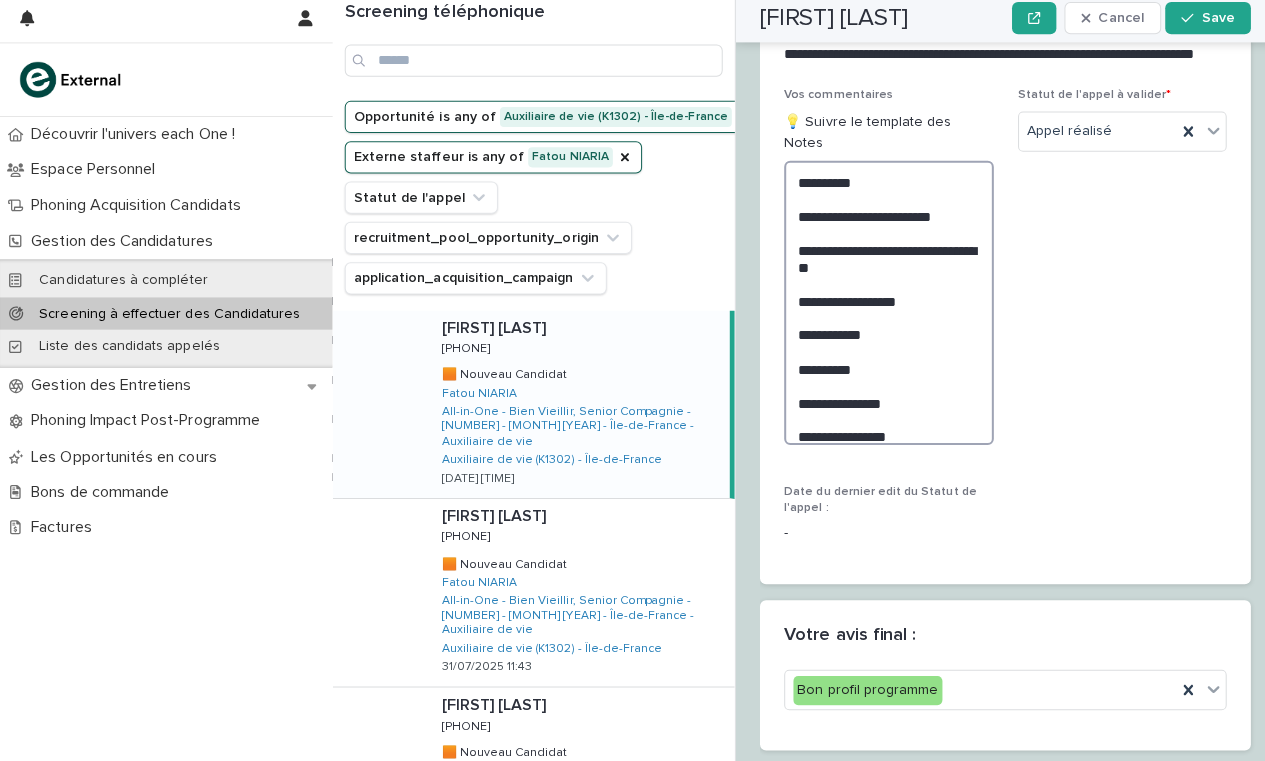 click on "**********" at bounding box center [882, 306] 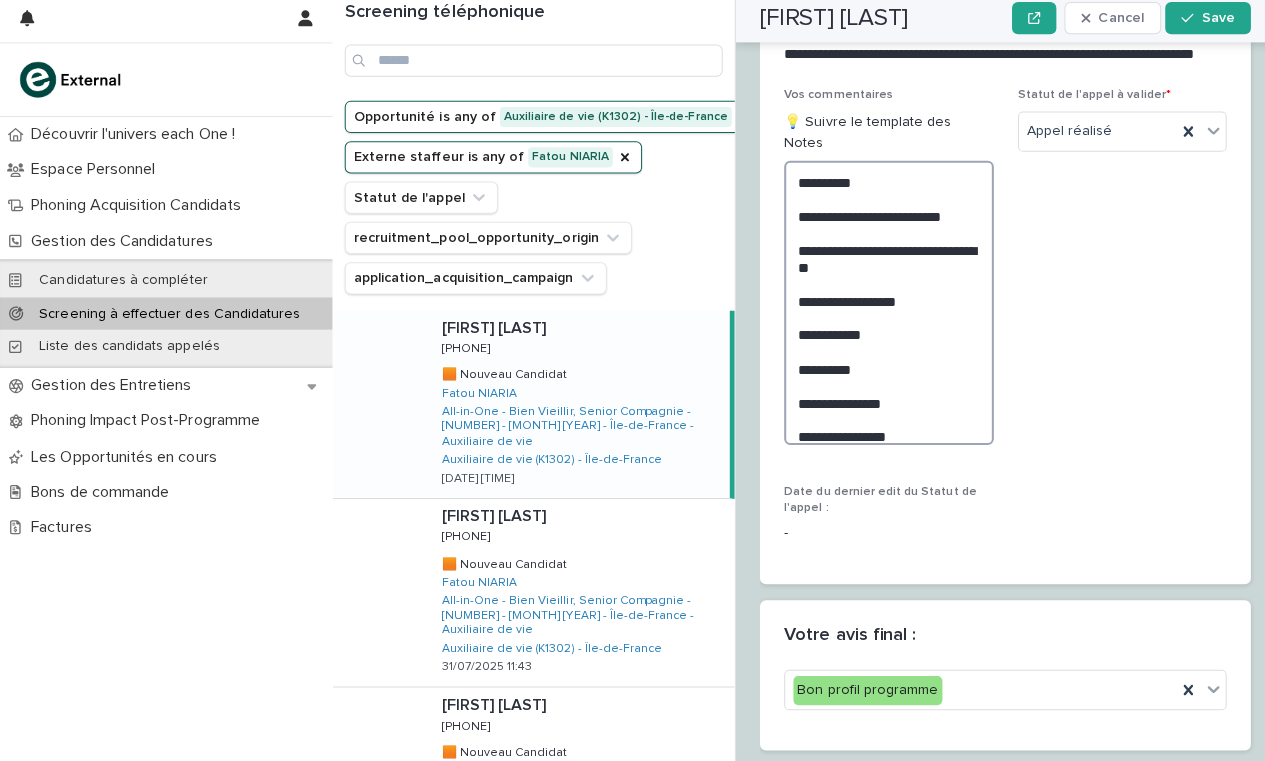 click on "**********" at bounding box center (882, 306) 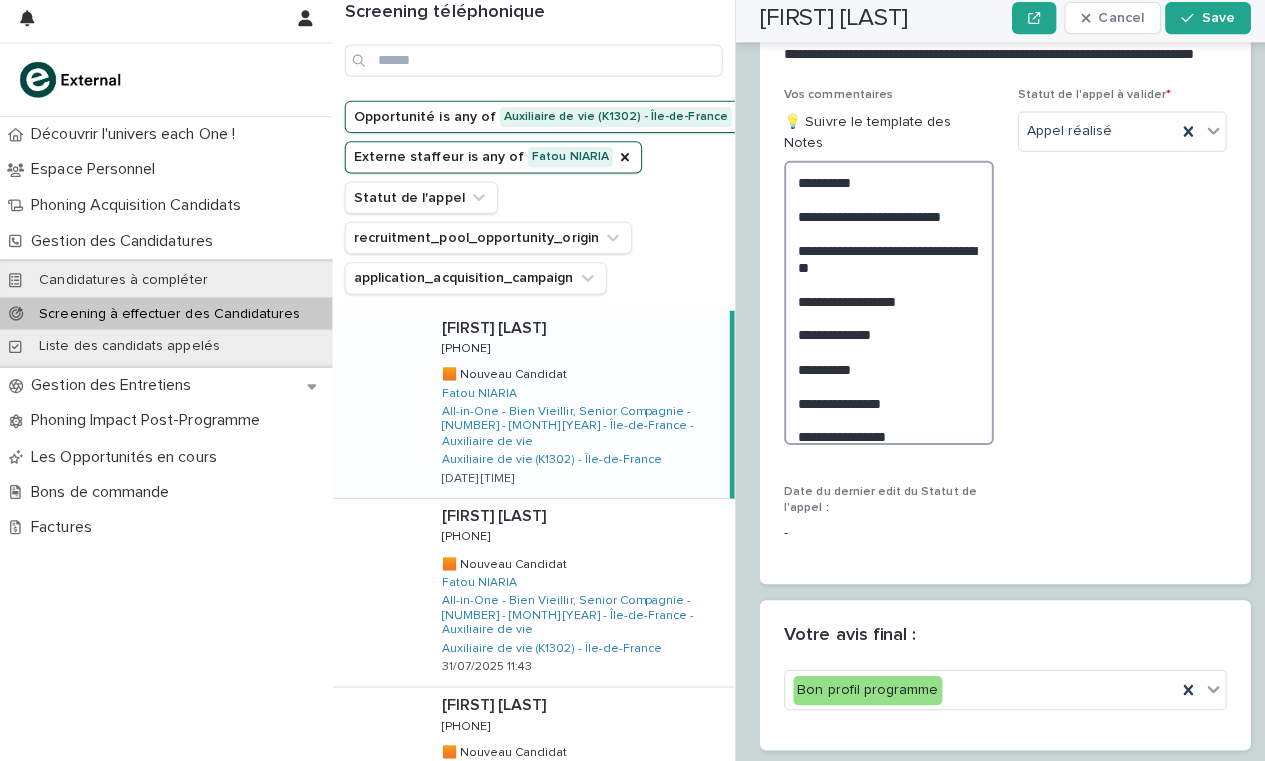 click on "**********" at bounding box center [882, 306] 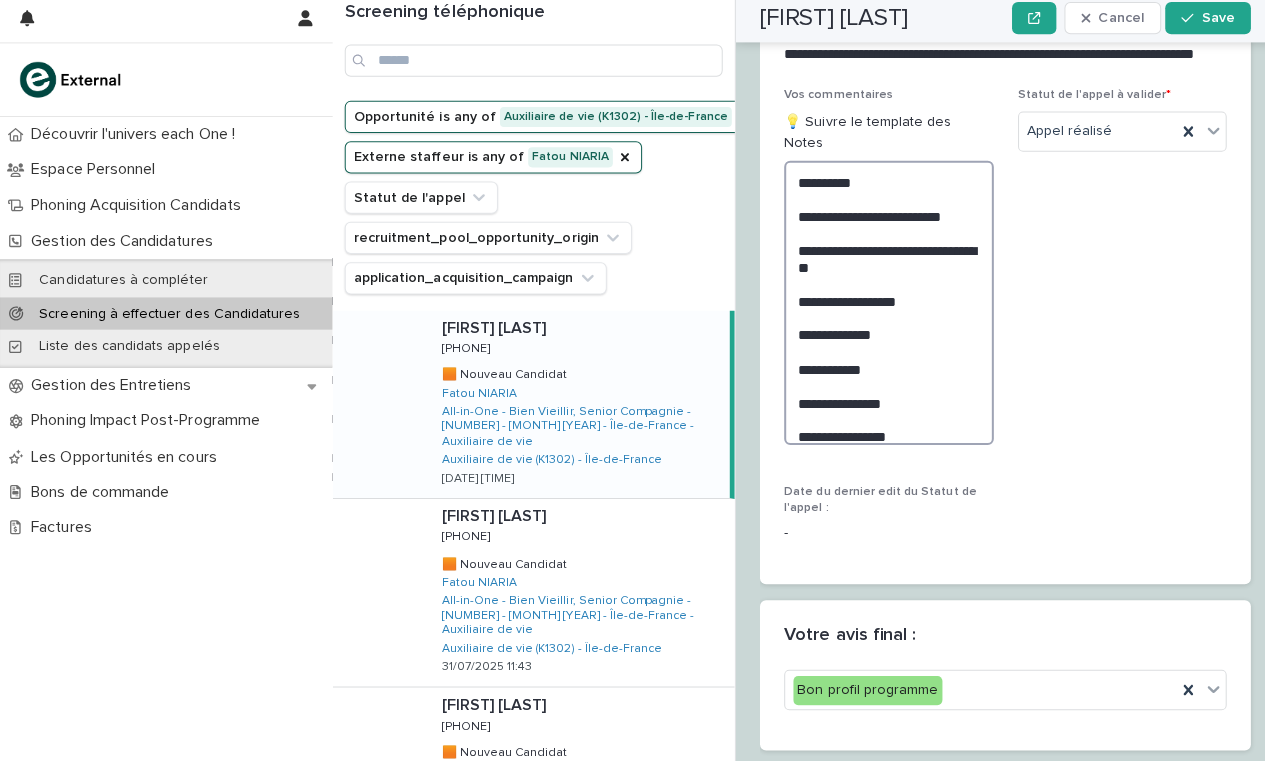click on "**********" at bounding box center (882, 306) 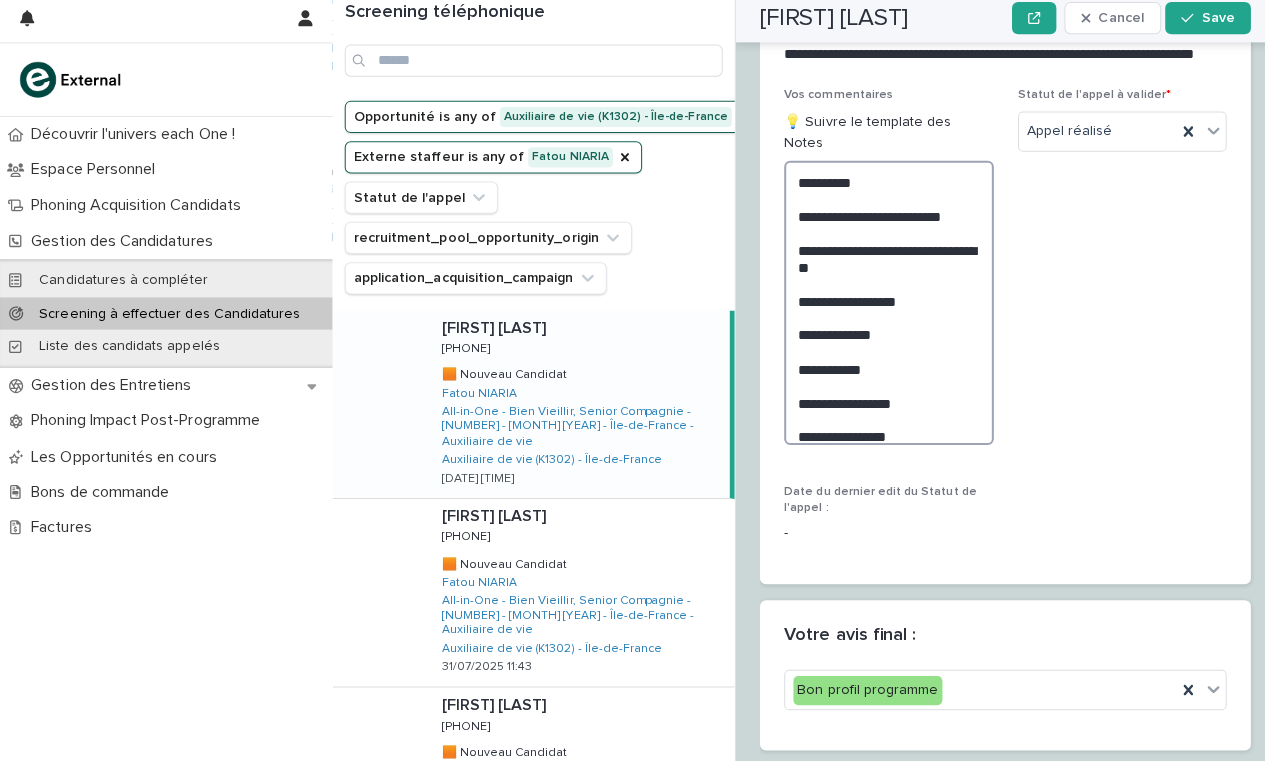 click on "**********" at bounding box center [882, 306] 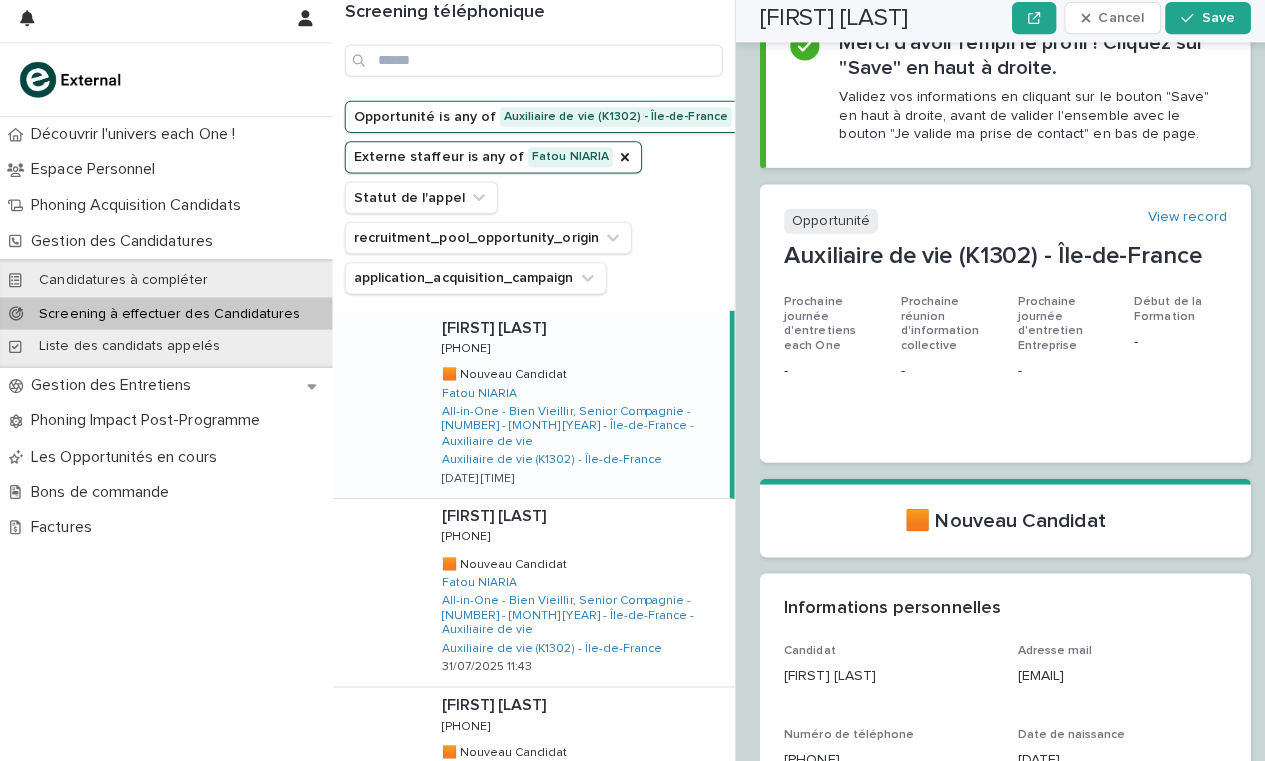 scroll, scrollTop: 364, scrollLeft: 0, axis: vertical 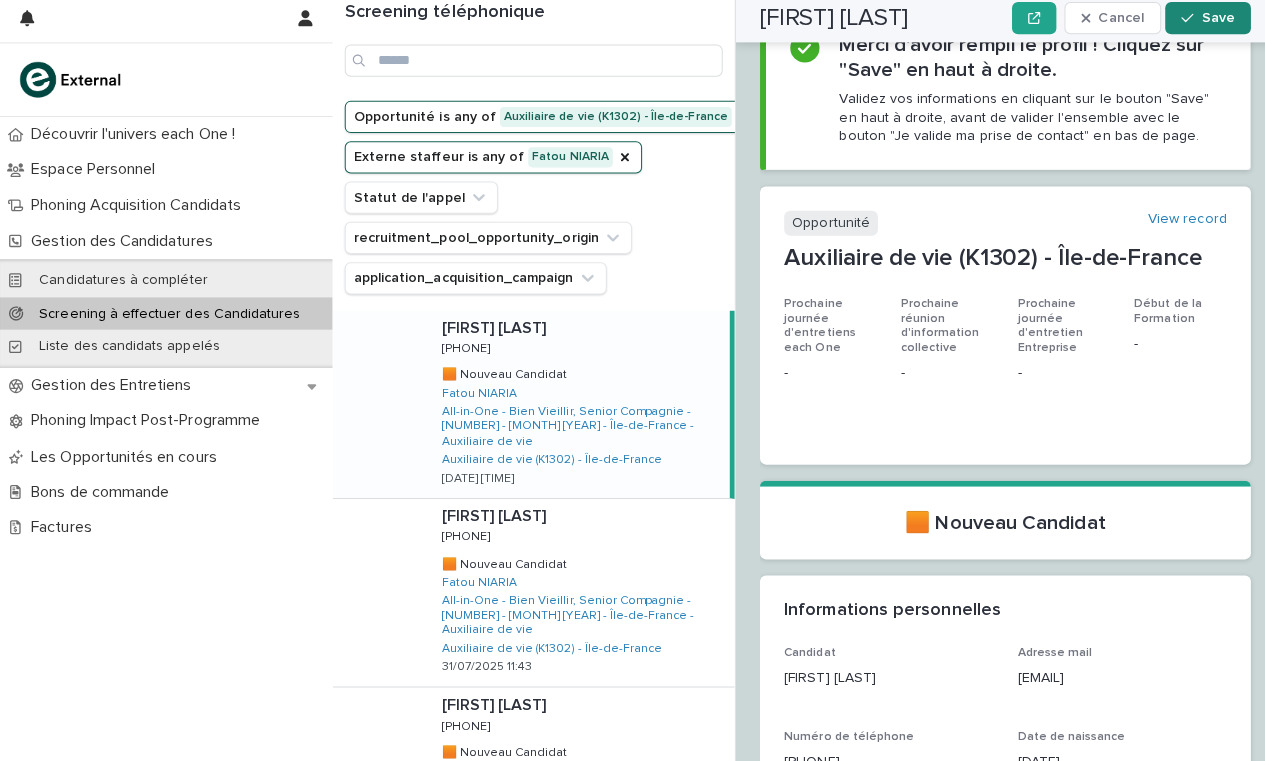 type on "**********" 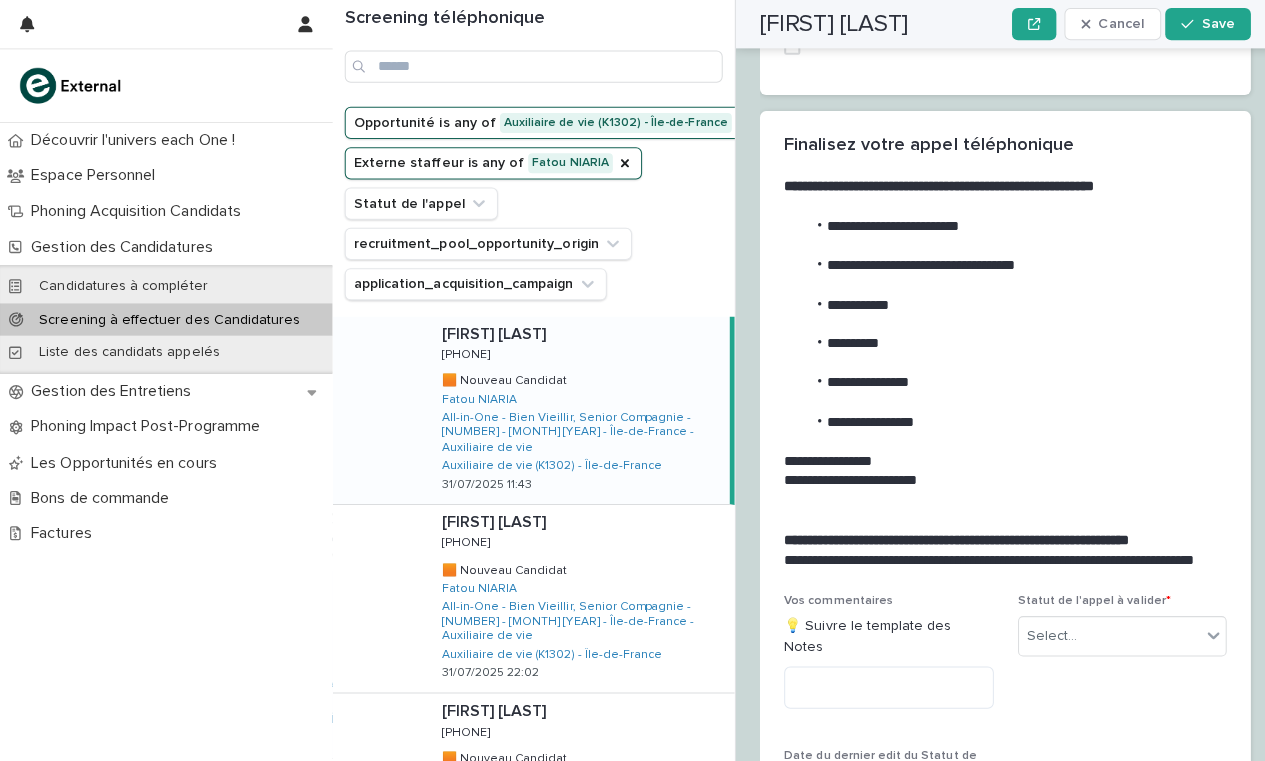 scroll, scrollTop: 2363, scrollLeft: 0, axis: vertical 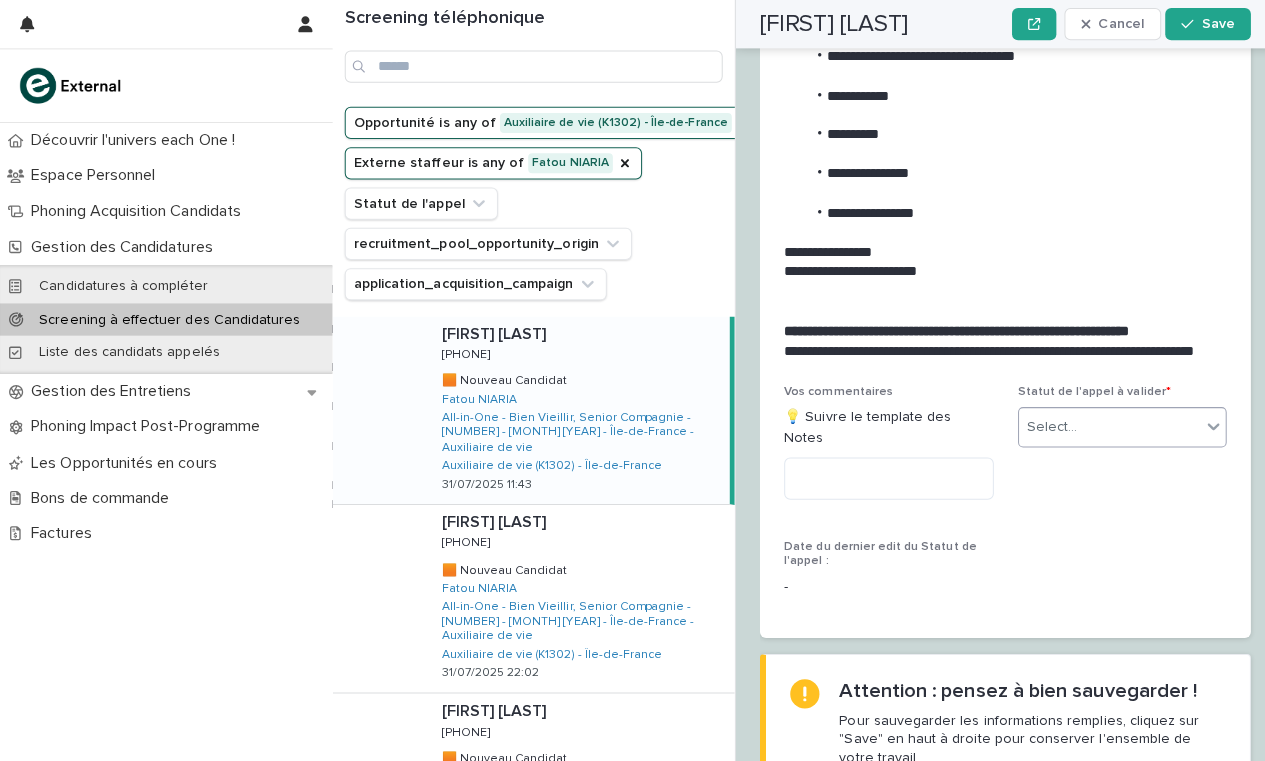 click on "Select..." at bounding box center [1101, 424] 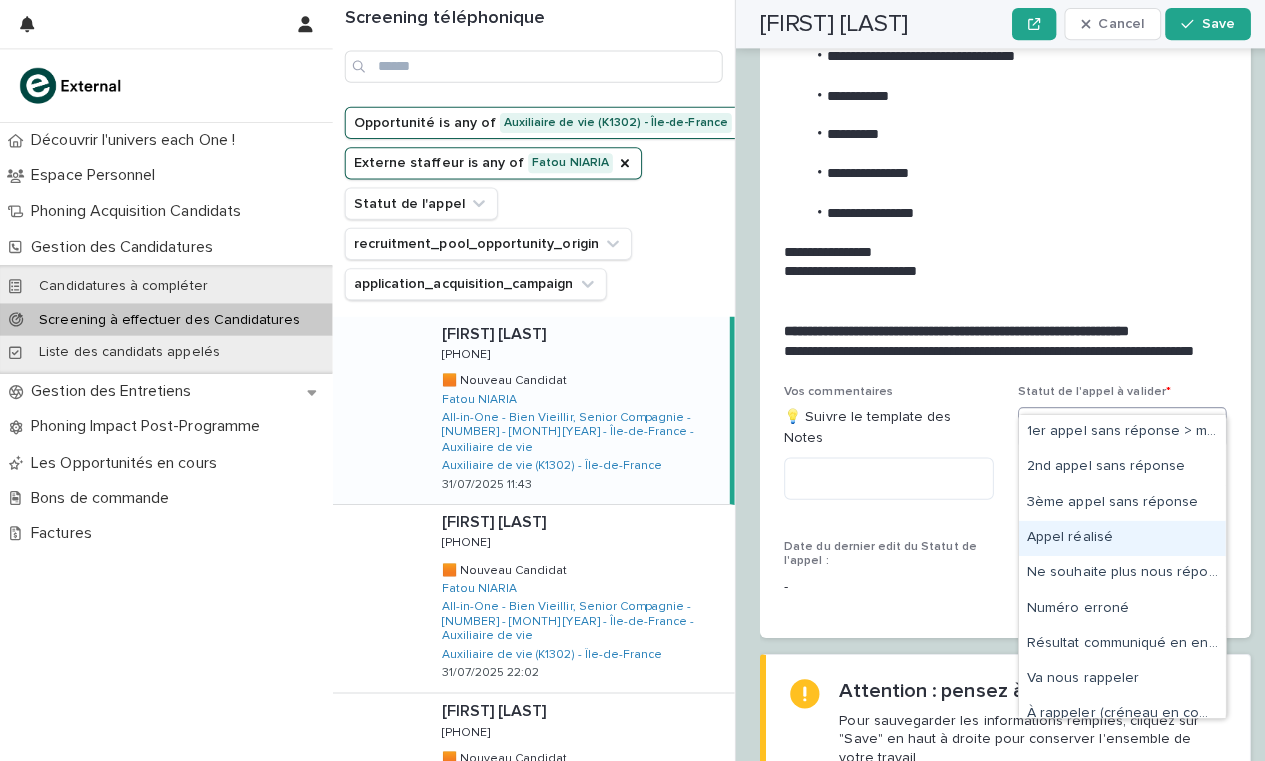 click on "Appel réalisé" at bounding box center (1113, 534) 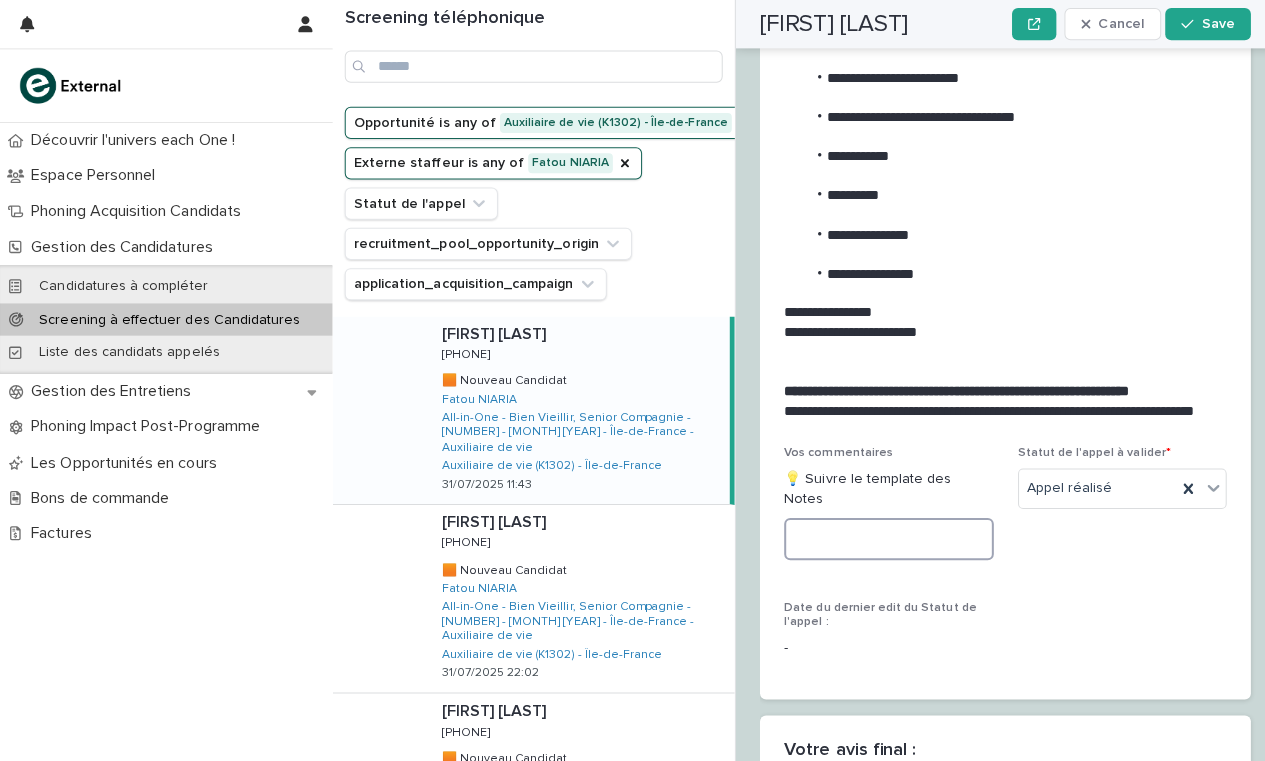 click at bounding box center [882, 535] 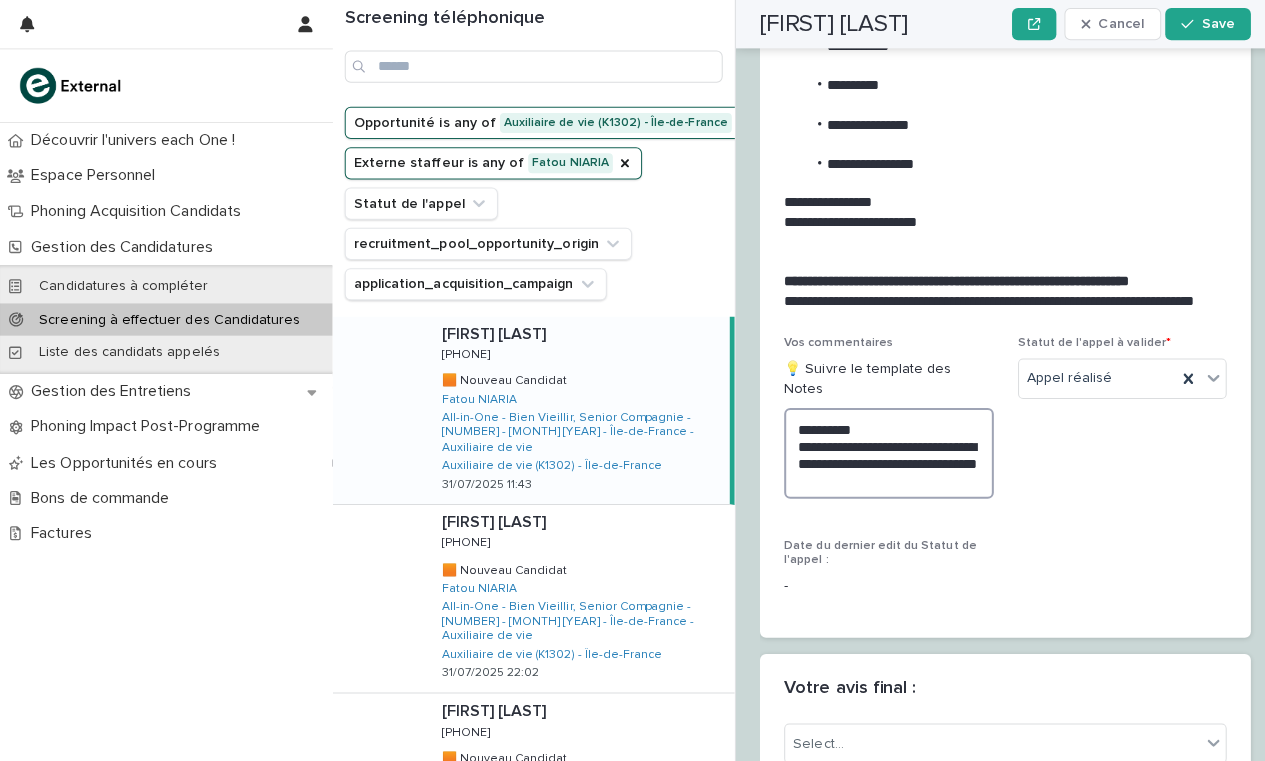 scroll, scrollTop: 2574, scrollLeft: 0, axis: vertical 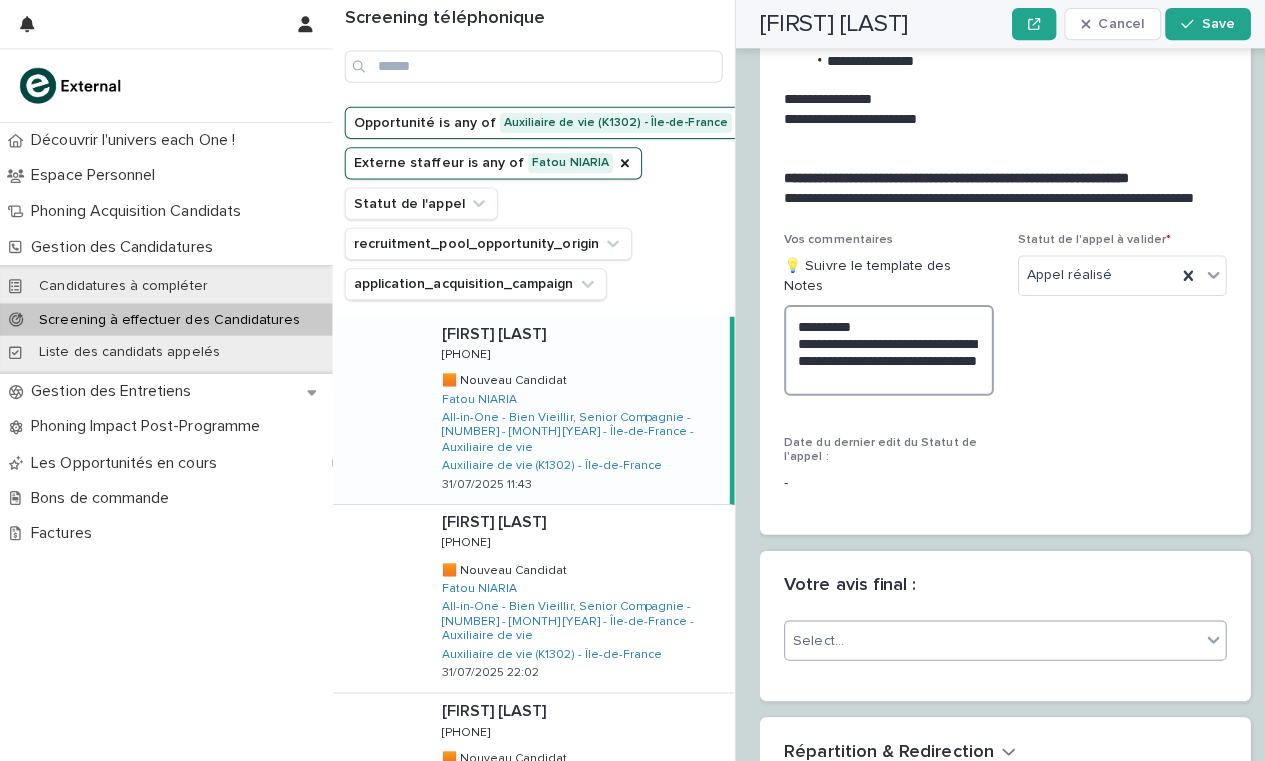 type on "**********" 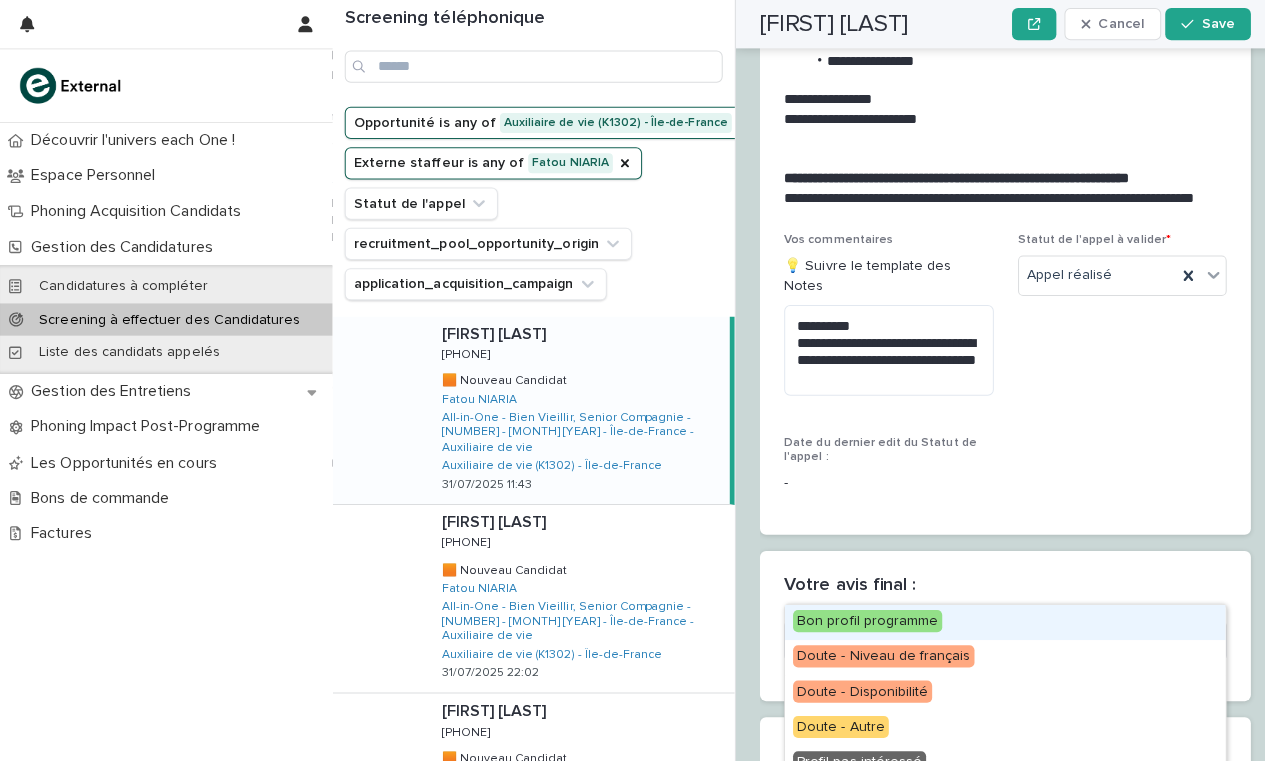 click on "Select..." at bounding box center [985, 636] 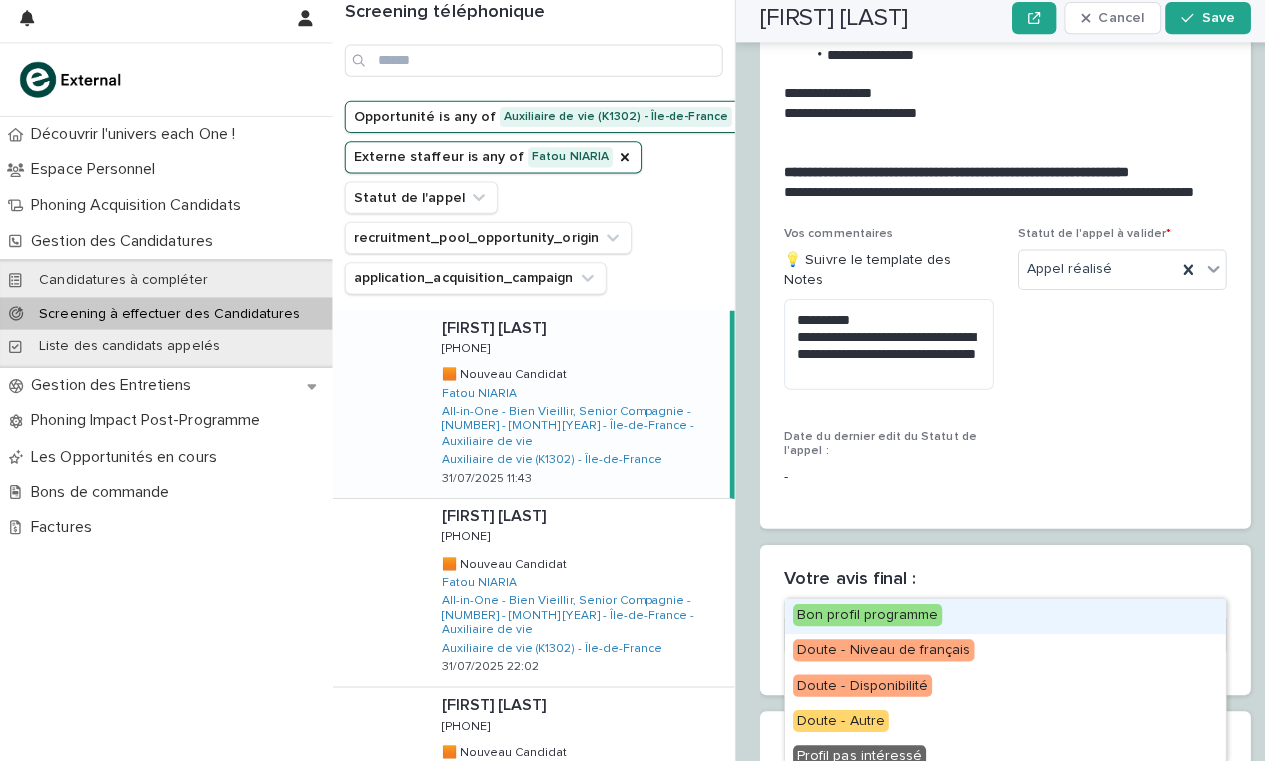 click on "Bon profil programme" at bounding box center (861, 616) 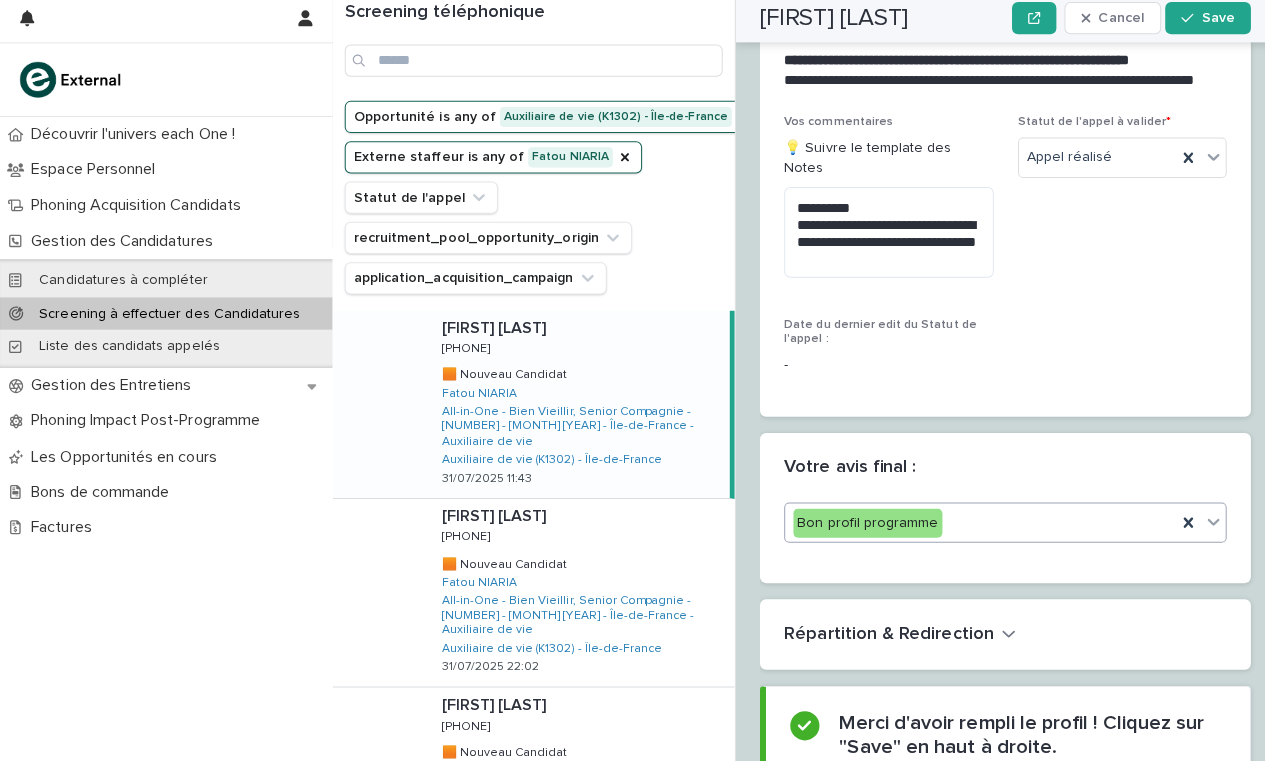 scroll, scrollTop: 2716, scrollLeft: 0, axis: vertical 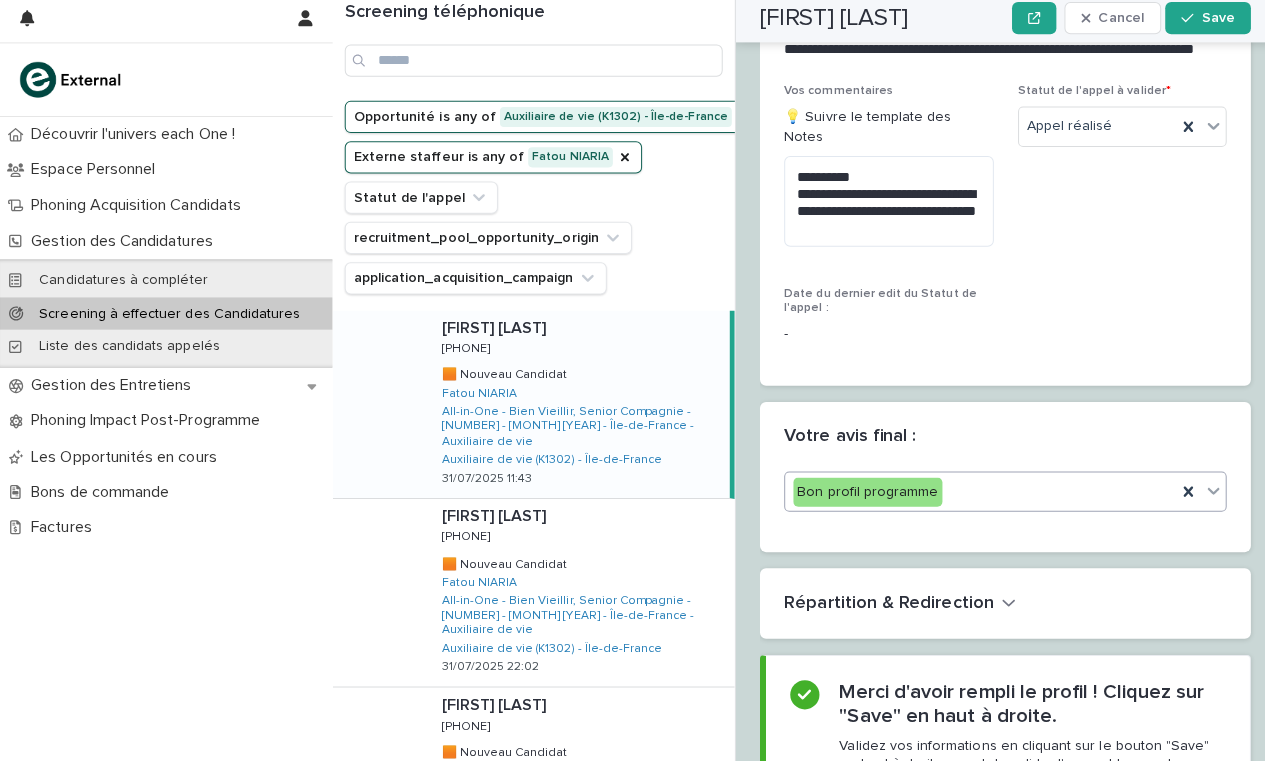 click on "Bon profil programme" at bounding box center (973, 494) 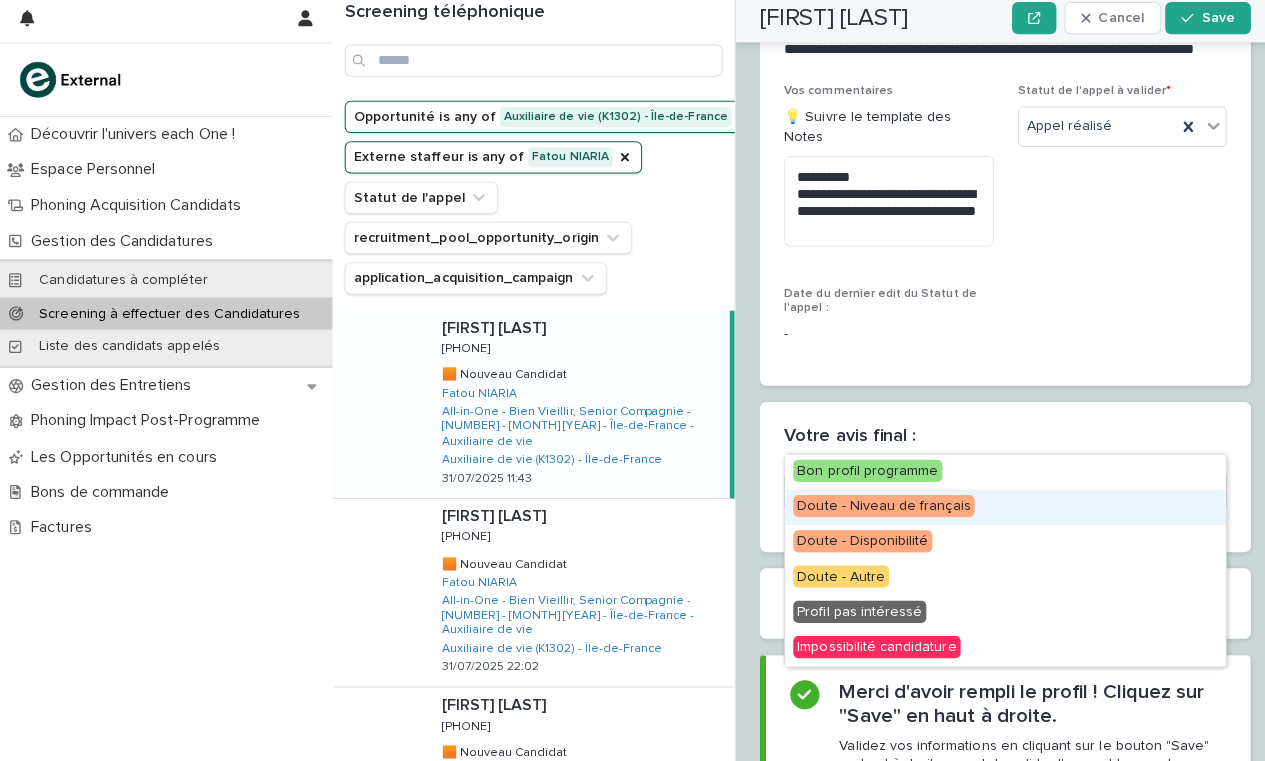 click on "Doute - Niveau de français" at bounding box center (877, 508) 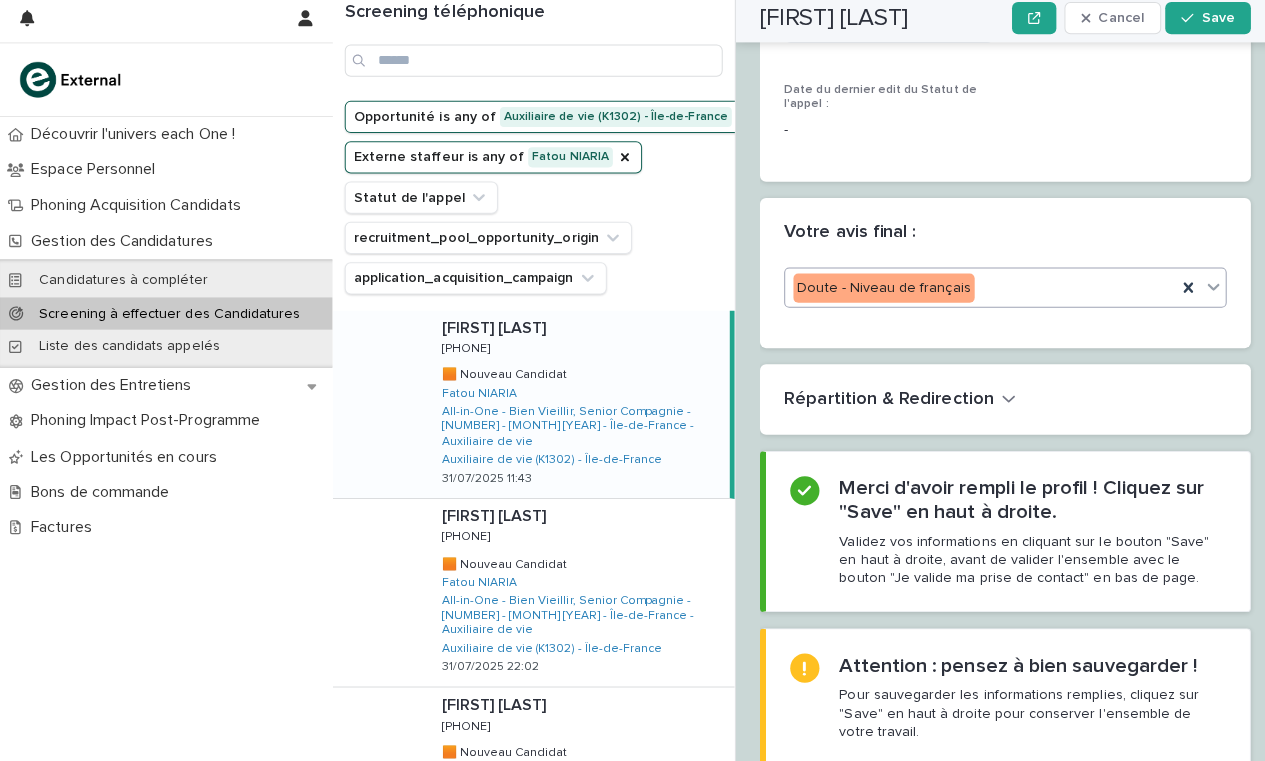 scroll, scrollTop: 2917, scrollLeft: 0, axis: vertical 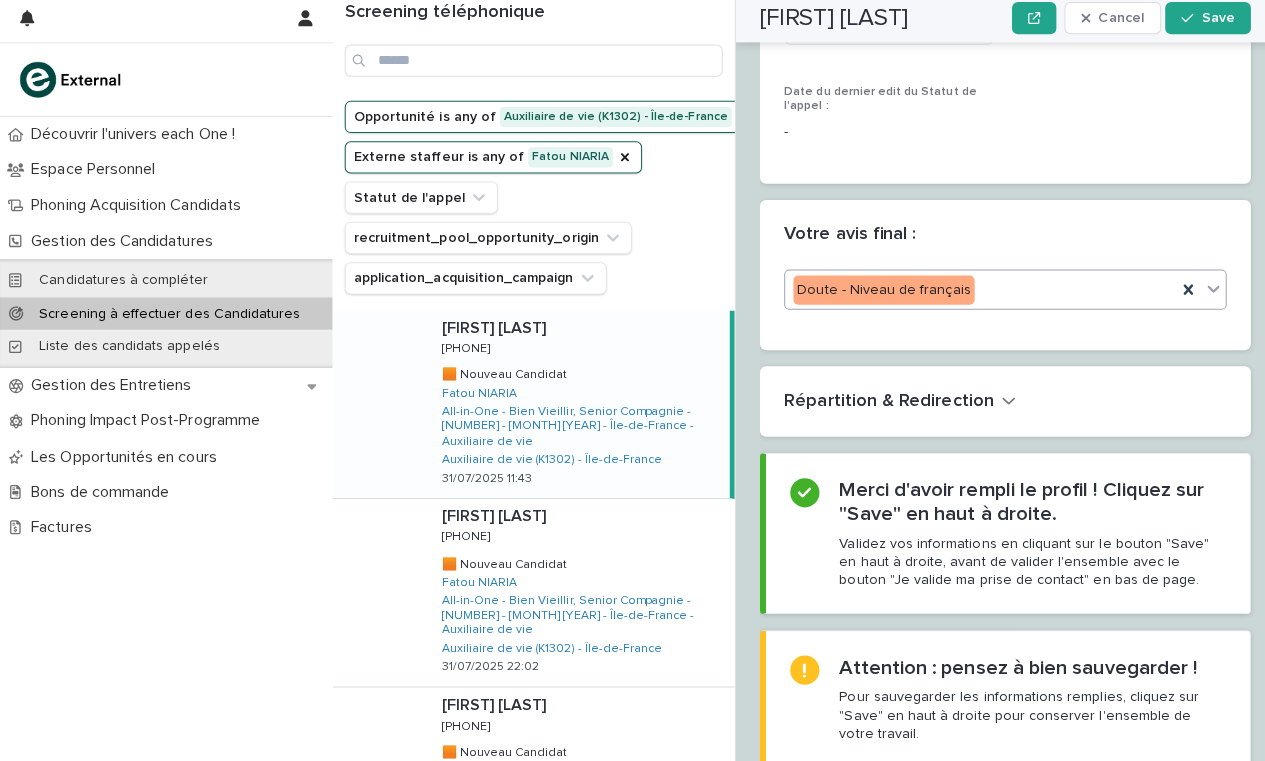 click 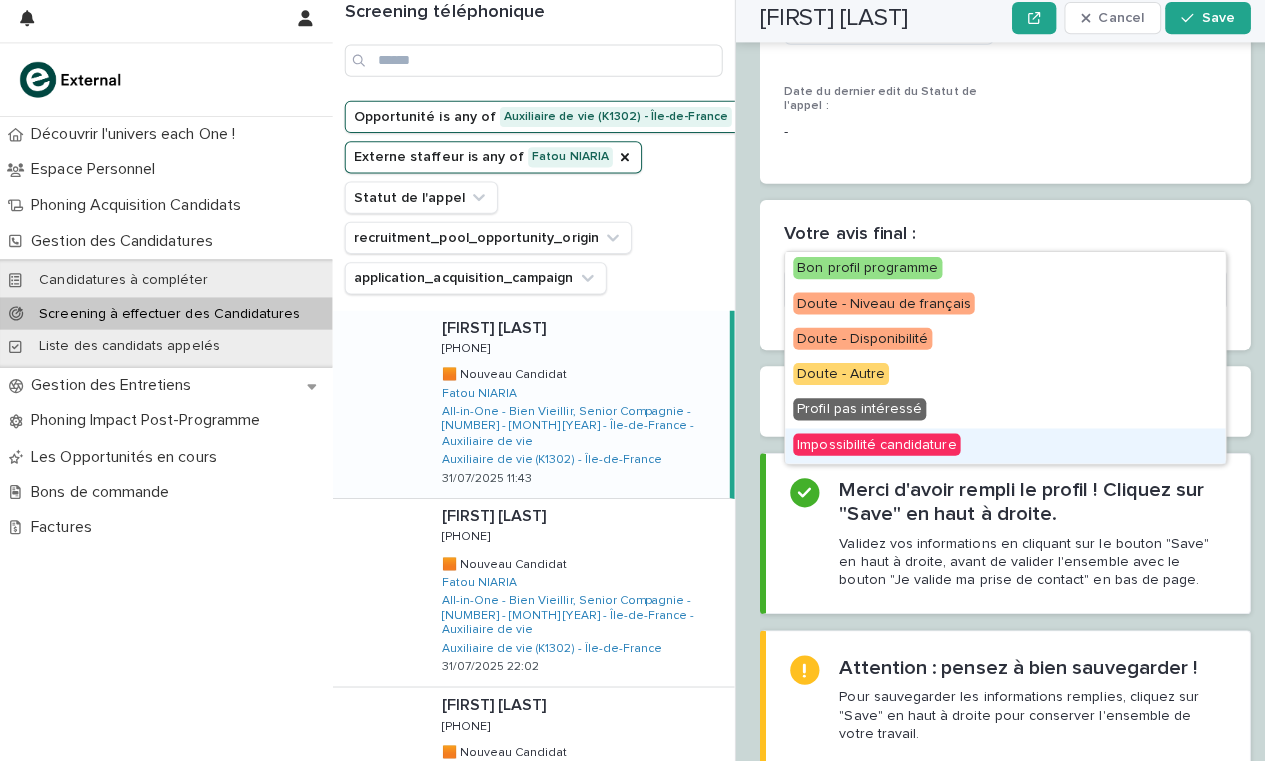 click on "Impossibilité candidature" at bounding box center [870, 447] 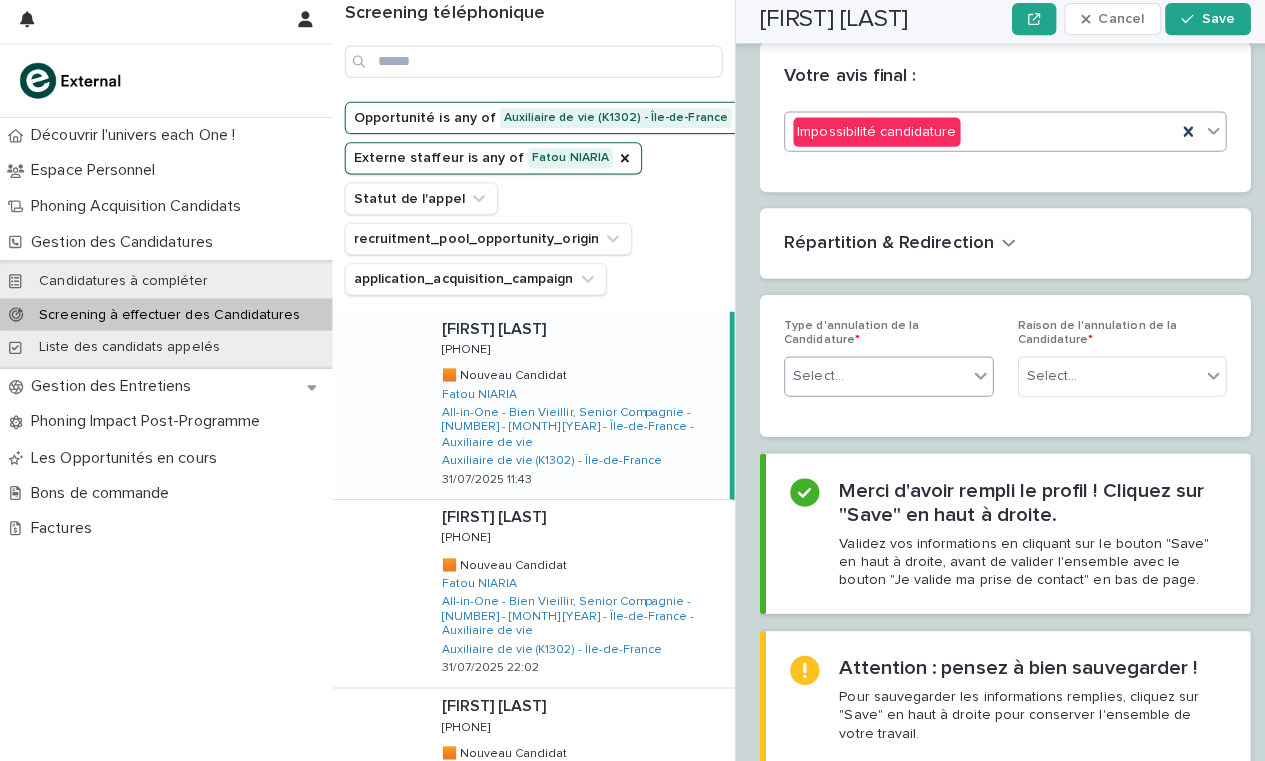 scroll, scrollTop: 3073, scrollLeft: 0, axis: vertical 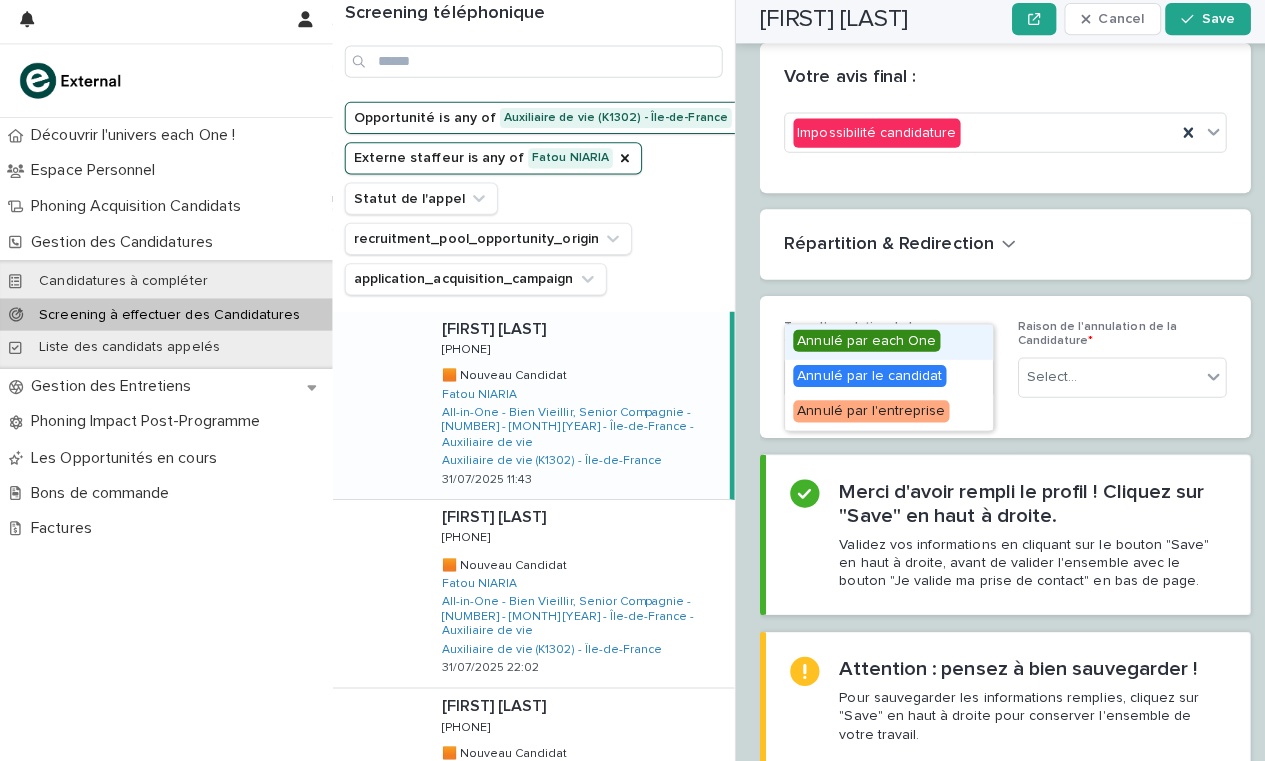 click on "Select..." at bounding box center [869, 379] 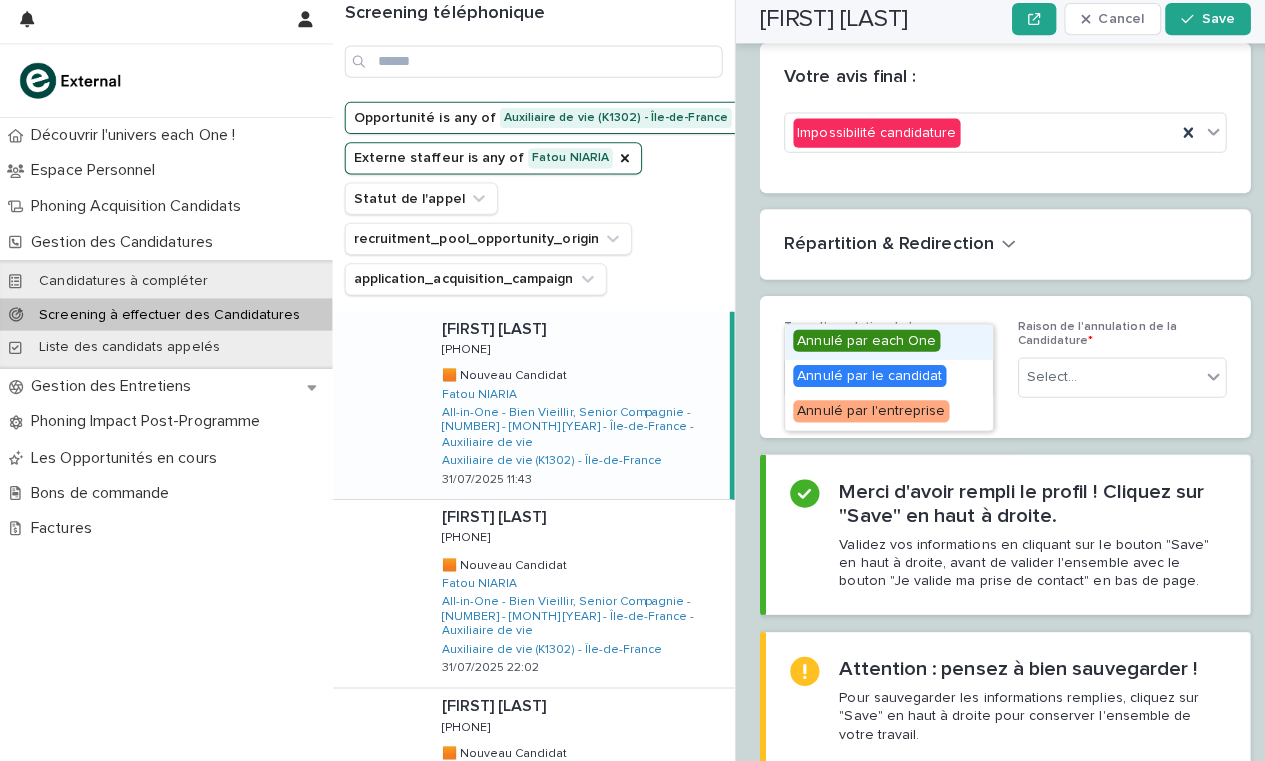 click on "Annulé par each One" at bounding box center (860, 343) 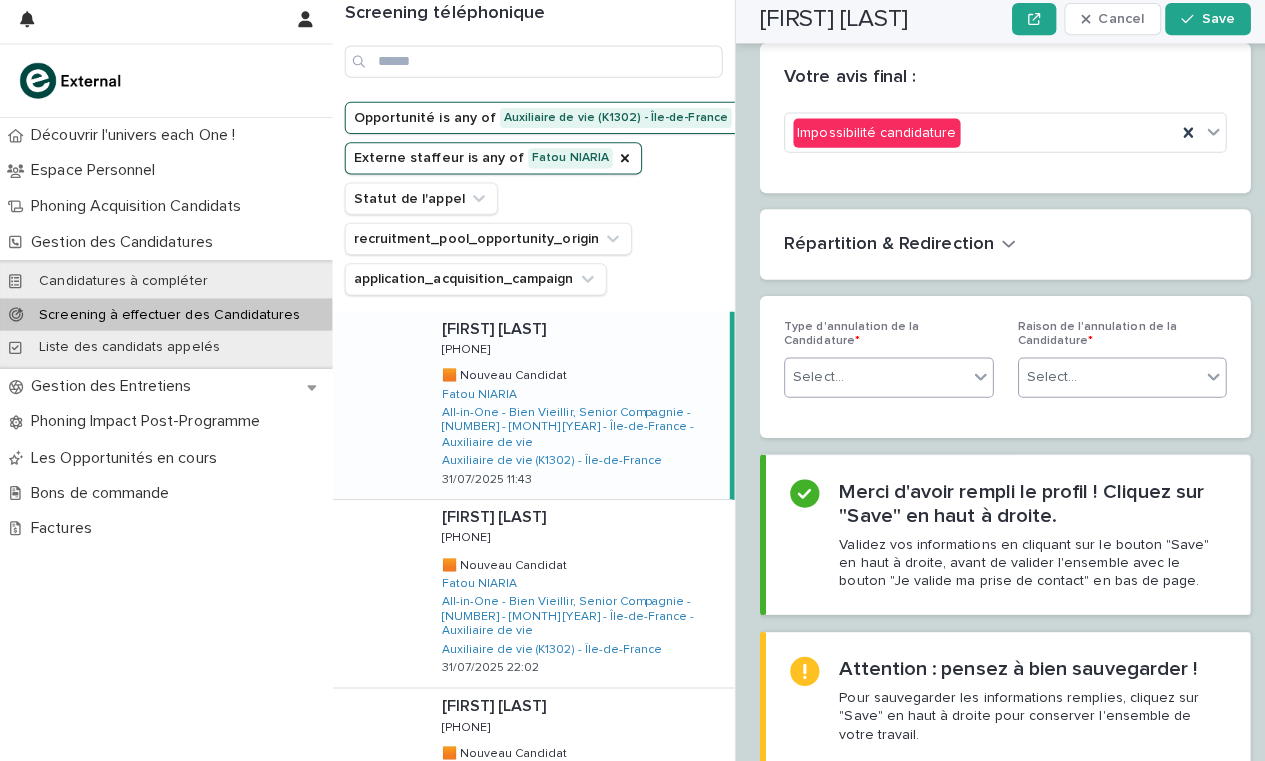 scroll, scrollTop: 3073, scrollLeft: 0, axis: vertical 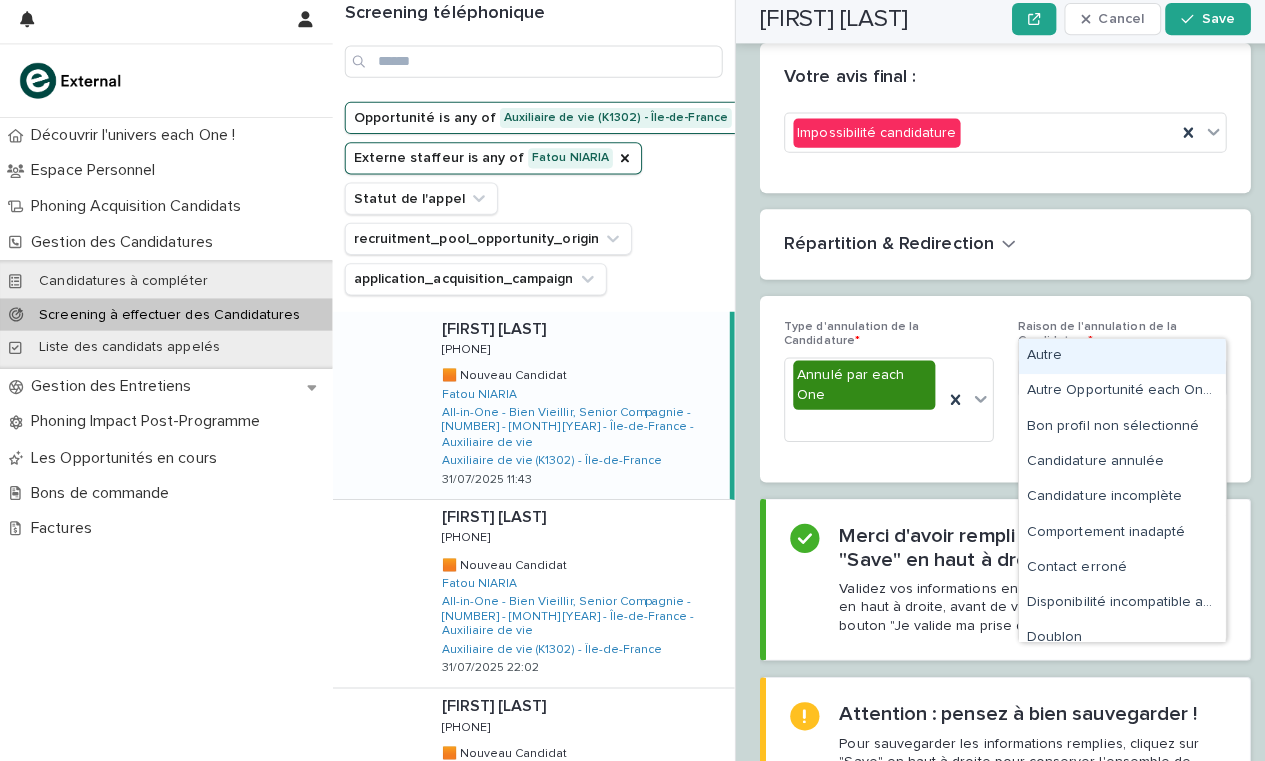 click on "Select..." at bounding box center (1101, 379) 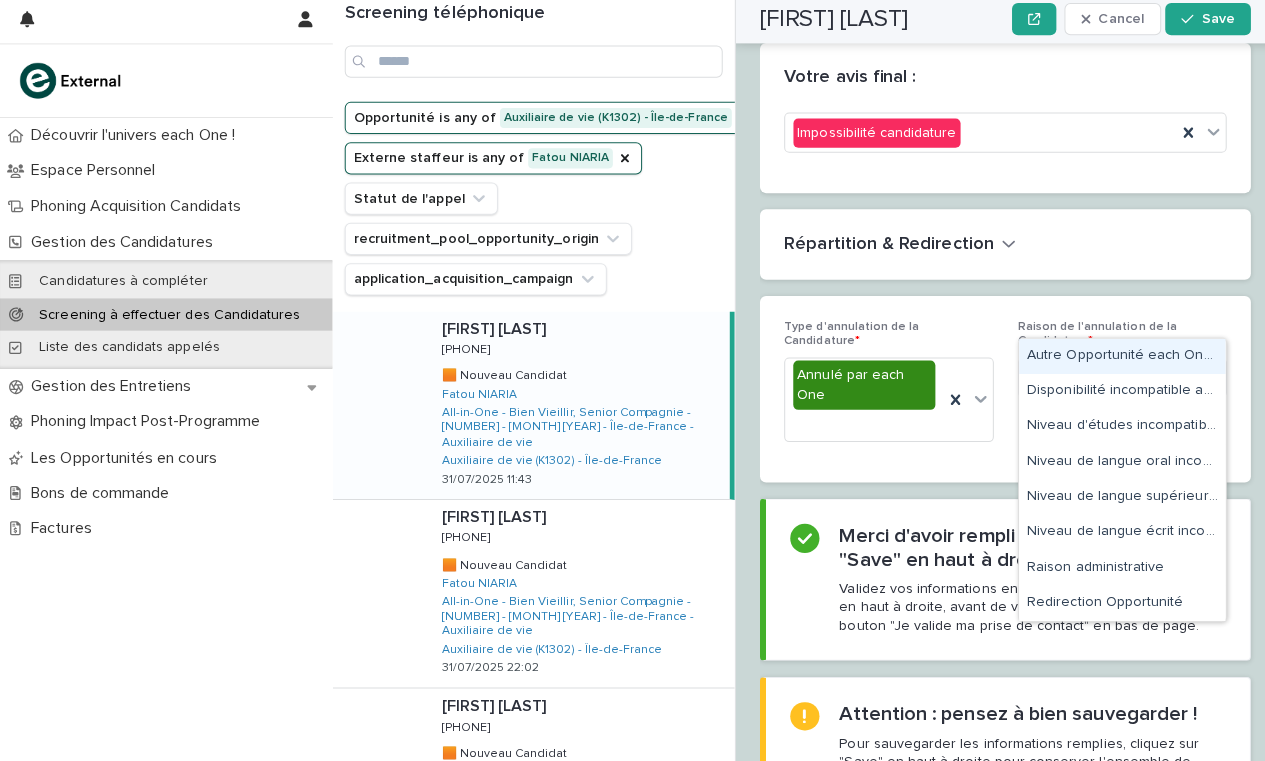 type on "***" 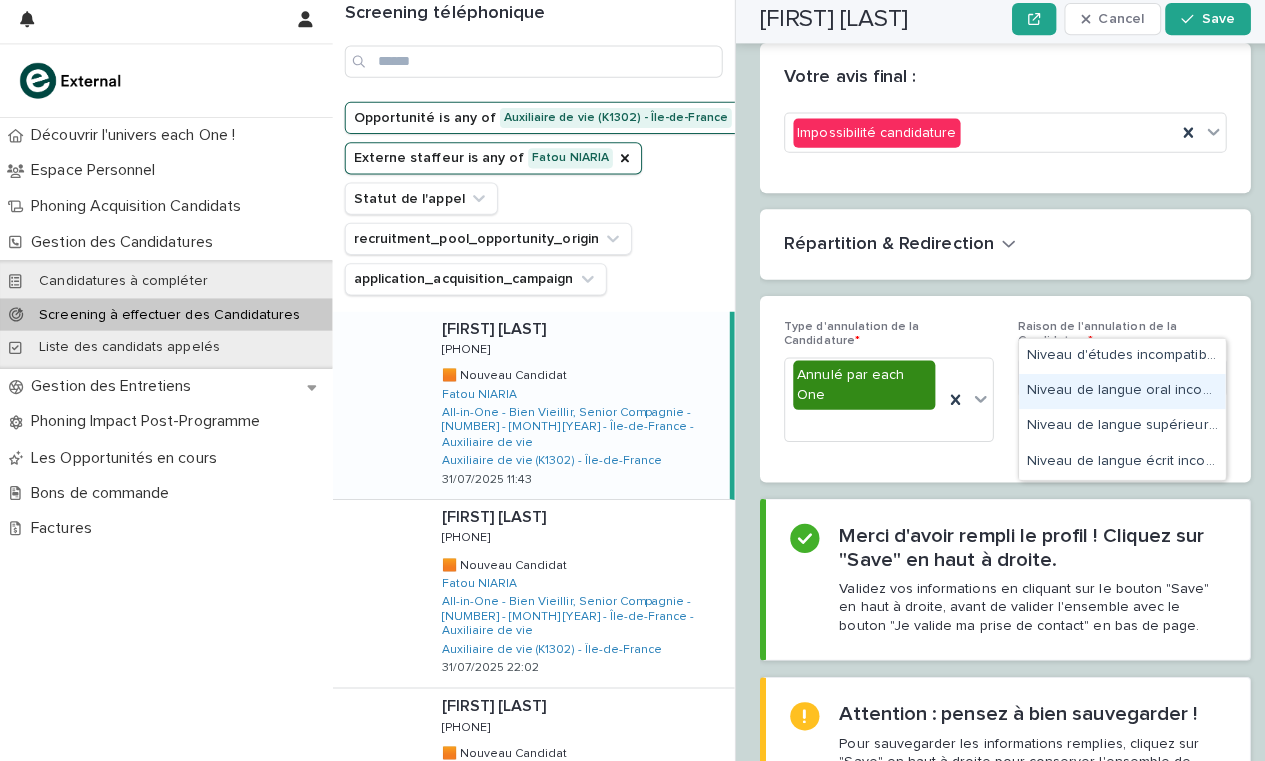 click on "Niveau de langue oral incompatible avec la formation" at bounding box center [1113, 393] 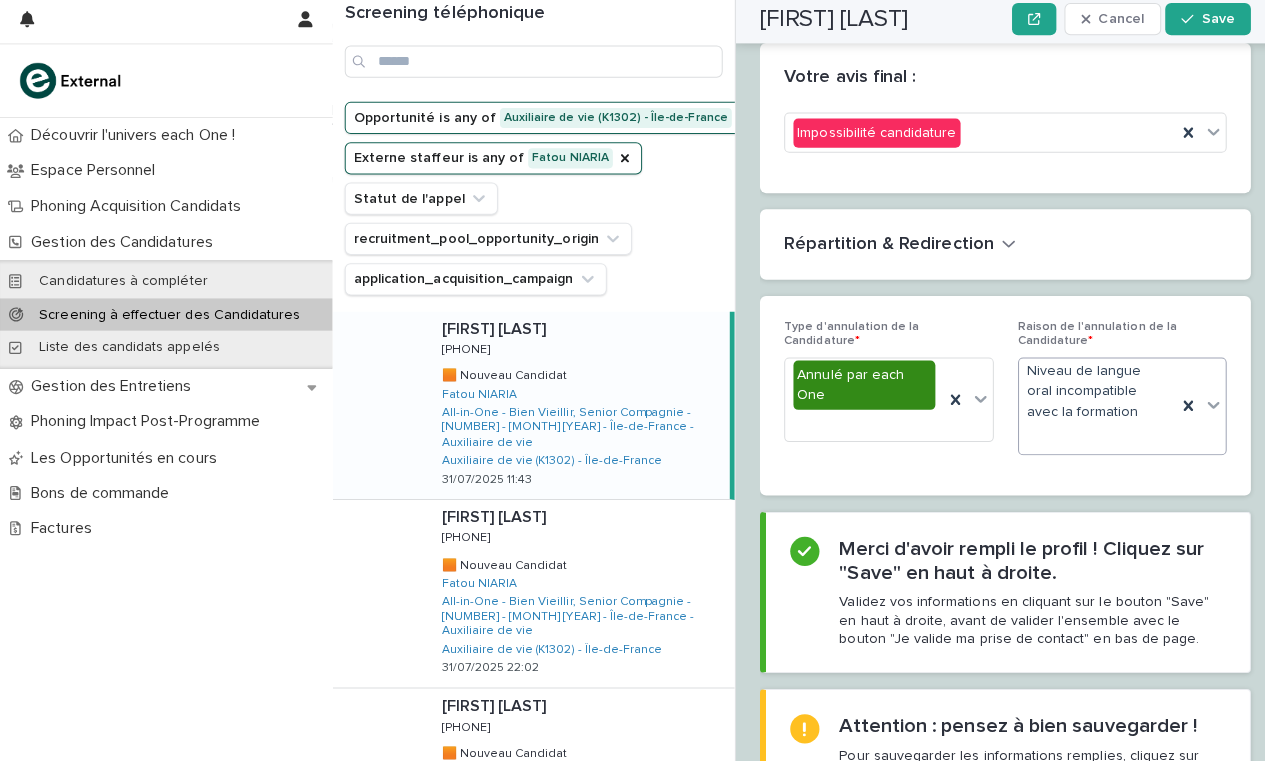 scroll, scrollTop: 3073, scrollLeft: 0, axis: vertical 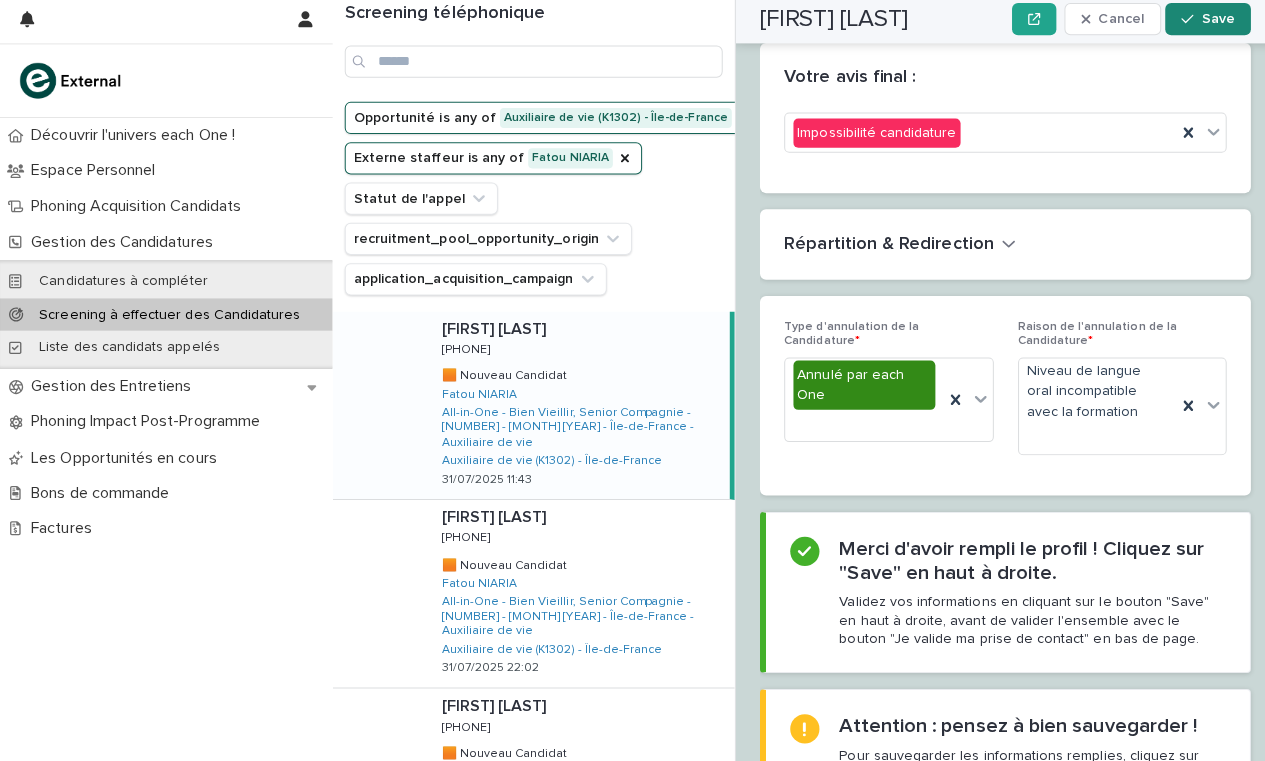 click on "Save" at bounding box center [1198, 24] 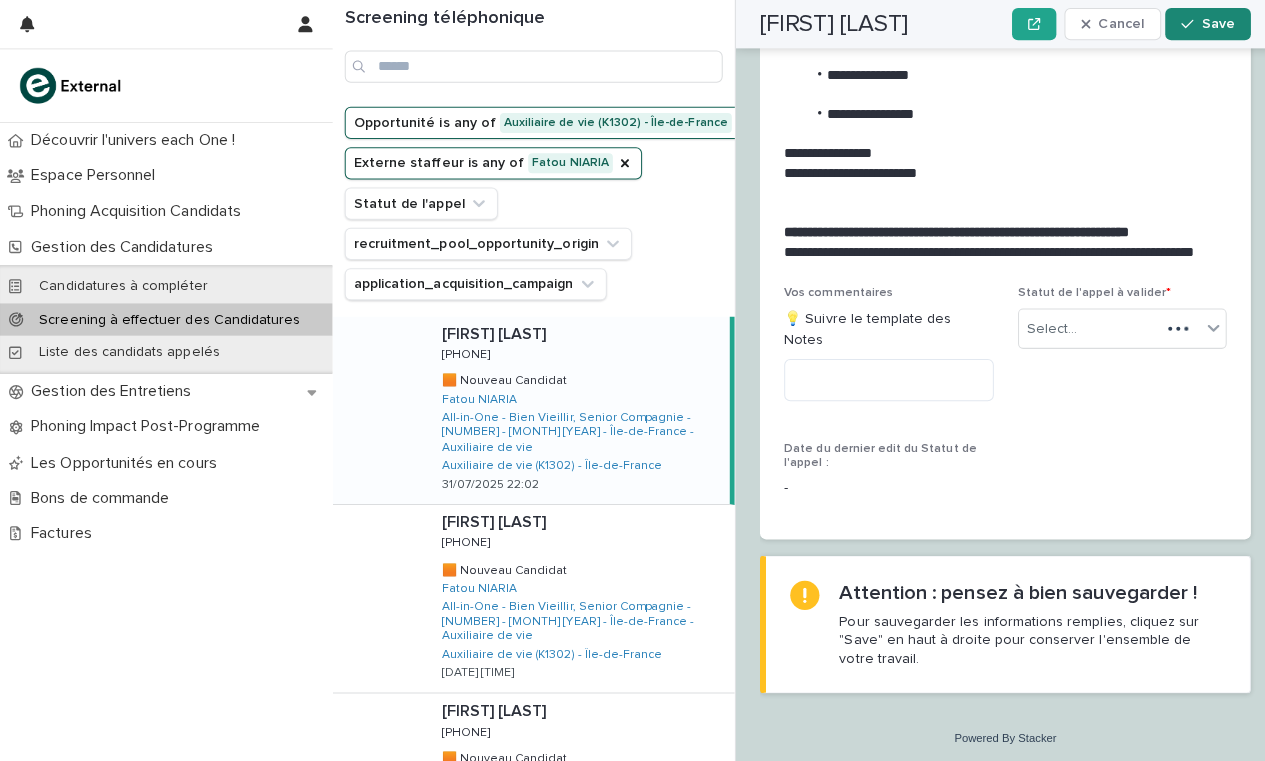 scroll, scrollTop: 2204, scrollLeft: 0, axis: vertical 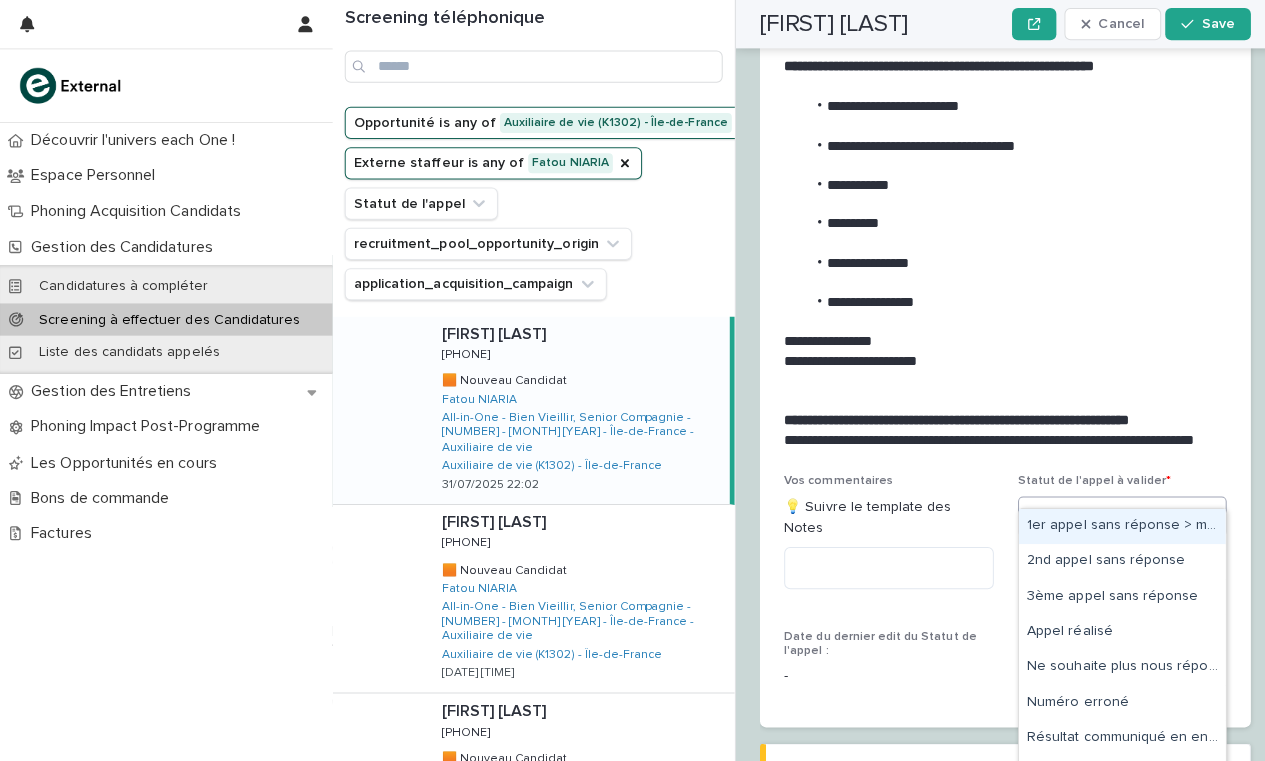 click 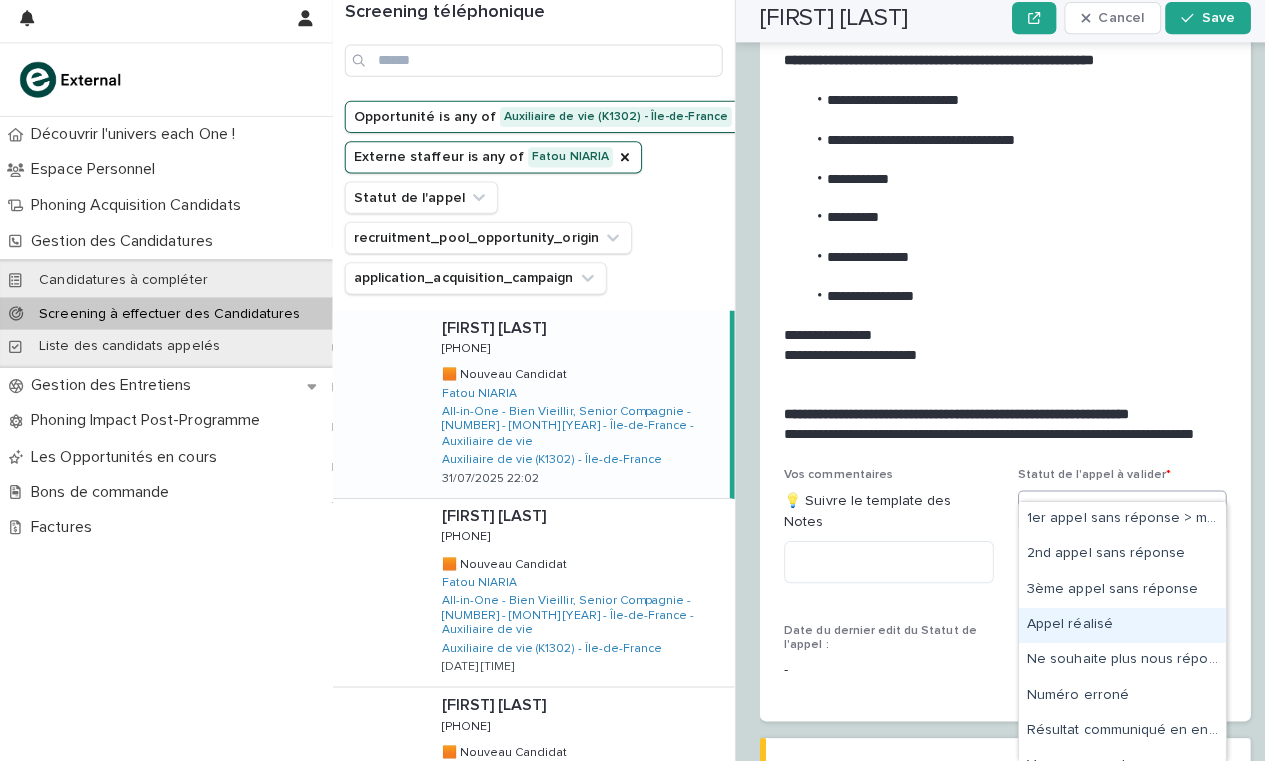 click on "Appel réalisé" at bounding box center (1113, 626) 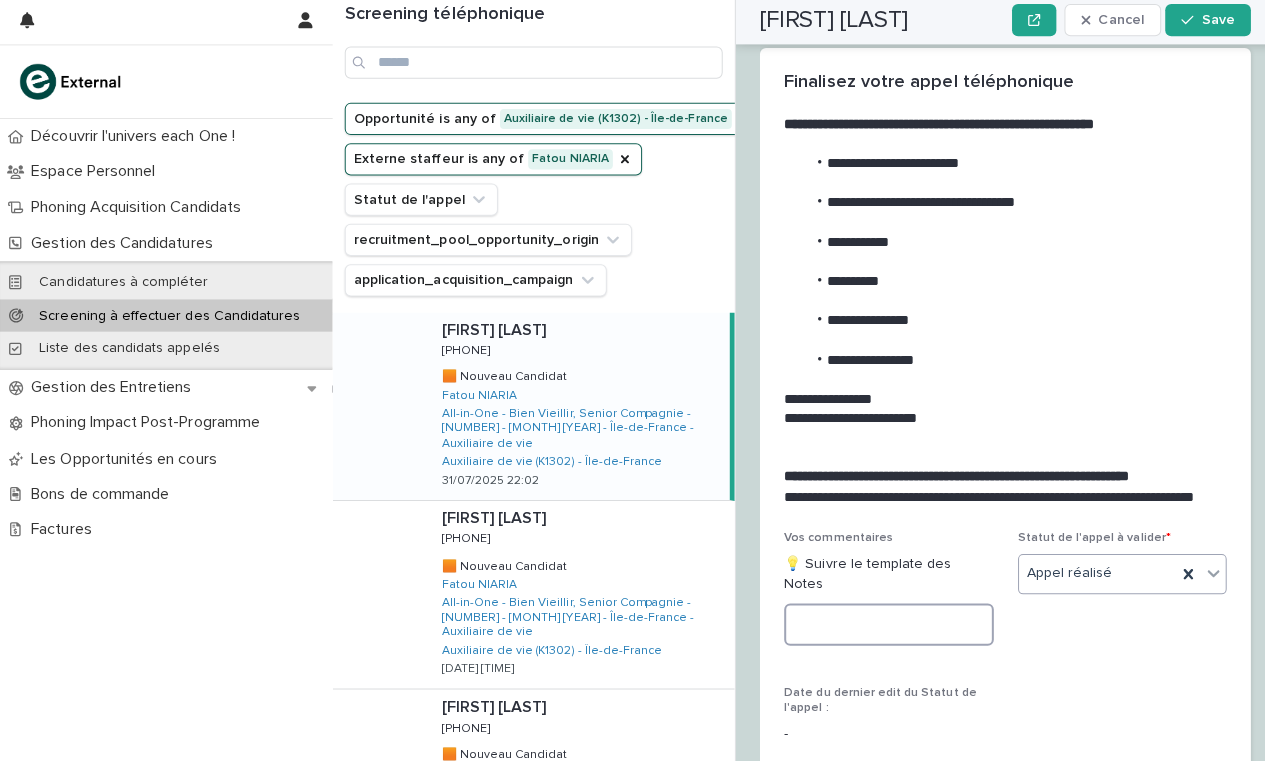 click at bounding box center (882, 624) 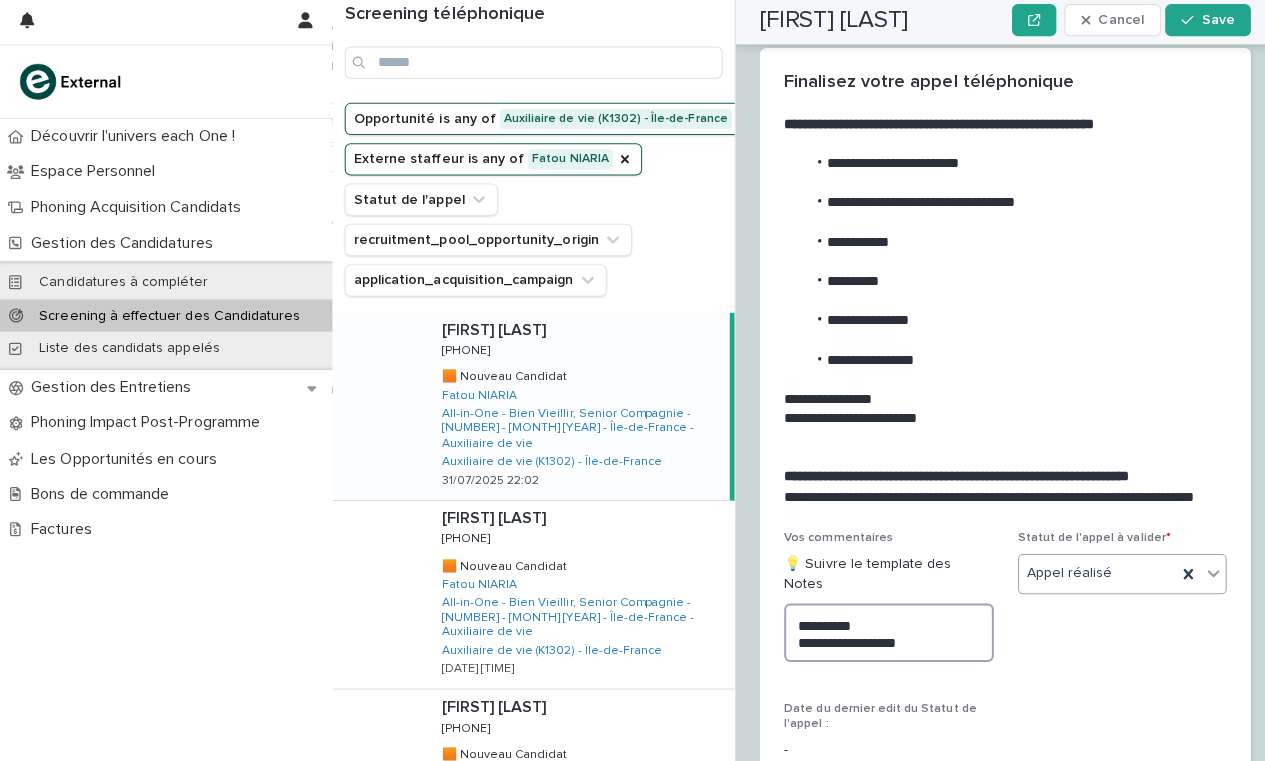 type on "**********" 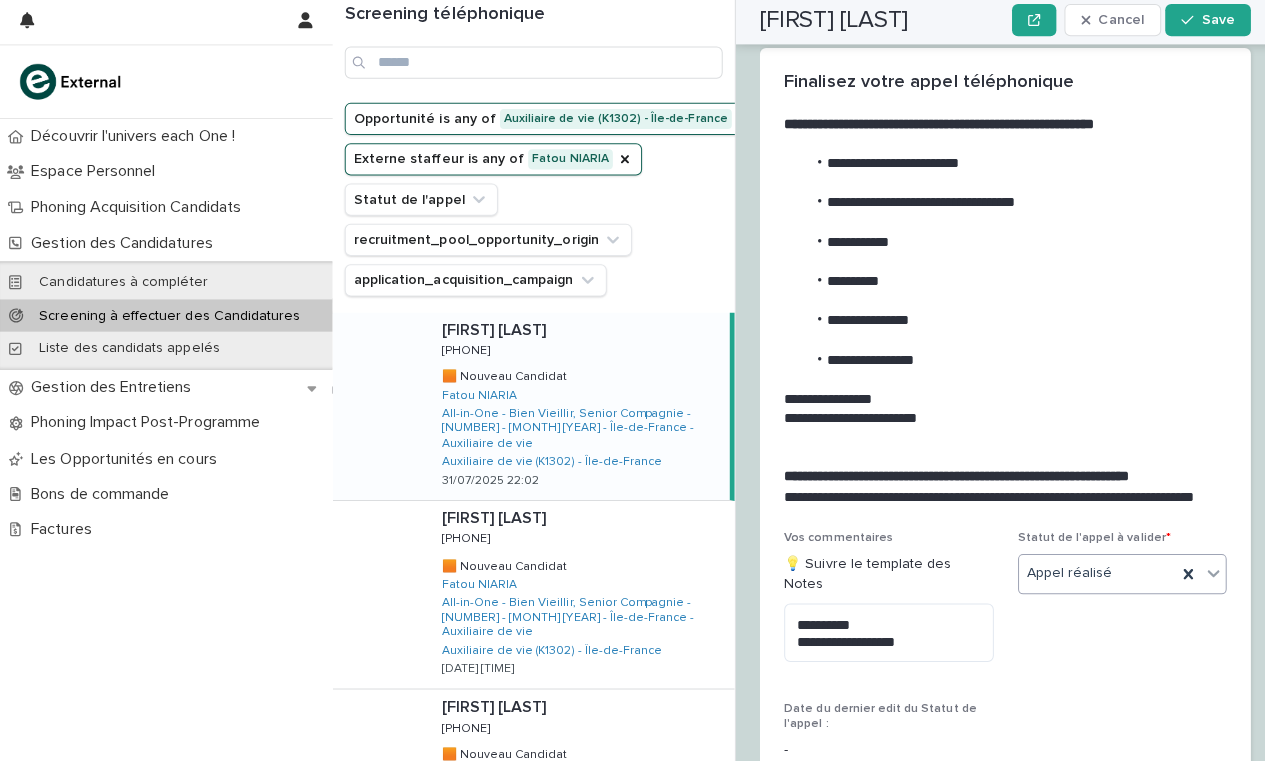 click 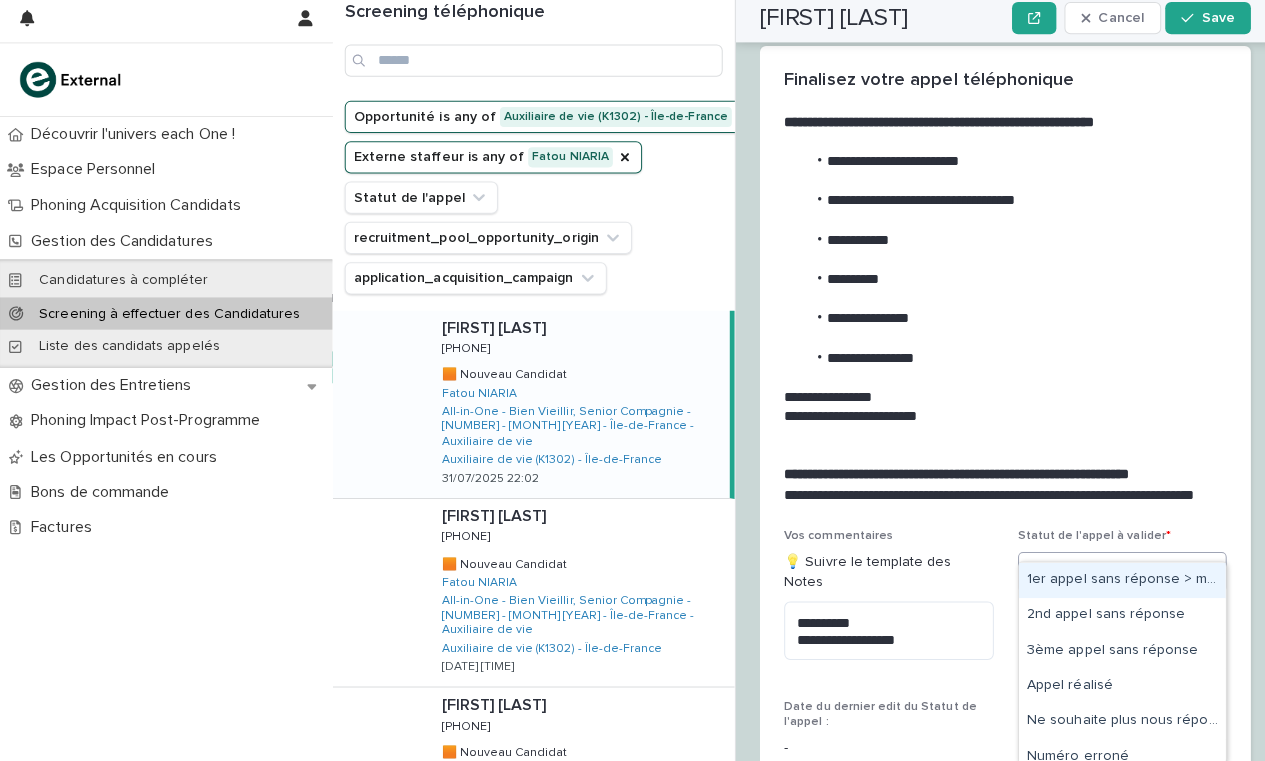 click on "1er appel sans réponse > message laissé" at bounding box center (1113, 581) 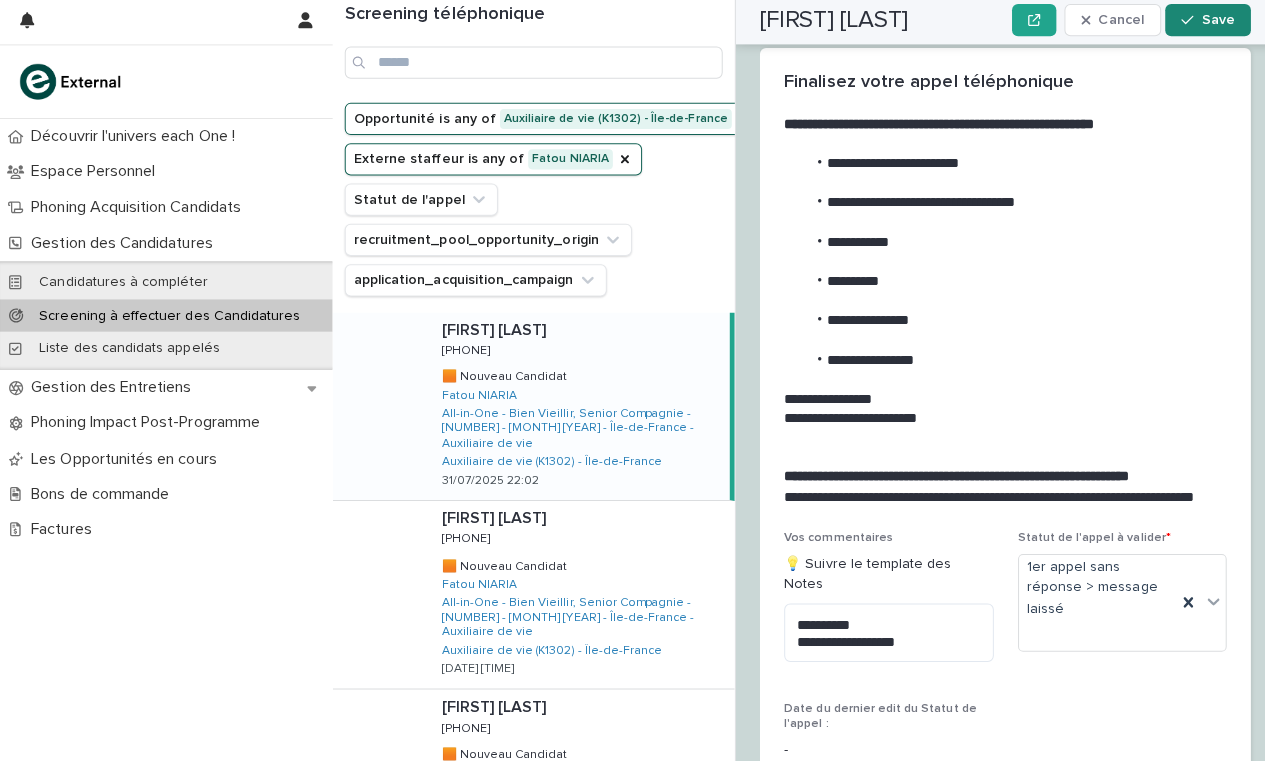 click on "Save" at bounding box center [1208, 24] 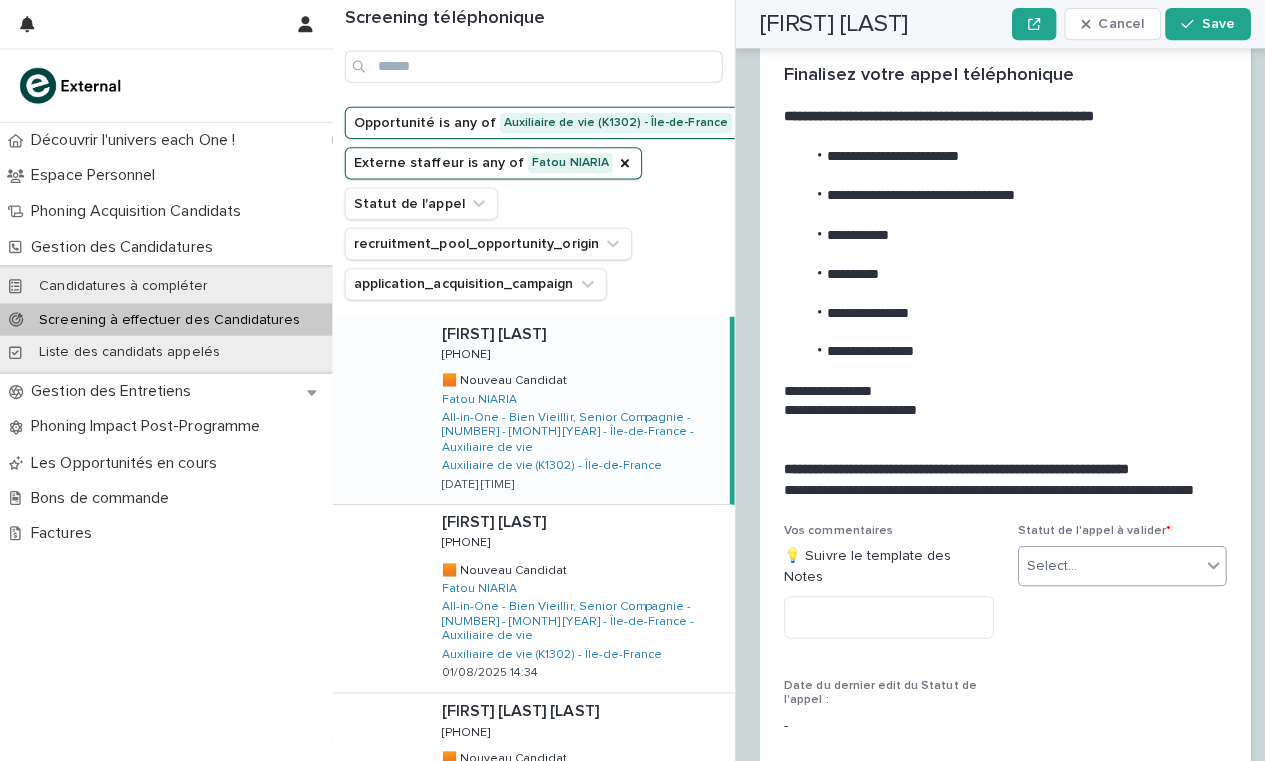 click on "Select..." at bounding box center [1101, 562] 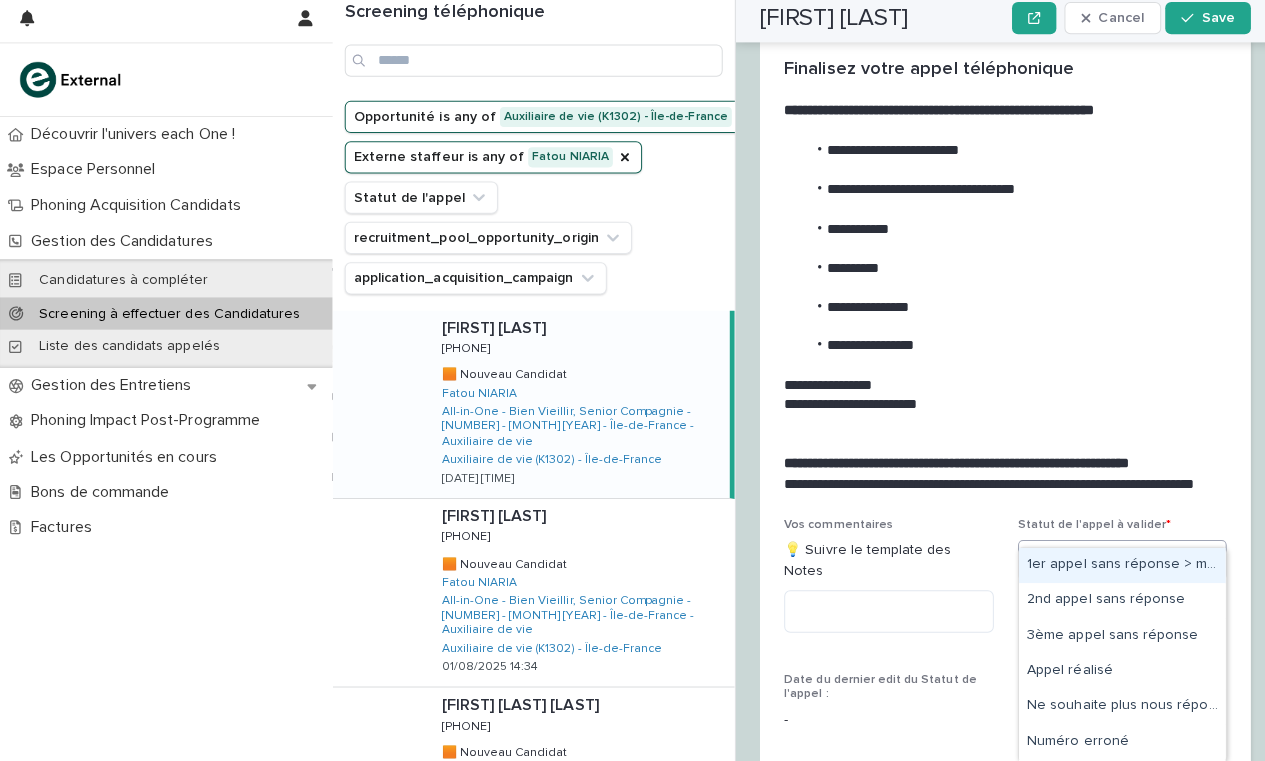 click on "1er appel sans réponse > message laissé" at bounding box center (1113, 567) 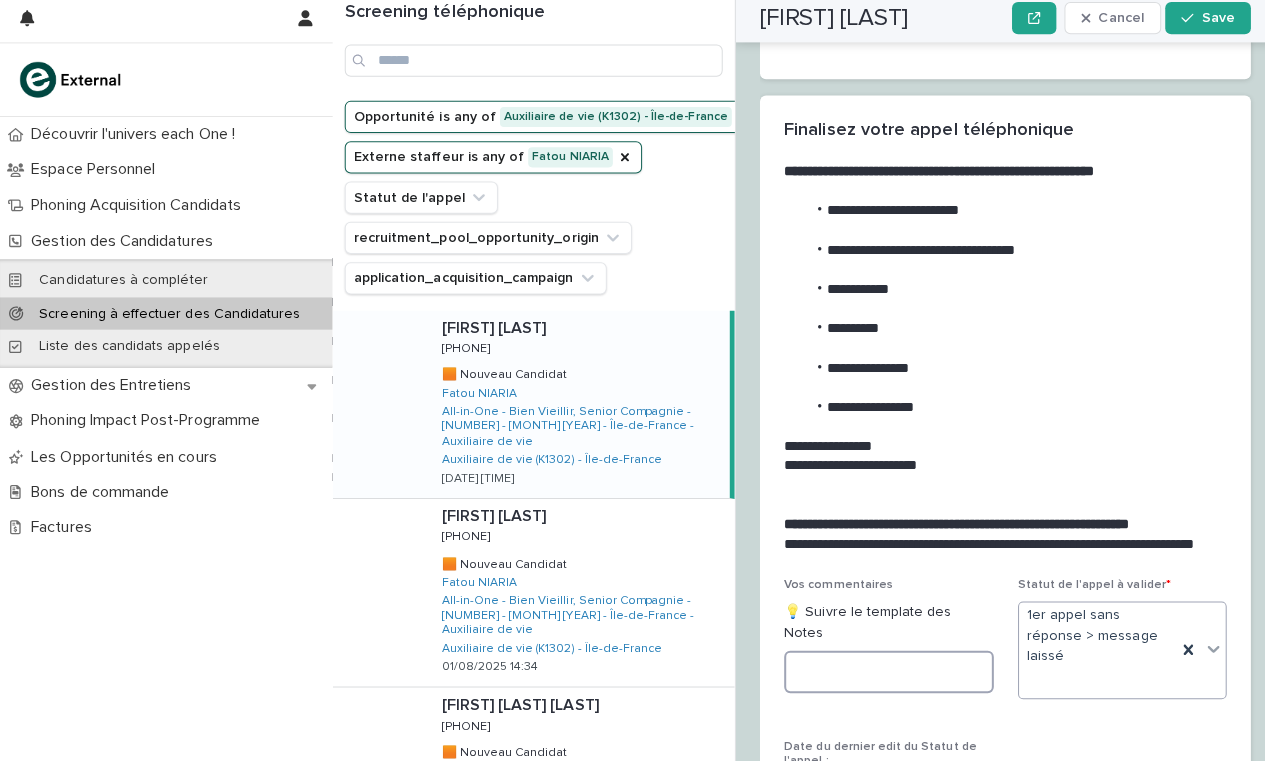 click at bounding box center (882, 673) 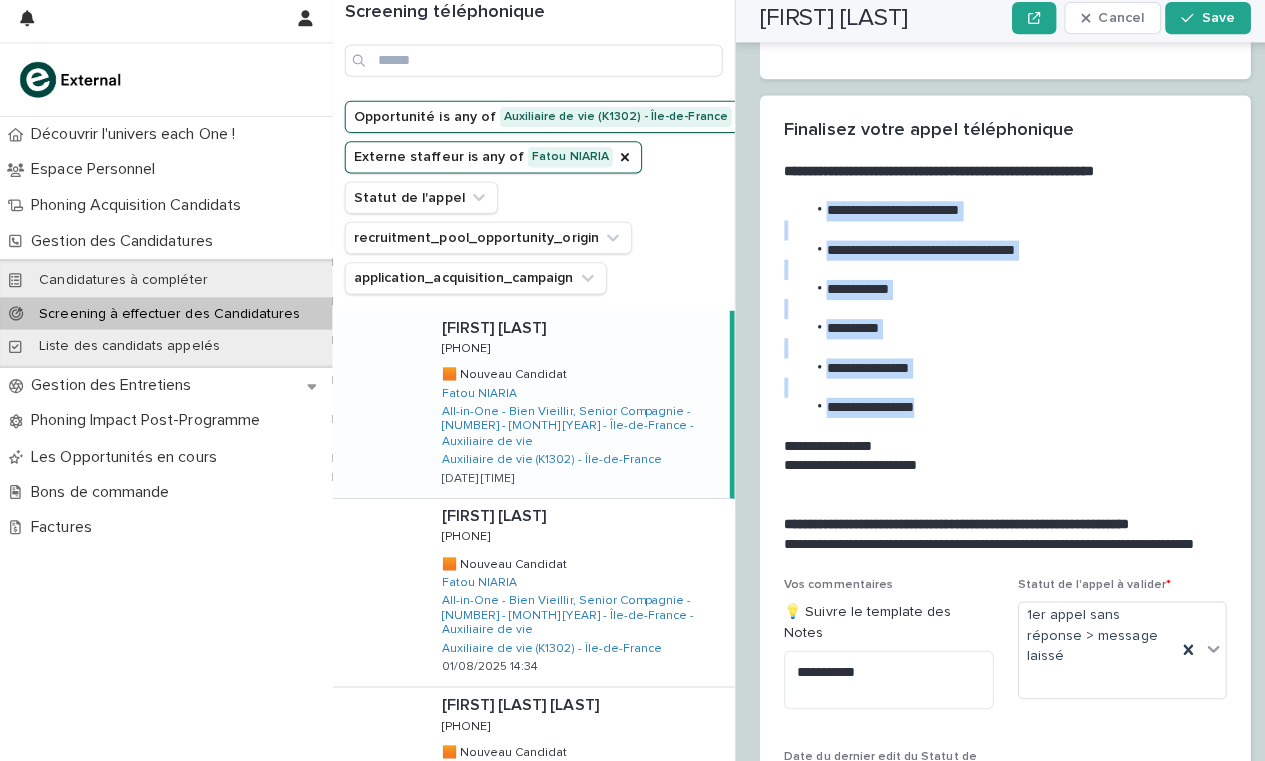 drag, startPoint x: 926, startPoint y: 359, endPoint x: 796, endPoint y: 159, distance: 238.53722 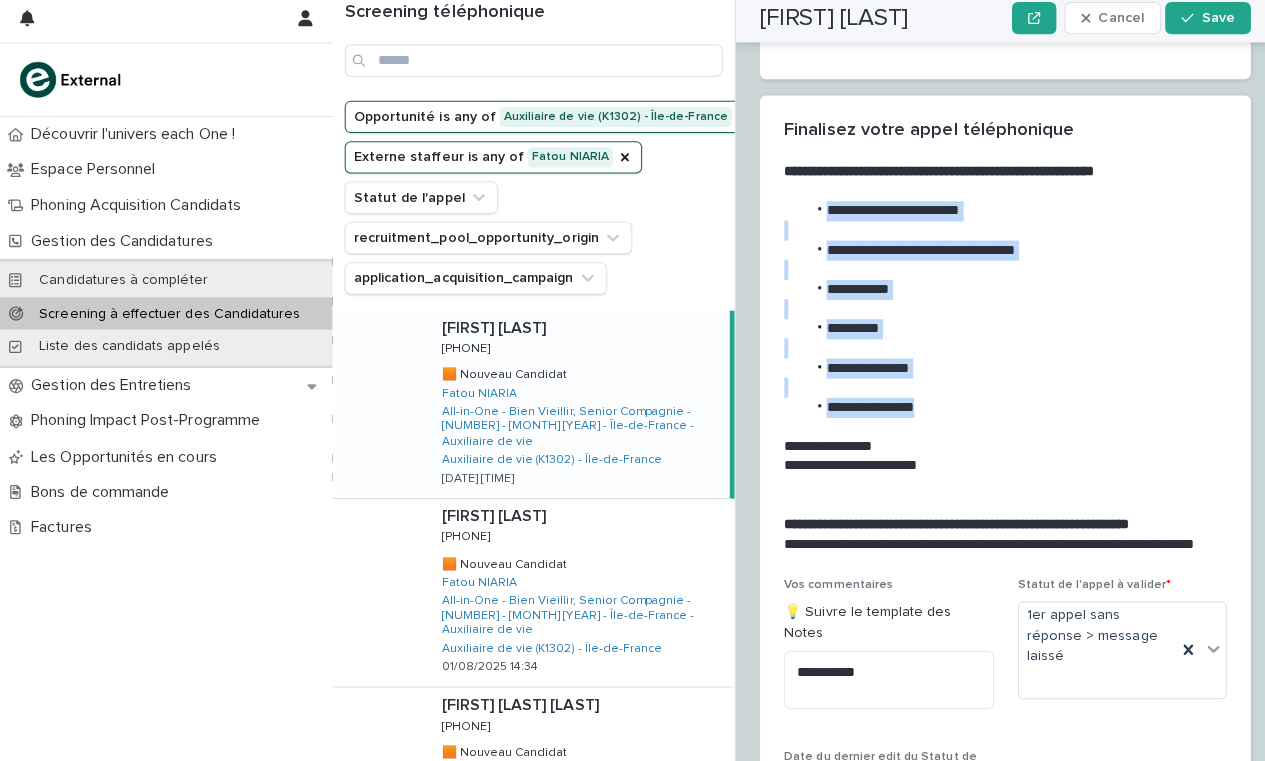 click on "**********" at bounding box center [993, 352] 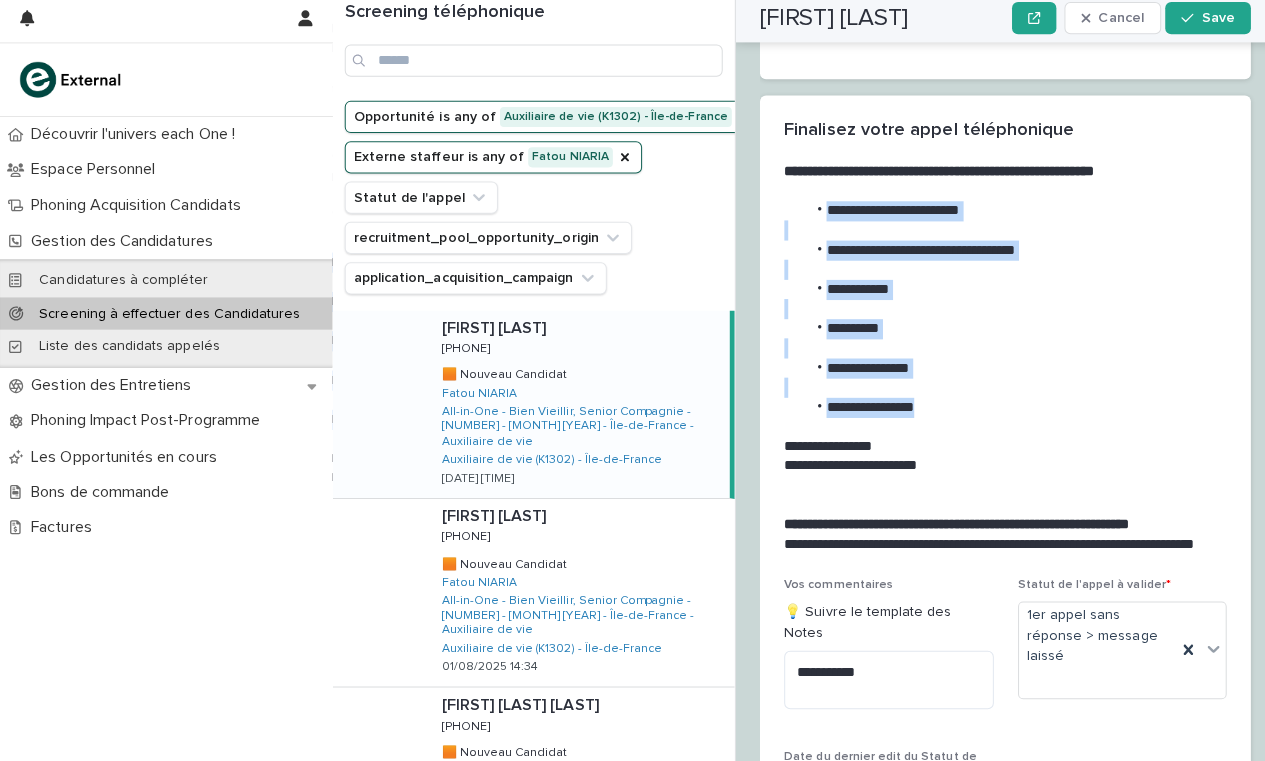 copy on "**********" 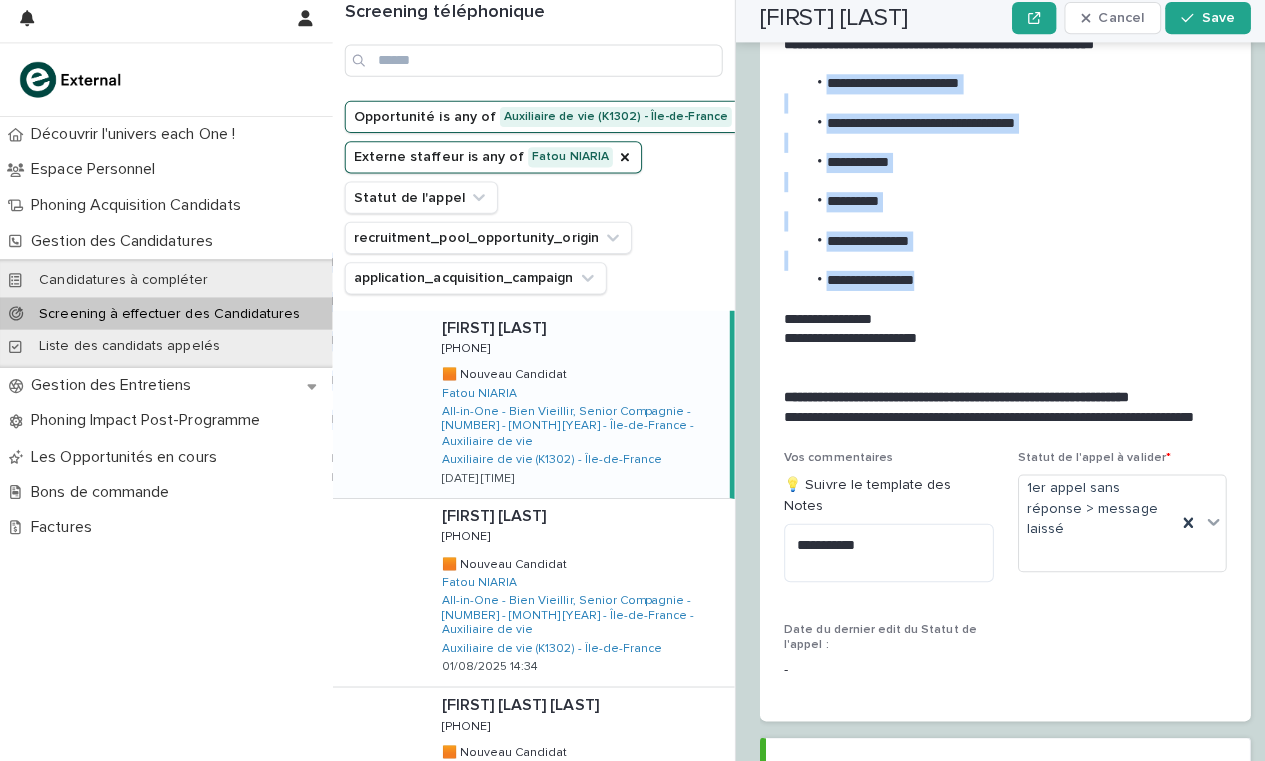 scroll, scrollTop: 2388, scrollLeft: 0, axis: vertical 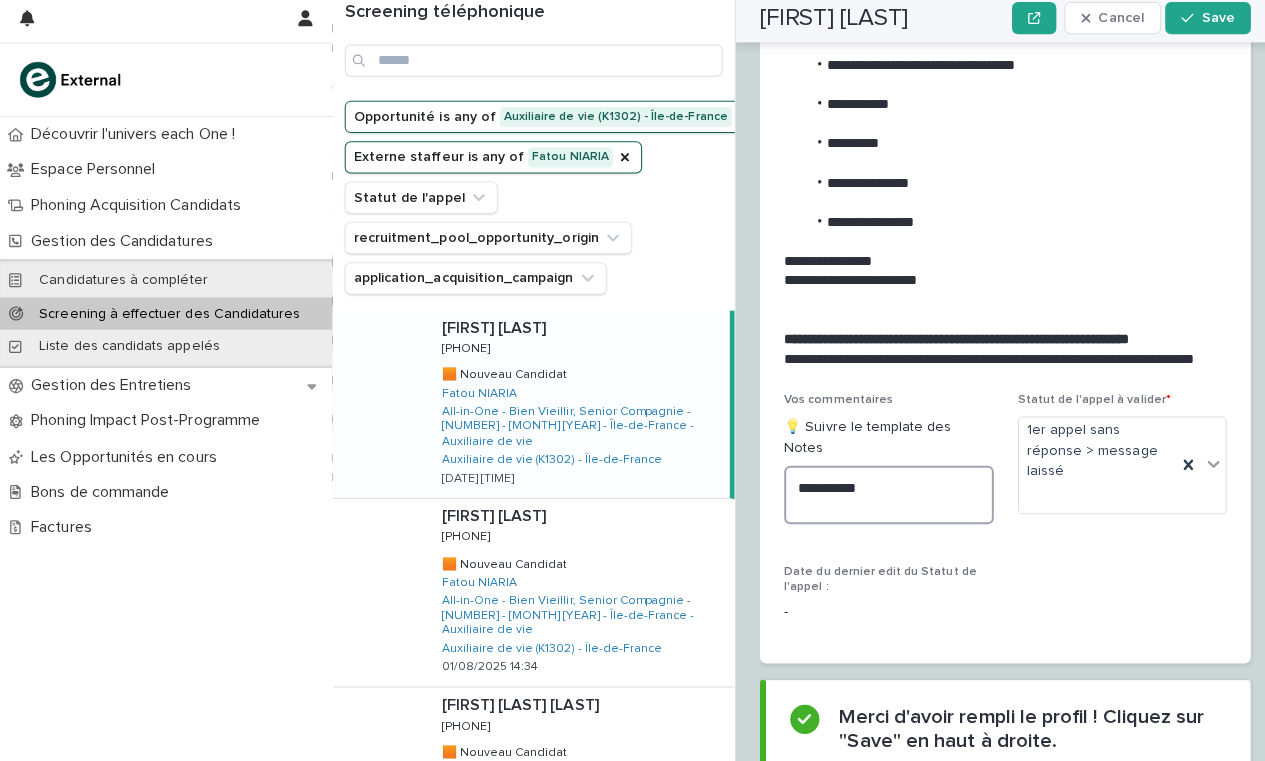 click on "**********" at bounding box center (882, 497) 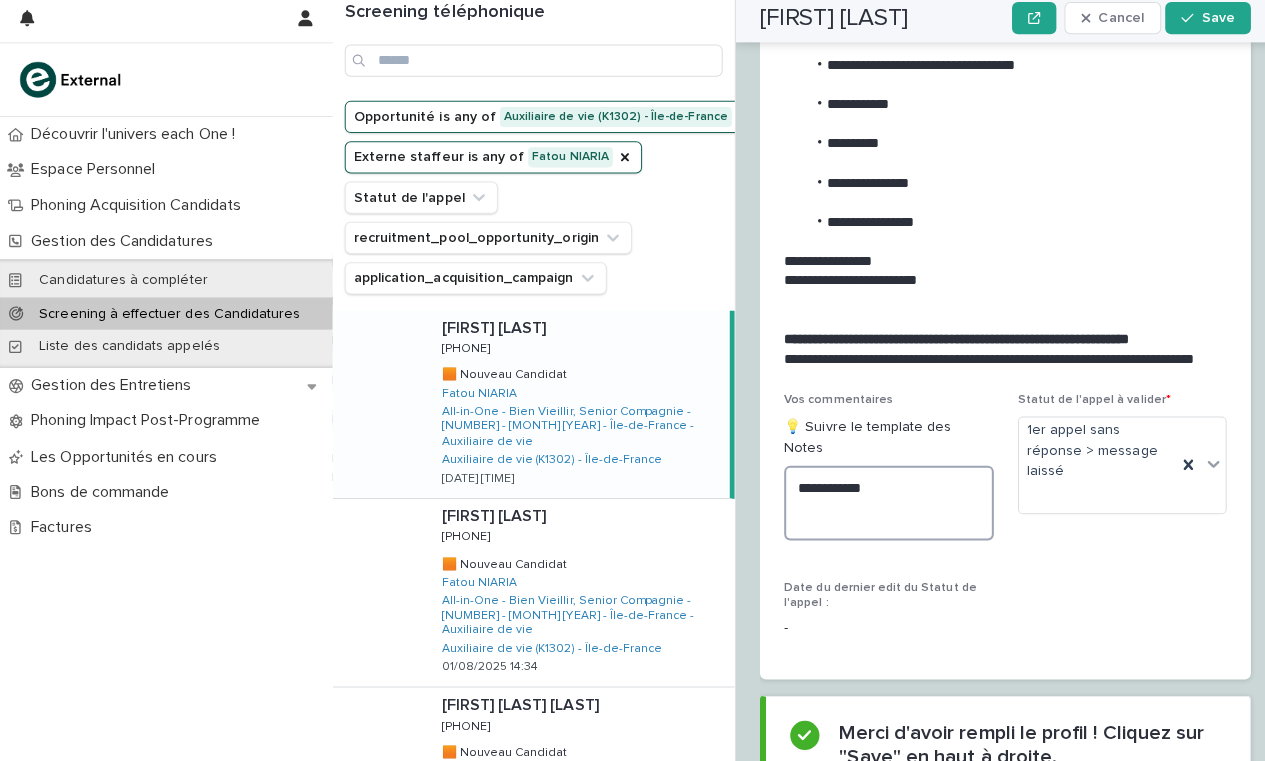 paste on "**********" 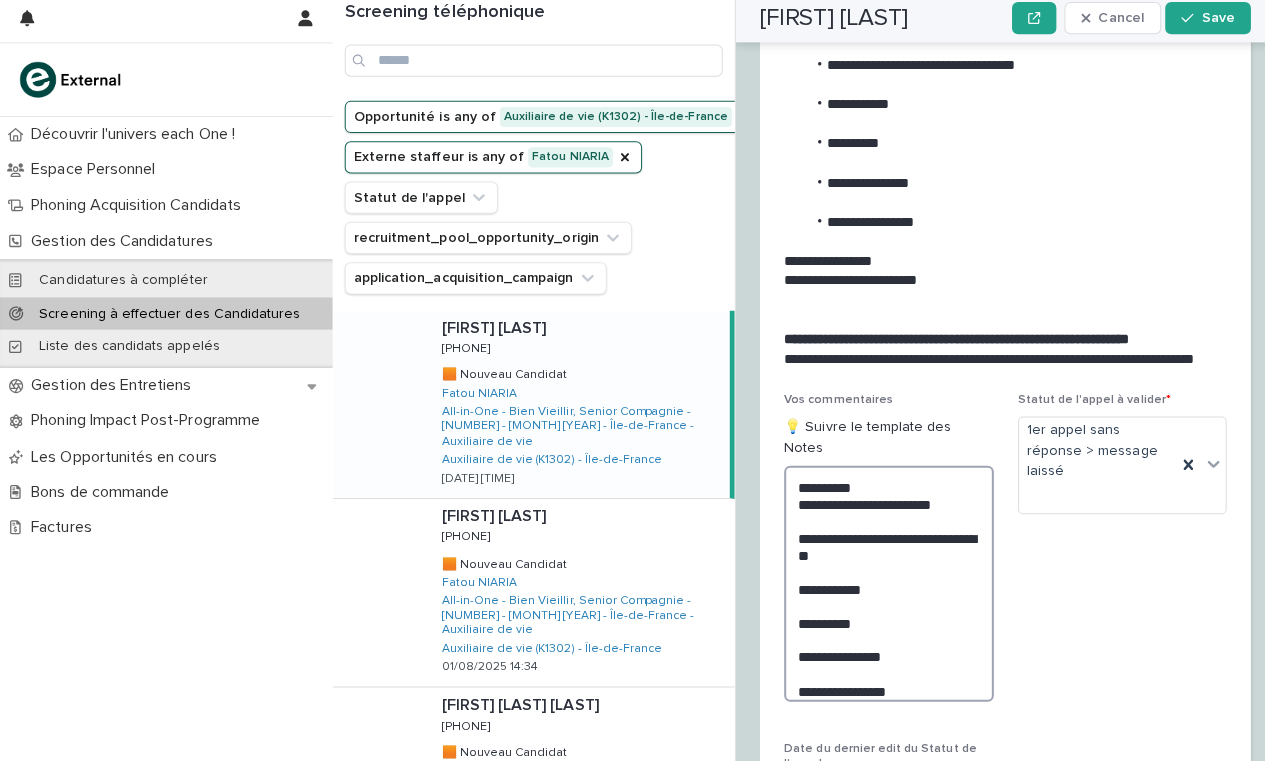 drag, startPoint x: 857, startPoint y: 502, endPoint x: 788, endPoint y: 474, distance: 74.46476 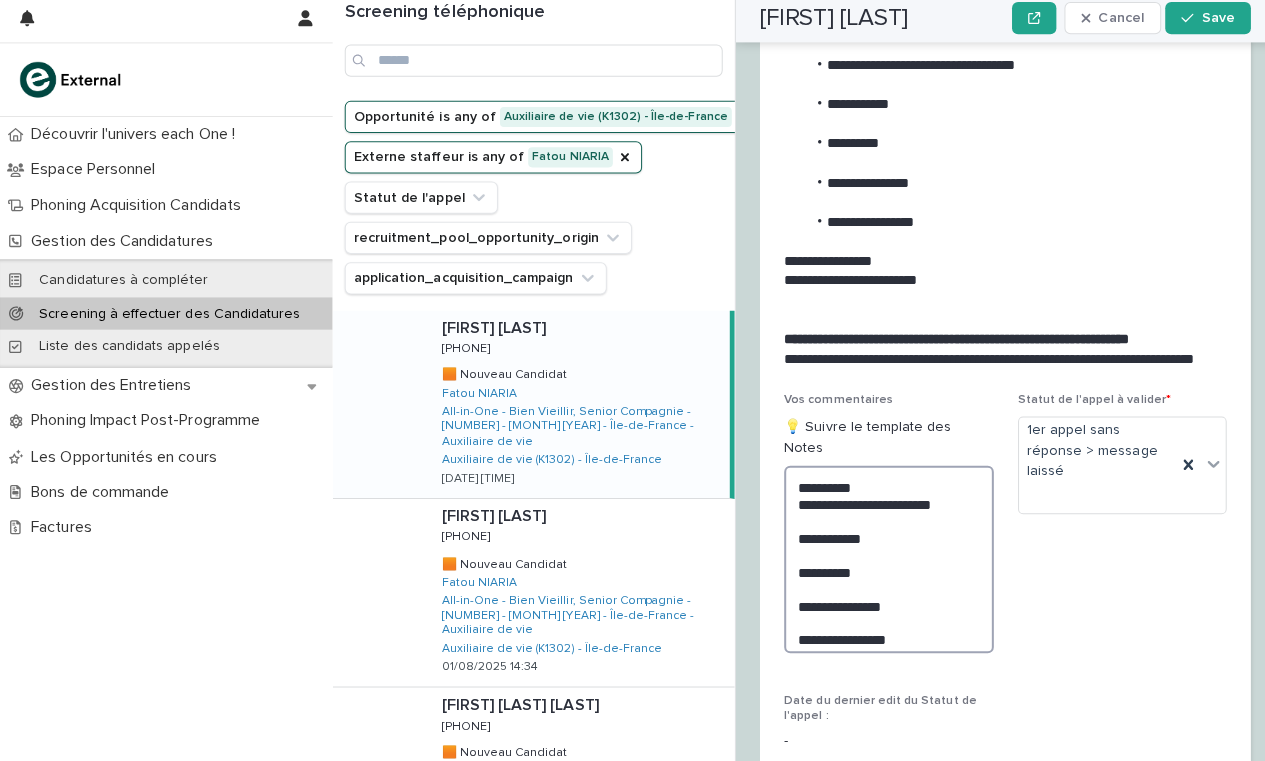 click on "**********" at bounding box center (882, 561) 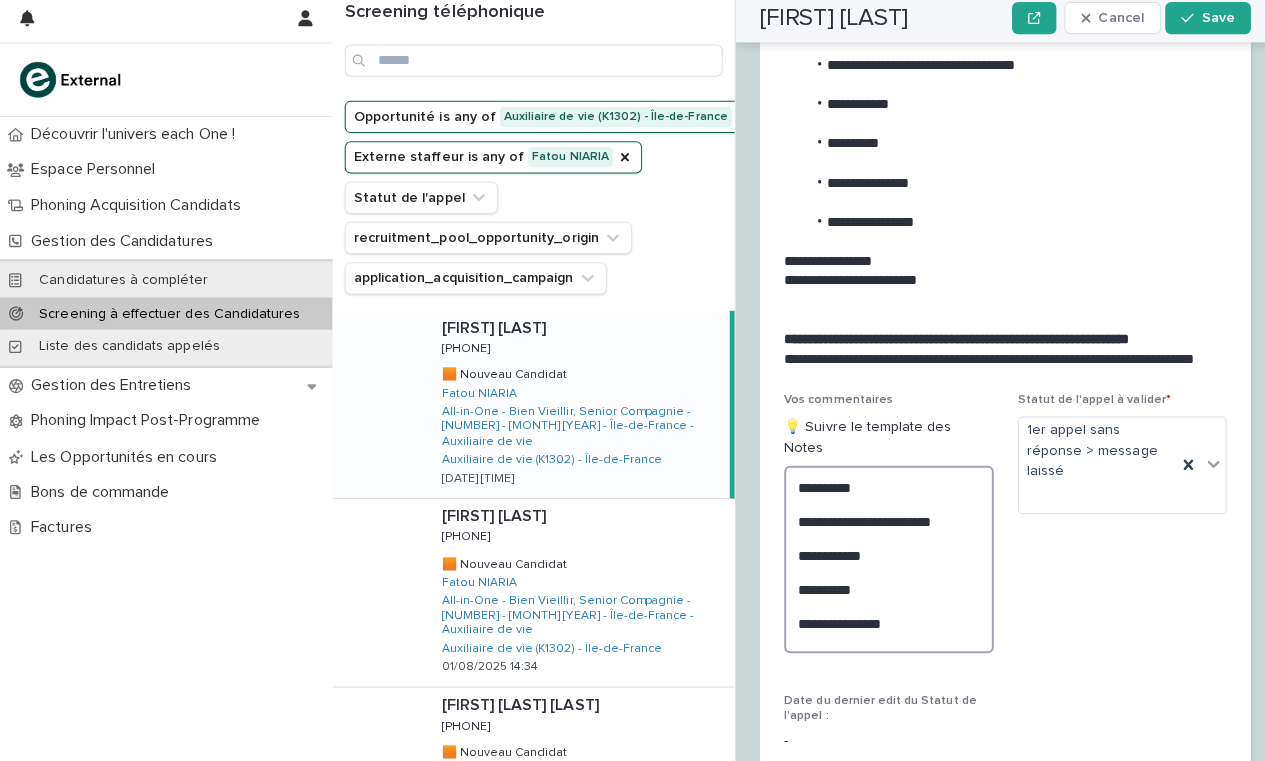 click on "**********" at bounding box center (882, 561) 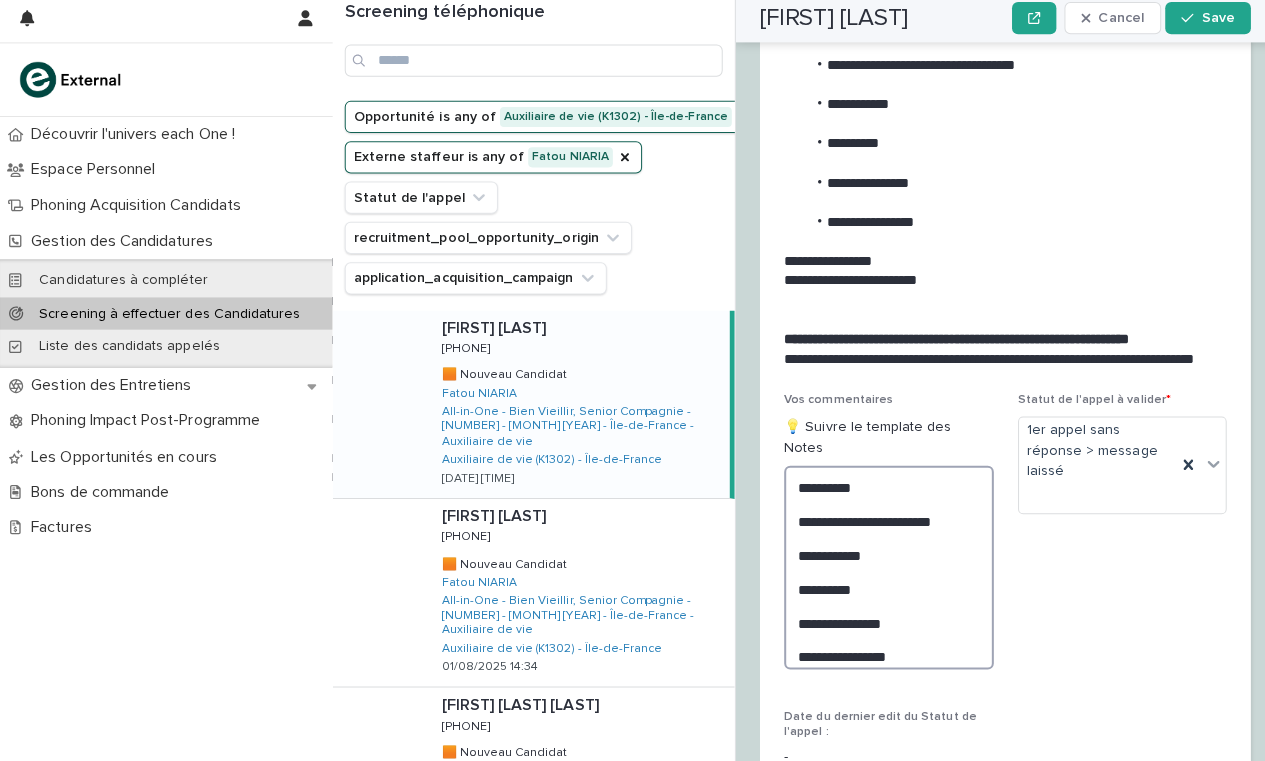 click on "**********" at bounding box center (882, 569) 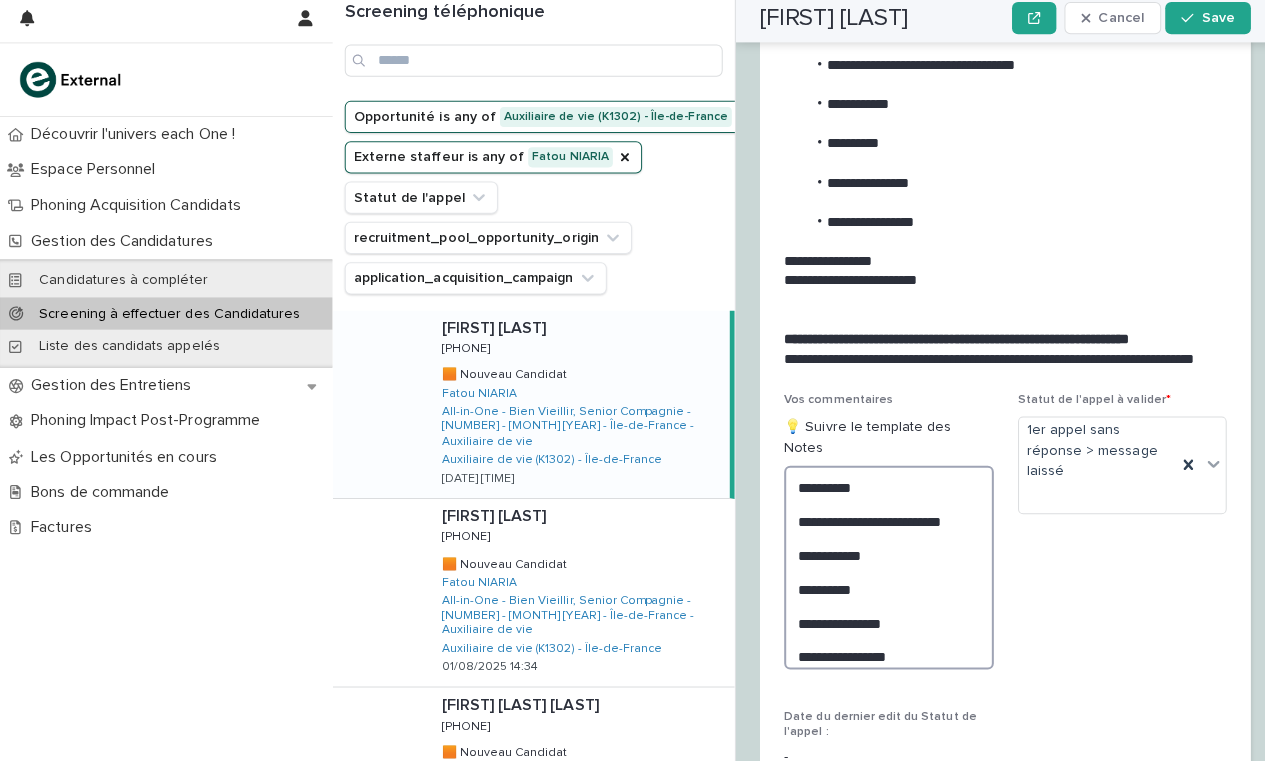 click on "**********" at bounding box center [882, 569] 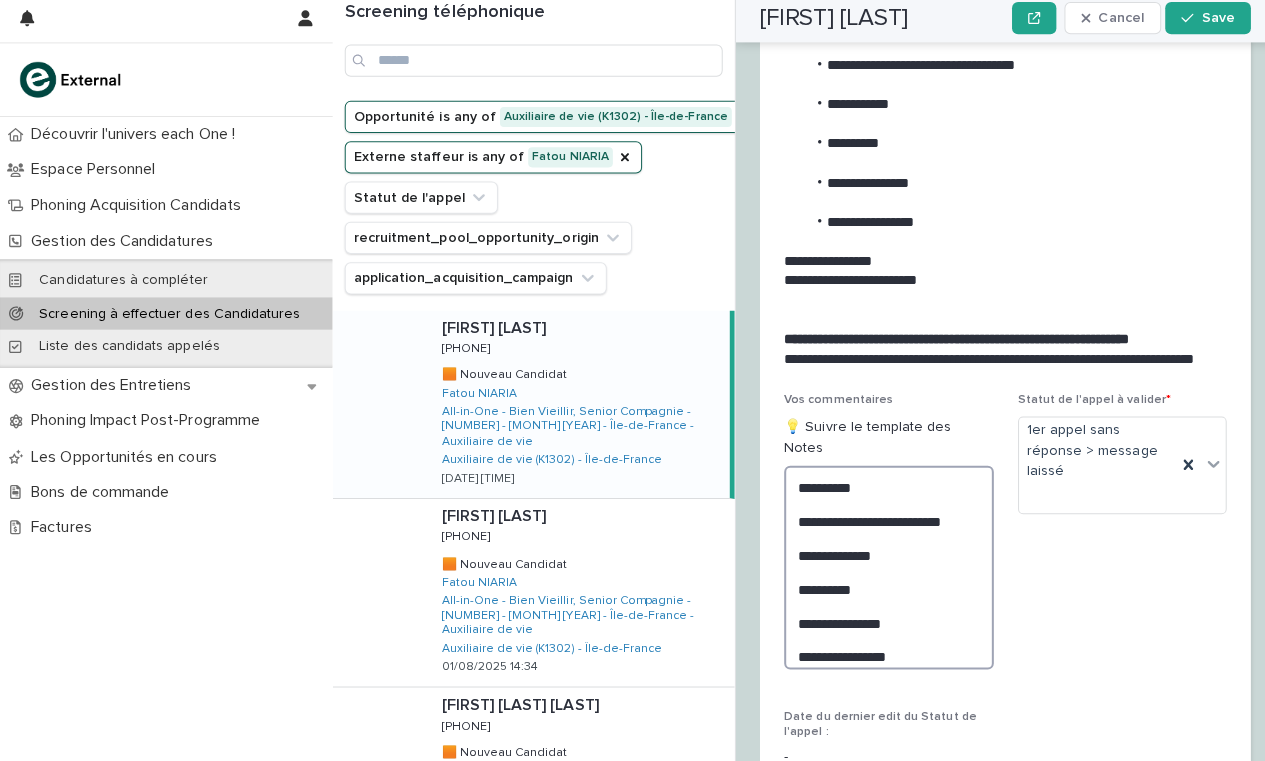click on "**********" at bounding box center (882, 569) 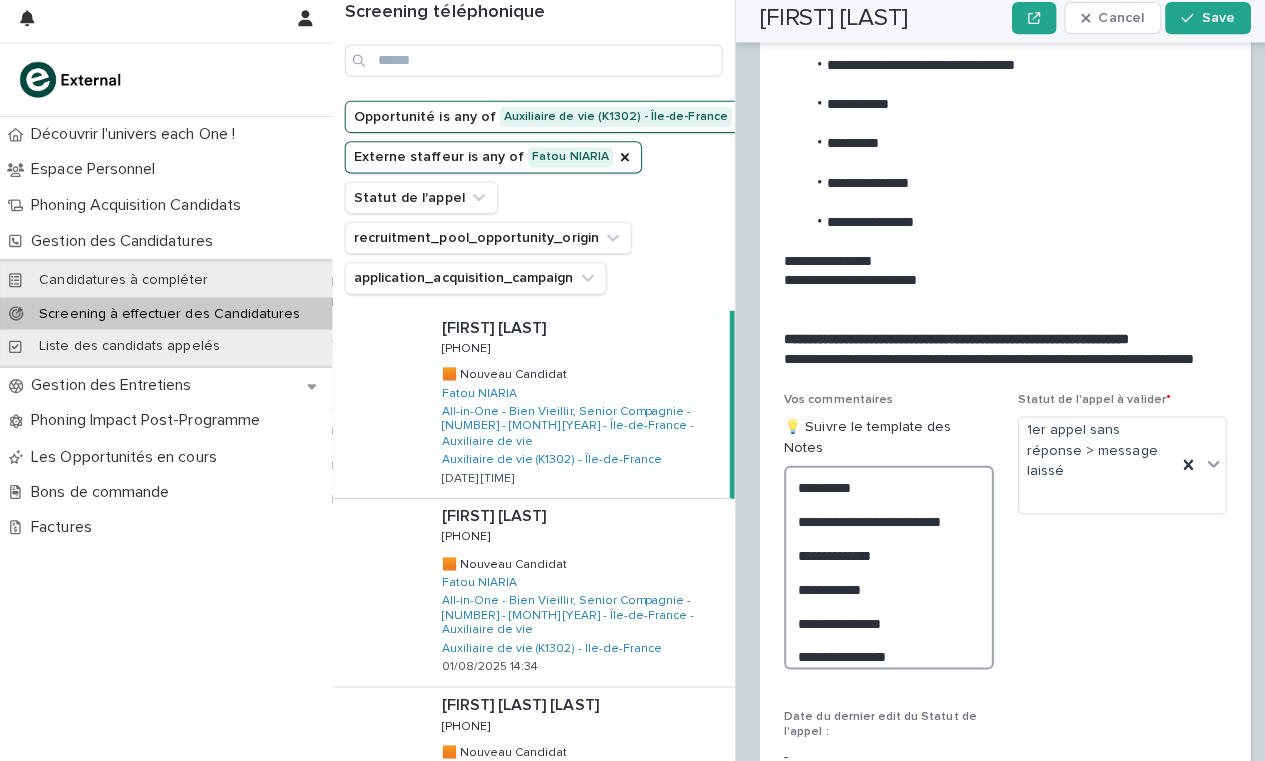 click on "**********" at bounding box center [882, 569] 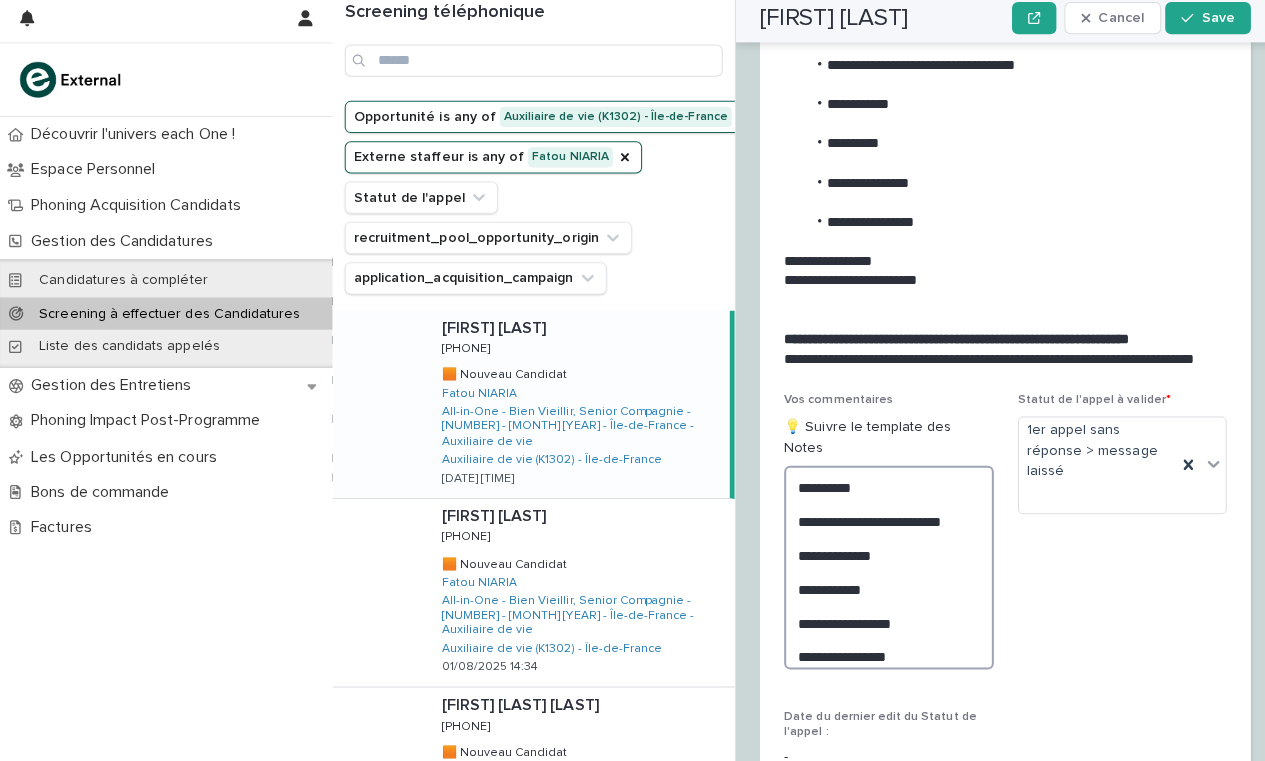 click on "**********" at bounding box center [882, 569] 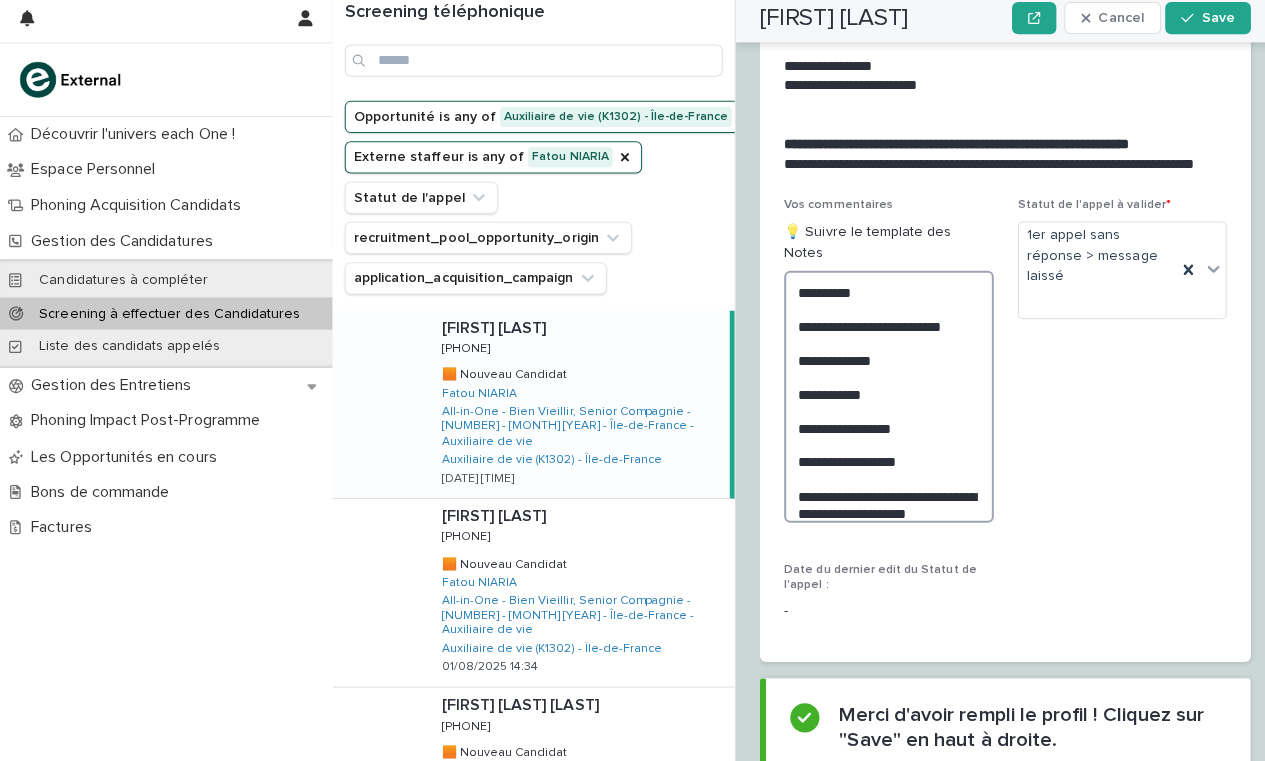 scroll, scrollTop: 2584, scrollLeft: 0, axis: vertical 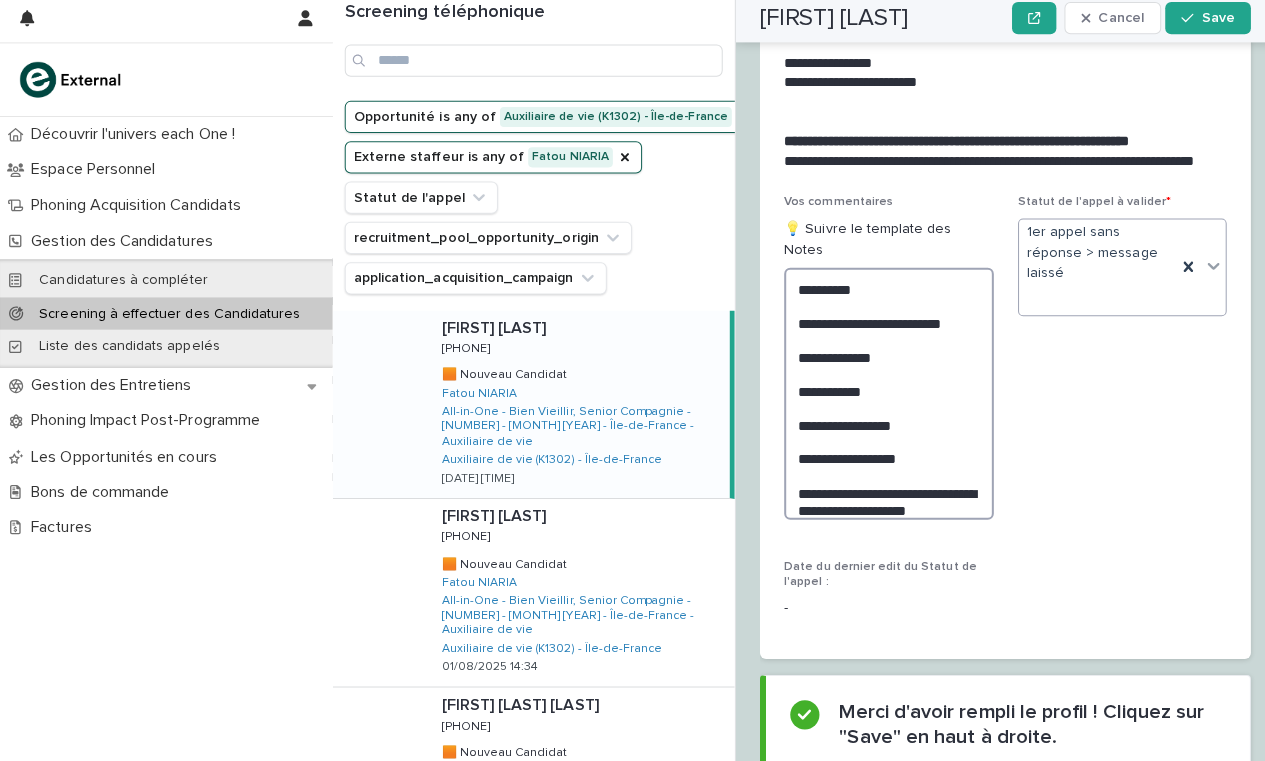 type on "**********" 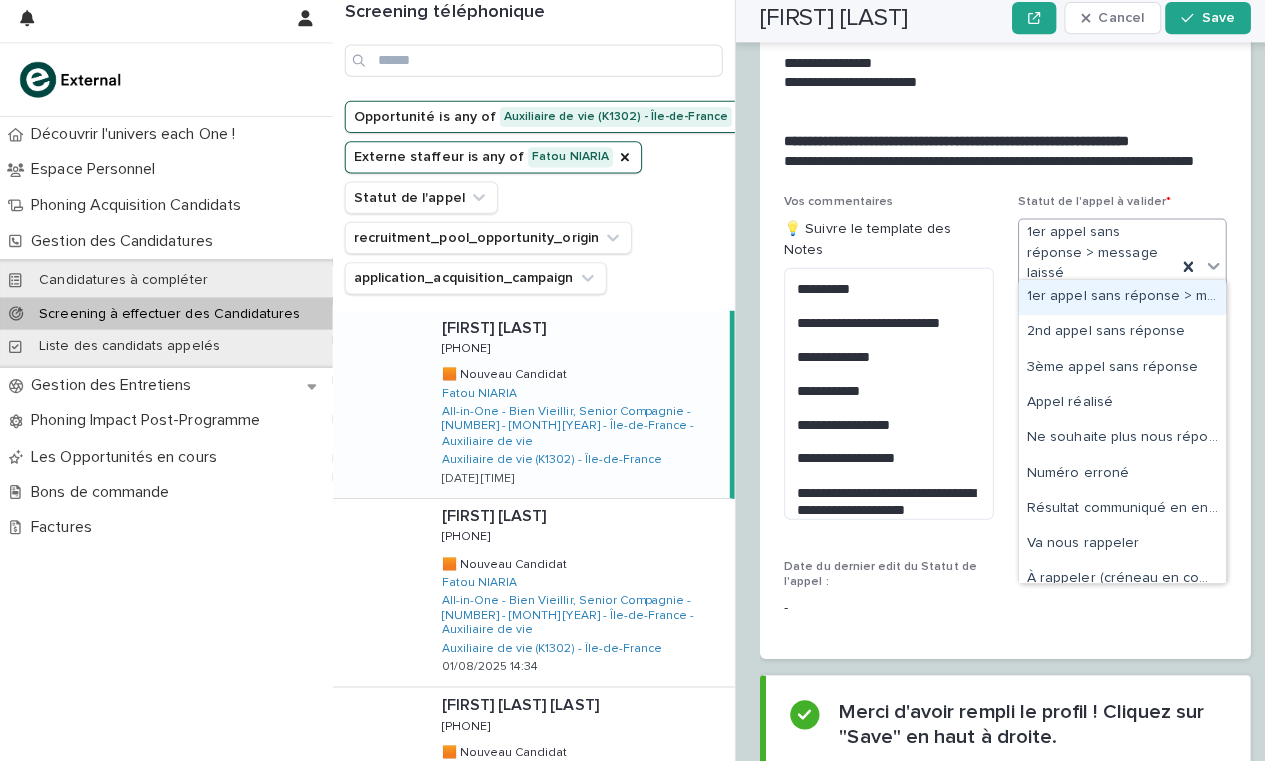click 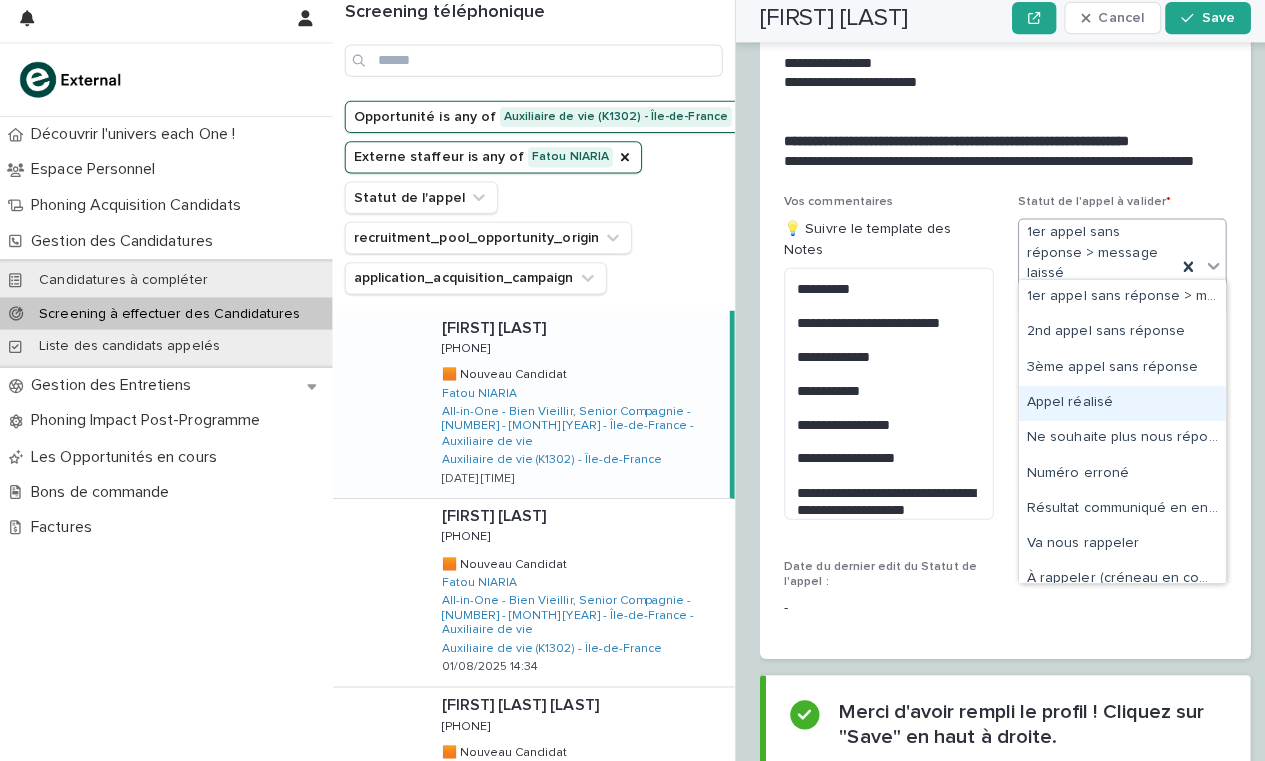 click on "Appel réalisé" at bounding box center [1113, 406] 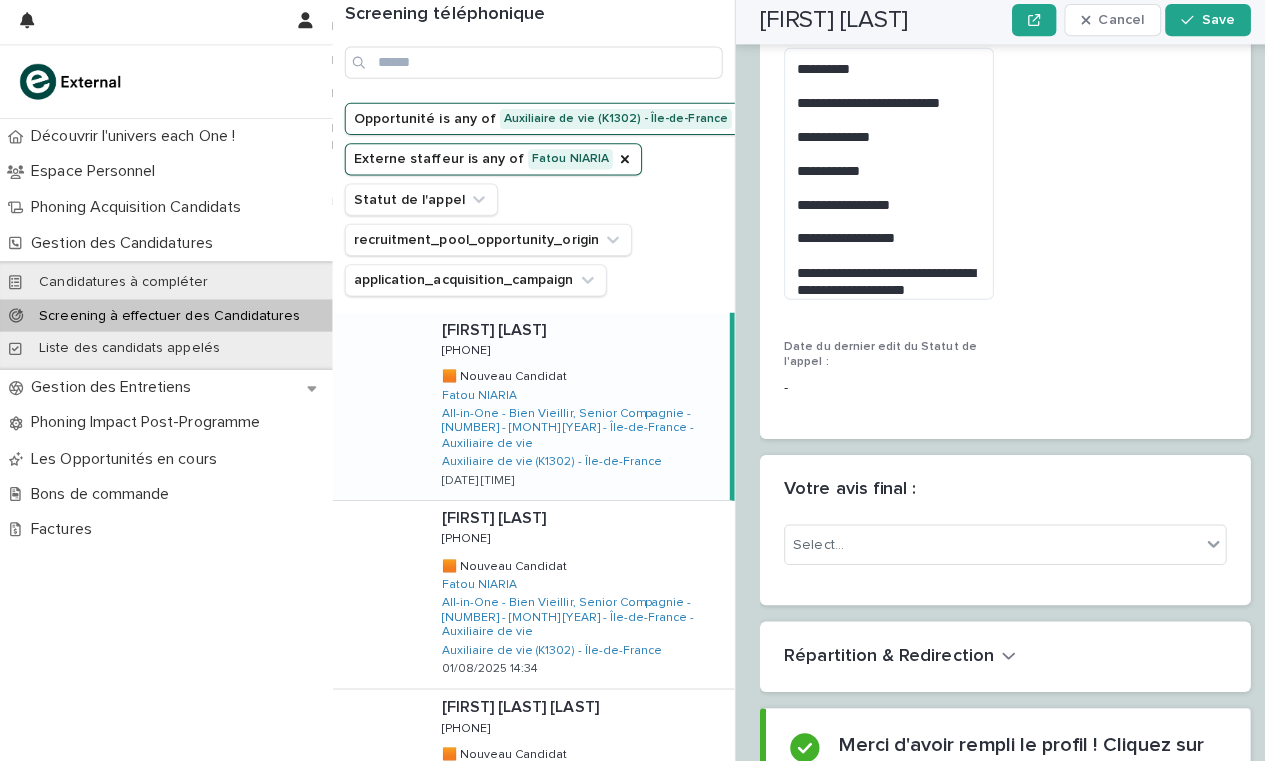 scroll, scrollTop: 2879, scrollLeft: 0, axis: vertical 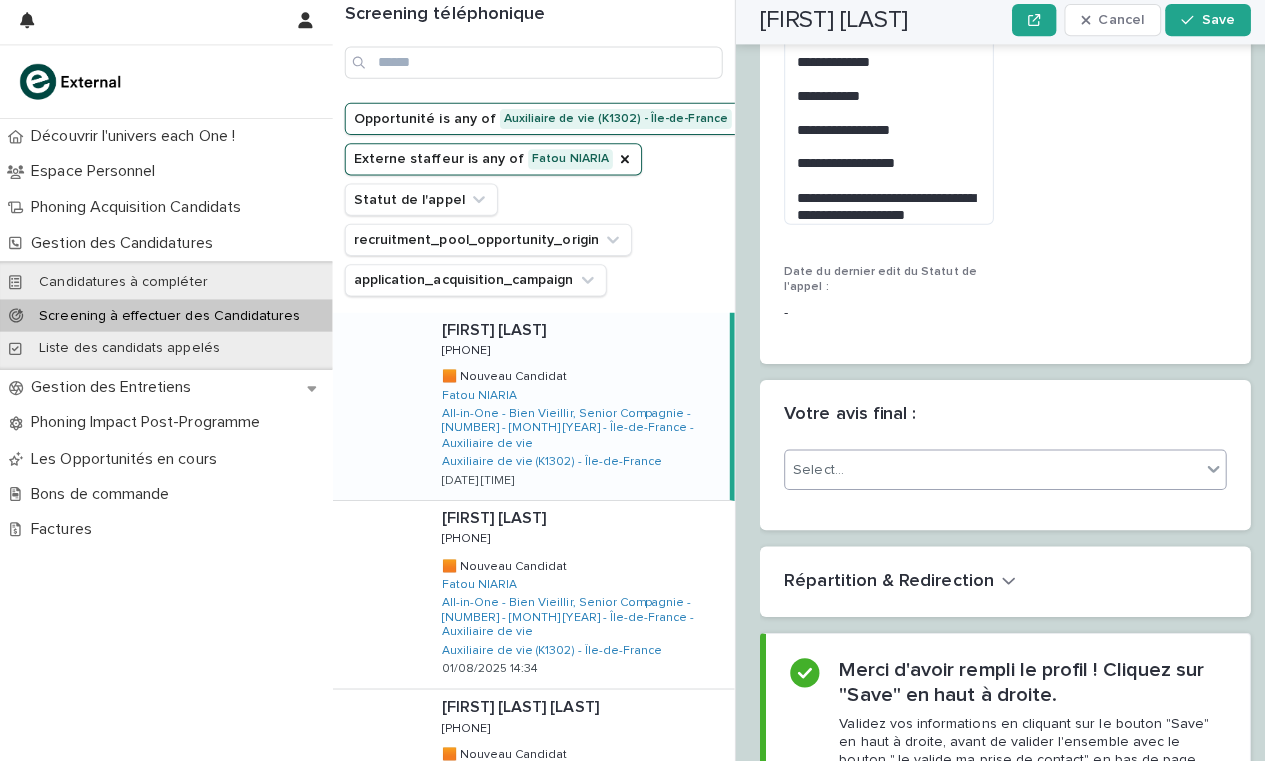 click on "Select..." at bounding box center [985, 470] 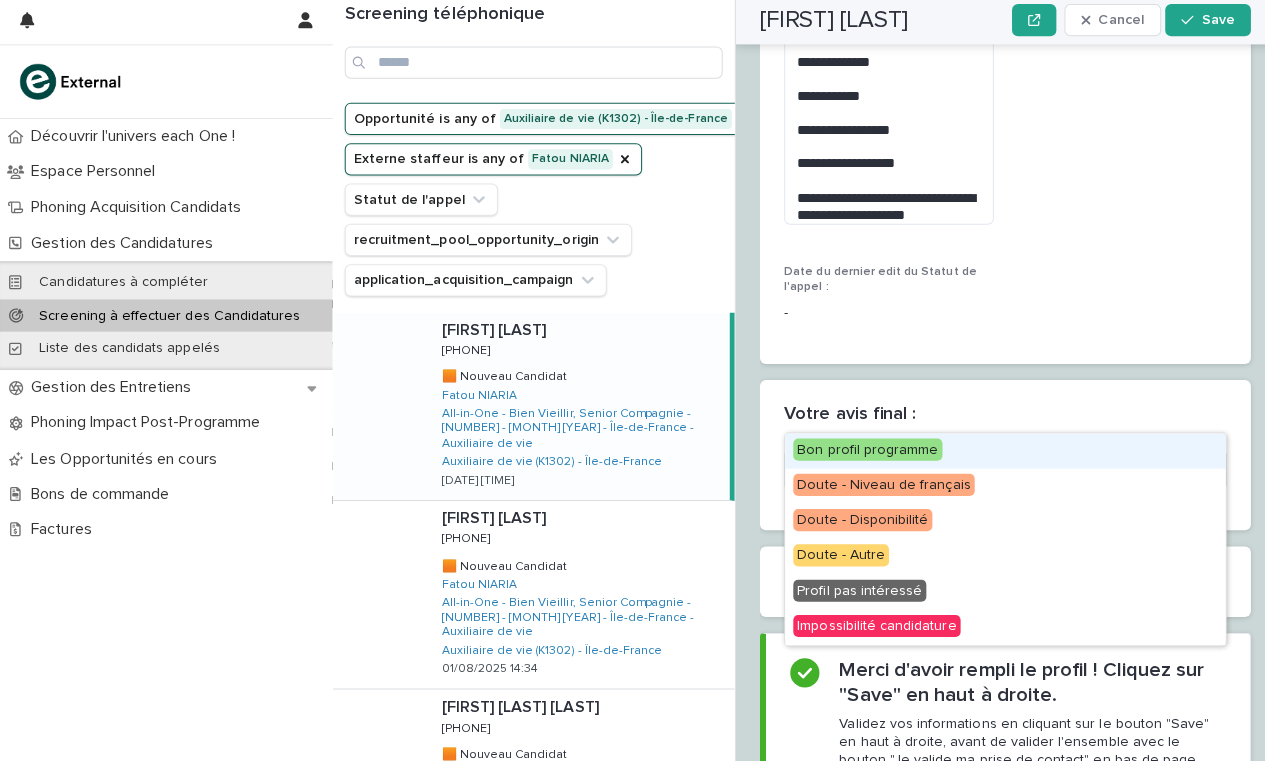 click on "Bon profil programme" at bounding box center [861, 450] 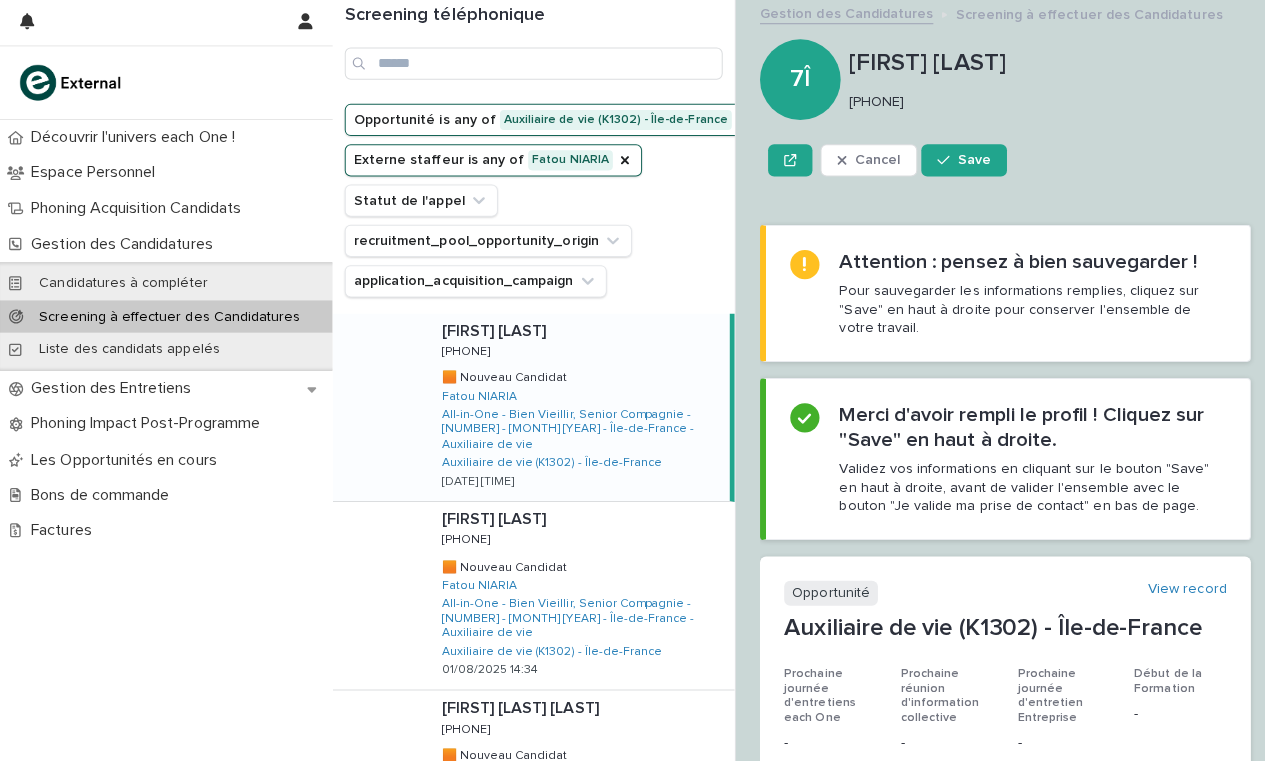 scroll, scrollTop: 0, scrollLeft: 0, axis: both 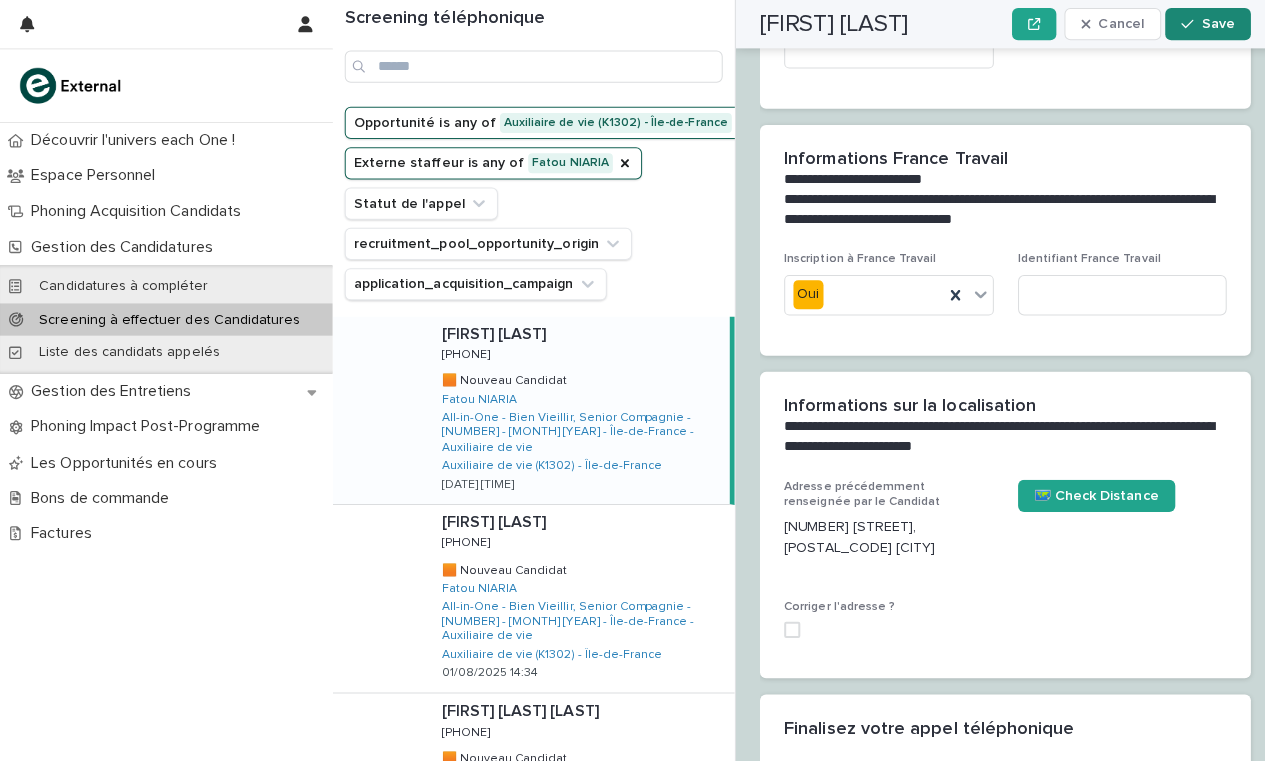 click on "Save" at bounding box center (1208, 24) 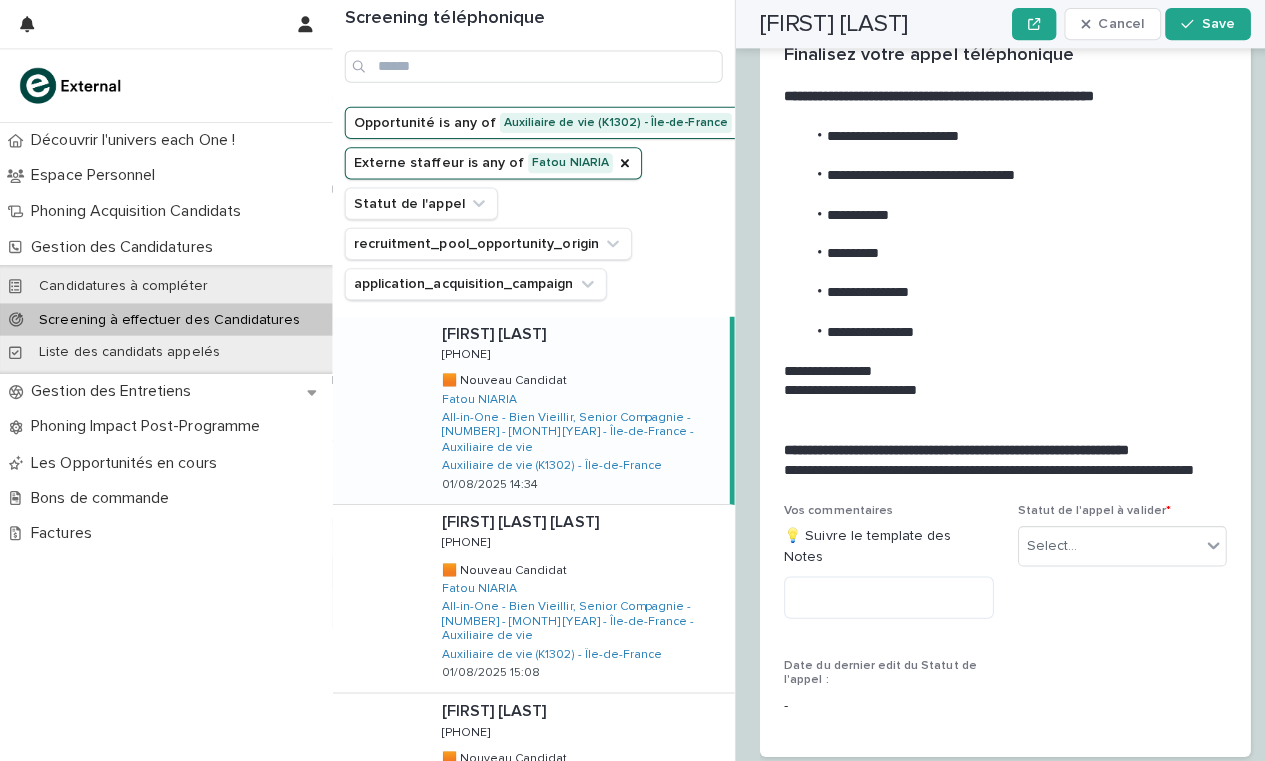 scroll, scrollTop: 2343, scrollLeft: 0, axis: vertical 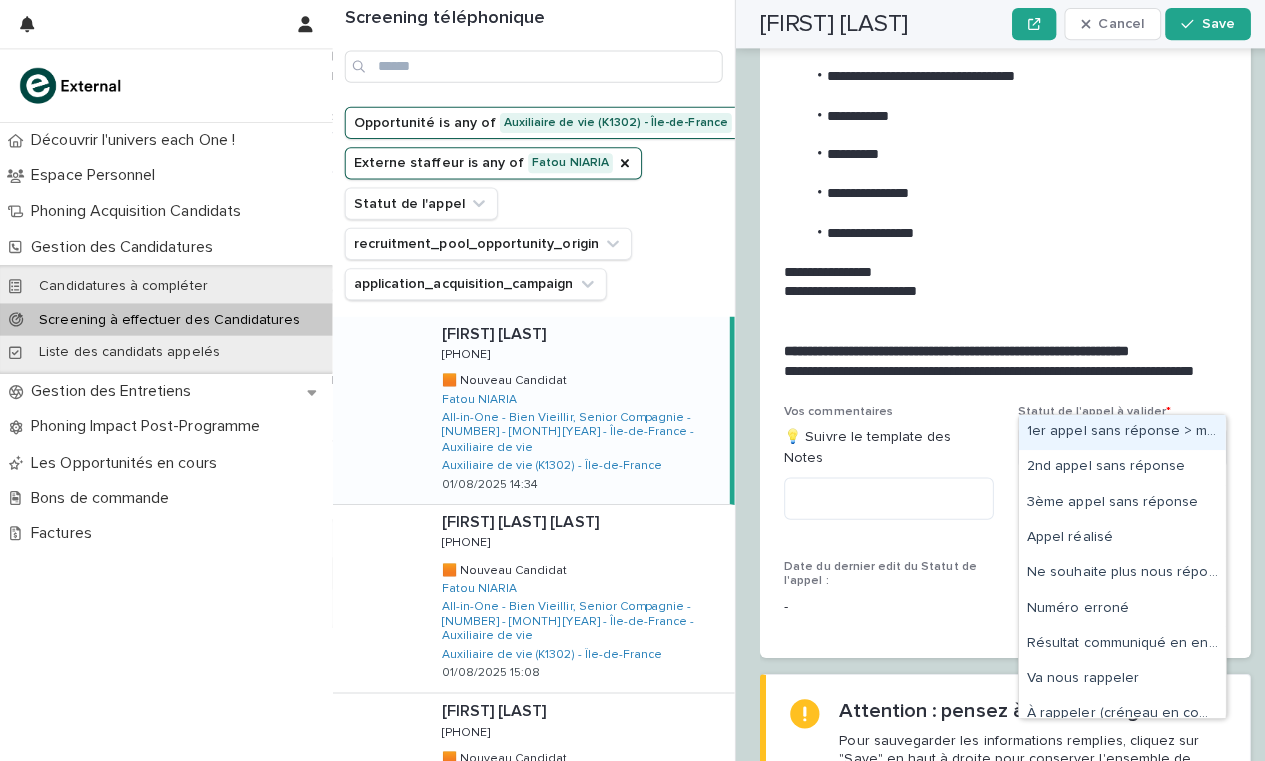 click on "Select..." at bounding box center [1114, 444] 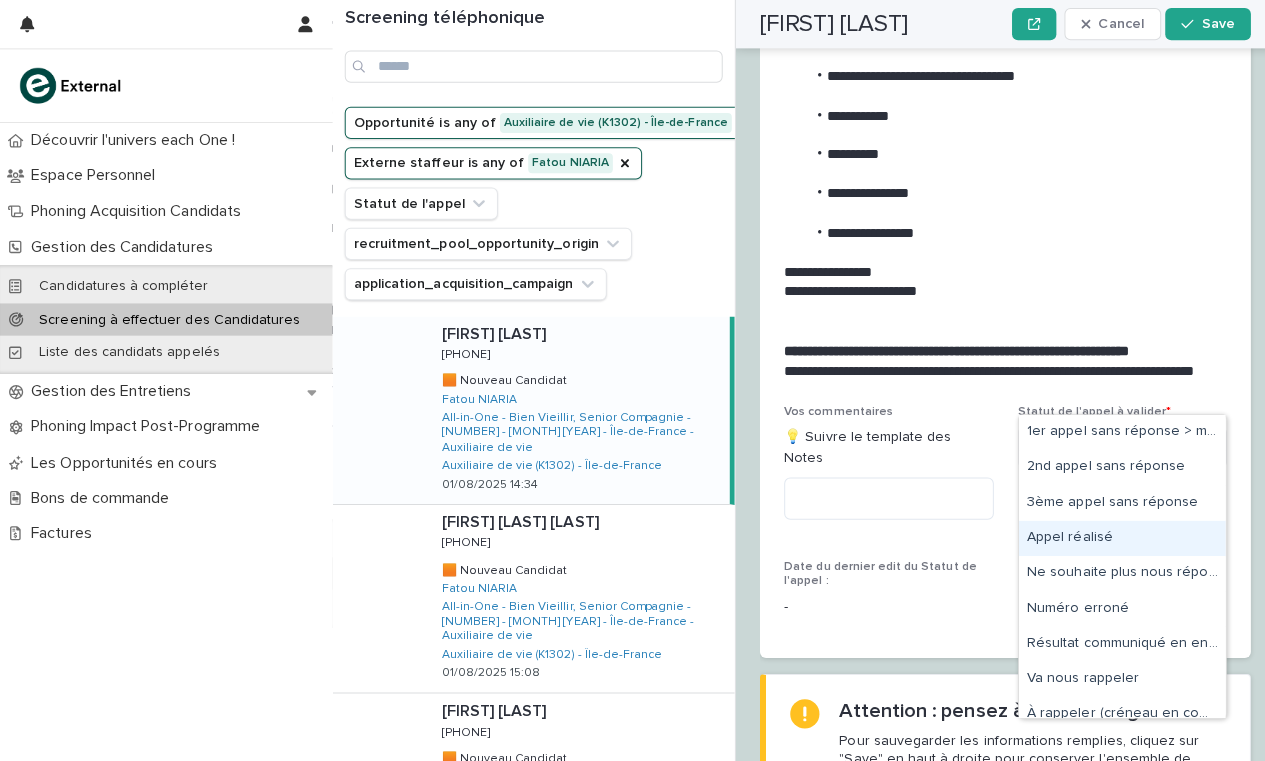 click on "Appel réalisé" at bounding box center (1113, 534) 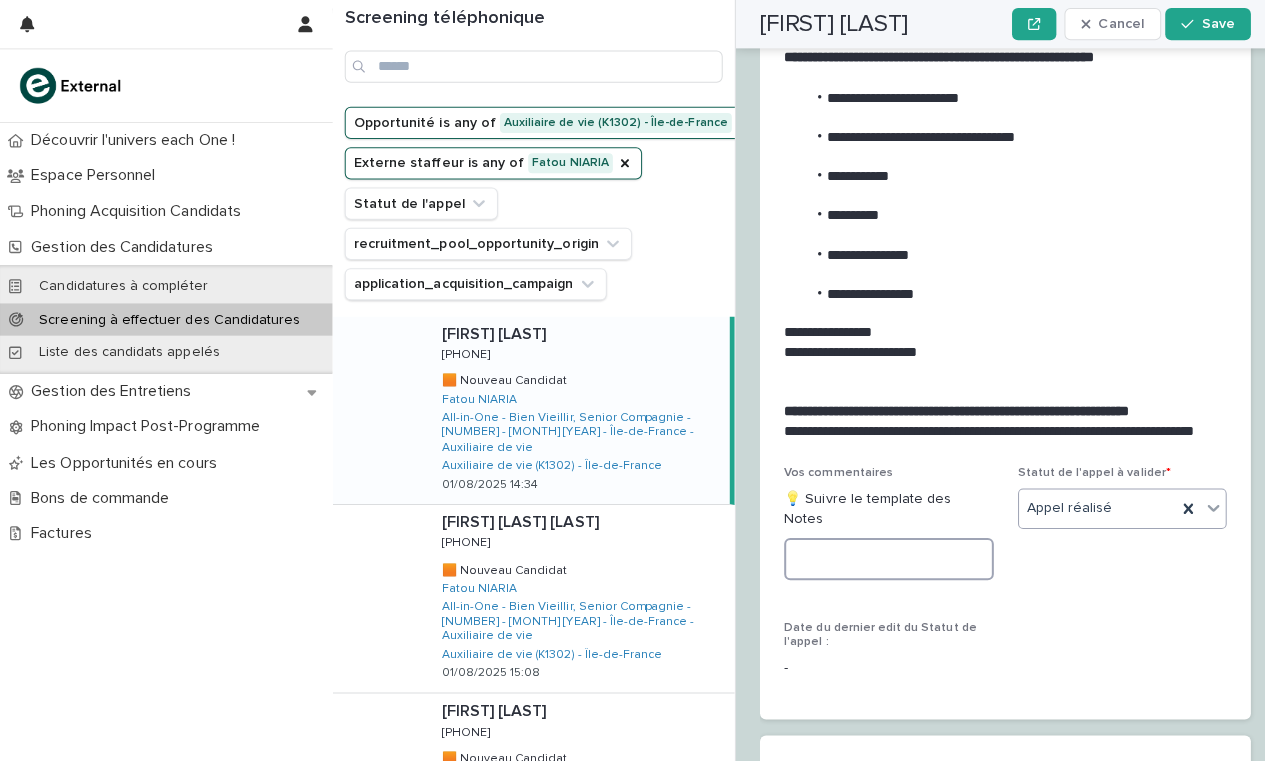 click at bounding box center [882, 555] 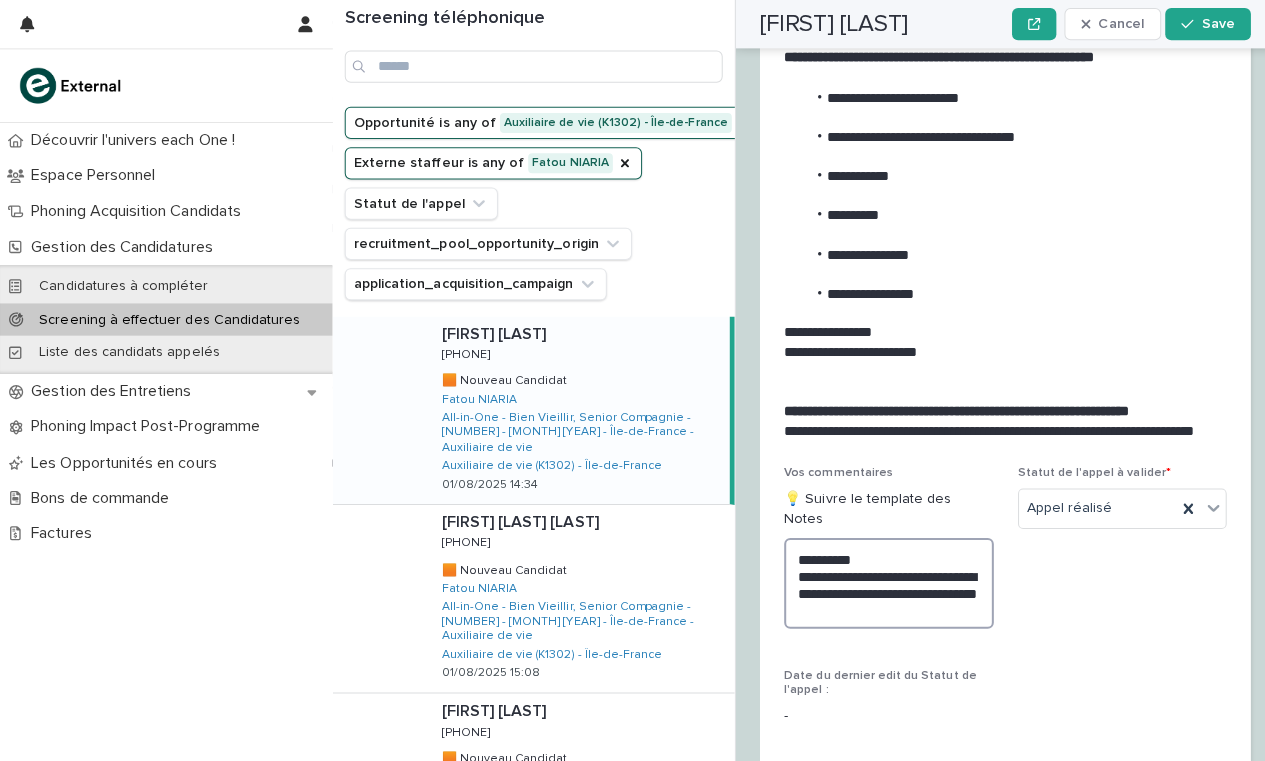click on "**********" at bounding box center [882, 579] 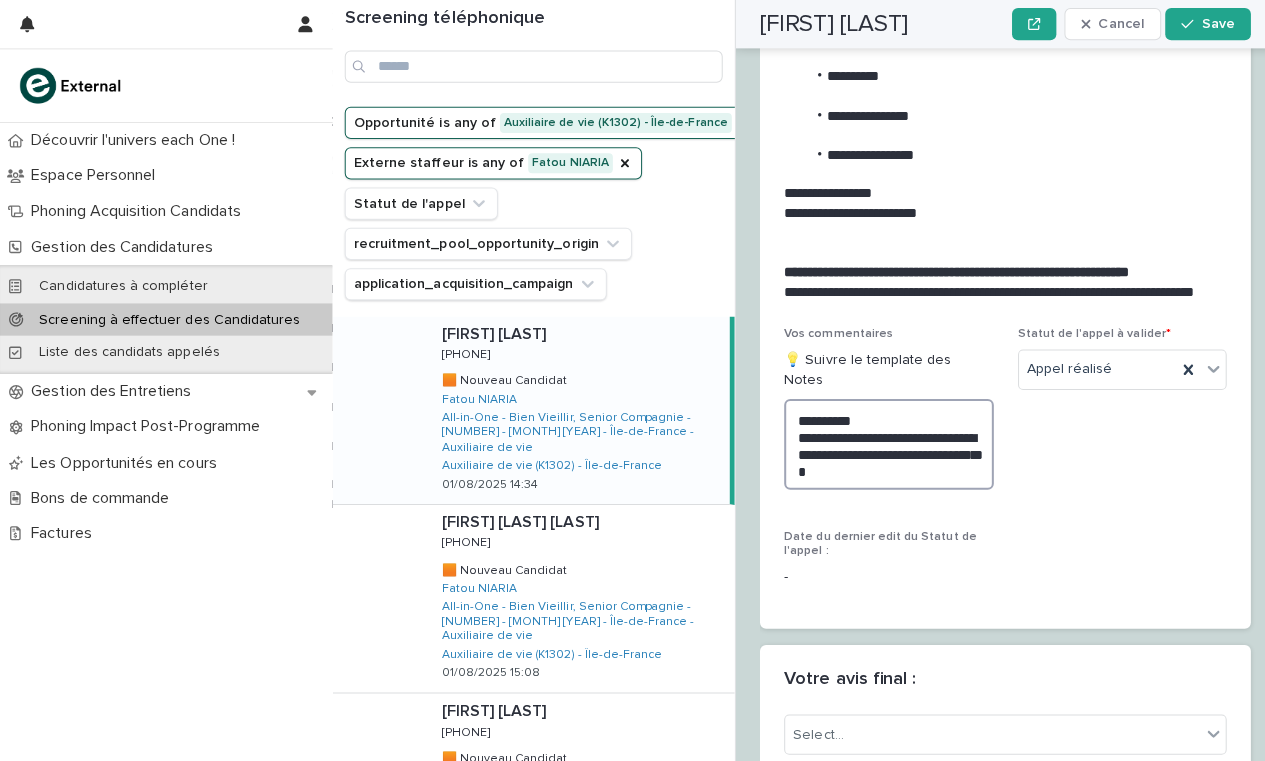scroll, scrollTop: 2552, scrollLeft: 0, axis: vertical 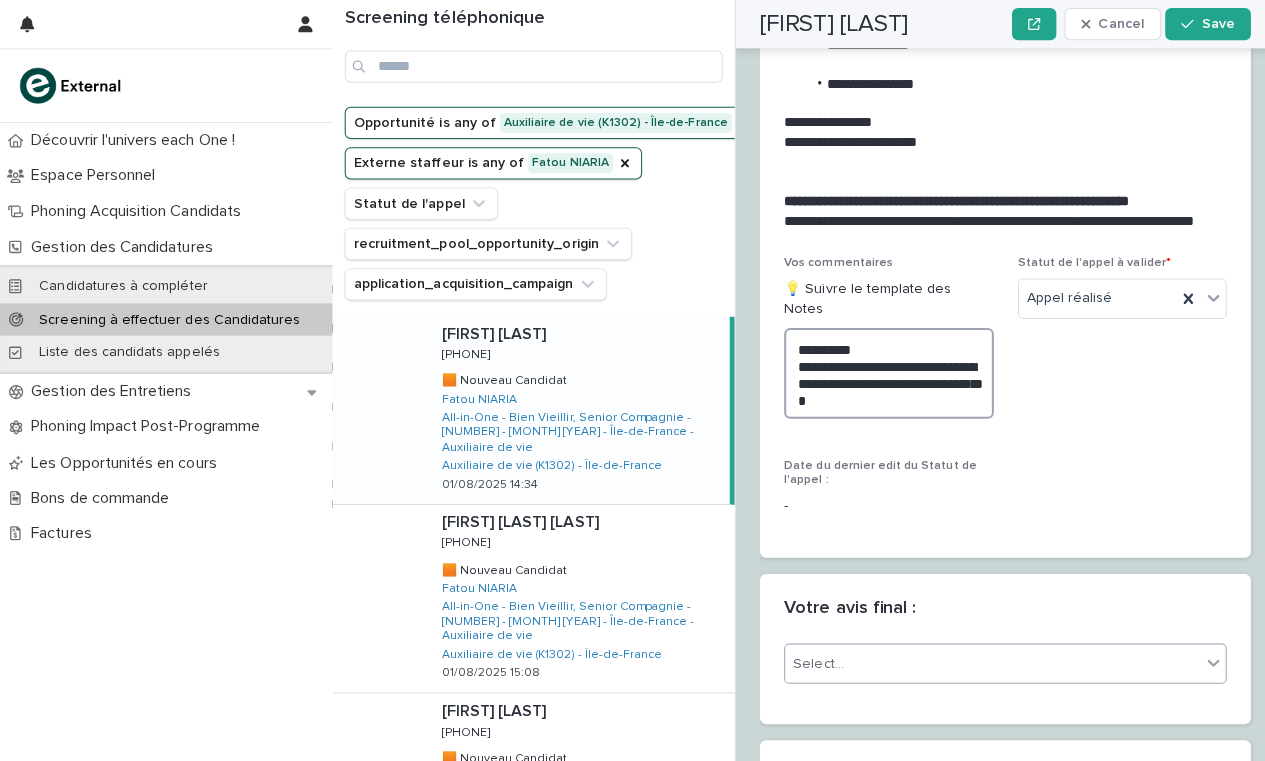 type on "**********" 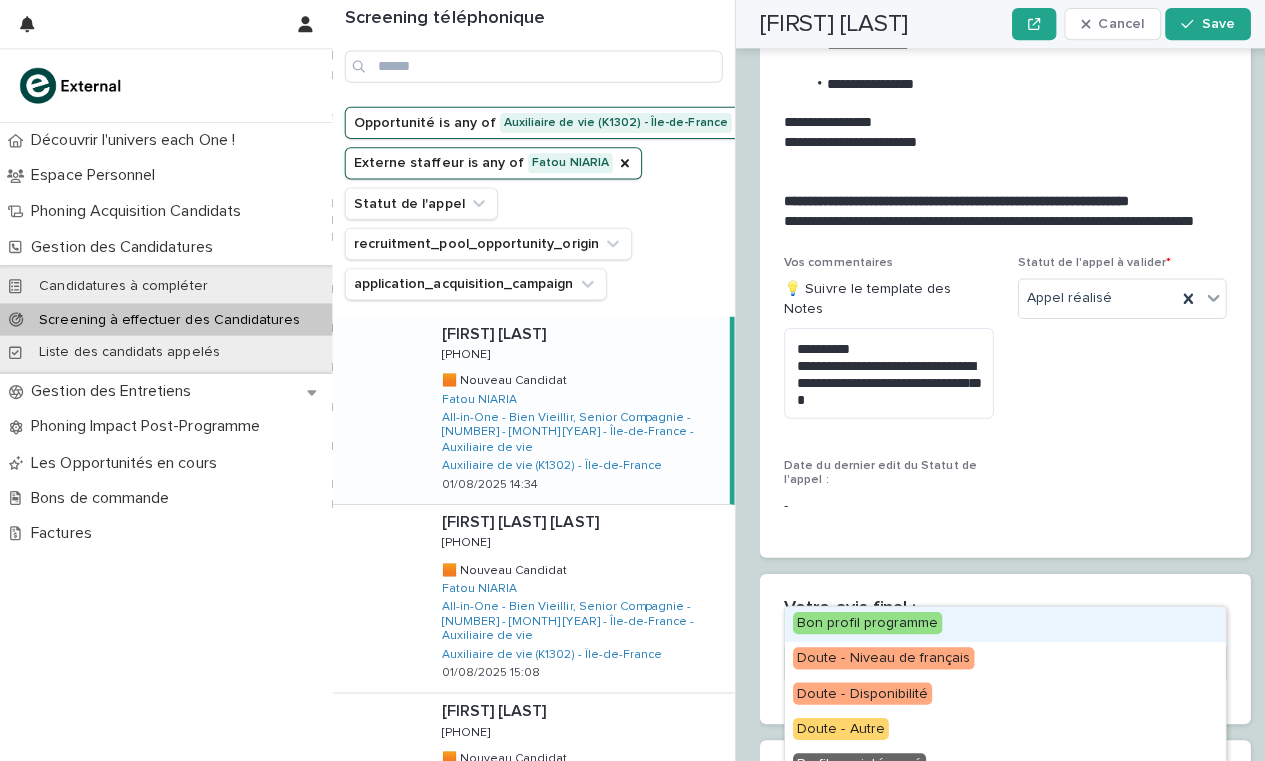click on "Select..." at bounding box center [985, 658] 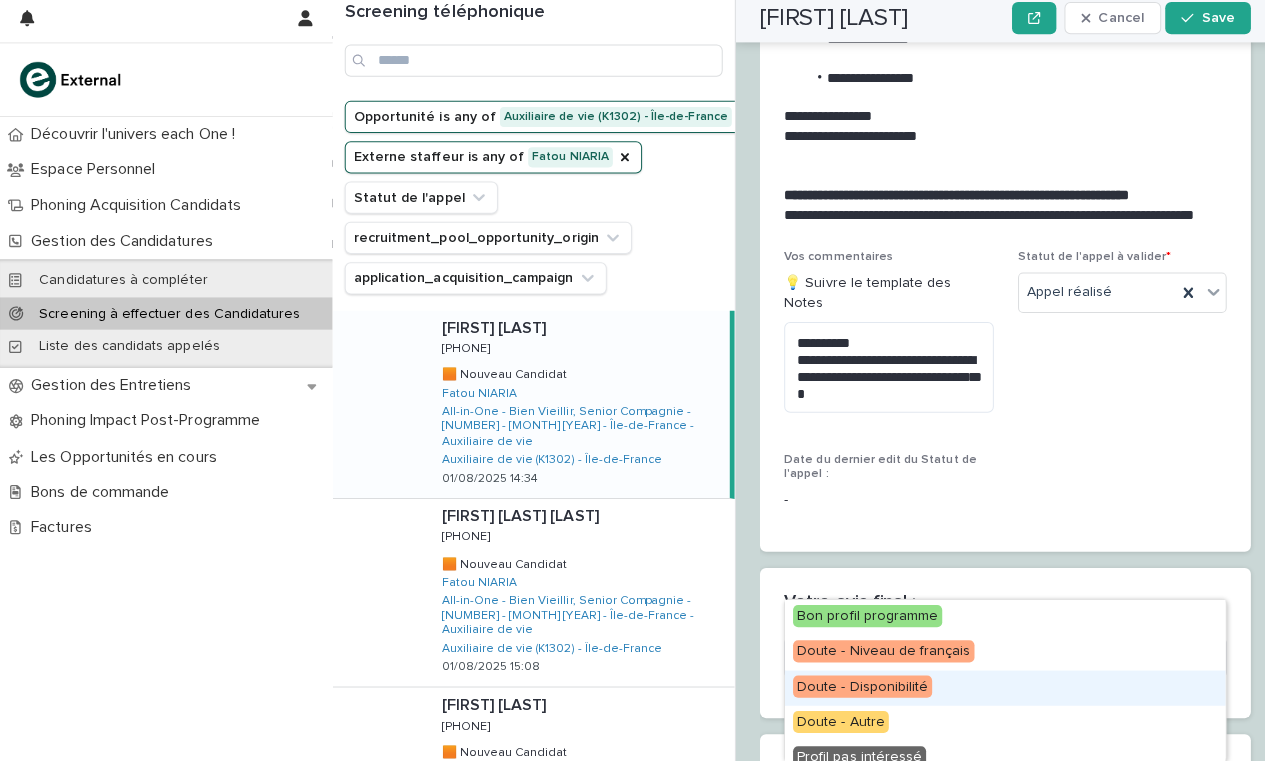 scroll, scrollTop: 50, scrollLeft: 0, axis: vertical 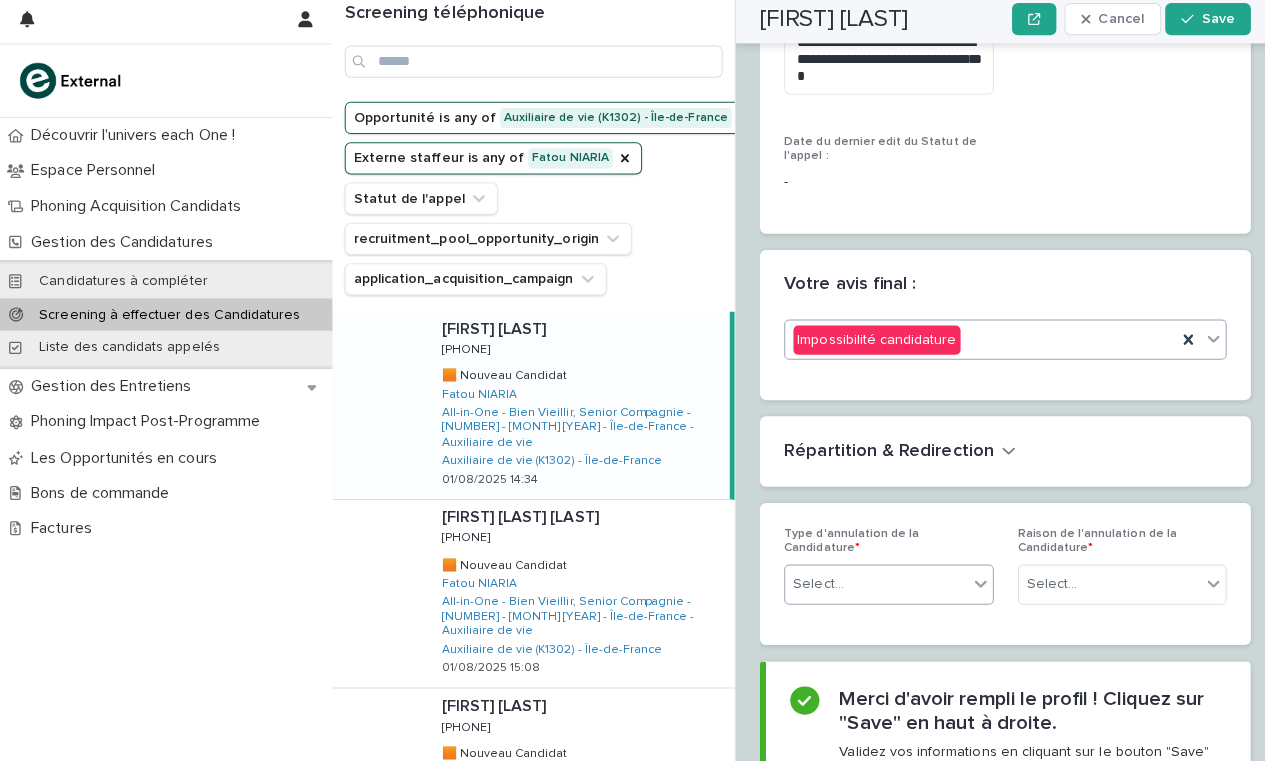 click on "Select..." at bounding box center [869, 584] 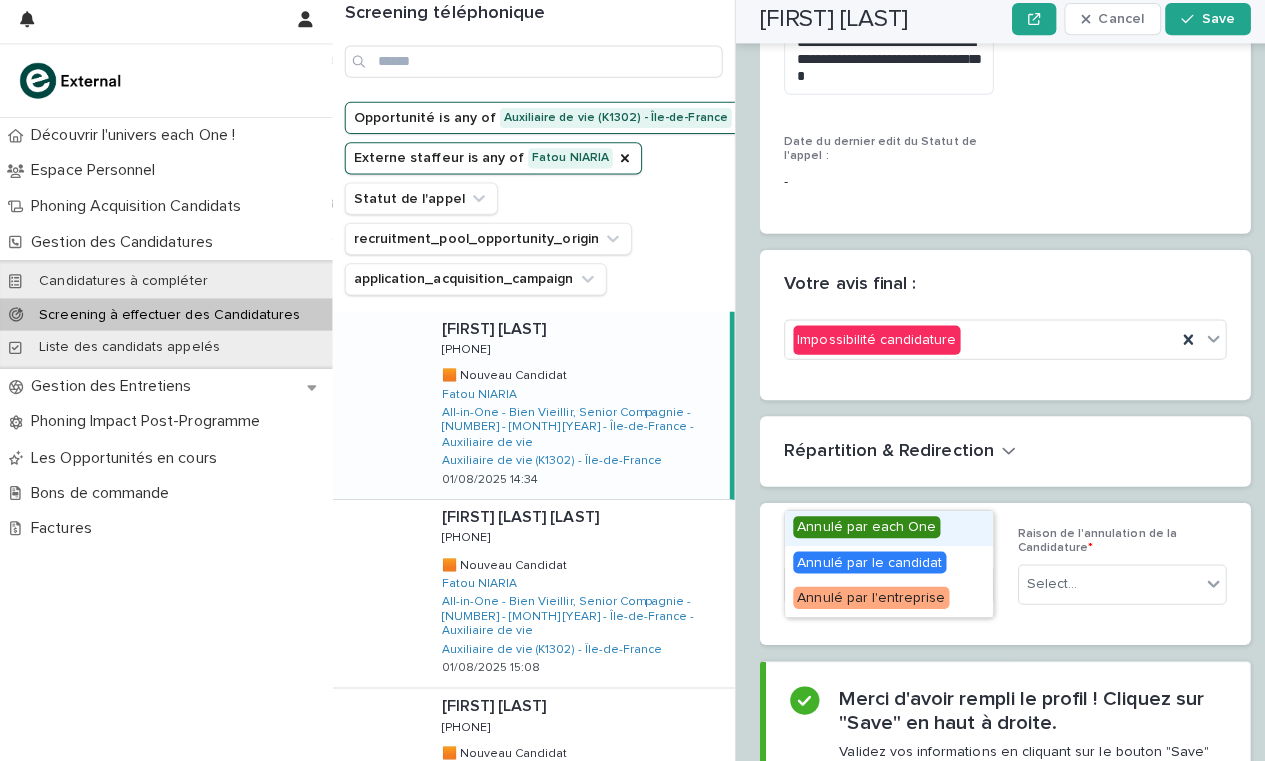 click on "Annulé par each One" at bounding box center (860, 528) 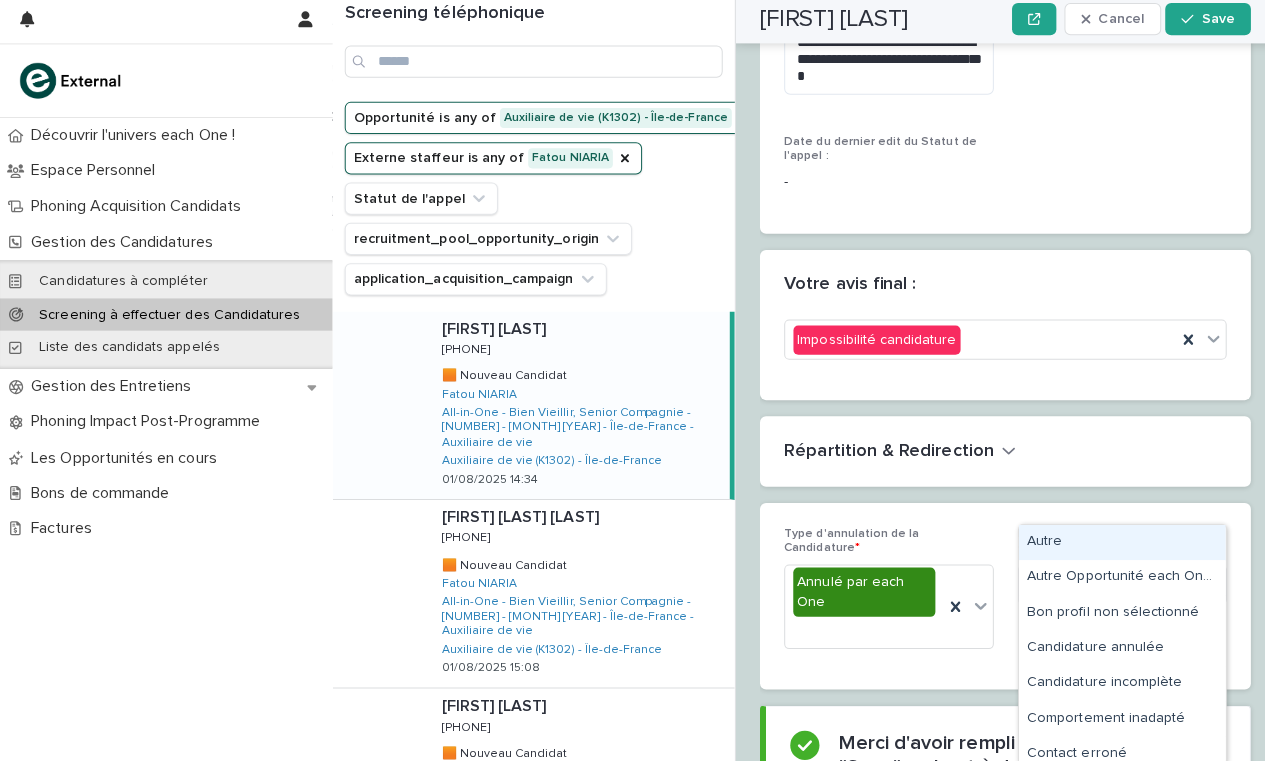 click on "Select..." at bounding box center [1101, 584] 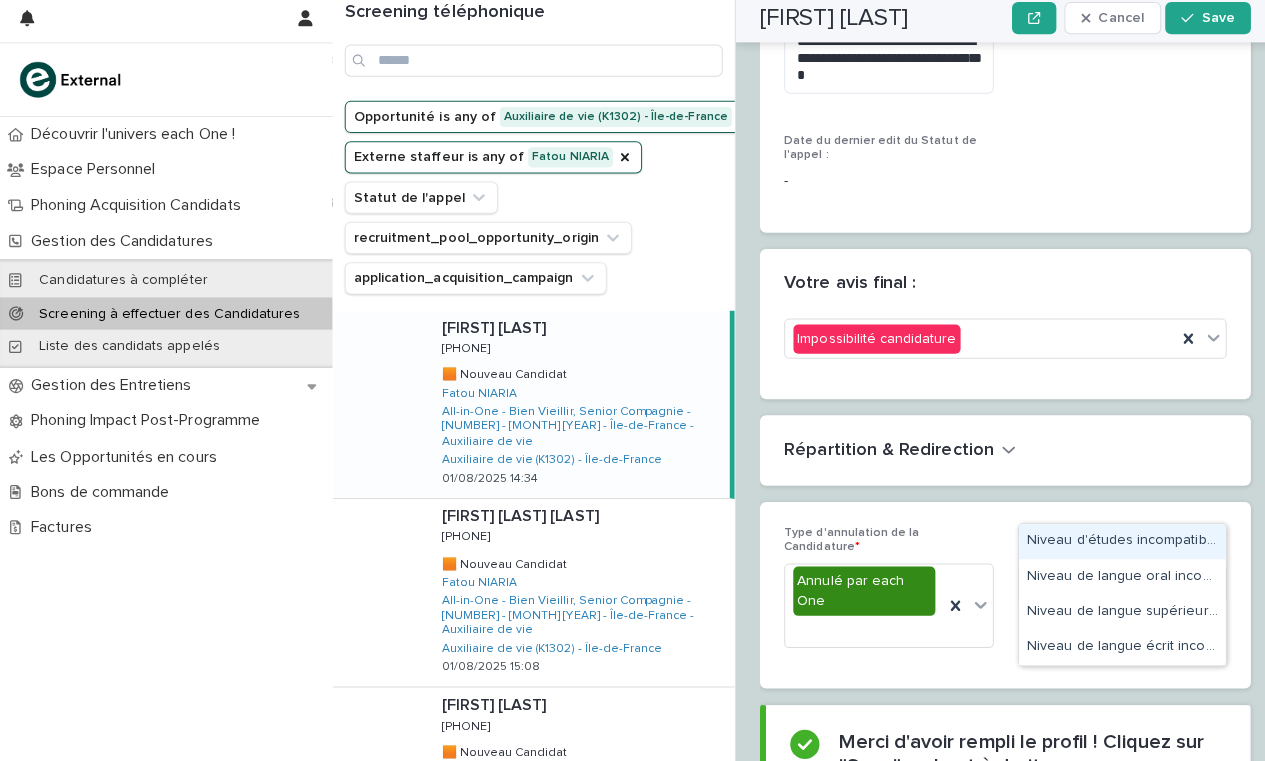type on "****" 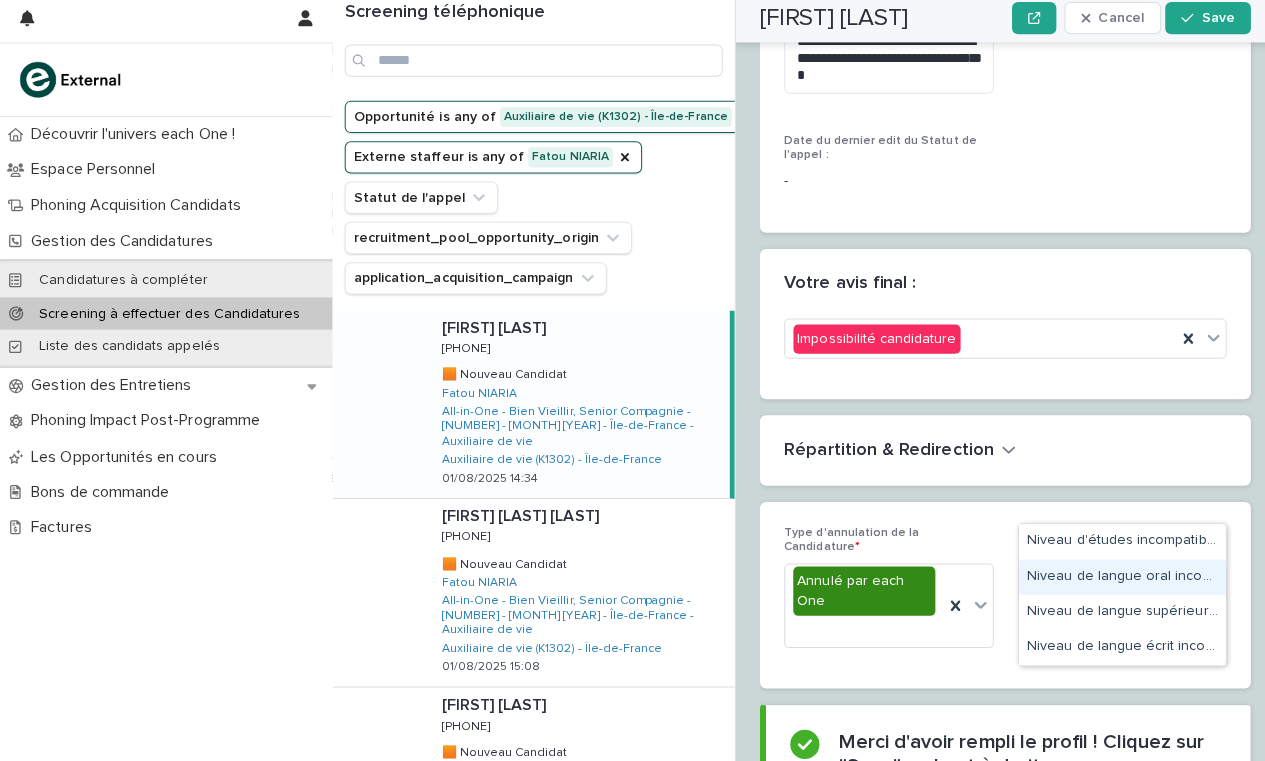 click on "Niveau de langue oral incompatible avec la formation" at bounding box center (1113, 578) 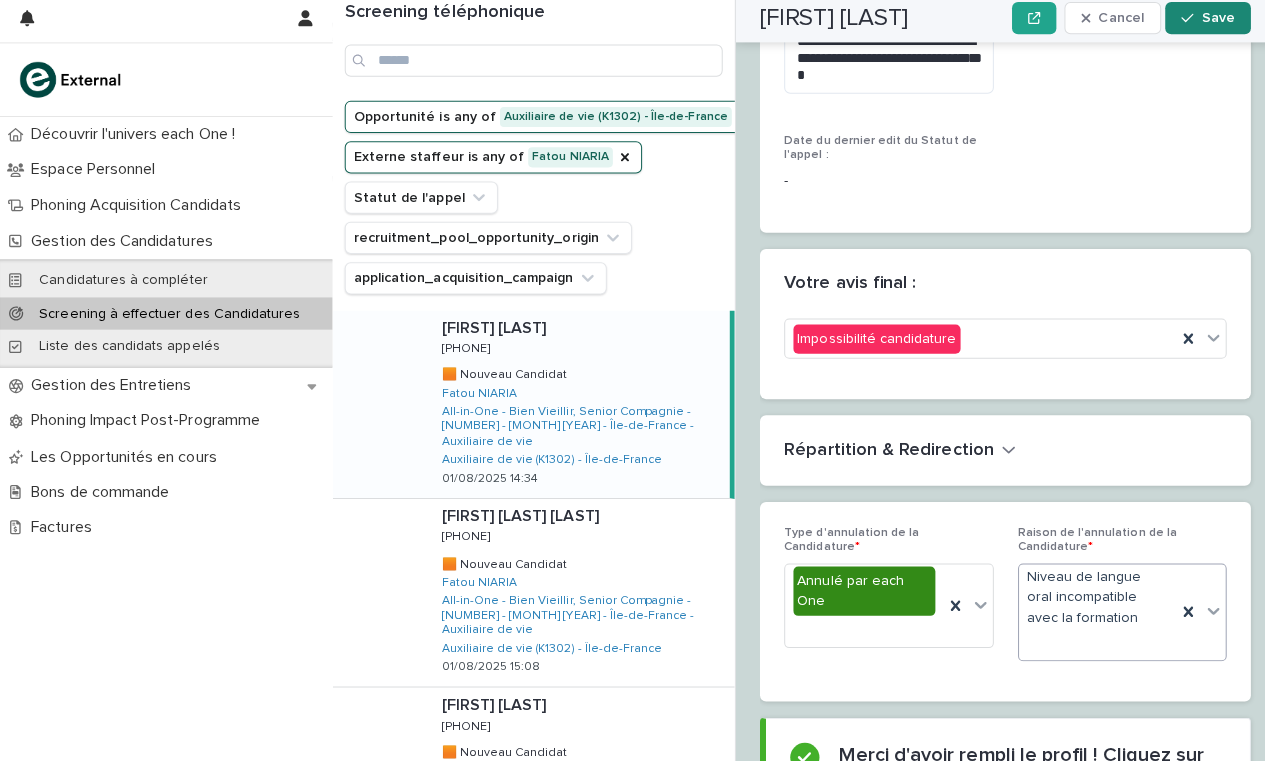click on "Save" at bounding box center (1208, 24) 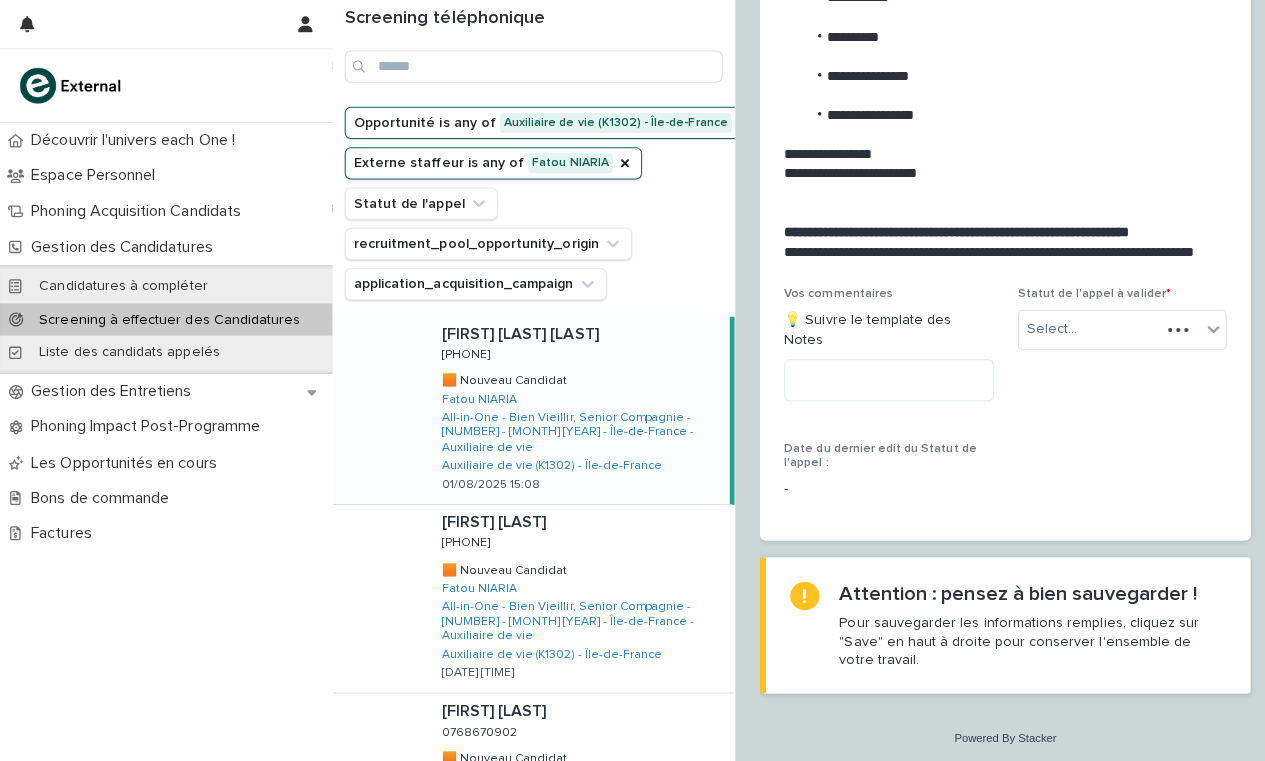 scroll, scrollTop: 2204, scrollLeft: 0, axis: vertical 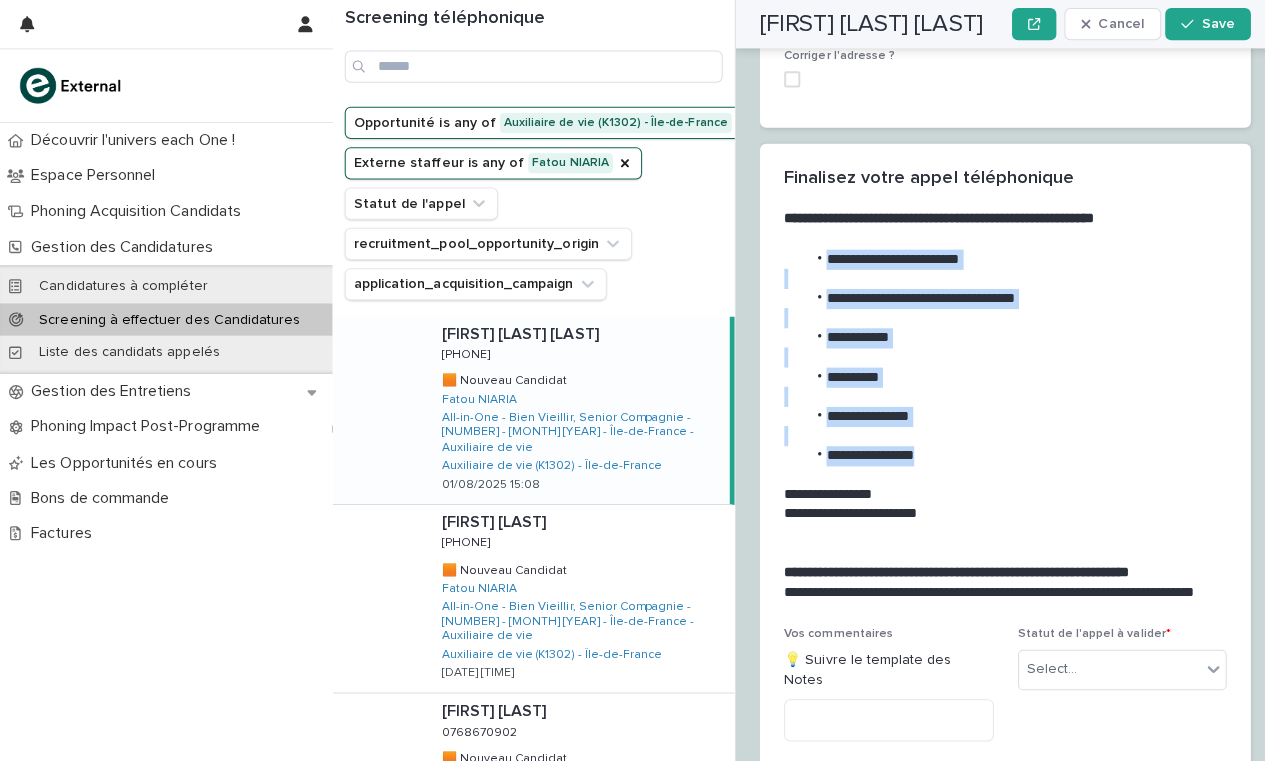 drag, startPoint x: 925, startPoint y: 381, endPoint x: 811, endPoint y: 193, distance: 219.8636 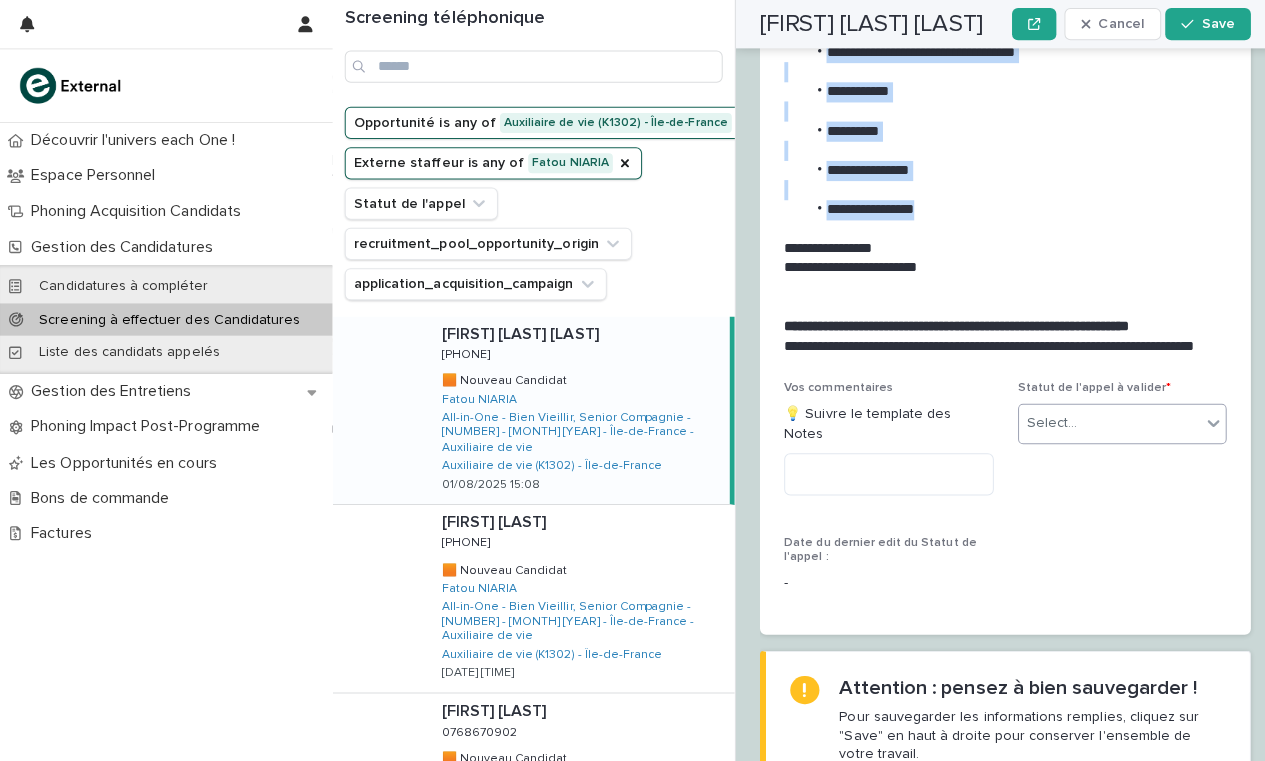 scroll, scrollTop: 2332, scrollLeft: 0, axis: vertical 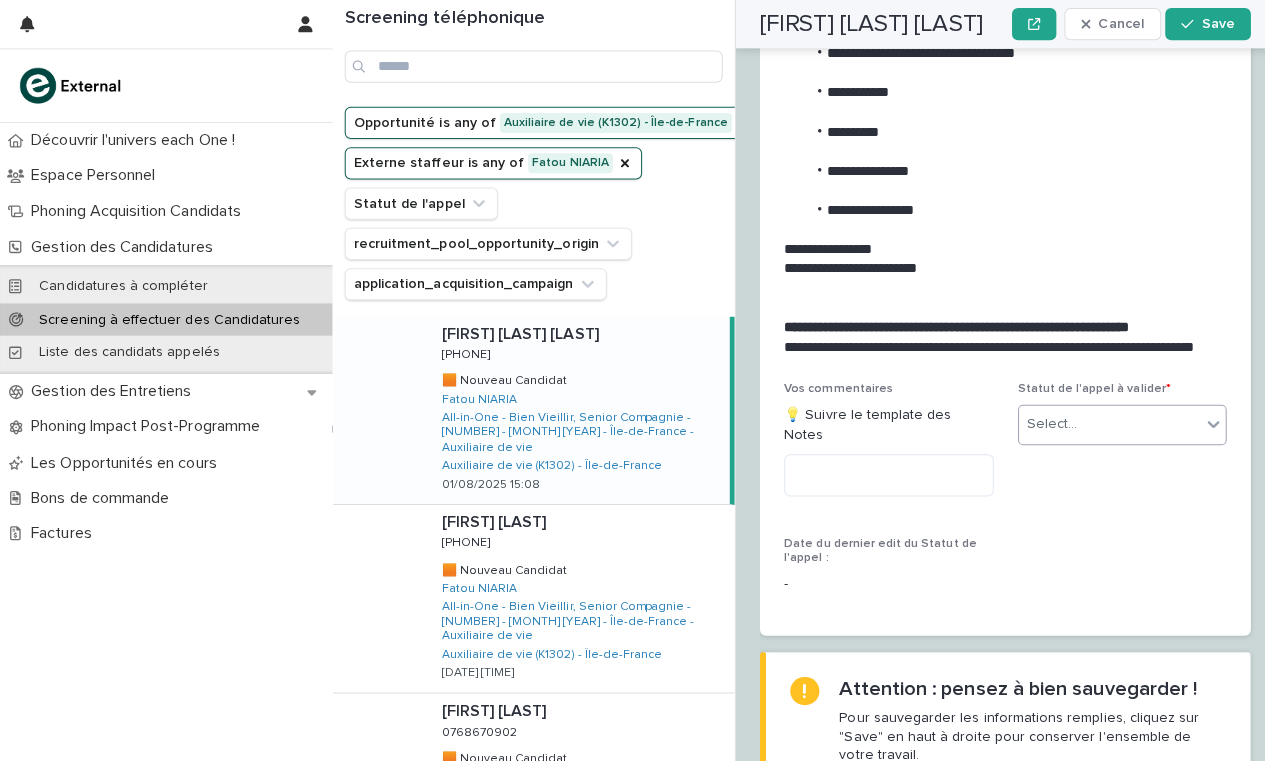 click on "Select..." at bounding box center [1101, 421] 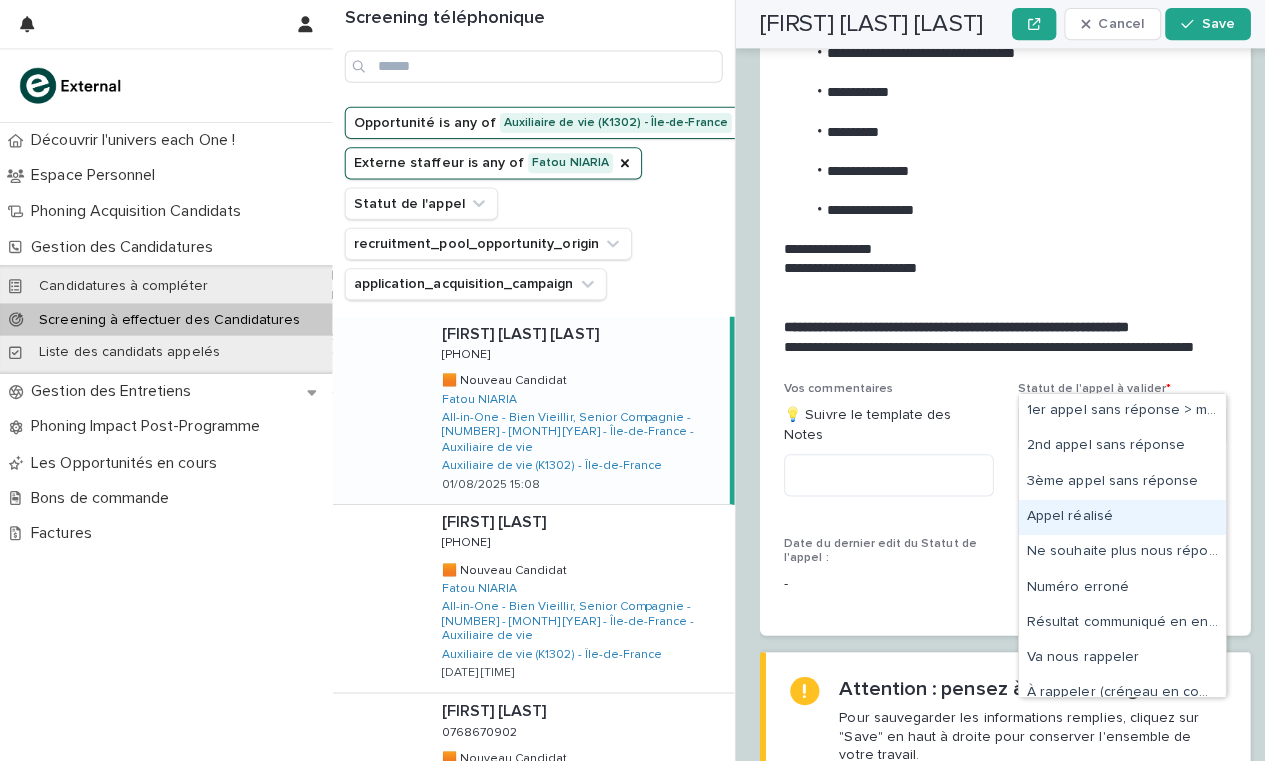 click on "Appel réalisé" at bounding box center (1113, 513) 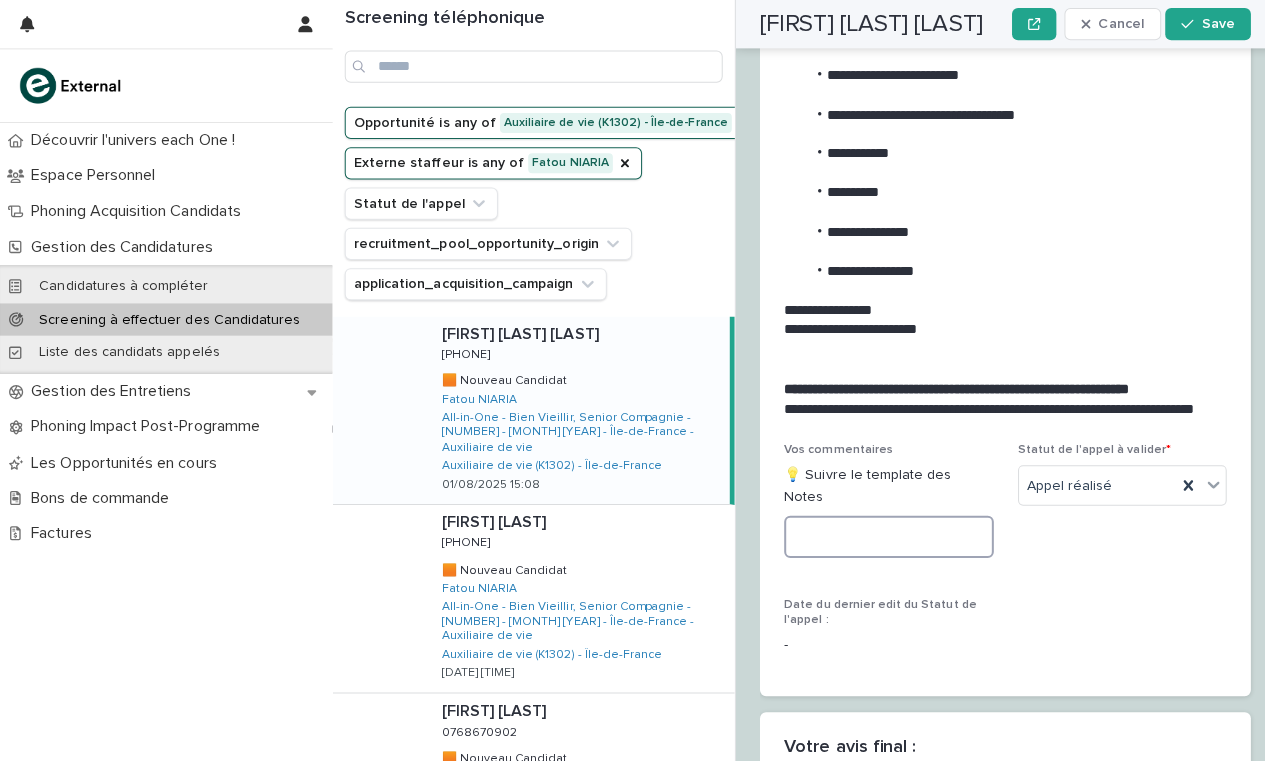 click at bounding box center [882, 533] 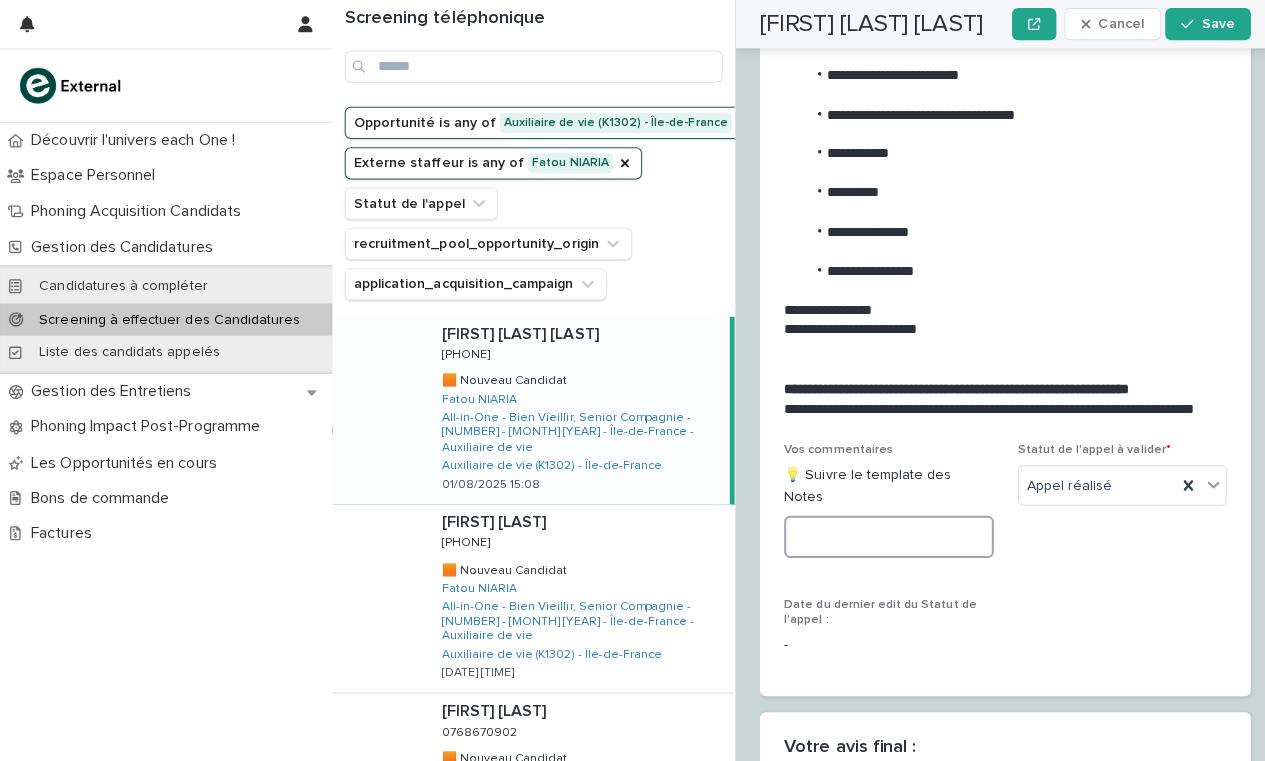 paste on "**********" 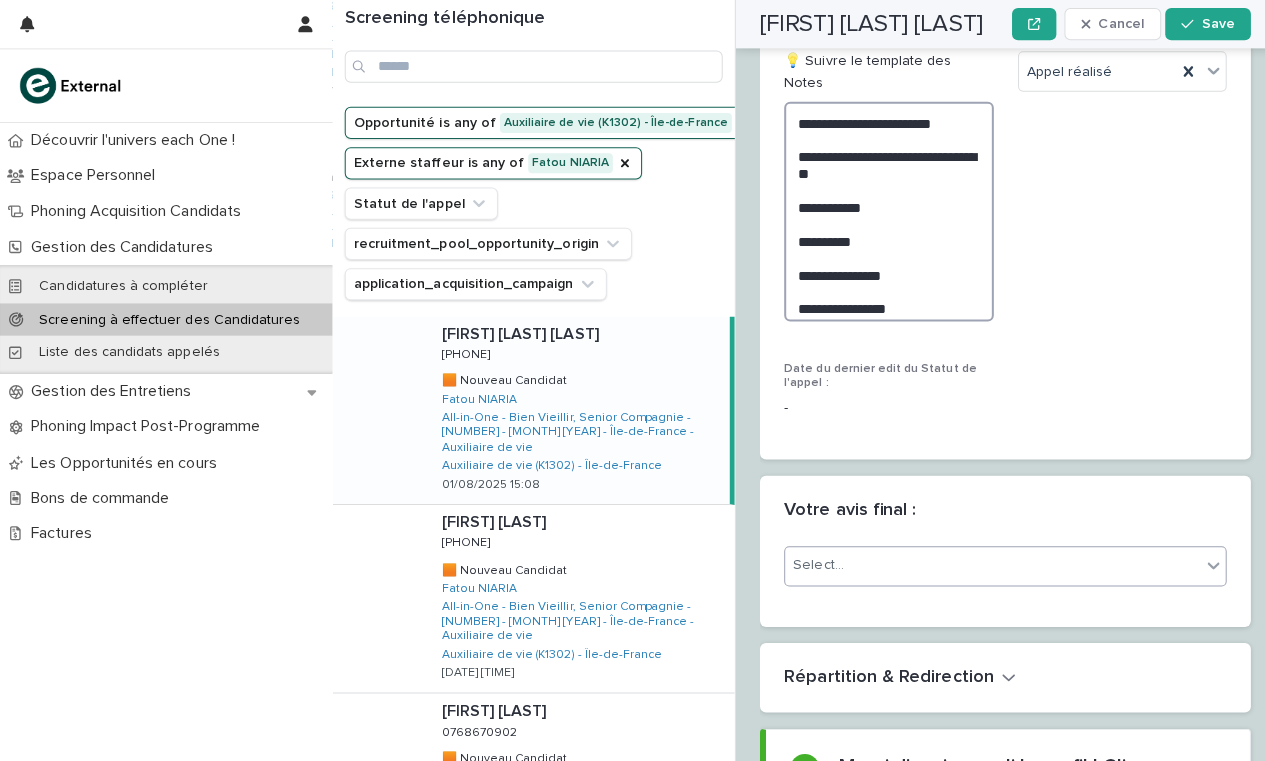 scroll, scrollTop: 2763, scrollLeft: 0, axis: vertical 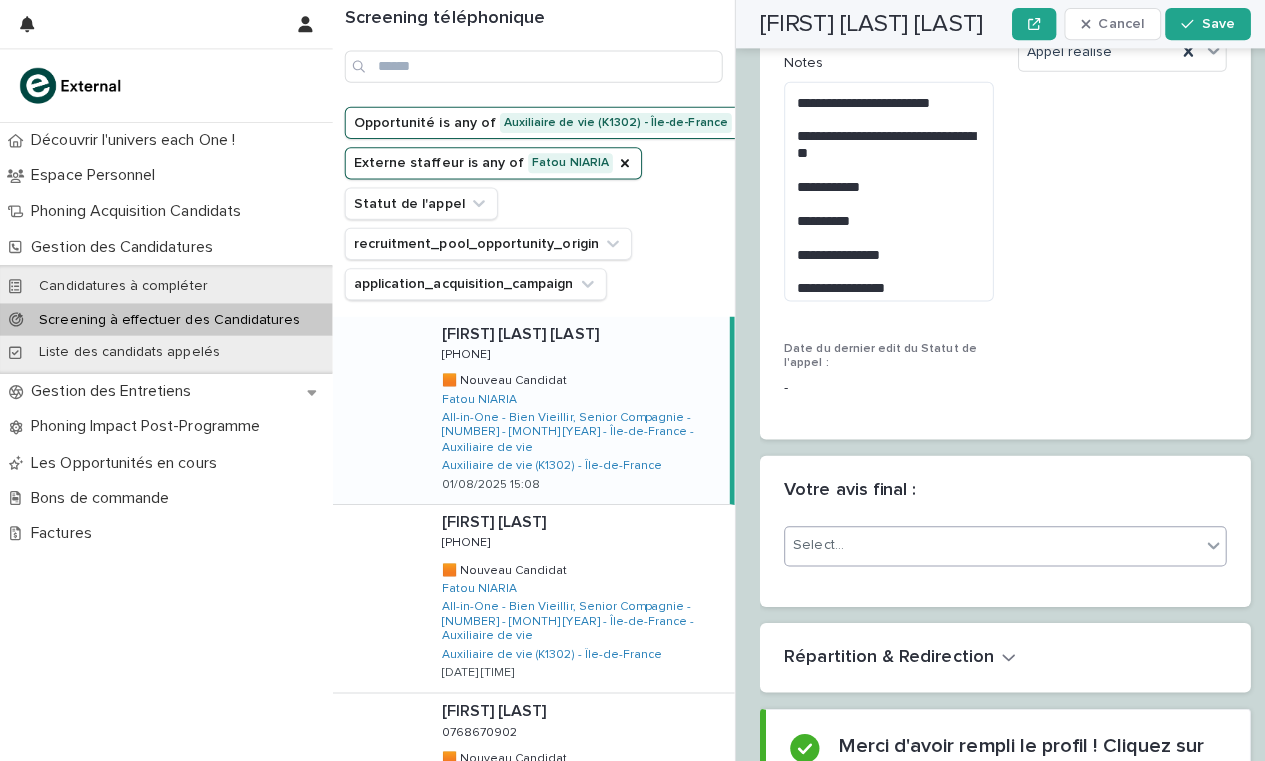 click on "Select..." at bounding box center (985, 541) 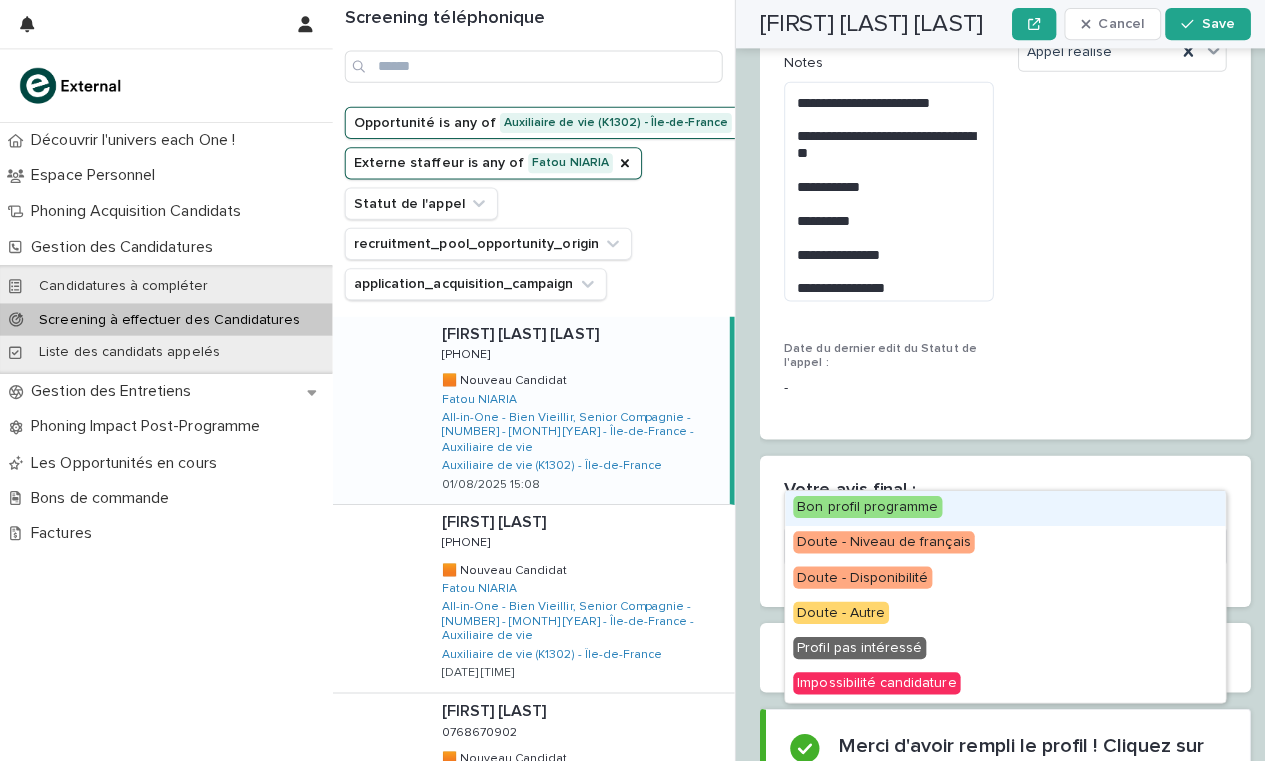 click on "Bon profil programme" at bounding box center [861, 503] 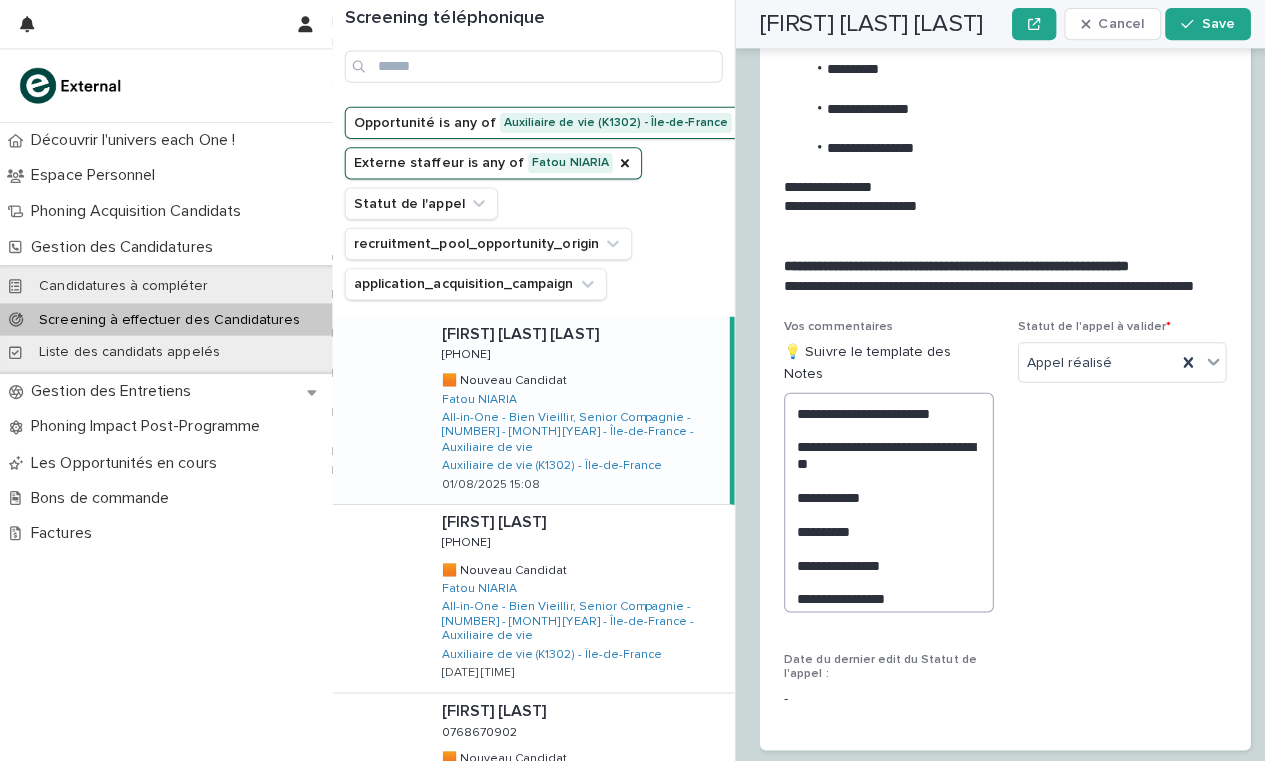 scroll, scrollTop: 2455, scrollLeft: 0, axis: vertical 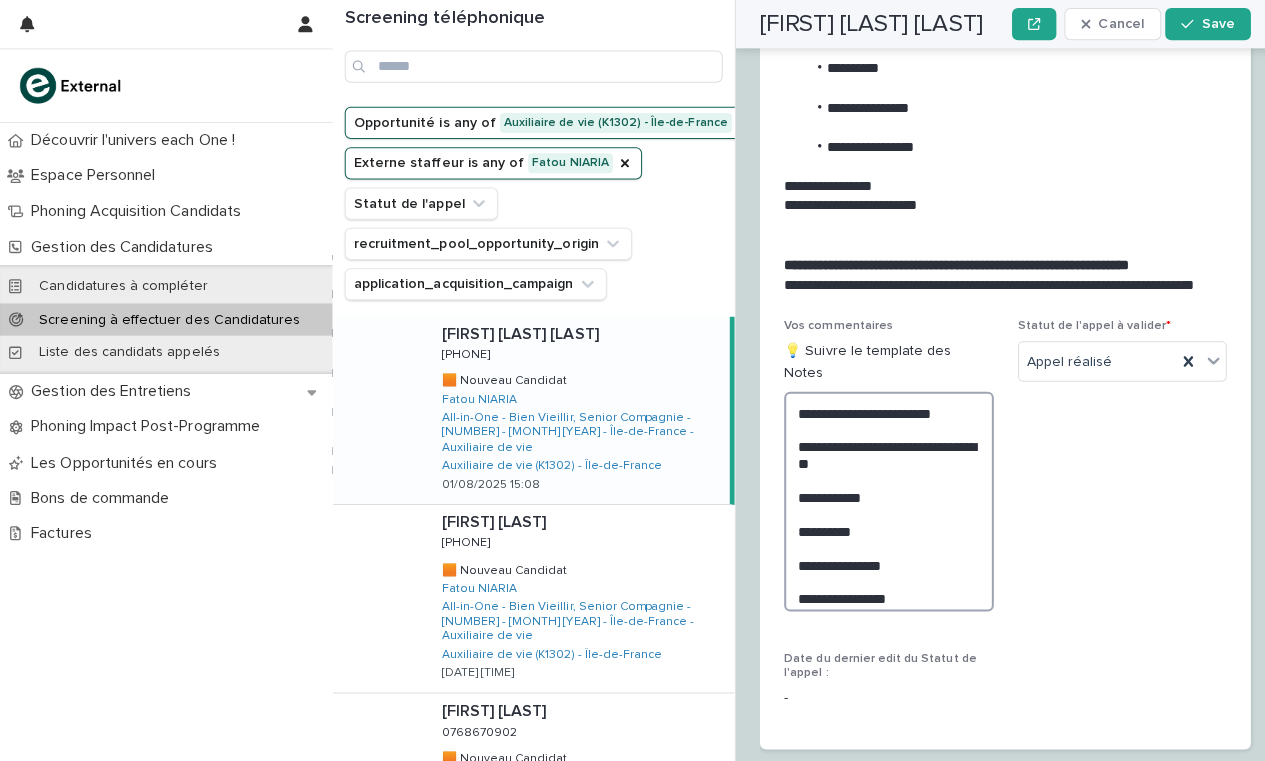 click on "**********" at bounding box center [882, 498] 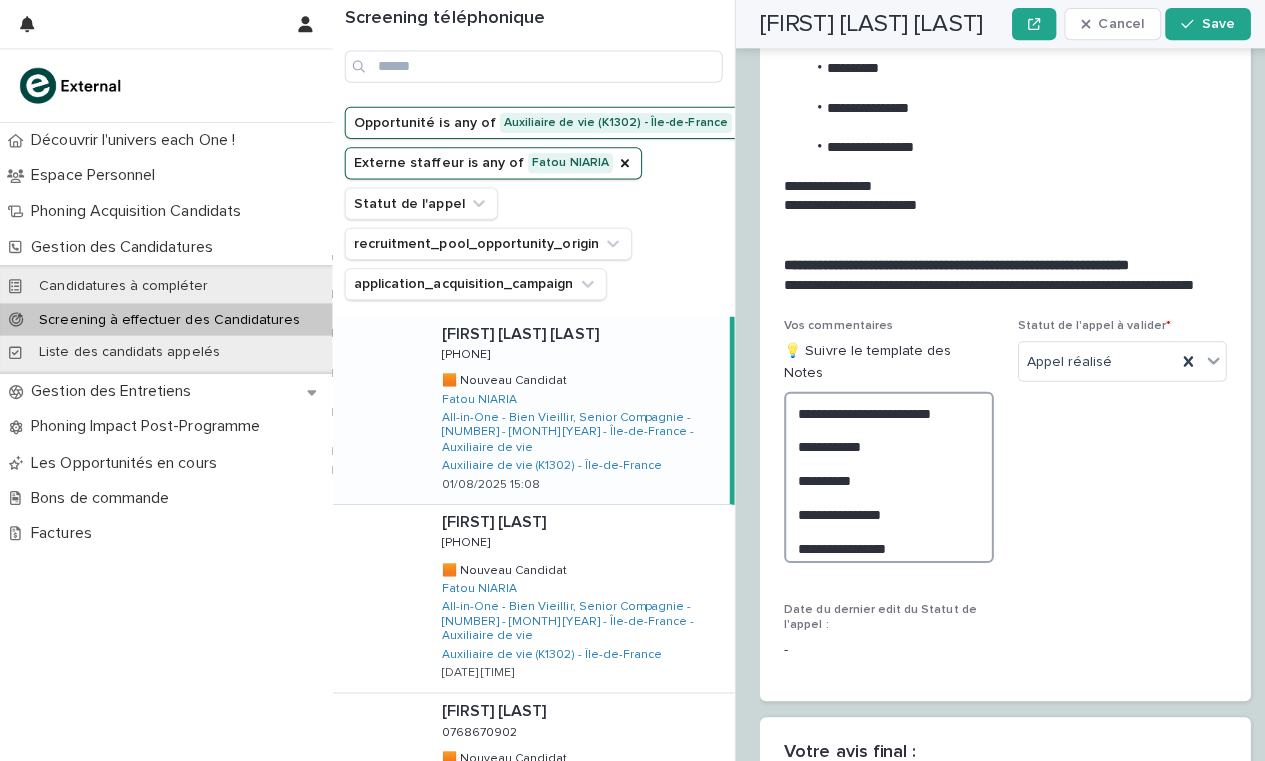 click on "**********" at bounding box center (882, 474) 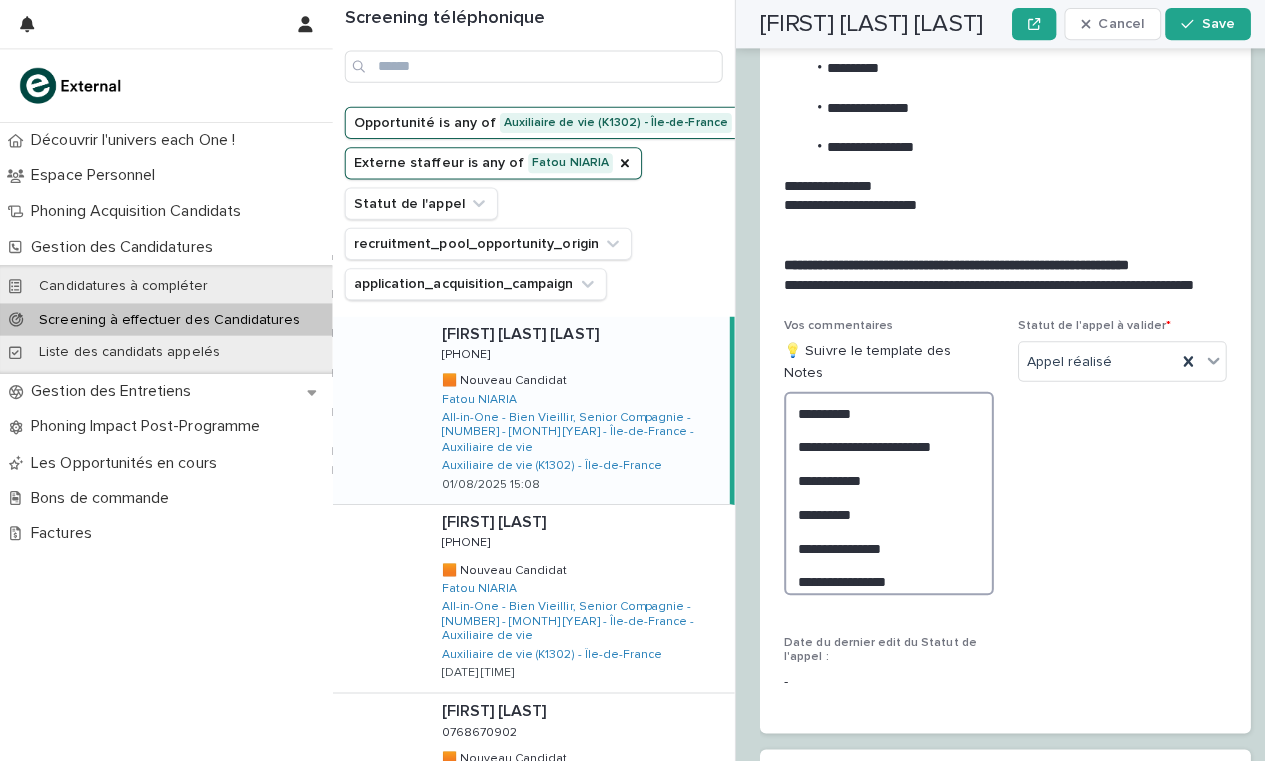 click on "**********" at bounding box center [882, 490] 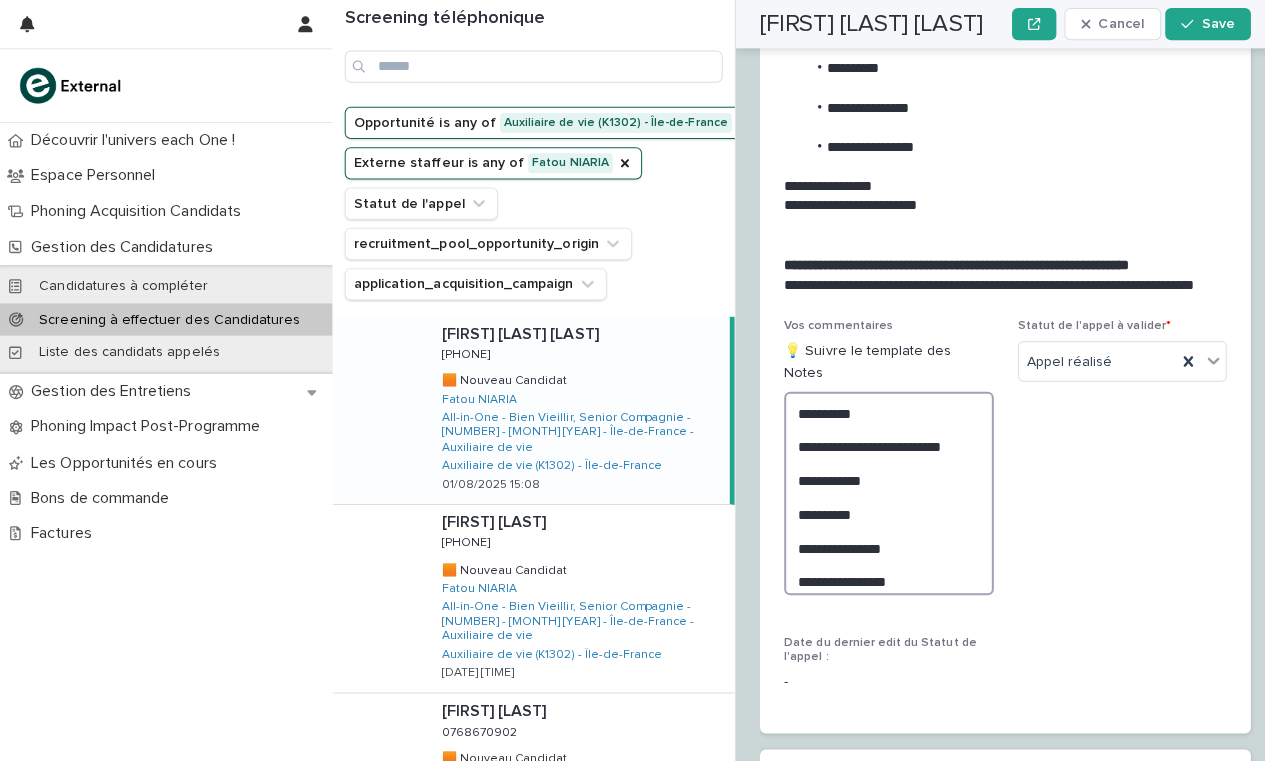 click on "**********" at bounding box center (882, 490) 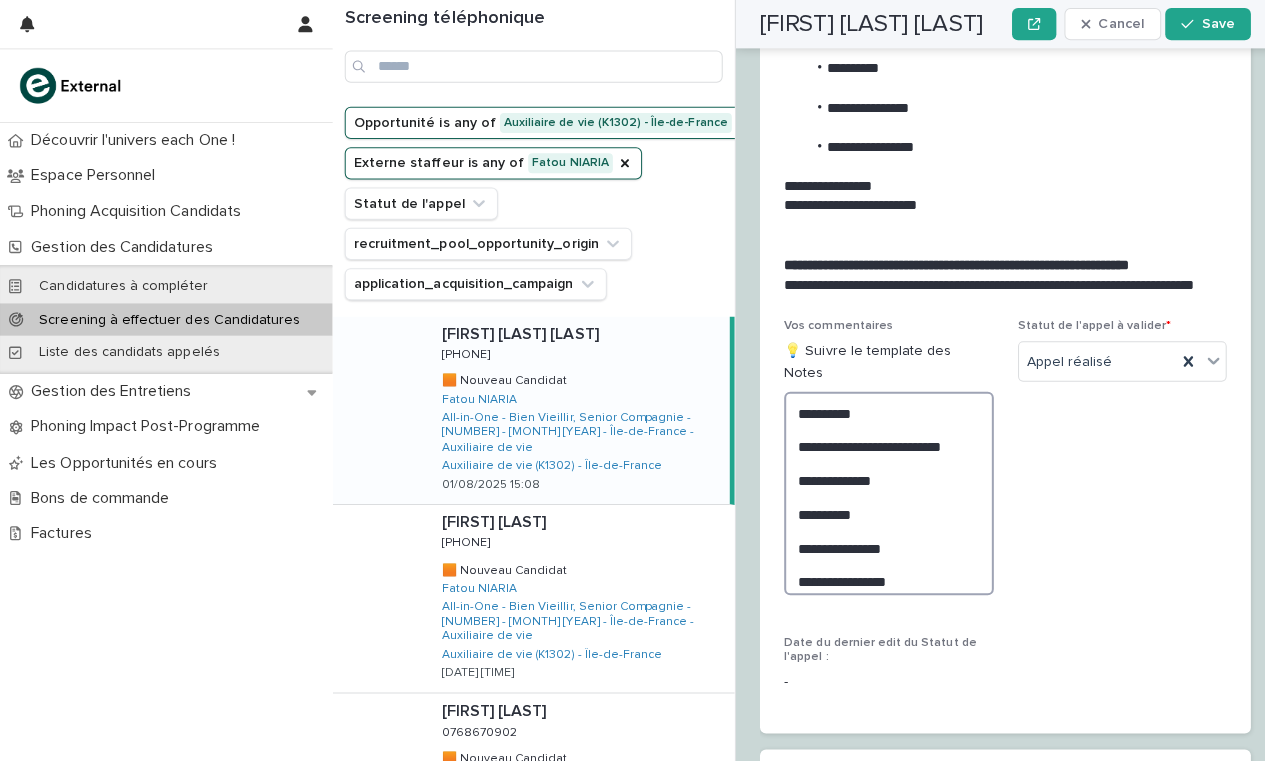 click on "**********" at bounding box center (882, 490) 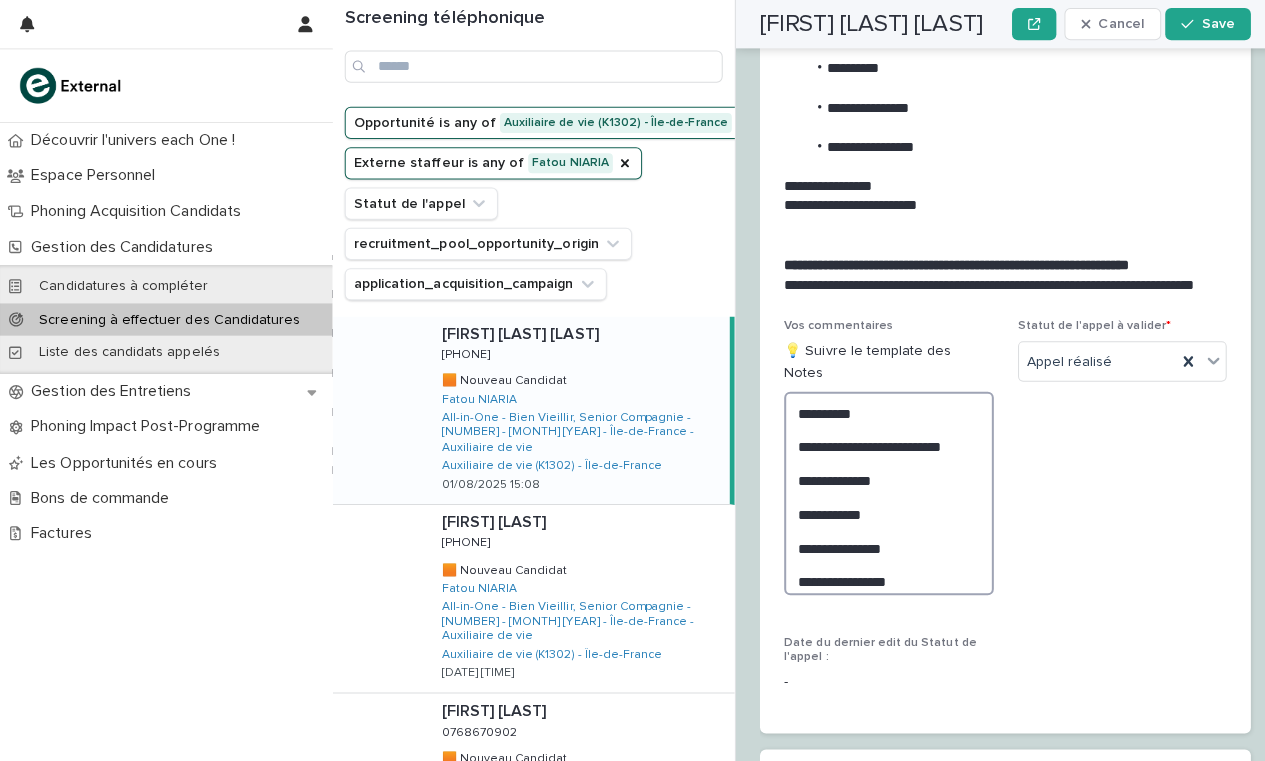 click on "**********" at bounding box center [882, 490] 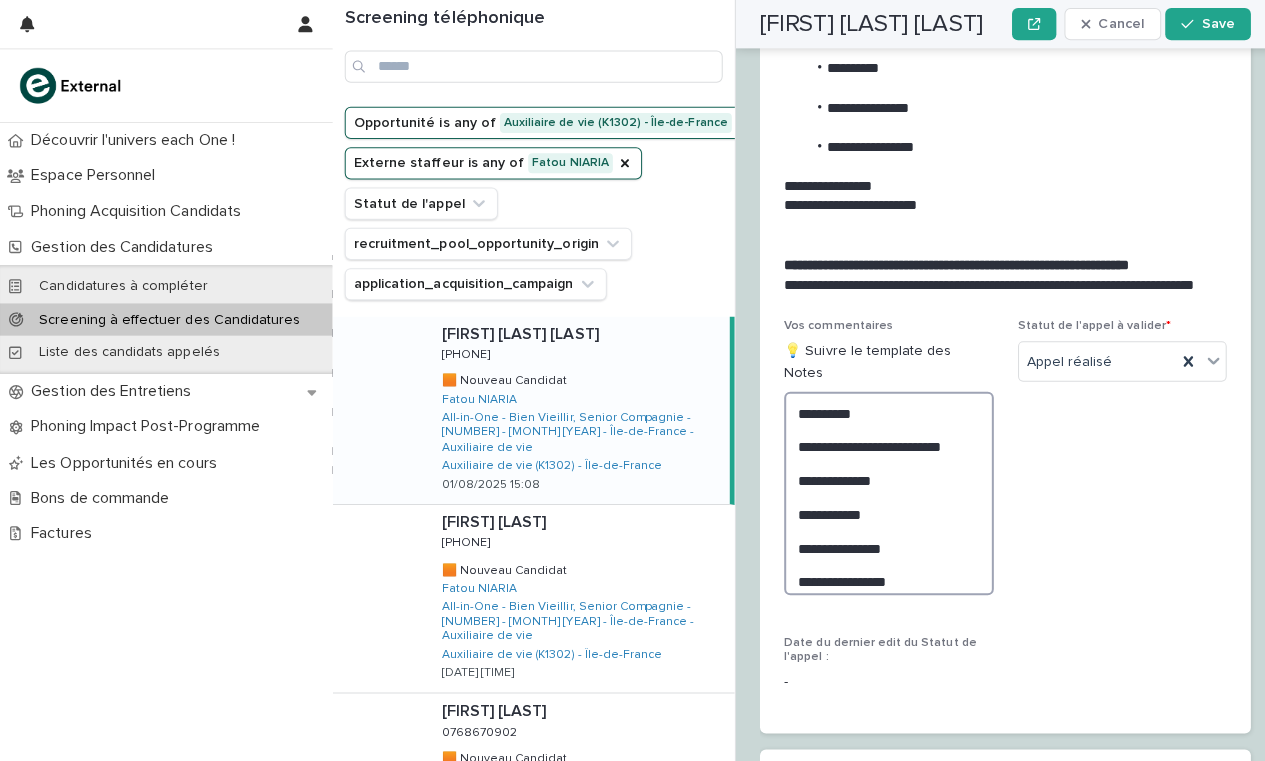 click on "**********" at bounding box center [882, 490] 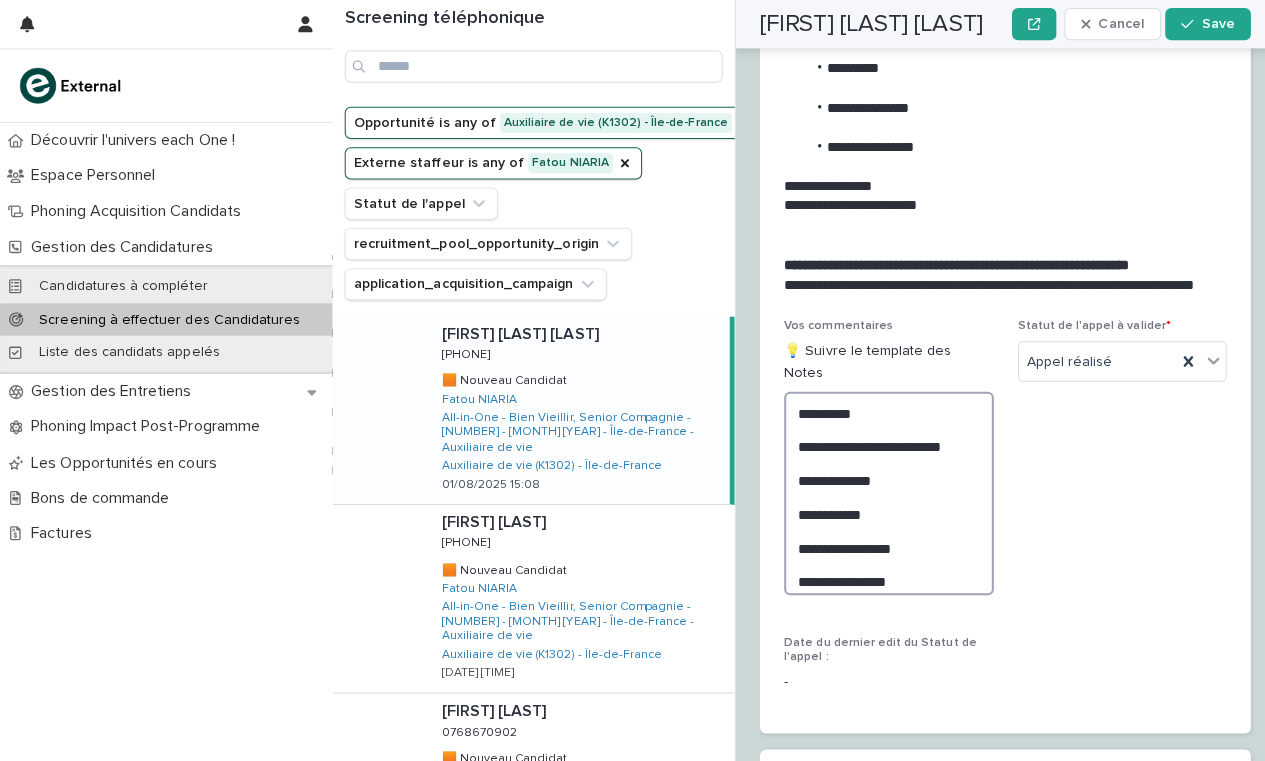 click on "**********" at bounding box center [882, 490] 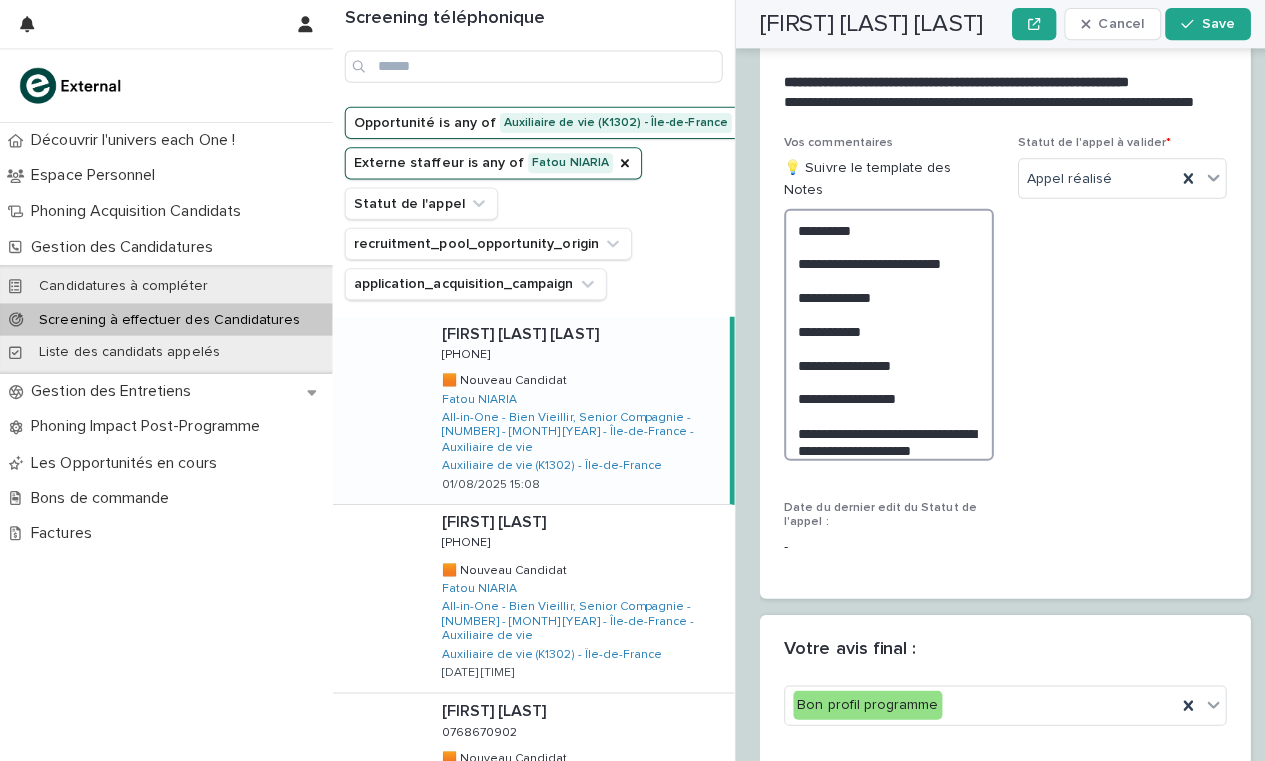 scroll, scrollTop: 3025, scrollLeft: 0, axis: vertical 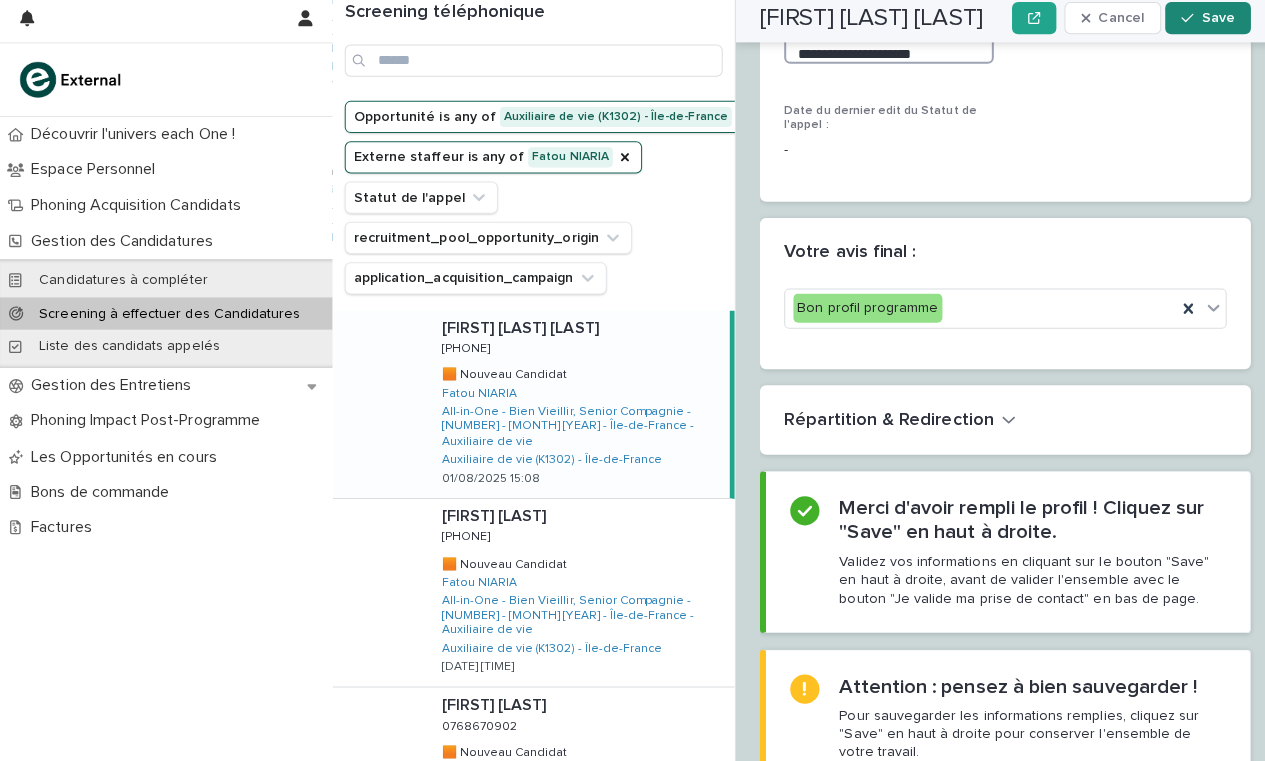 type on "**********" 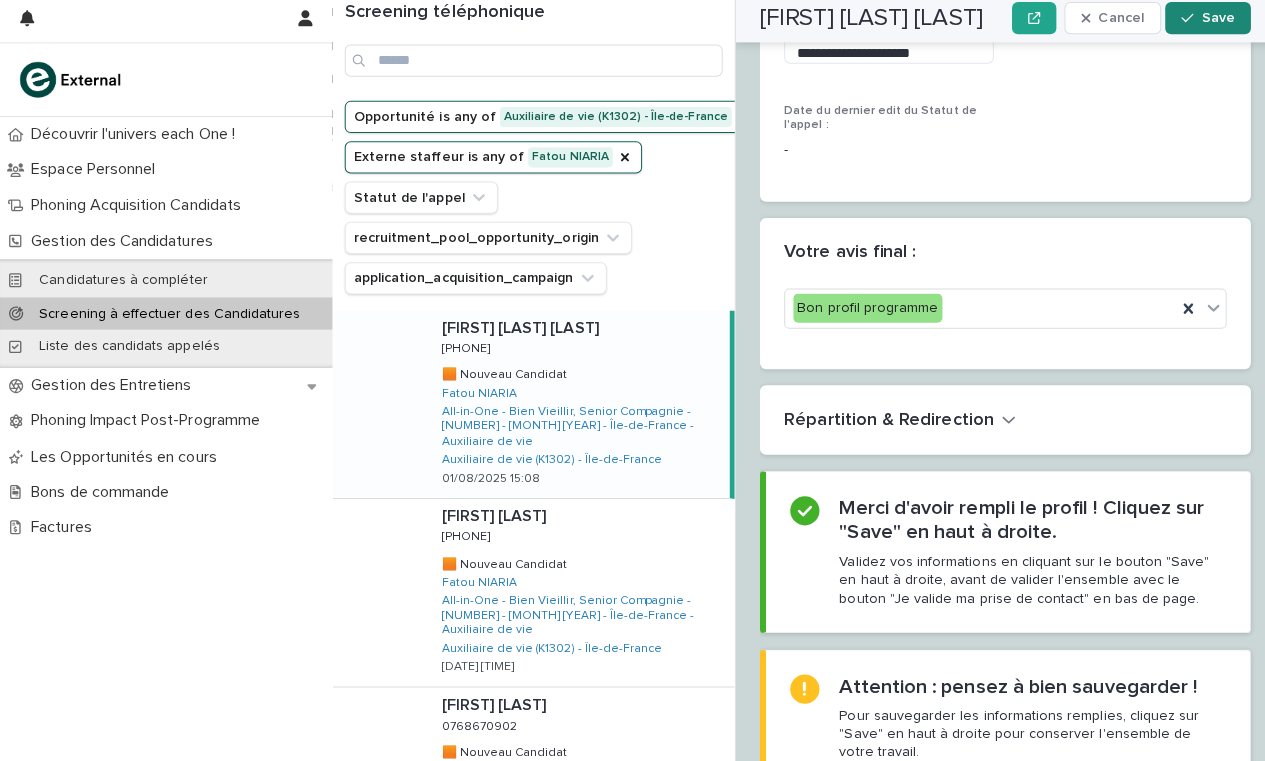 click on "Save" at bounding box center [1208, 24] 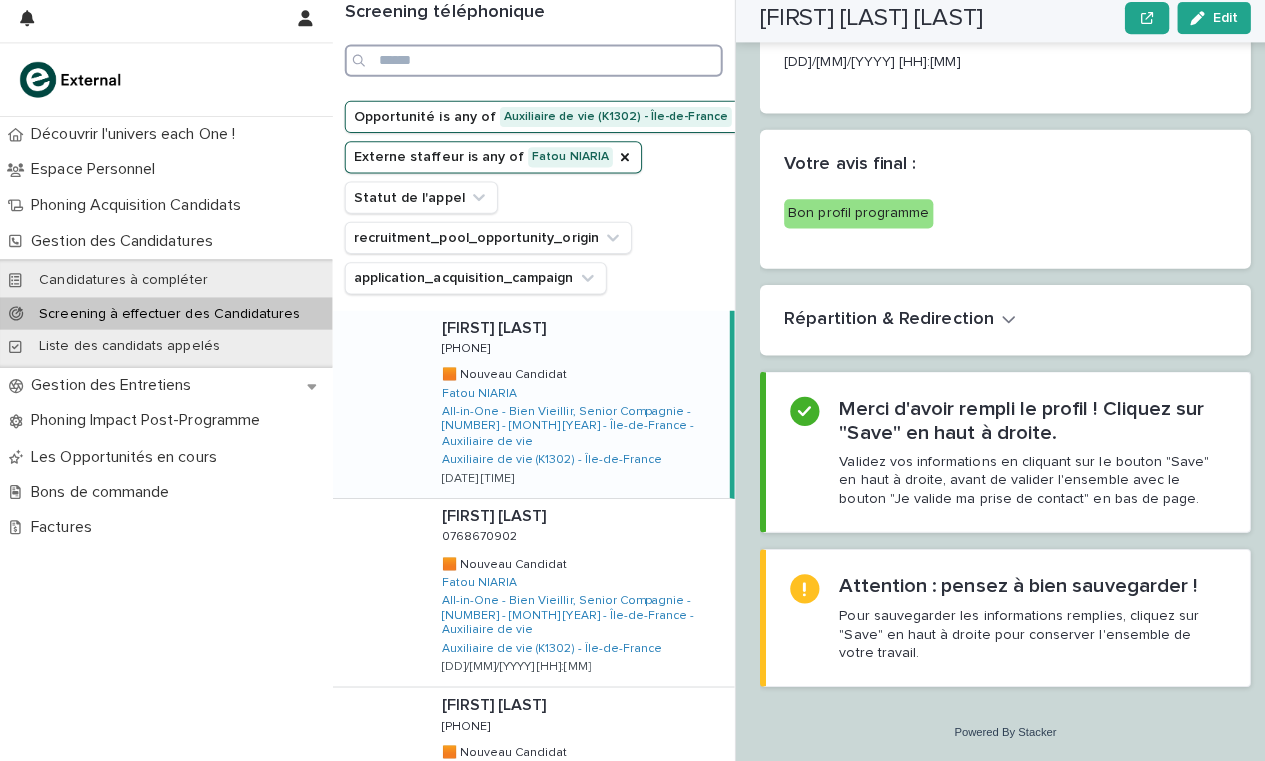 click at bounding box center [529, 66] 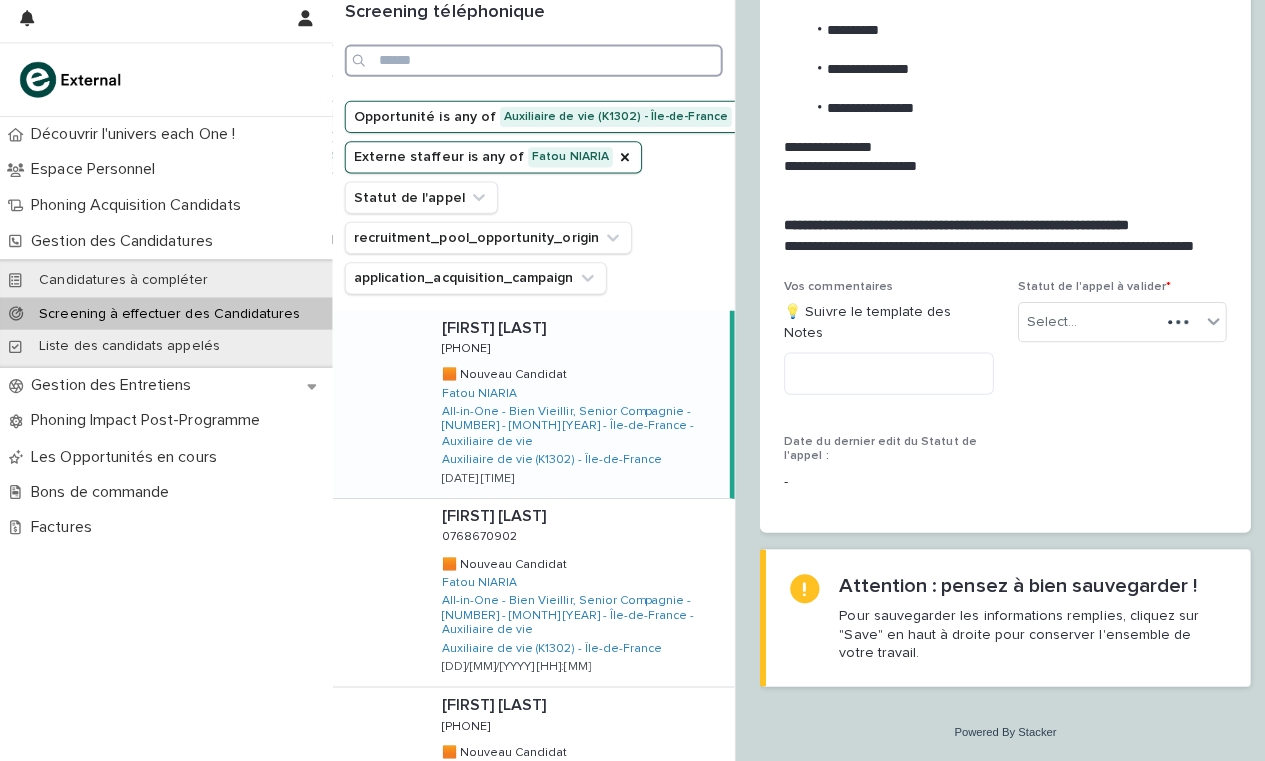 scroll, scrollTop: 2700, scrollLeft: 0, axis: vertical 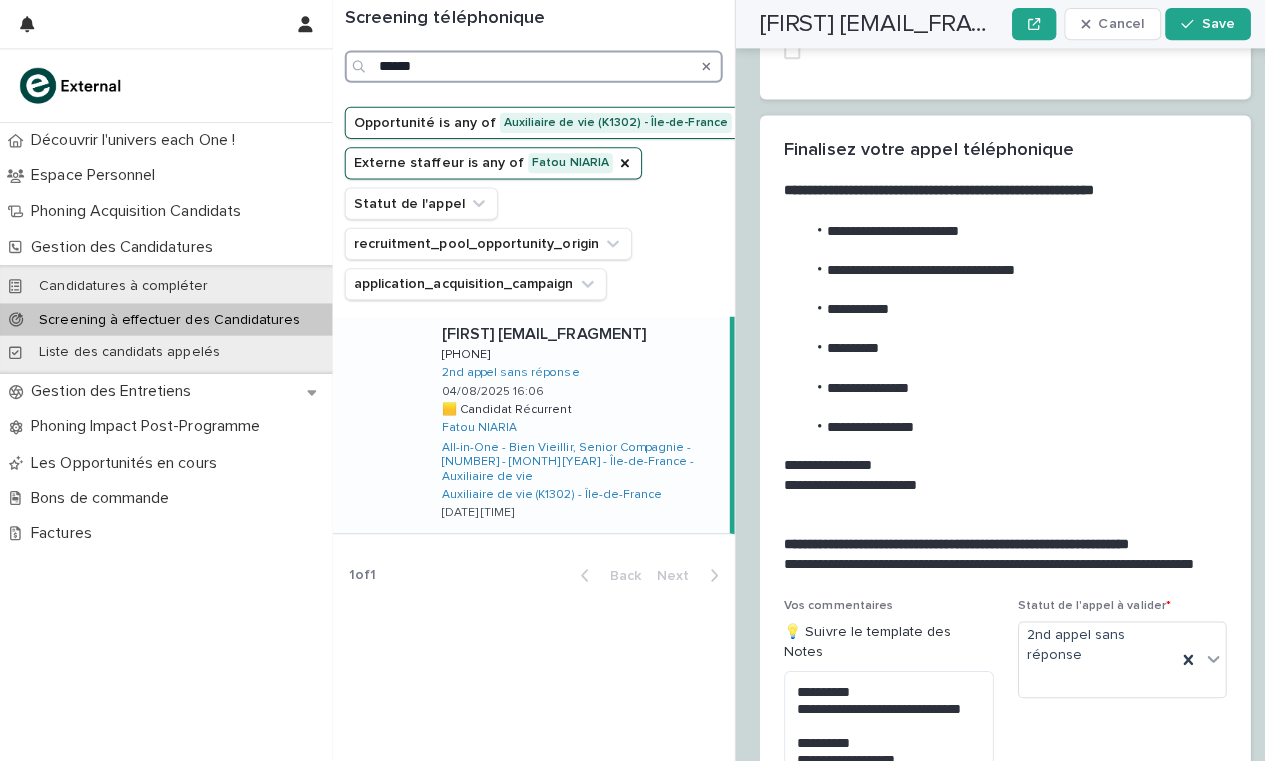 type on "******" 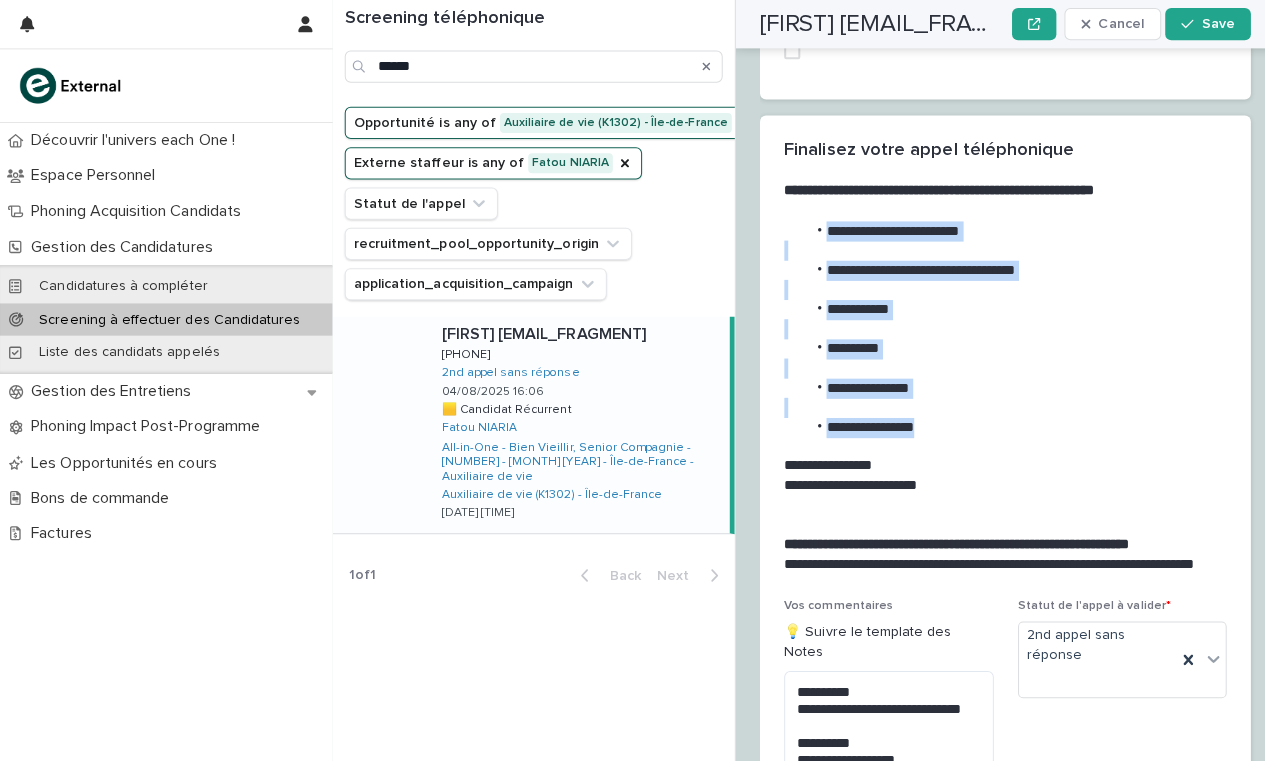 drag, startPoint x: 931, startPoint y: 455, endPoint x: 803, endPoint y: 257, distance: 235.77107 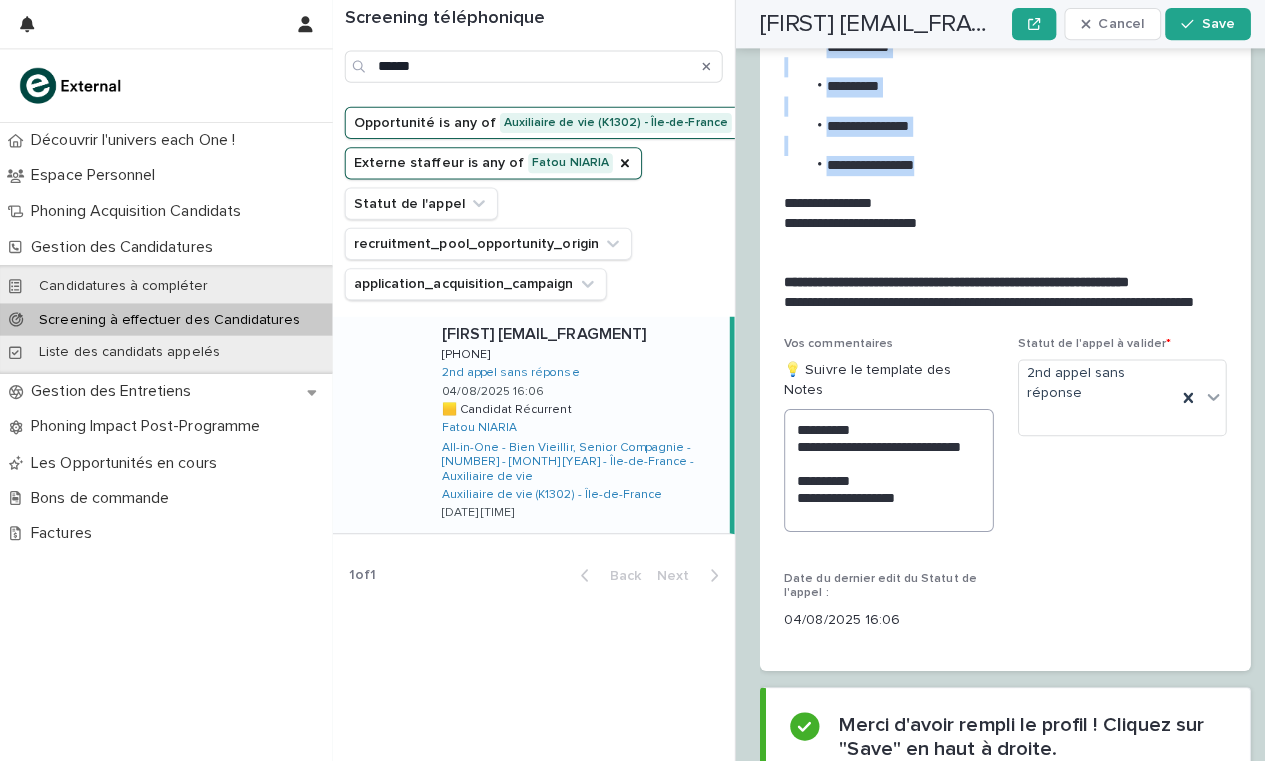 scroll, scrollTop: 2483, scrollLeft: 0, axis: vertical 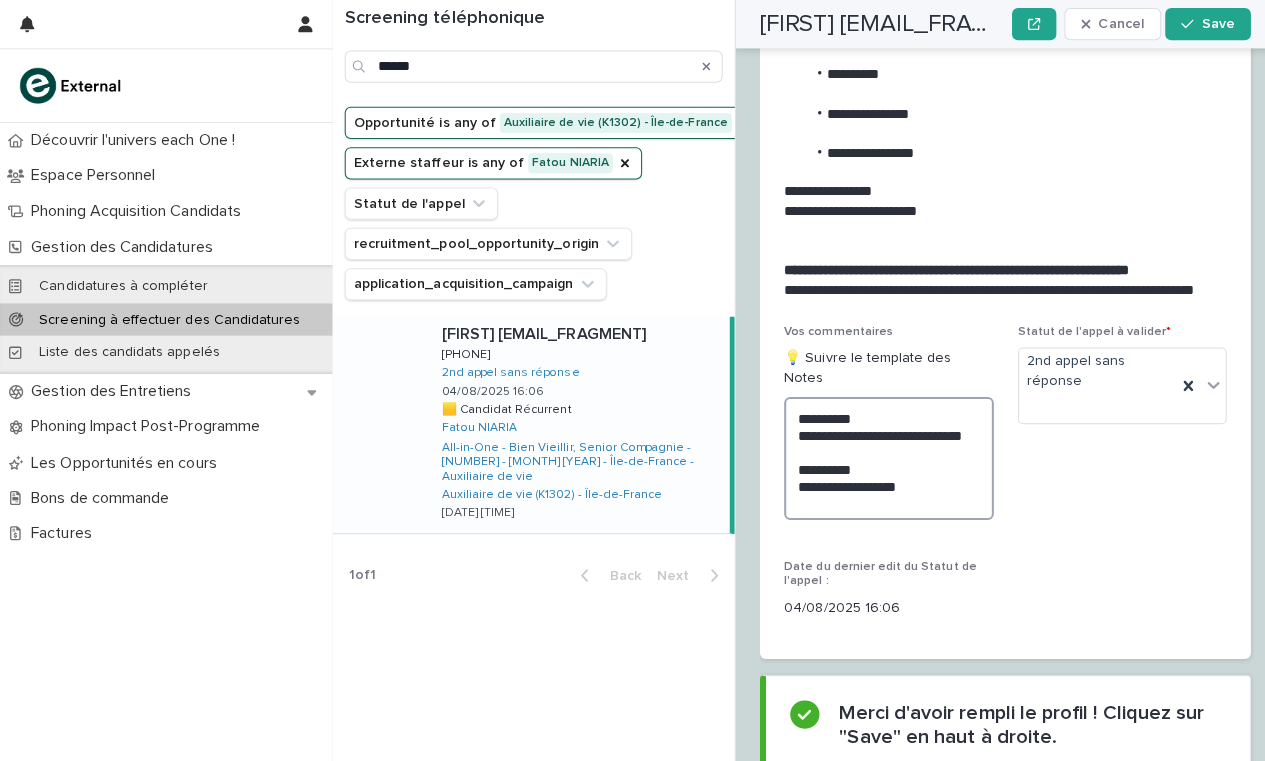 click on "**********" at bounding box center [882, 455] 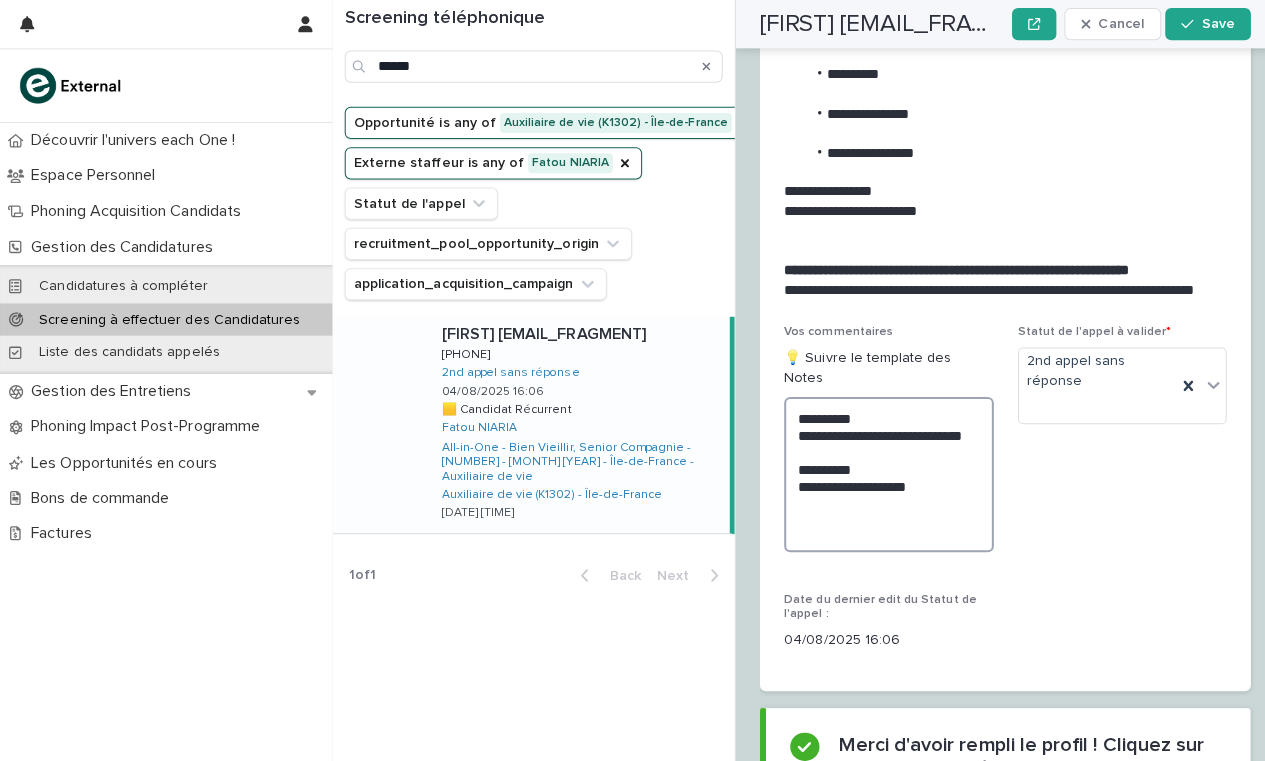 paste on "**********" 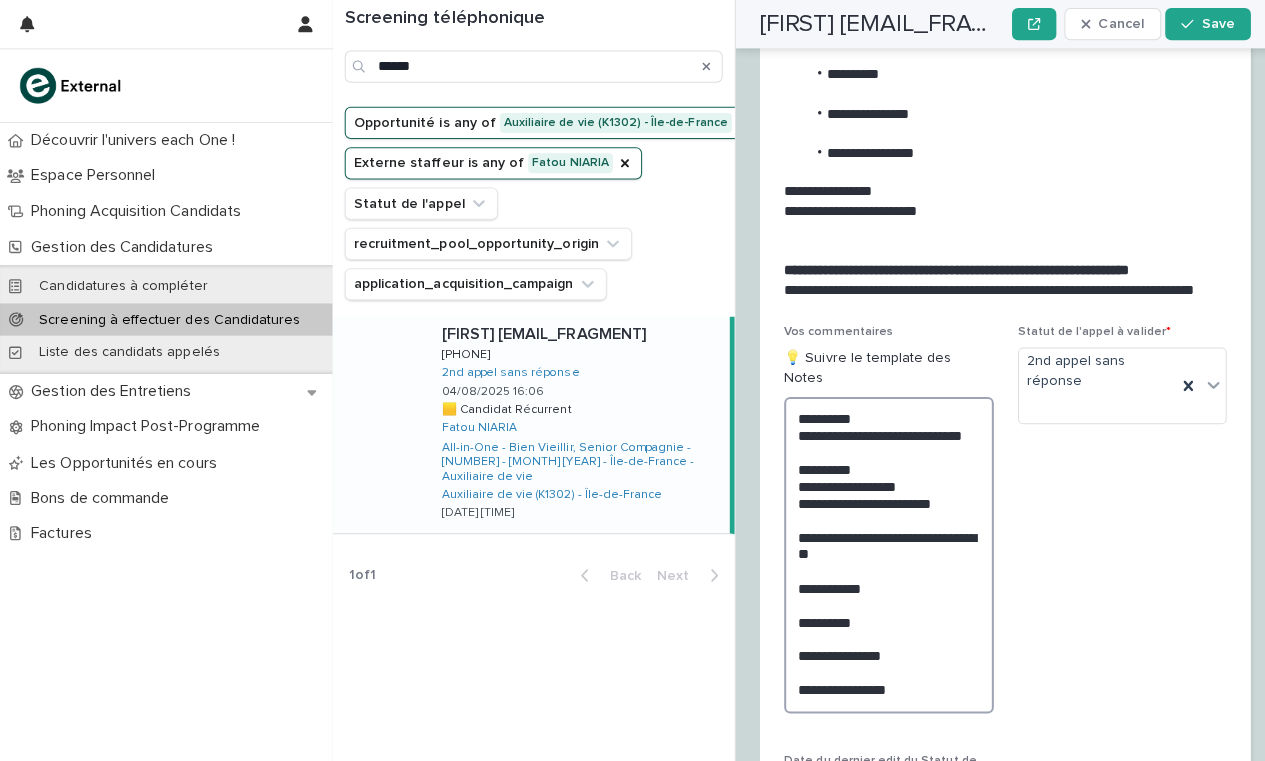 click on "**********" at bounding box center (882, 551) 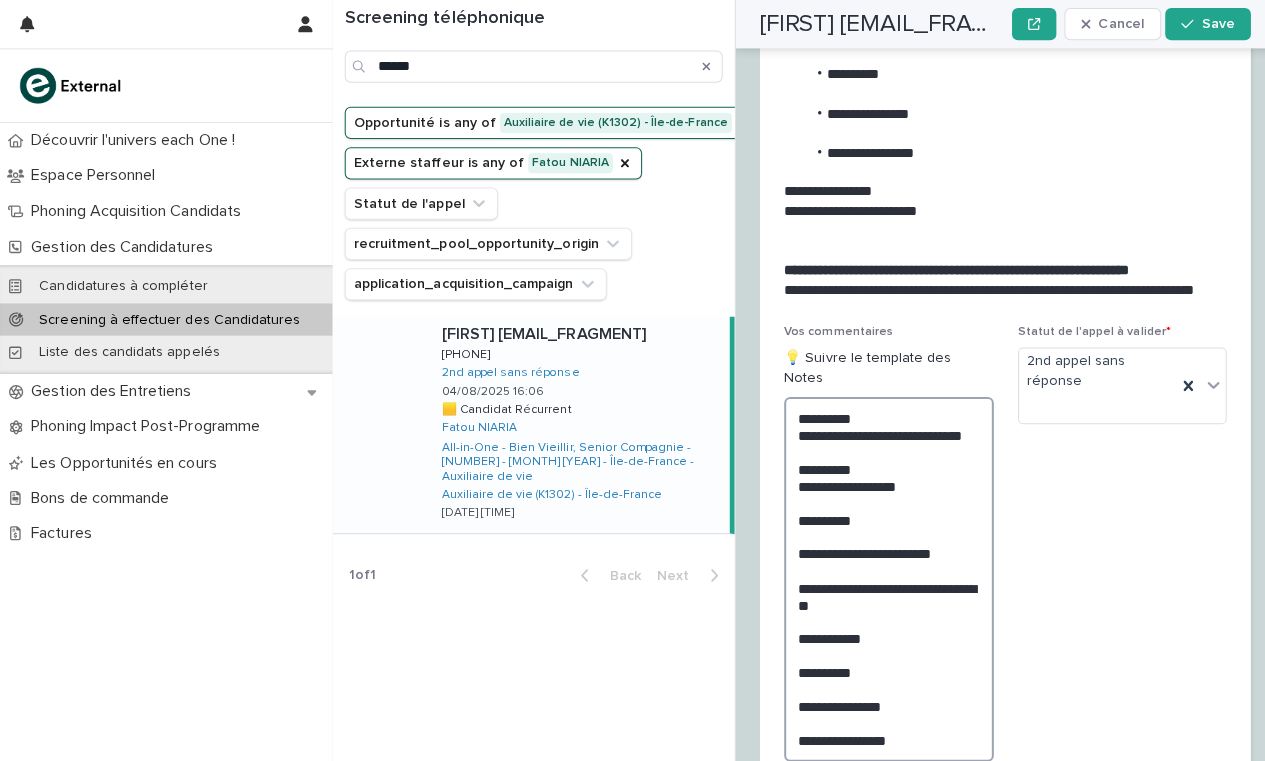 click on "**********" at bounding box center (882, 575) 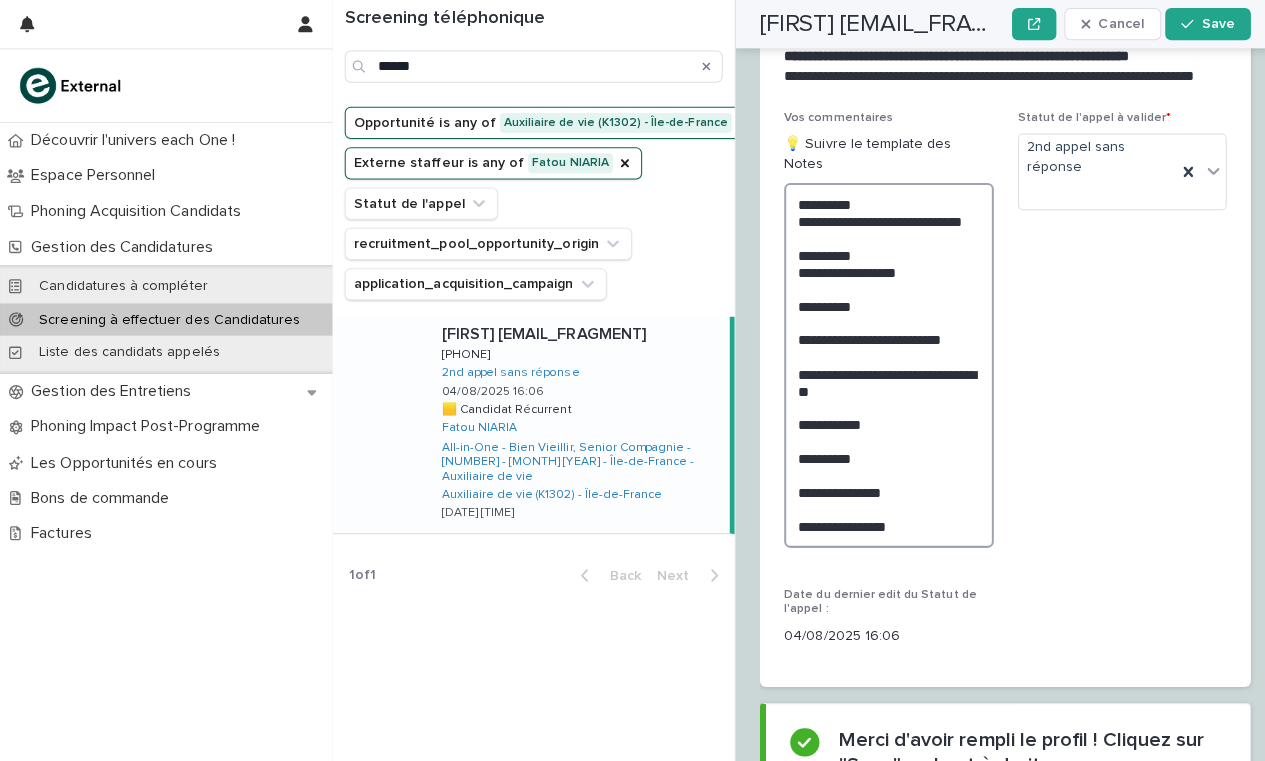 scroll, scrollTop: 2762, scrollLeft: 0, axis: vertical 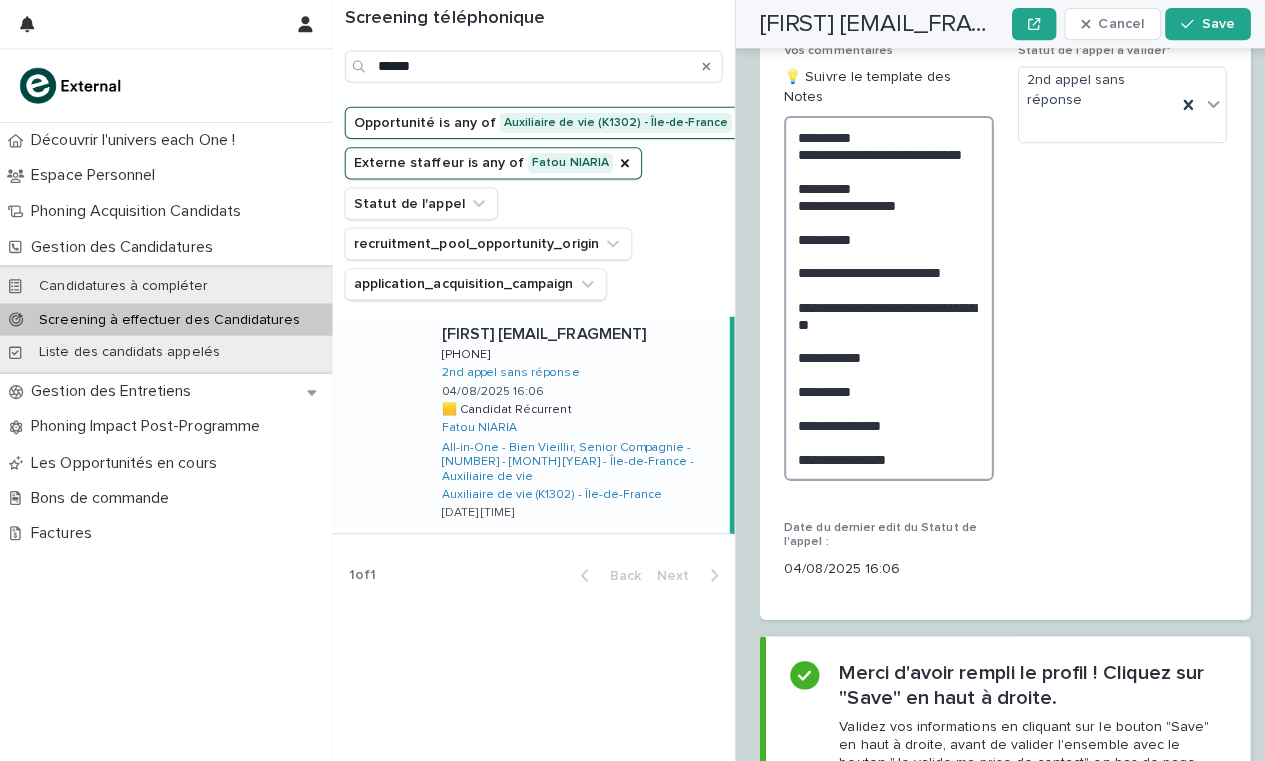 click on "**********" at bounding box center (882, 296) 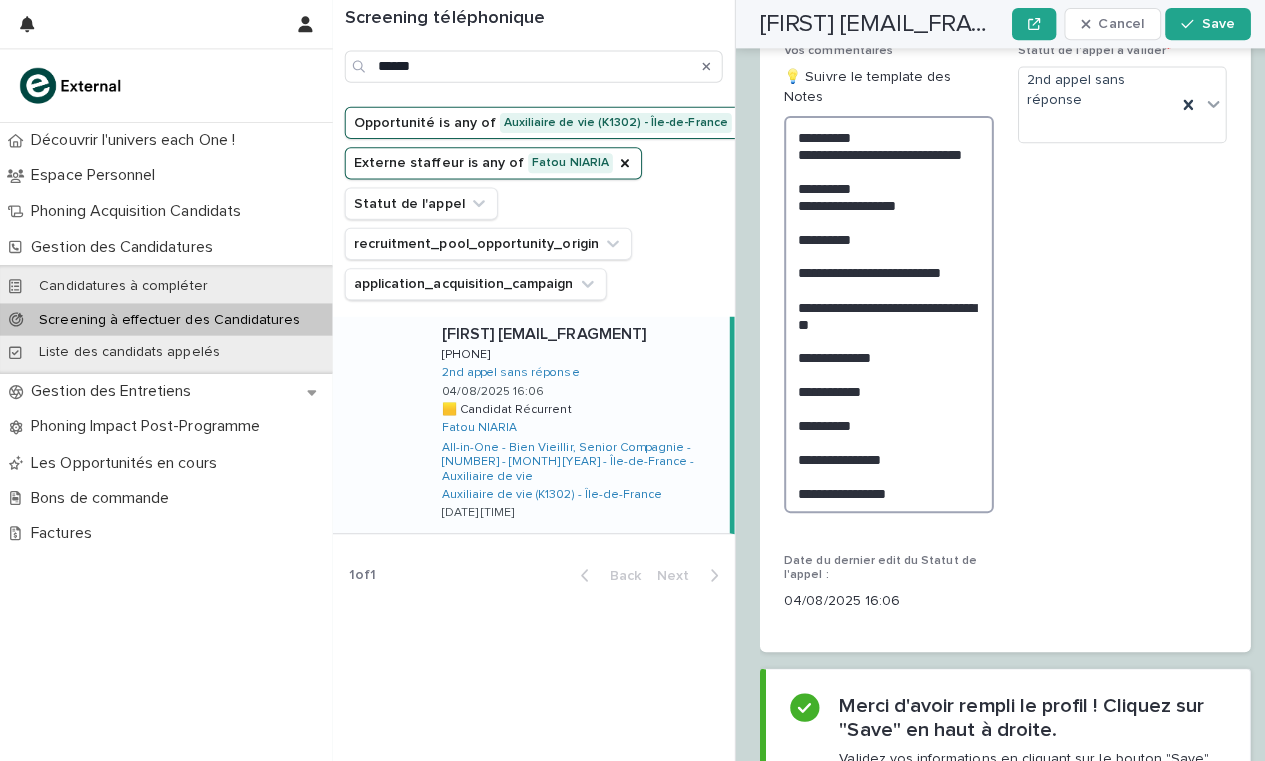 scroll, scrollTop: 2762, scrollLeft: 0, axis: vertical 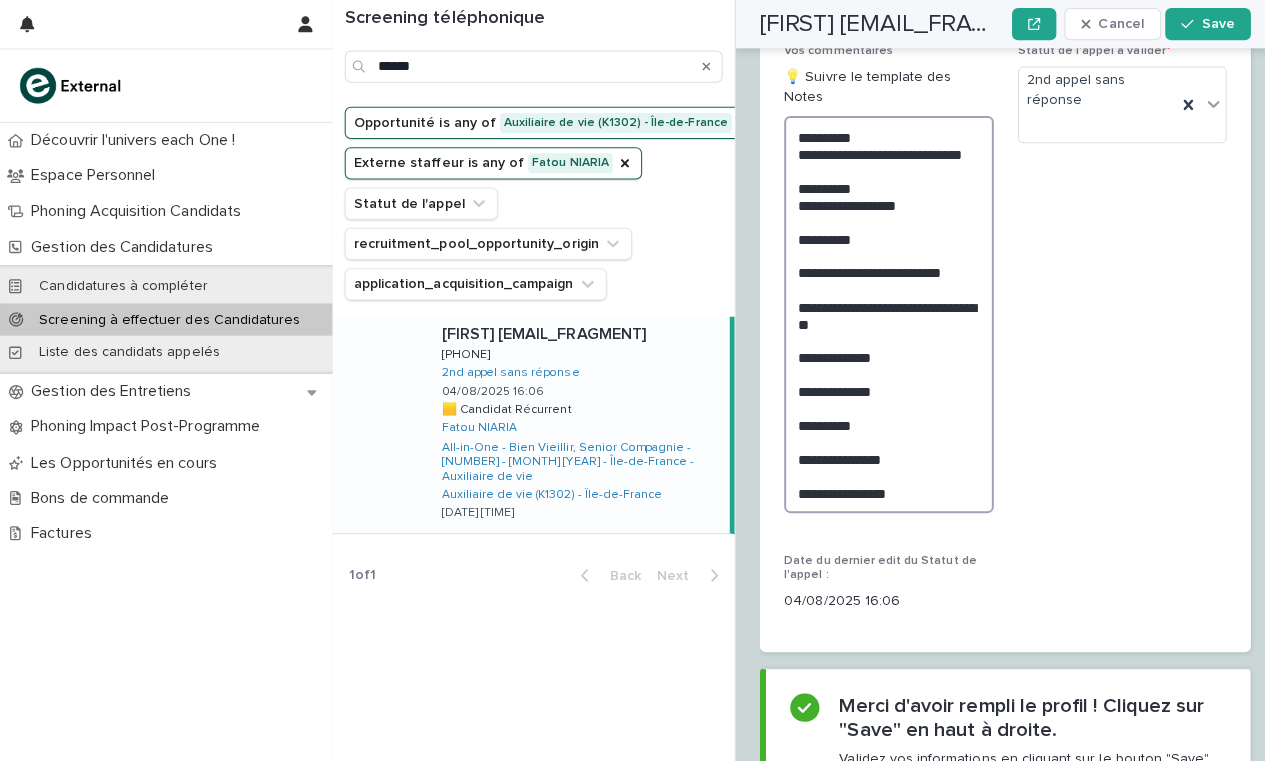 click on "**********" at bounding box center [882, 312] 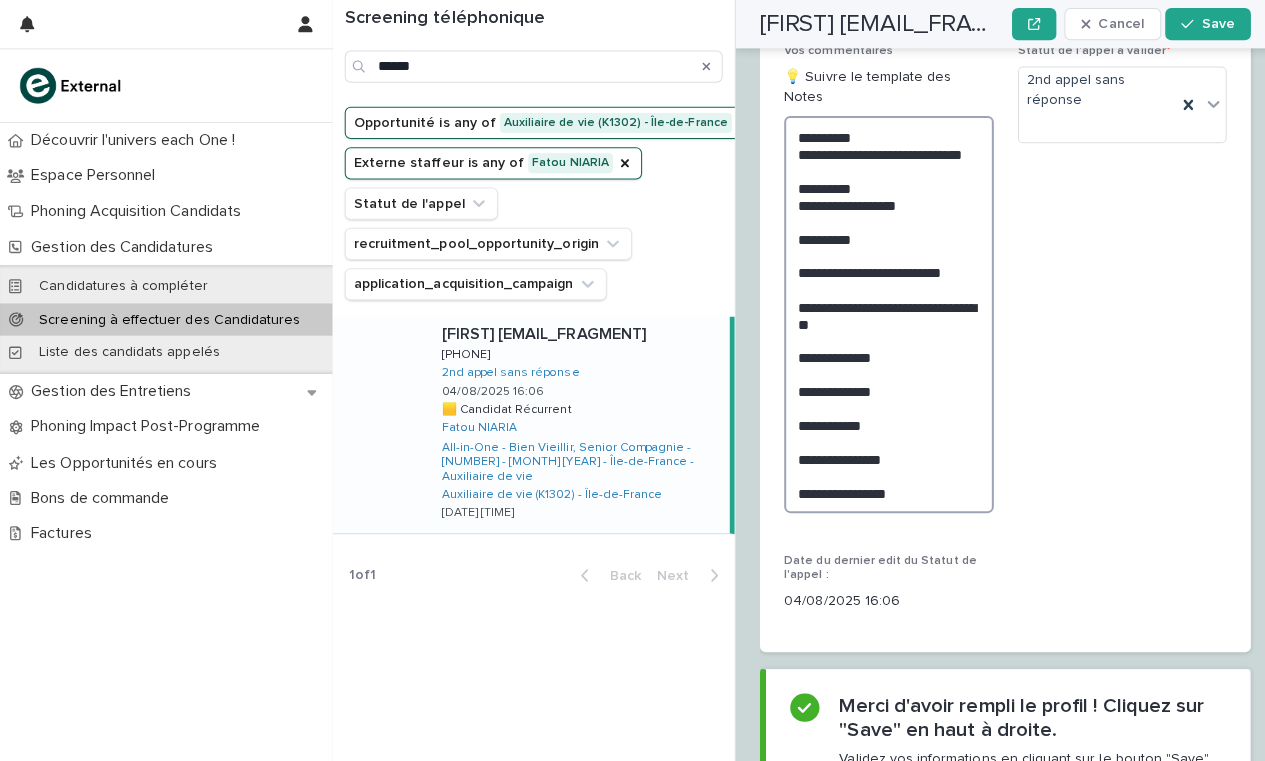 scroll, scrollTop: 2762, scrollLeft: 0, axis: vertical 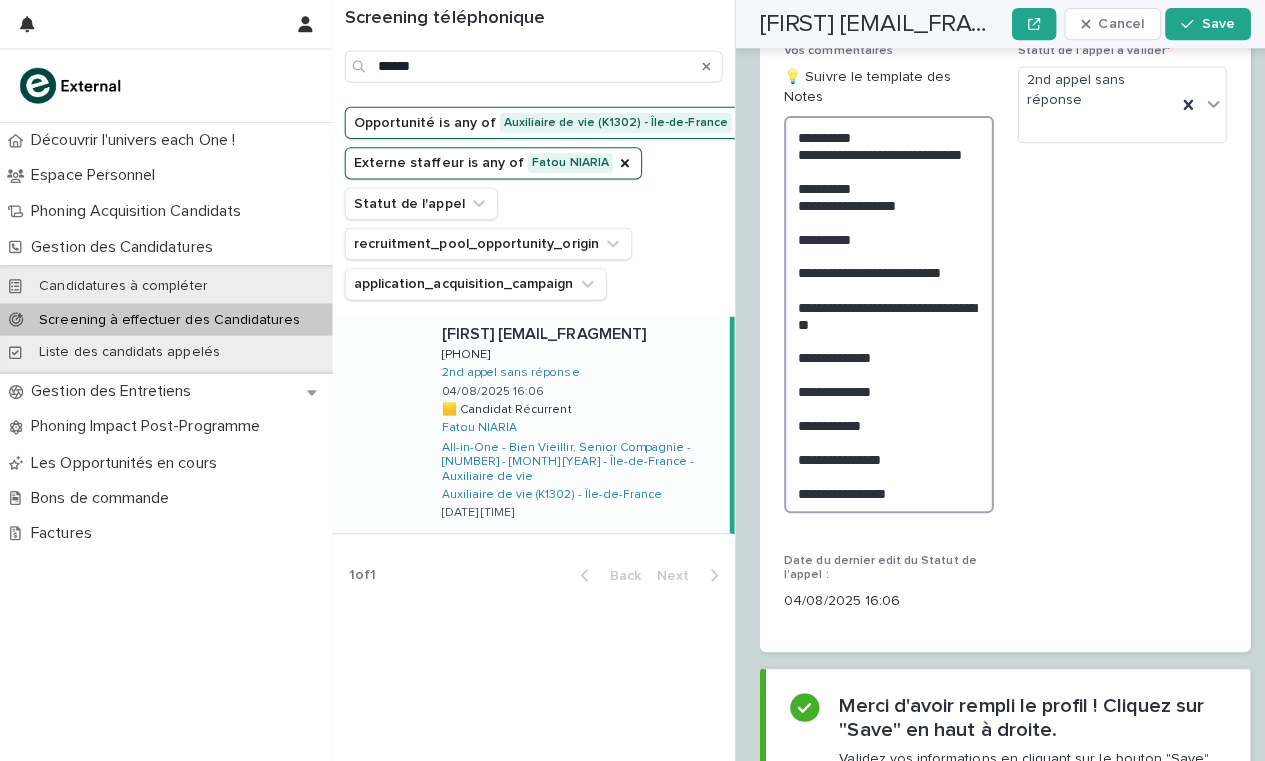 click on "**********" at bounding box center (882, 312) 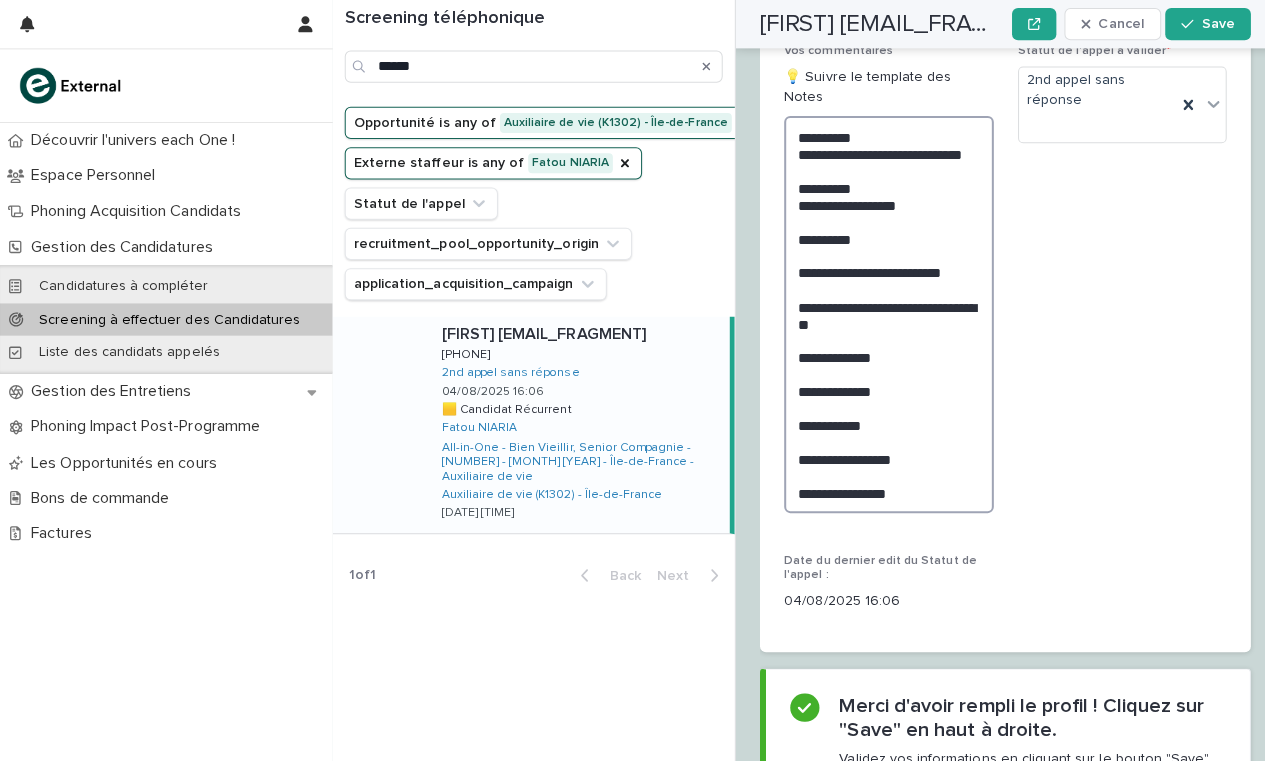 scroll, scrollTop: 2762, scrollLeft: 0, axis: vertical 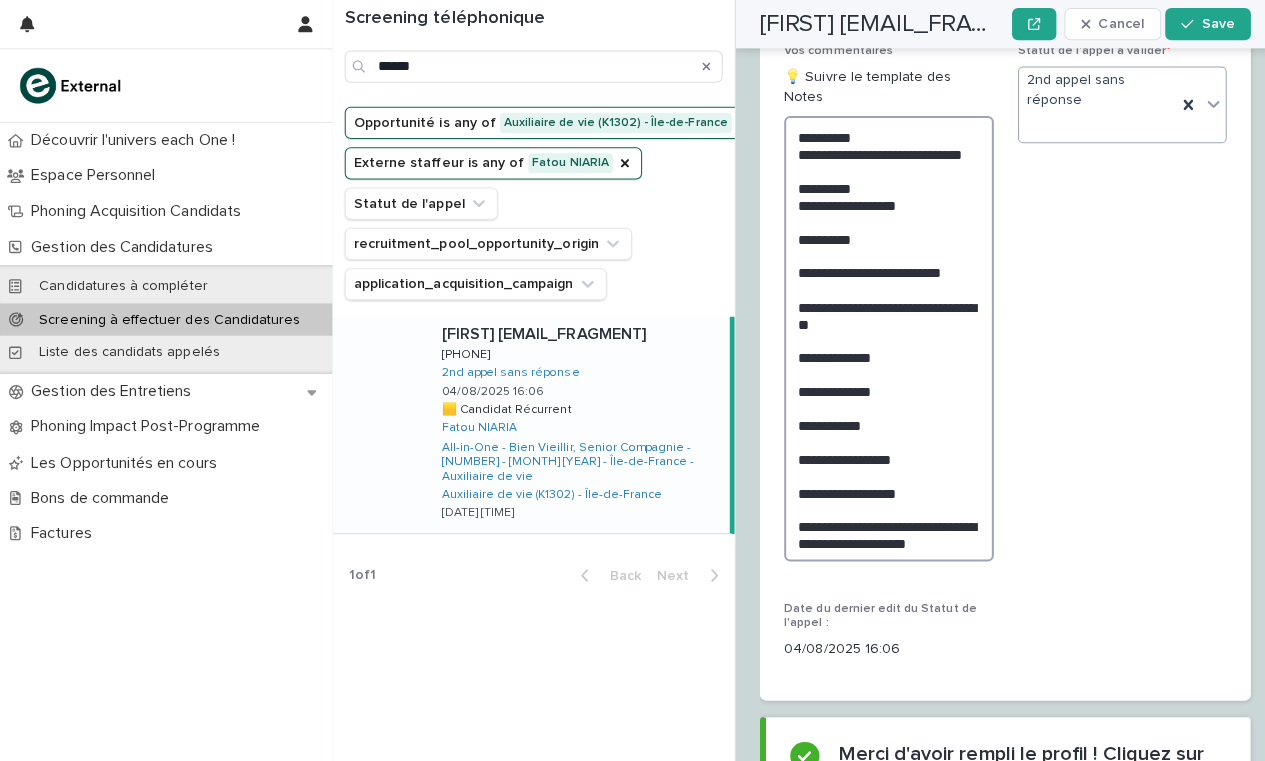type on "**********" 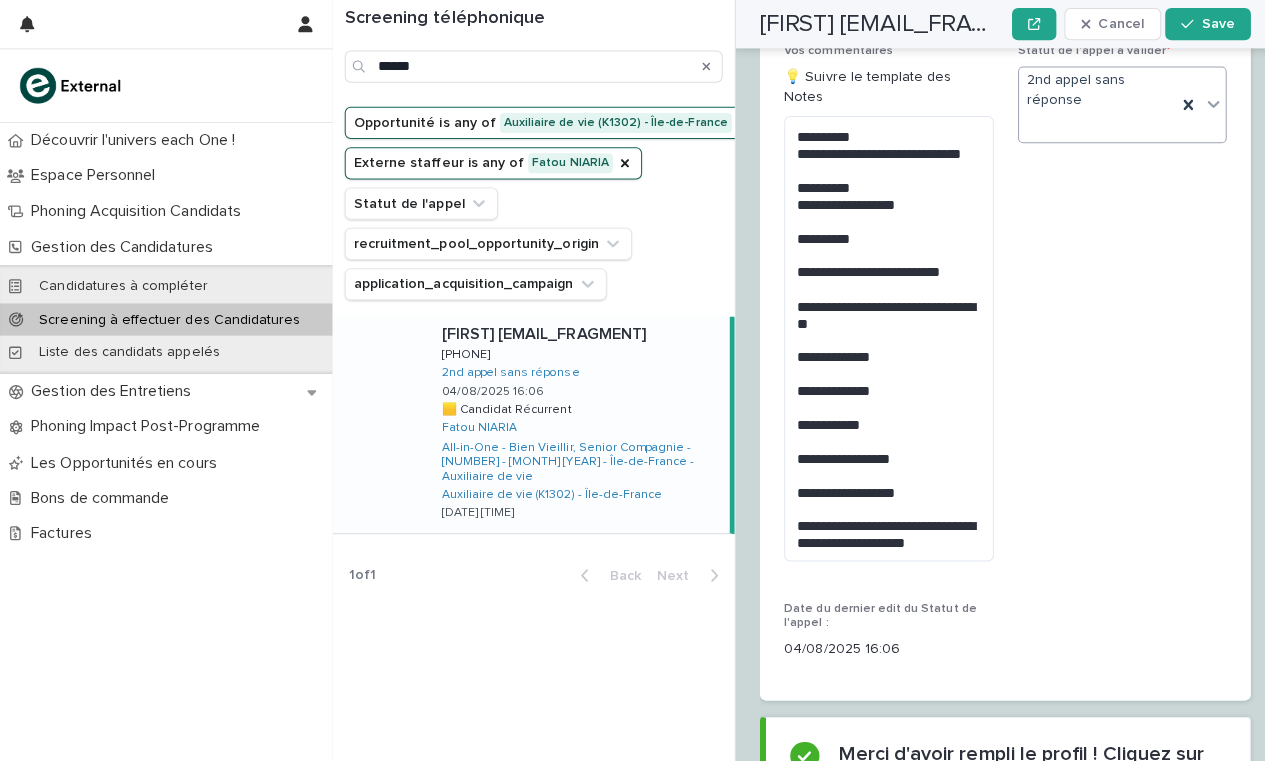 click 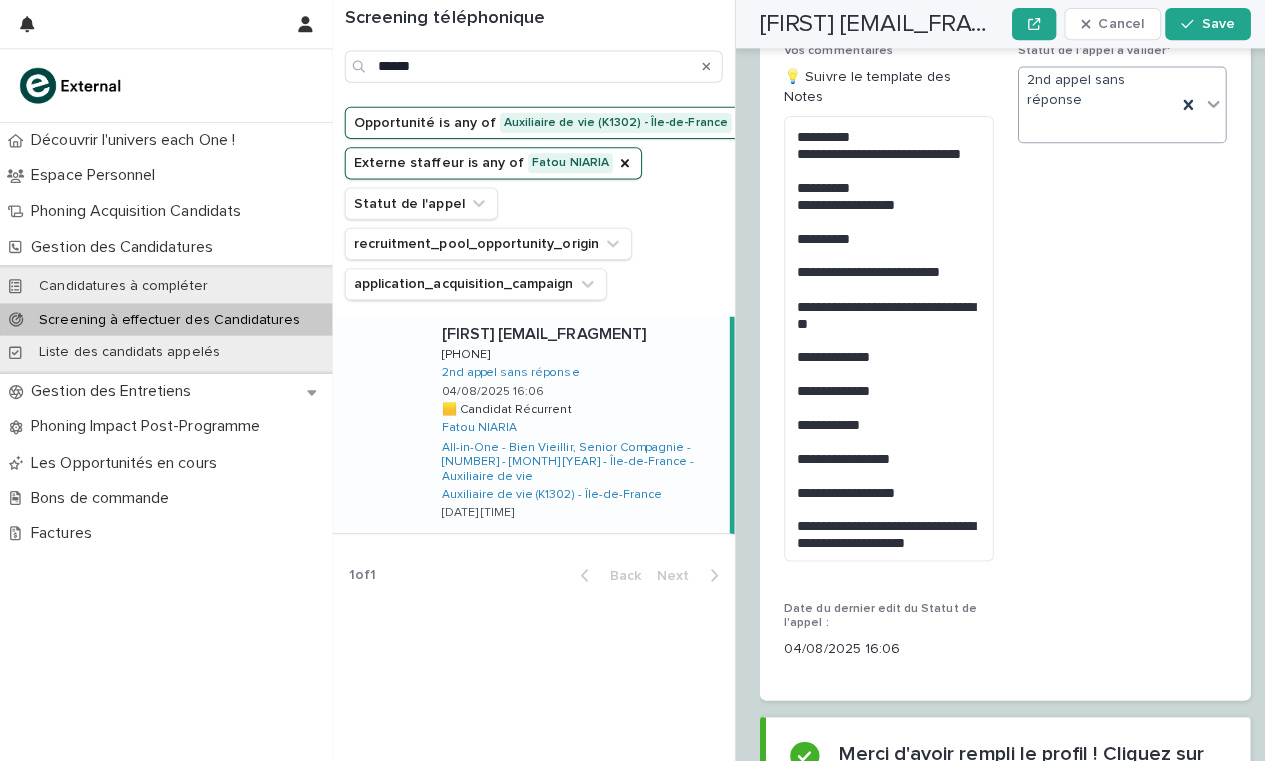 click 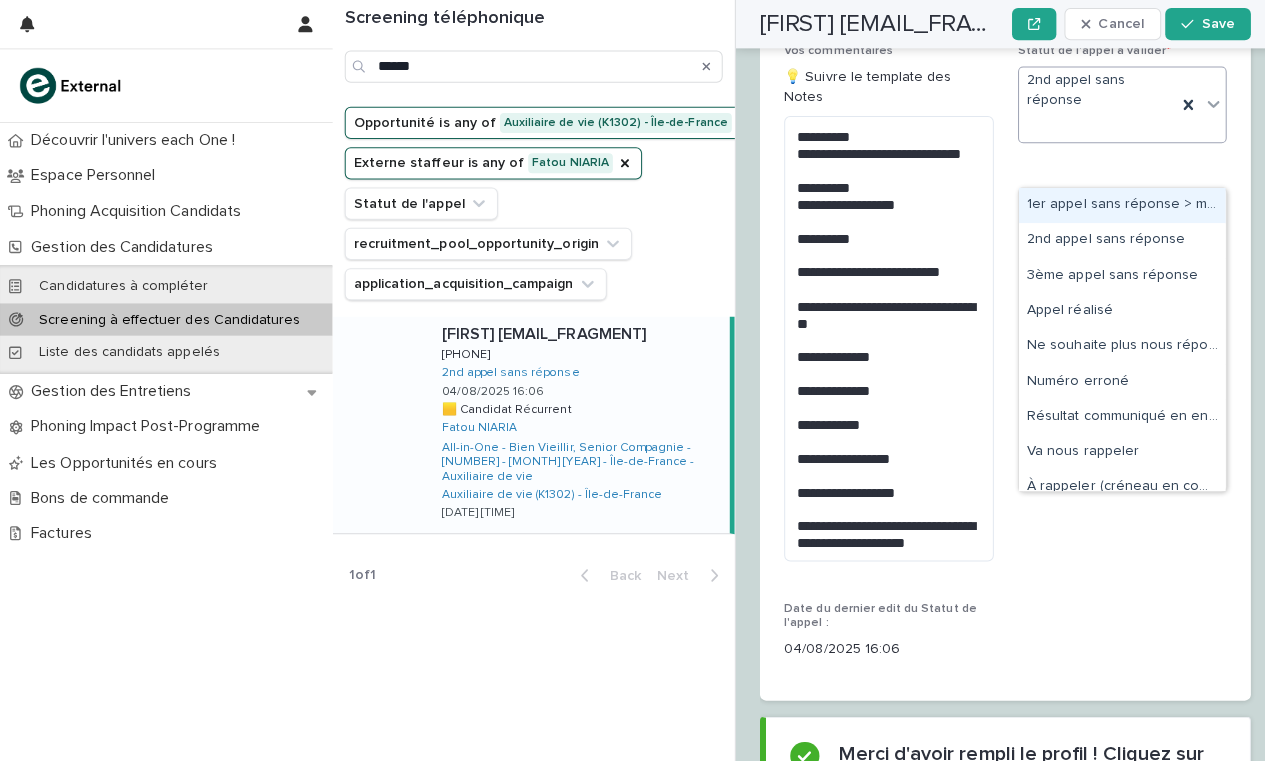 click 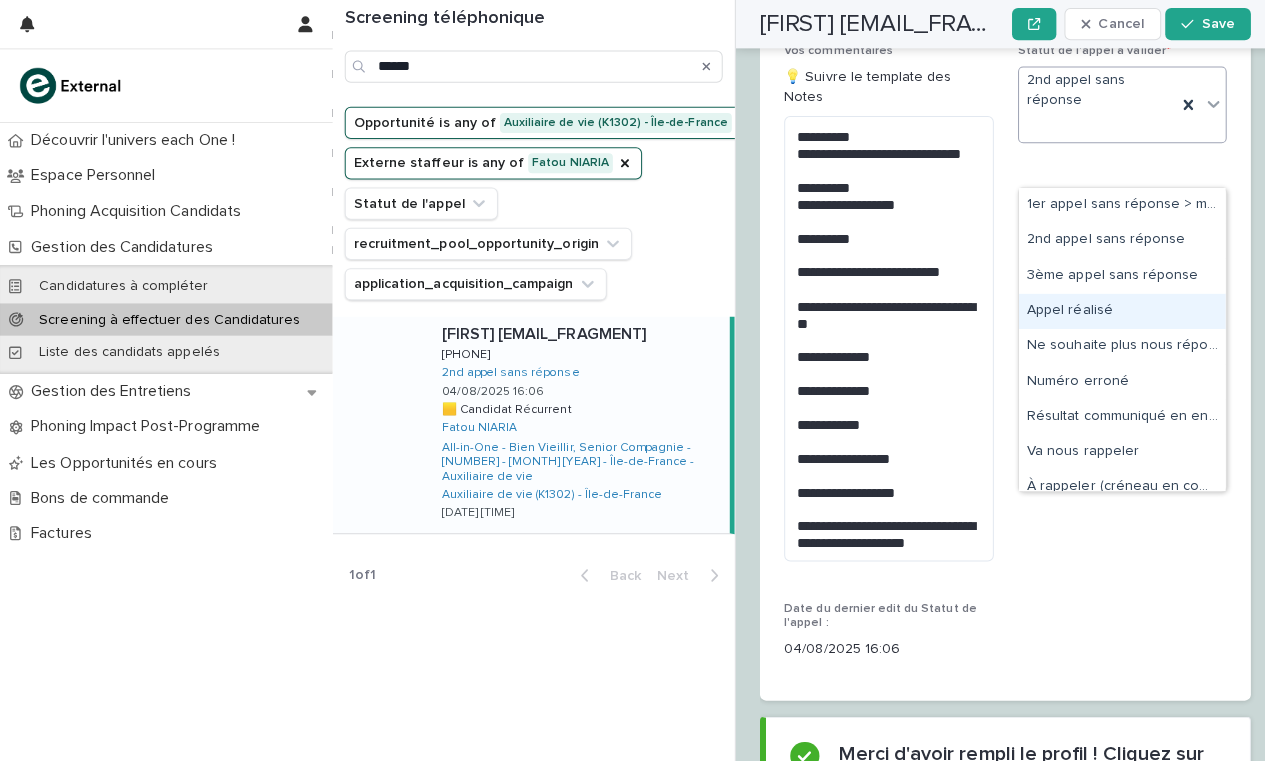 click on "Appel réalisé" at bounding box center [1113, 309] 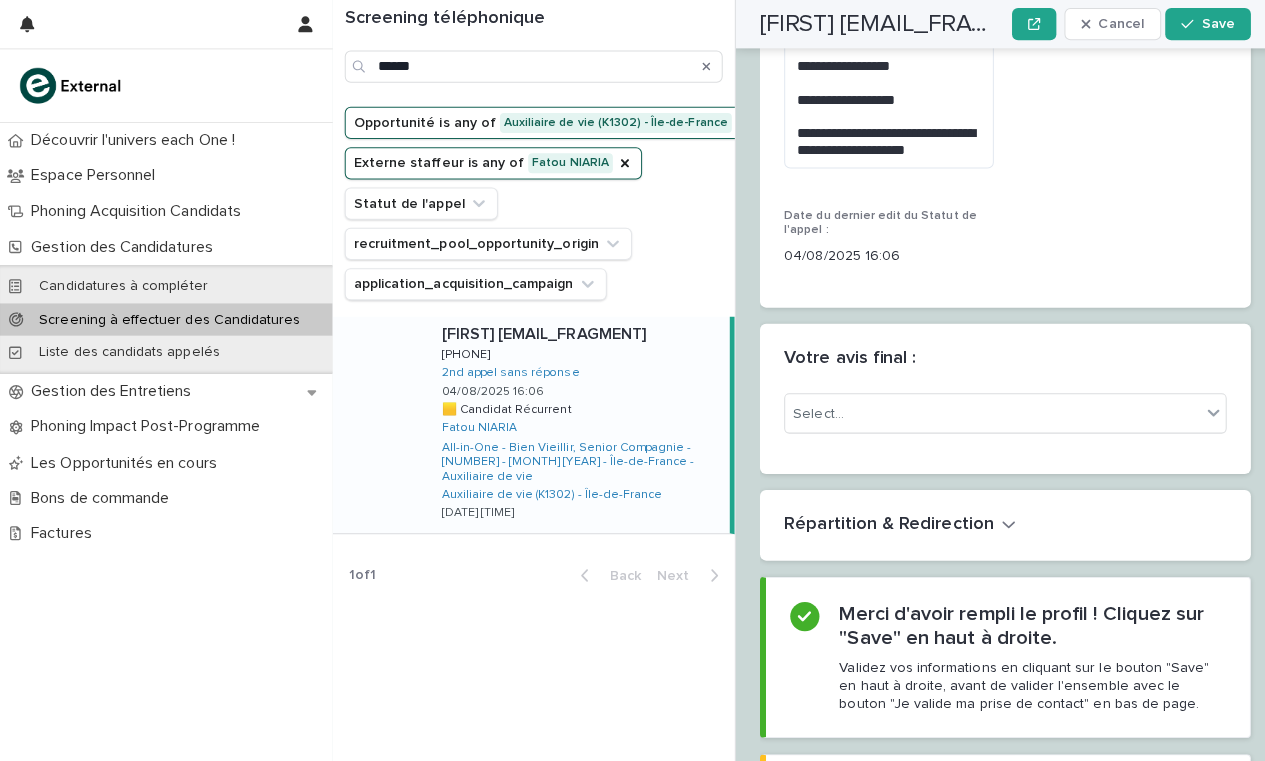 scroll, scrollTop: 3257, scrollLeft: 0, axis: vertical 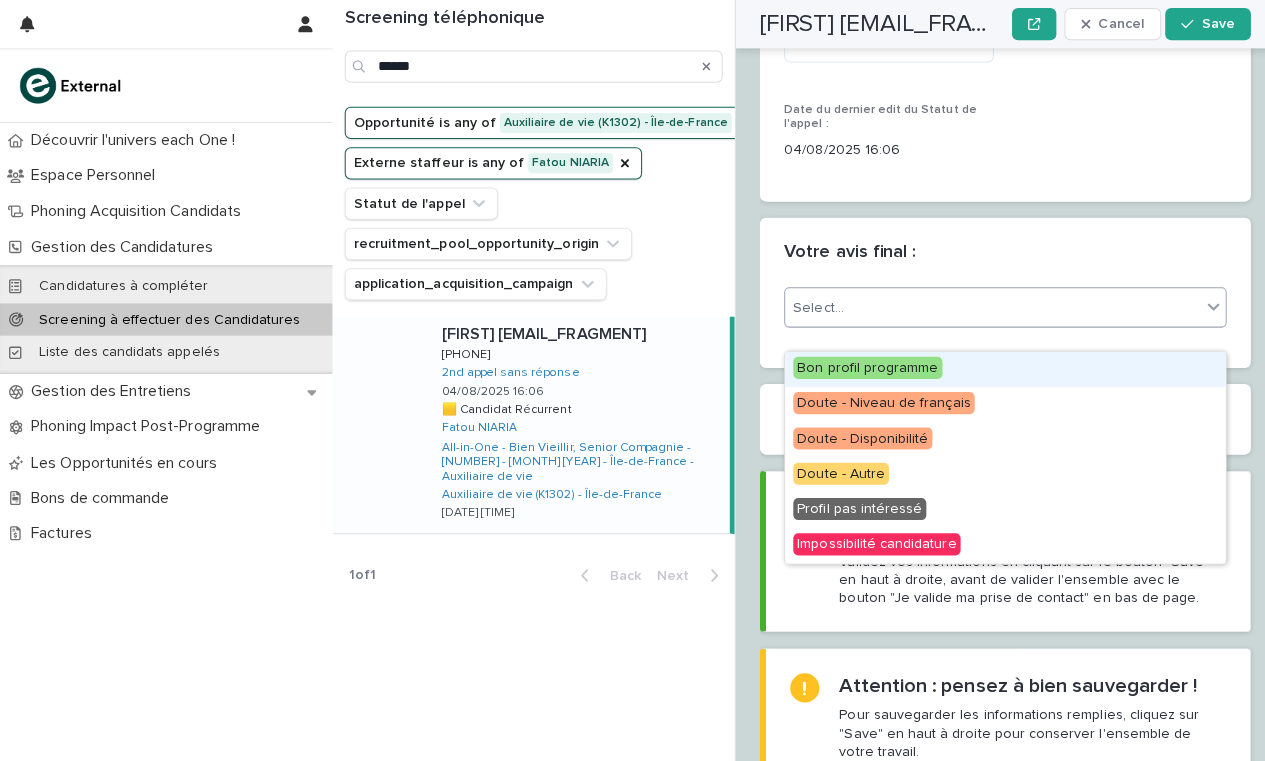 click on "Select..." at bounding box center [985, 305] 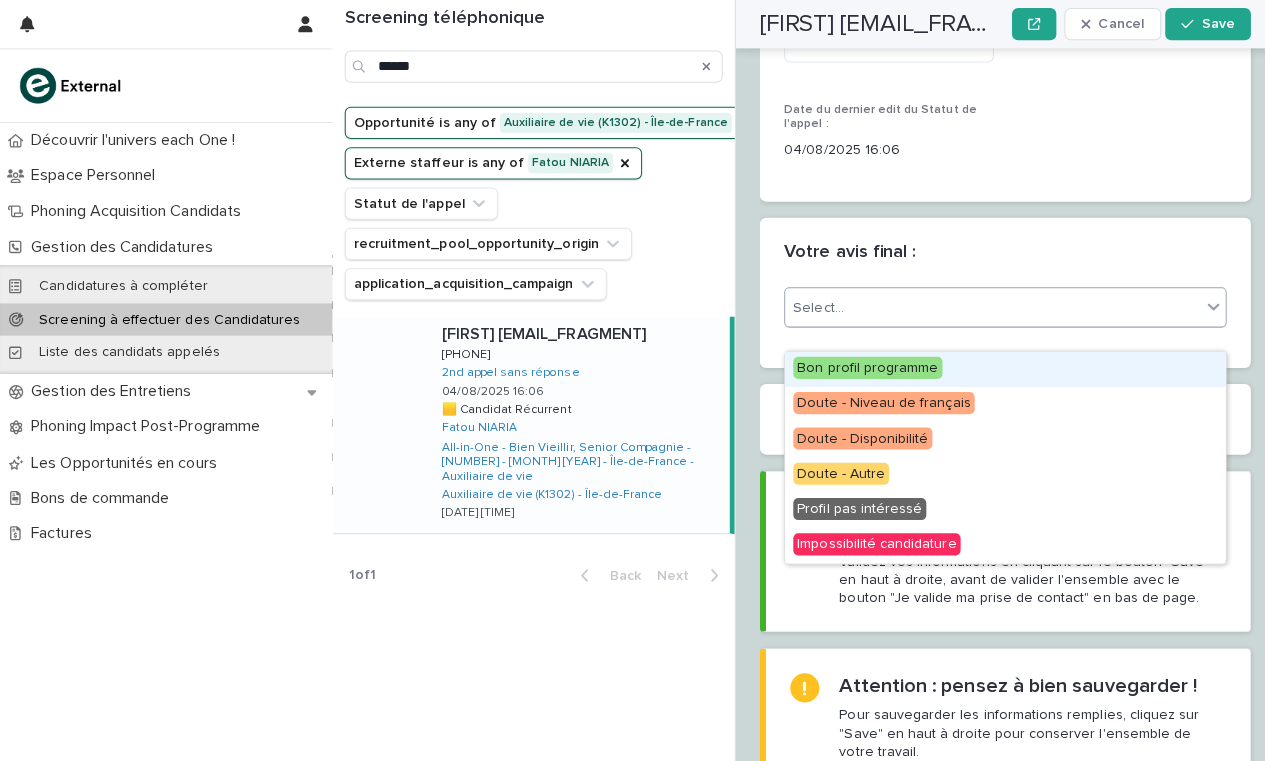 click on "Bon profil programme" at bounding box center (861, 365) 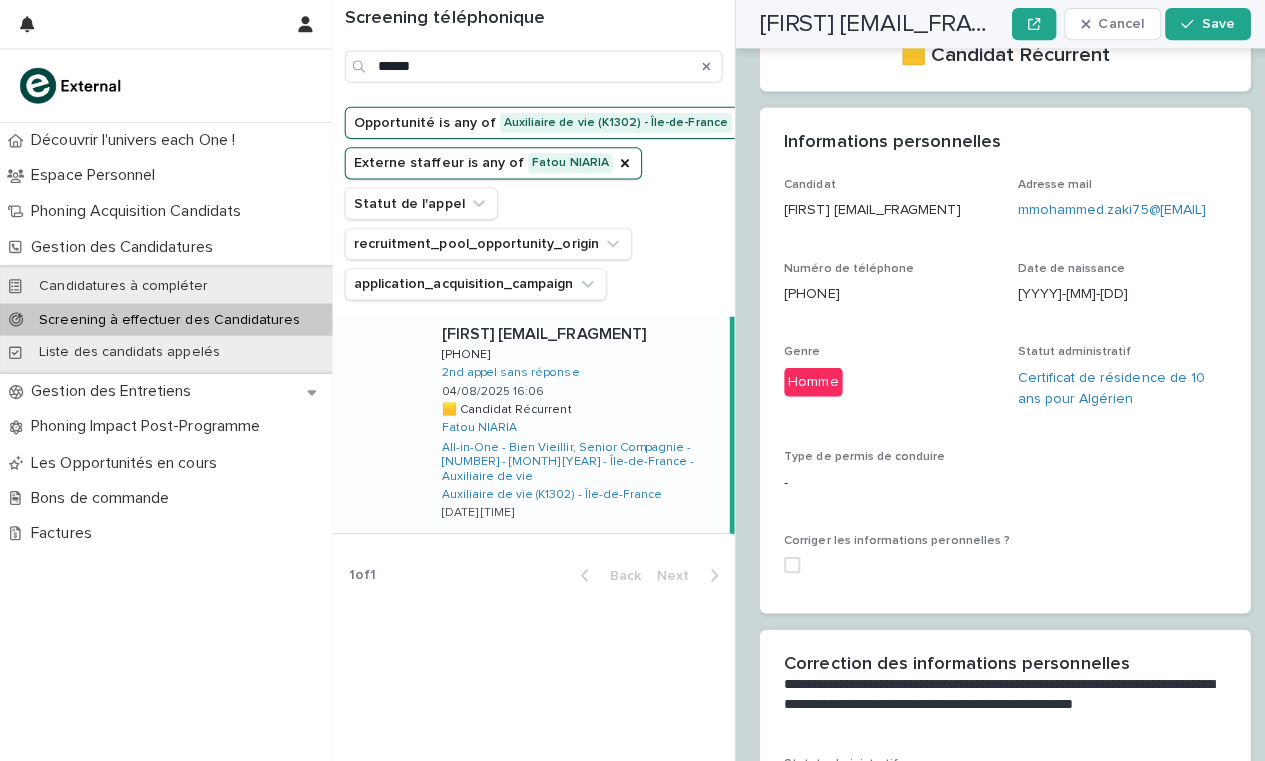 scroll, scrollTop: 499, scrollLeft: 0, axis: vertical 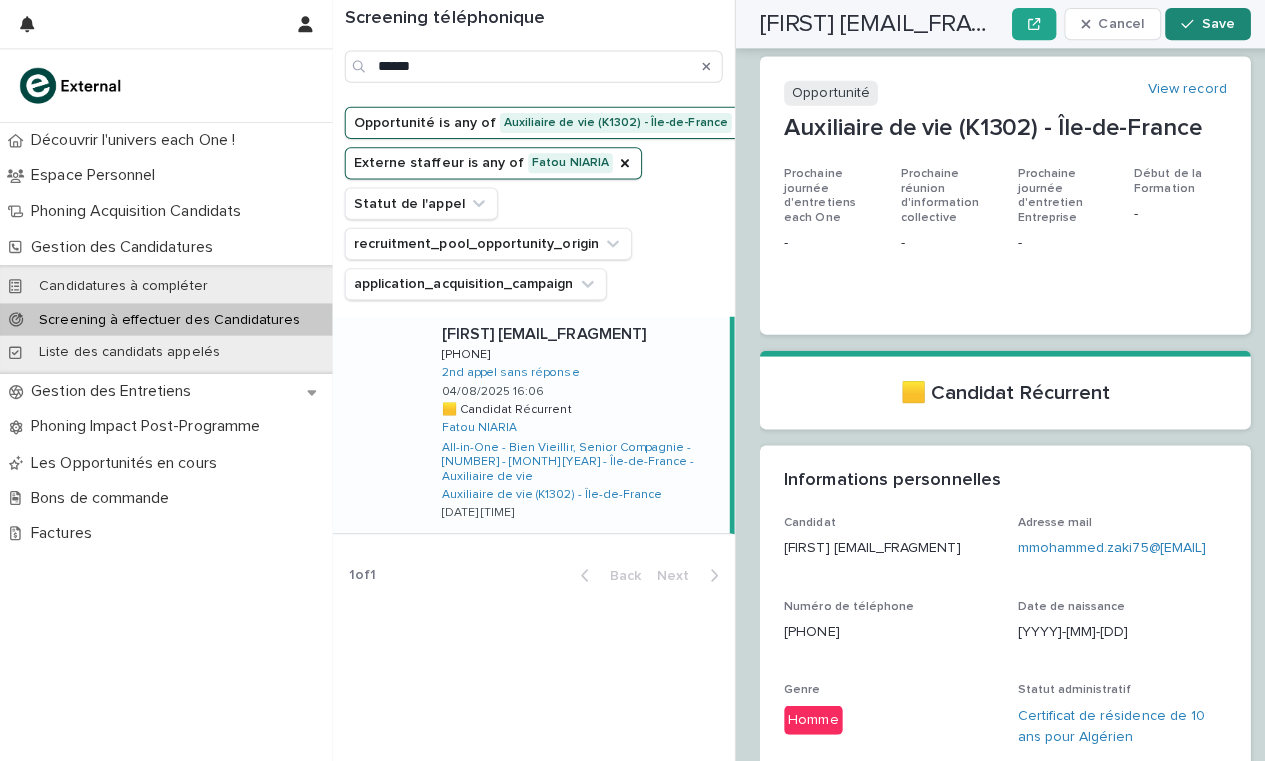 click on "Save" at bounding box center (1198, 24) 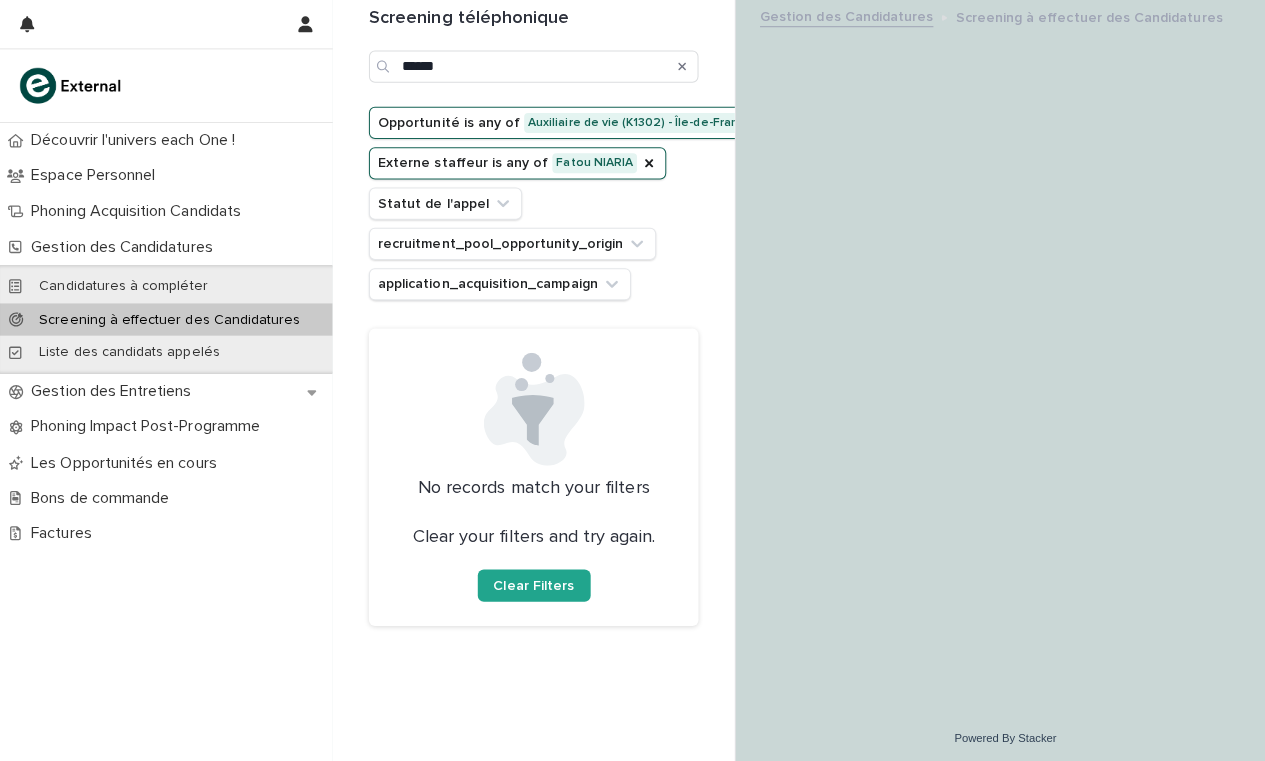 scroll, scrollTop: 0, scrollLeft: 0, axis: both 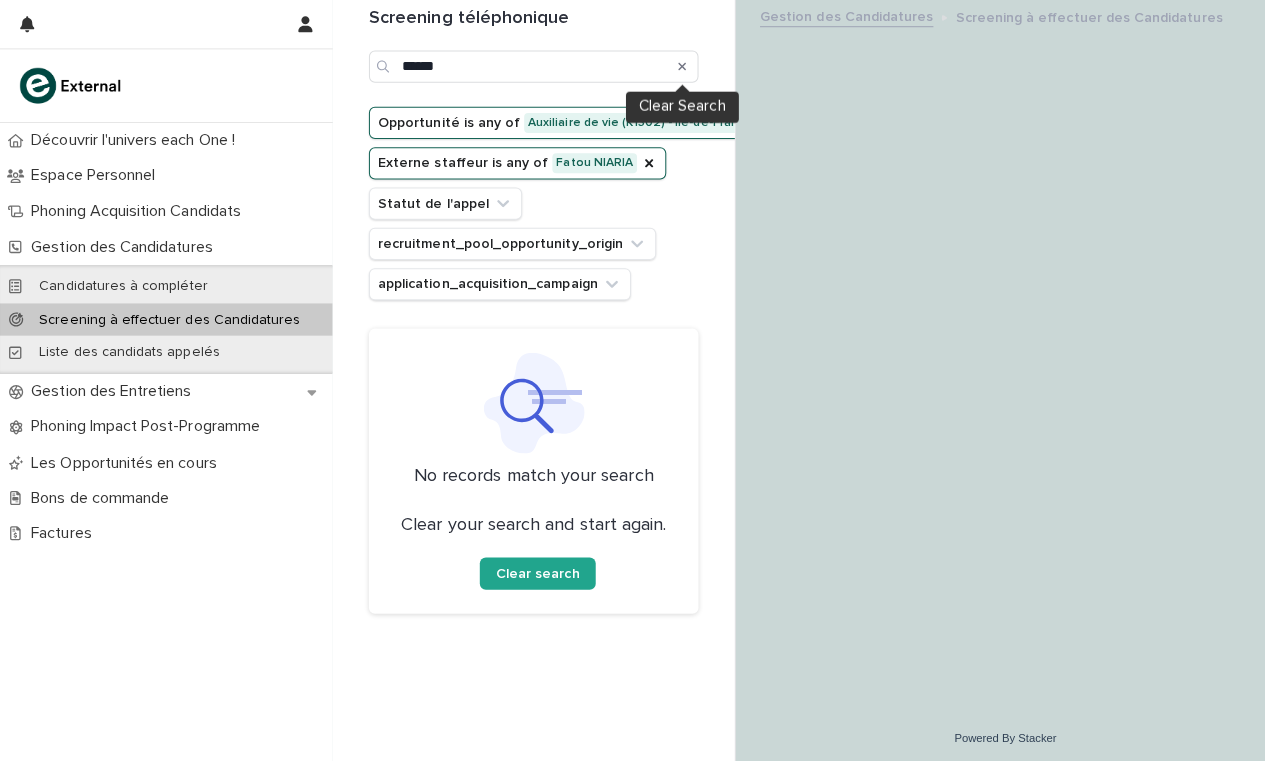 click 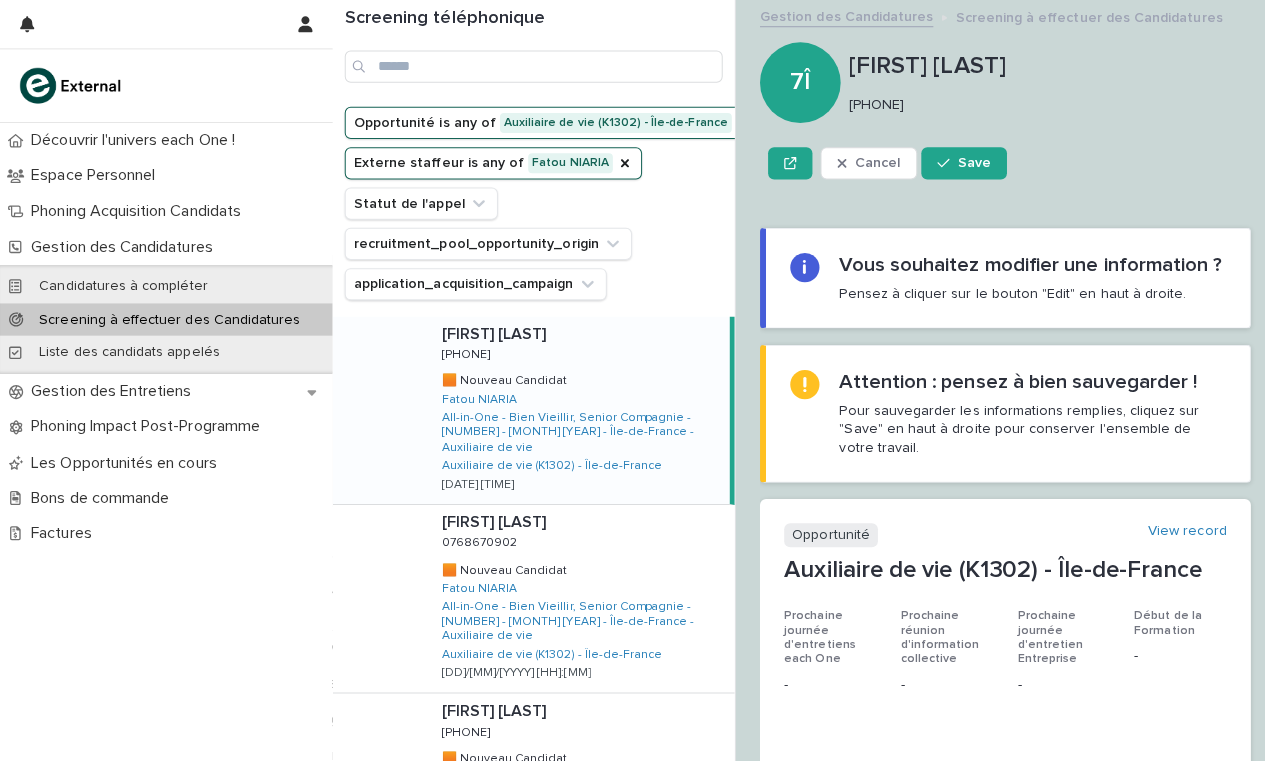 scroll, scrollTop: 0, scrollLeft: 0, axis: both 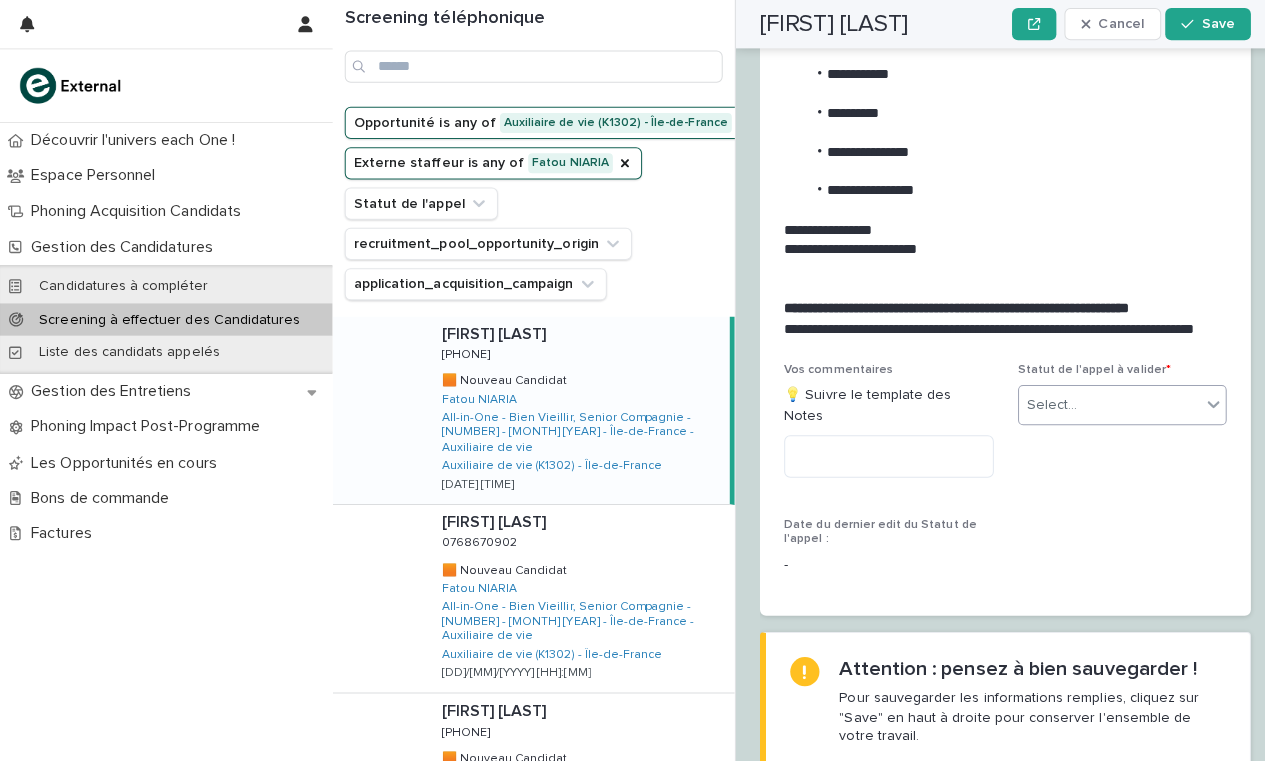 click on "Select..." at bounding box center (1101, 402) 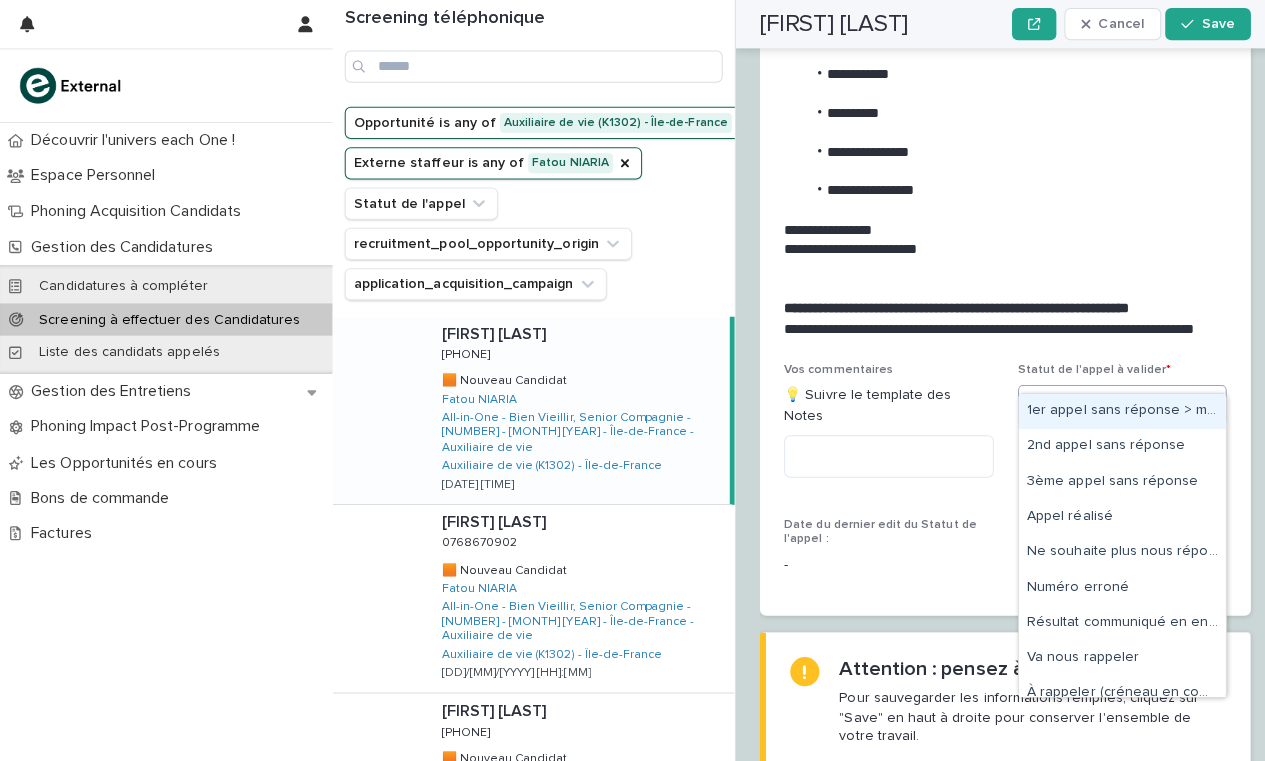 click on "1er appel sans réponse > message laissé" at bounding box center [1113, 408] 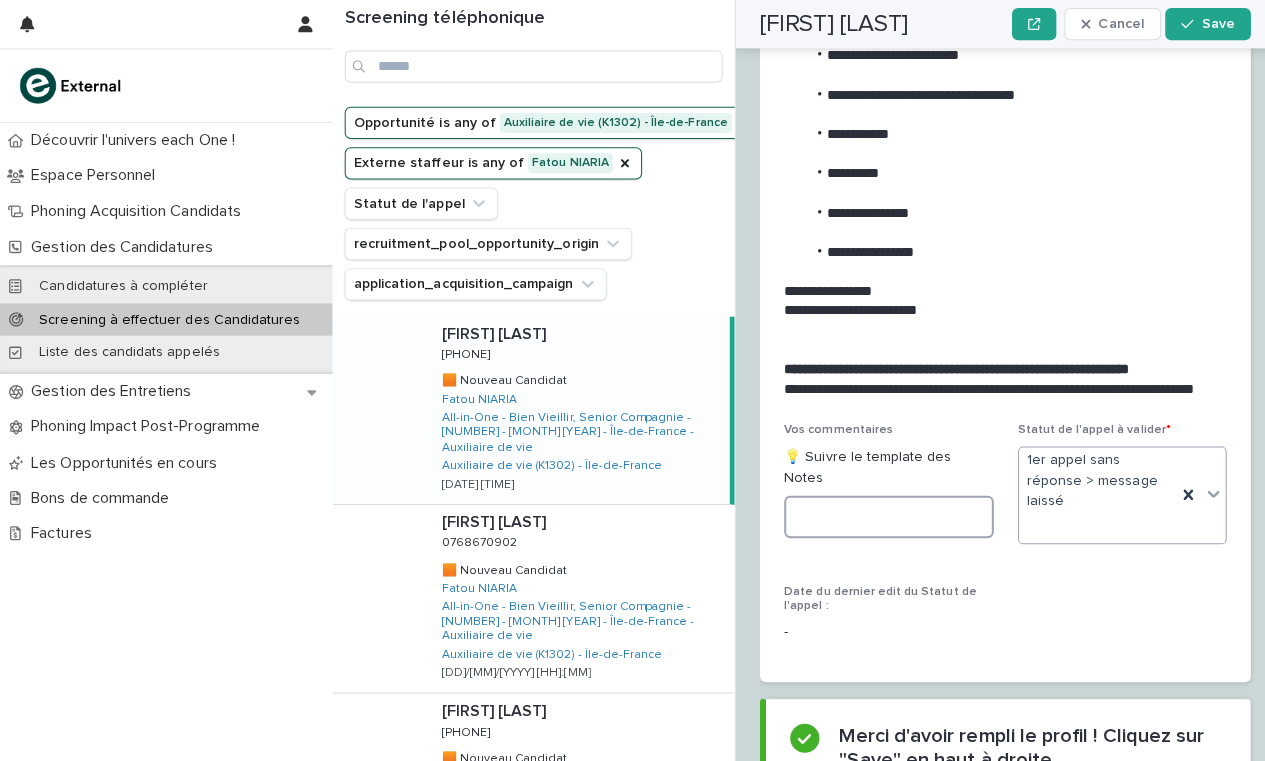 click at bounding box center (882, 513) 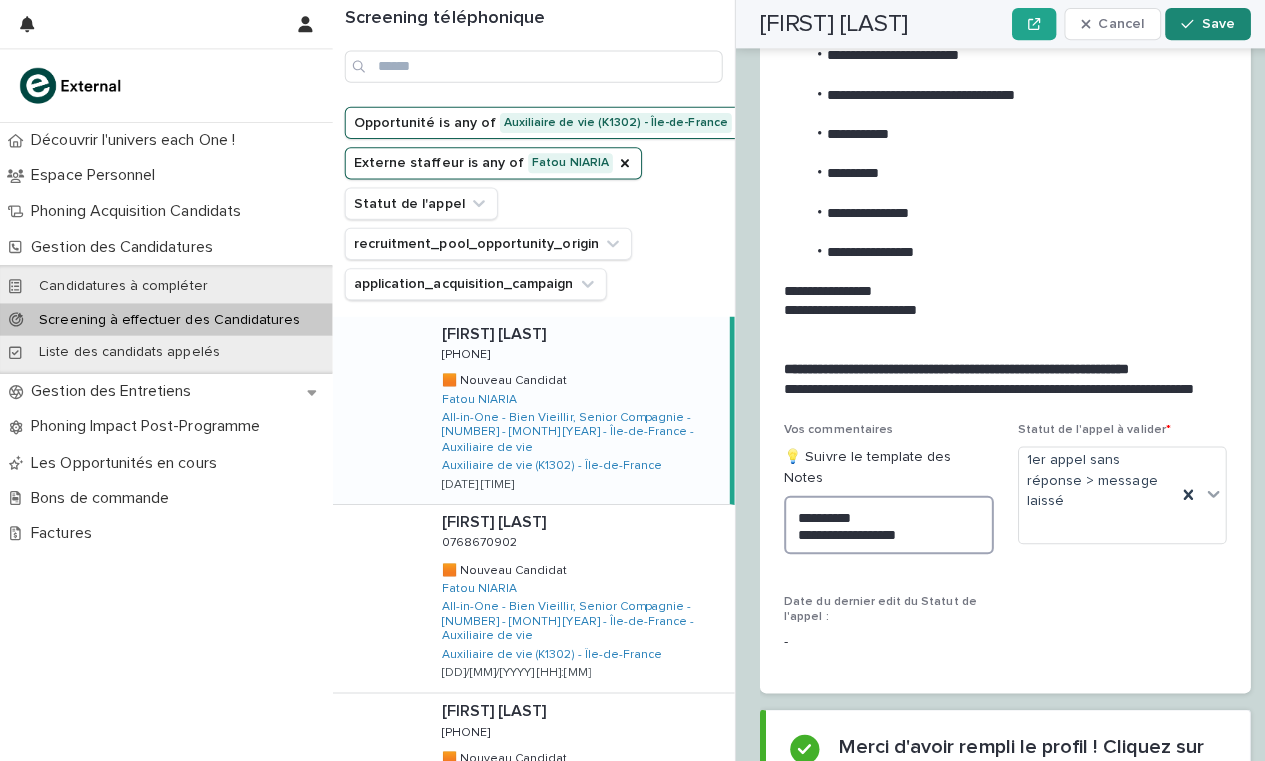 type on "**********" 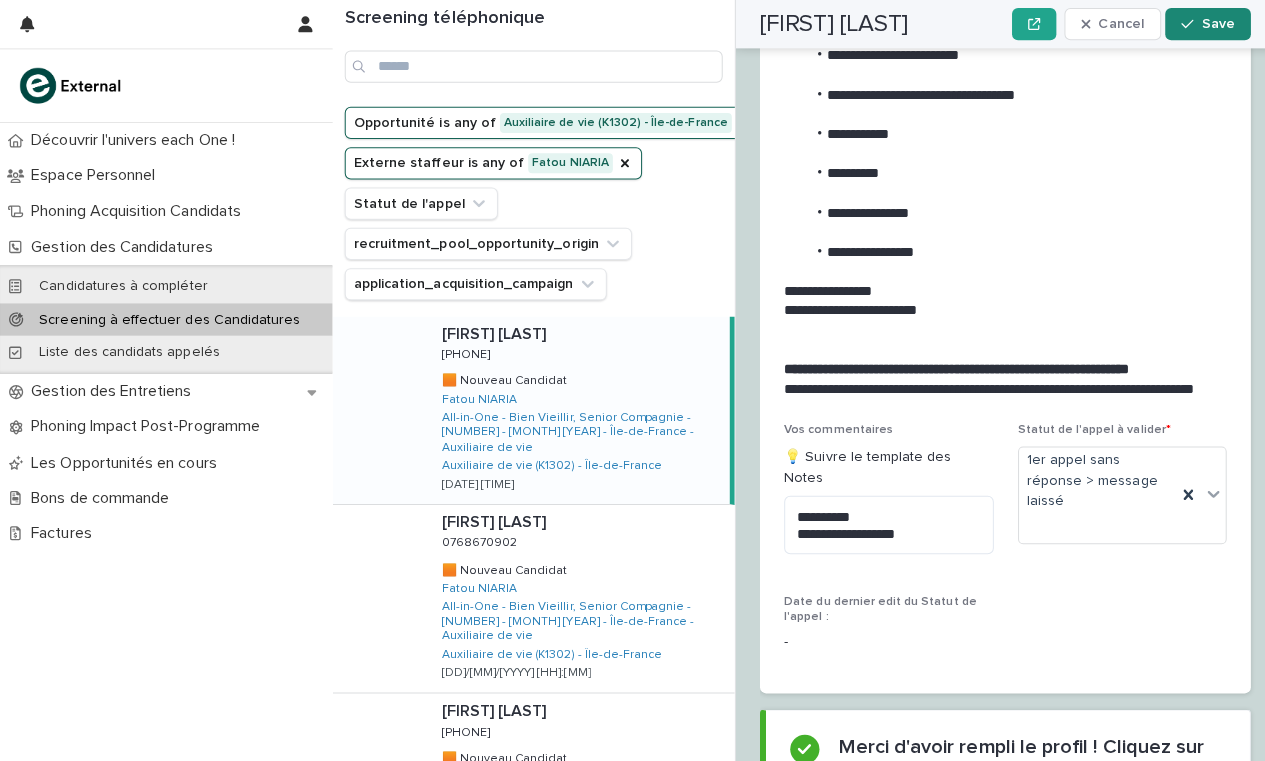 click on "Save" at bounding box center (1208, 24) 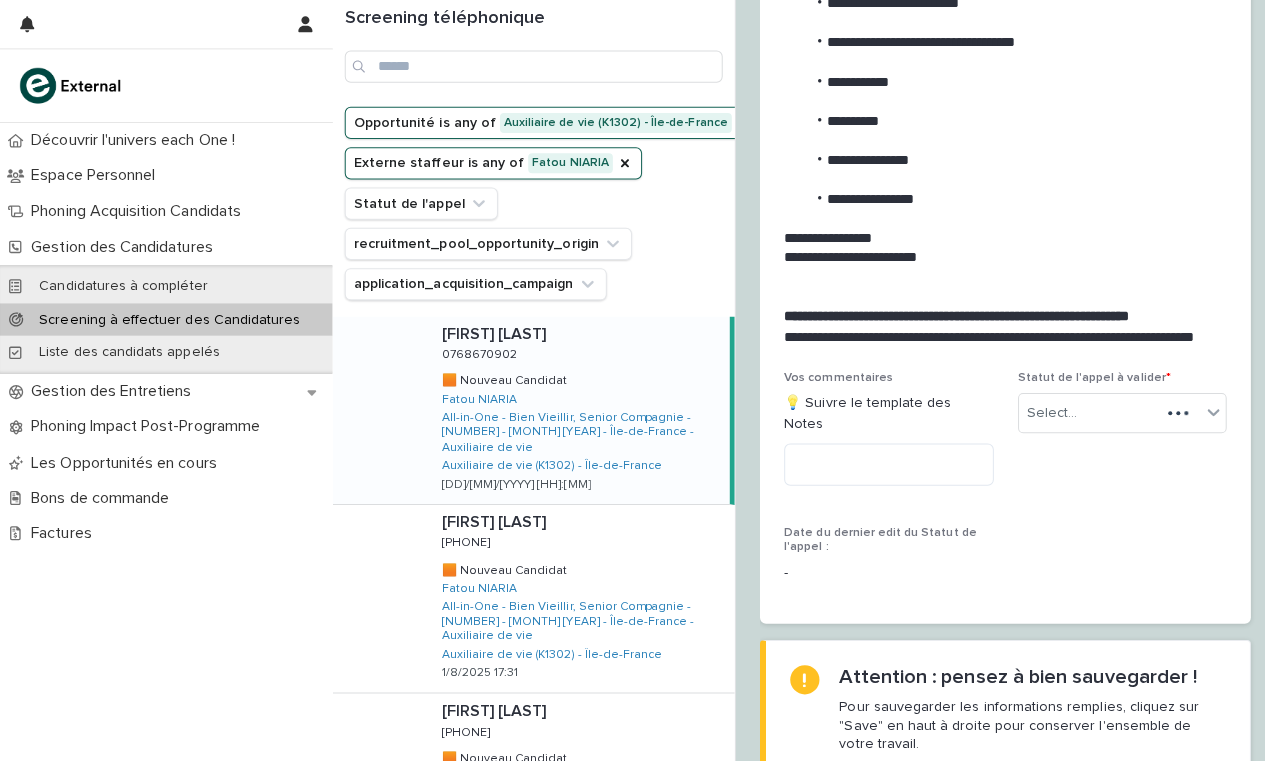 scroll, scrollTop: 2204, scrollLeft: 0, axis: vertical 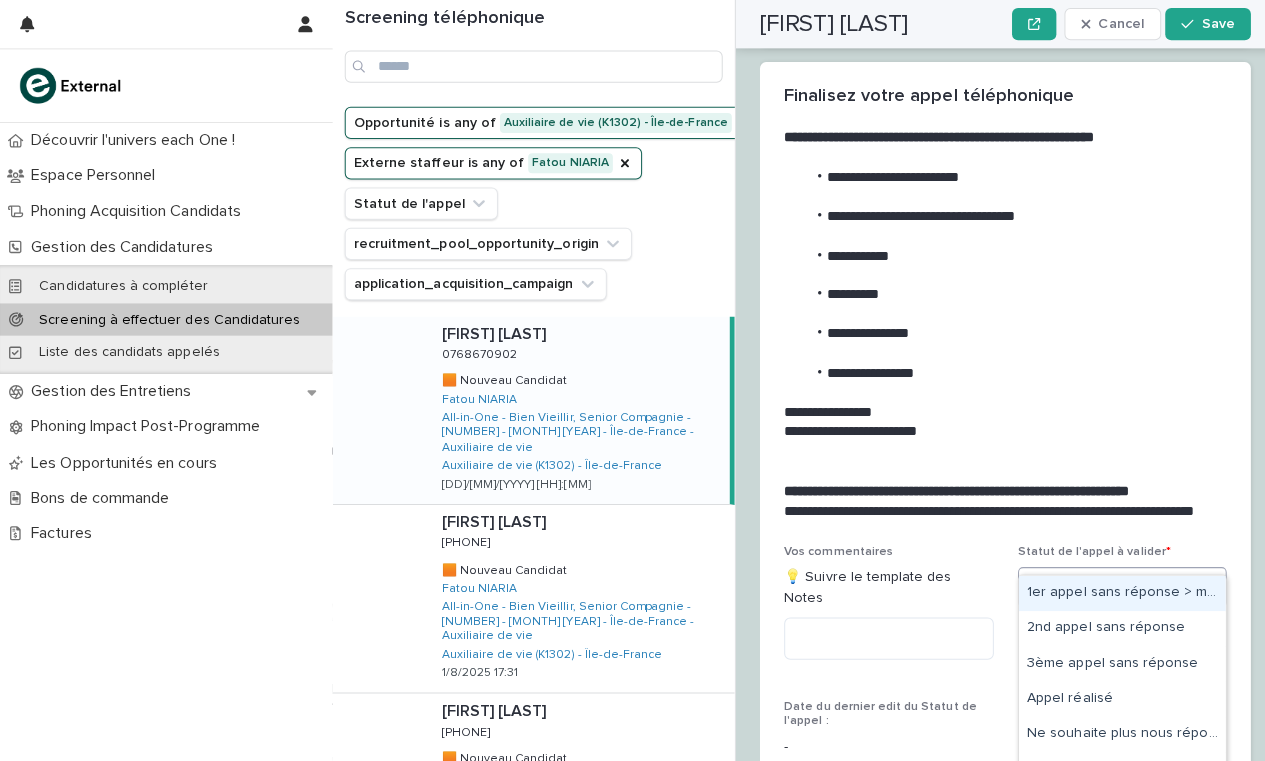 click on "Select..." at bounding box center (1101, 583) 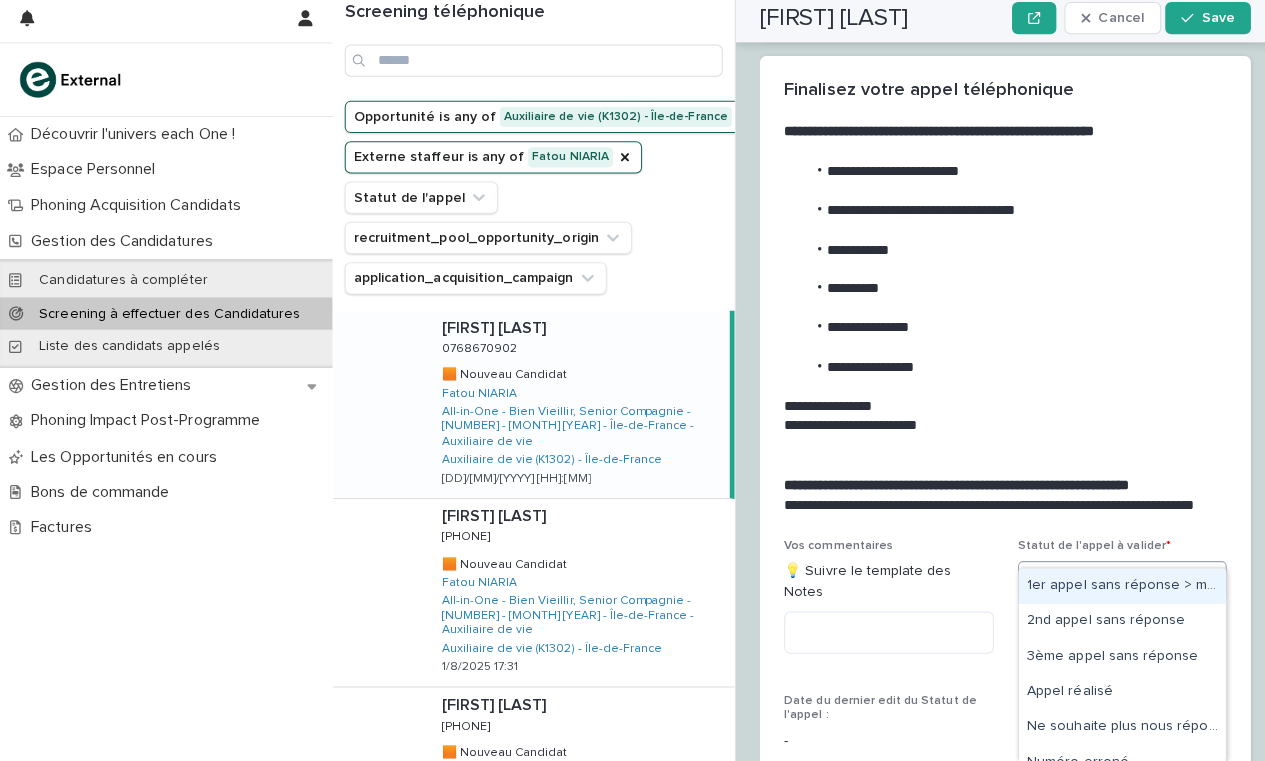 click on "1er appel sans réponse > message laissé" at bounding box center [1113, 587] 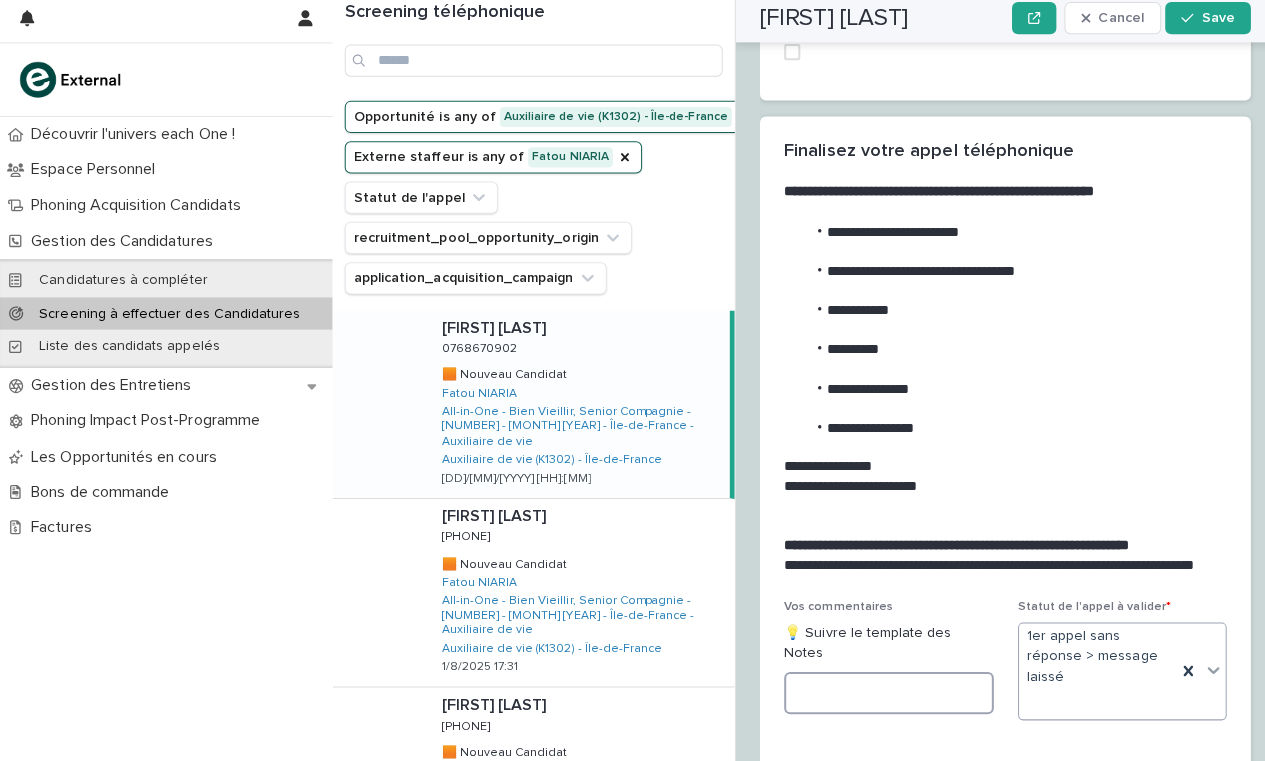 click at bounding box center [882, 694] 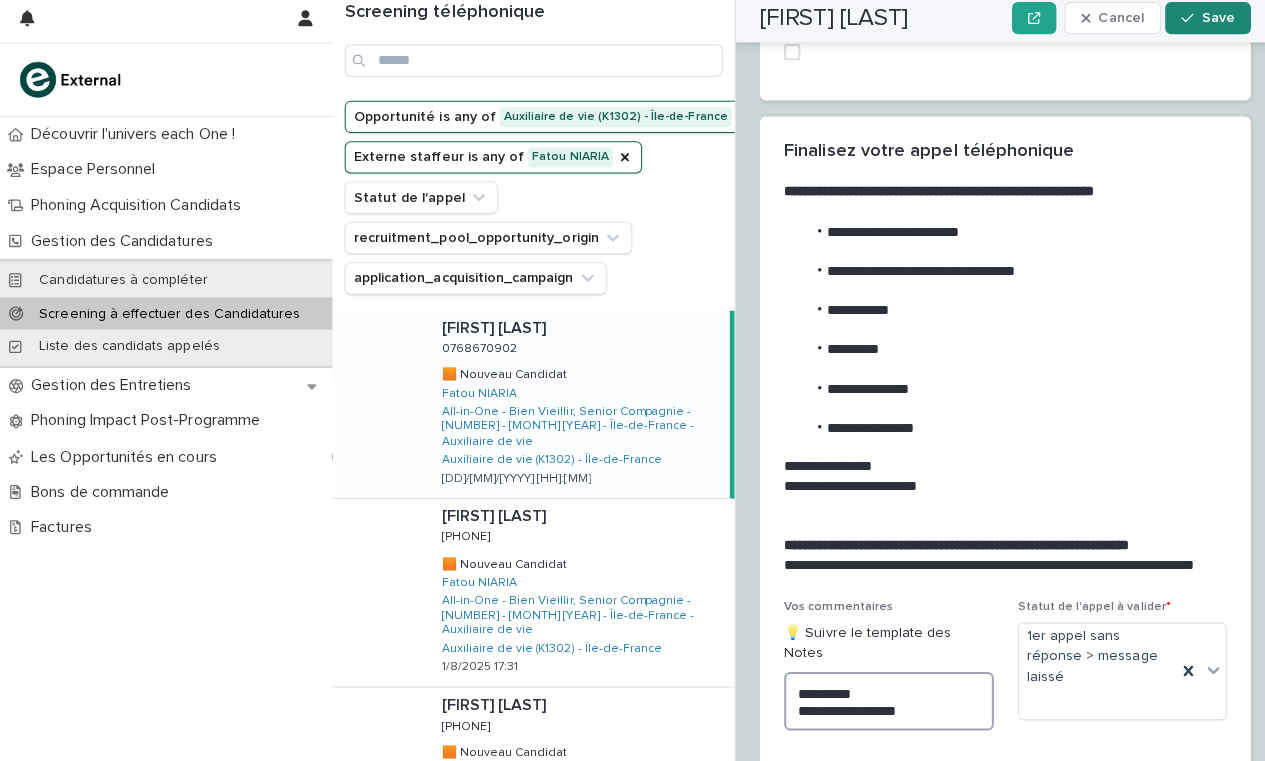type on "**********" 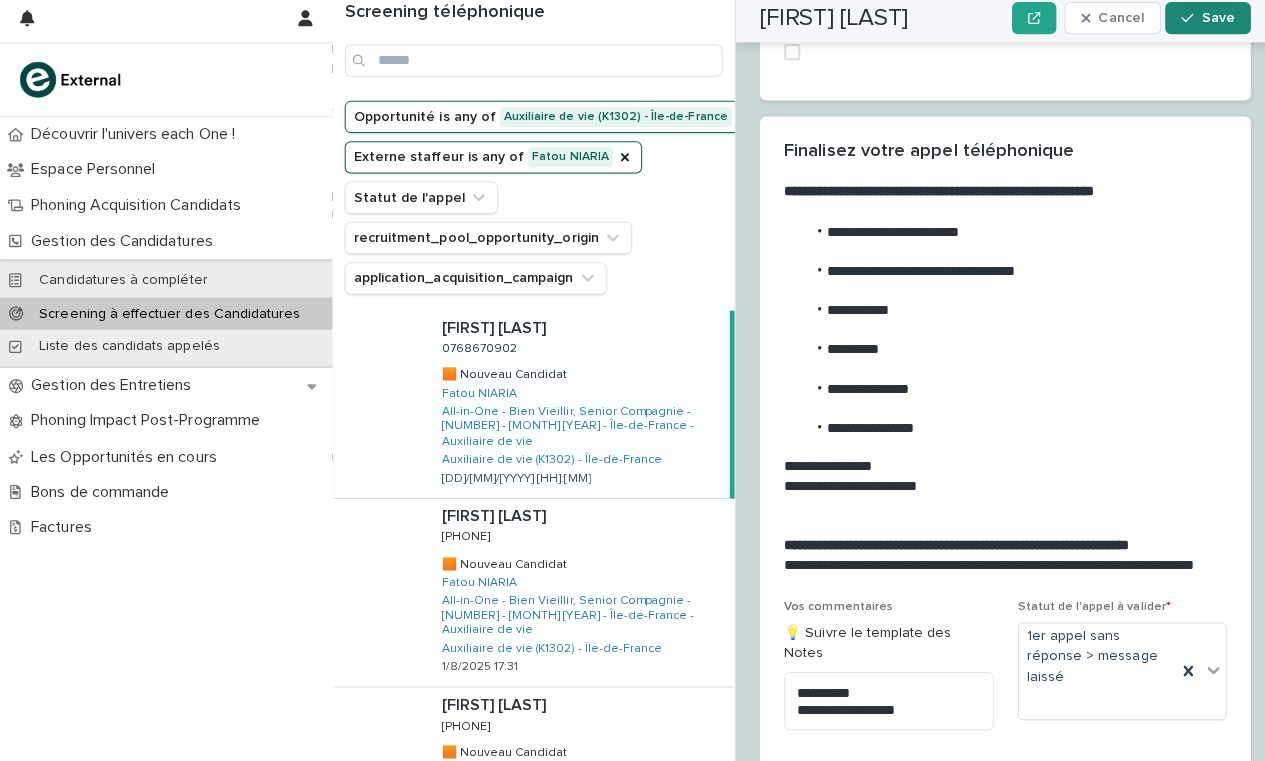 click on "Save" at bounding box center (1208, 24) 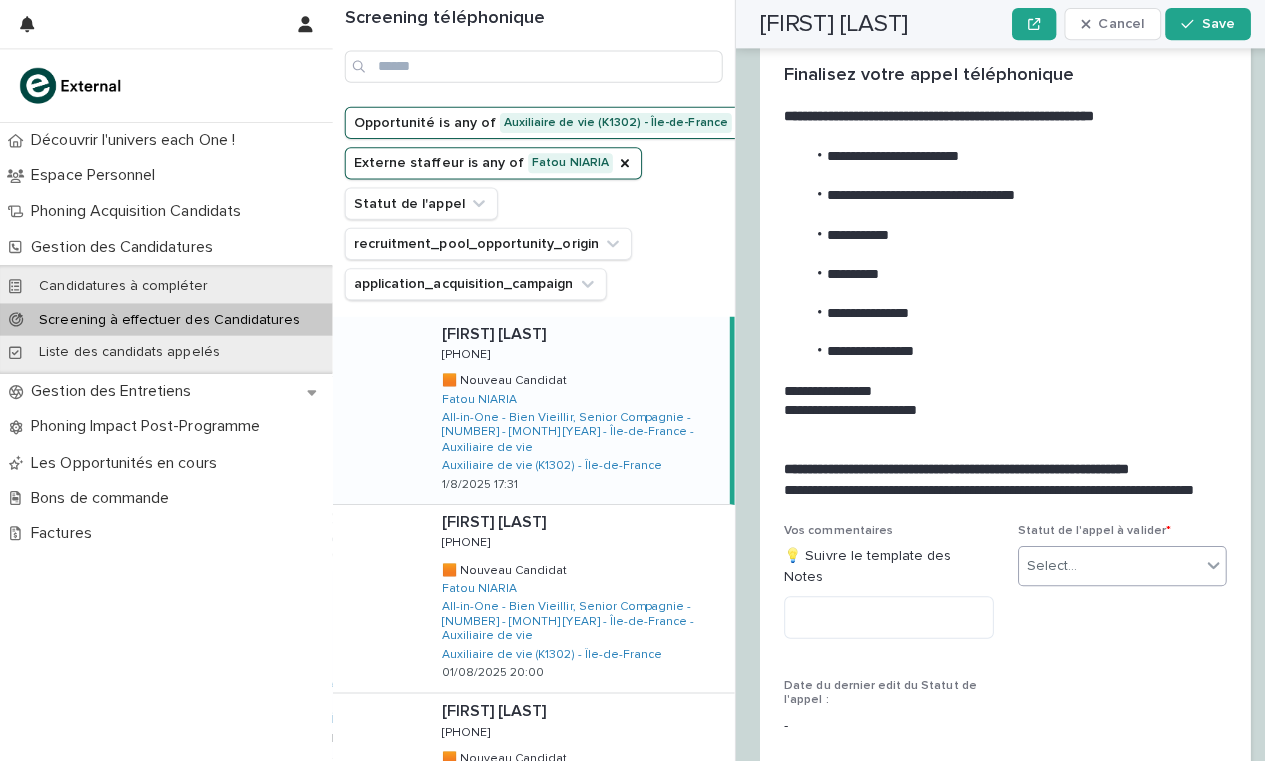 click on "Select..." at bounding box center [1101, 562] 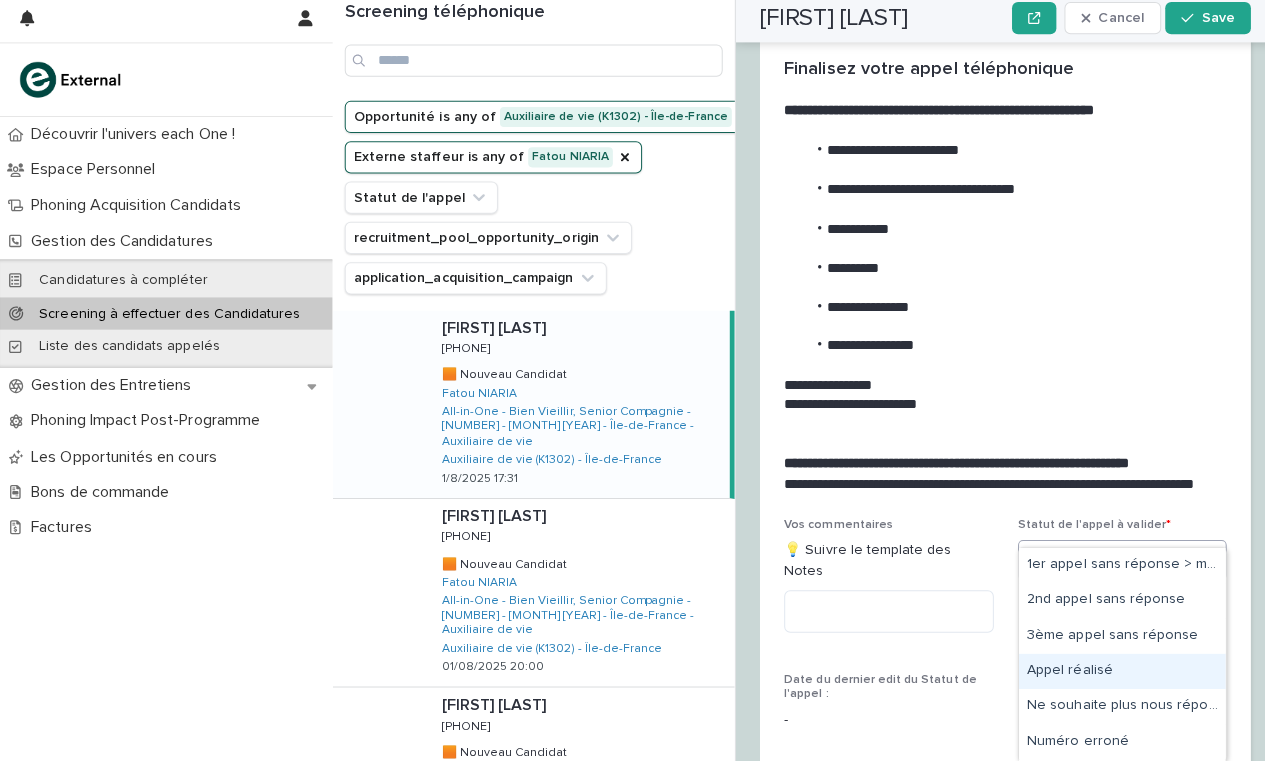 click on "Appel réalisé" at bounding box center (1113, 672) 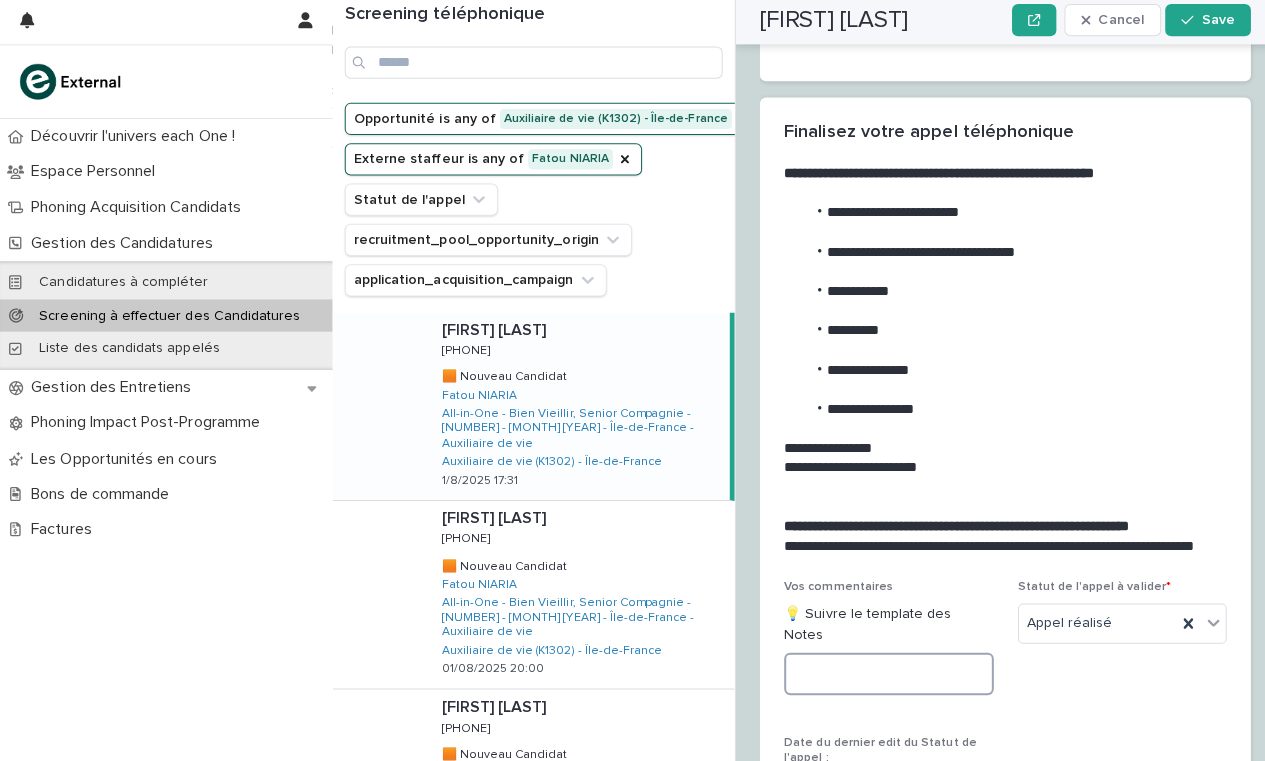 click at bounding box center (882, 673) 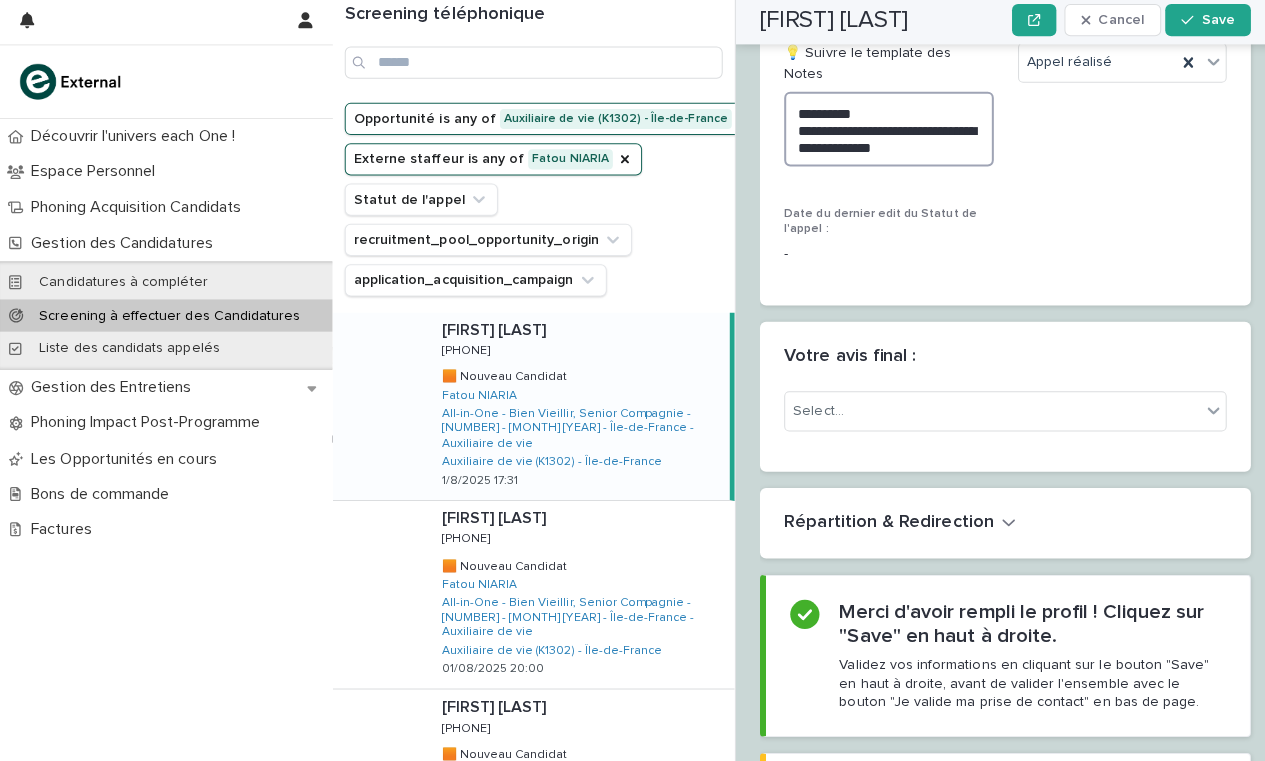 scroll, scrollTop: 2804, scrollLeft: 0, axis: vertical 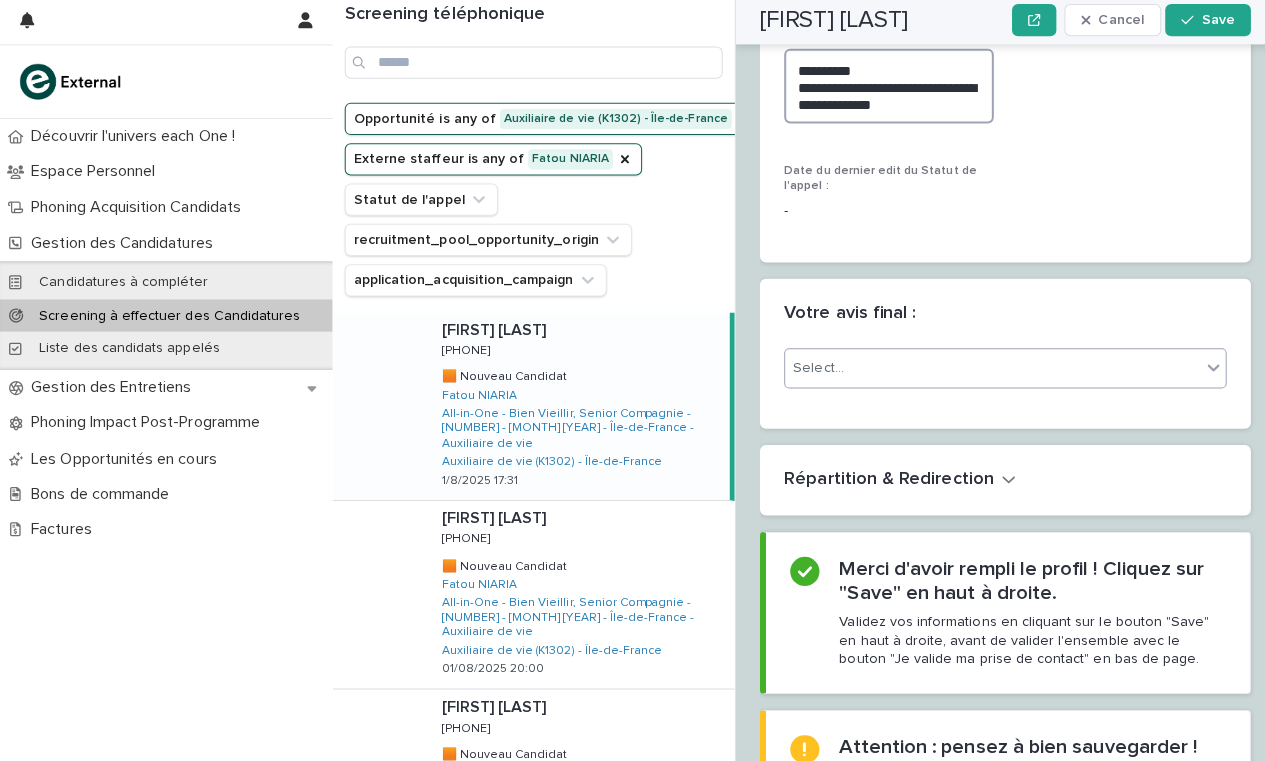 type on "**********" 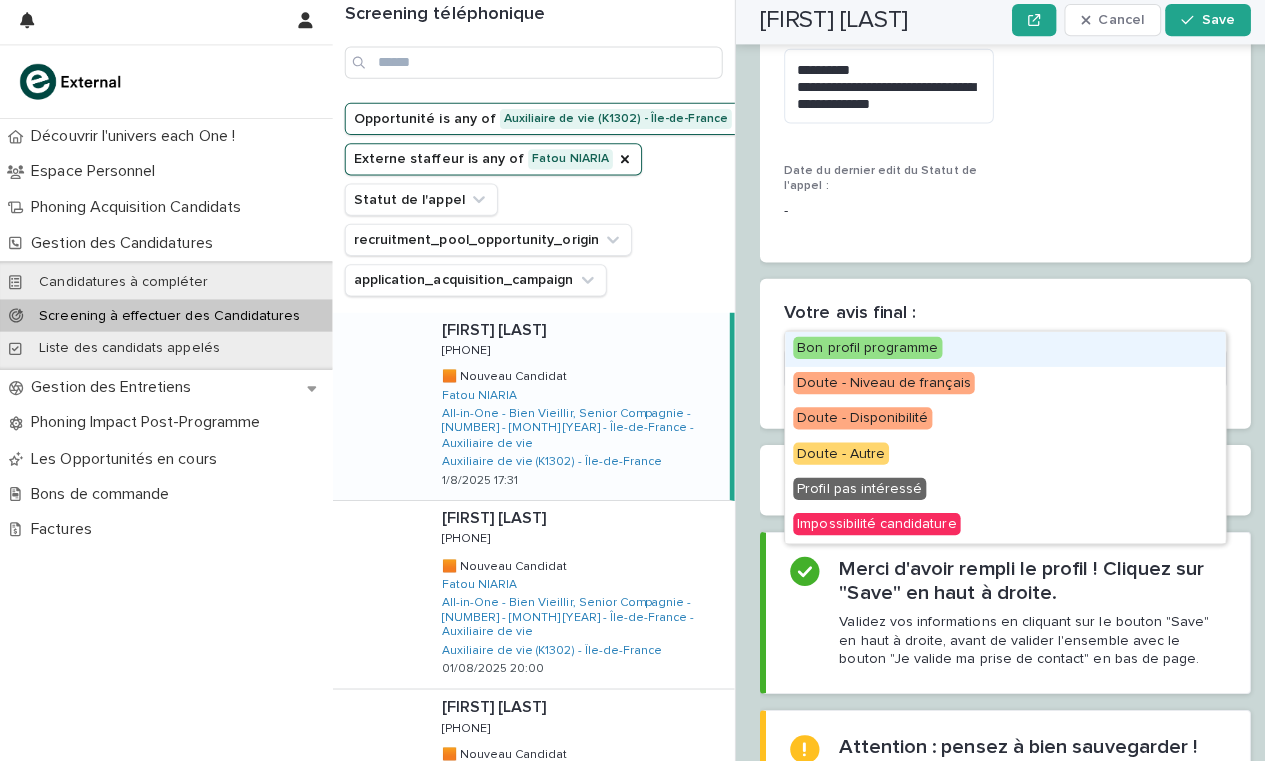 click on "Select..." at bounding box center (985, 369) 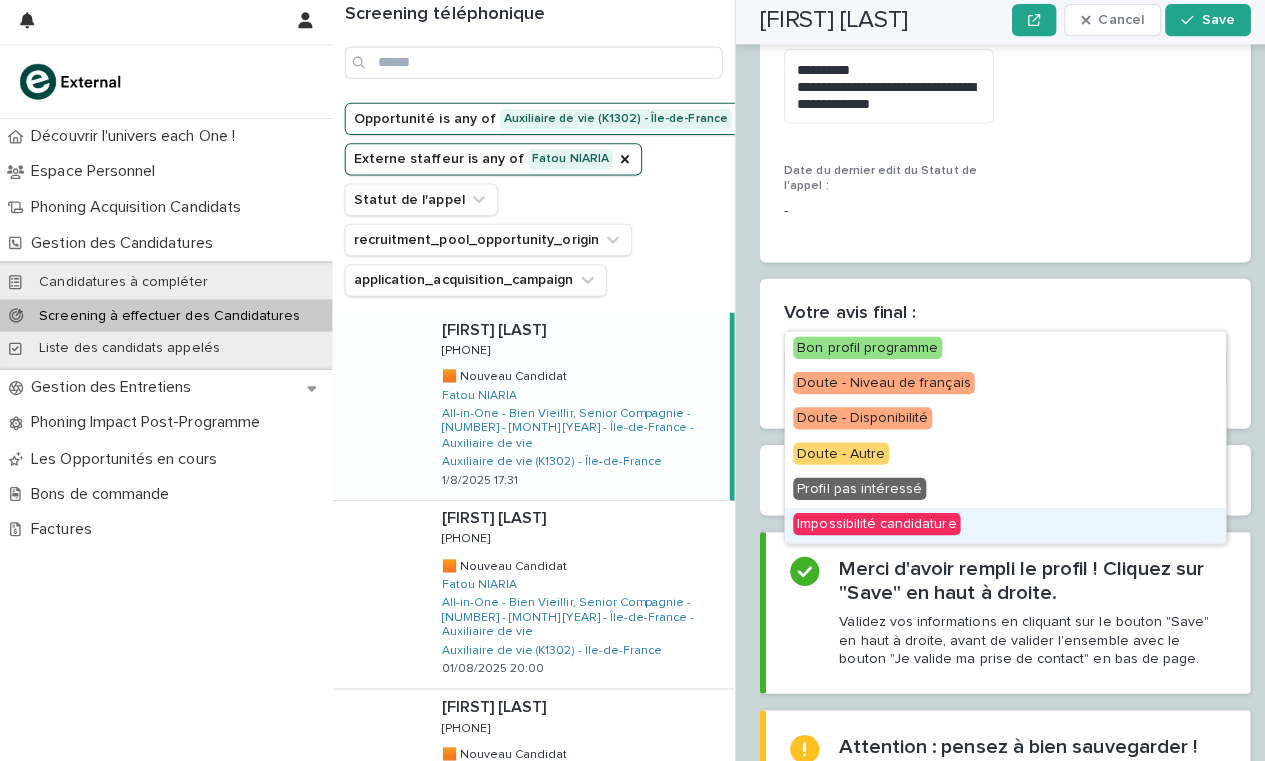 click on "Impossibilité candidature" at bounding box center (870, 524) 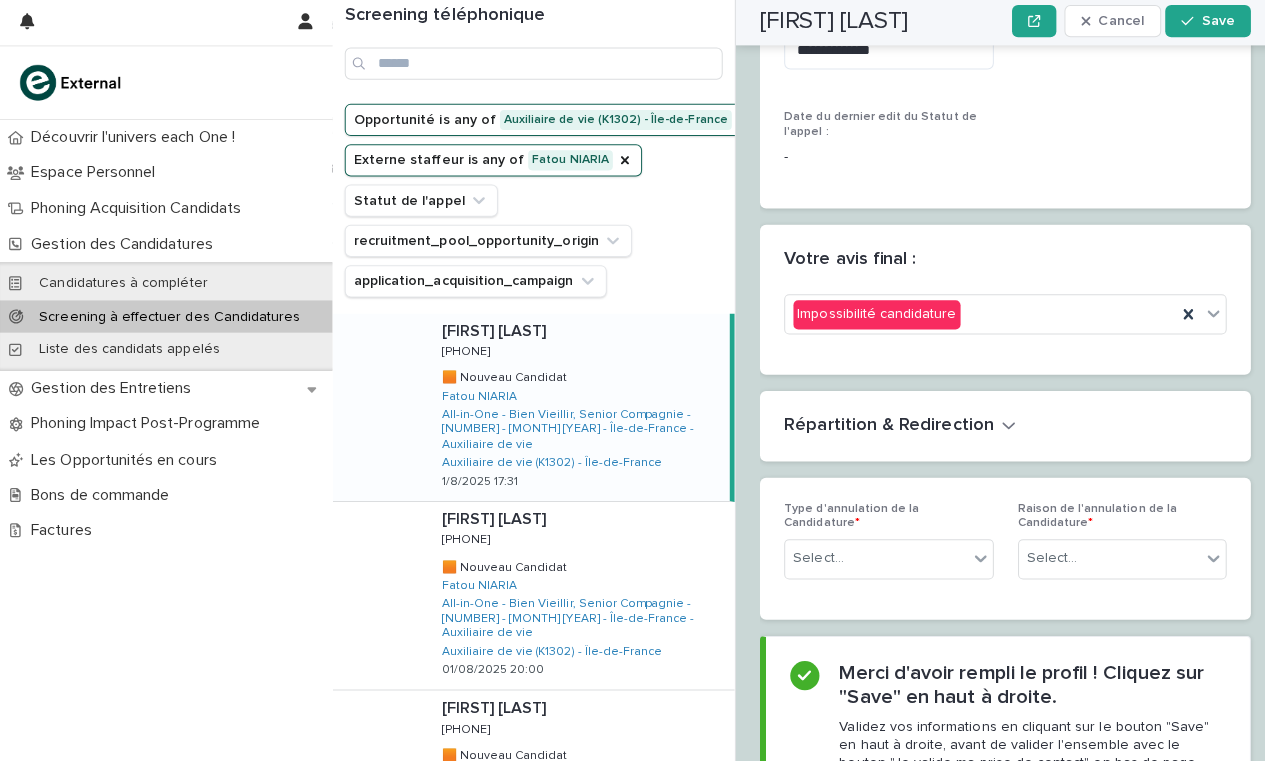 scroll, scrollTop: 2867, scrollLeft: 0, axis: vertical 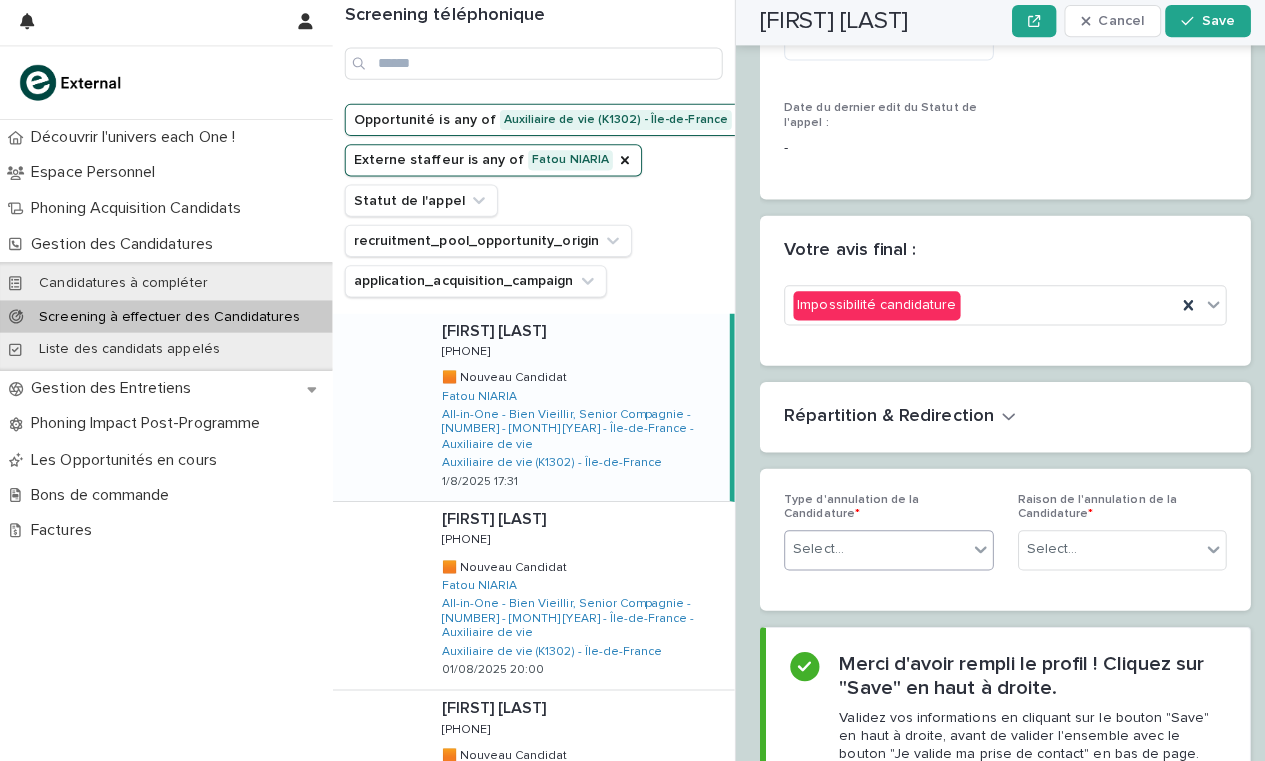 click on "Select..." at bounding box center [869, 548] 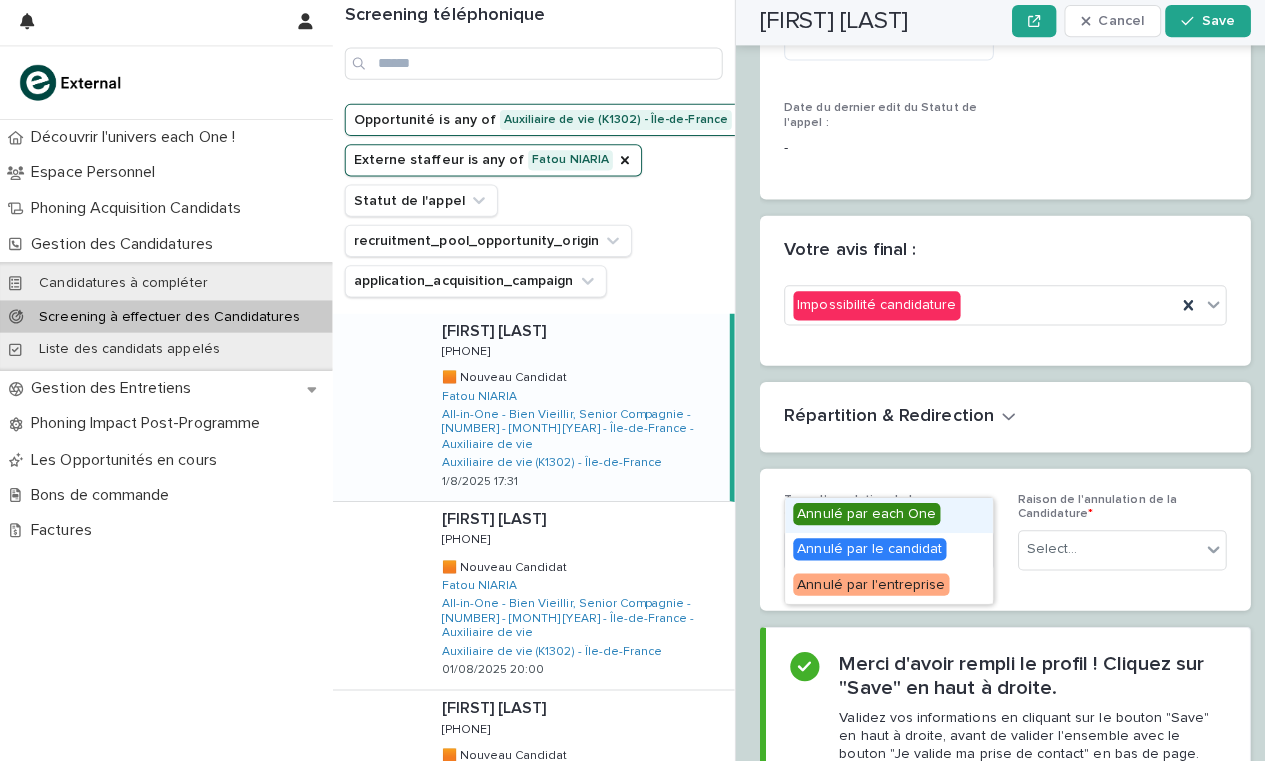 click on "Annulé par each One" at bounding box center [860, 513] 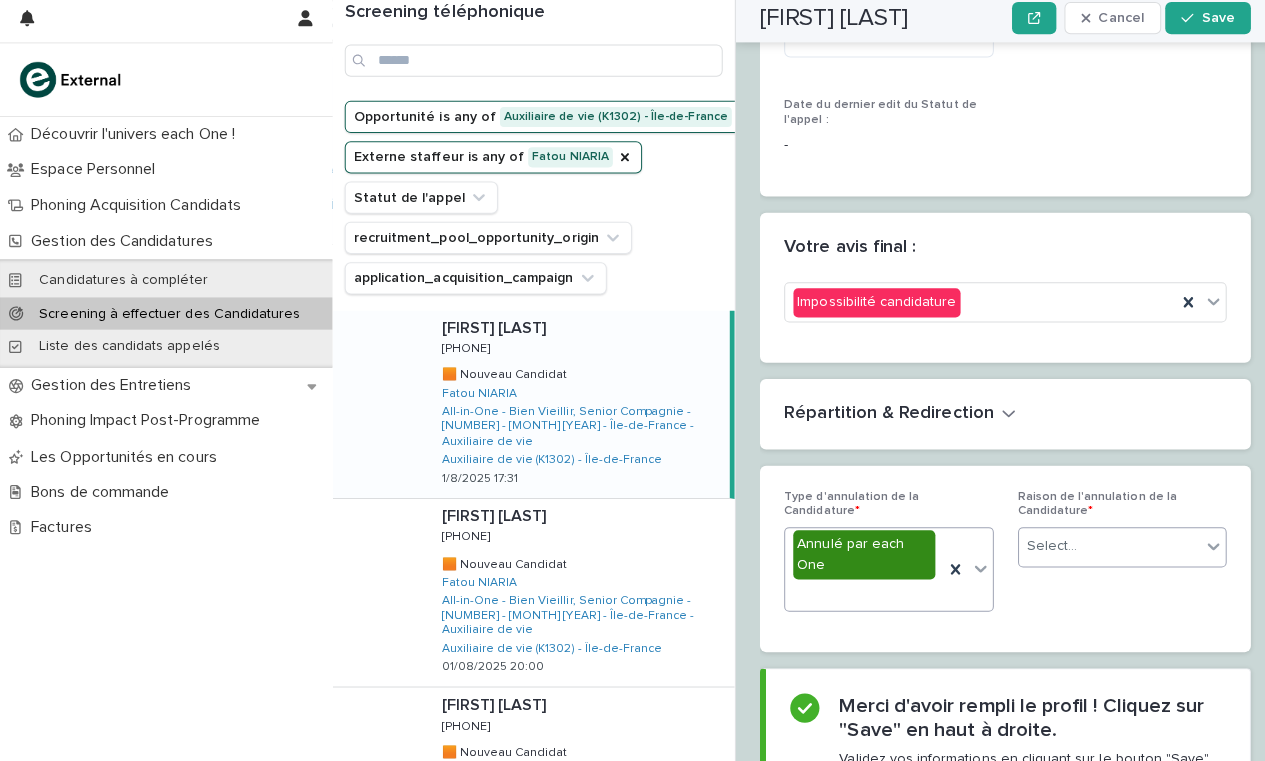 click on "Select..." at bounding box center [1044, 548] 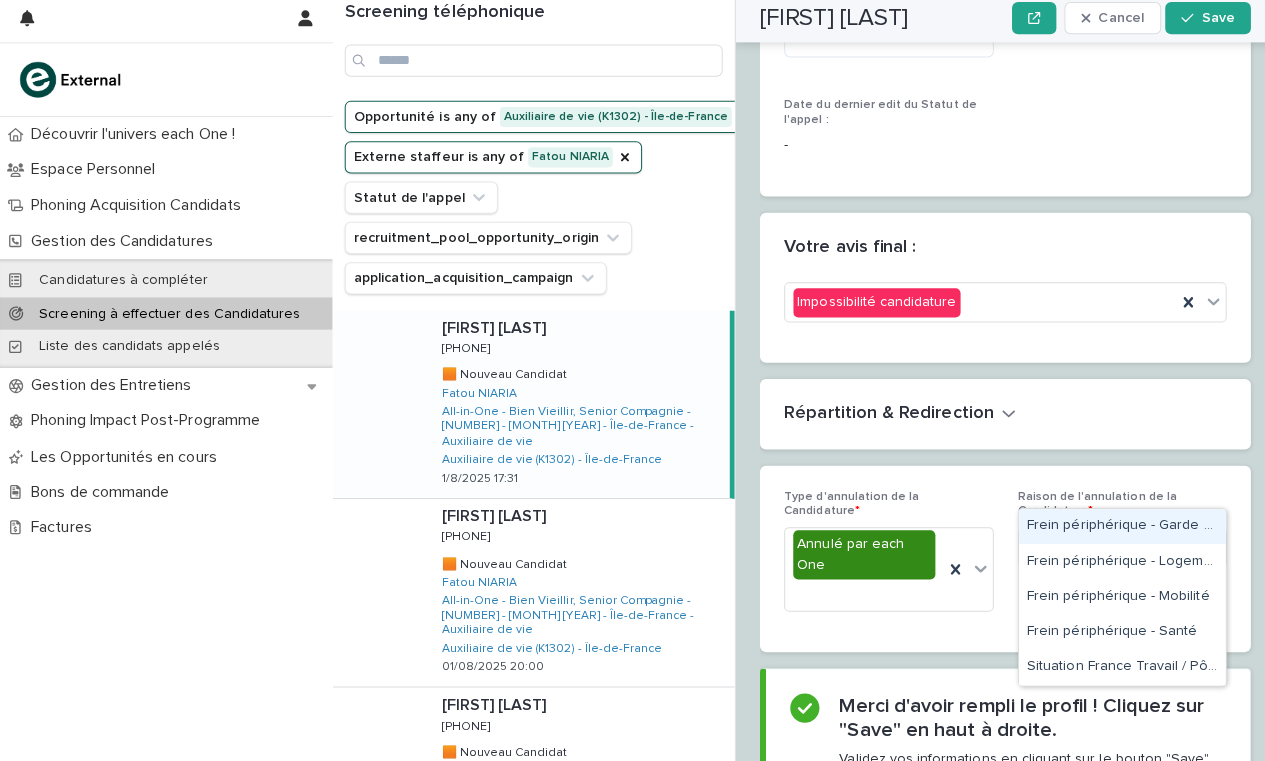 type on "***" 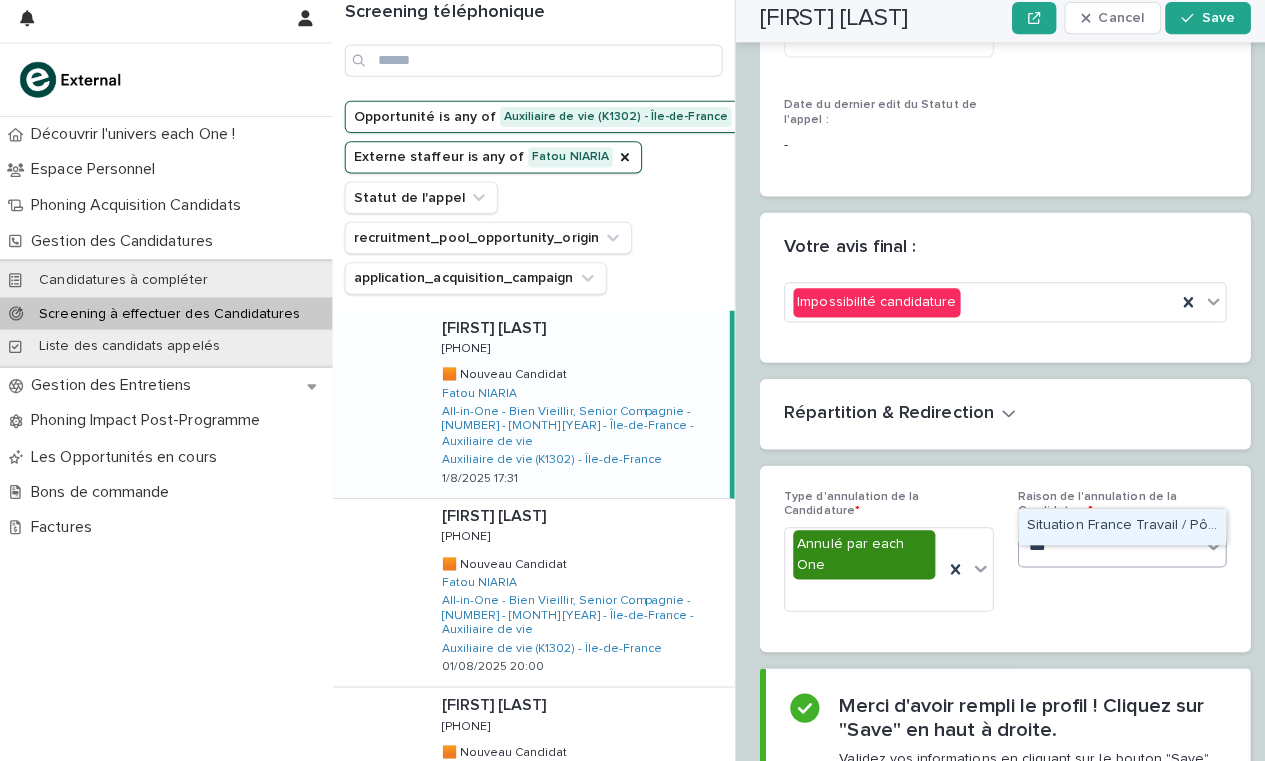 click on "Situation France Travail / Pôle Emploi non conforme" at bounding box center (1113, 528) 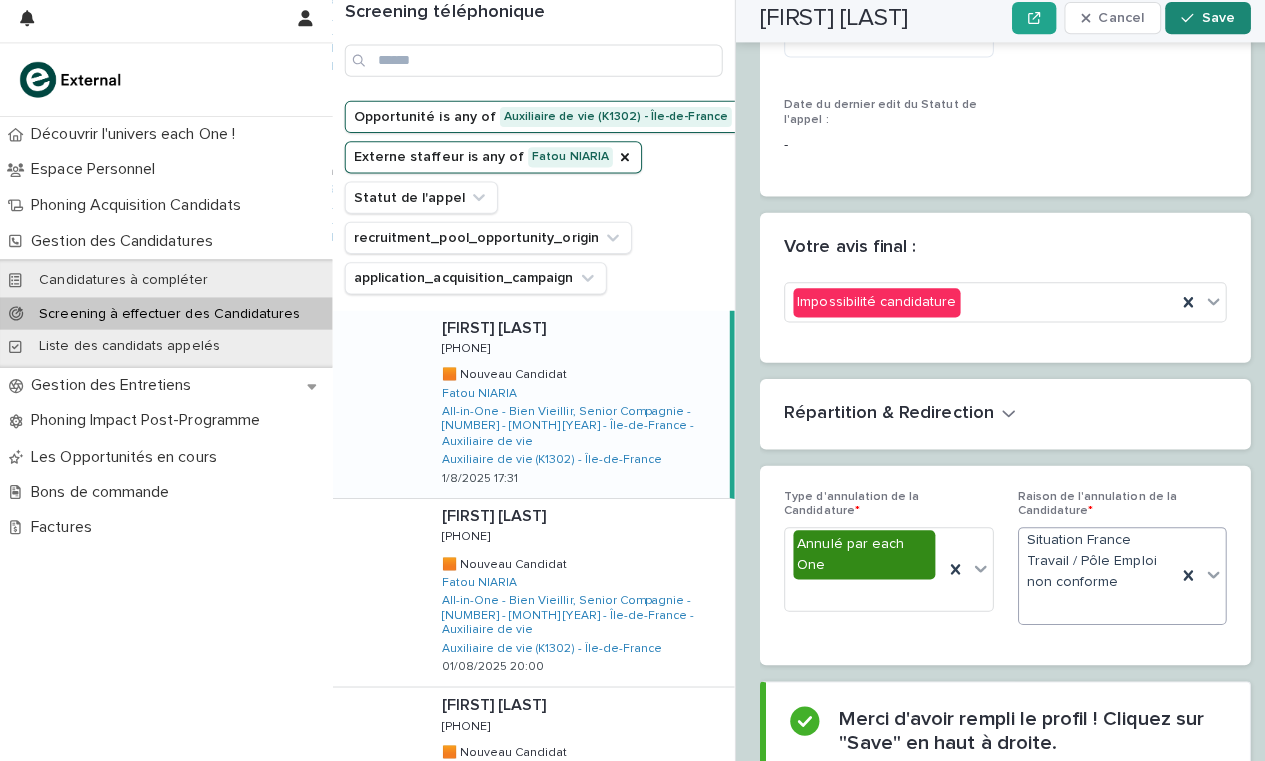 click on "Save" at bounding box center (1208, 24) 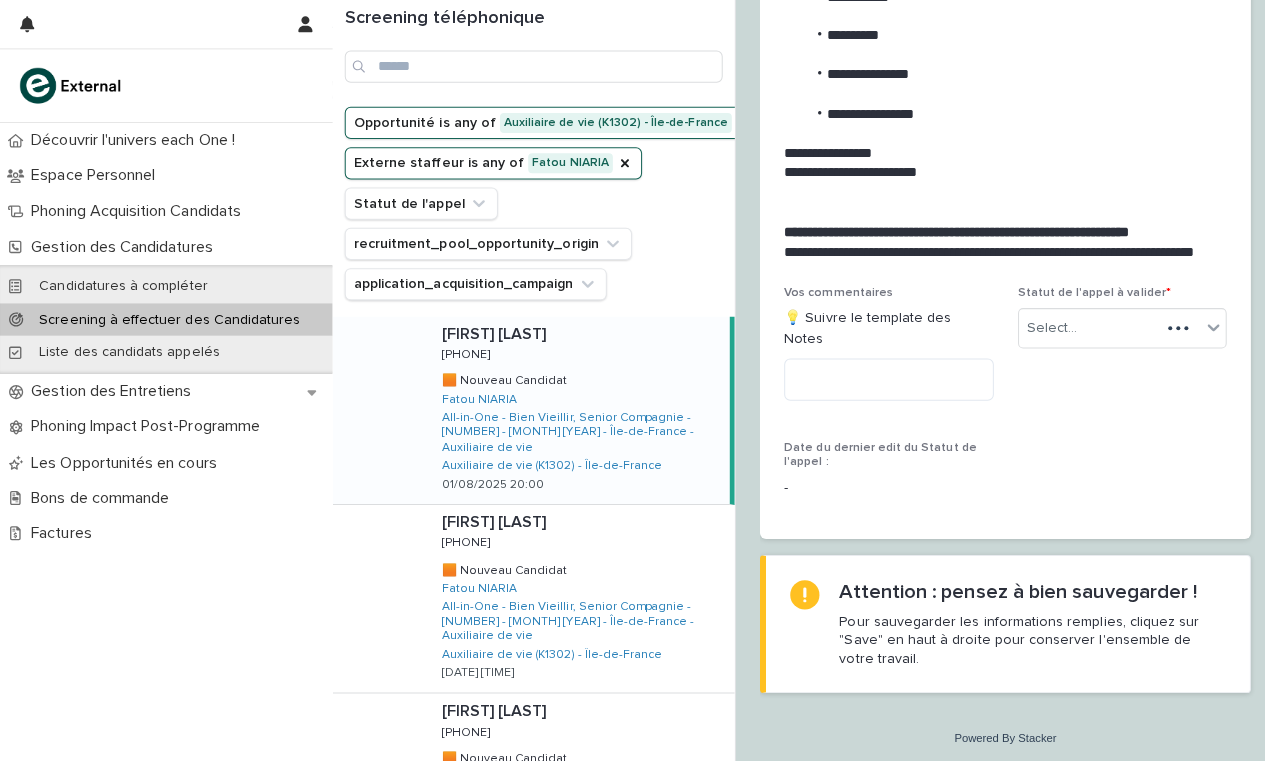 scroll, scrollTop: 2224, scrollLeft: 0, axis: vertical 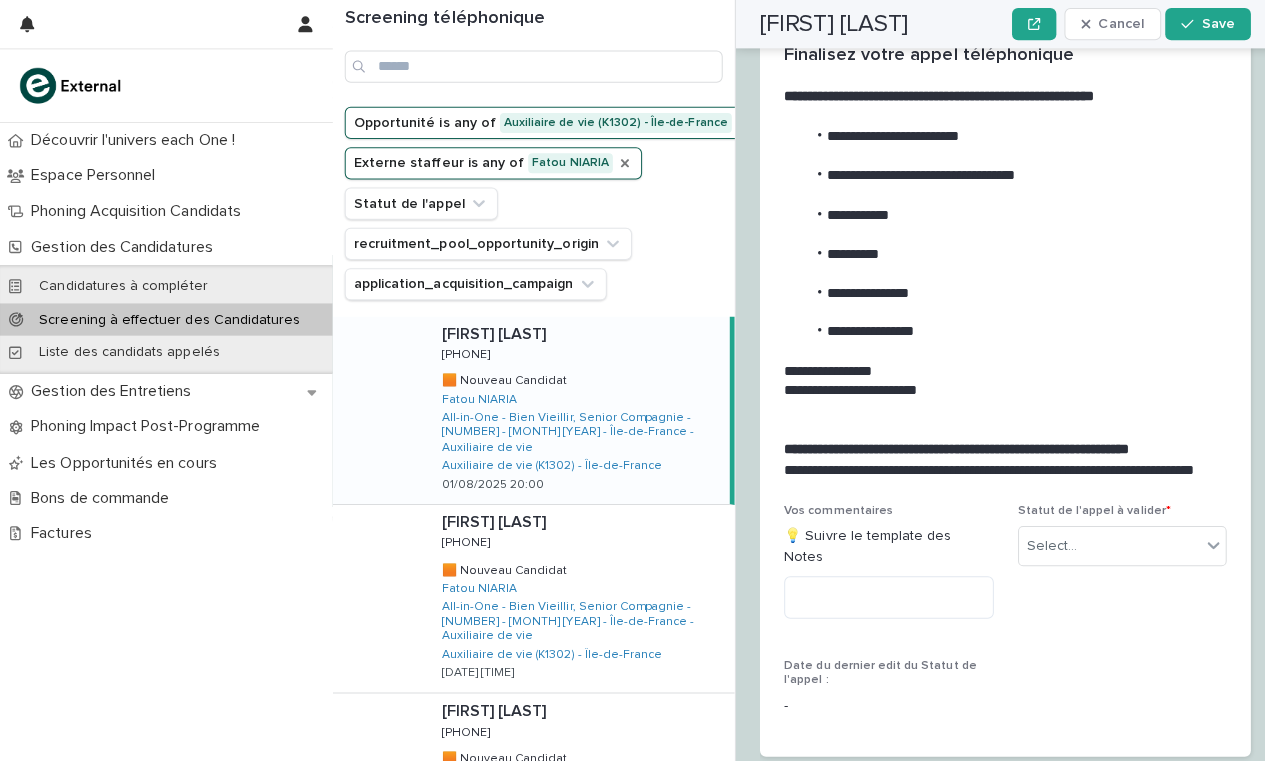 click 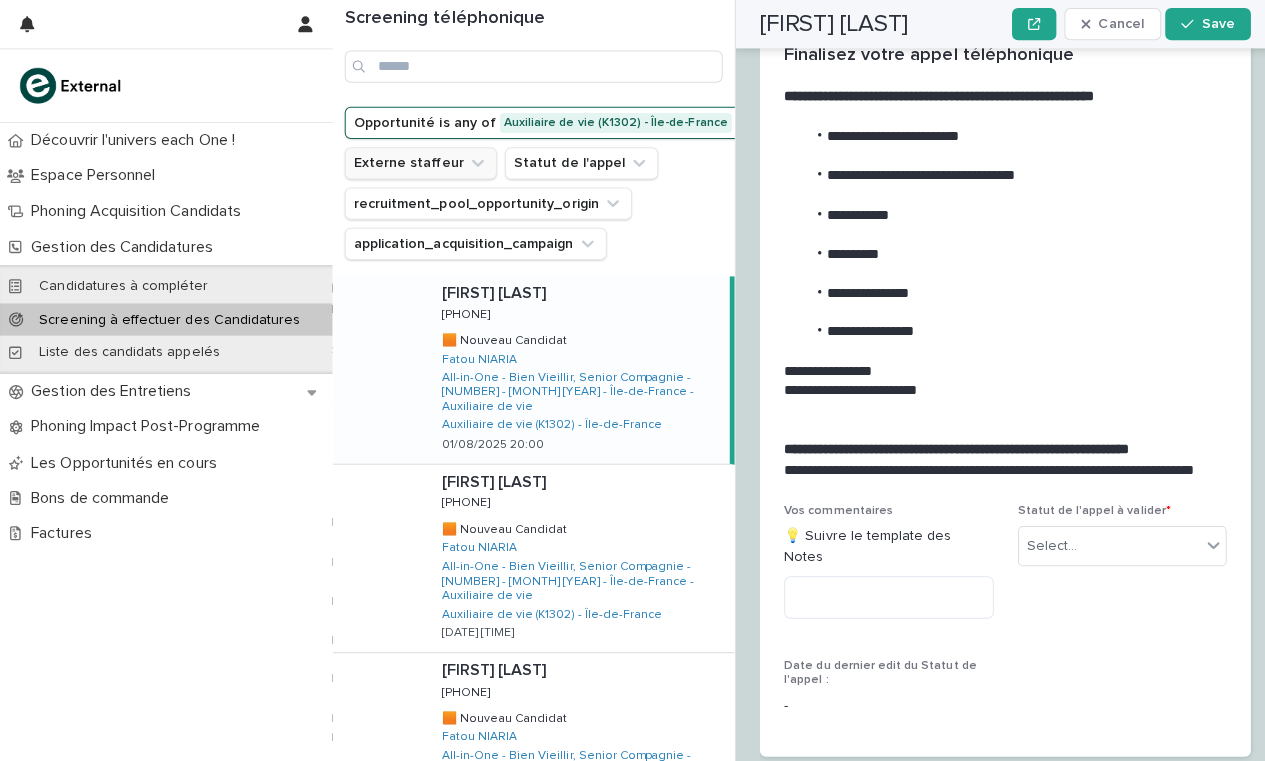 click 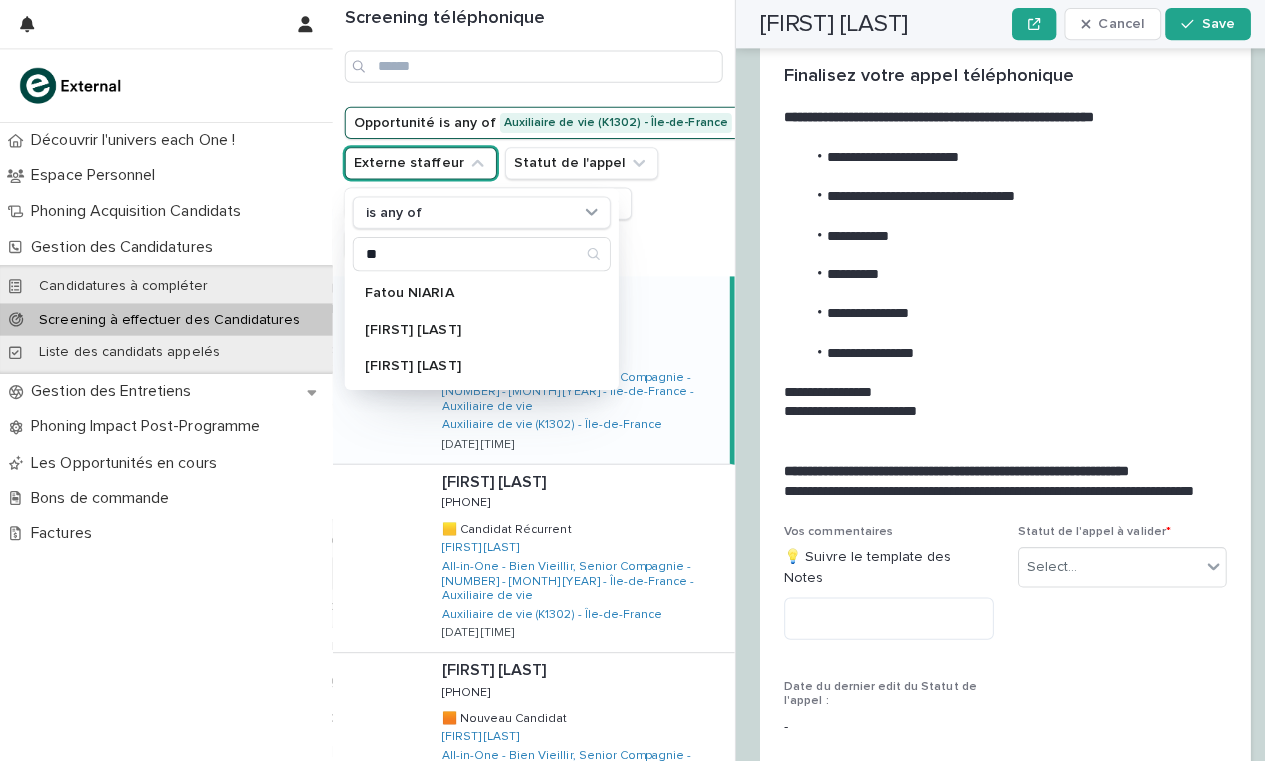 type on "*" 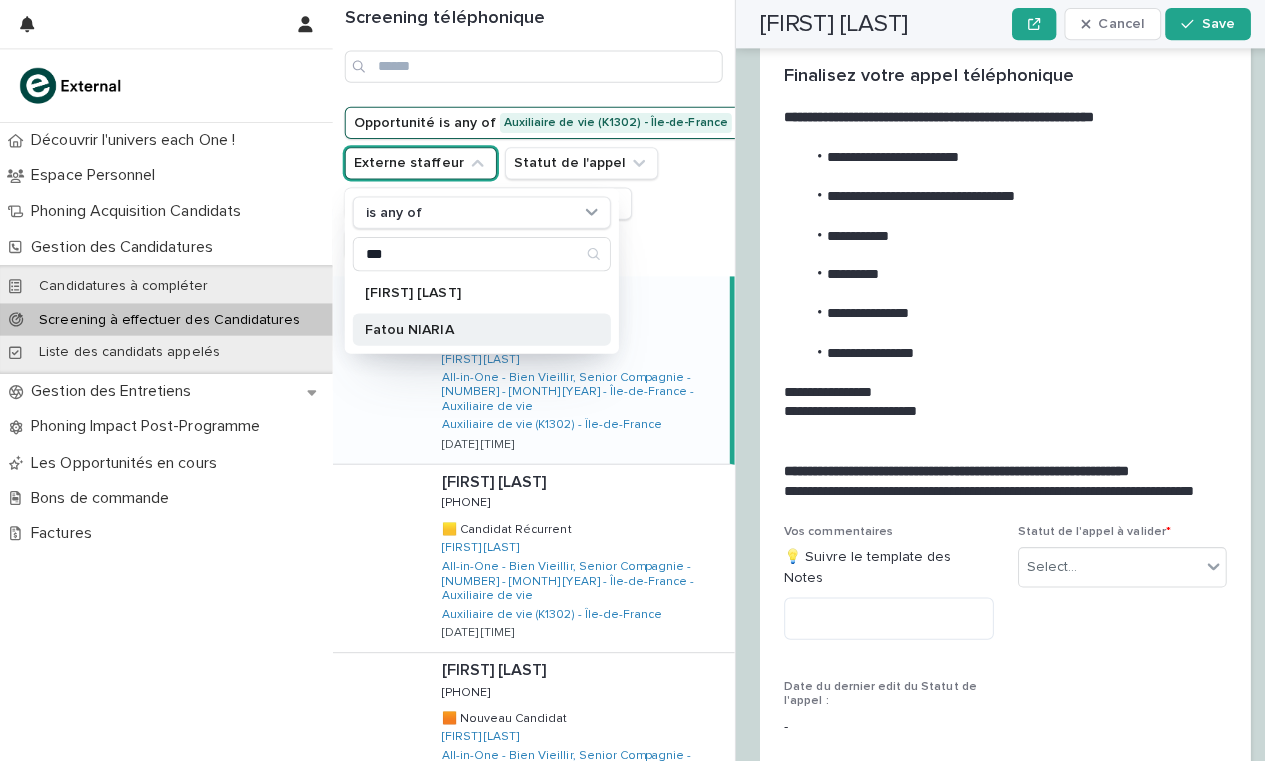type on "***" 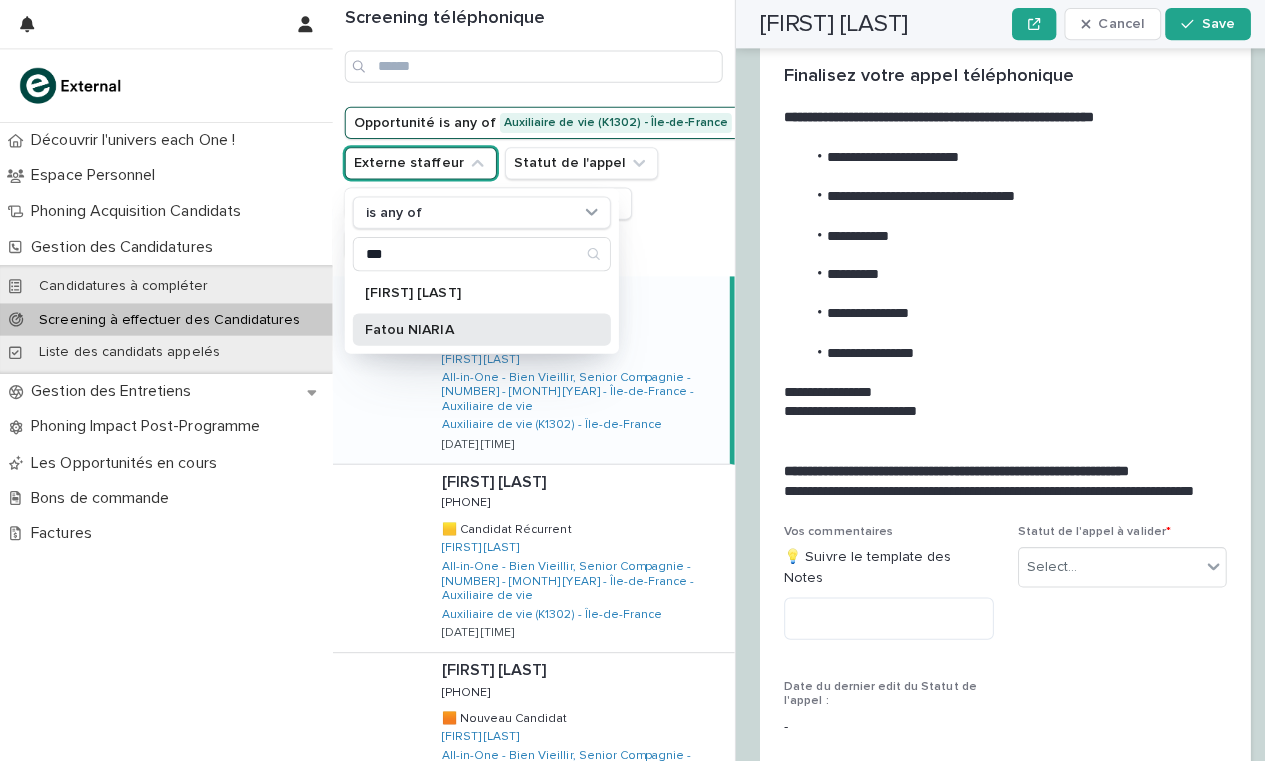 click on "Fatou NIARIA" at bounding box center [468, 327] 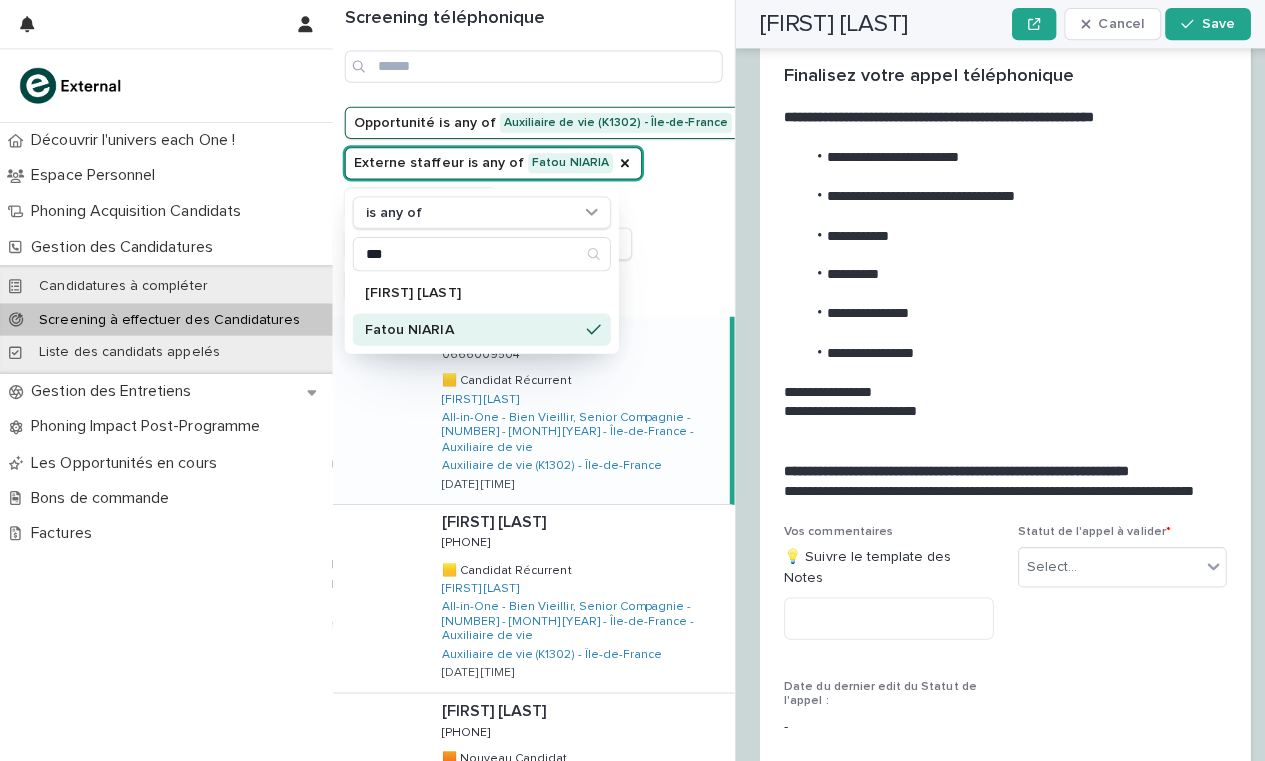 click on "Découvrir l'univers each One ! Espace Personnel Phoning Acquisition Candidats Gestion des Candidatures Candidatures à compléter Screening à effectuer des Candidatures Liste des candidats appelés Gestion des Entretiens Phoning Impact Post-Programme Les Opportunités en cours Bons de commande Factures" at bounding box center (165, 441) 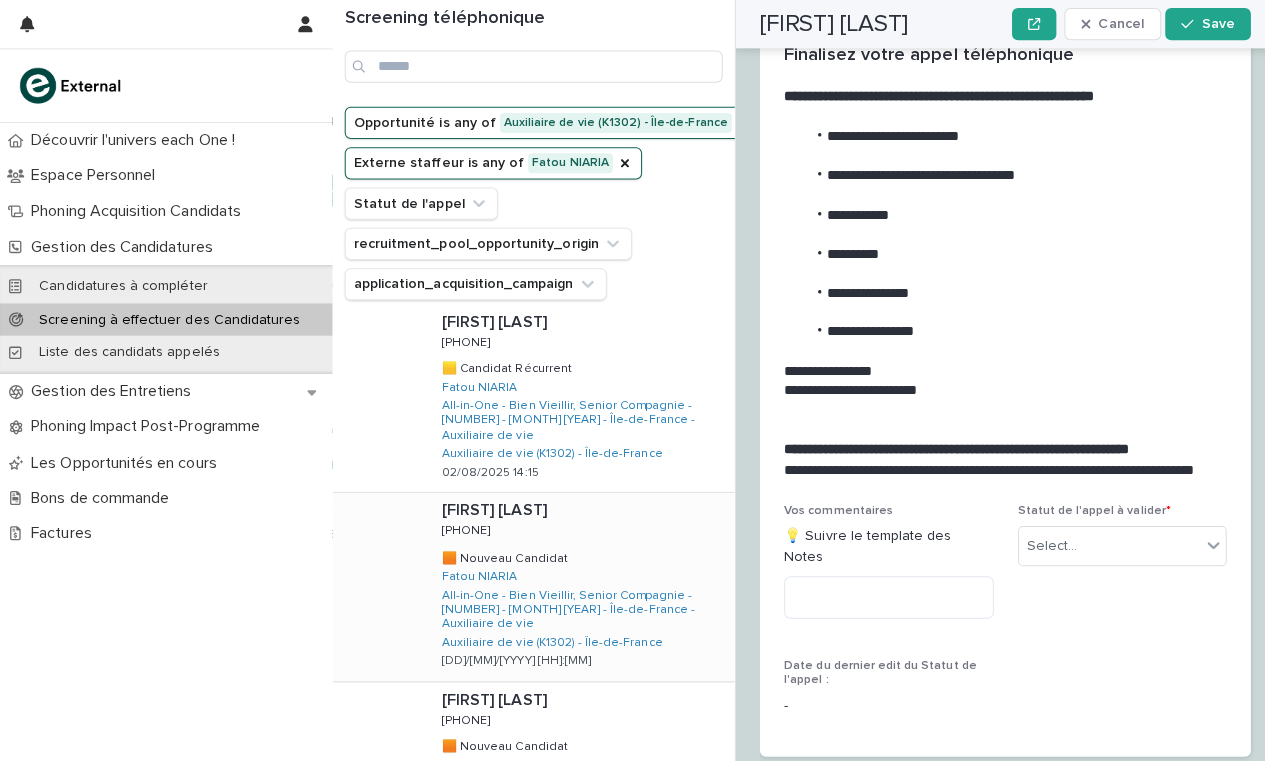 scroll, scrollTop: 1323, scrollLeft: 0, axis: vertical 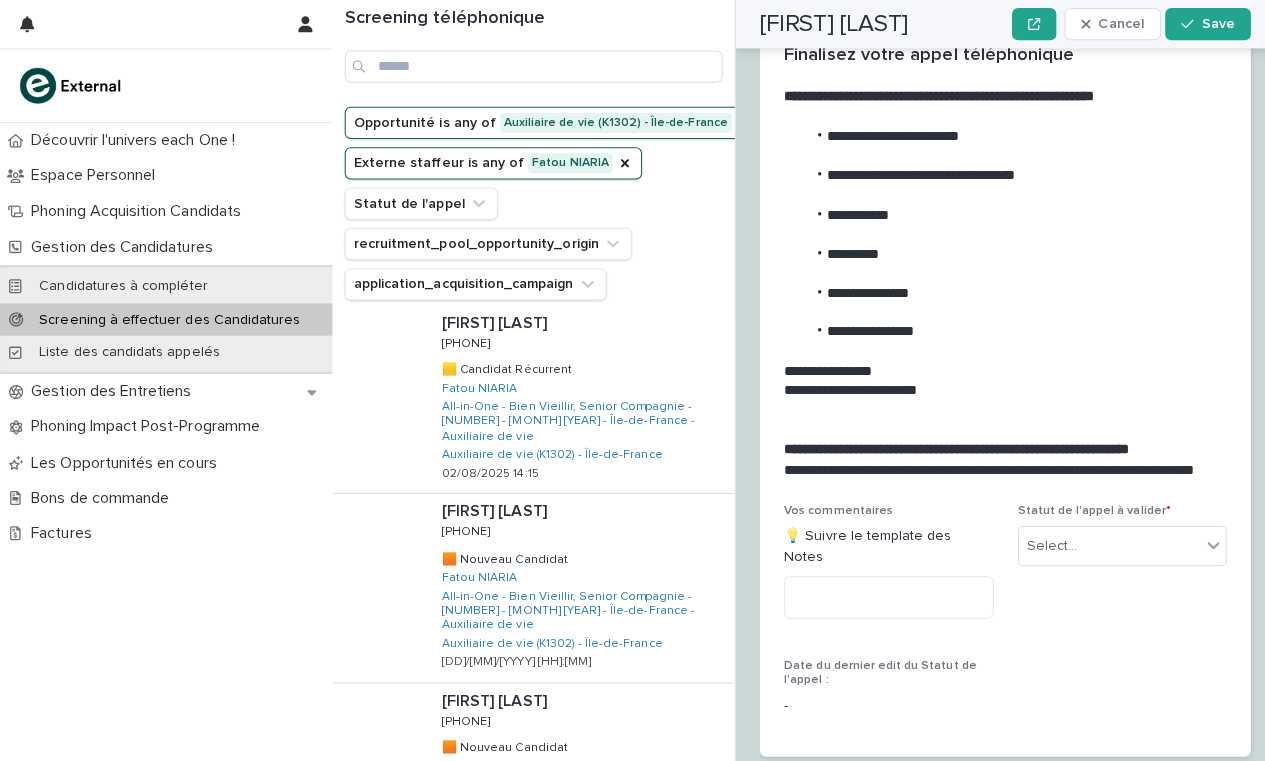 click on "Next" at bounding box center [674, 906] 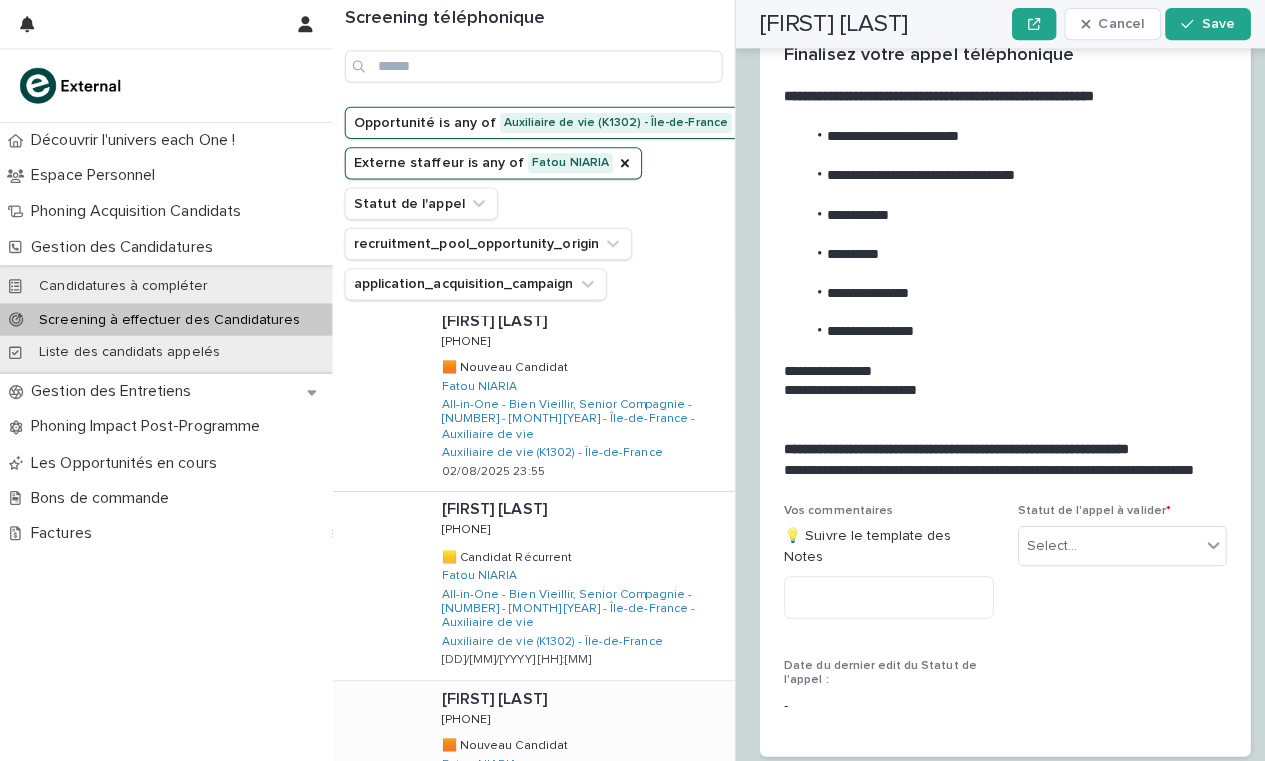 scroll, scrollTop: 1323, scrollLeft: 0, axis: vertical 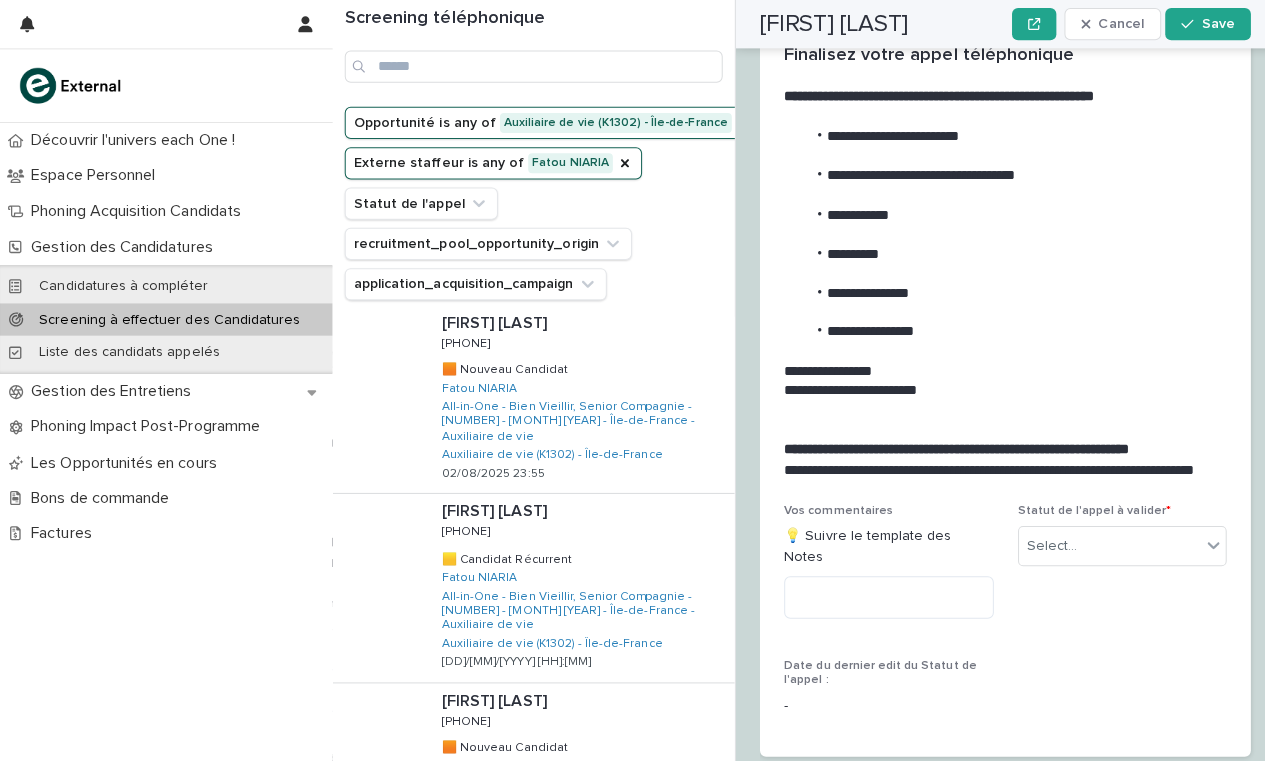 click on "Next" at bounding box center [674, 906] 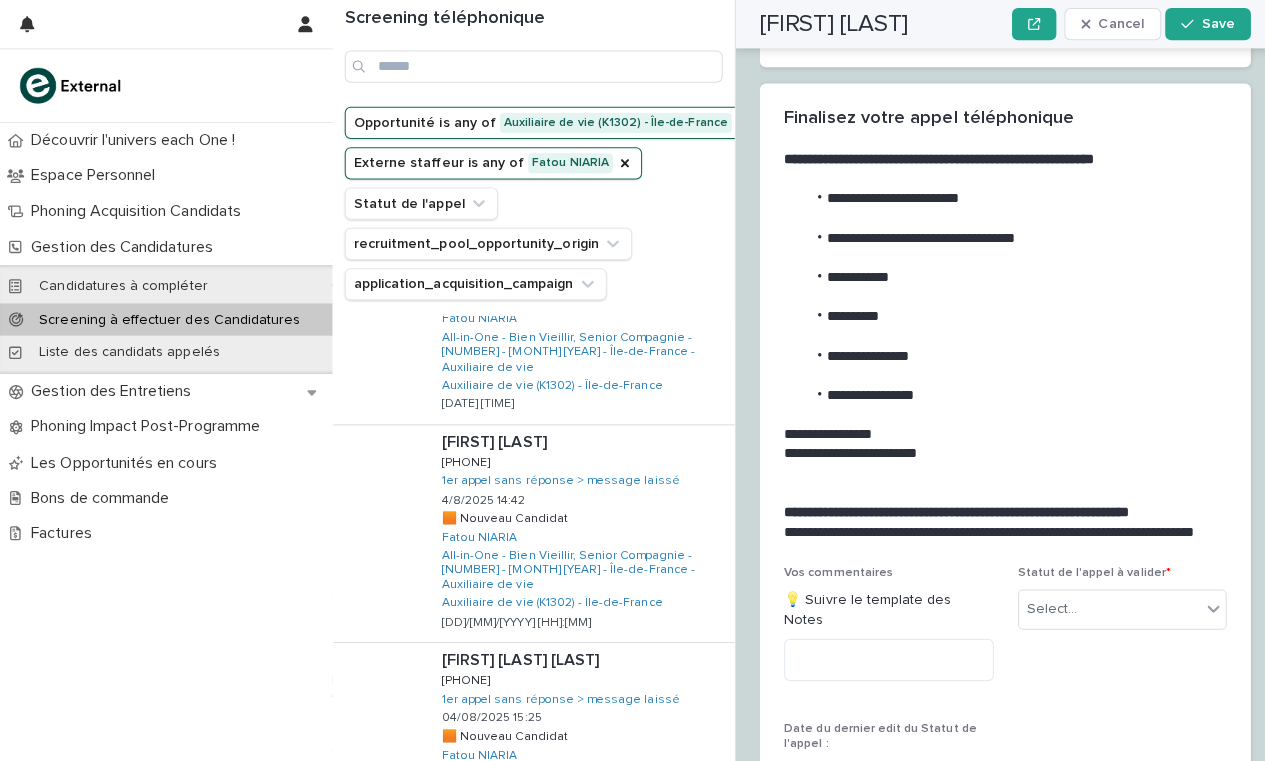 scroll, scrollTop: 1519, scrollLeft: 0, axis: vertical 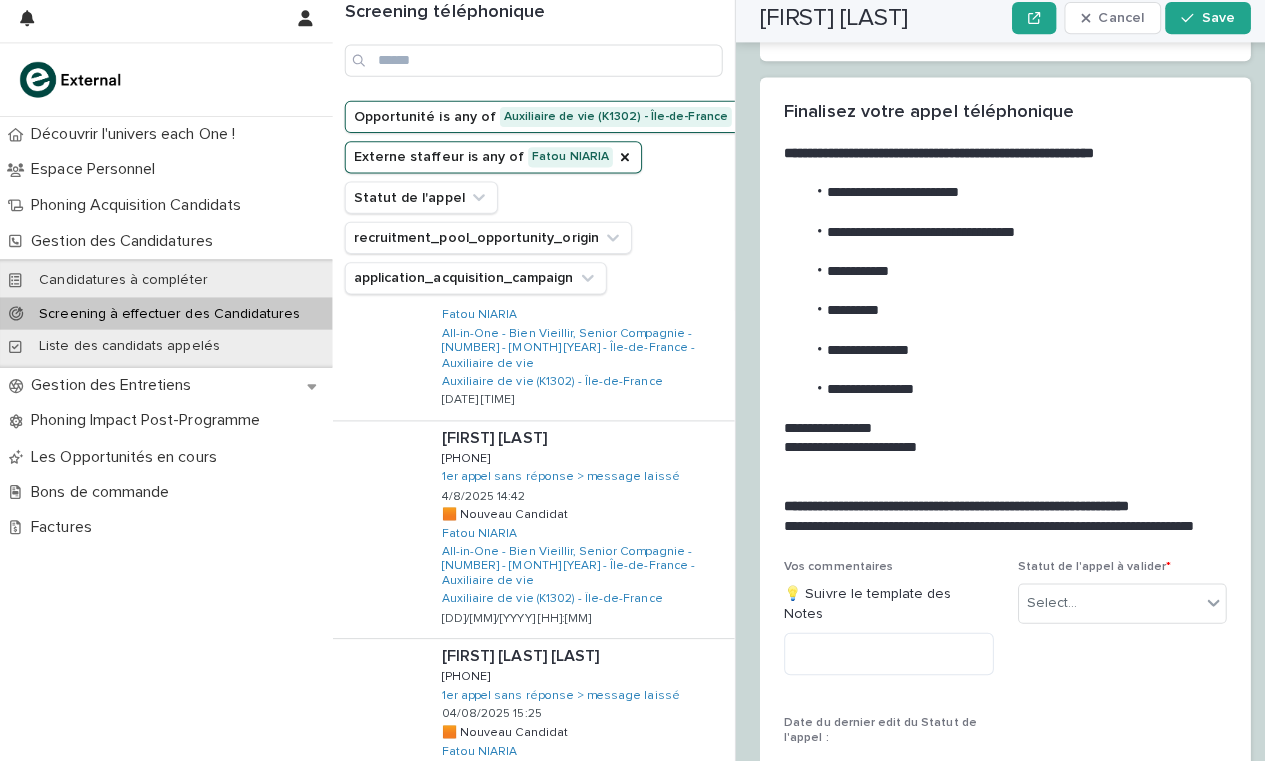 click on "Back" at bounding box center (614, 897) 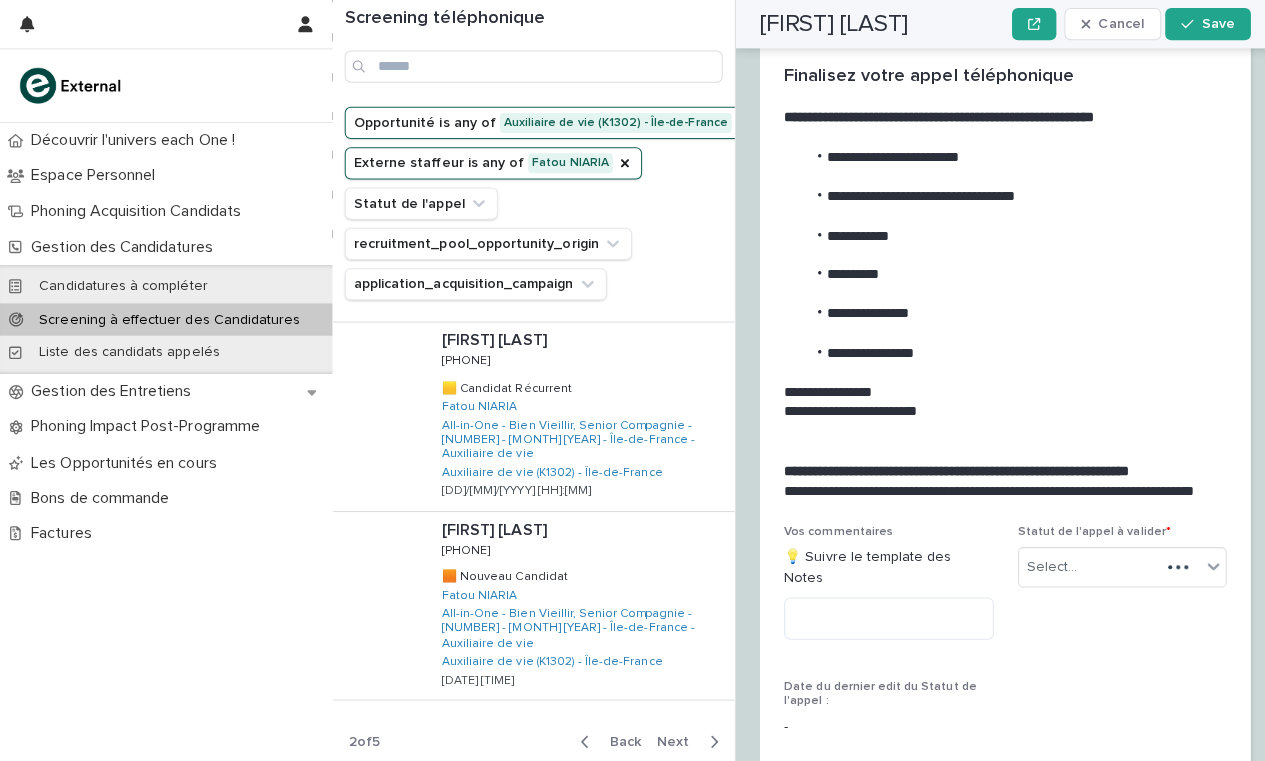 scroll, scrollTop: 1323, scrollLeft: 0, axis: vertical 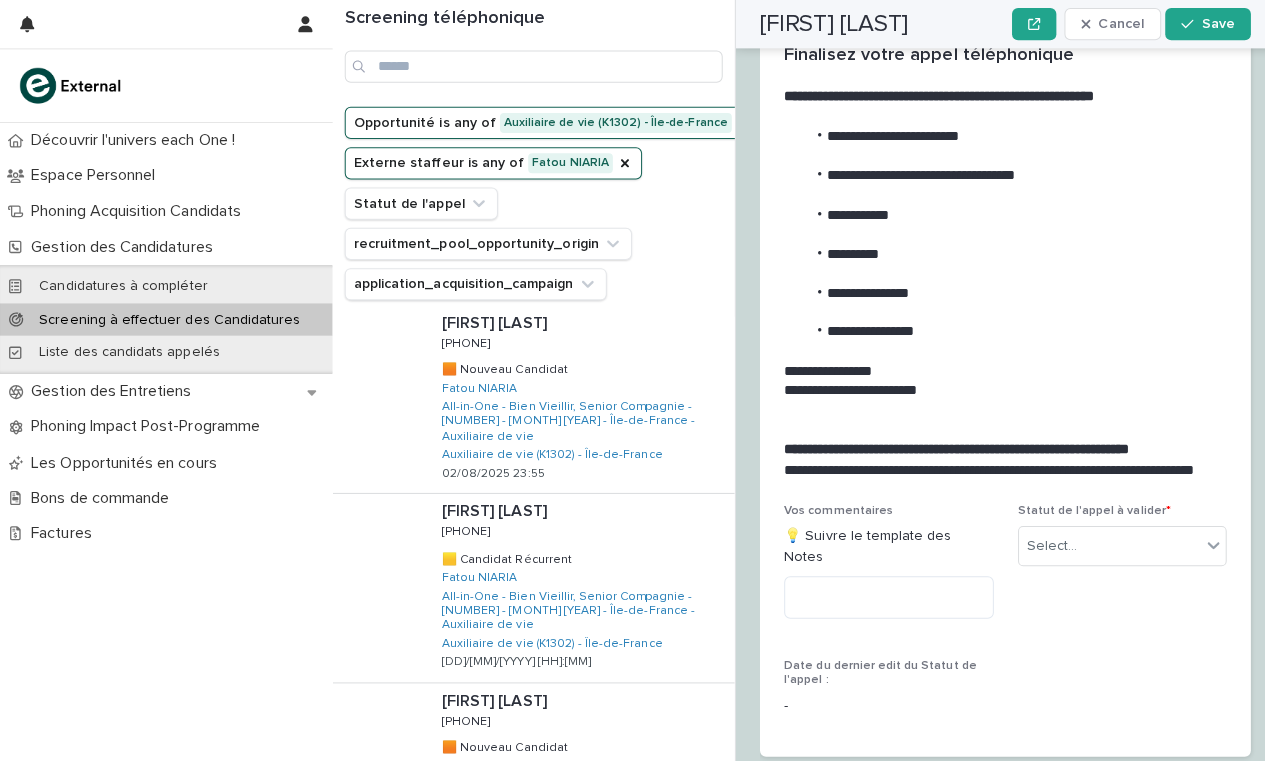 click on "Back" at bounding box center [614, 906] 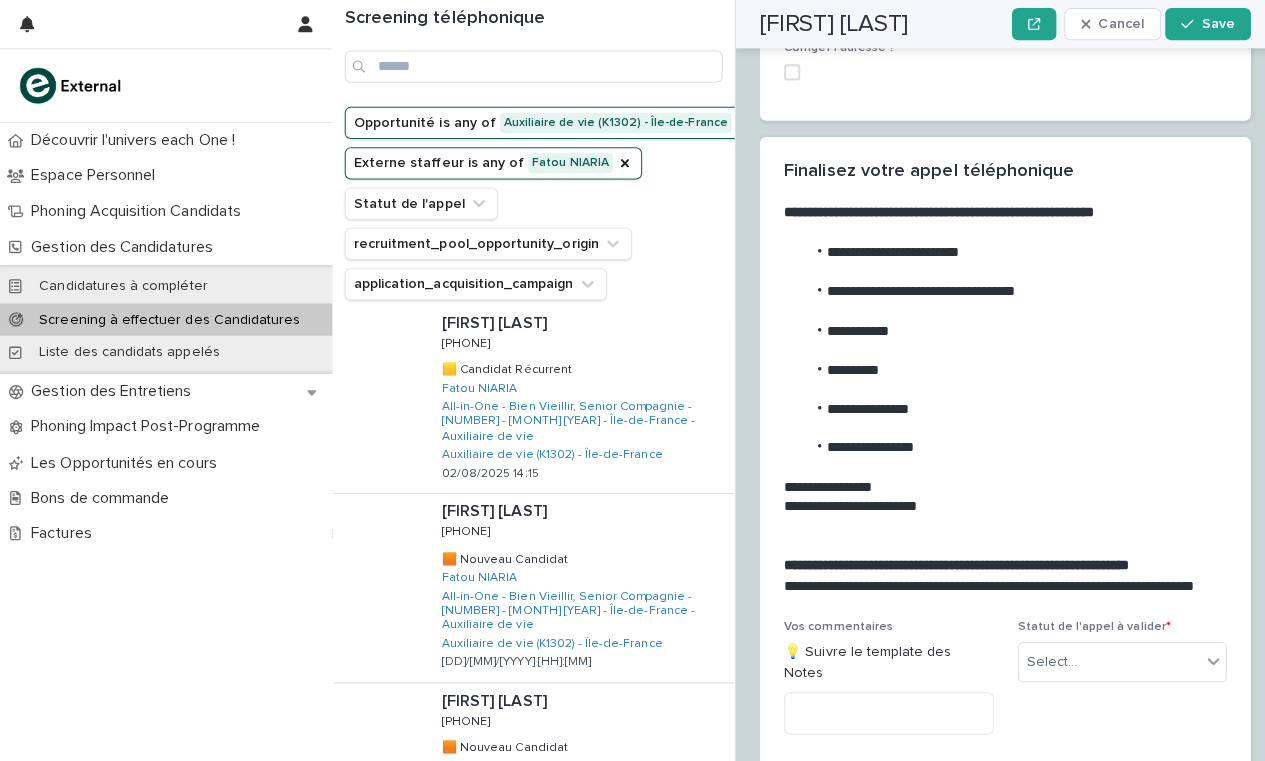 scroll, scrollTop: 2042, scrollLeft: 0, axis: vertical 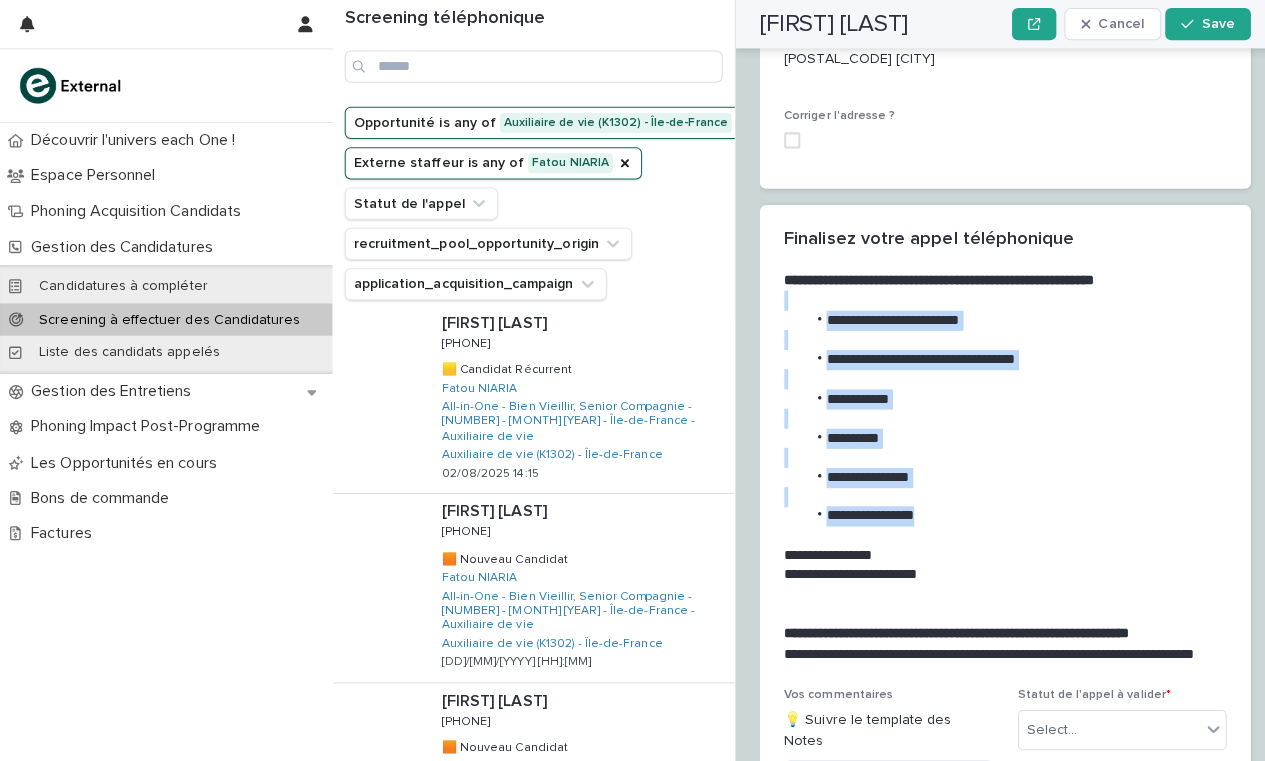 drag, startPoint x: 927, startPoint y: 461, endPoint x: 784, endPoint y: 252, distance: 253.23901 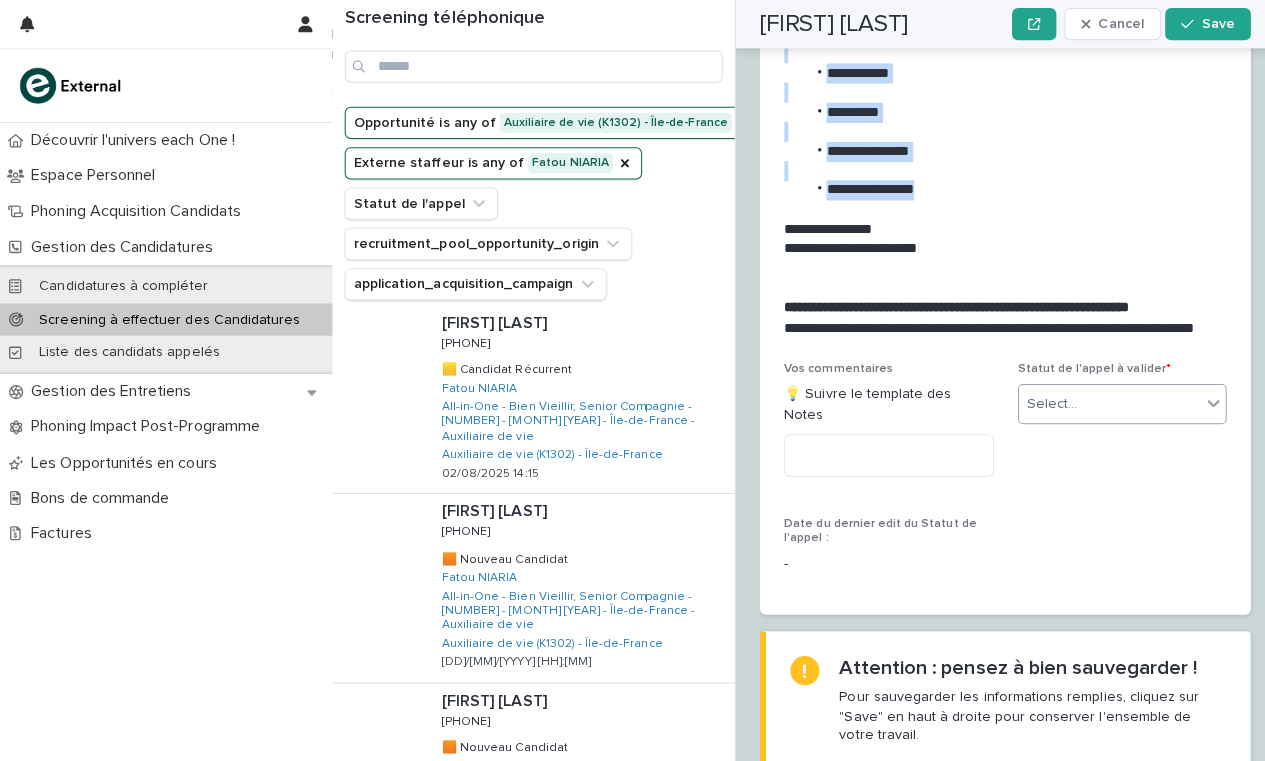 scroll, scrollTop: 2364, scrollLeft: 0, axis: vertical 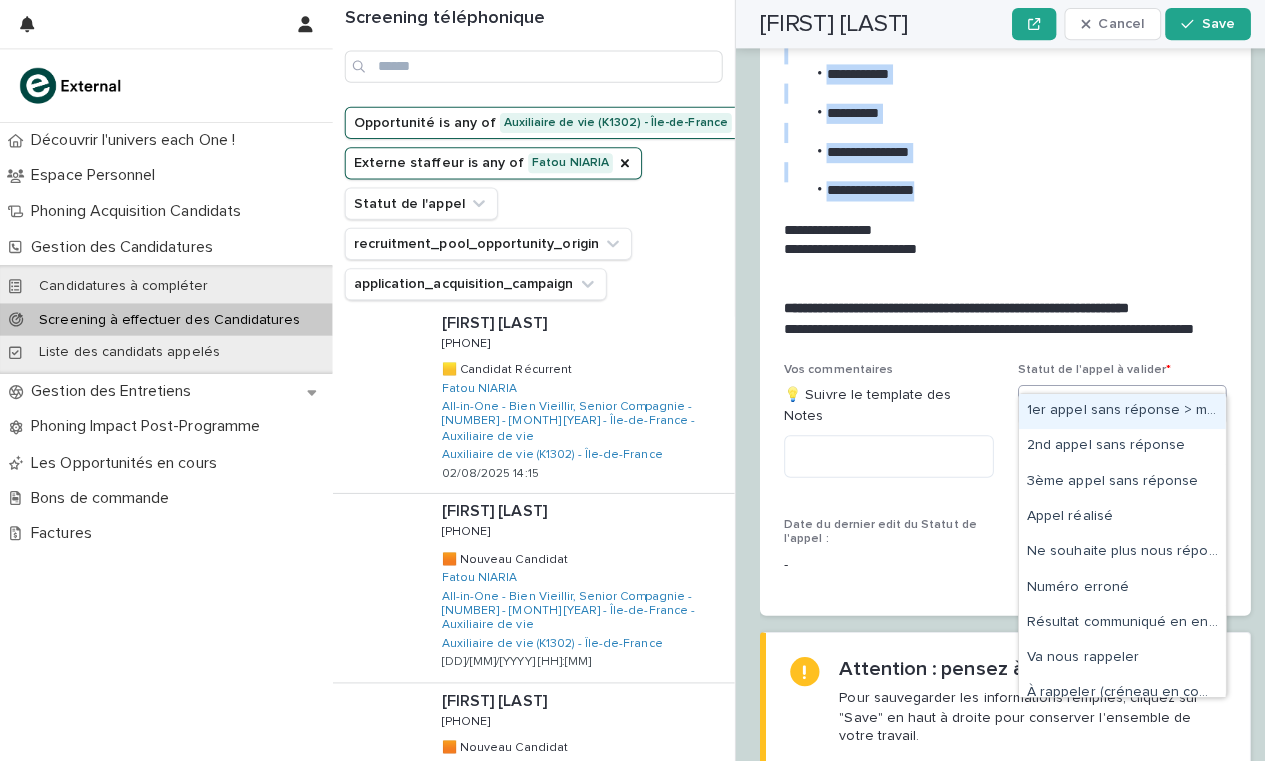 click on "Select..." at bounding box center (1101, 402) 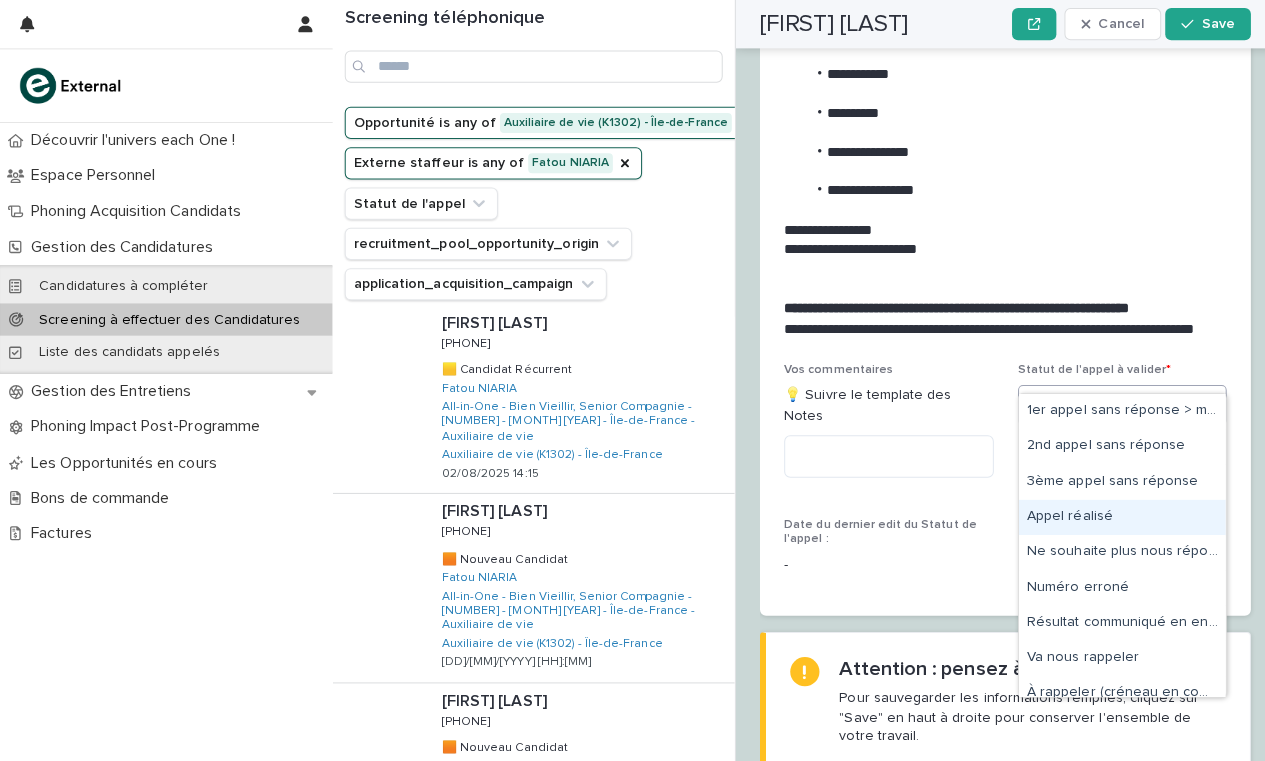 click on "Appel réalisé" at bounding box center (1113, 513) 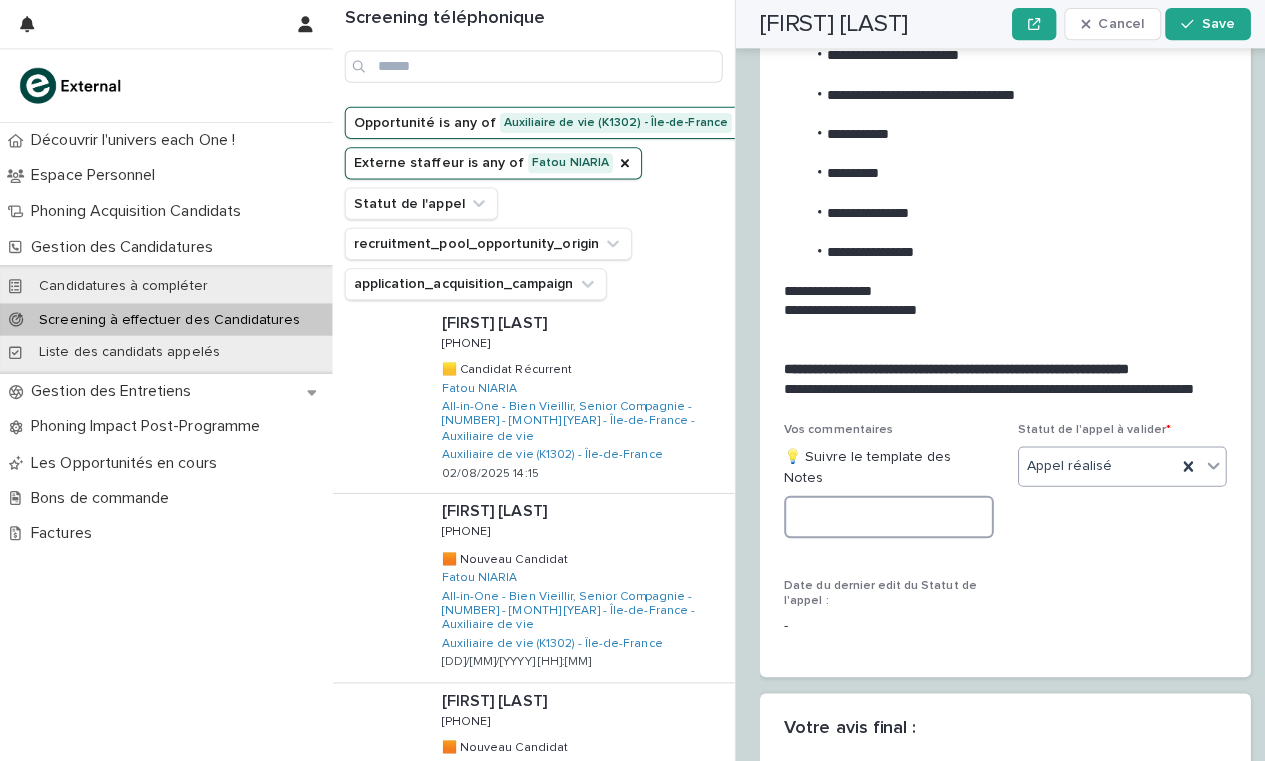 click at bounding box center (882, 513) 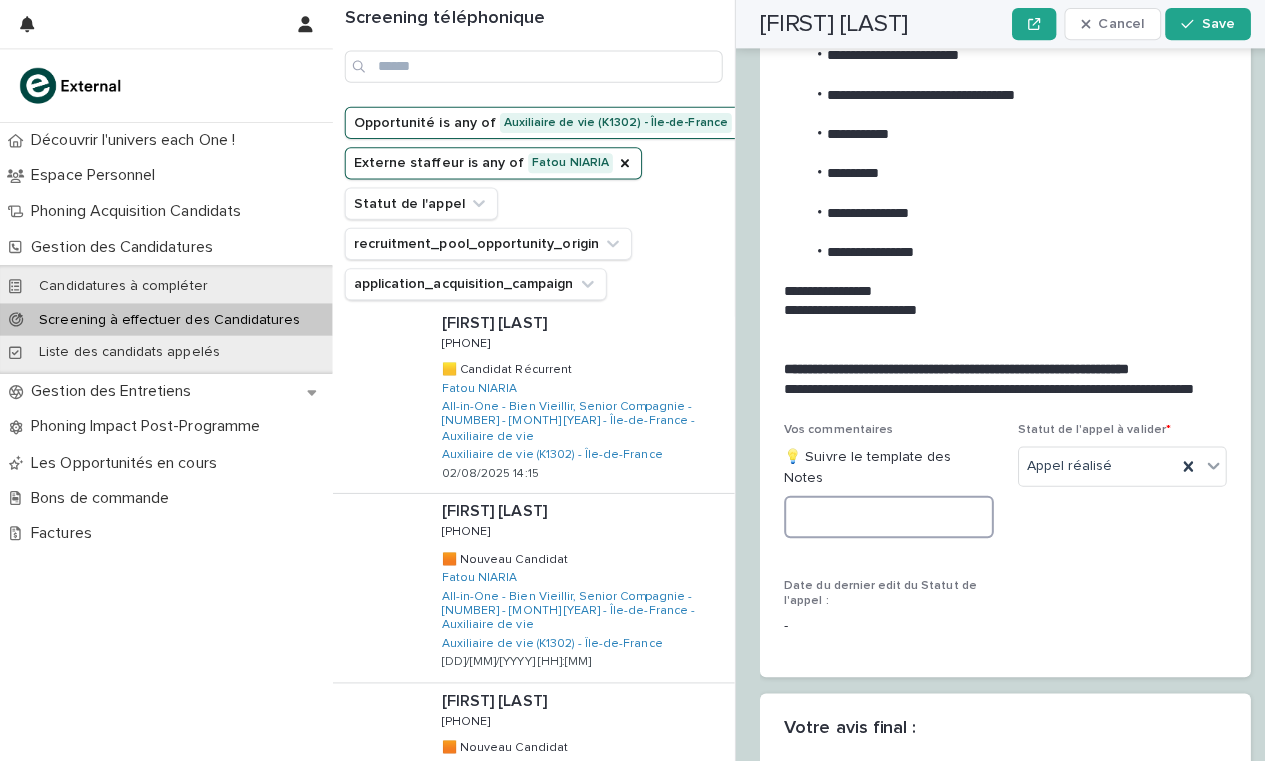 paste on "**********" 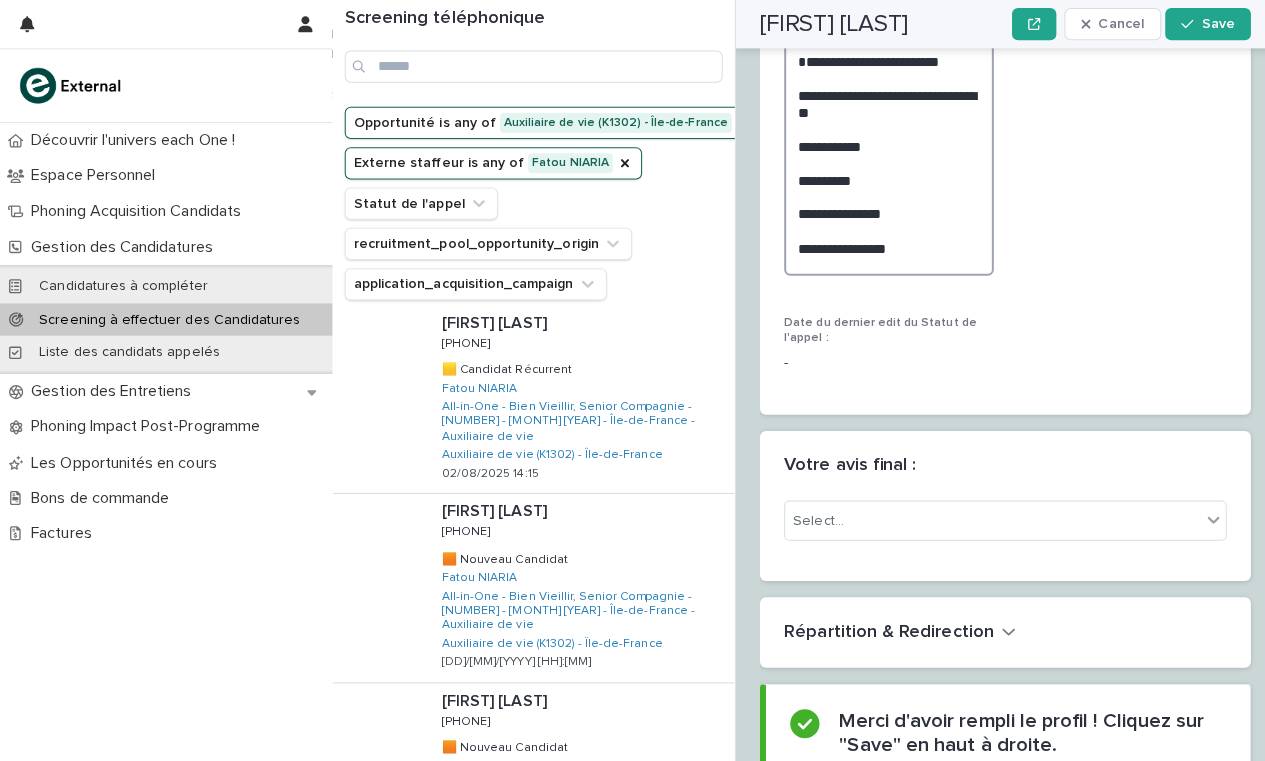 scroll, scrollTop: 2843, scrollLeft: 0, axis: vertical 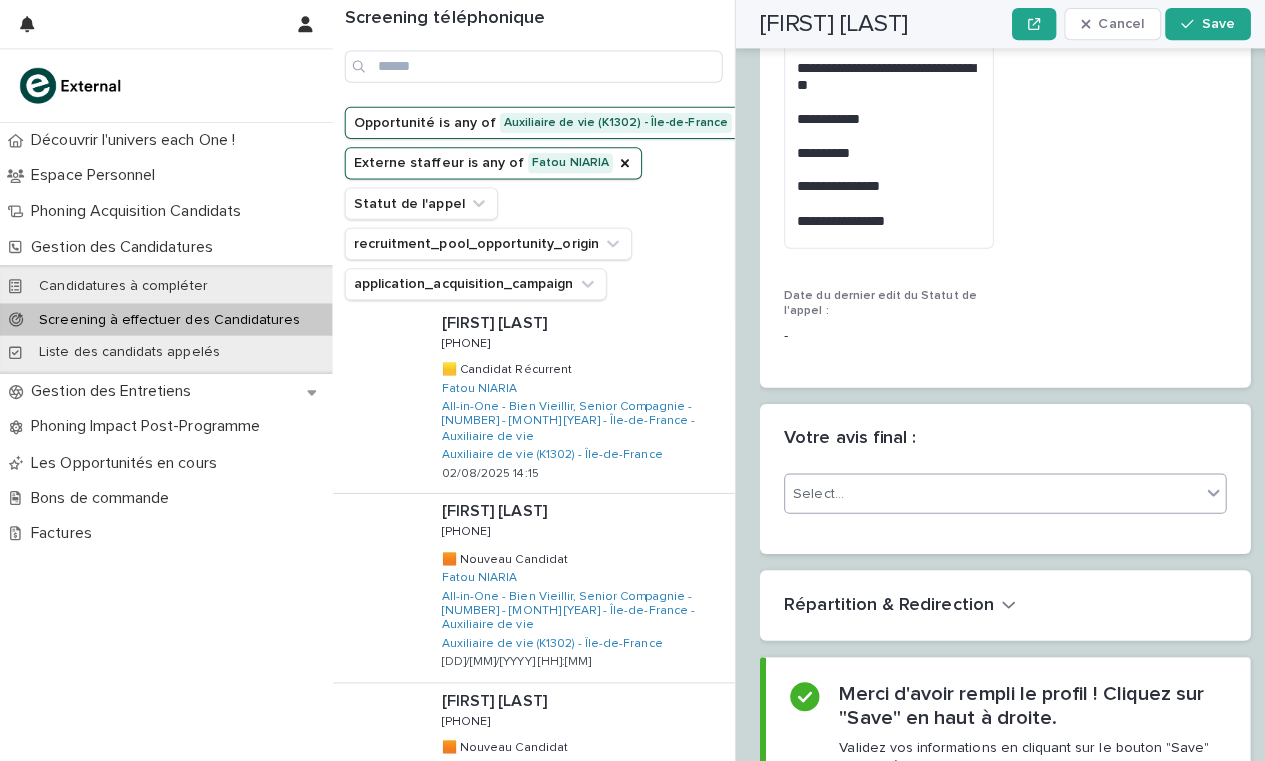click on "Select..." at bounding box center (985, 490) 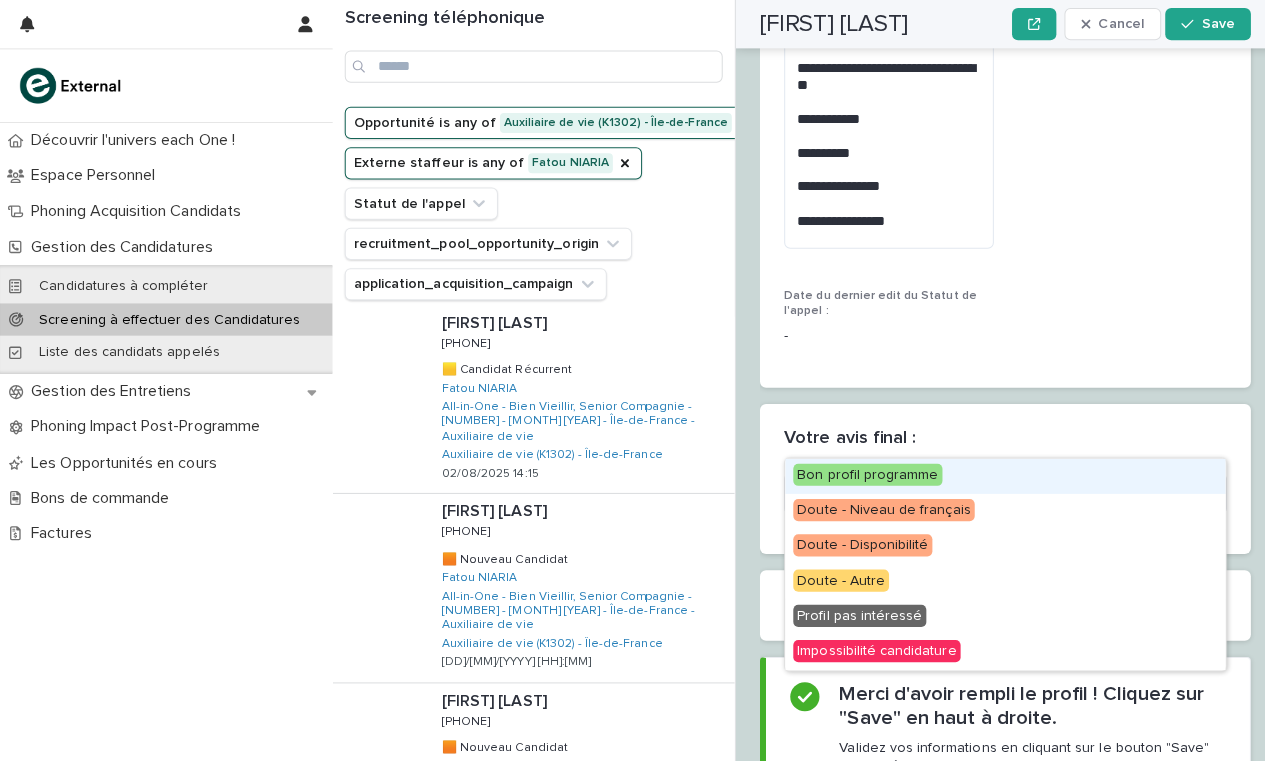 click on "Bon profil programme" at bounding box center (861, 471) 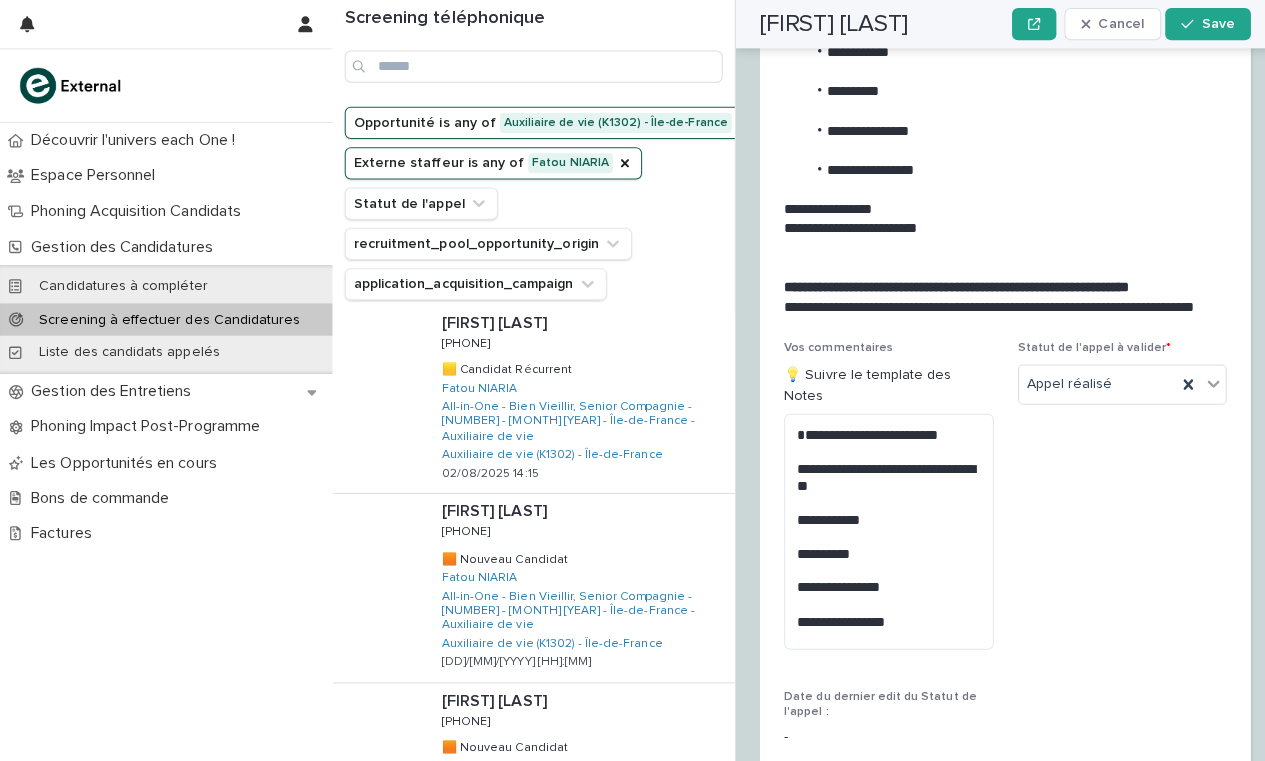 scroll, scrollTop: 2443, scrollLeft: 0, axis: vertical 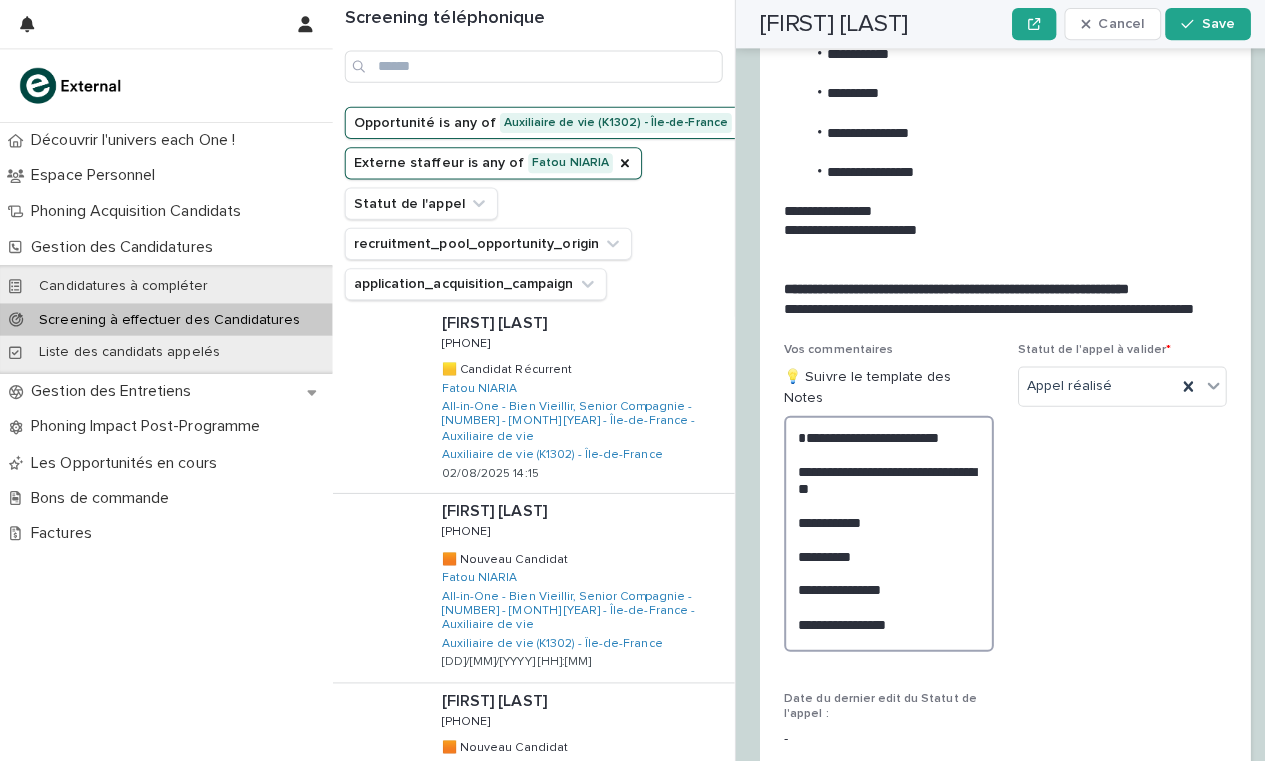 click on "**********" at bounding box center [882, 530] 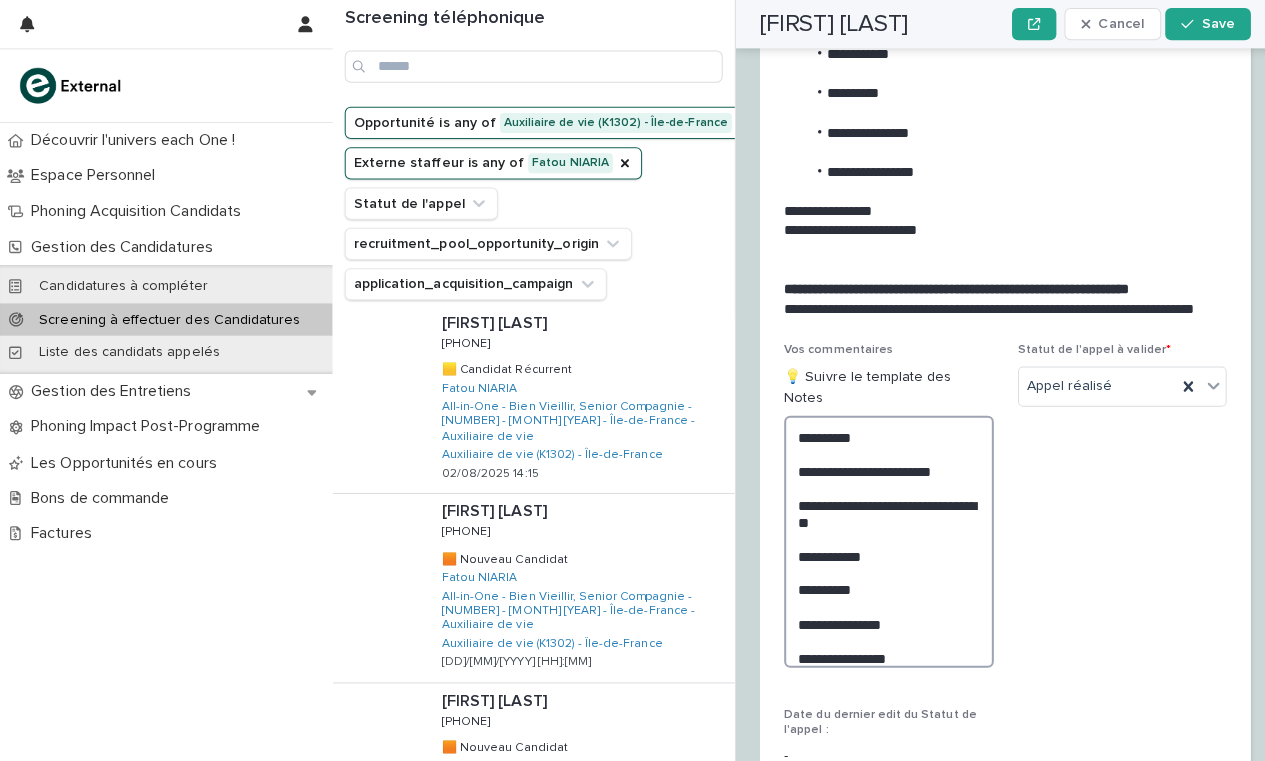 click on "**********" at bounding box center (882, 538) 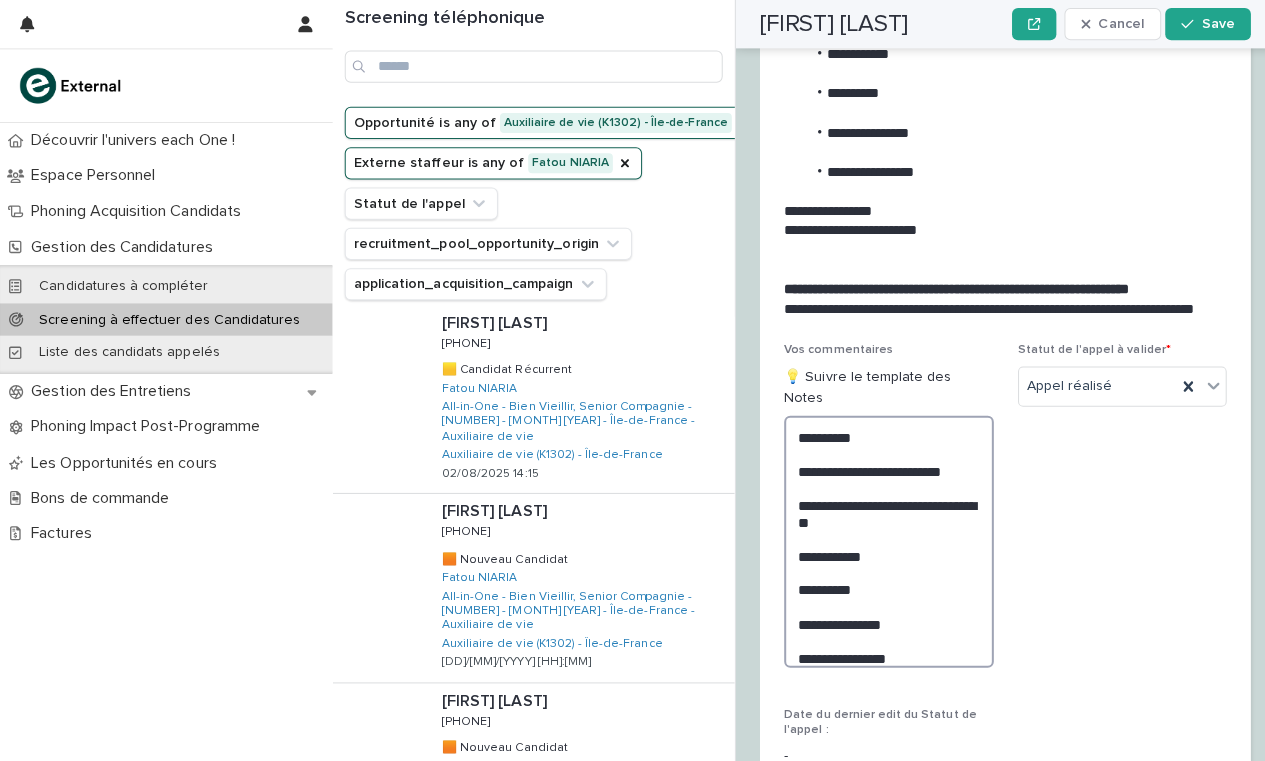 click on "**********" at bounding box center [882, 538] 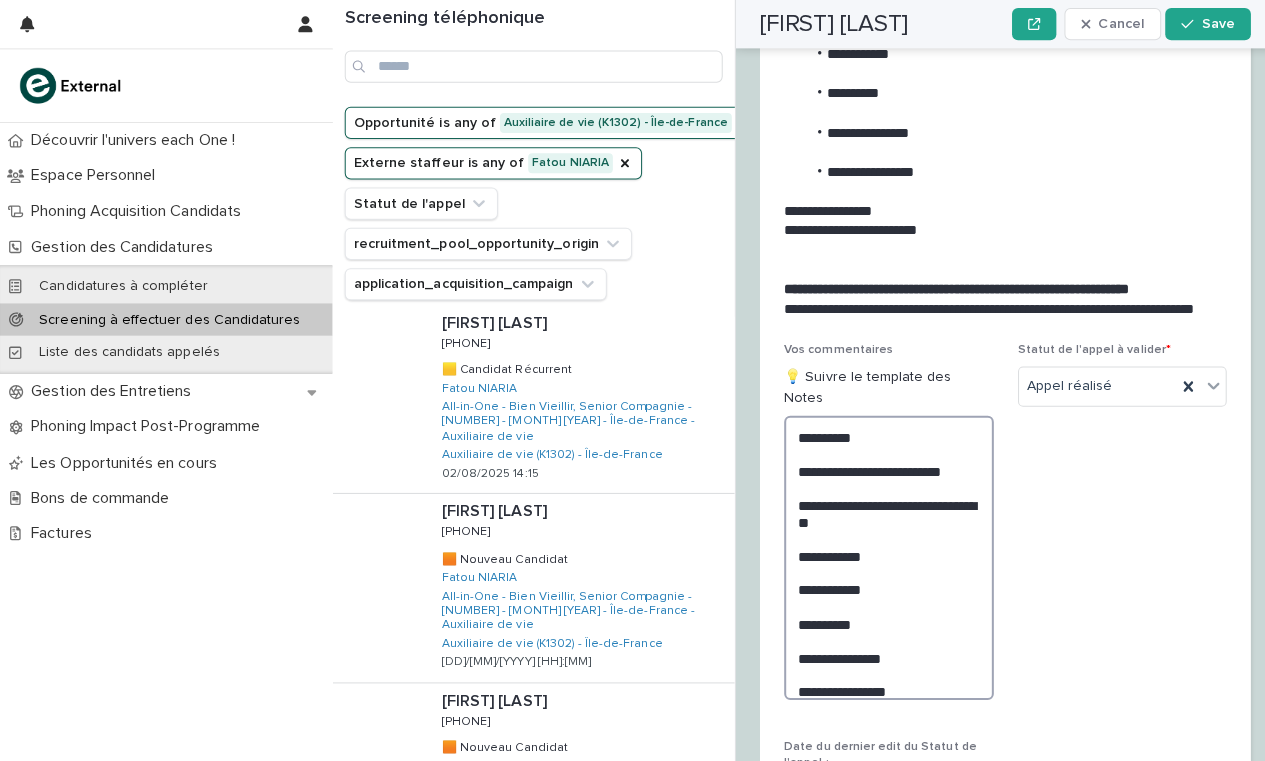 click on "**********" at bounding box center (882, 554) 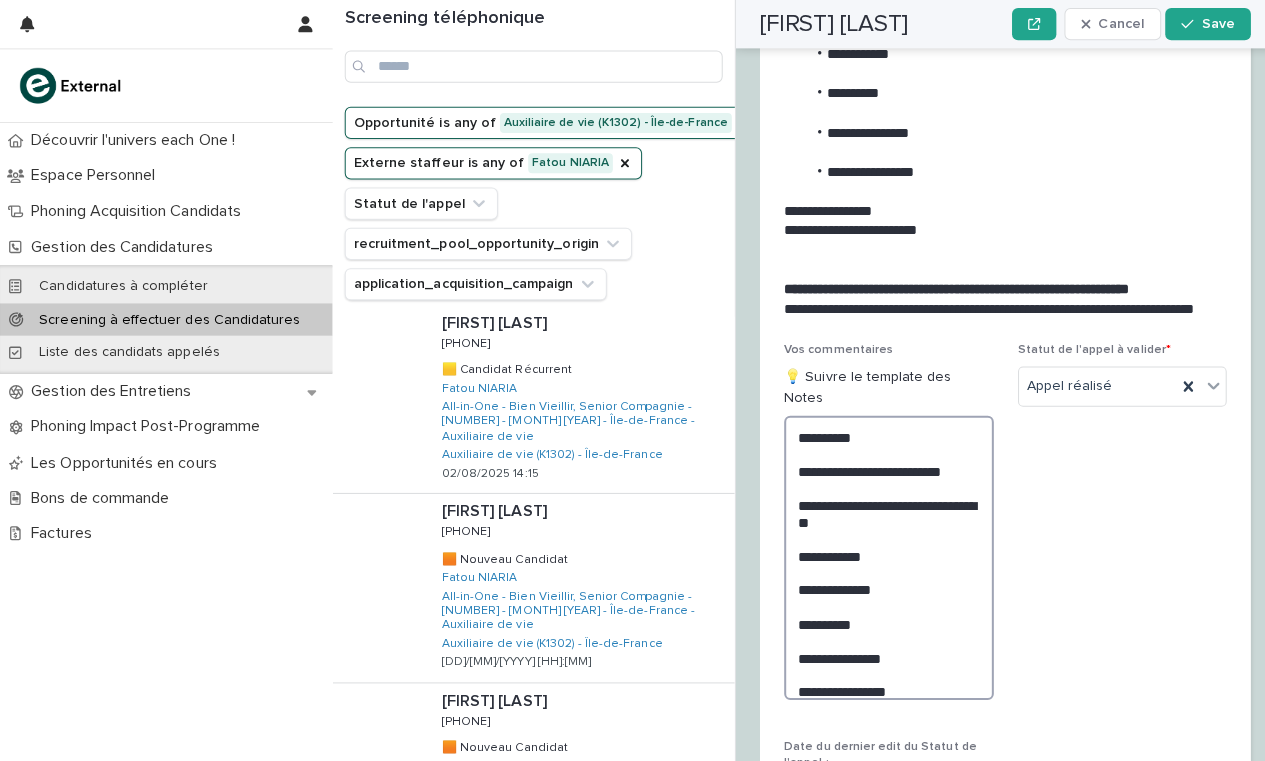 click on "**********" at bounding box center [882, 554] 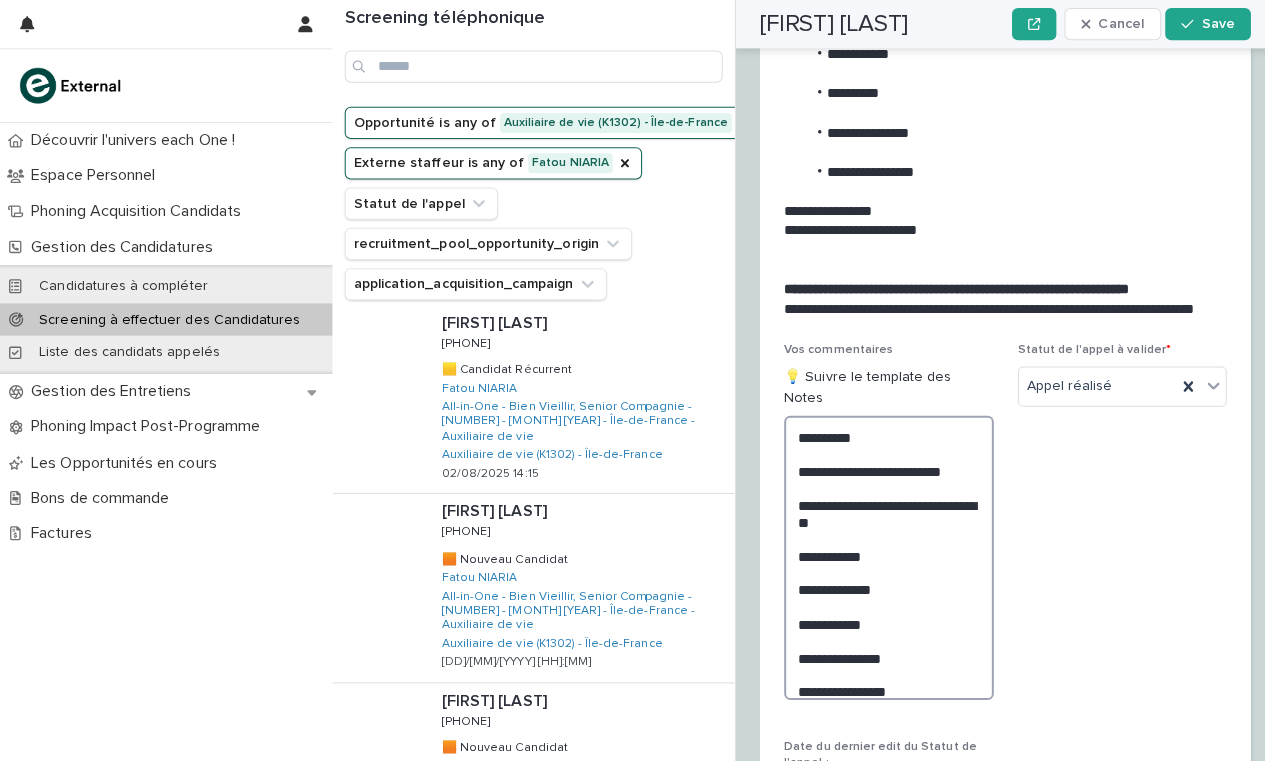 click on "**********" at bounding box center (882, 554) 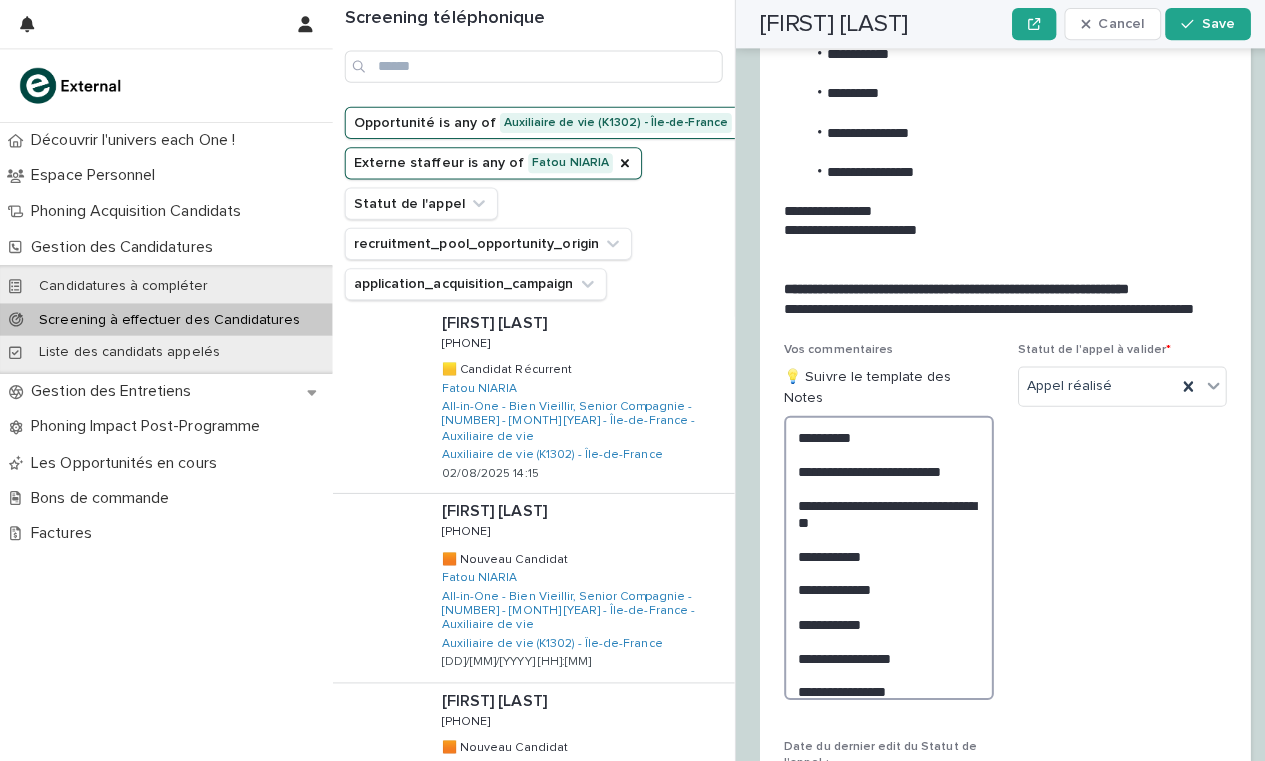 click on "**********" at bounding box center [882, 554] 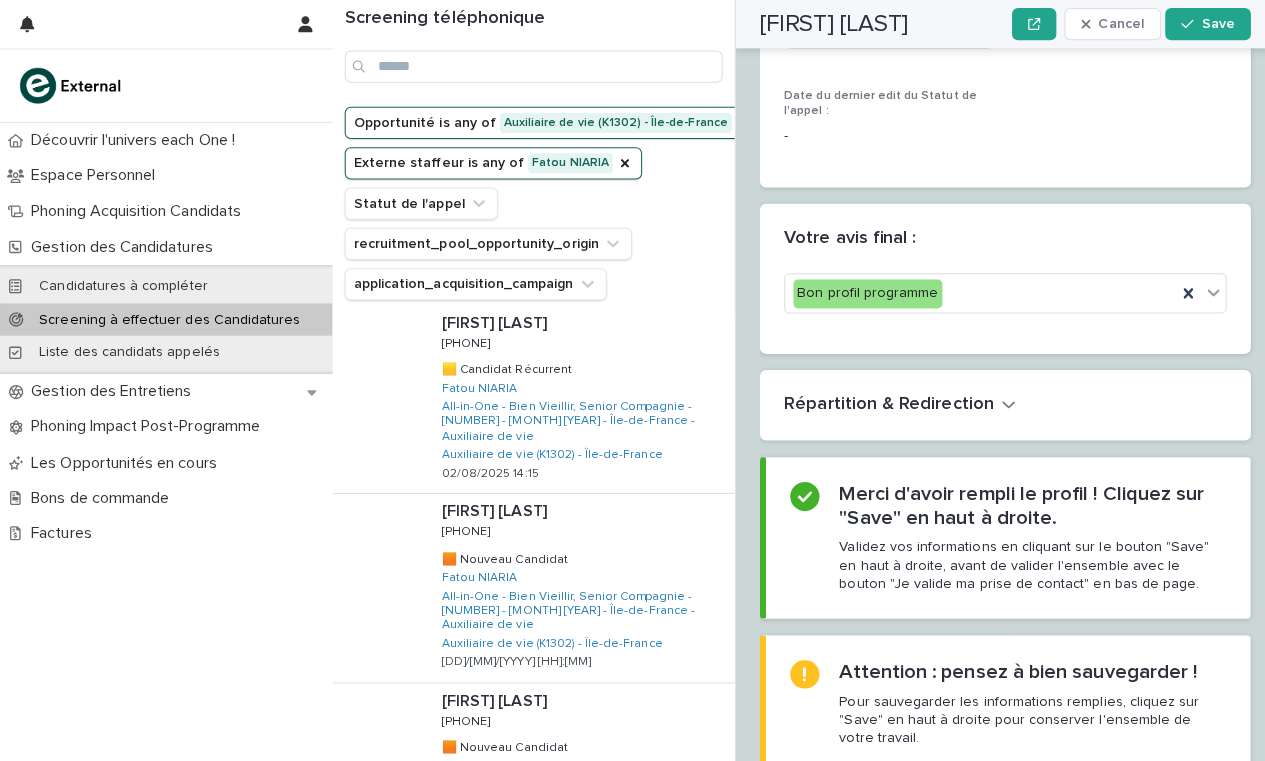 scroll, scrollTop: 3137, scrollLeft: 0, axis: vertical 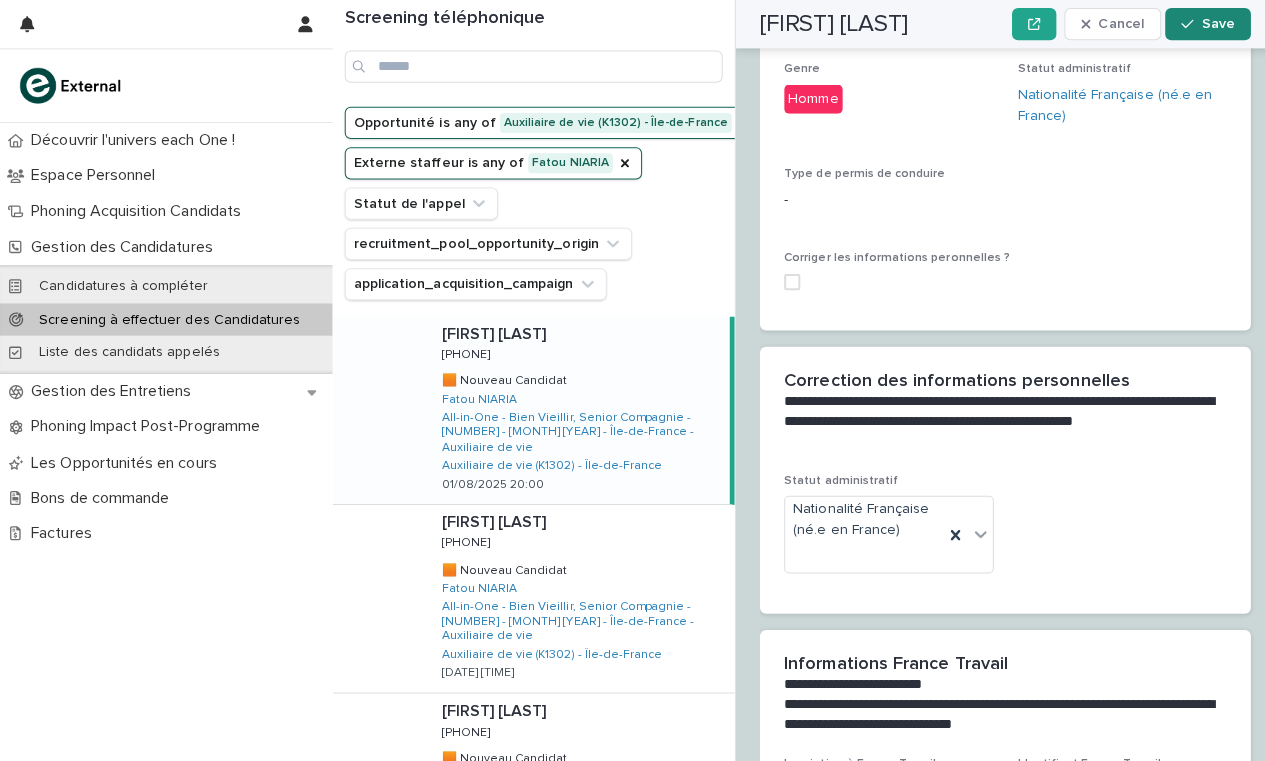 type on "**********" 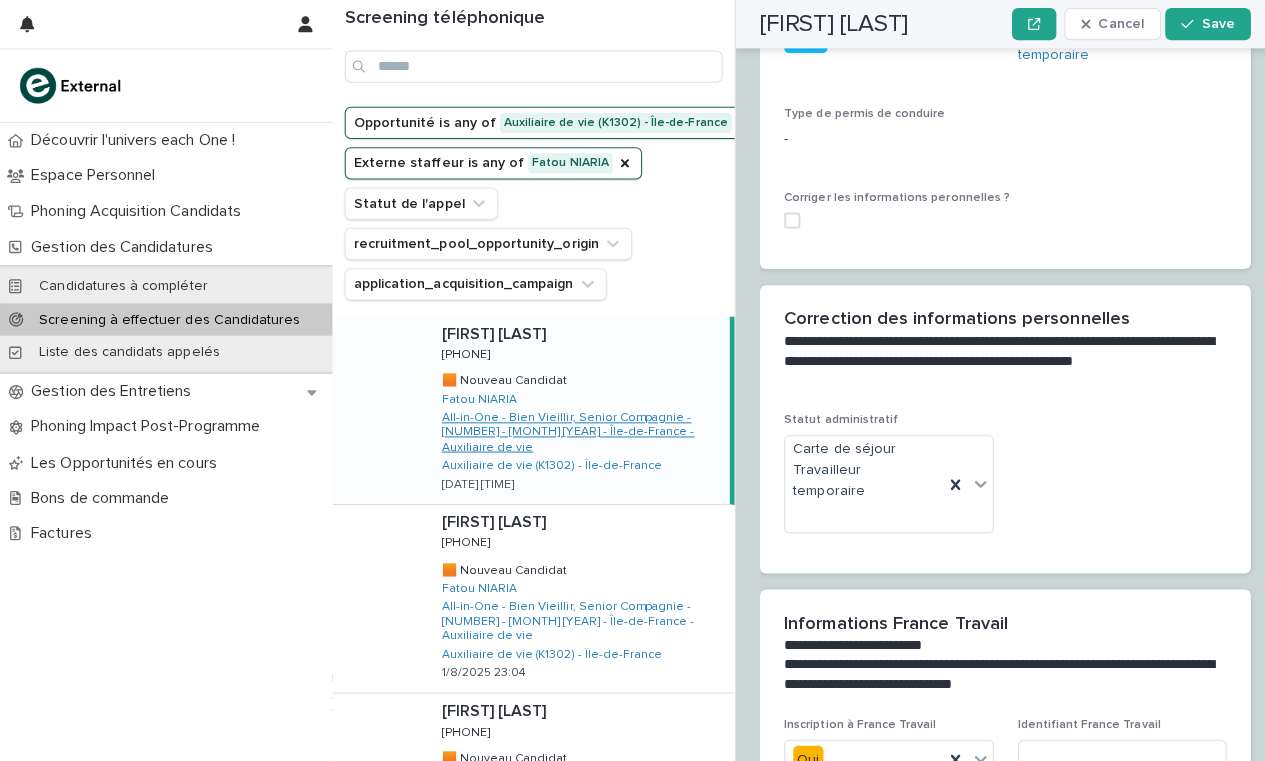 scroll, scrollTop: 0, scrollLeft: 0, axis: both 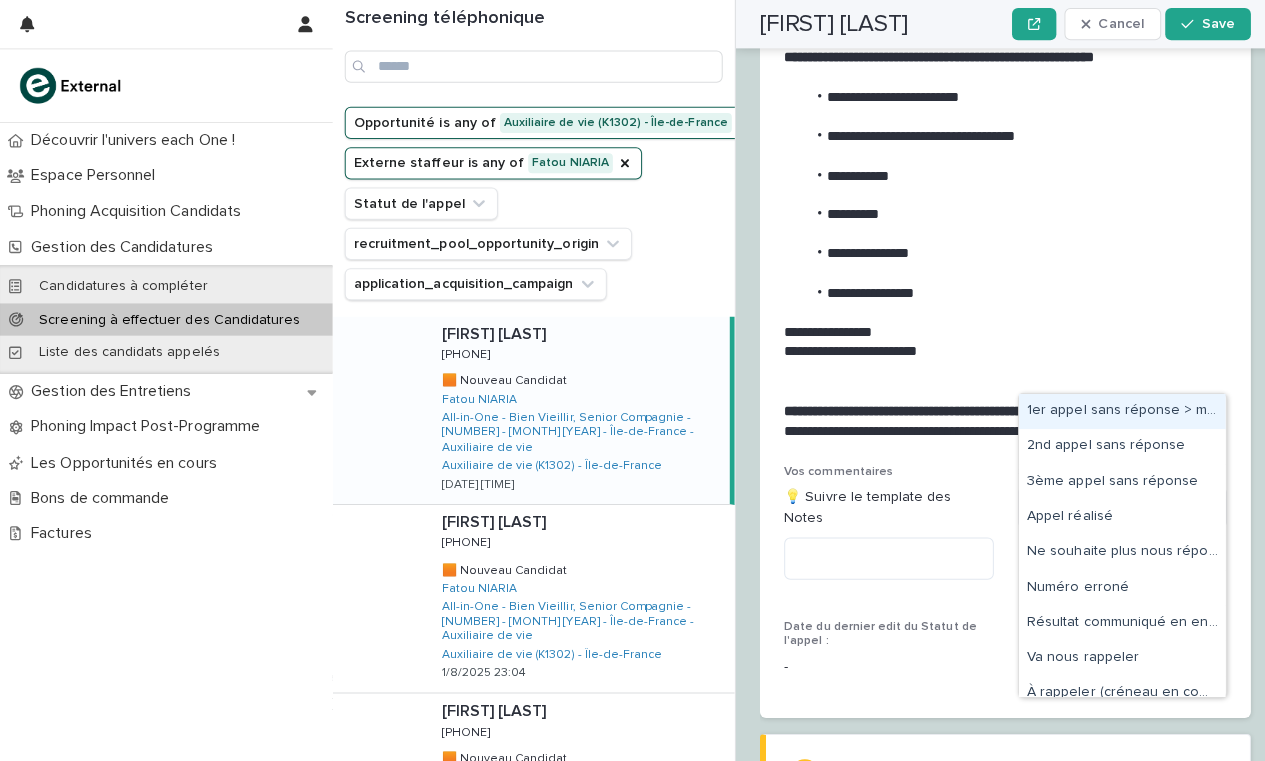 click on "Select..." at bounding box center (1101, 503) 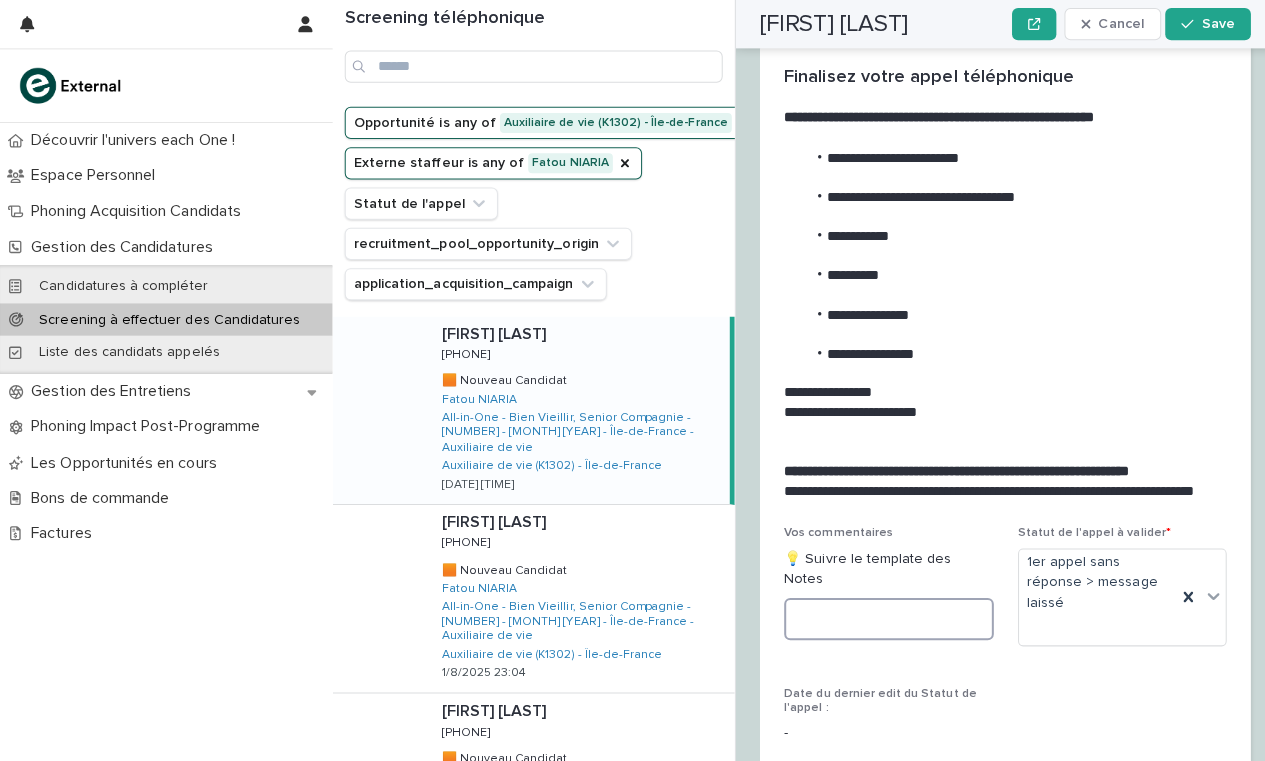 click at bounding box center (882, 614) 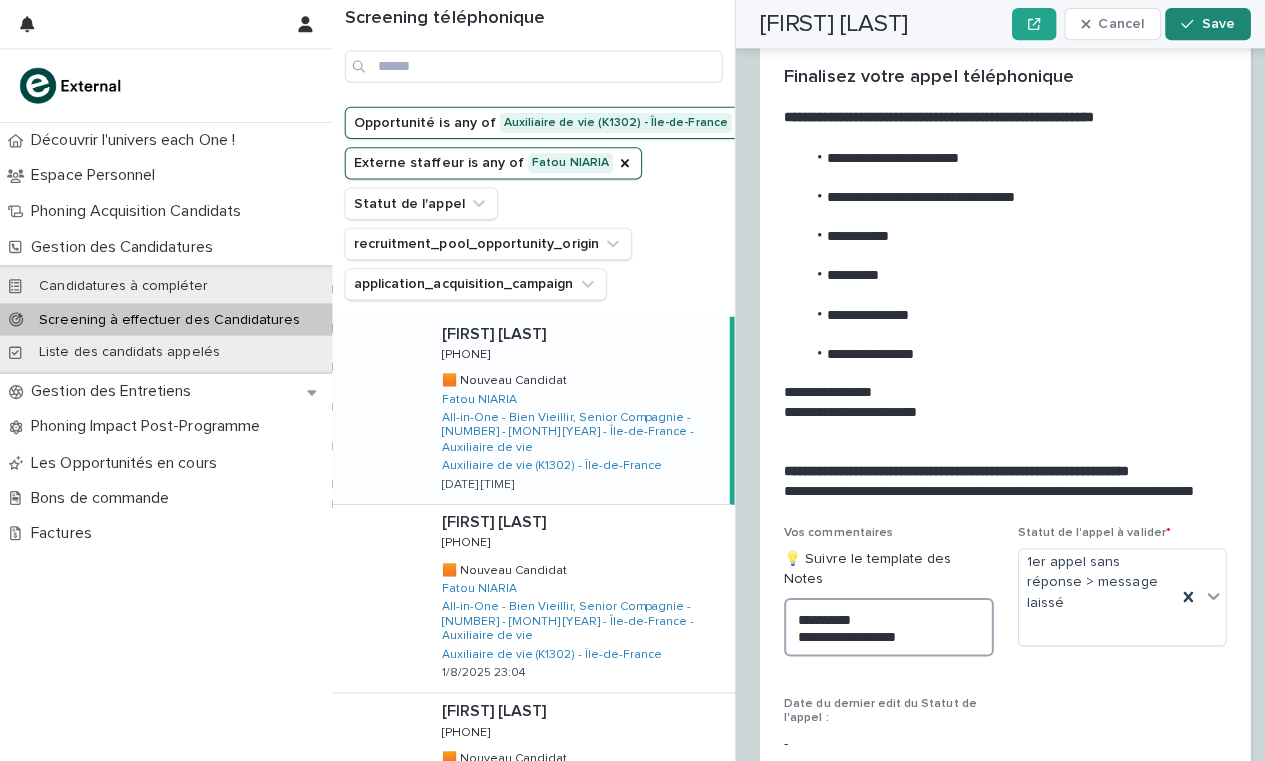 type on "**********" 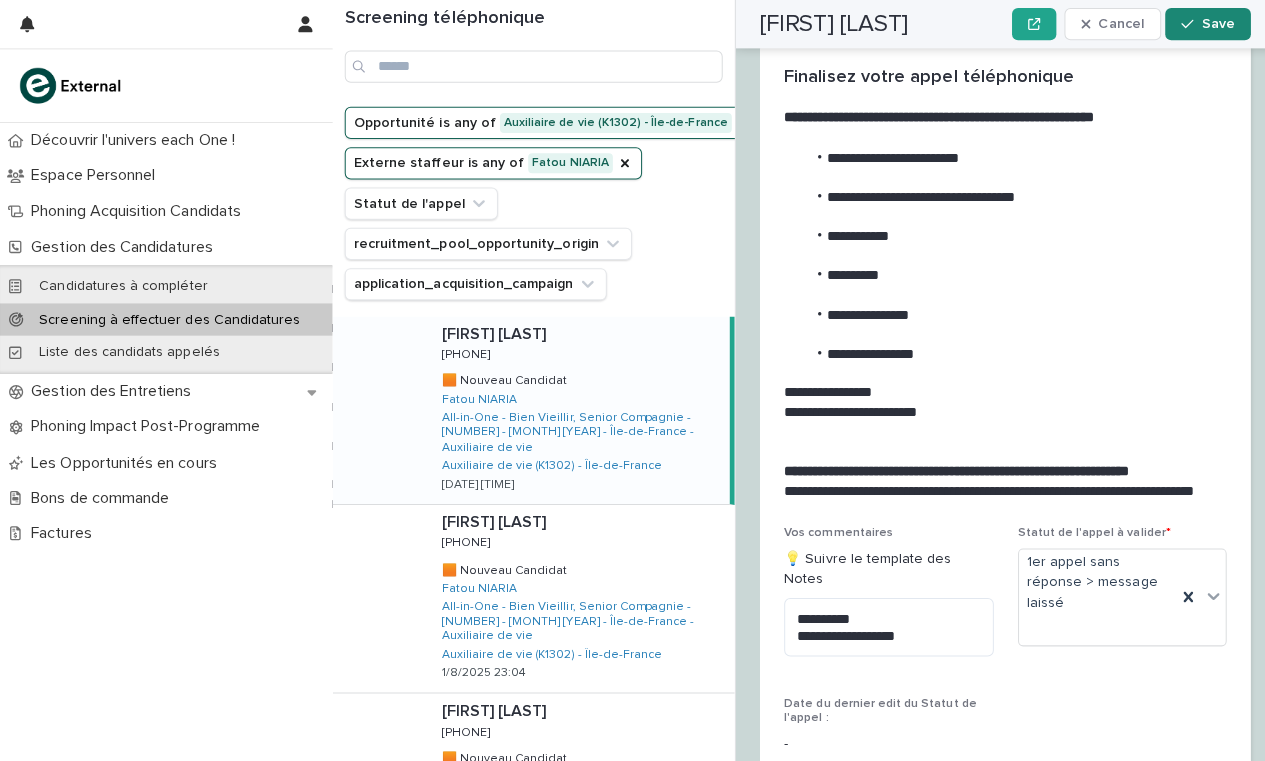 click on "Save" at bounding box center [1208, 24] 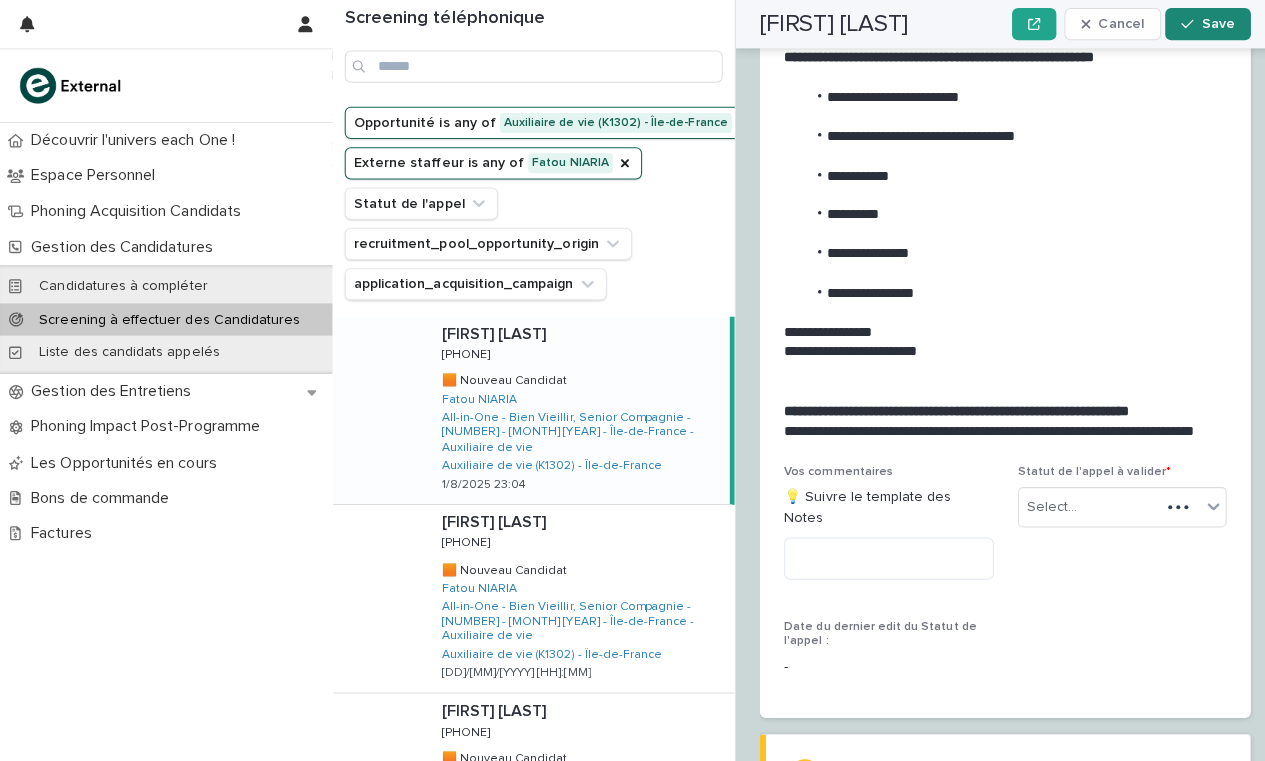 scroll, scrollTop: 2224, scrollLeft: 0, axis: vertical 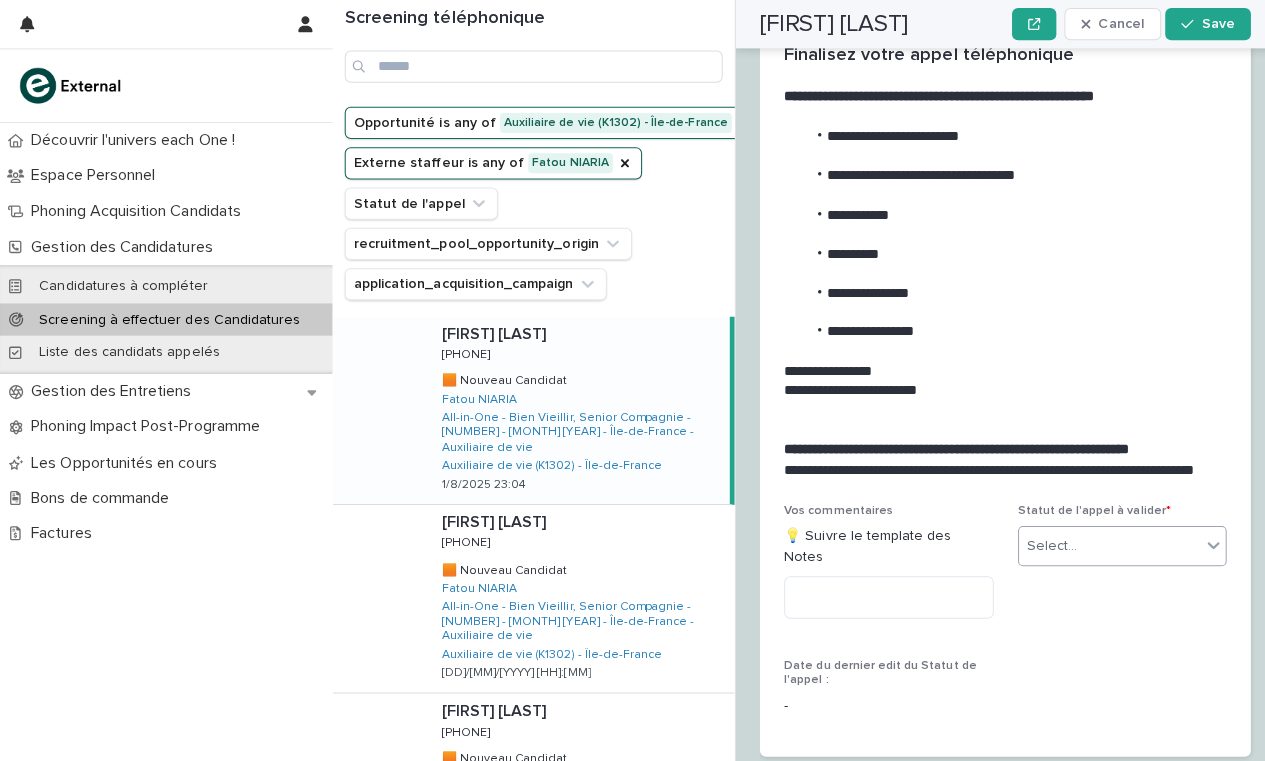 click on "Select..." at bounding box center [1044, 542] 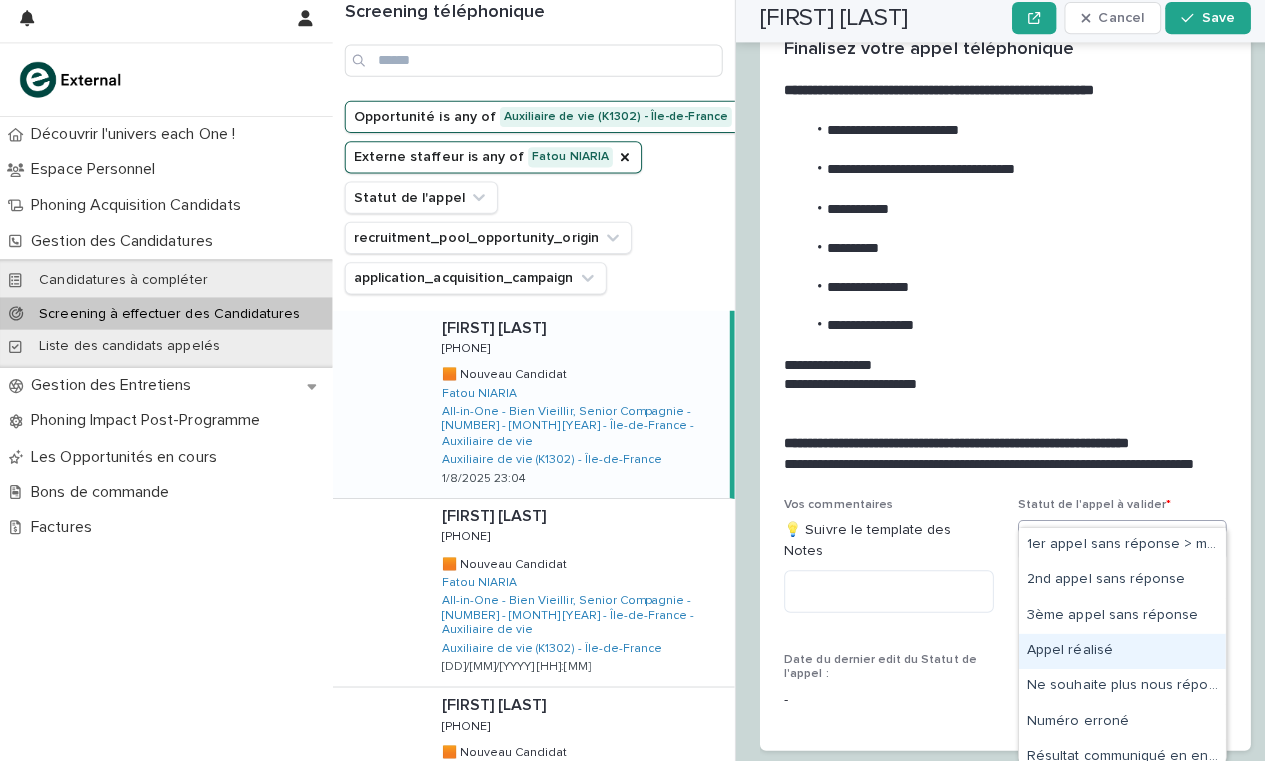 click on "Appel réalisé" at bounding box center (1113, 652) 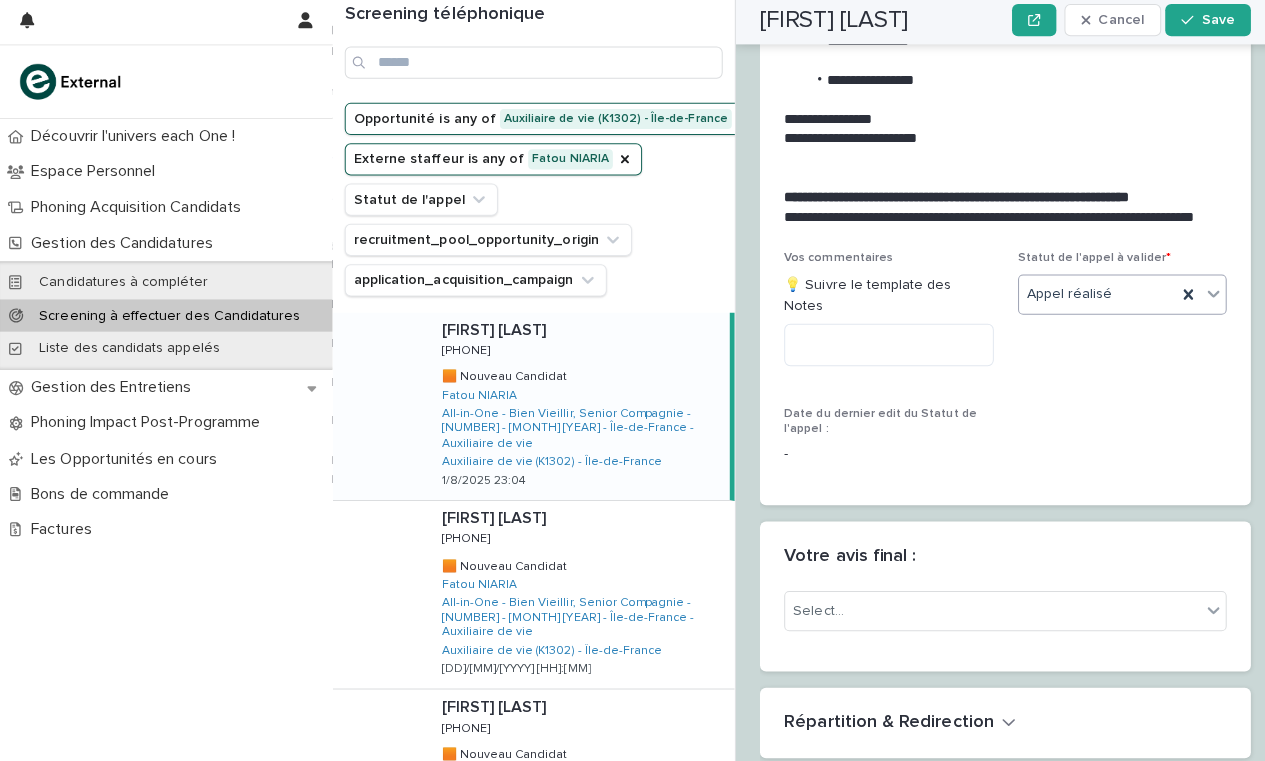 scroll, scrollTop: 2591, scrollLeft: 0, axis: vertical 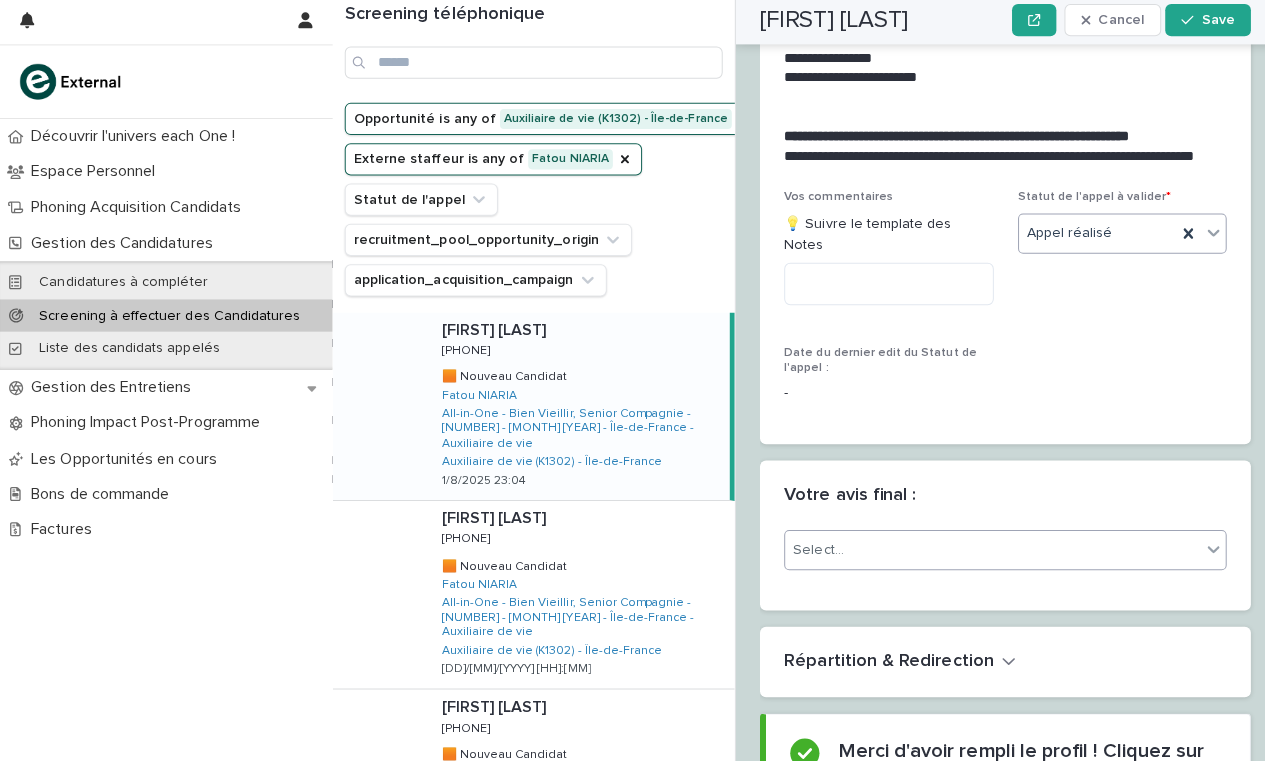 click on "Select..." at bounding box center (985, 550) 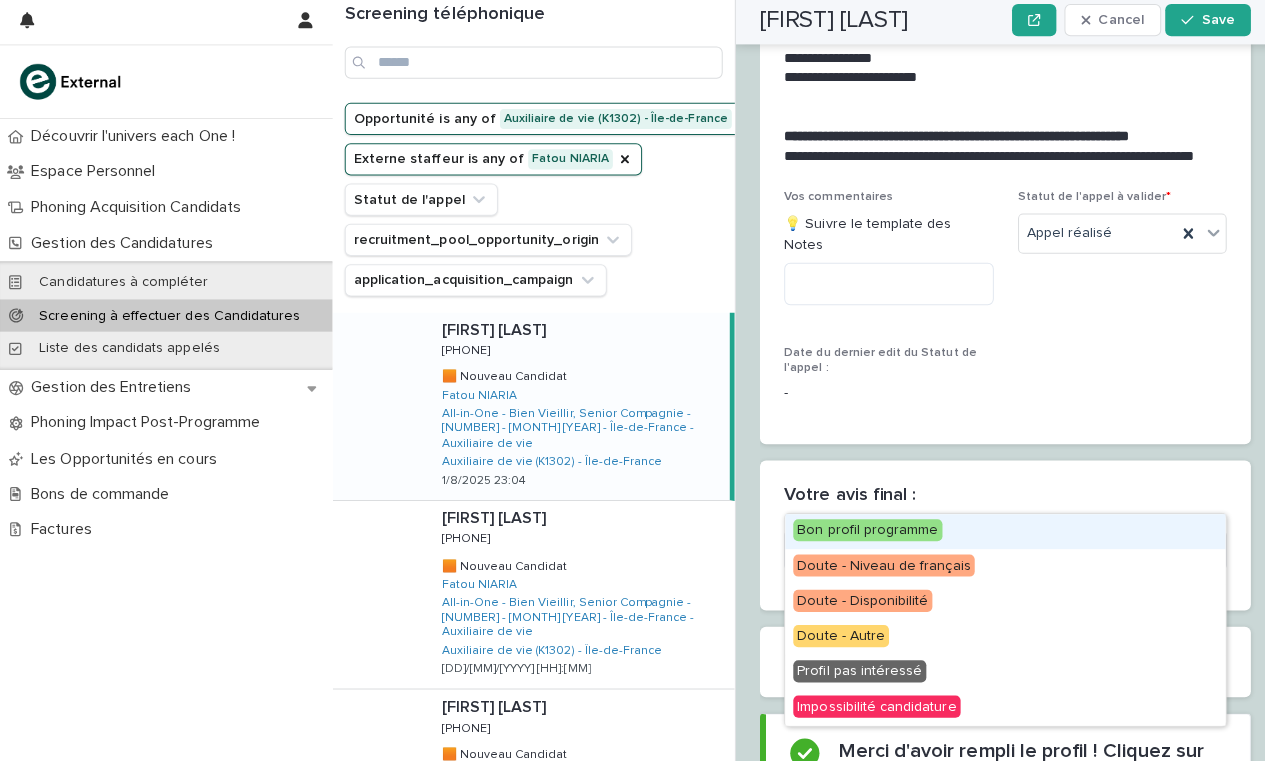 click on "Bon profil programme" at bounding box center (861, 530) 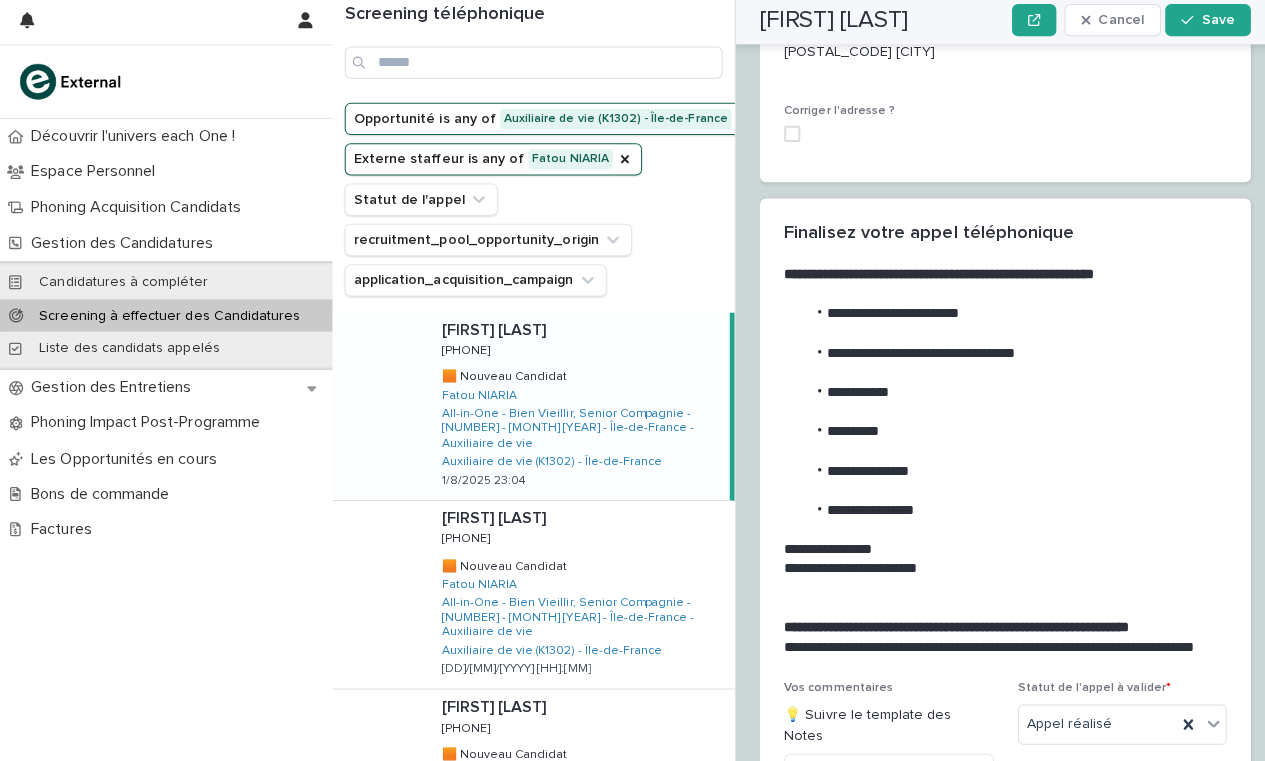 scroll, scrollTop: 2043, scrollLeft: 0, axis: vertical 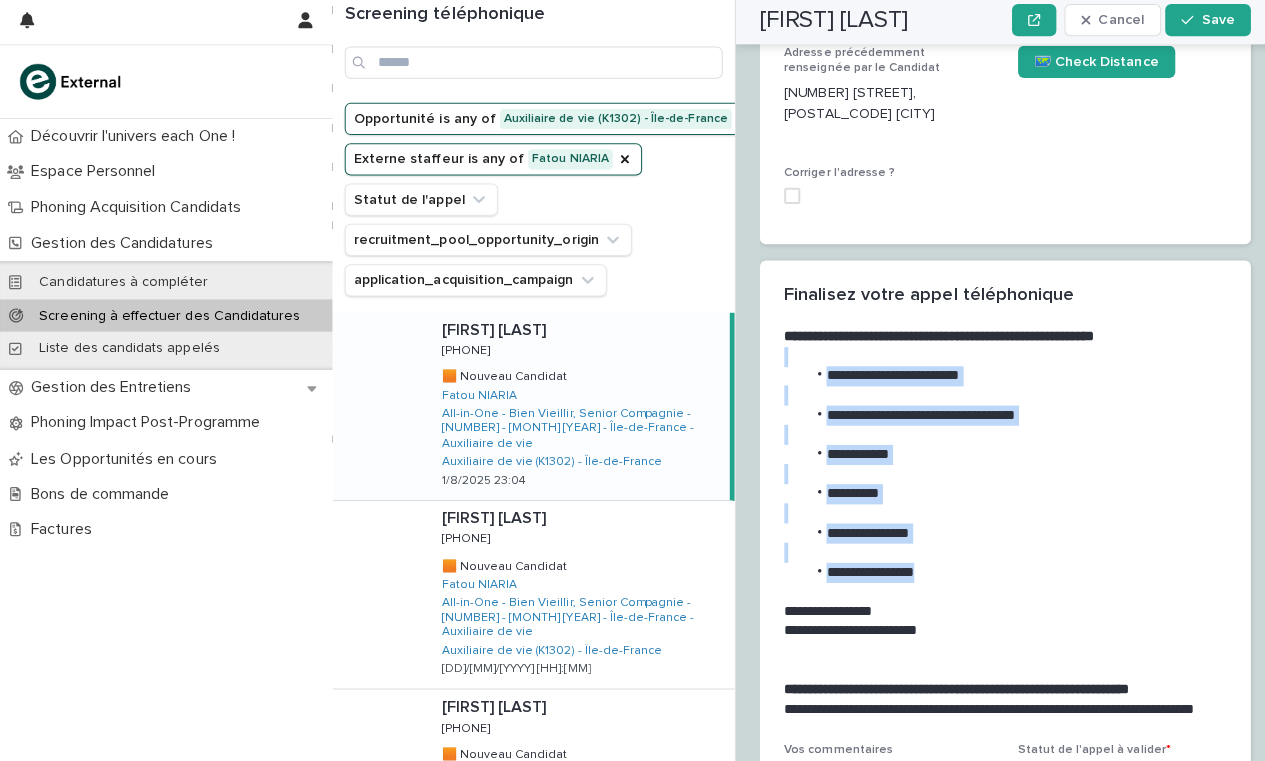drag, startPoint x: 923, startPoint y: 518, endPoint x: 779, endPoint y: 319, distance: 245.63591 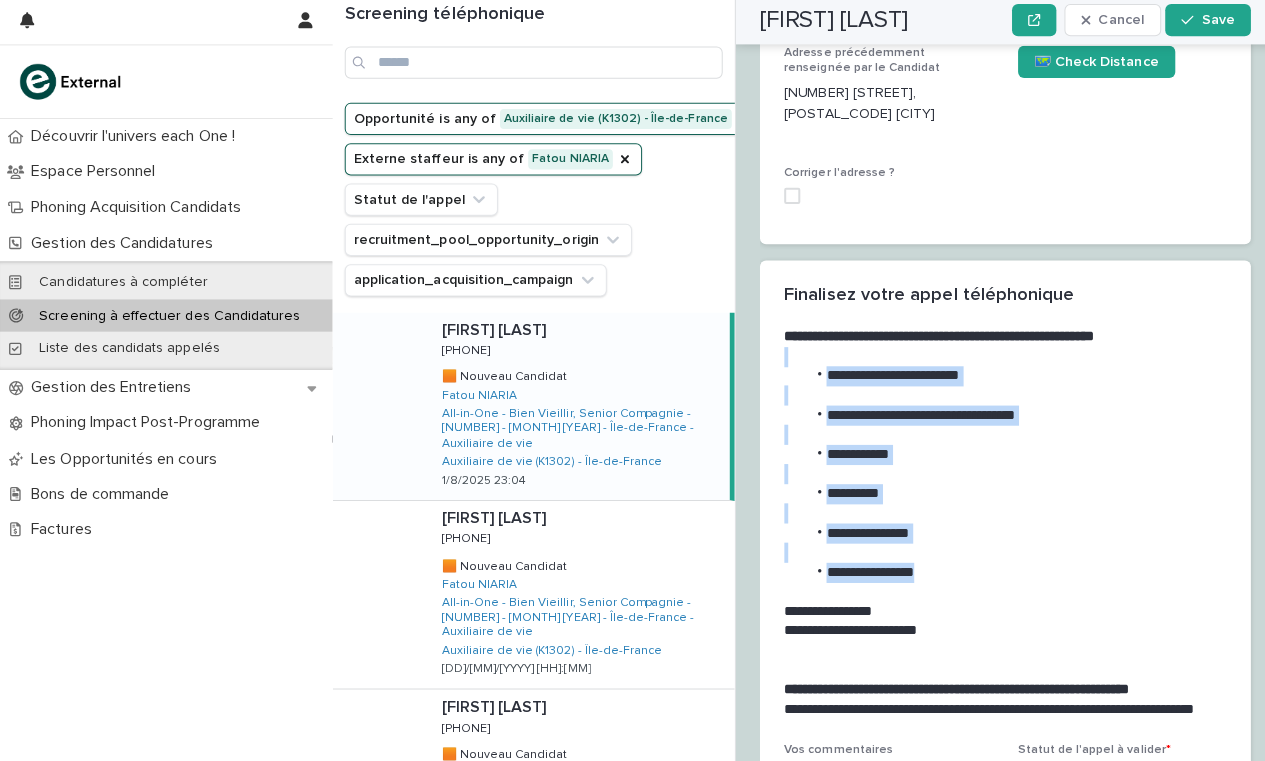 click on "**********" at bounding box center [993, 513] 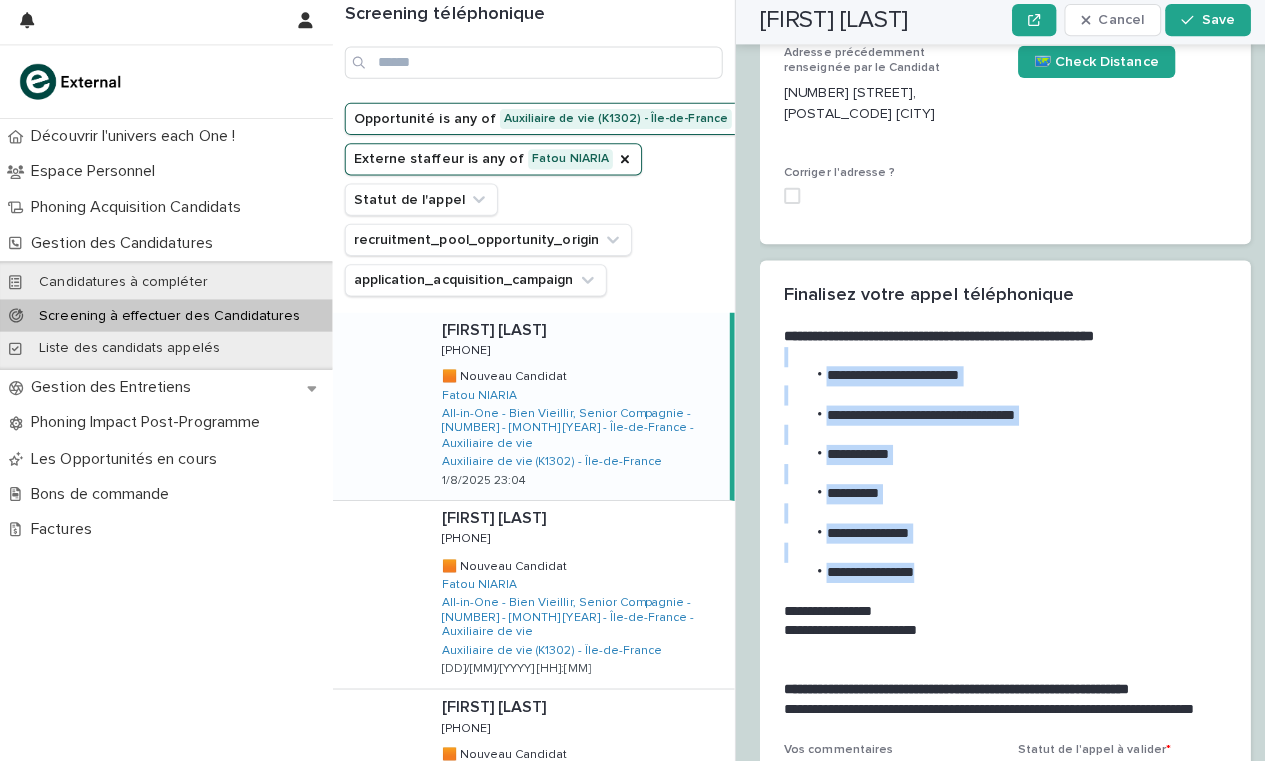 copy on "**********" 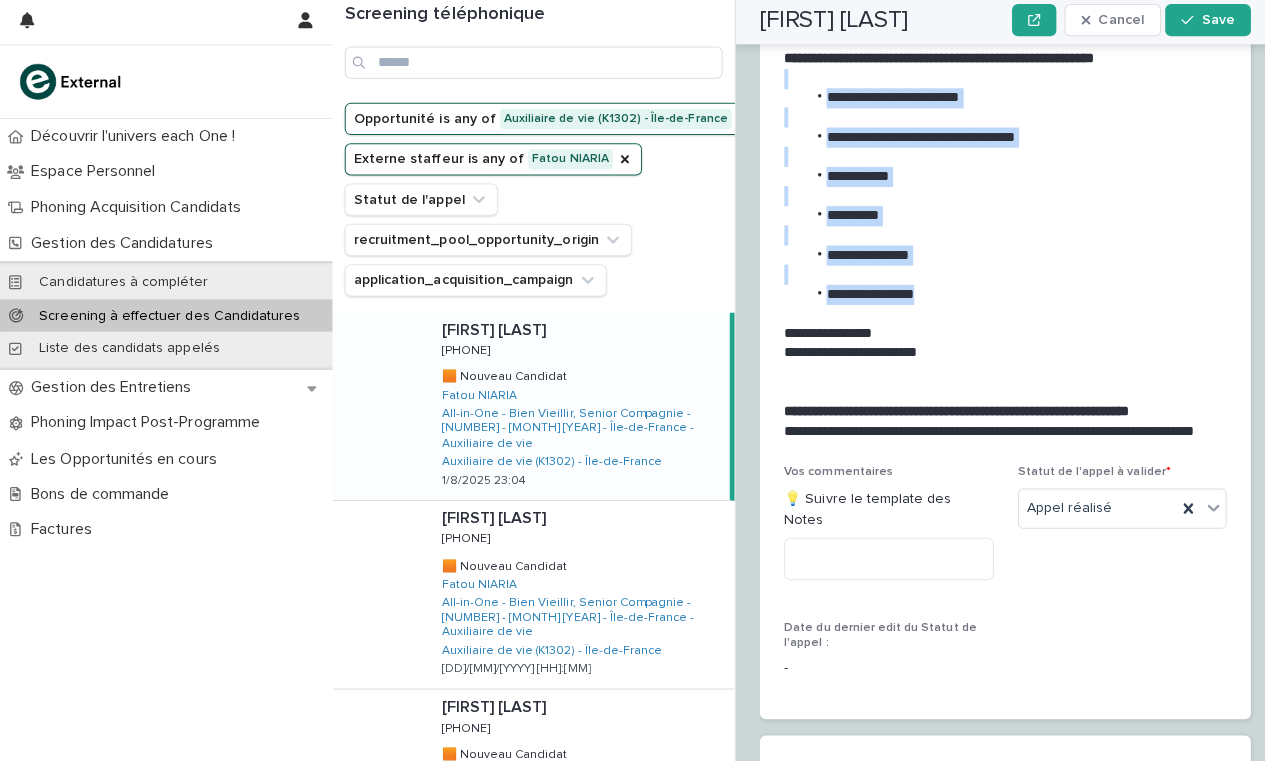 scroll, scrollTop: 2415, scrollLeft: 0, axis: vertical 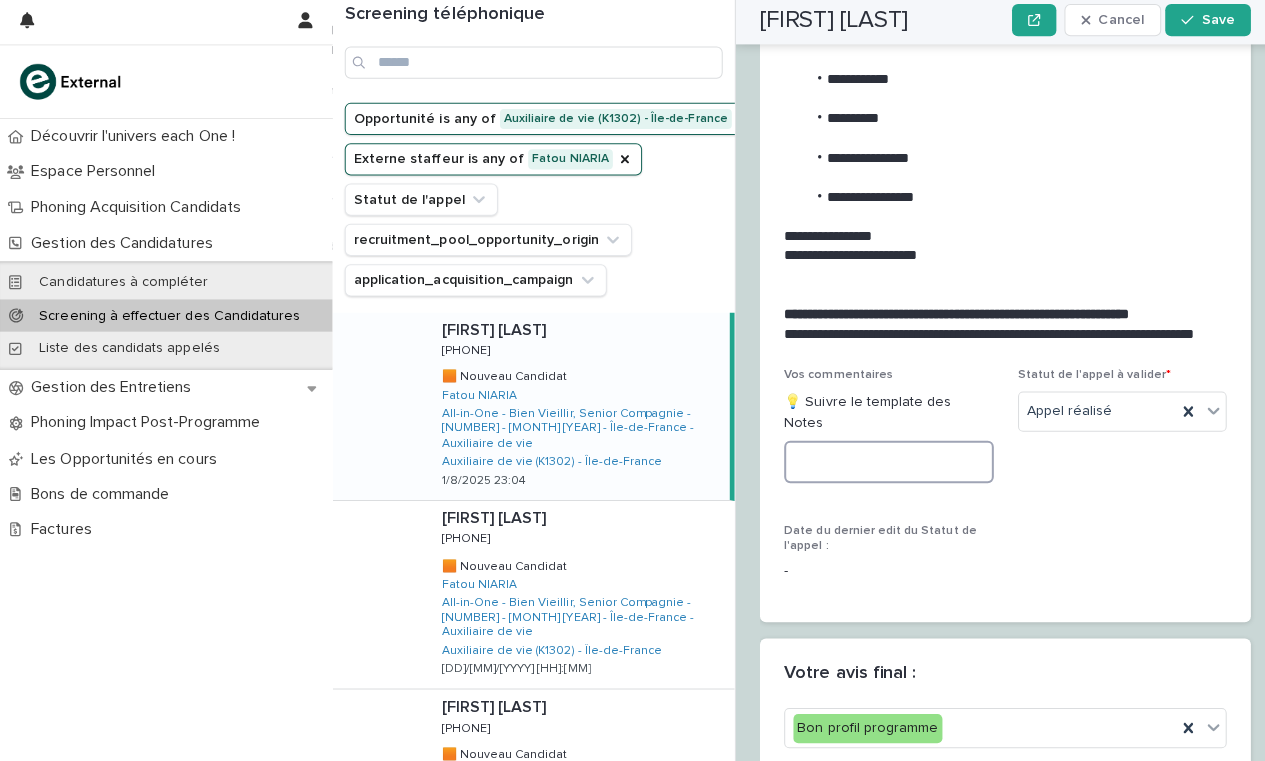 click at bounding box center [882, 462] 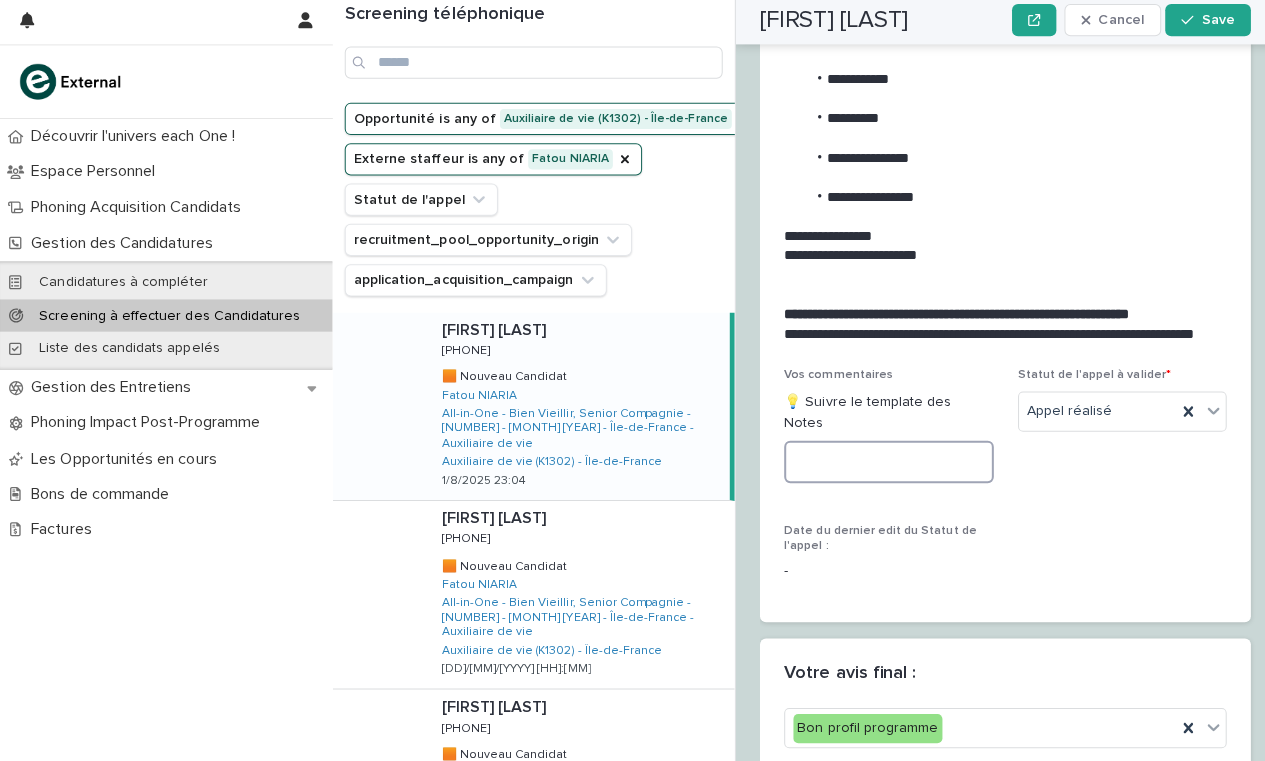 paste on "**********" 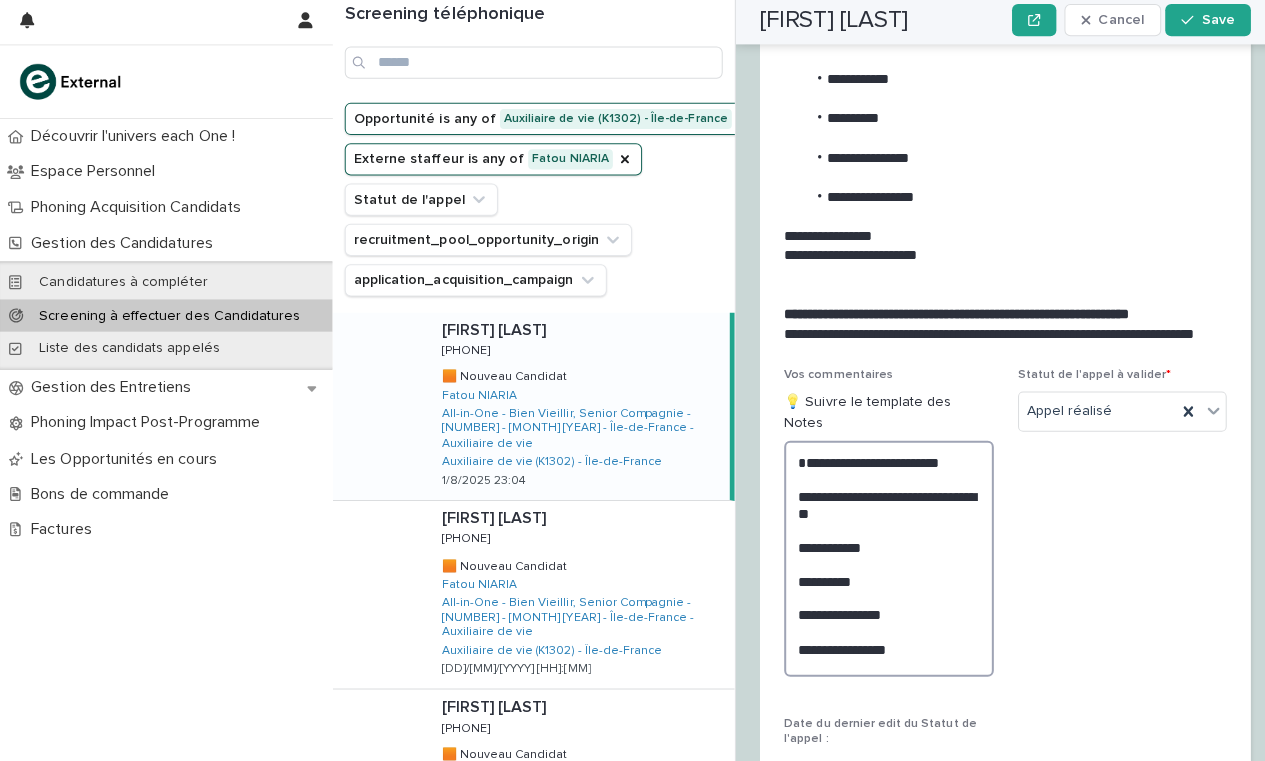 click on "**********" at bounding box center [882, 558] 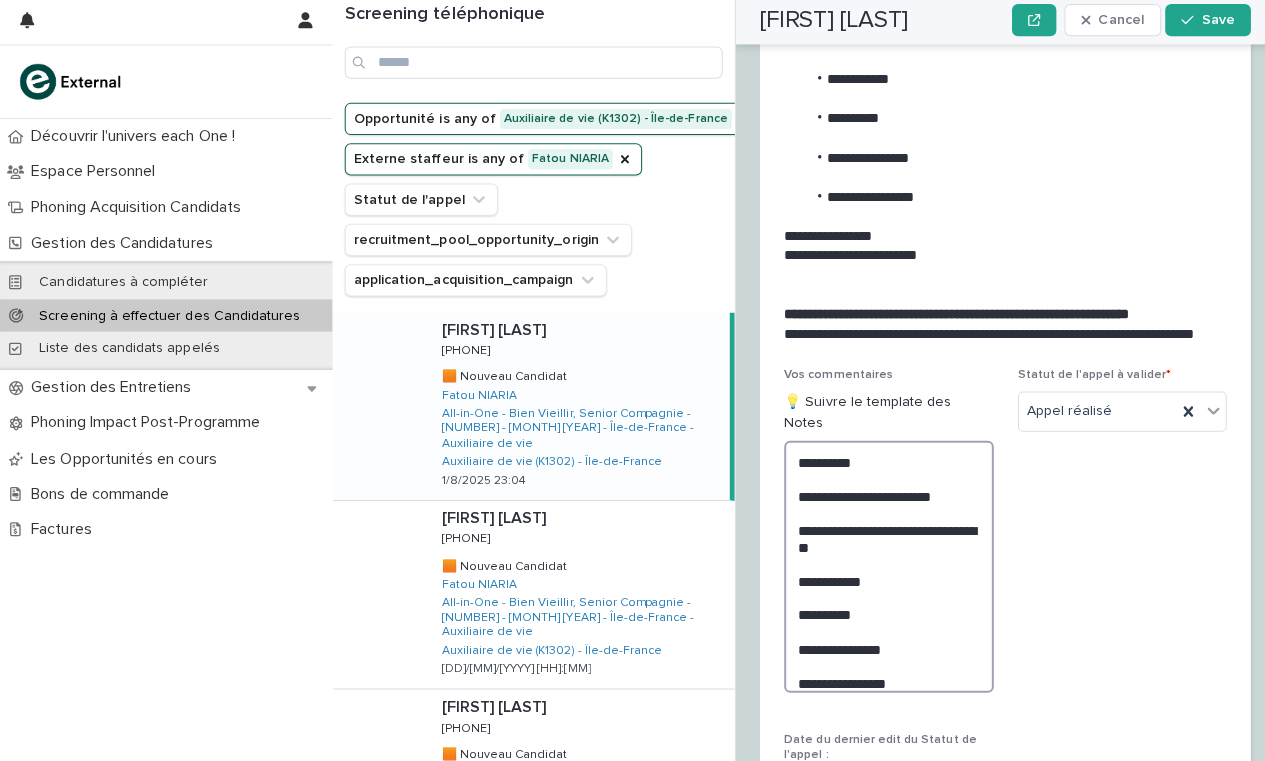 click on "**********" at bounding box center (882, 566) 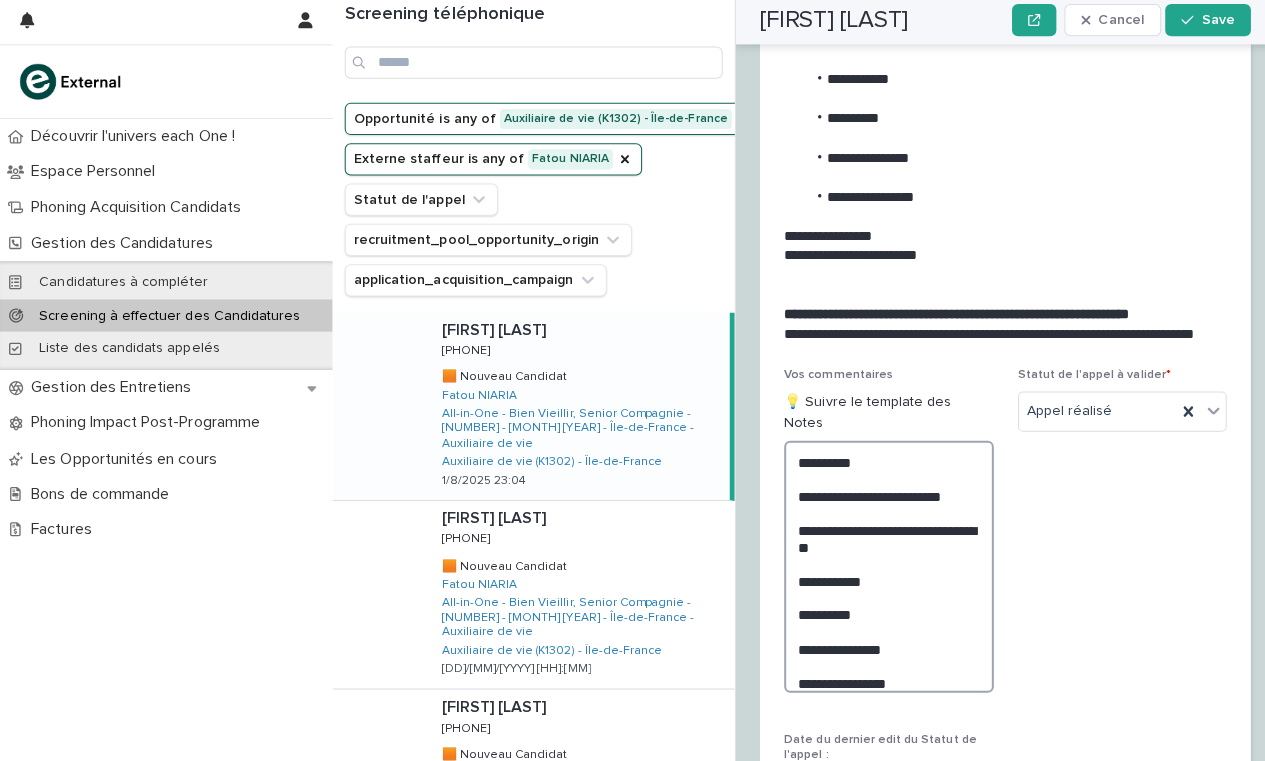 click on "**********" at bounding box center (882, 566) 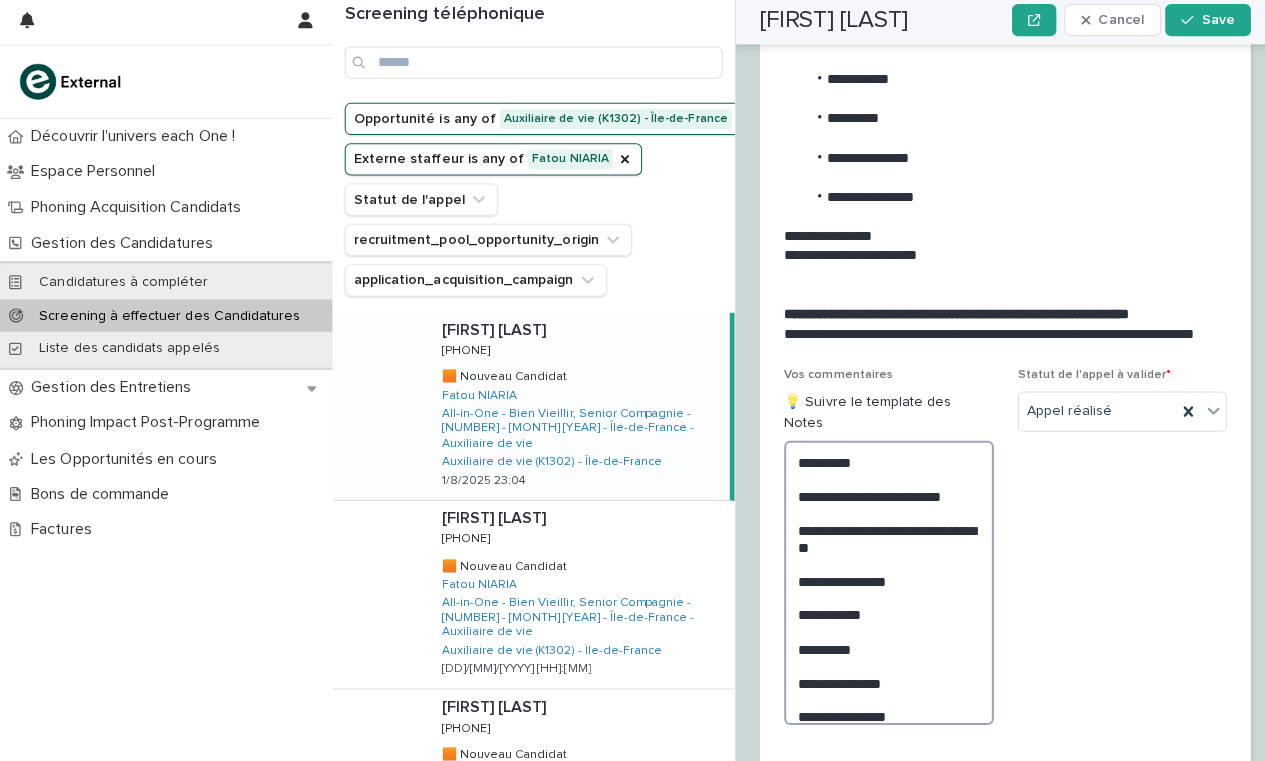 click on "**********" at bounding box center [882, 582] 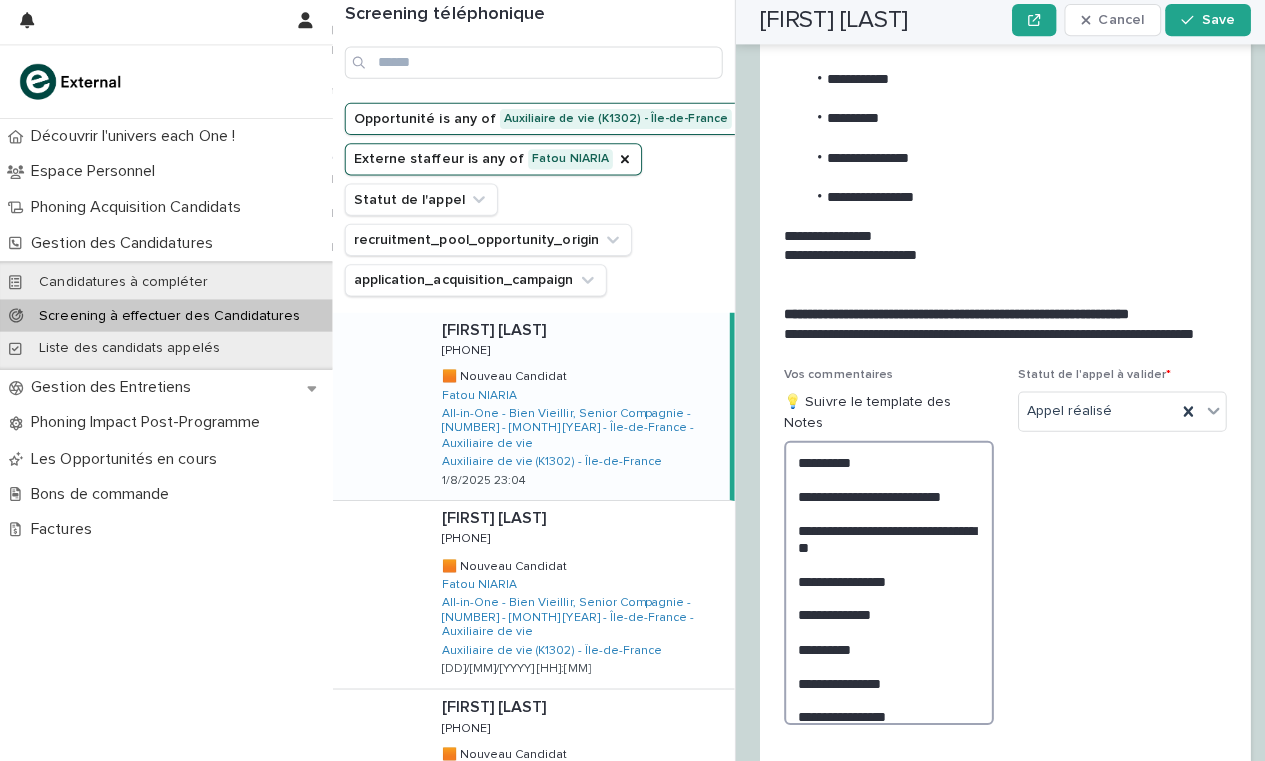 click on "**********" at bounding box center [882, 582] 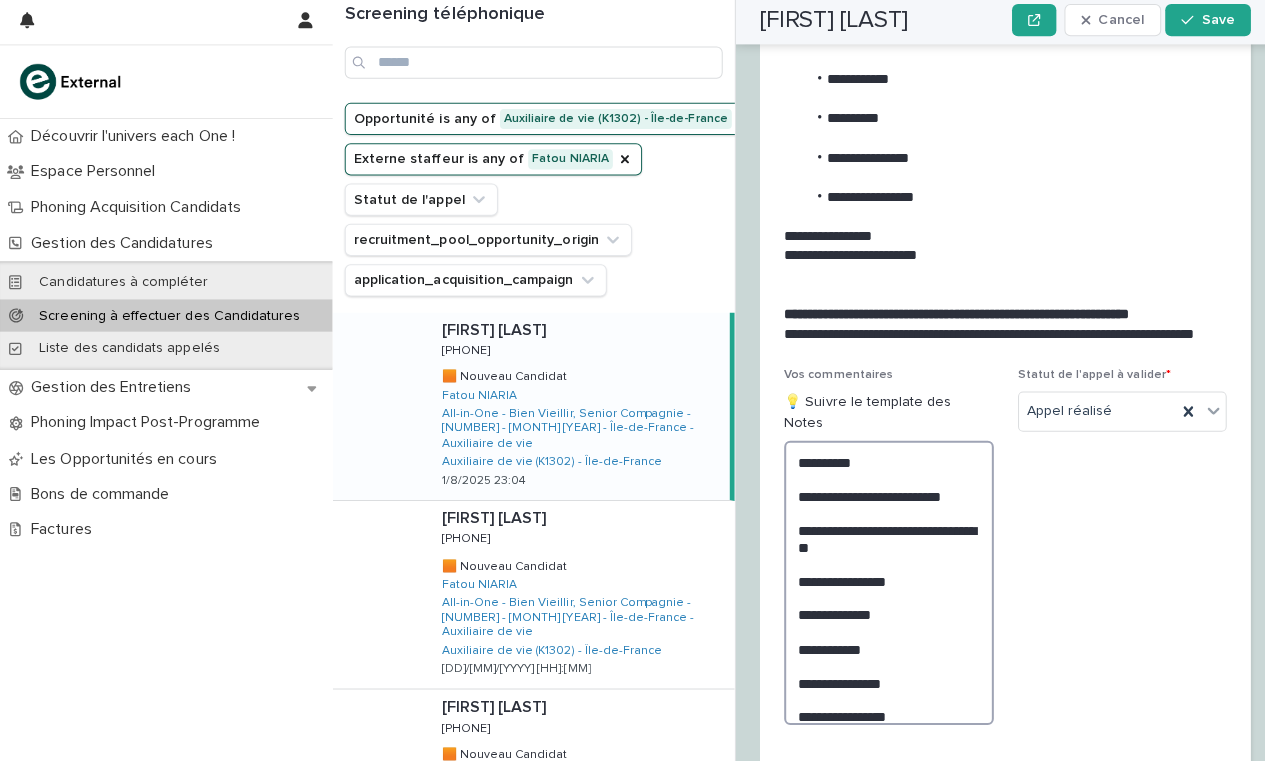 click on "**********" at bounding box center (882, 582) 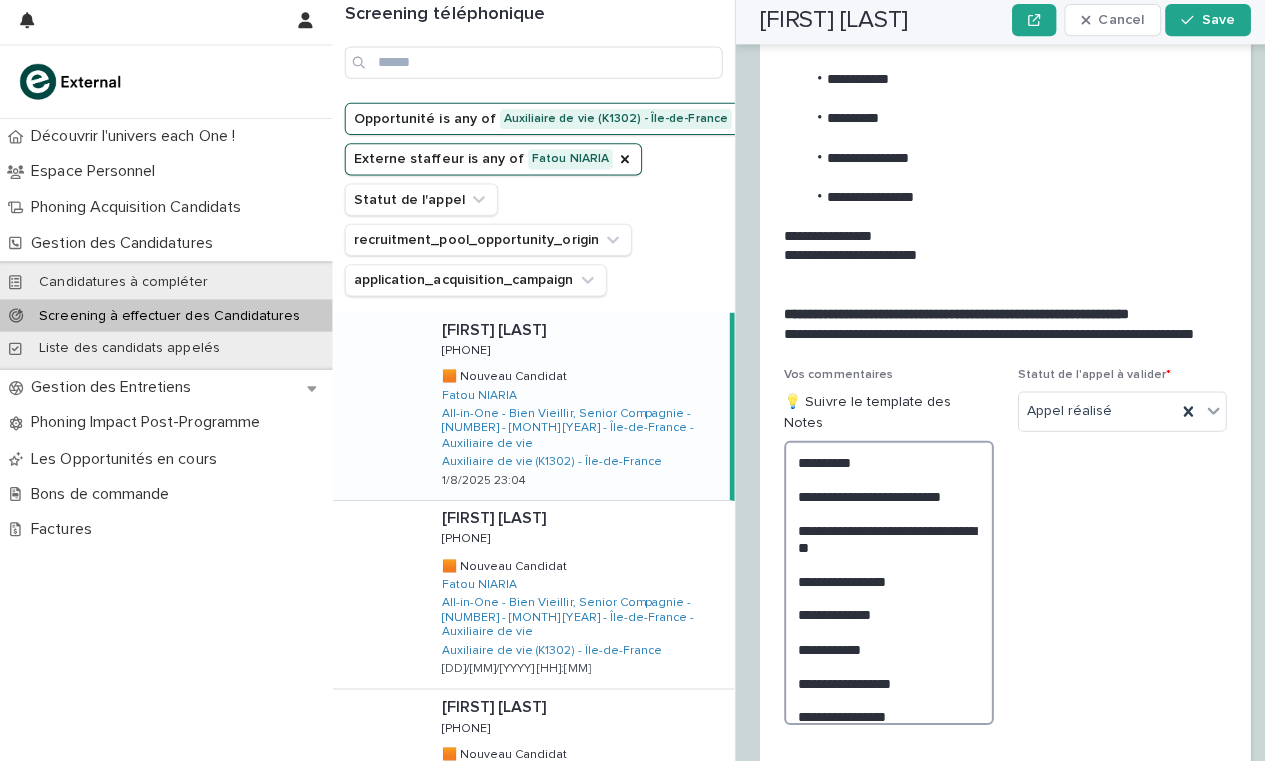 click on "**********" at bounding box center (882, 582) 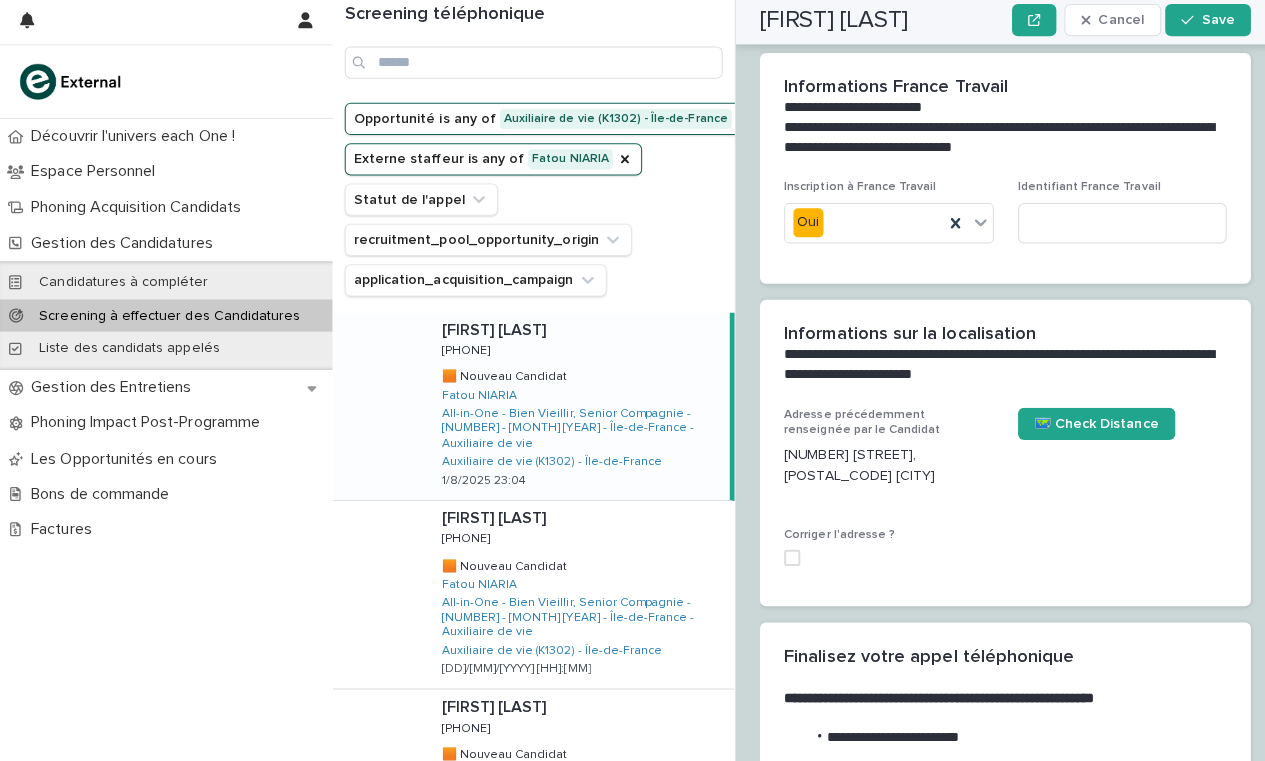 scroll, scrollTop: 1630, scrollLeft: 0, axis: vertical 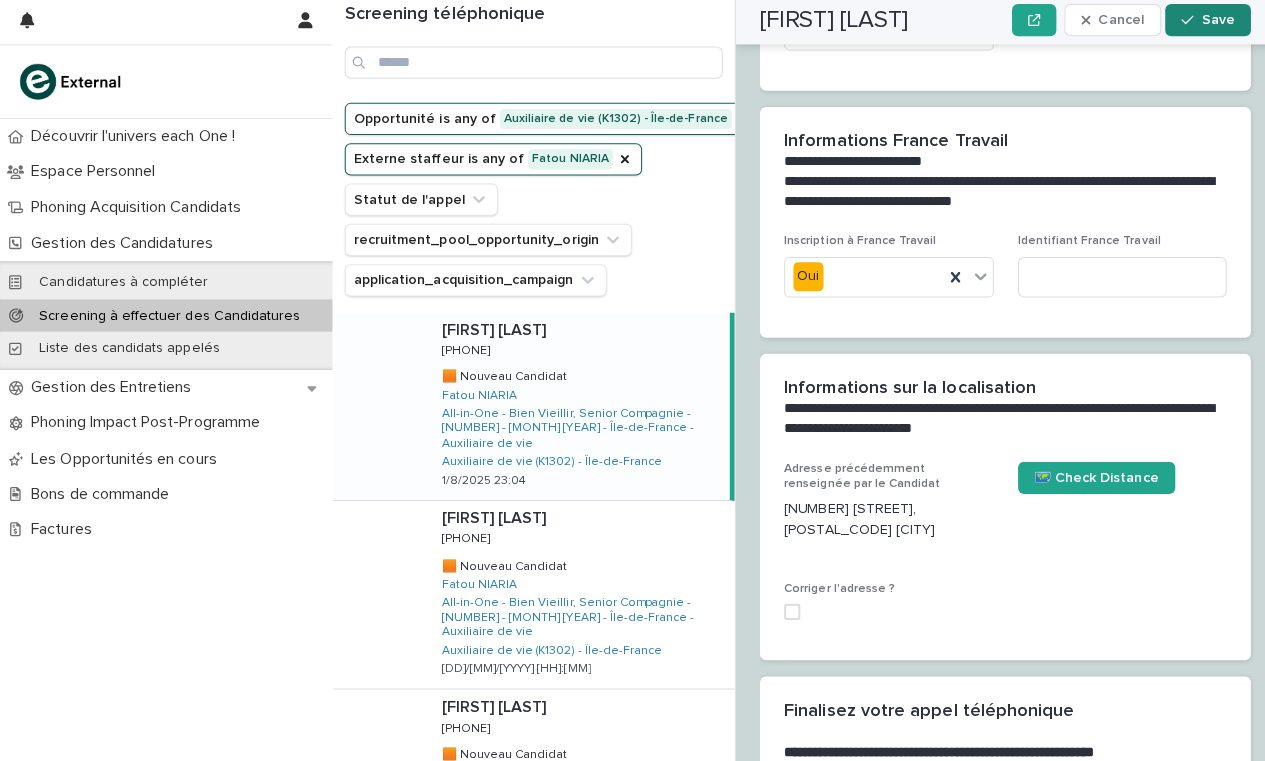 type on "**********" 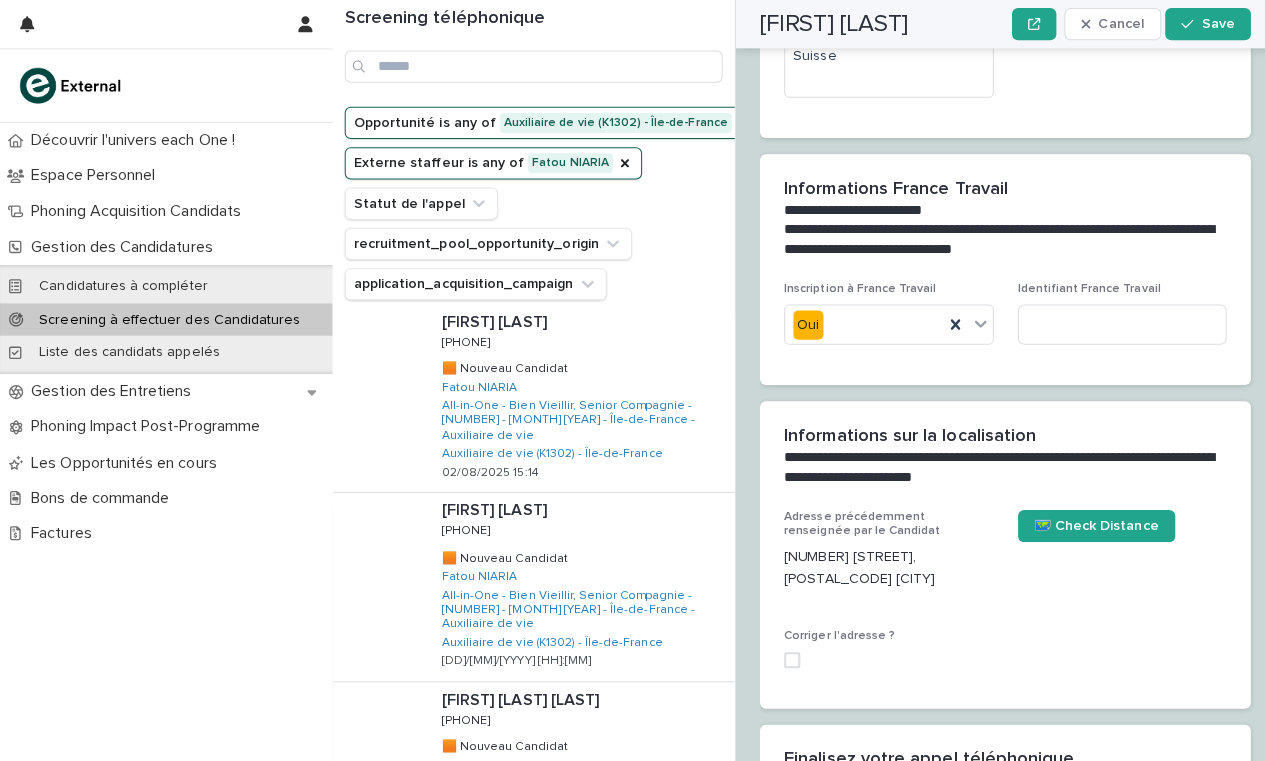 scroll, scrollTop: 1323, scrollLeft: 0, axis: vertical 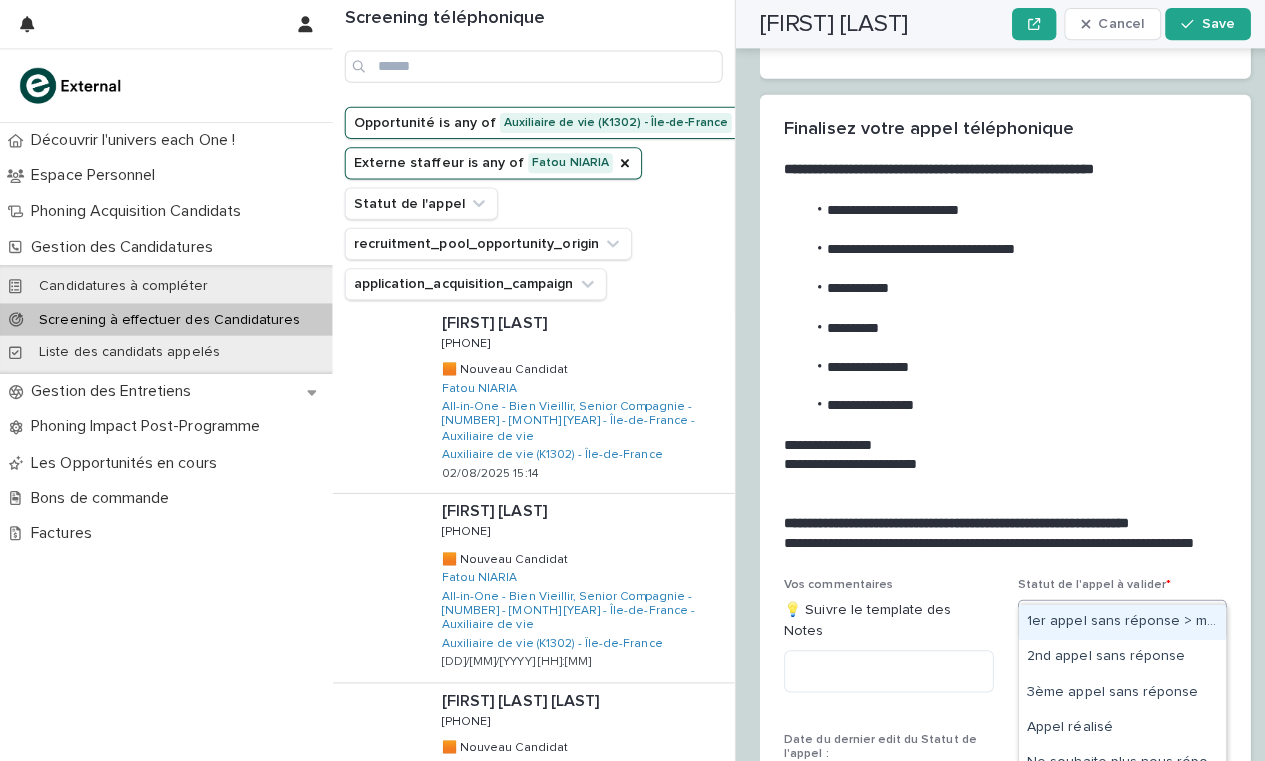 click on "Select..." at bounding box center (1101, 615) 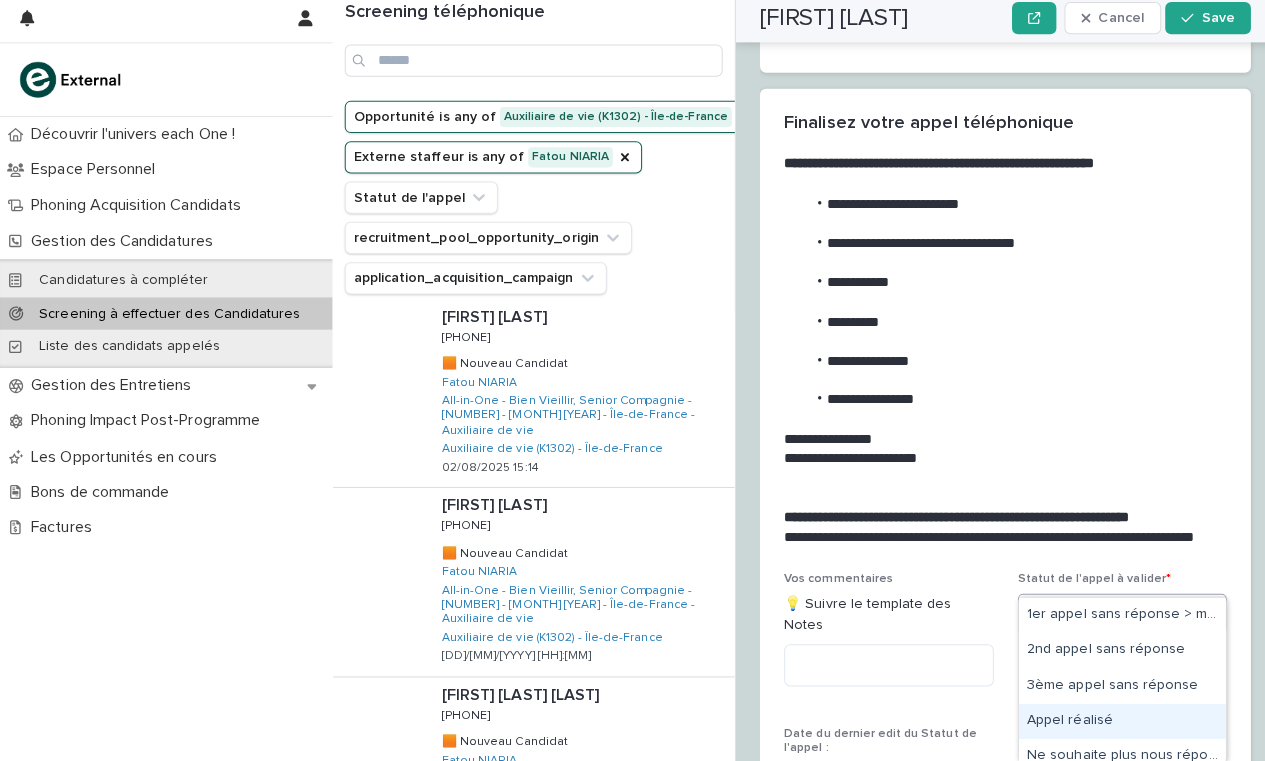 click on "Appel réalisé" at bounding box center (1113, 721) 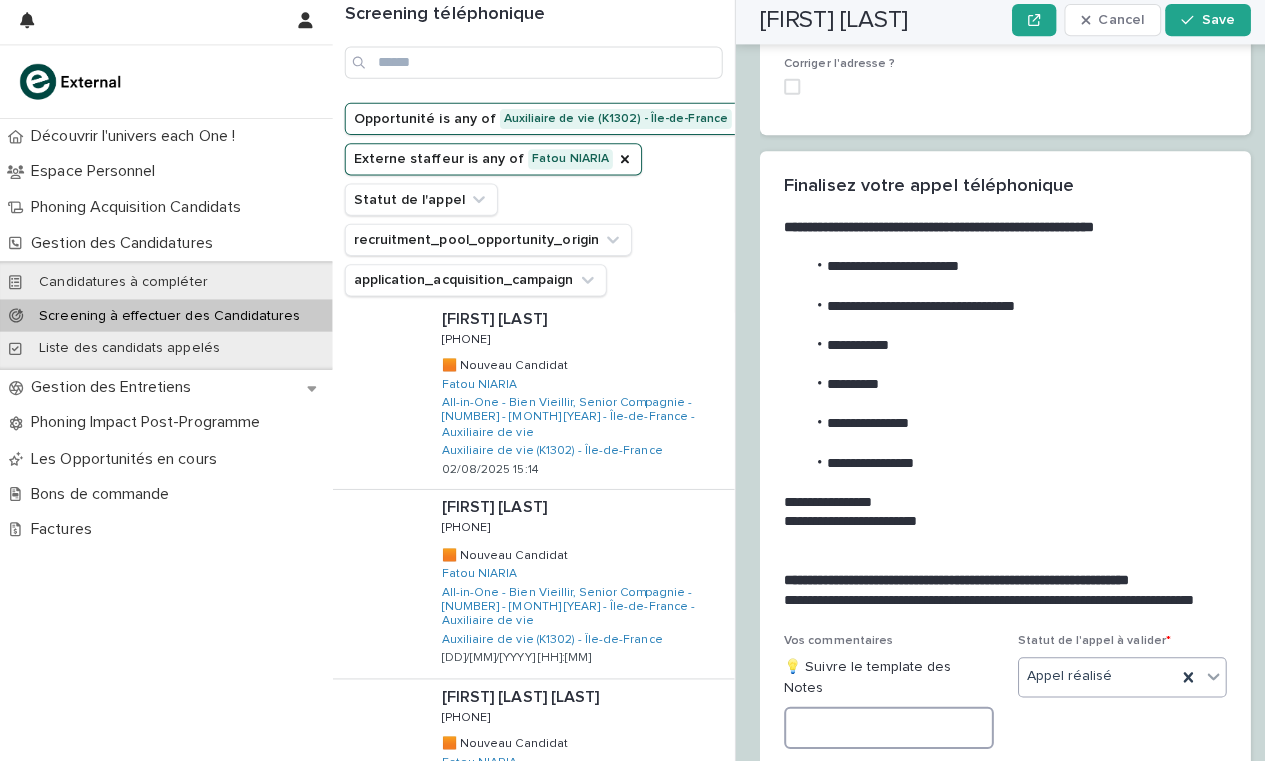click at bounding box center [882, 726] 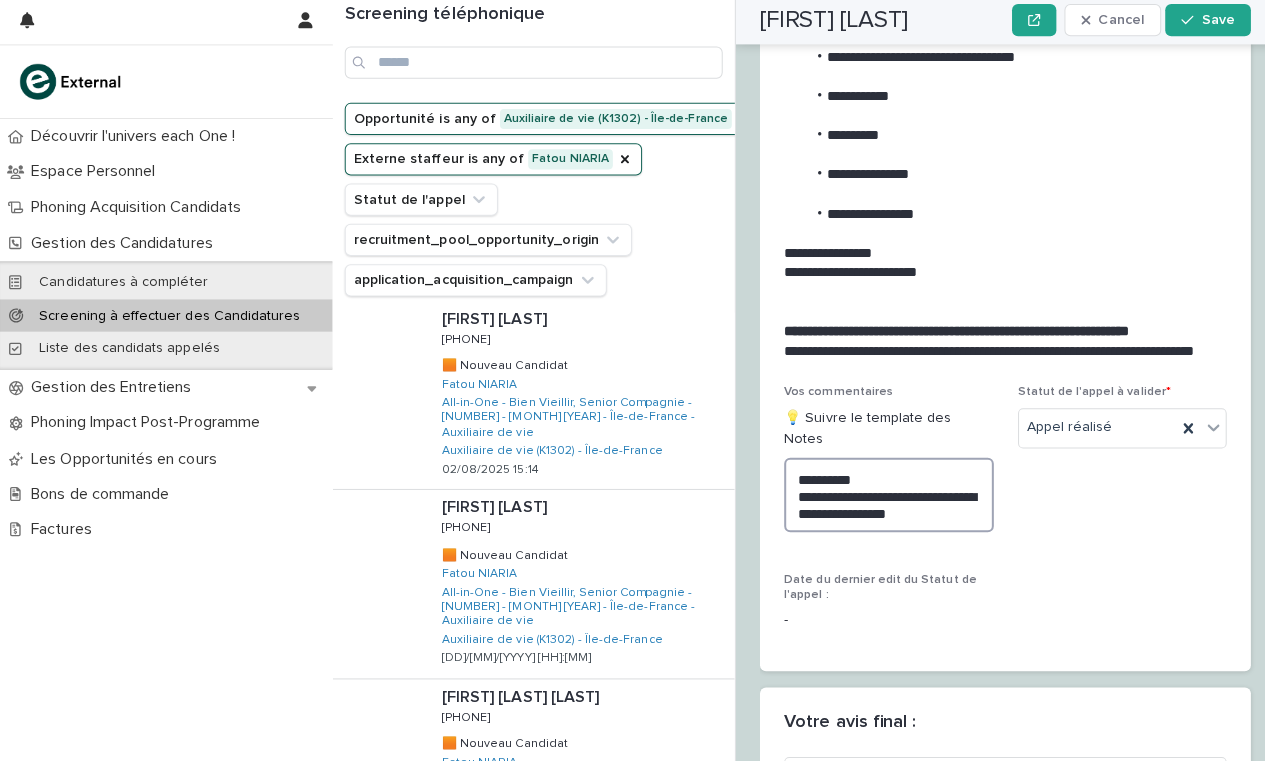 scroll, scrollTop: 2592, scrollLeft: 0, axis: vertical 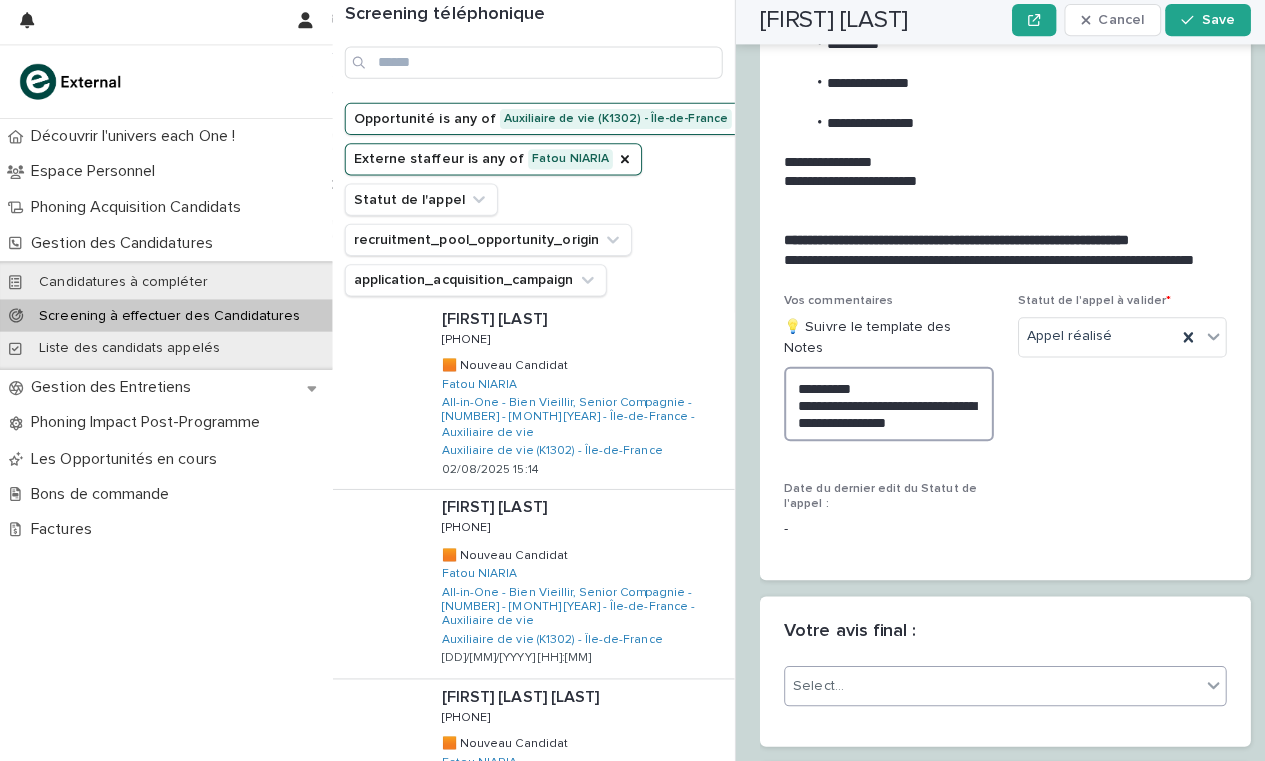 type on "**********" 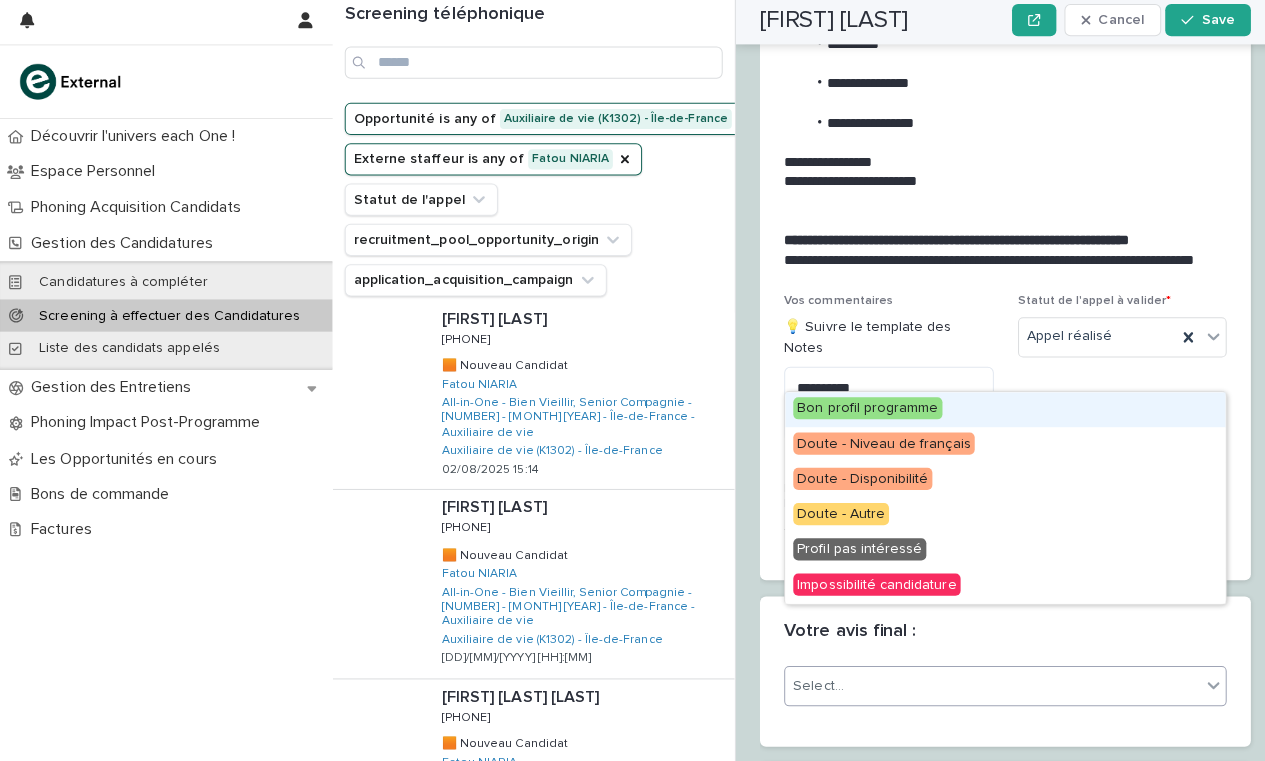 click on "Select..." at bounding box center (985, 685) 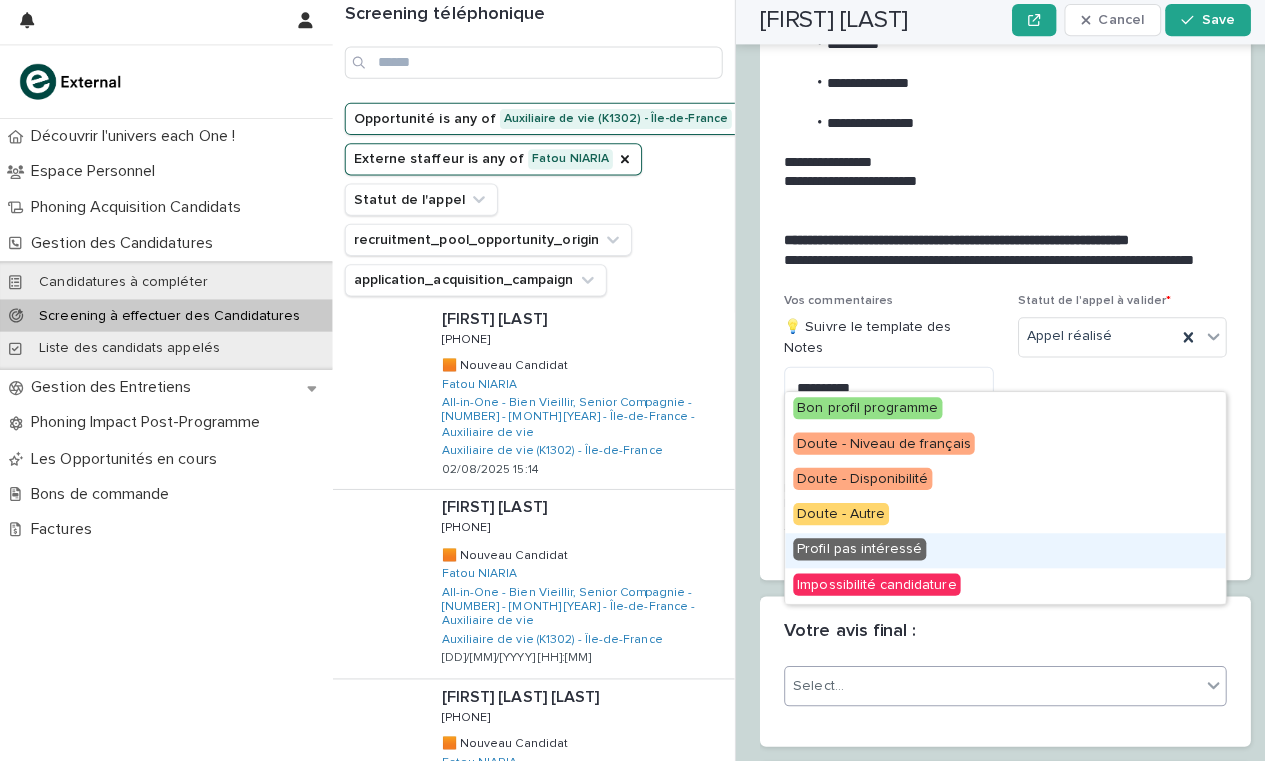 click on "Profil pas intéressé" at bounding box center (853, 549) 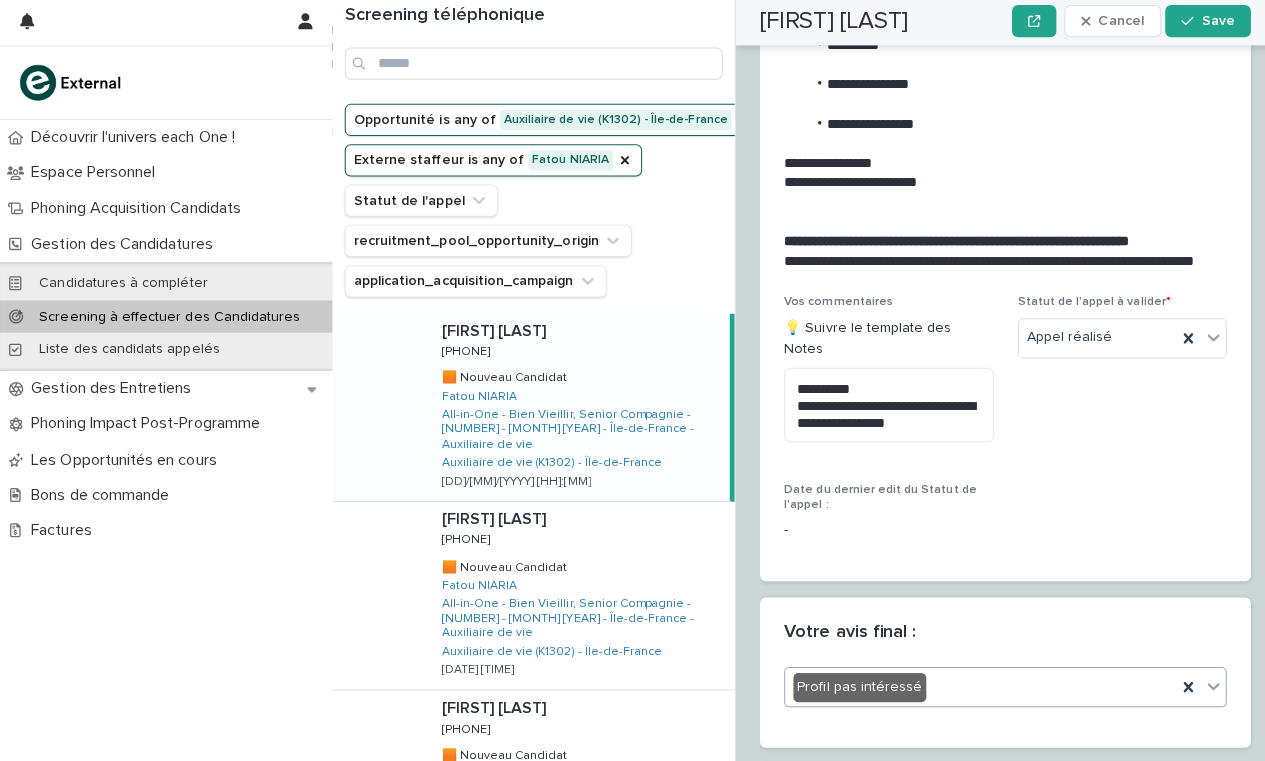 scroll, scrollTop: 0, scrollLeft: 0, axis: both 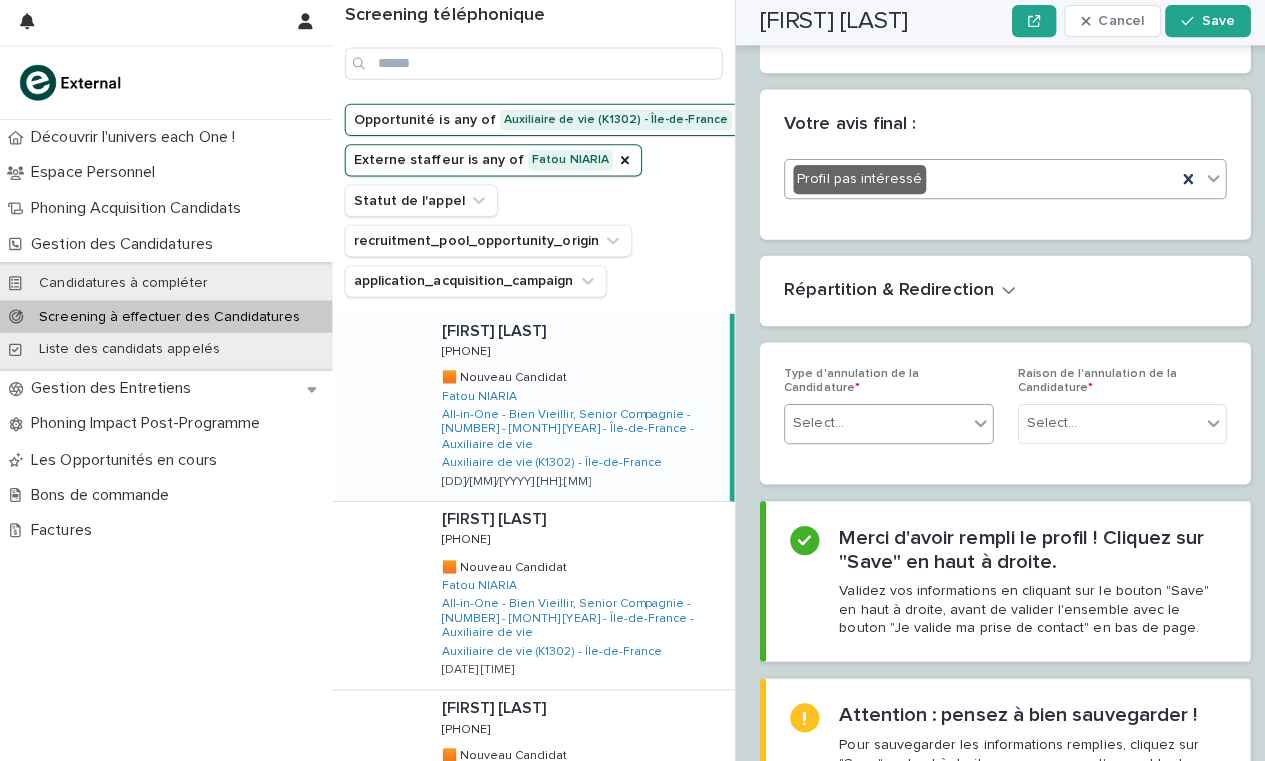click on "Select..." at bounding box center (869, 423) 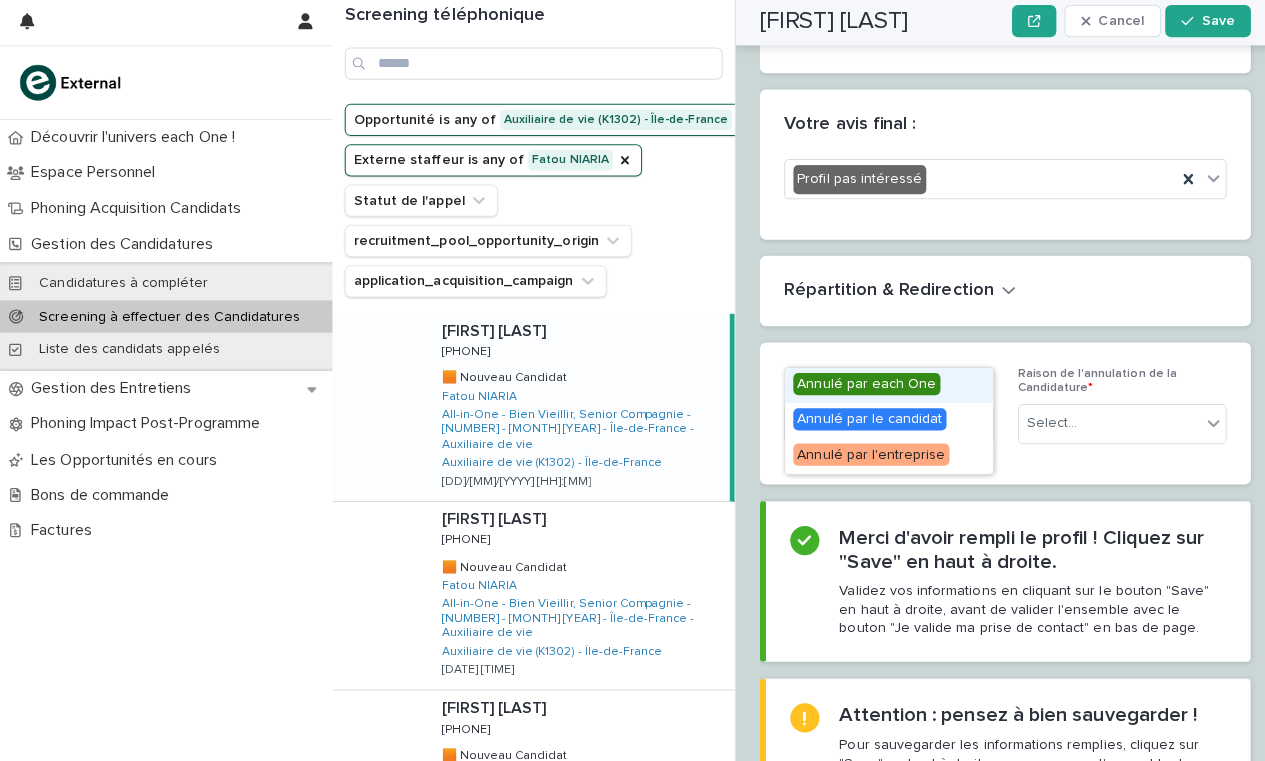 click on "Annulé par each One" at bounding box center [860, 384] 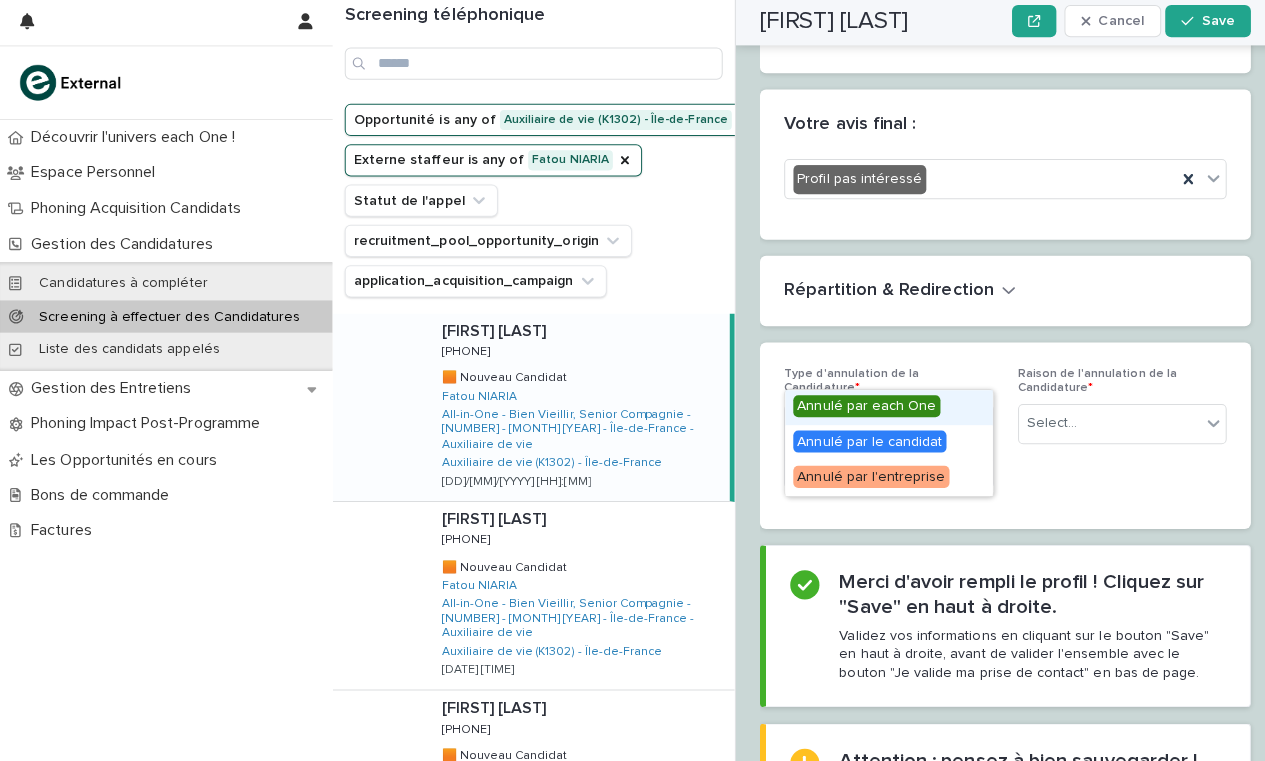 click 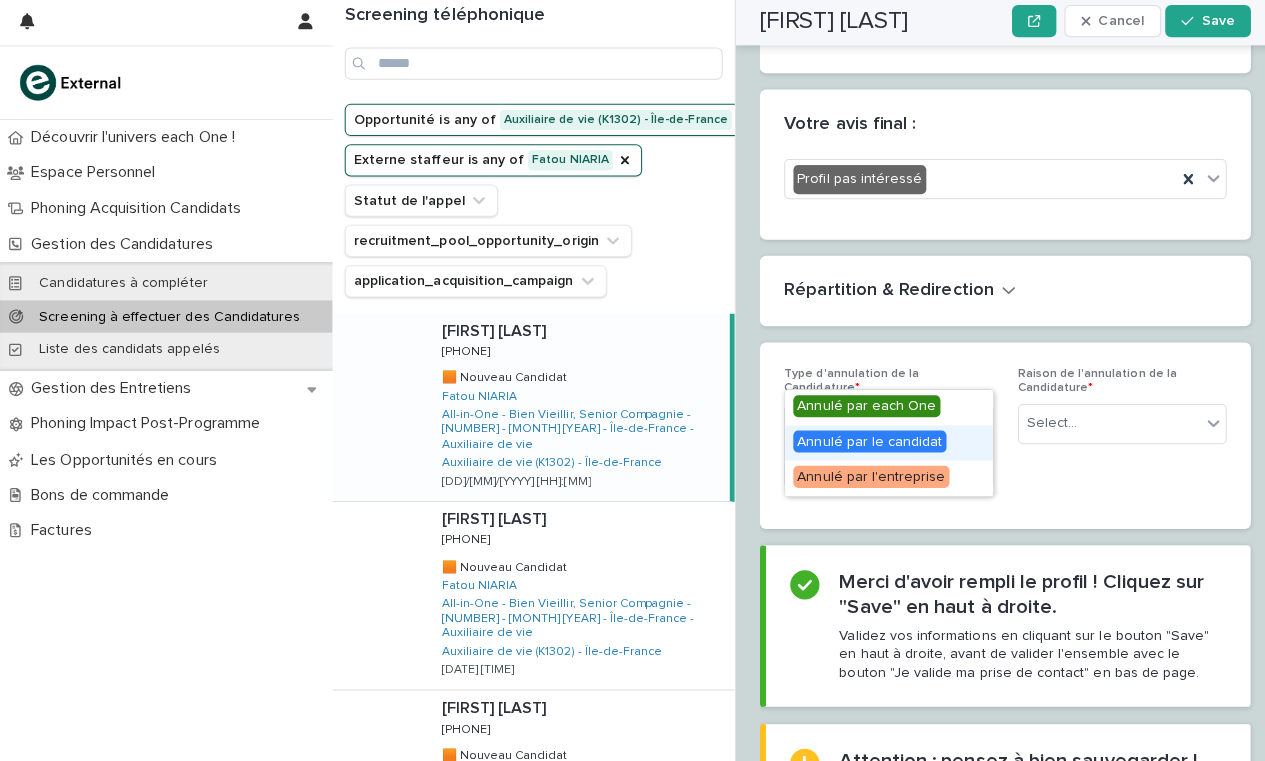 click on "Annulé par le candidat" at bounding box center (863, 441) 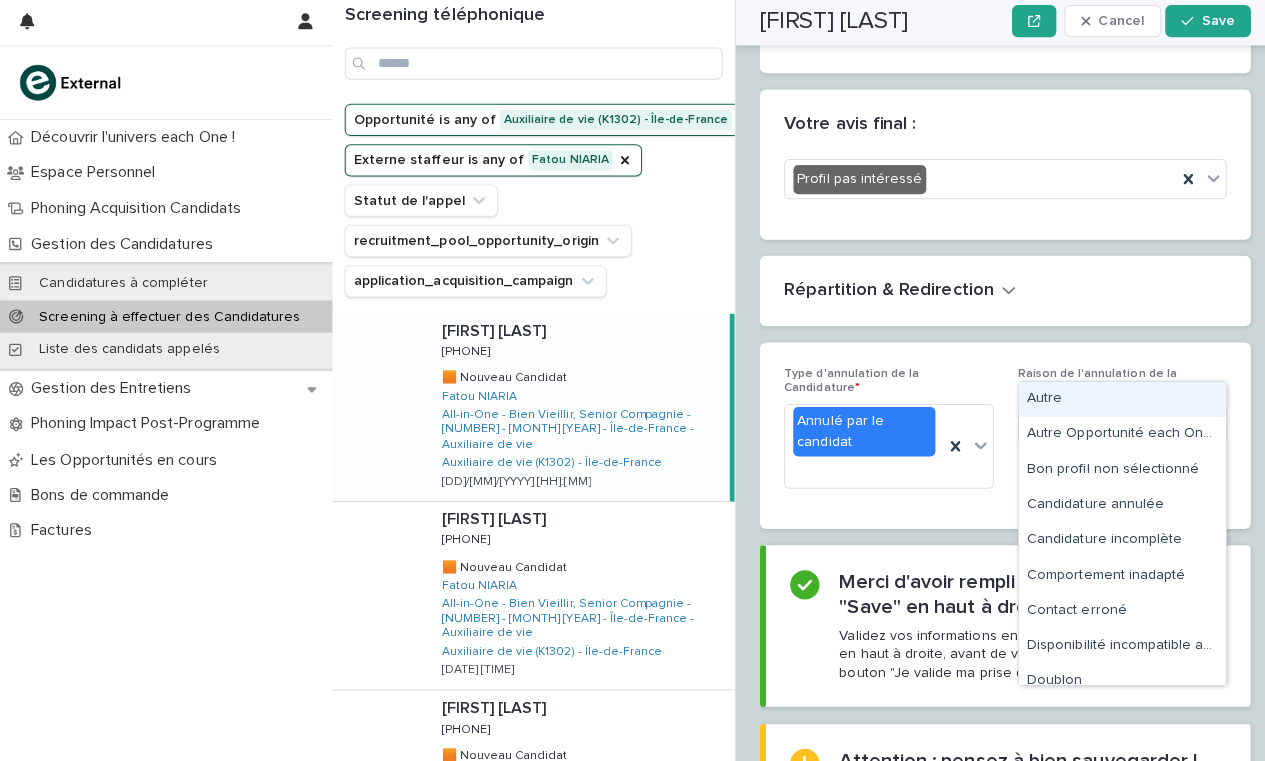 click on "Select..." at bounding box center [1101, 423] 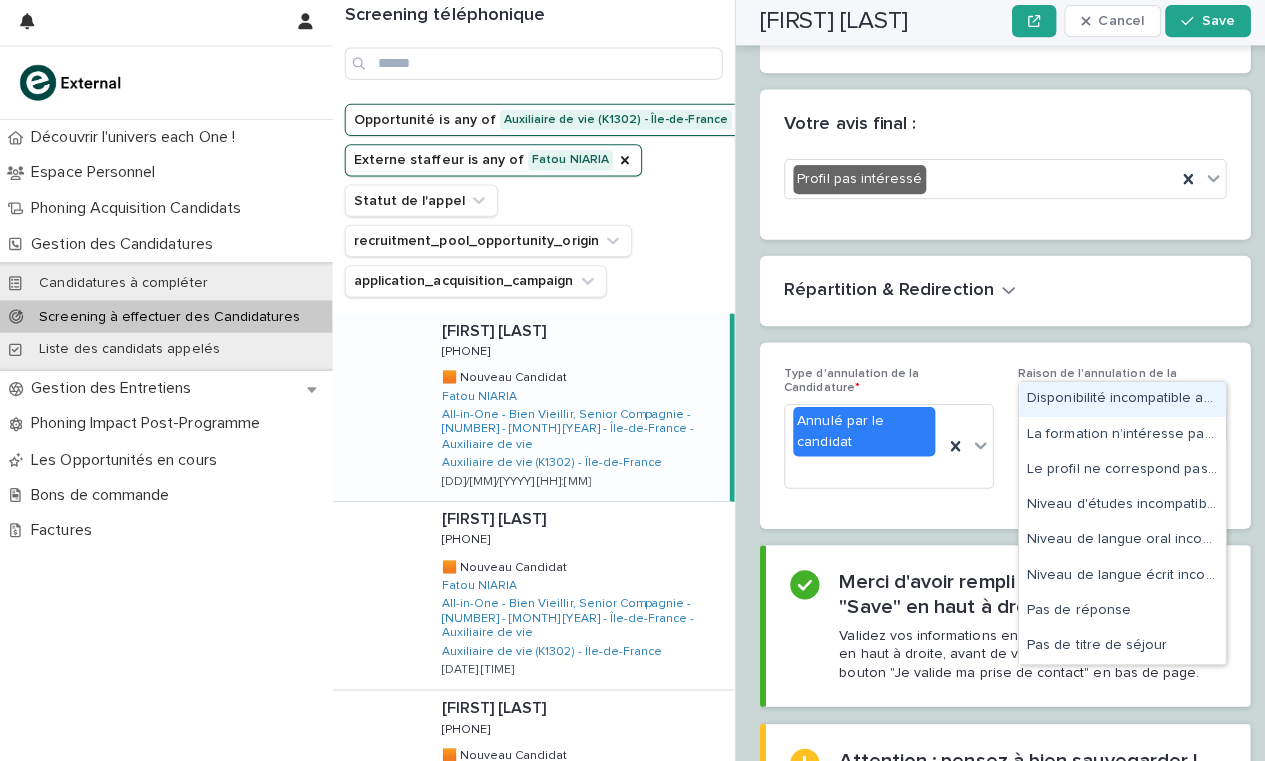 type on "***" 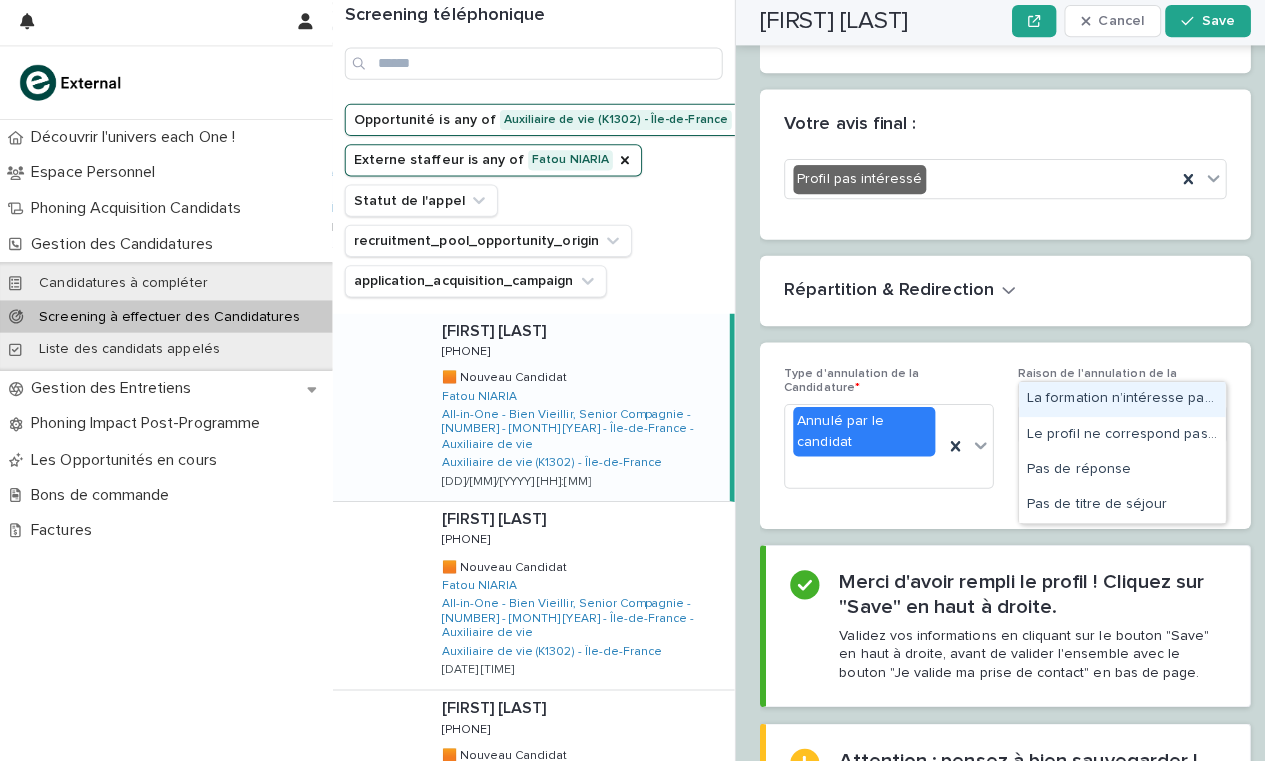 click on "La formation n’intéresse pas la personne" at bounding box center (1113, 399) 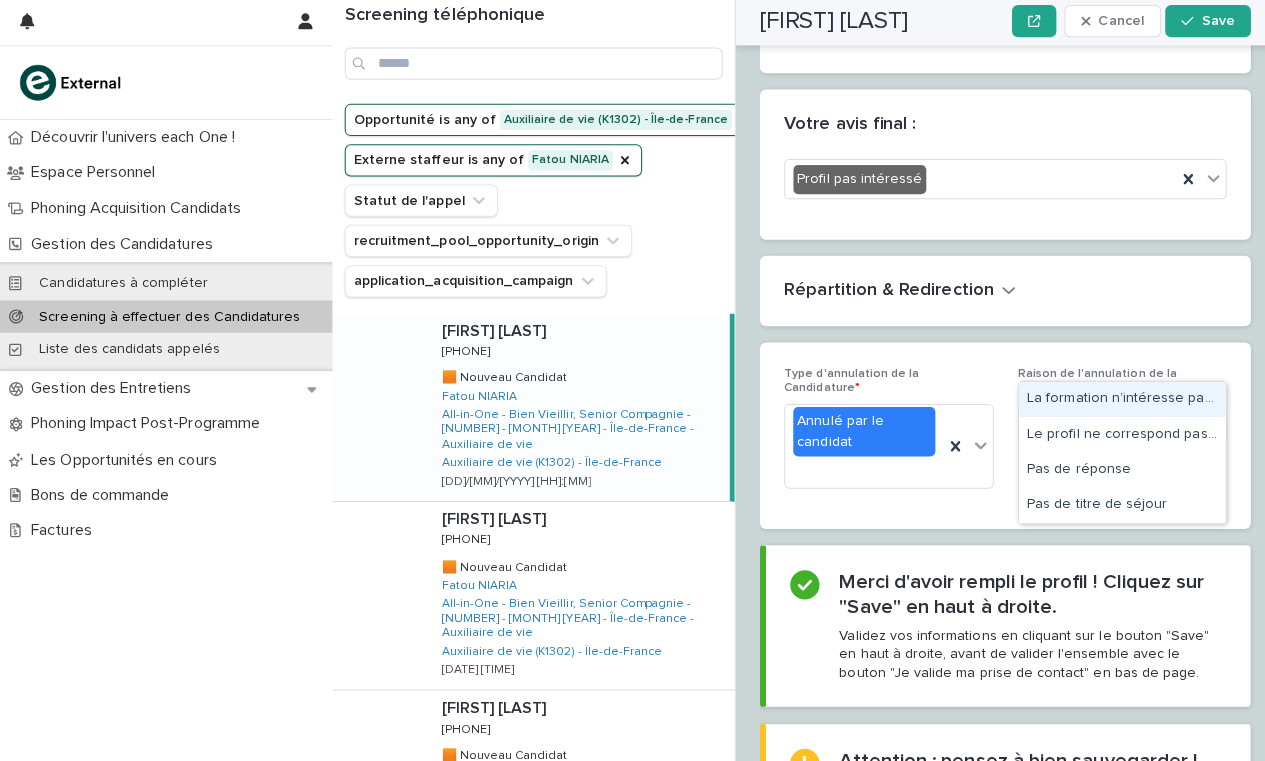 type 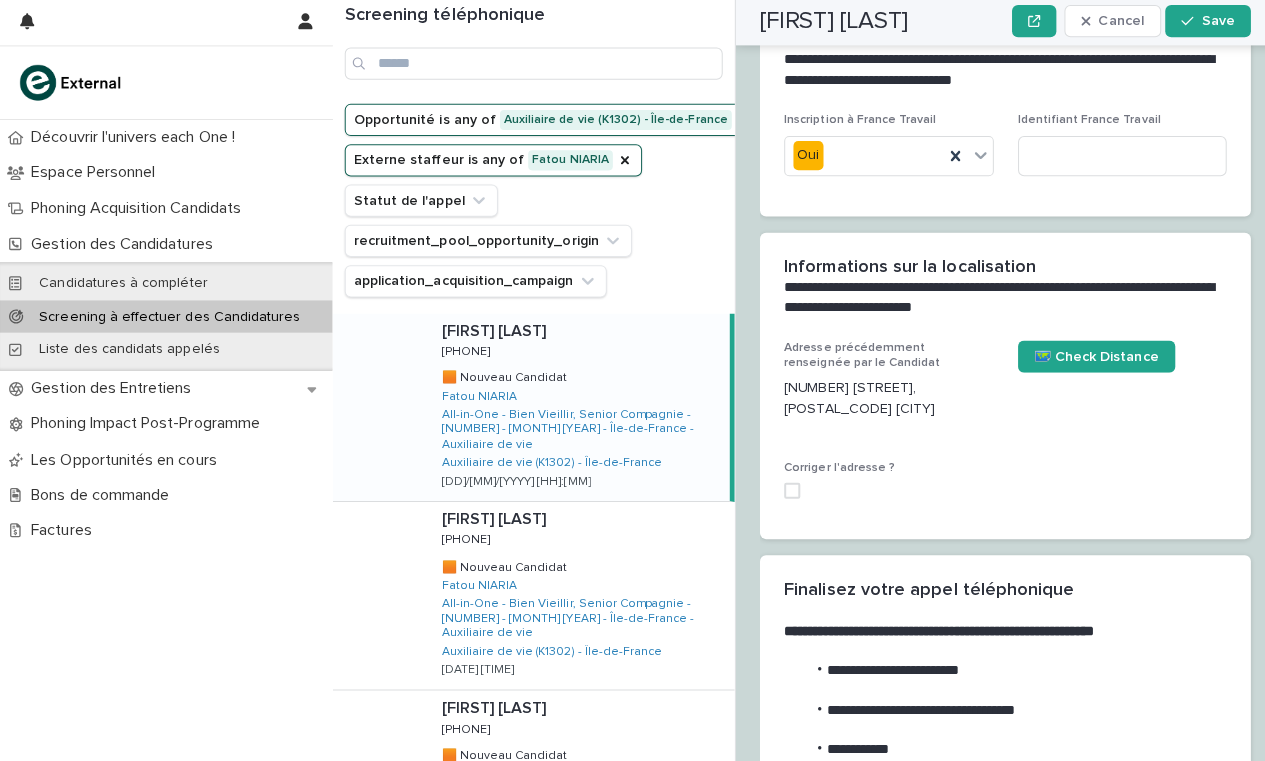 scroll, scrollTop: 1684, scrollLeft: 0, axis: vertical 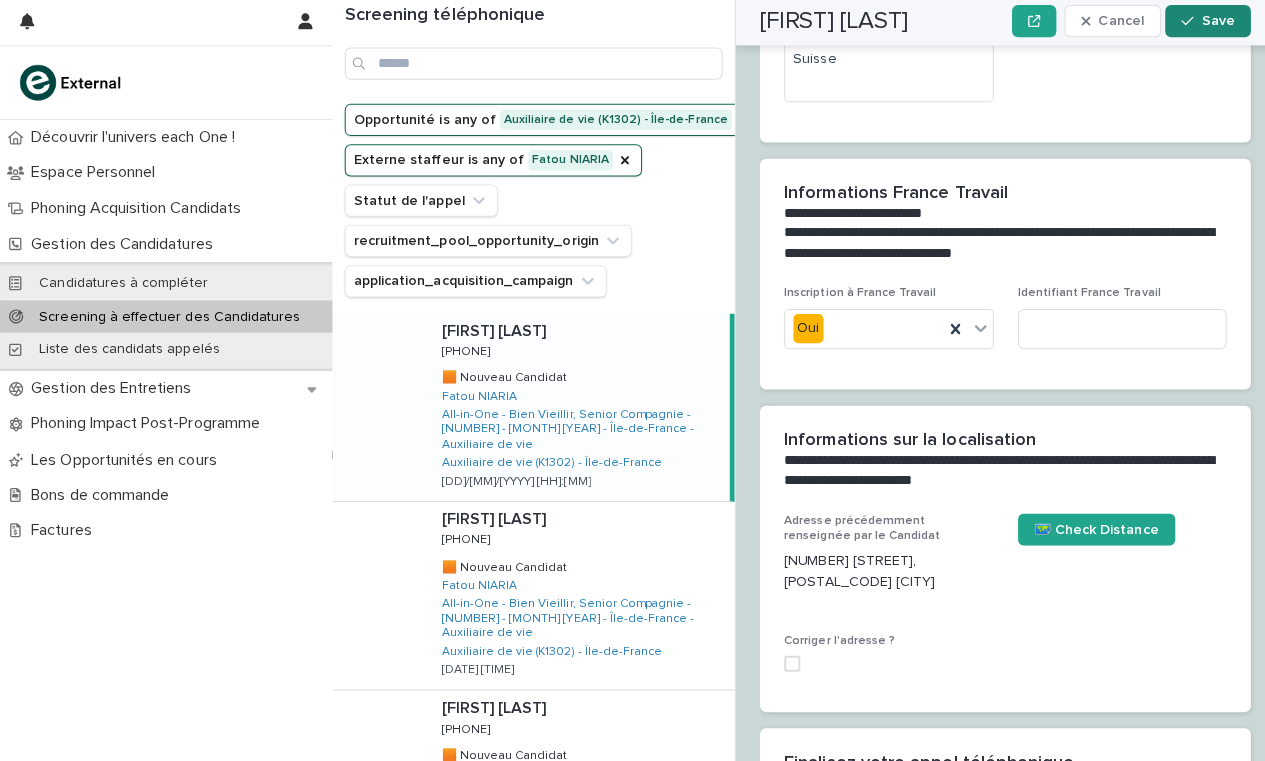 click on "Save" at bounding box center [1208, 24] 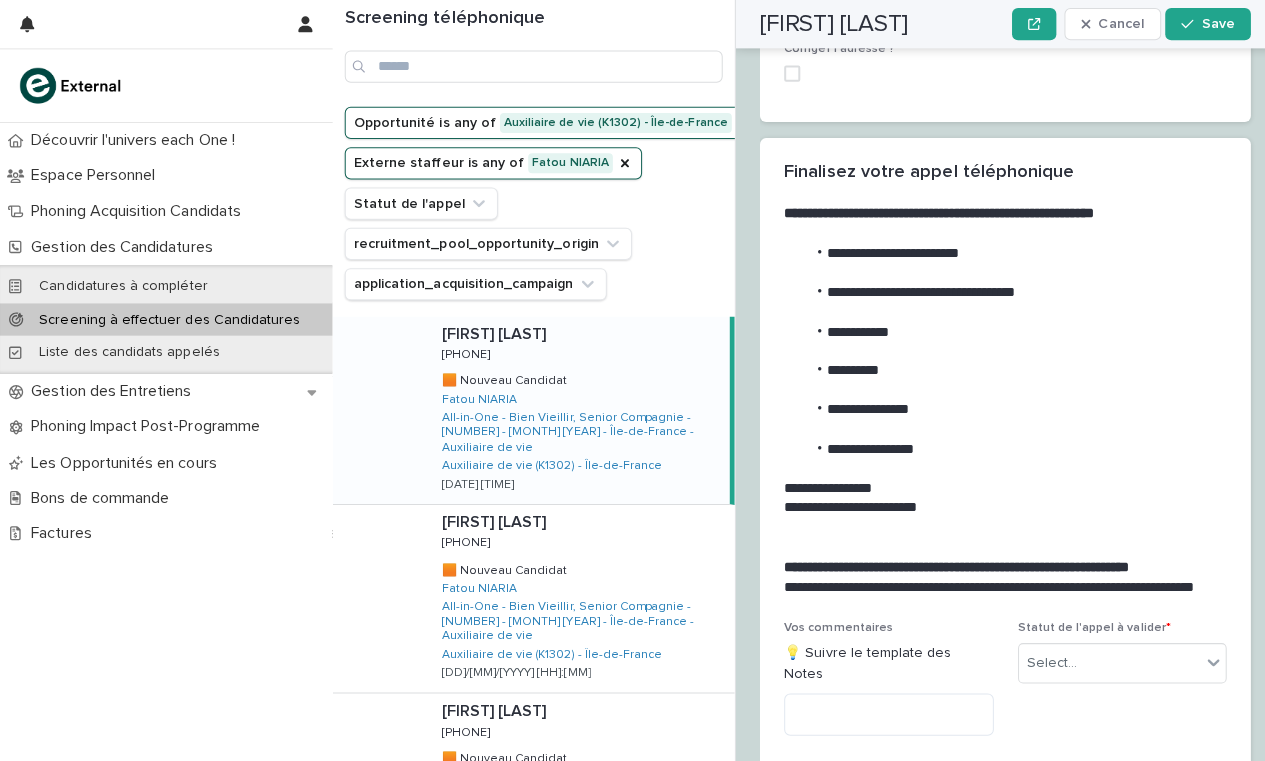 scroll, scrollTop: 2232, scrollLeft: 0, axis: vertical 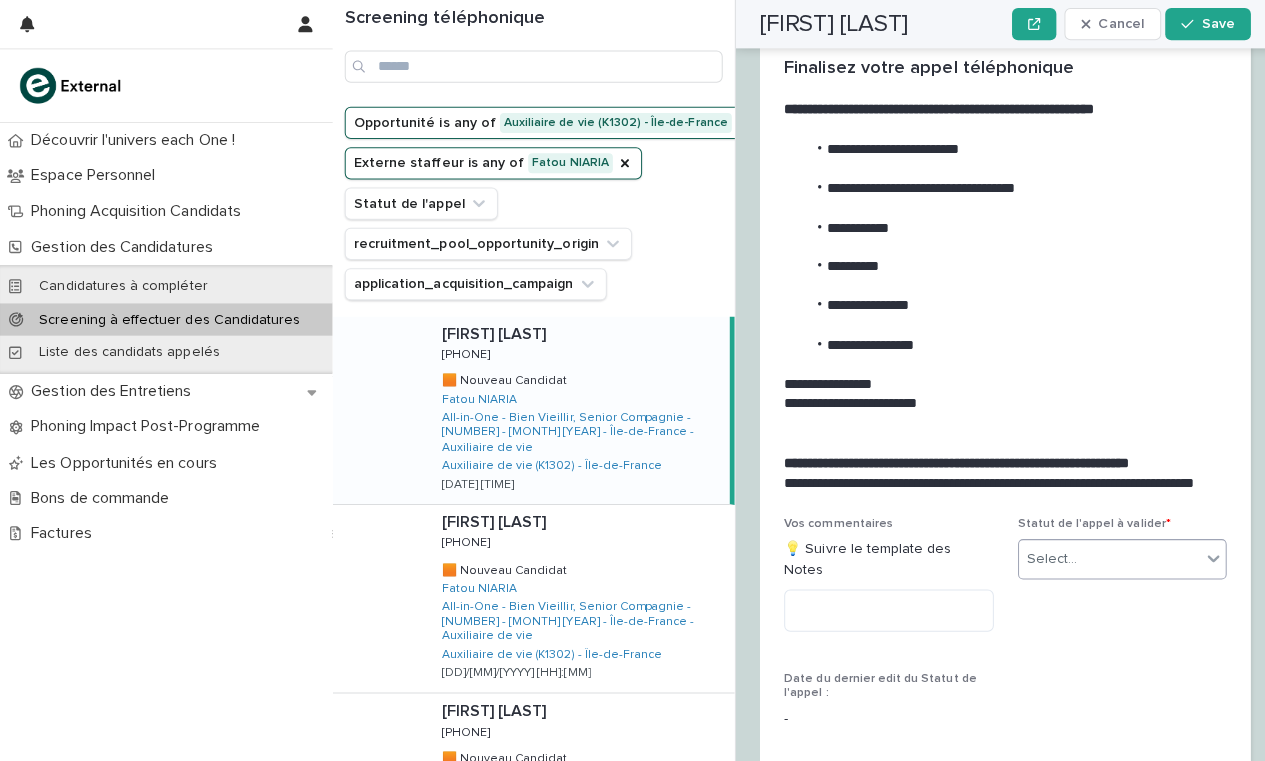 click on "Select..." at bounding box center (1101, 555) 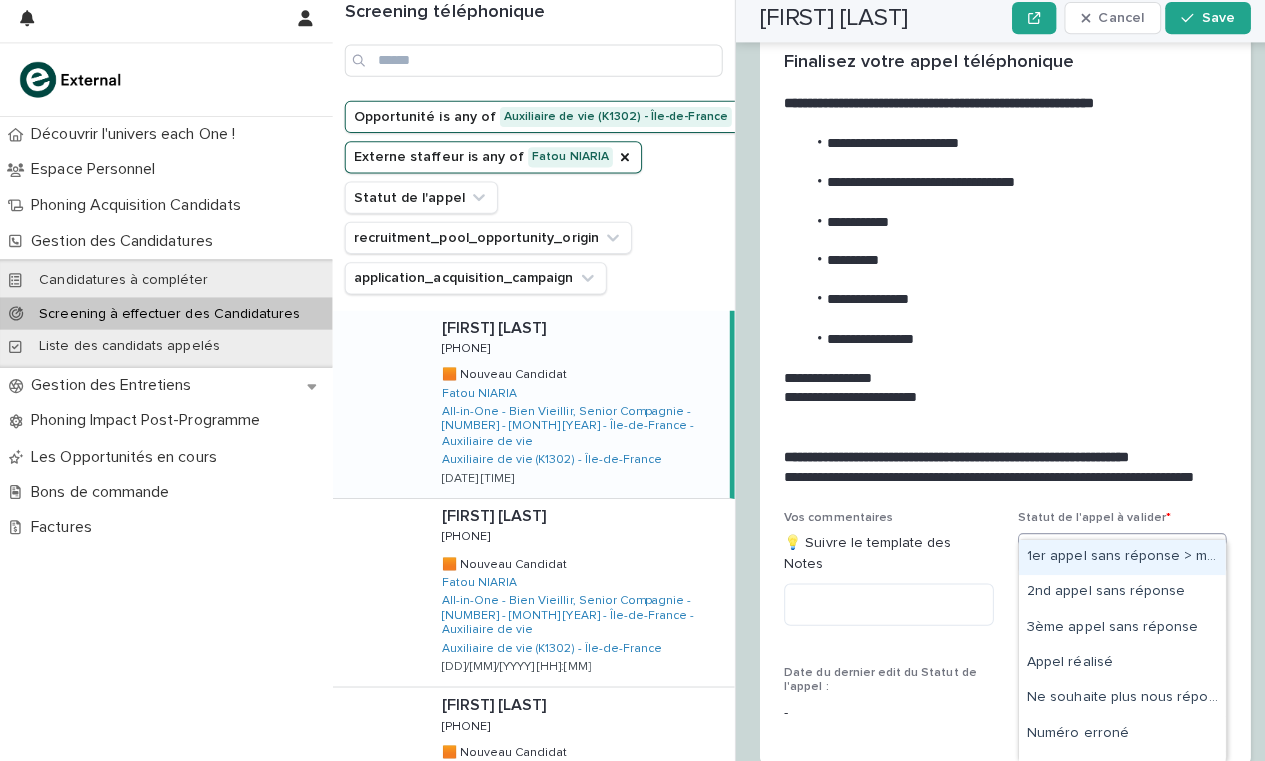 click on "1er appel sans réponse > message laissé" at bounding box center [1113, 559] 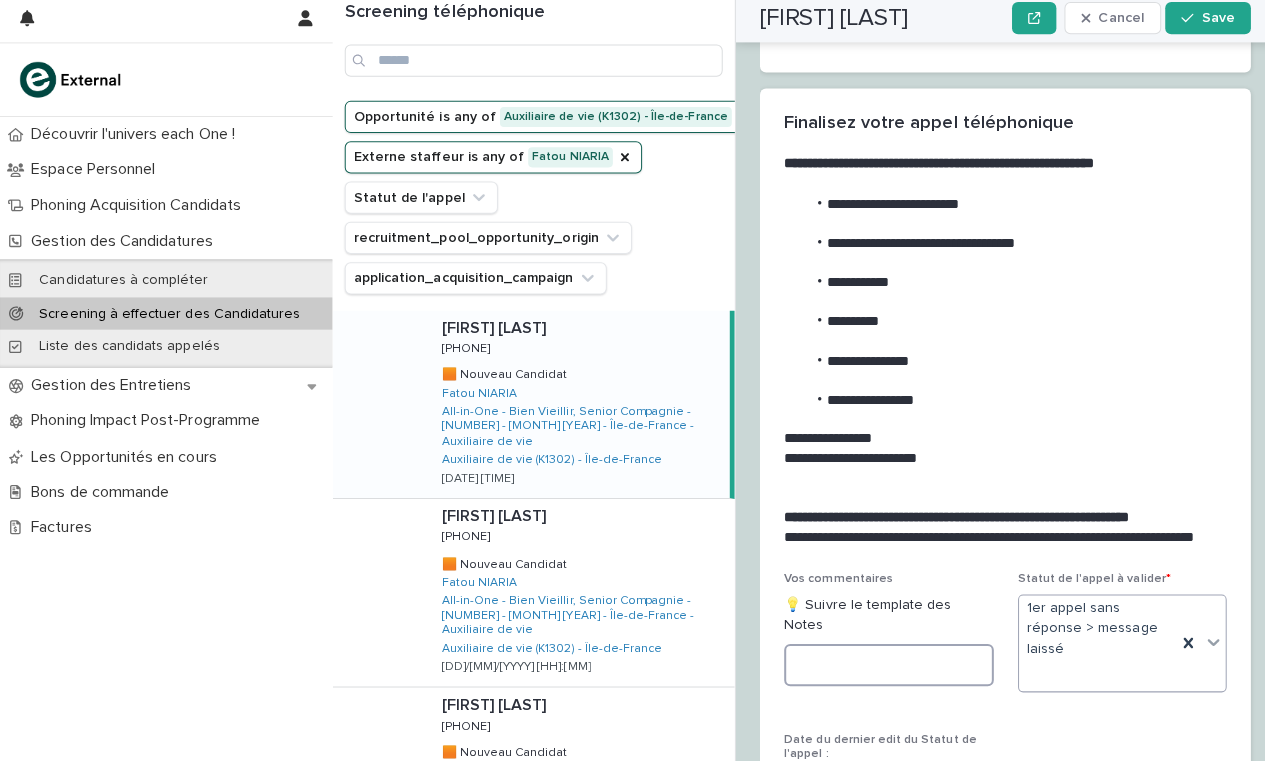 click at bounding box center [882, 666] 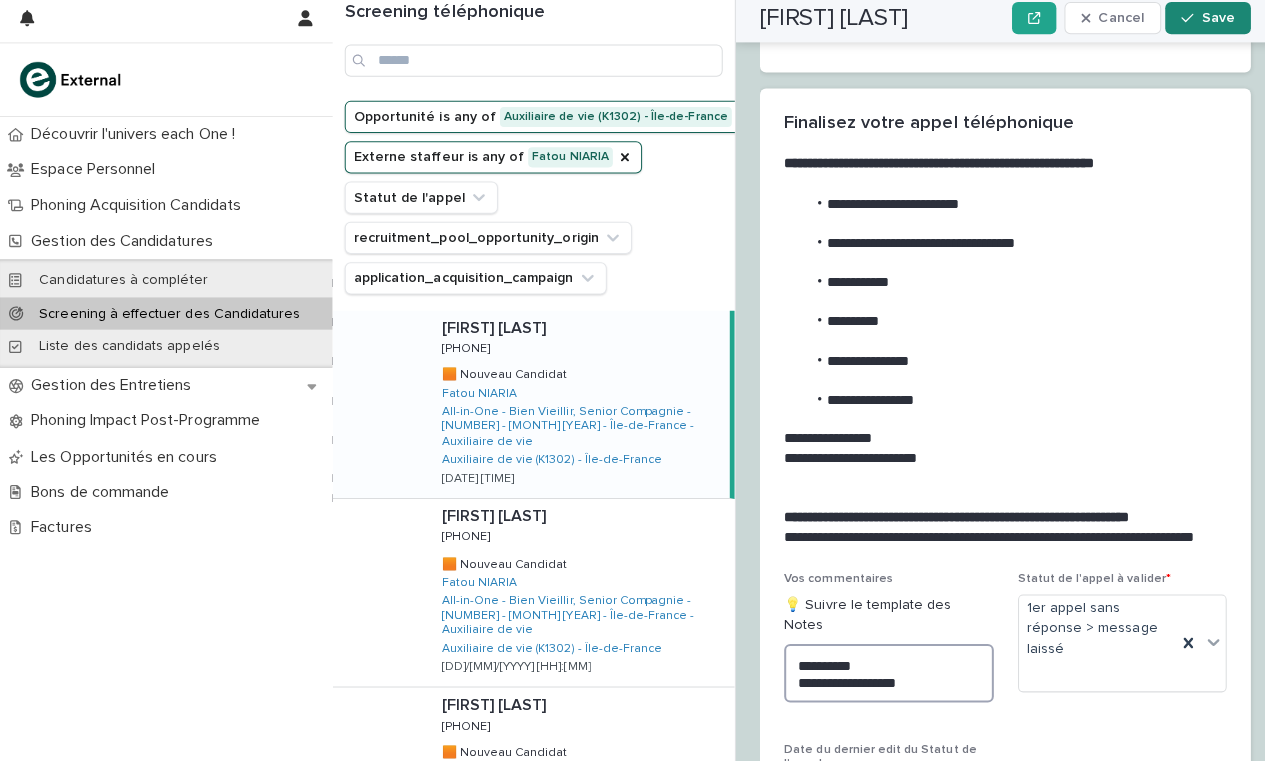 type on "**********" 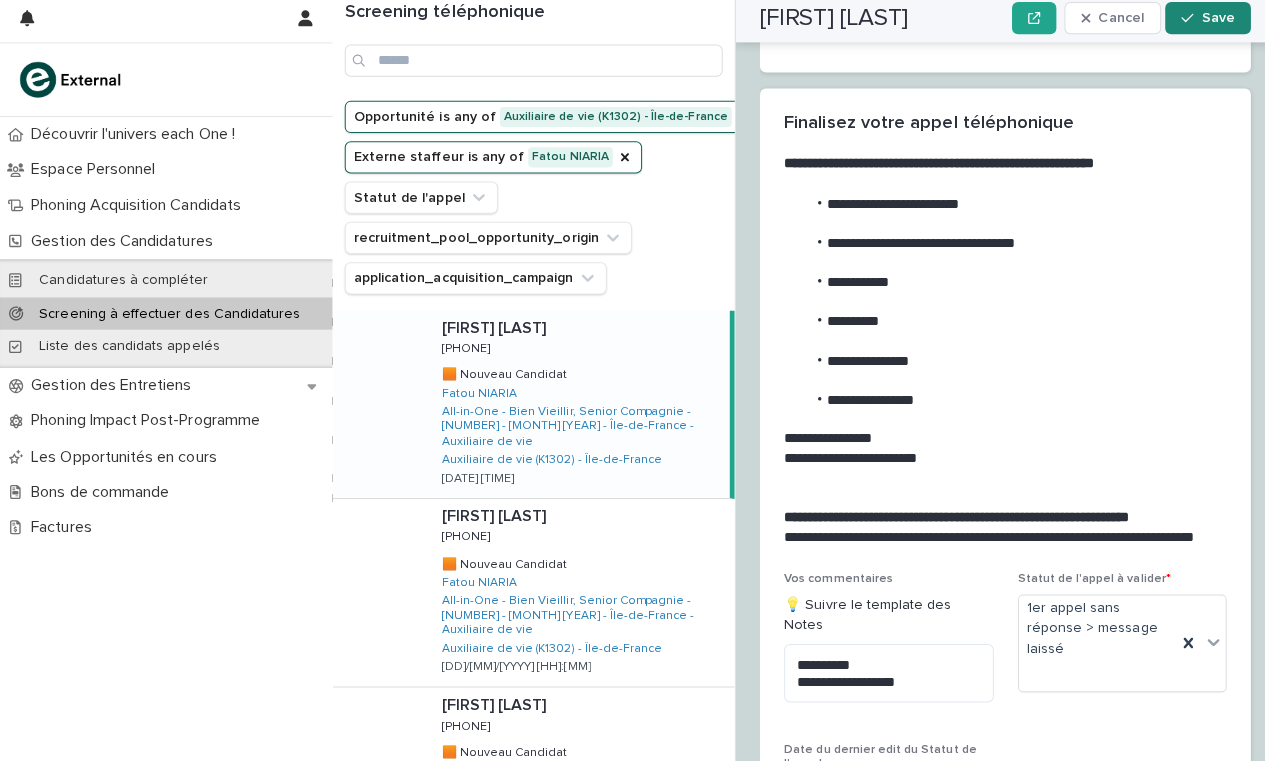 click on "Save" at bounding box center (1208, 24) 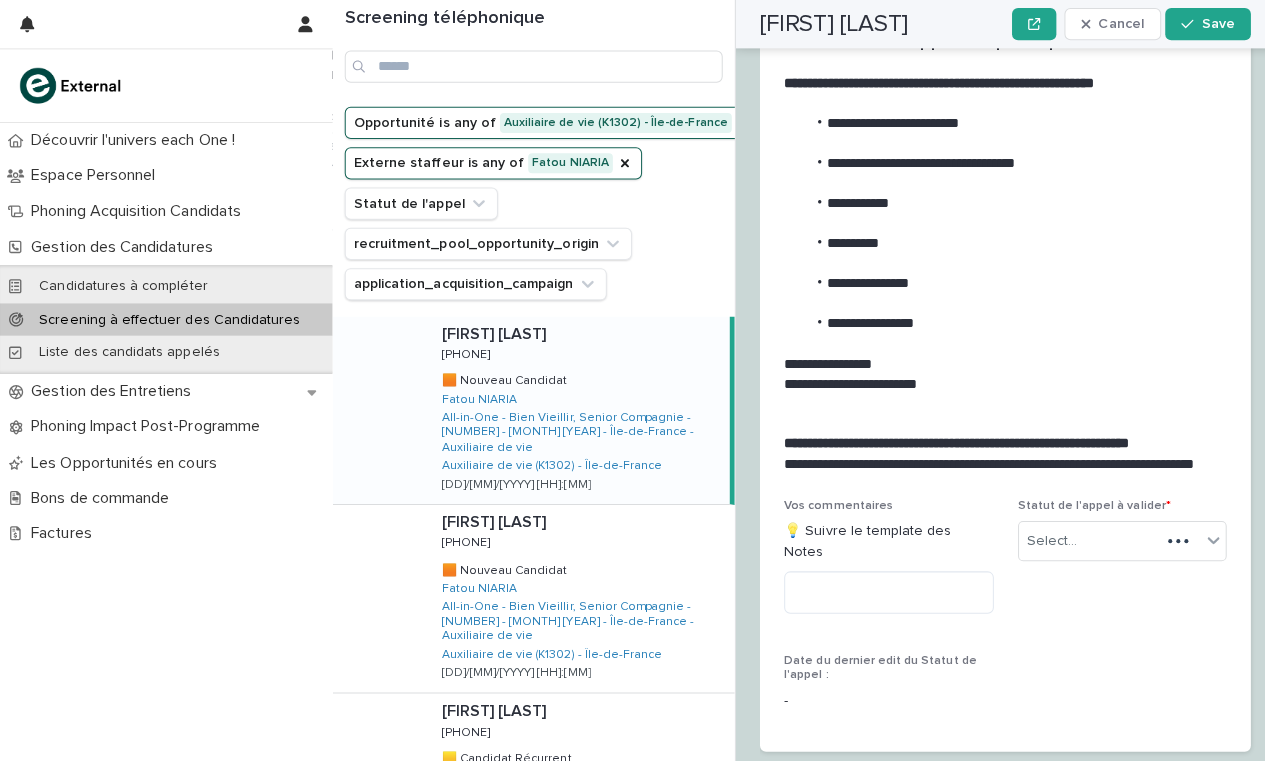 scroll, scrollTop: 2204, scrollLeft: 0, axis: vertical 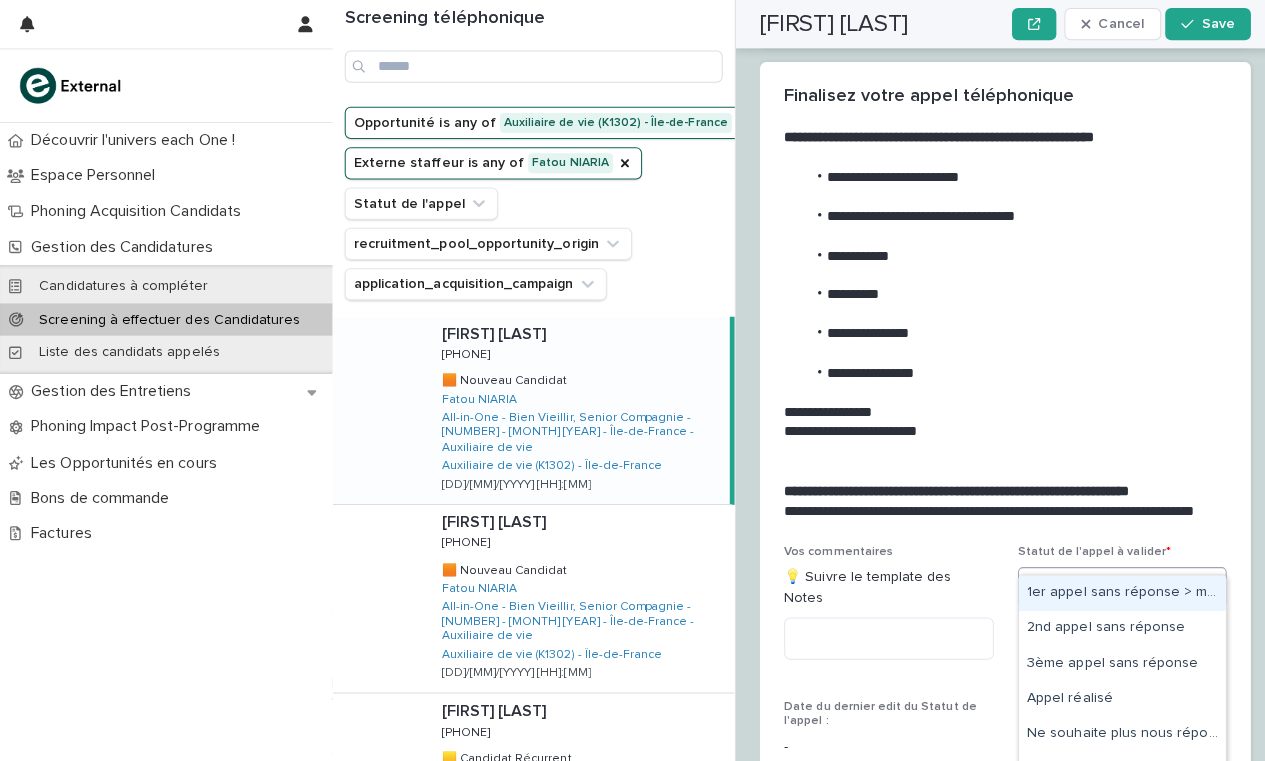 click on "Select..." at bounding box center [1101, 583] 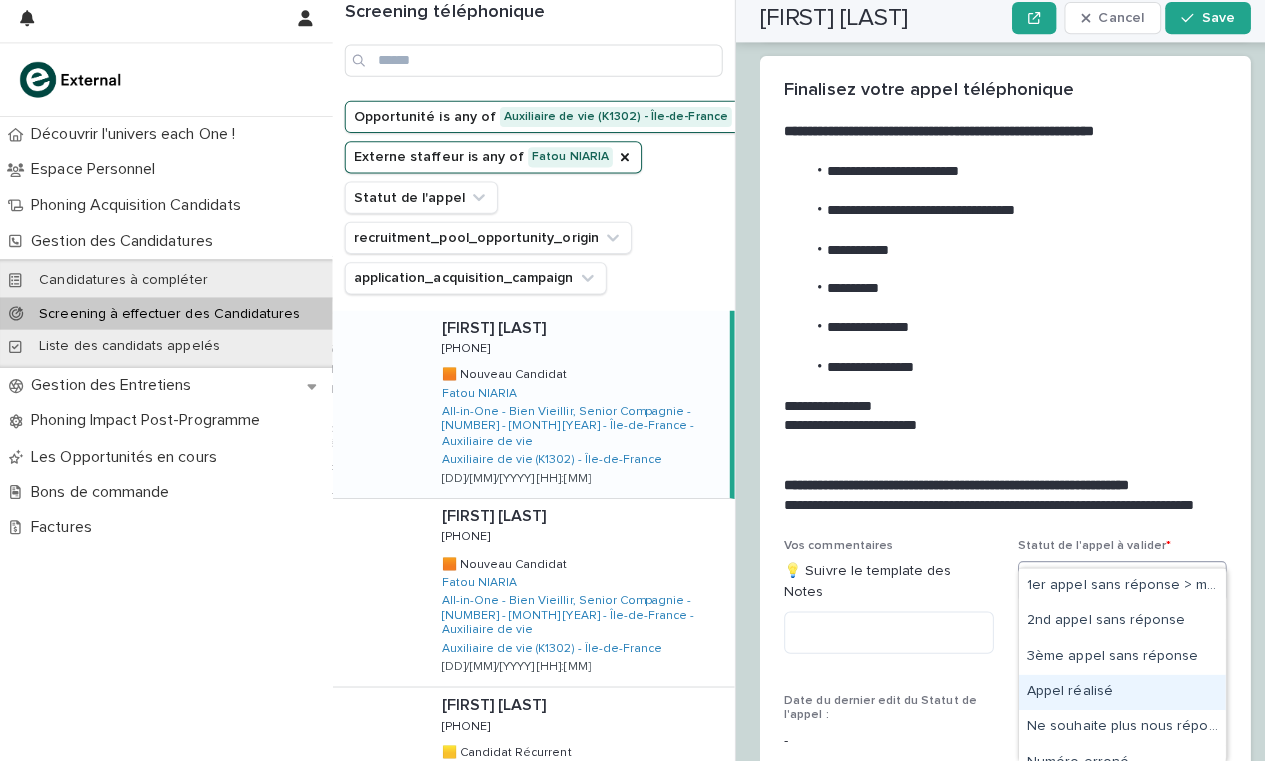 click on "Appel réalisé" at bounding box center [1113, 692] 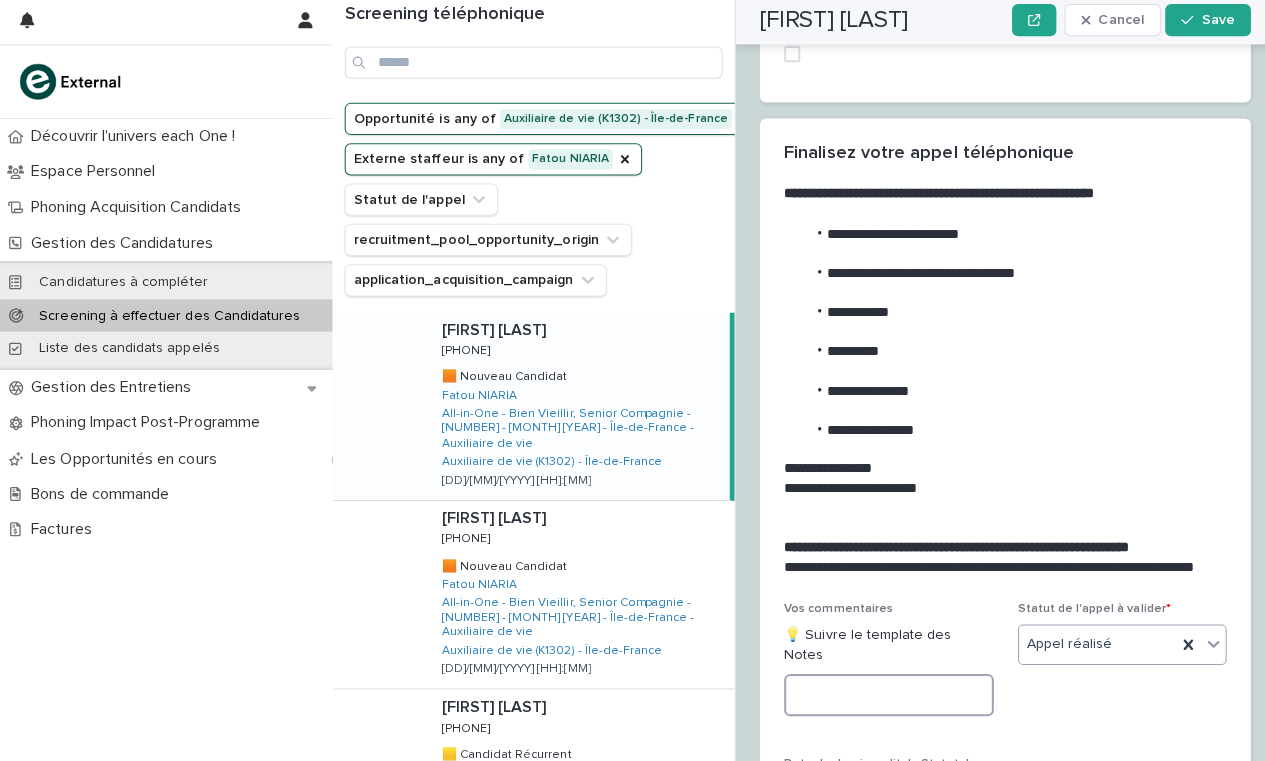 click at bounding box center (882, 694) 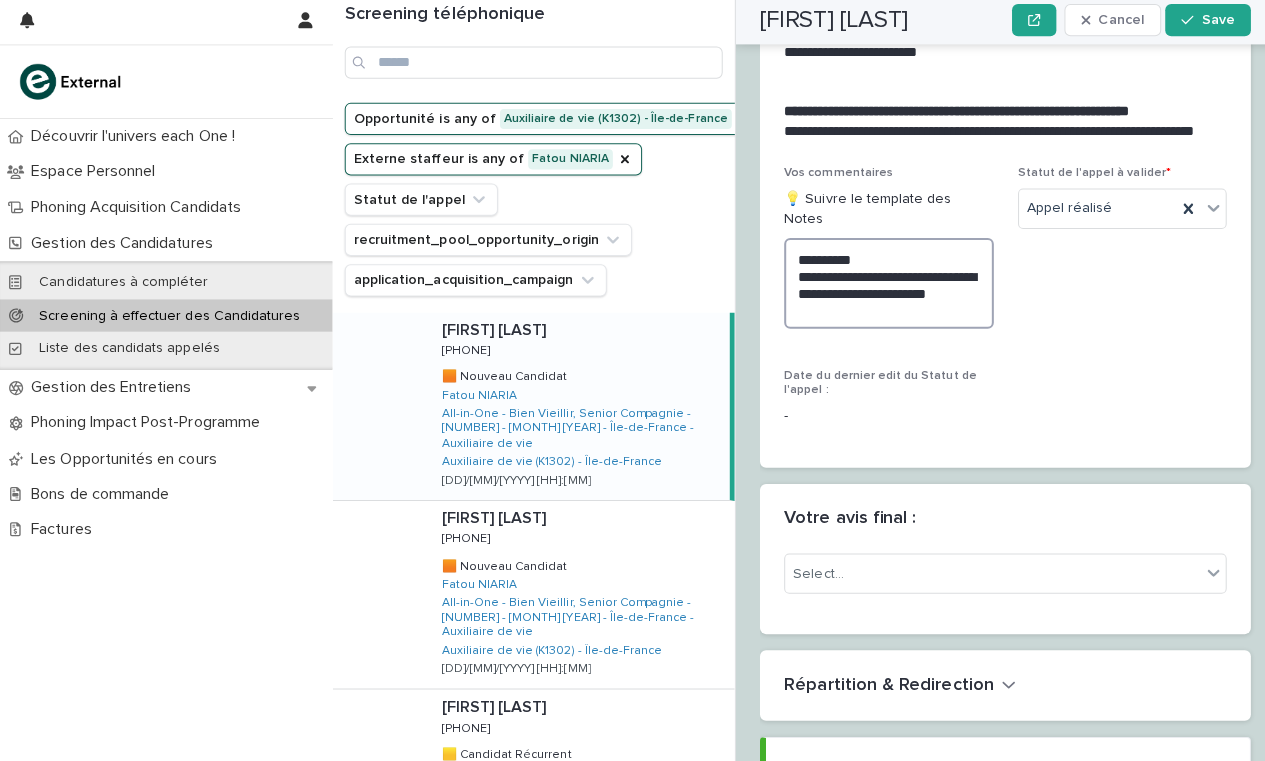 scroll, scrollTop: 2651, scrollLeft: 0, axis: vertical 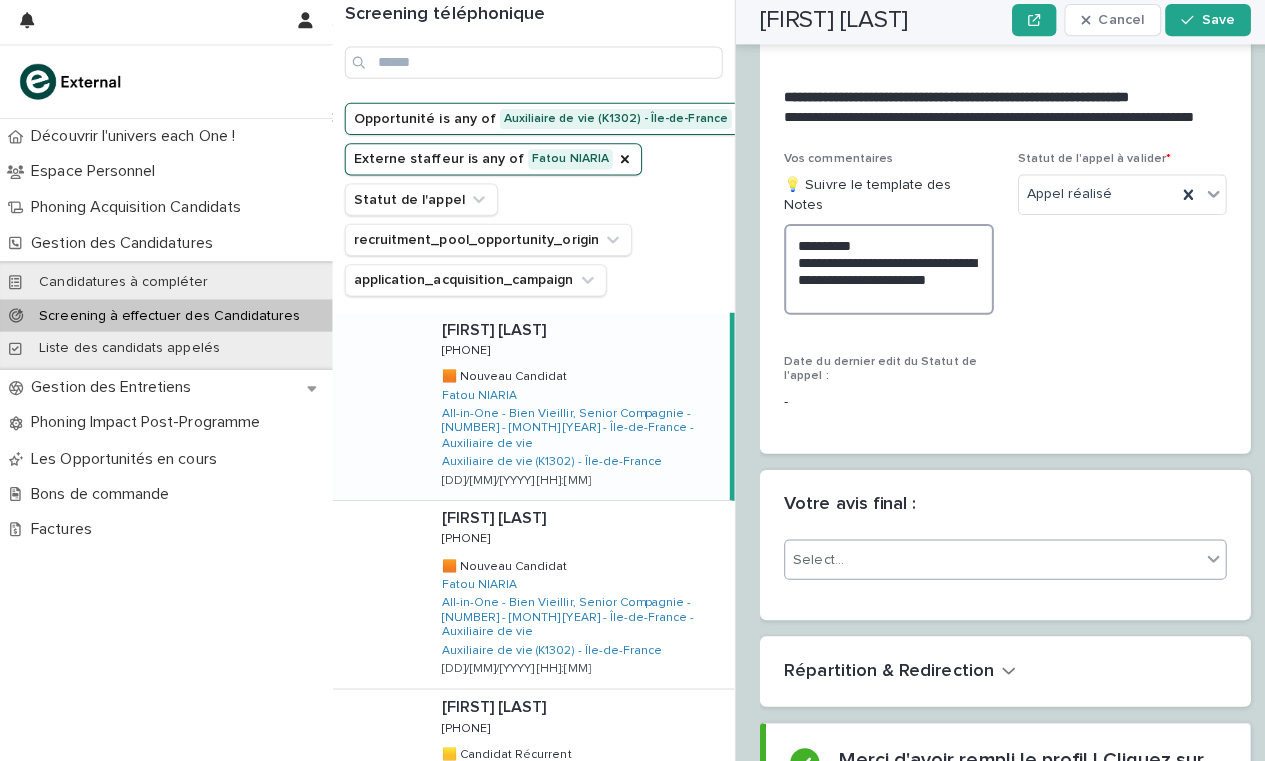 type on "**********" 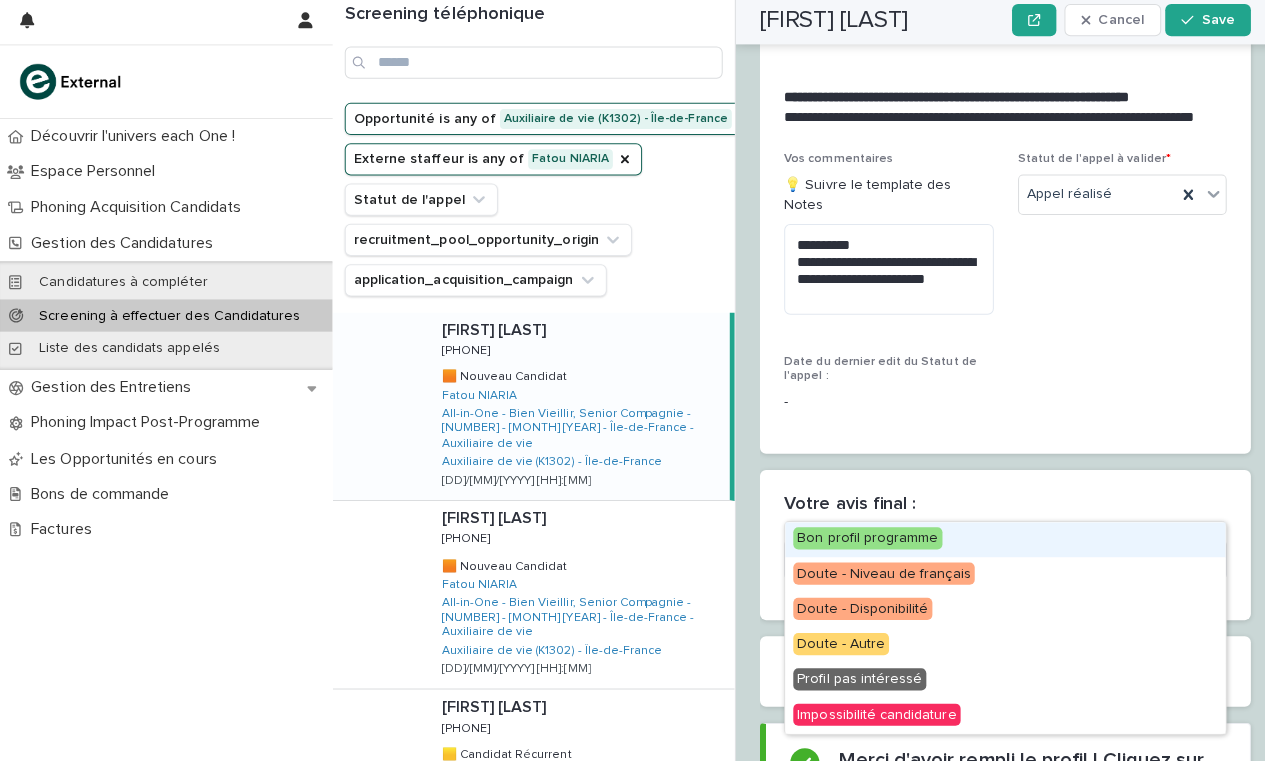 click on "Select..." at bounding box center (985, 559) 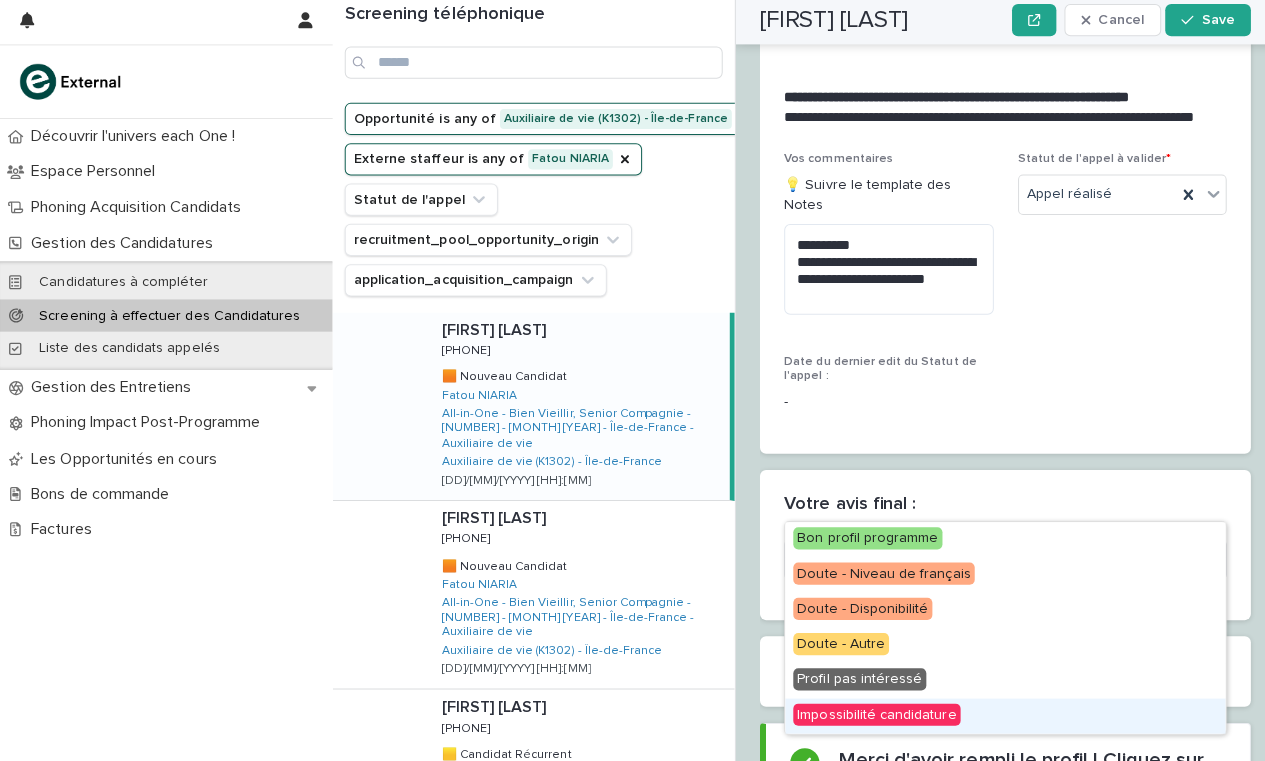 click on "Impossibilité candidature" at bounding box center [870, 713] 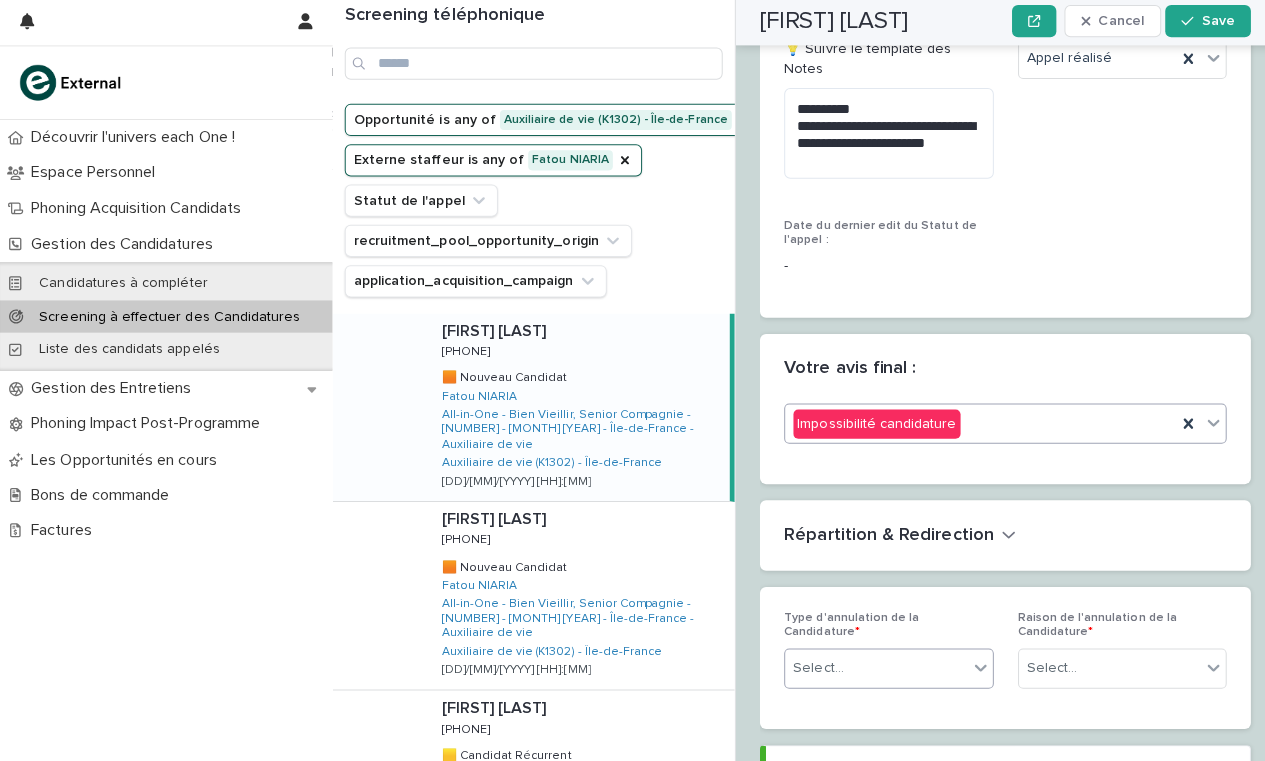 scroll, scrollTop: 2794, scrollLeft: 0, axis: vertical 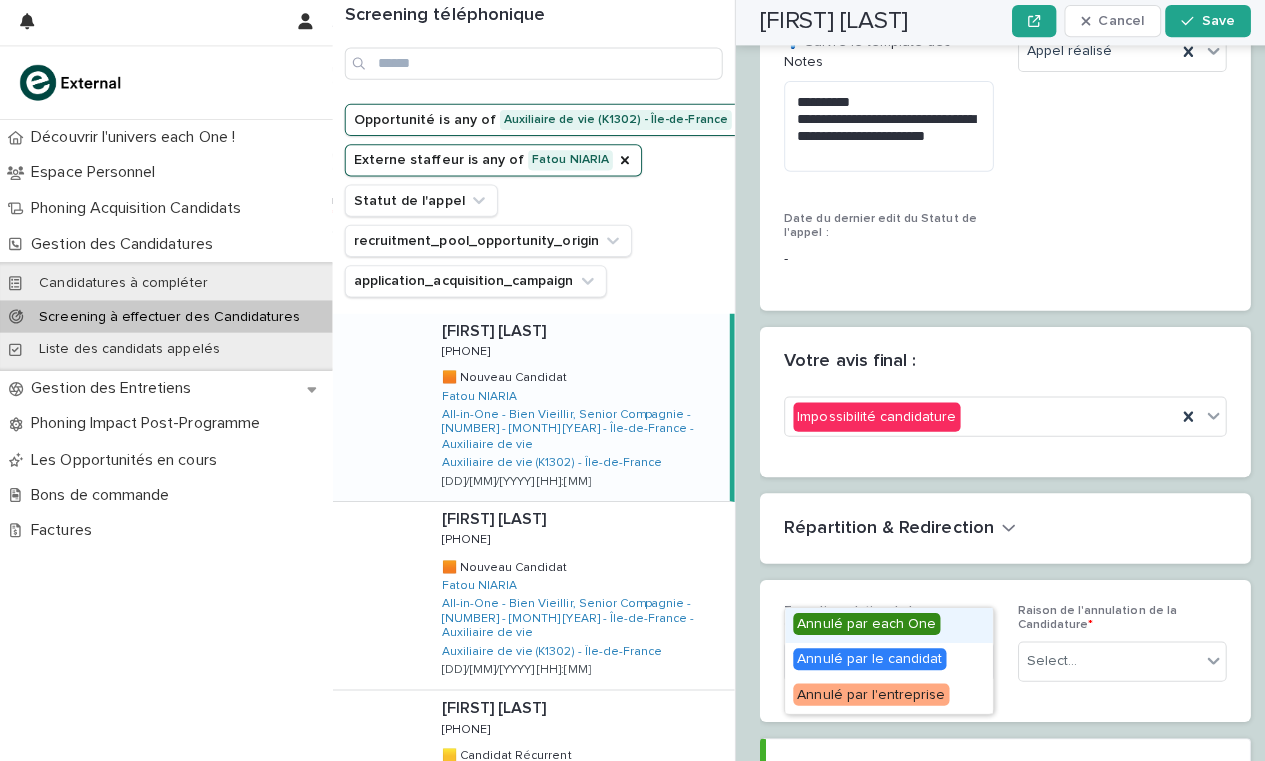 click on "Select..." at bounding box center [869, 658] 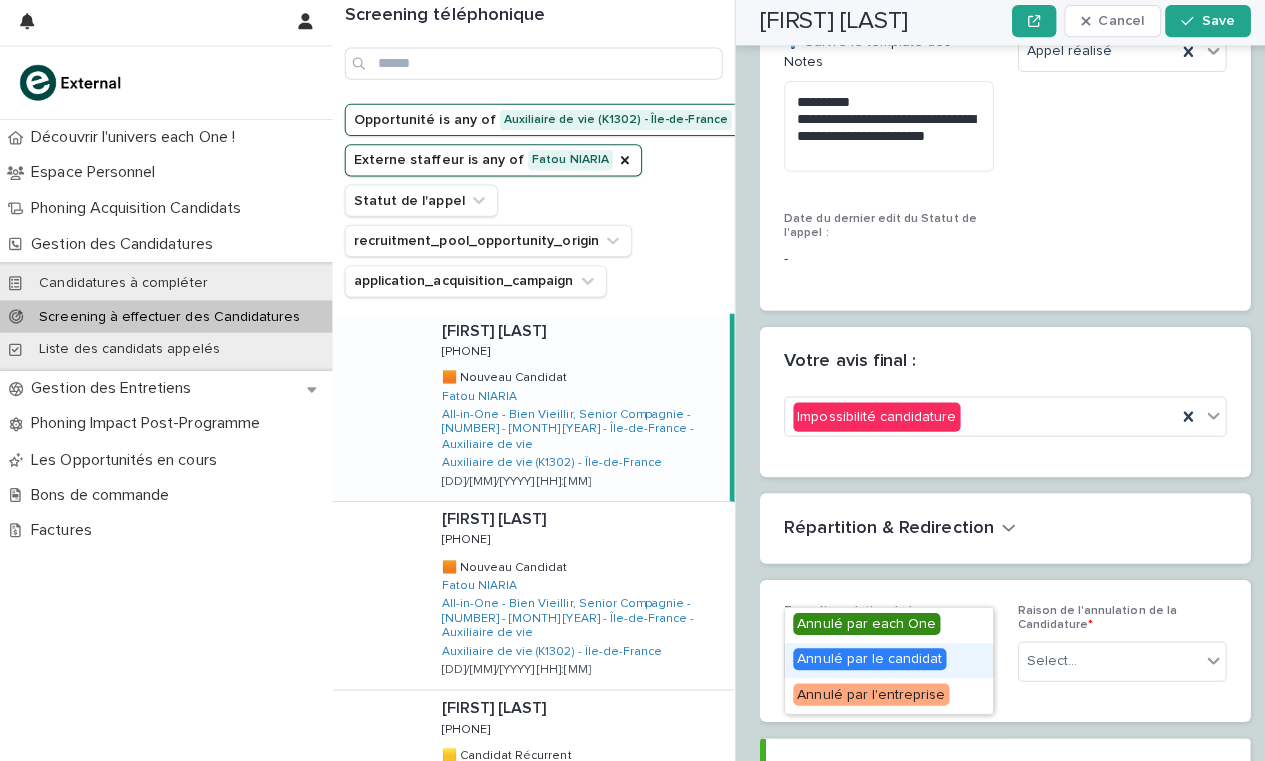 click on "Annulé par le candidat" at bounding box center (863, 657) 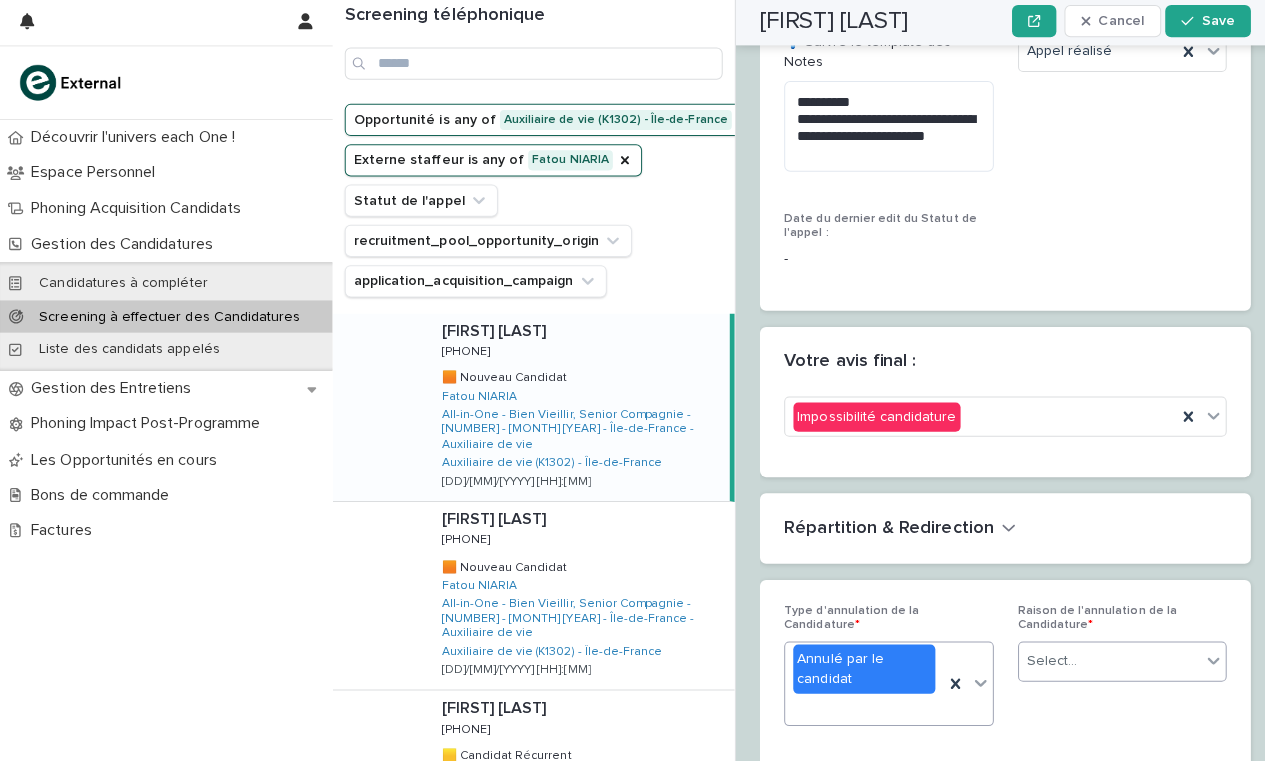 click on "Select..." at bounding box center (1101, 658) 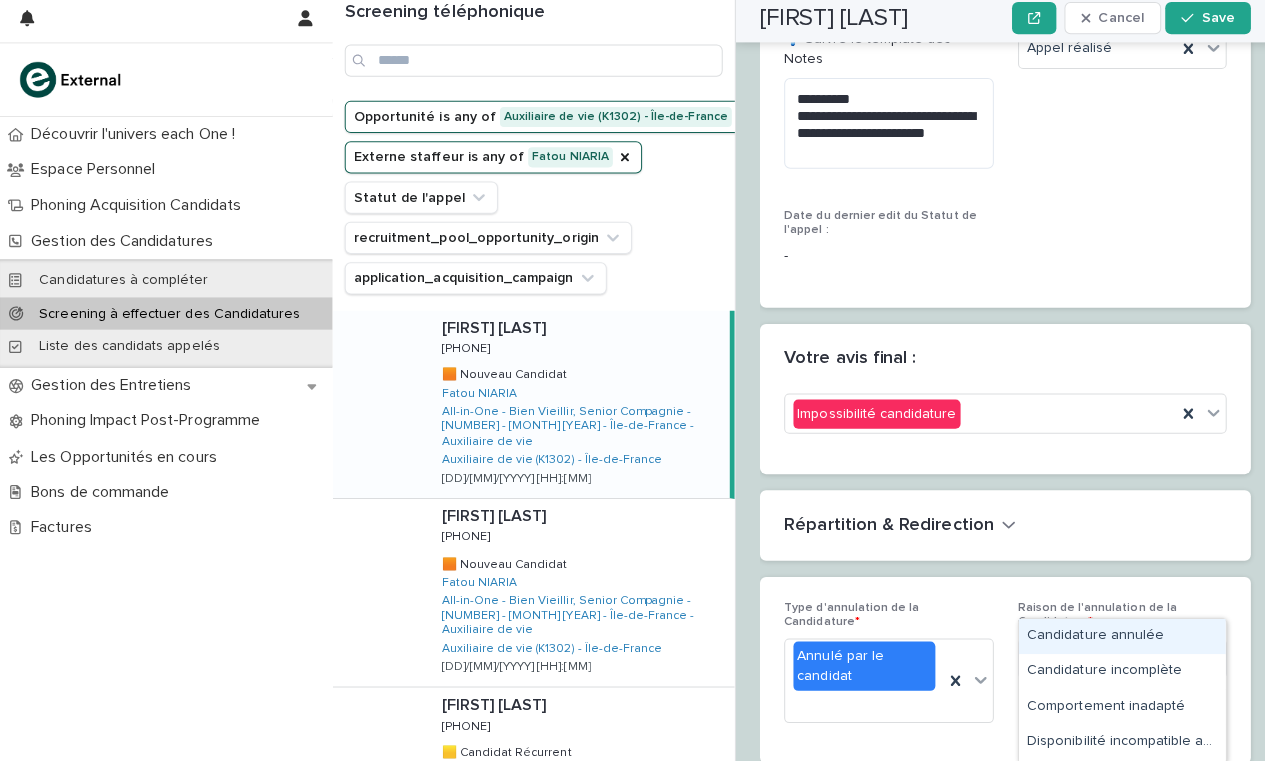 type on "***" 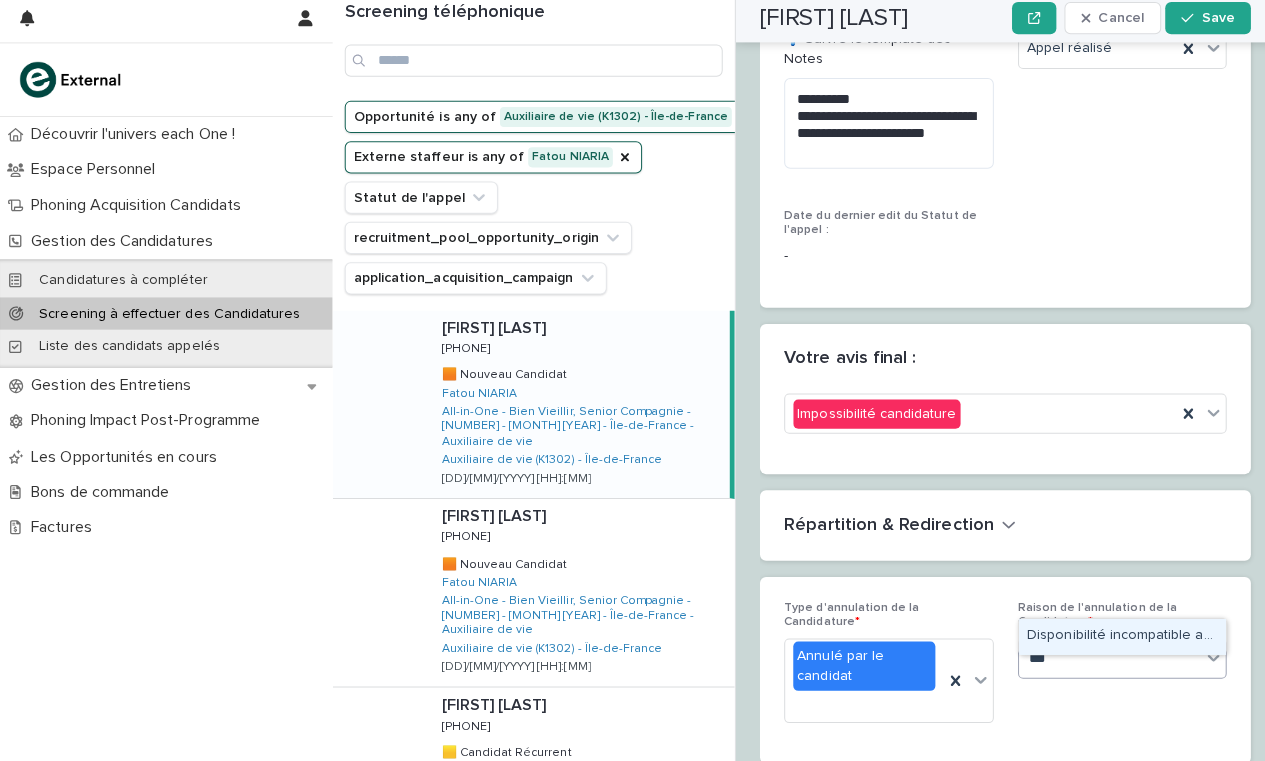 click on "Disponibilité incompatible avec la formation" at bounding box center [1113, 637] 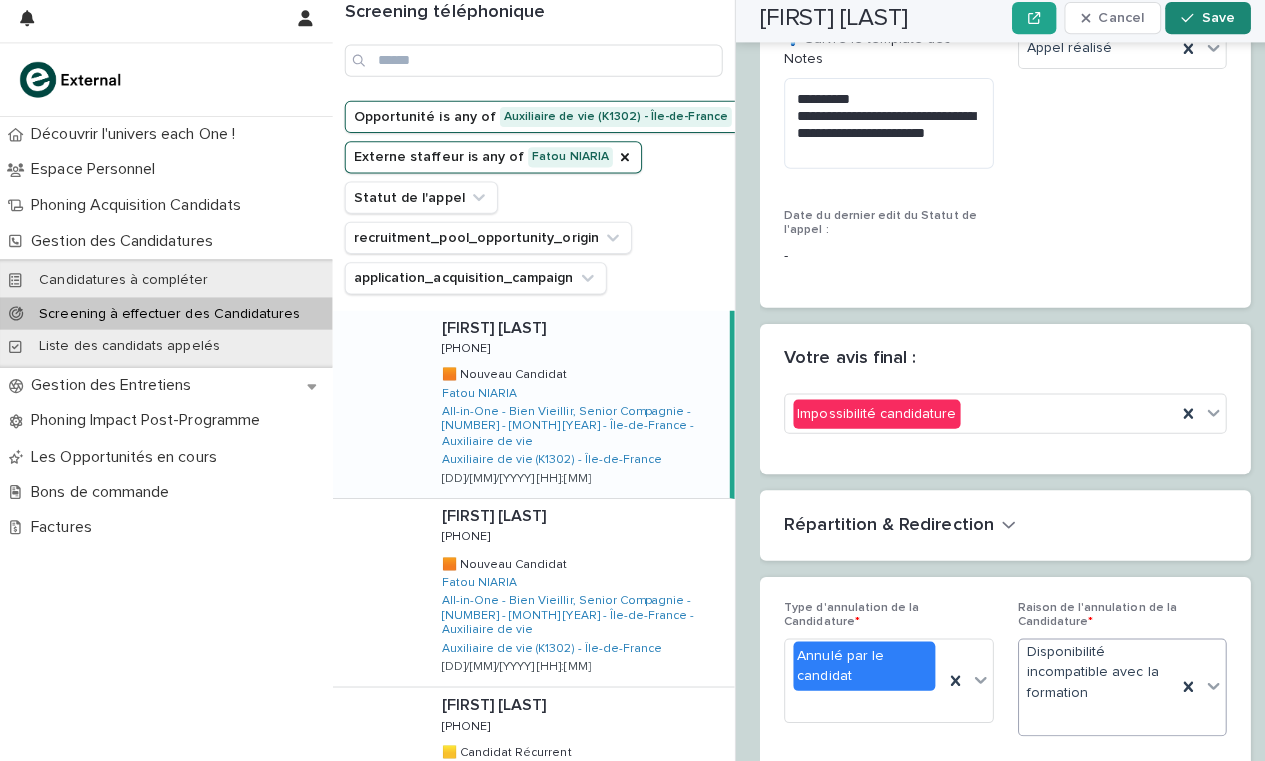 click on "Save" at bounding box center [1208, 24] 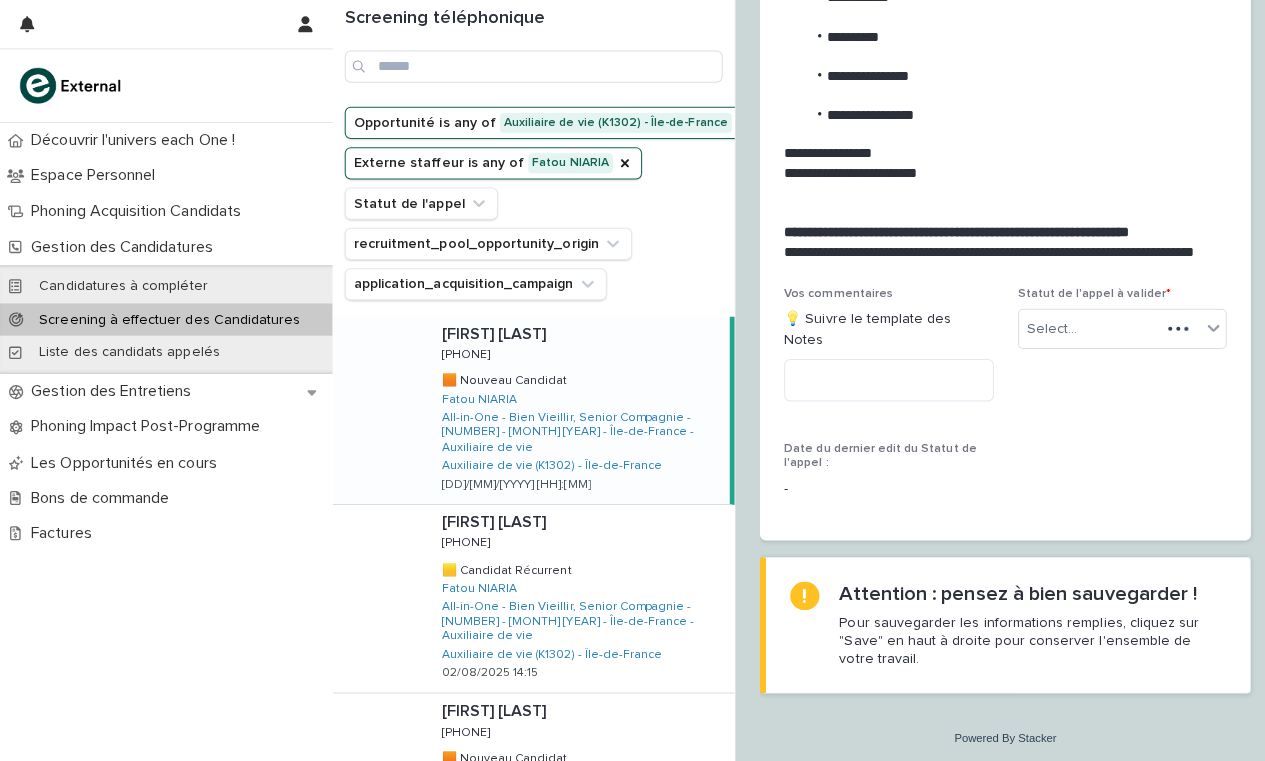scroll, scrollTop: 2238, scrollLeft: 0, axis: vertical 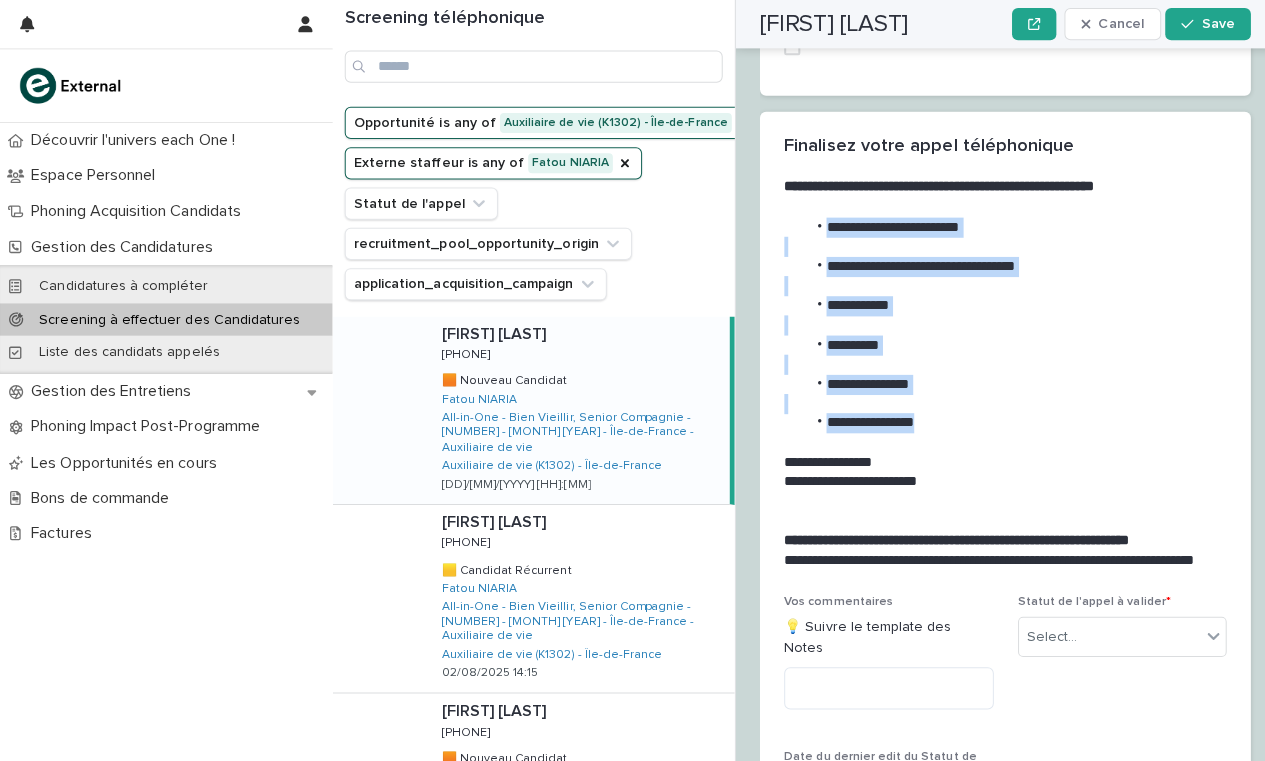drag, startPoint x: 928, startPoint y: 364, endPoint x: 799, endPoint y: 184, distance: 221.45203 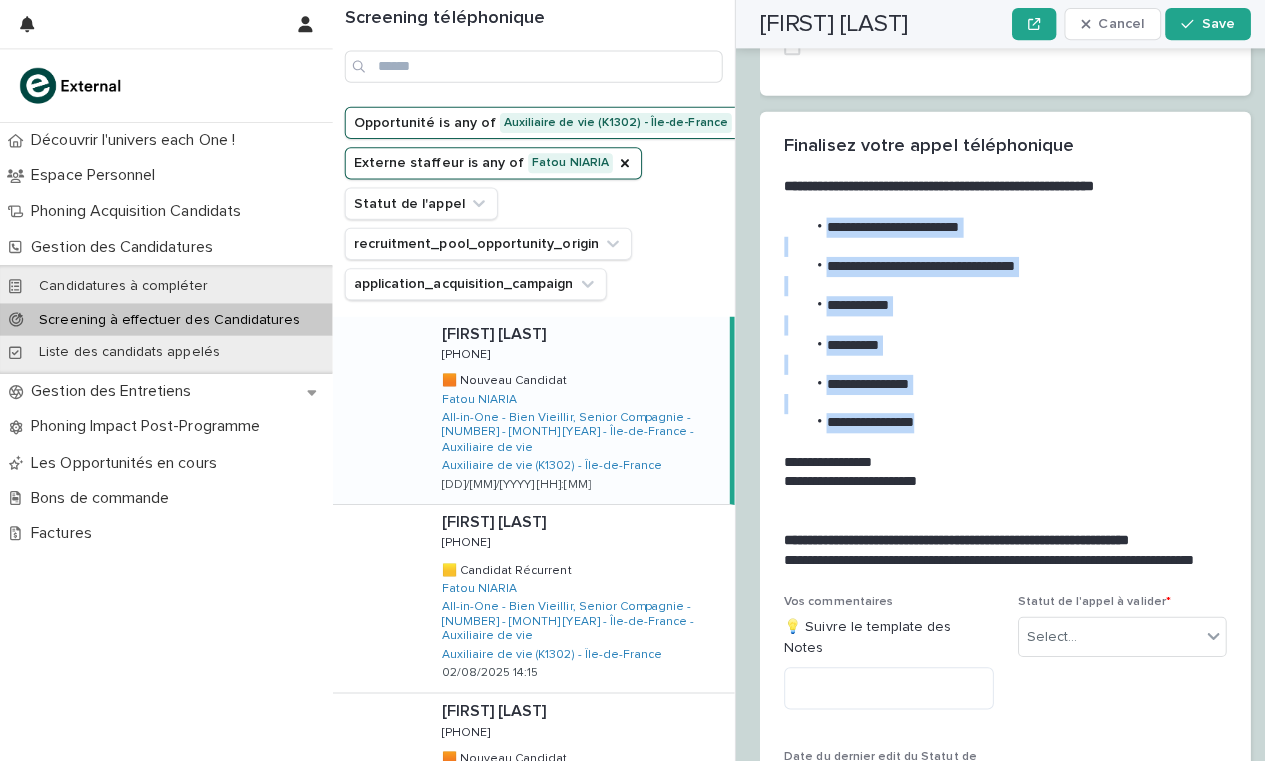 click on "**********" at bounding box center [993, 361] 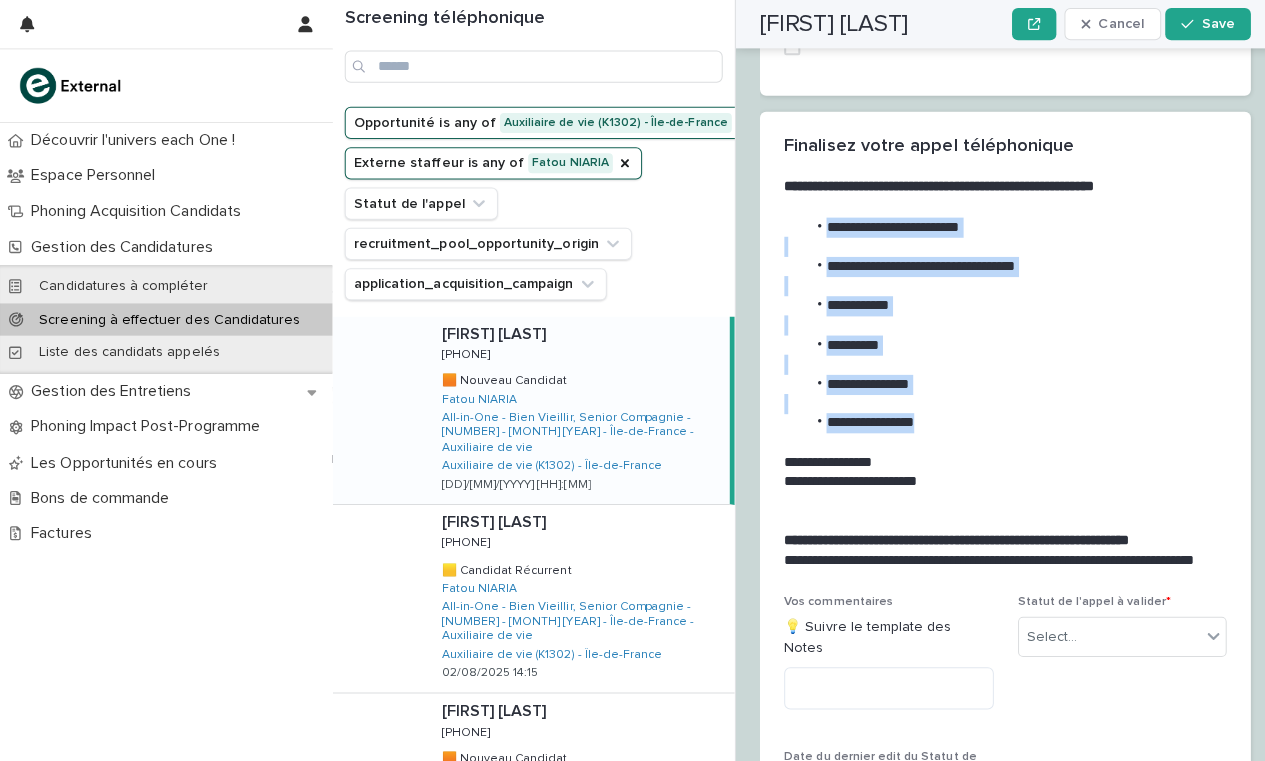 copy on "**********" 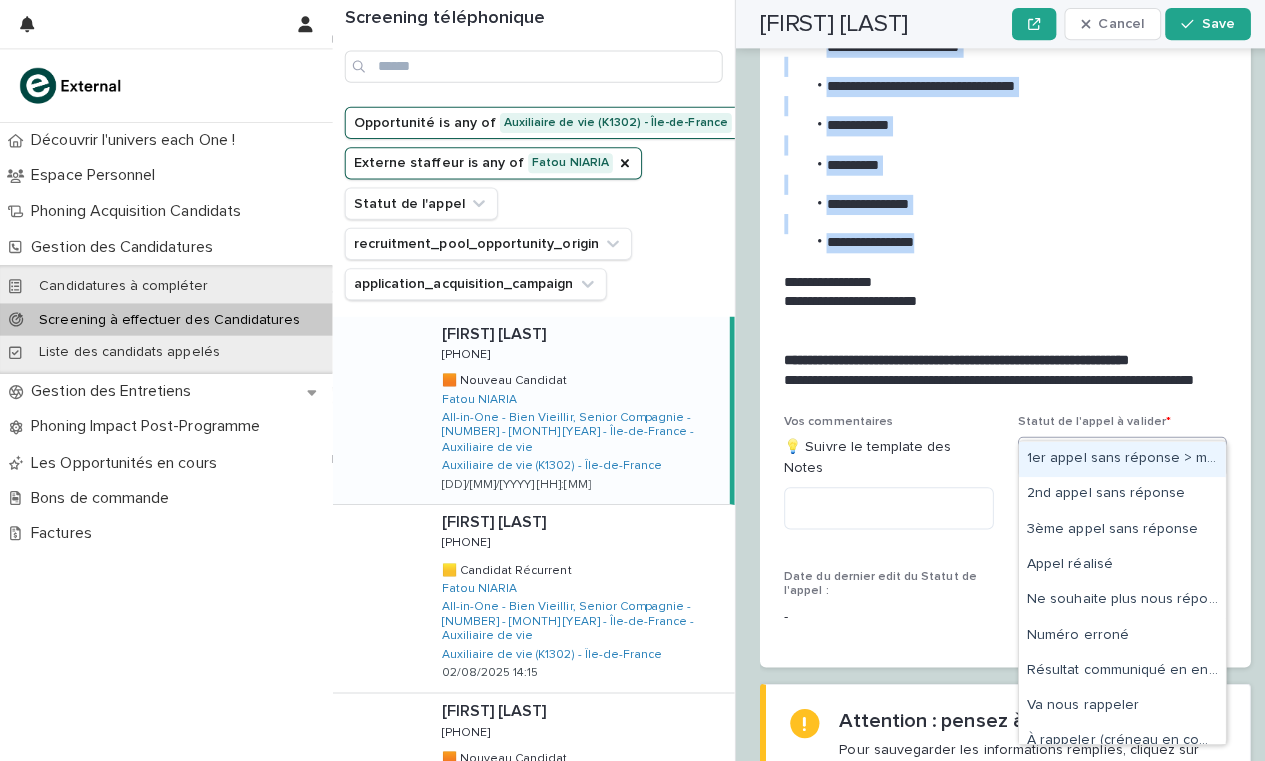 click on "Select..." at bounding box center (1101, 453) 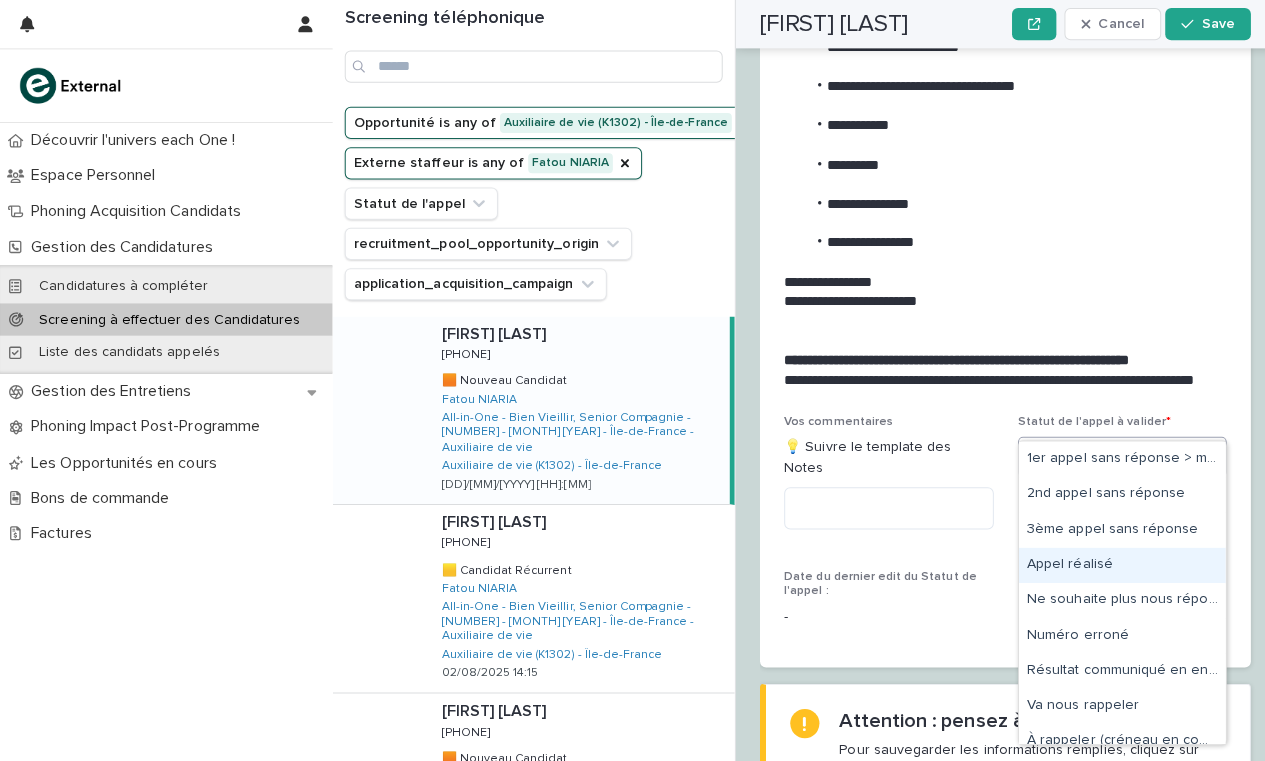 click on "Appel réalisé" at bounding box center [1113, 560] 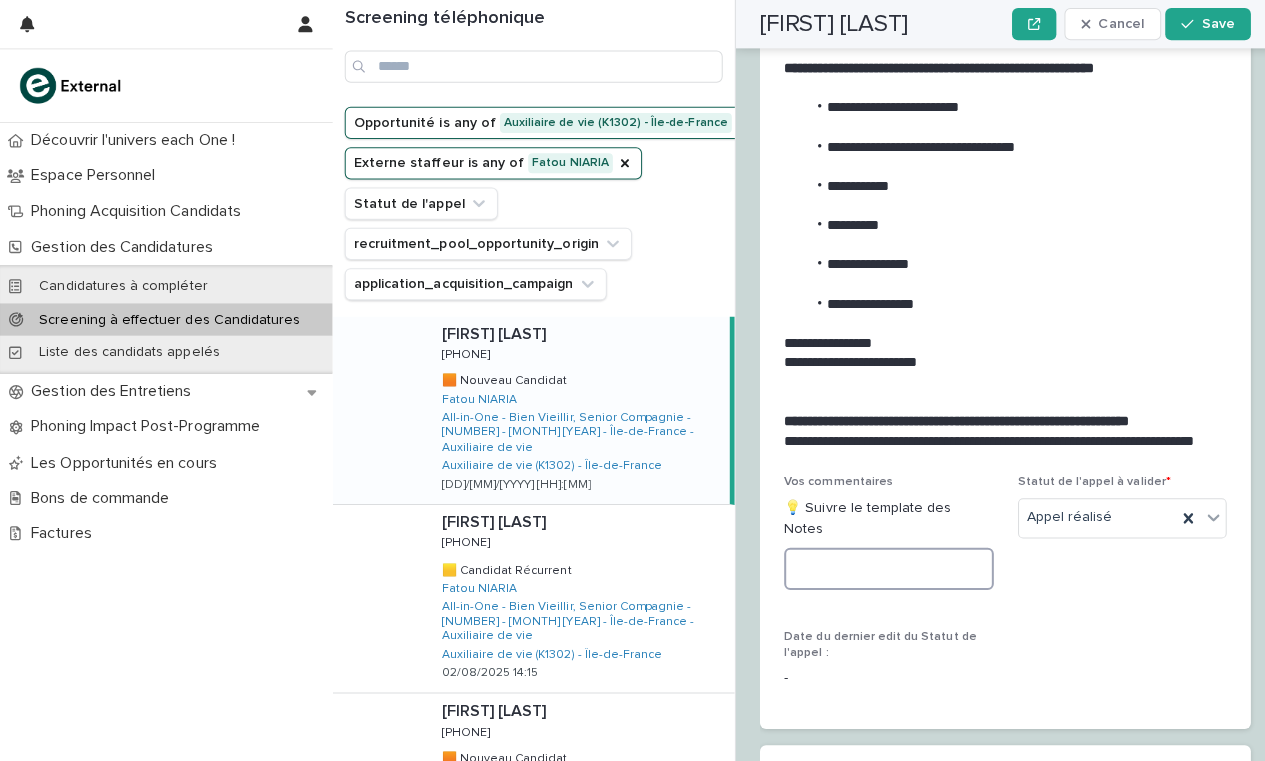 click at bounding box center (882, 564) 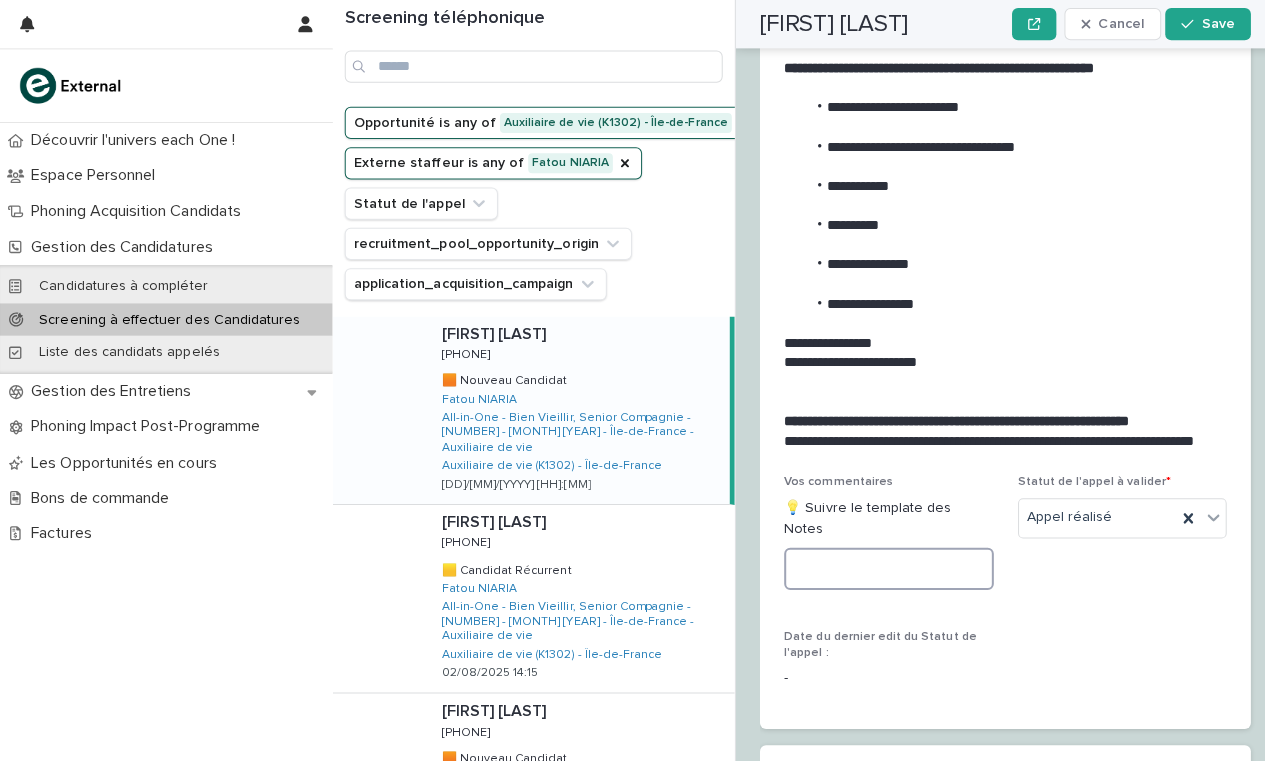 paste on "**********" 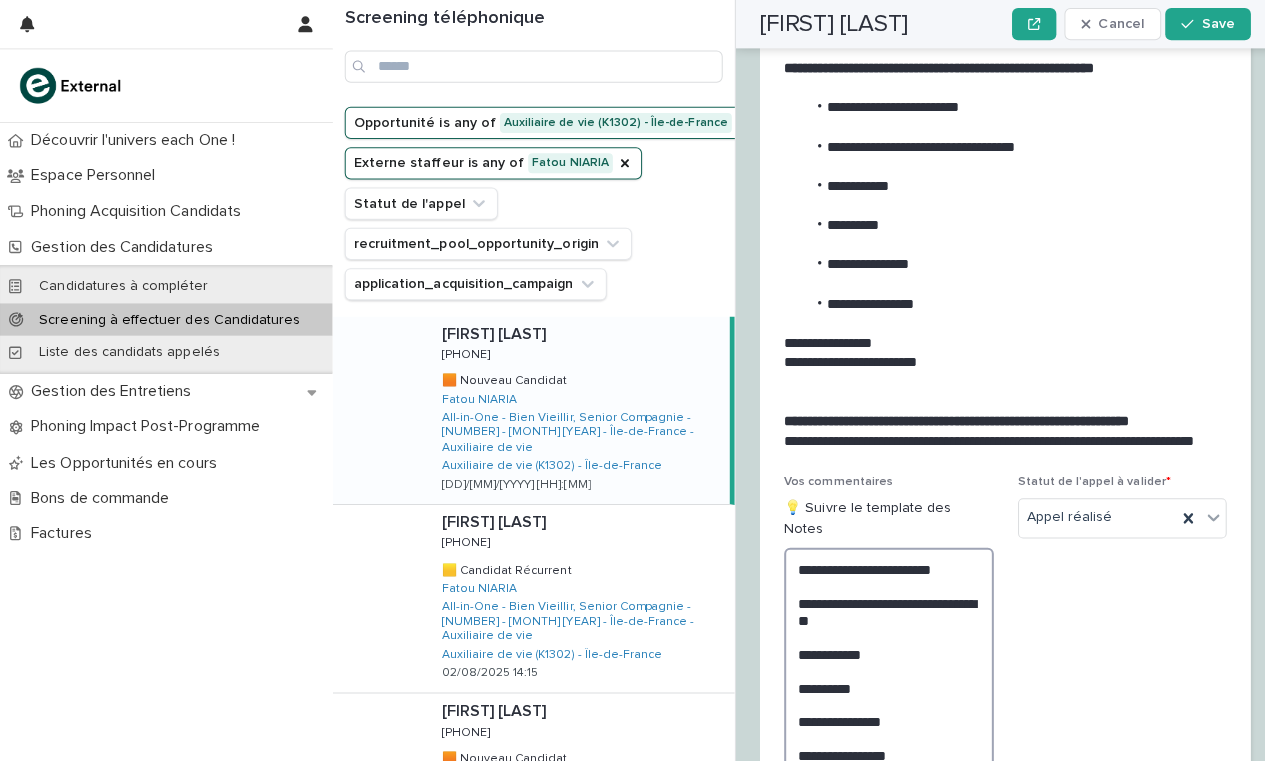 click on "**********" at bounding box center (882, 652) 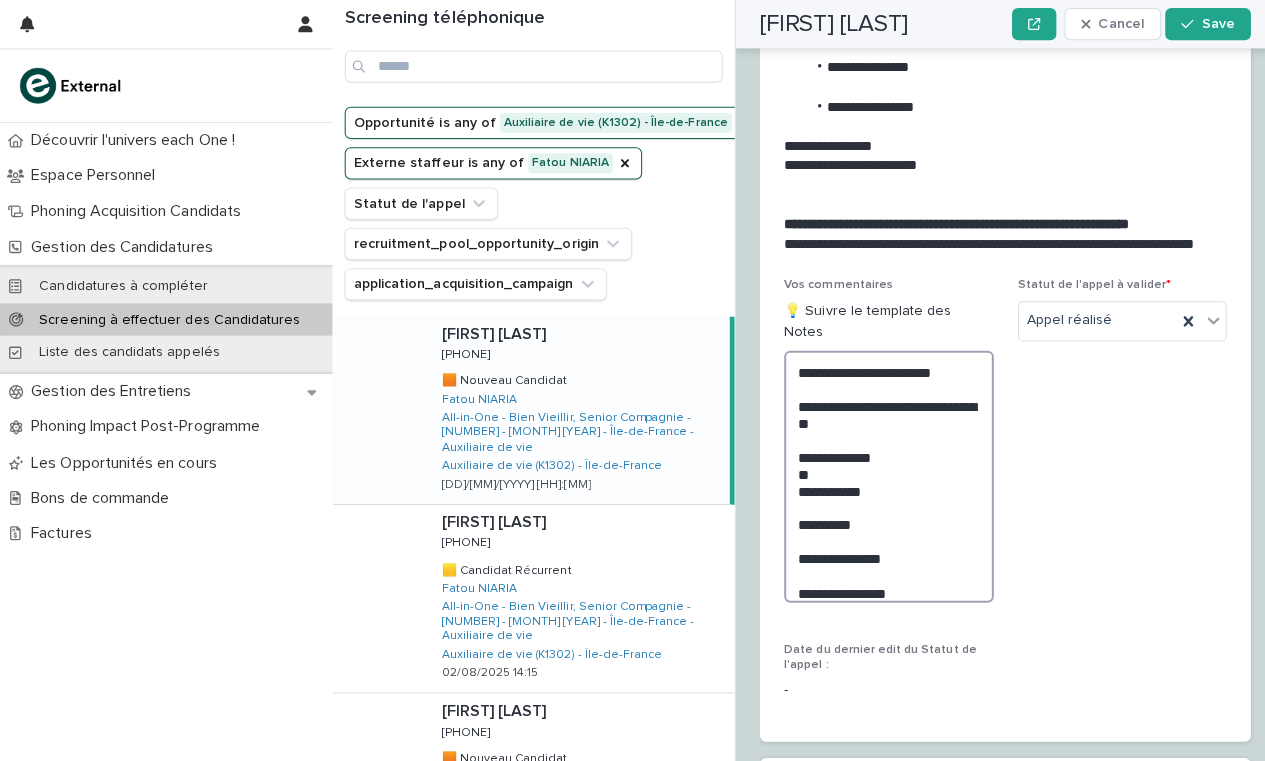 scroll, scrollTop: 2601, scrollLeft: 0, axis: vertical 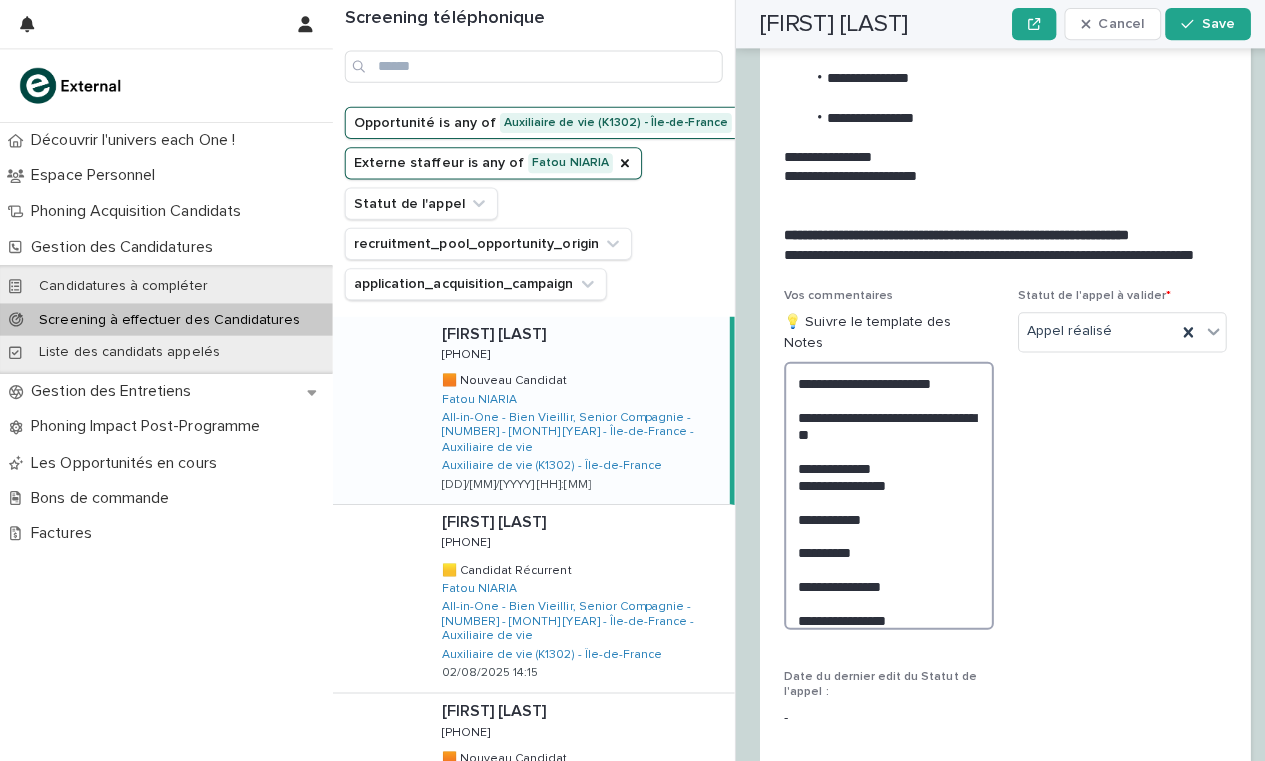 click on "**********" at bounding box center (882, 492) 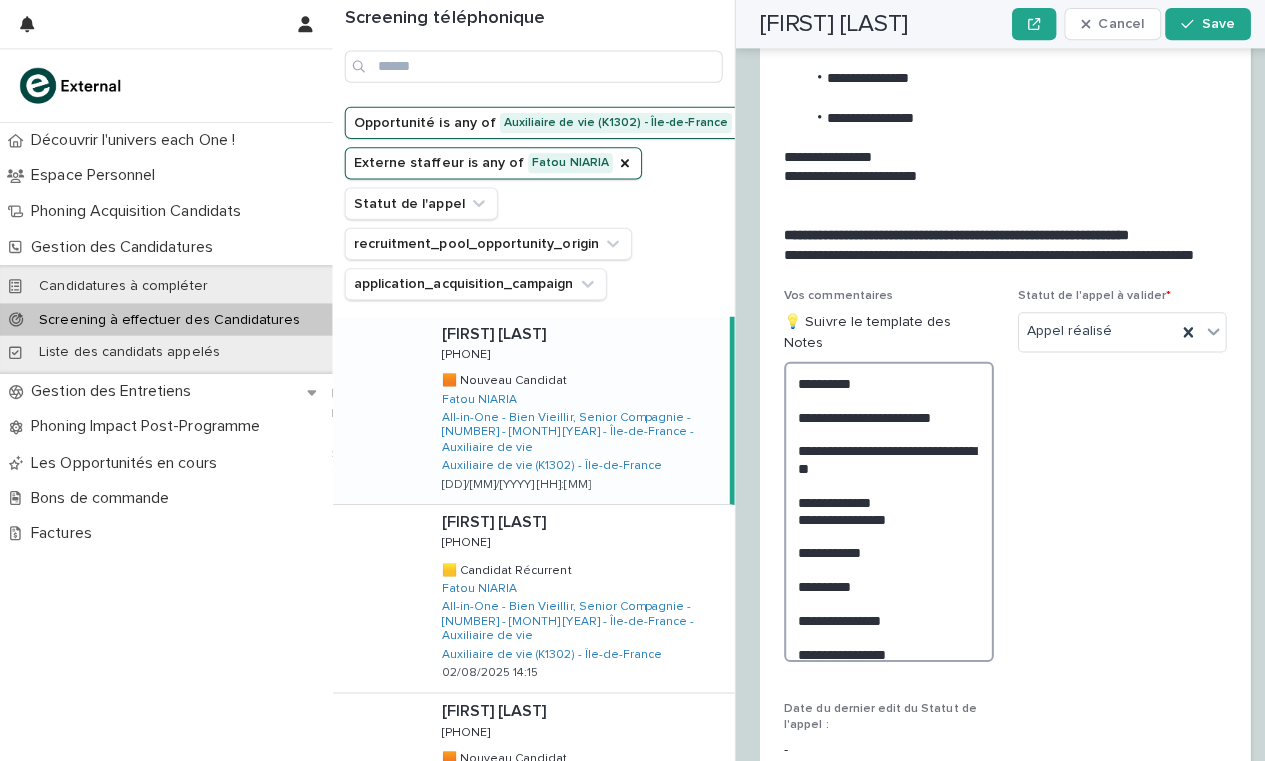 click on "**********" at bounding box center (882, 508) 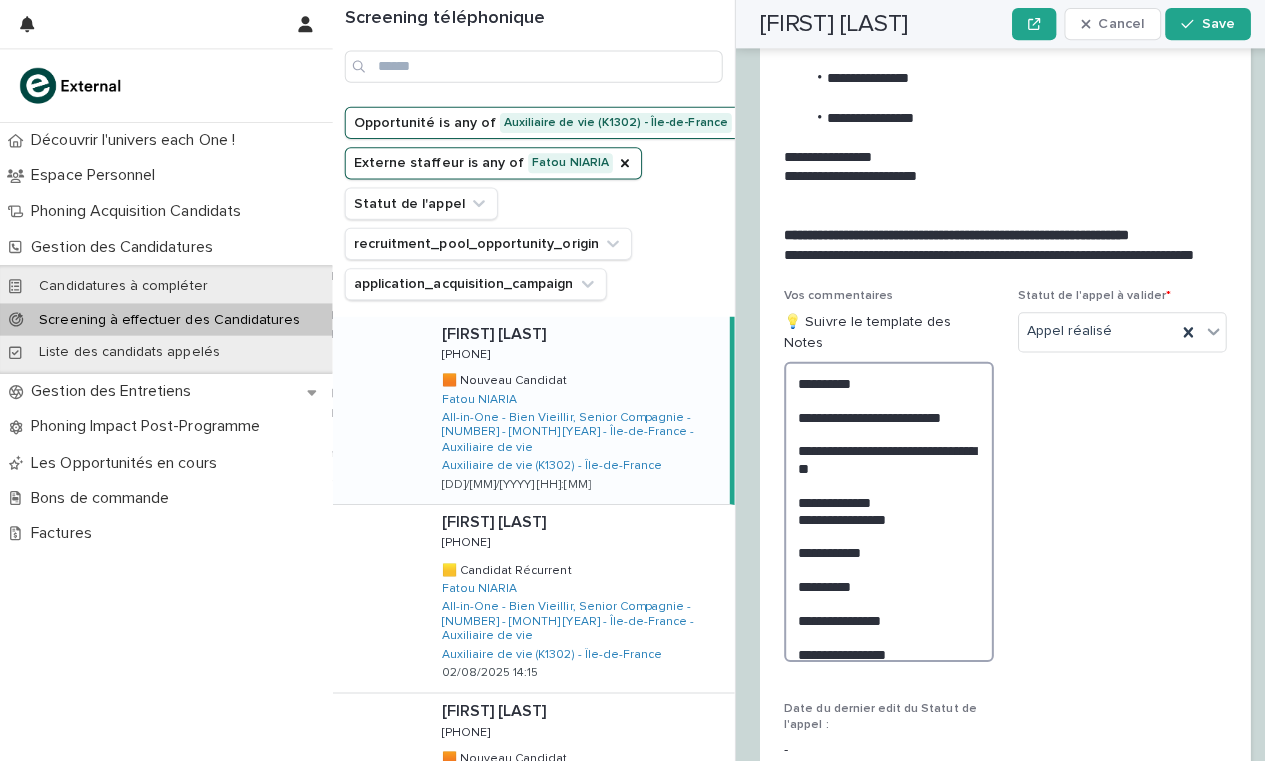 click on "**********" at bounding box center (882, 508) 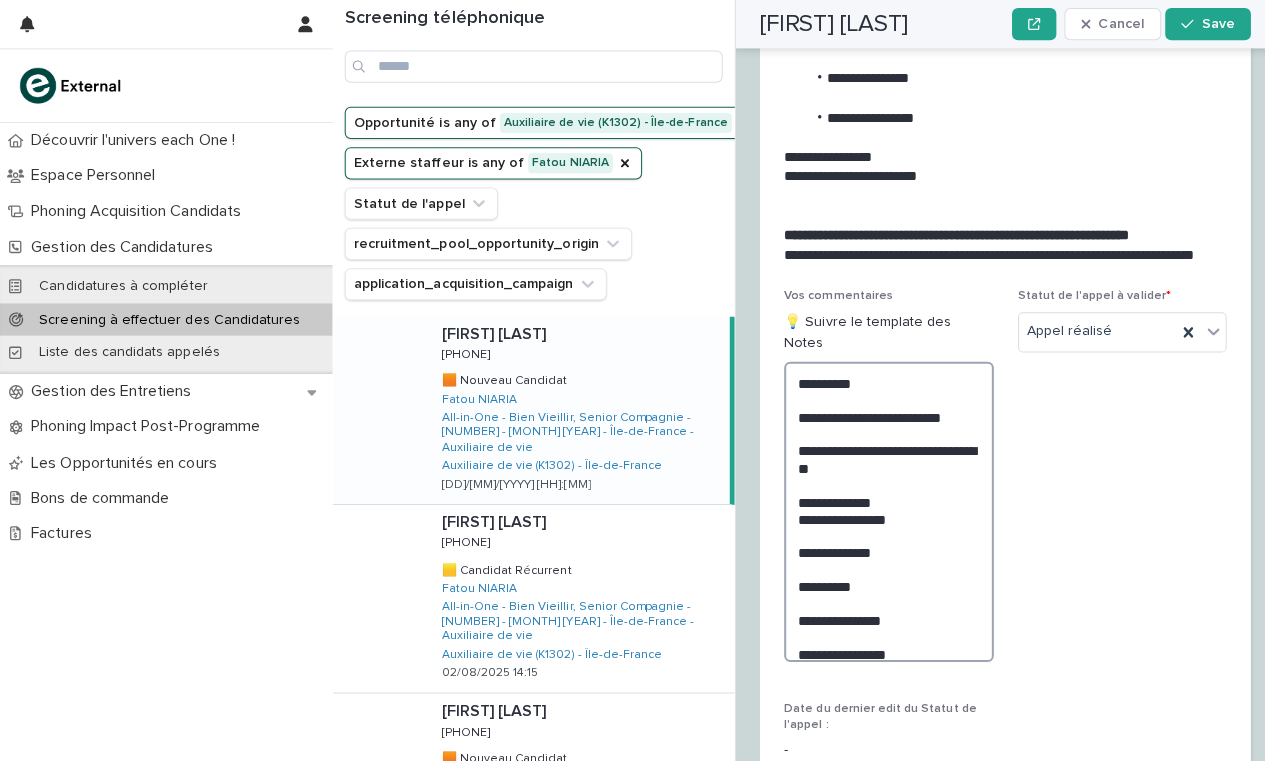 click on "**********" at bounding box center [882, 508] 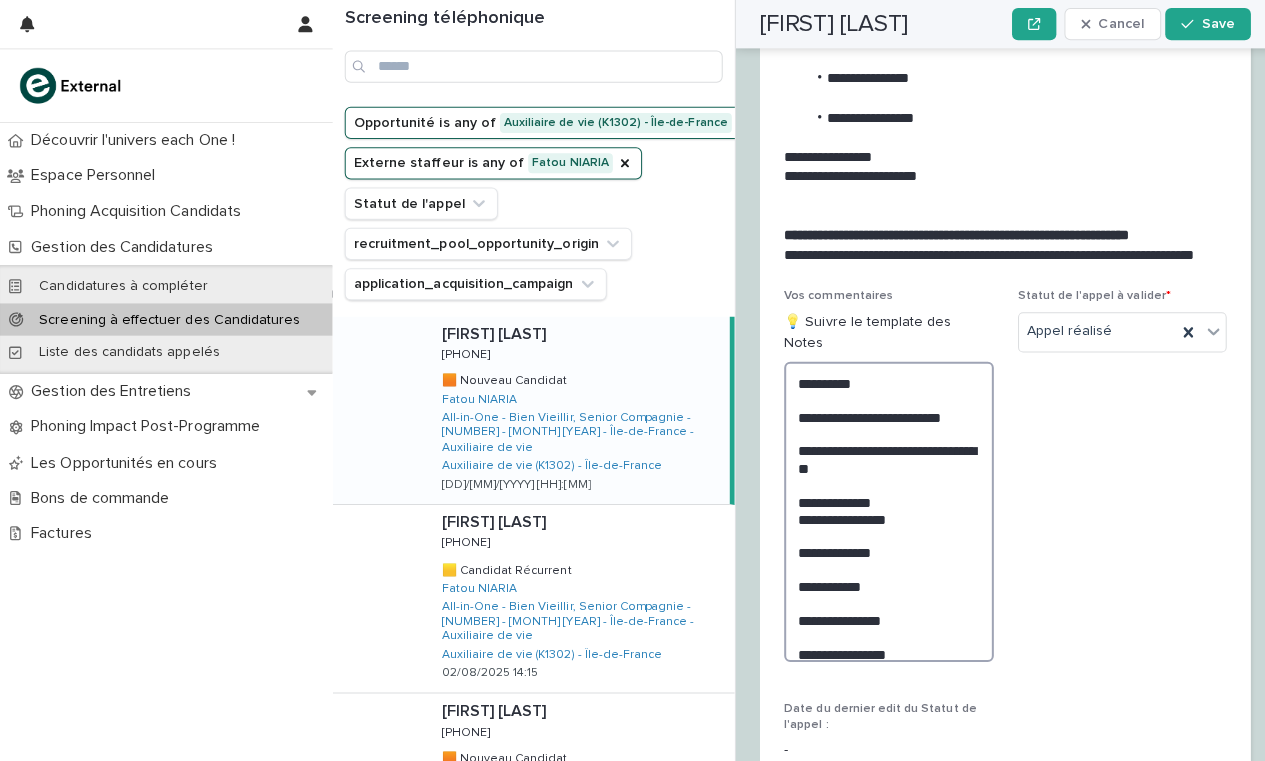 click on "**********" at bounding box center (882, 508) 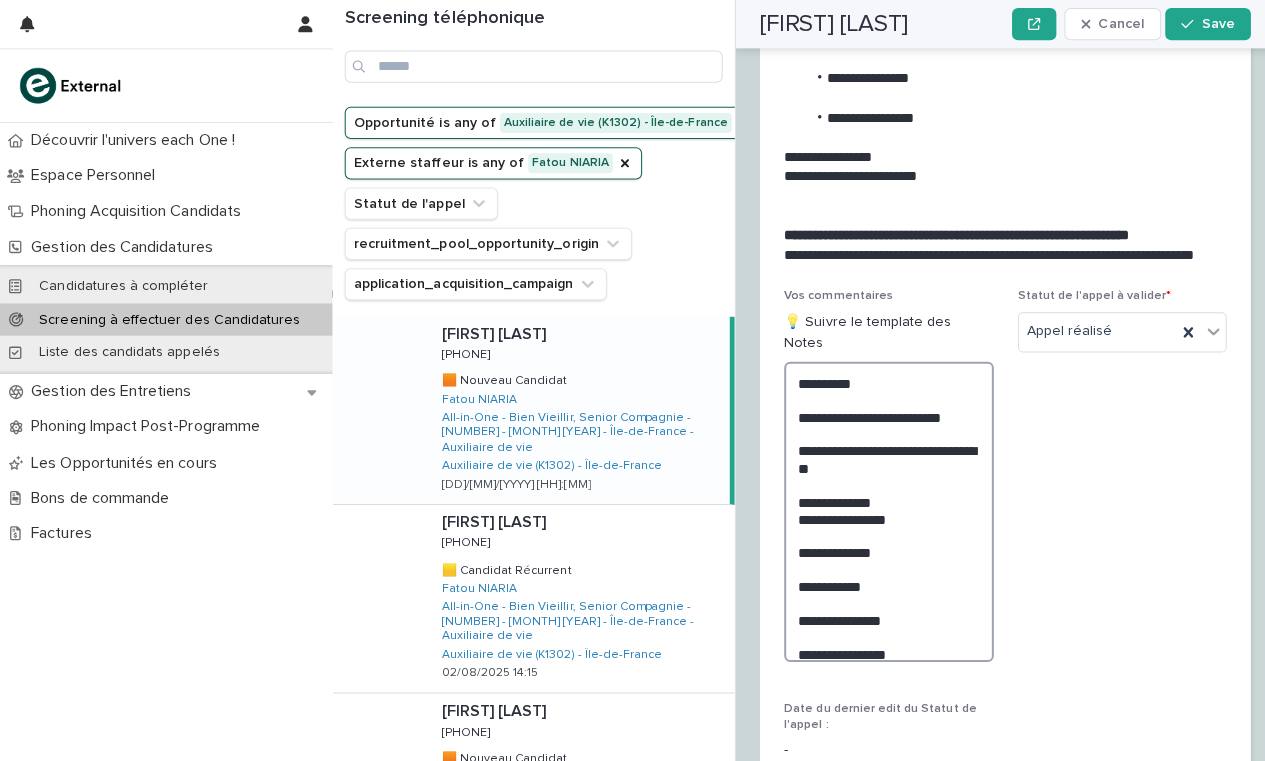 click on "**********" at bounding box center (882, 508) 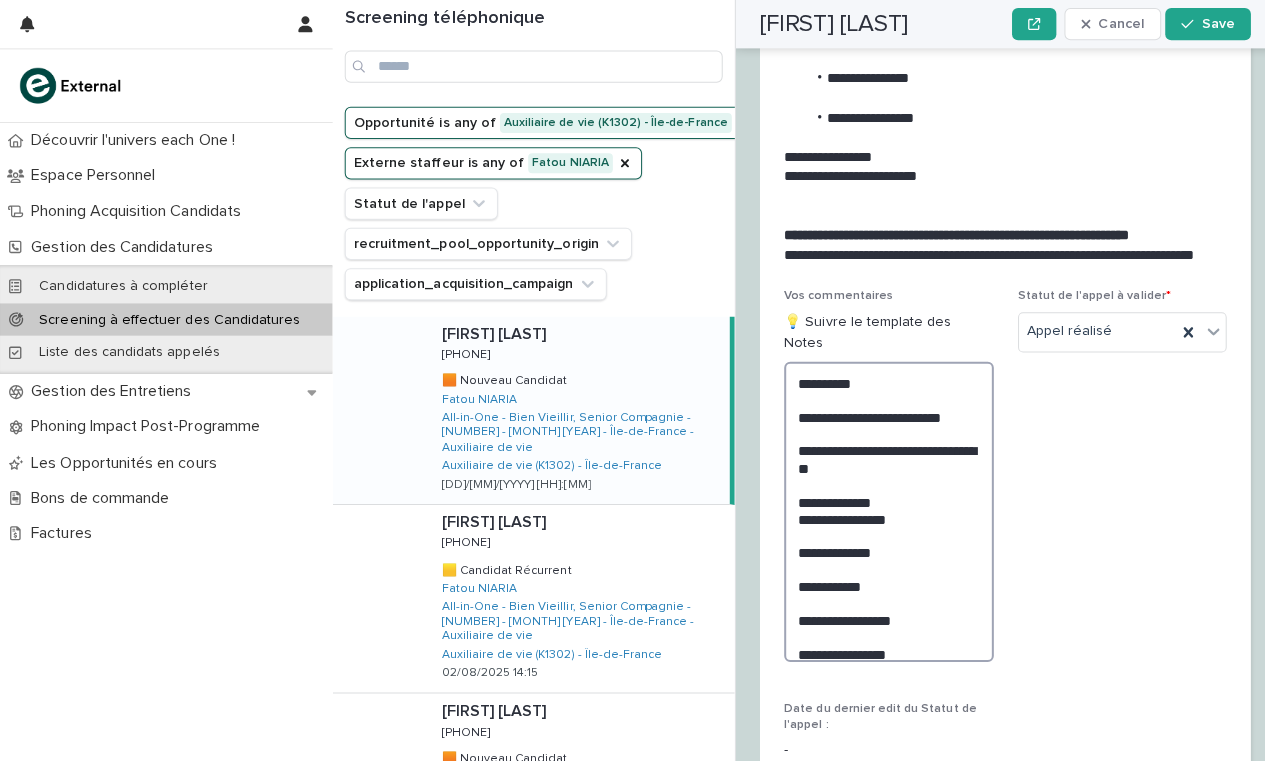 click on "**********" at bounding box center (882, 508) 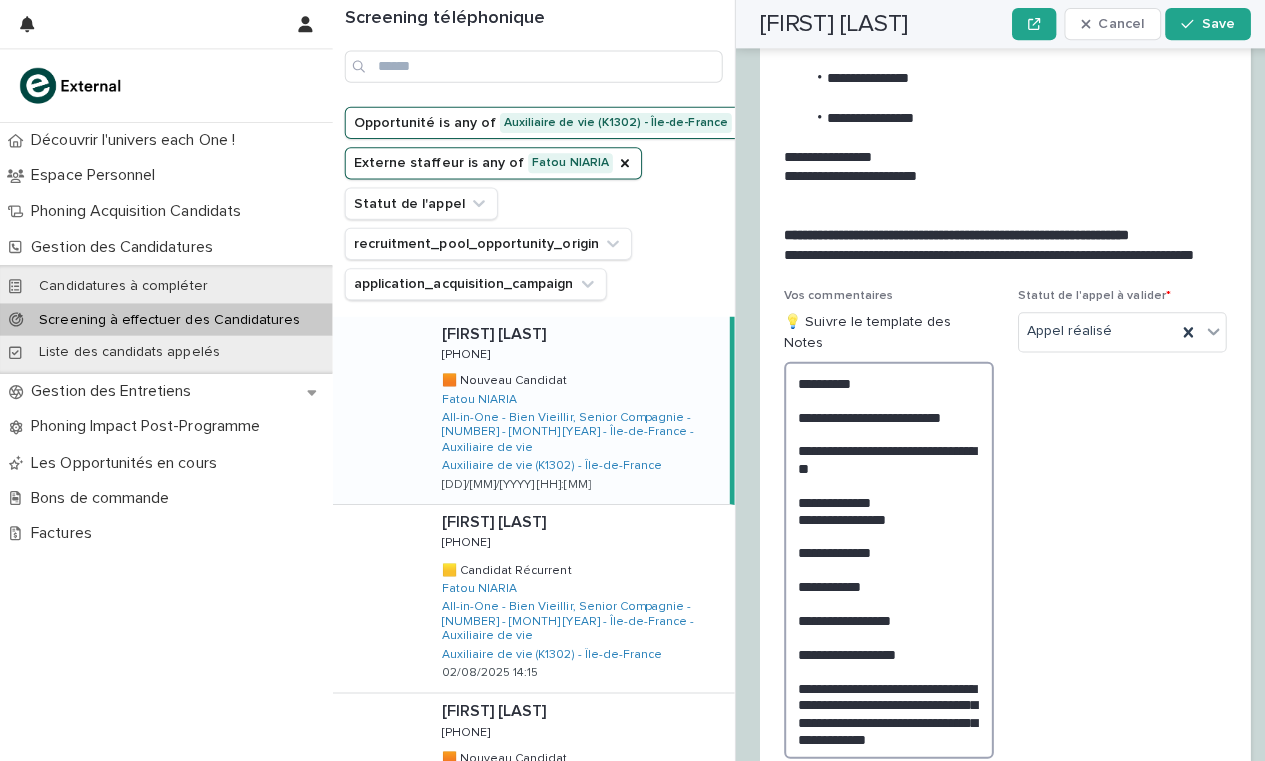 drag, startPoint x: 865, startPoint y: 676, endPoint x: 847, endPoint y: 652, distance: 30 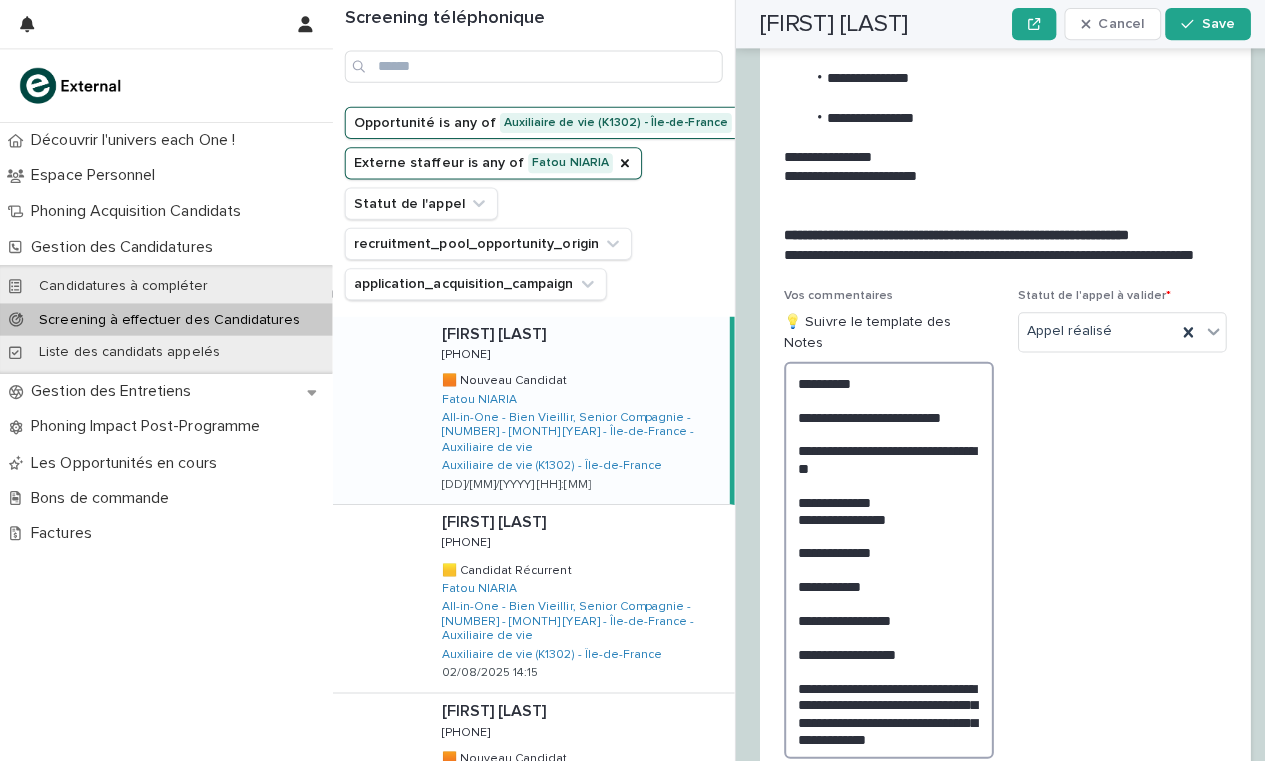click on "**********" at bounding box center (882, 556) 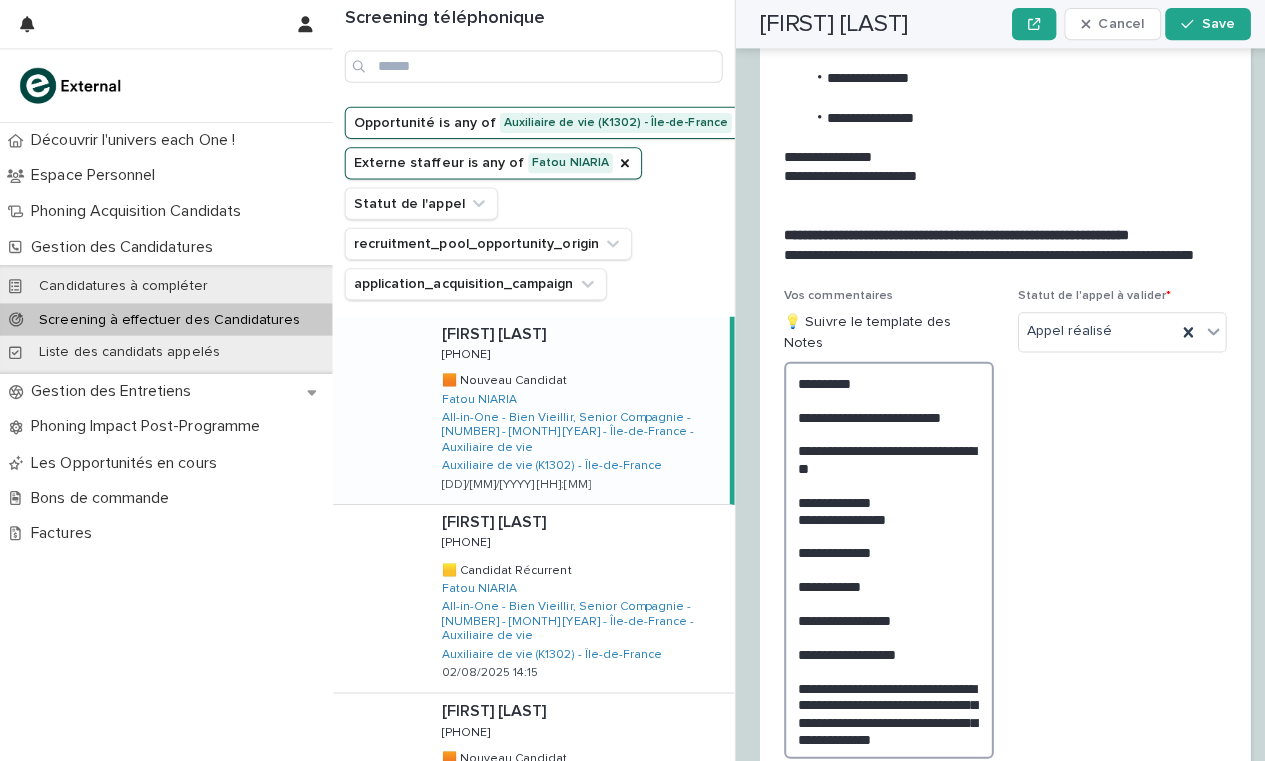 click on "**********" at bounding box center (882, 556) 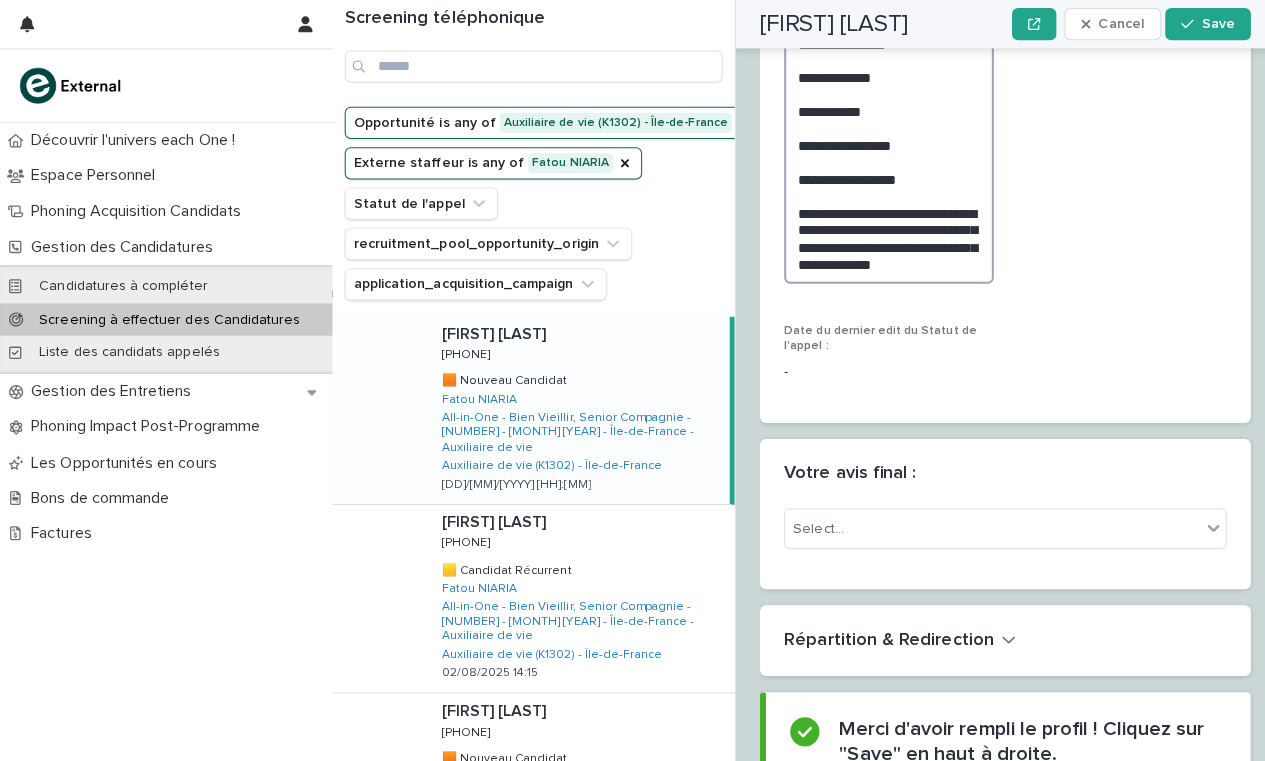 scroll, scrollTop: 3143, scrollLeft: 0, axis: vertical 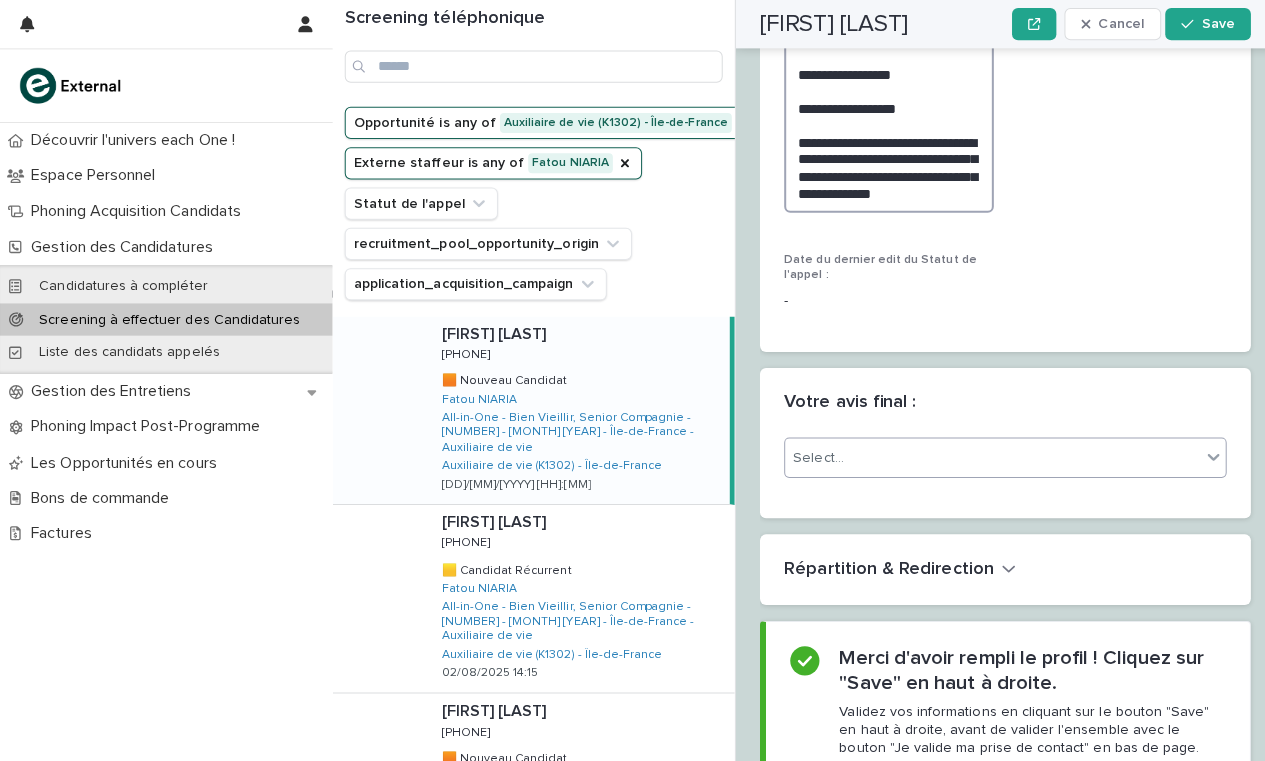 type on "**********" 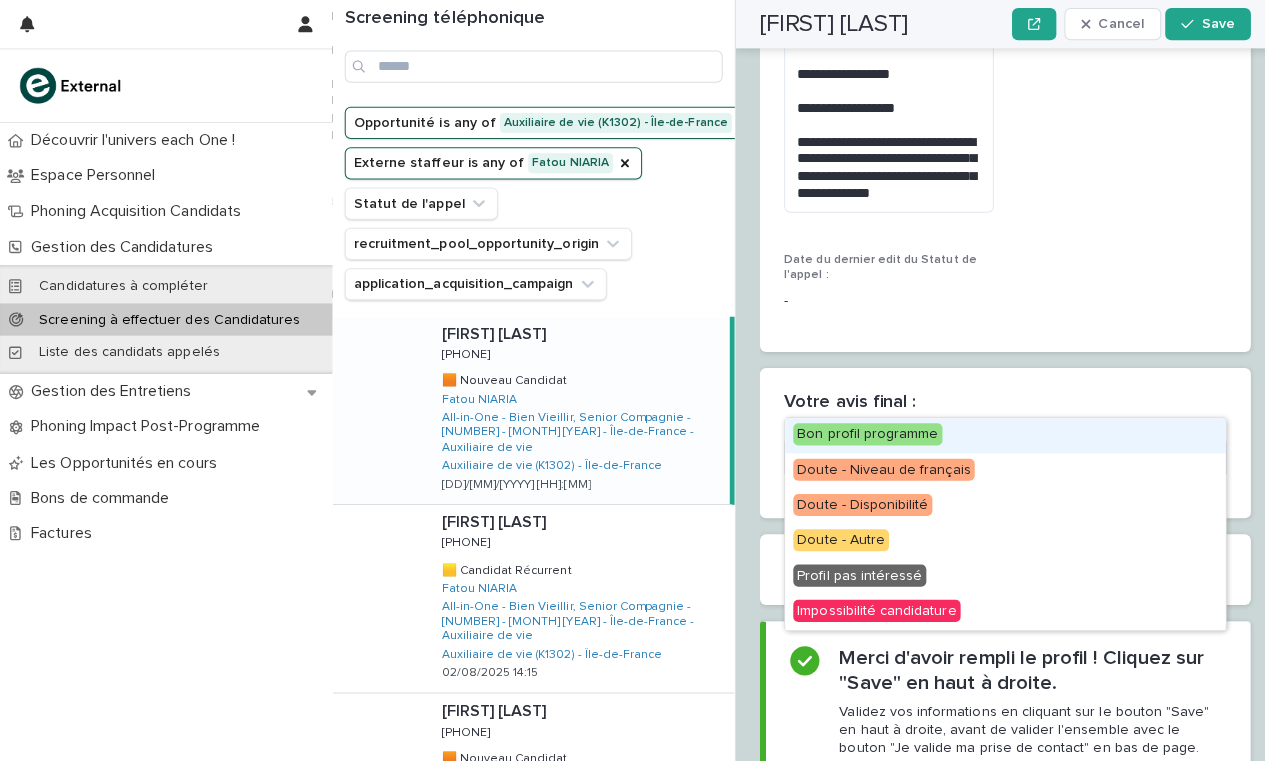 click on "Select..." at bounding box center (985, 454) 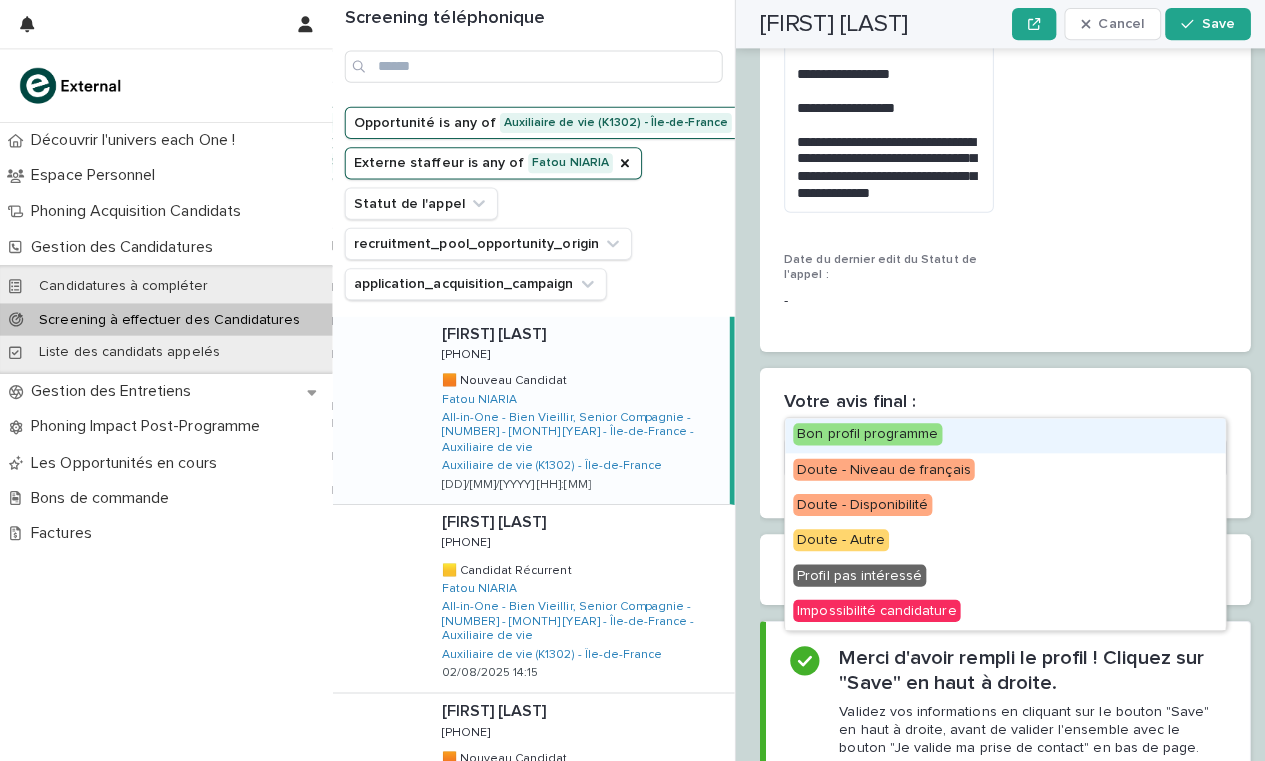 click on "Bon profil programme" at bounding box center (861, 431) 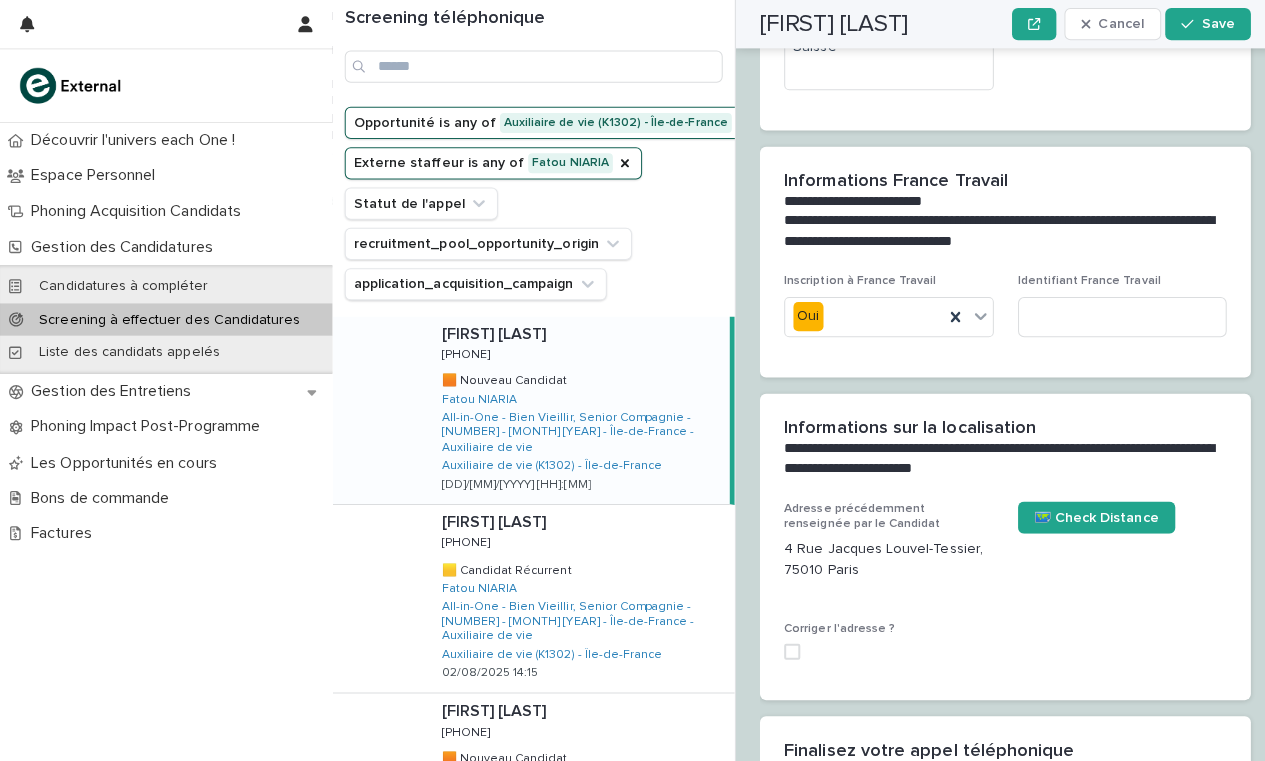 scroll, scrollTop: 1697, scrollLeft: 0, axis: vertical 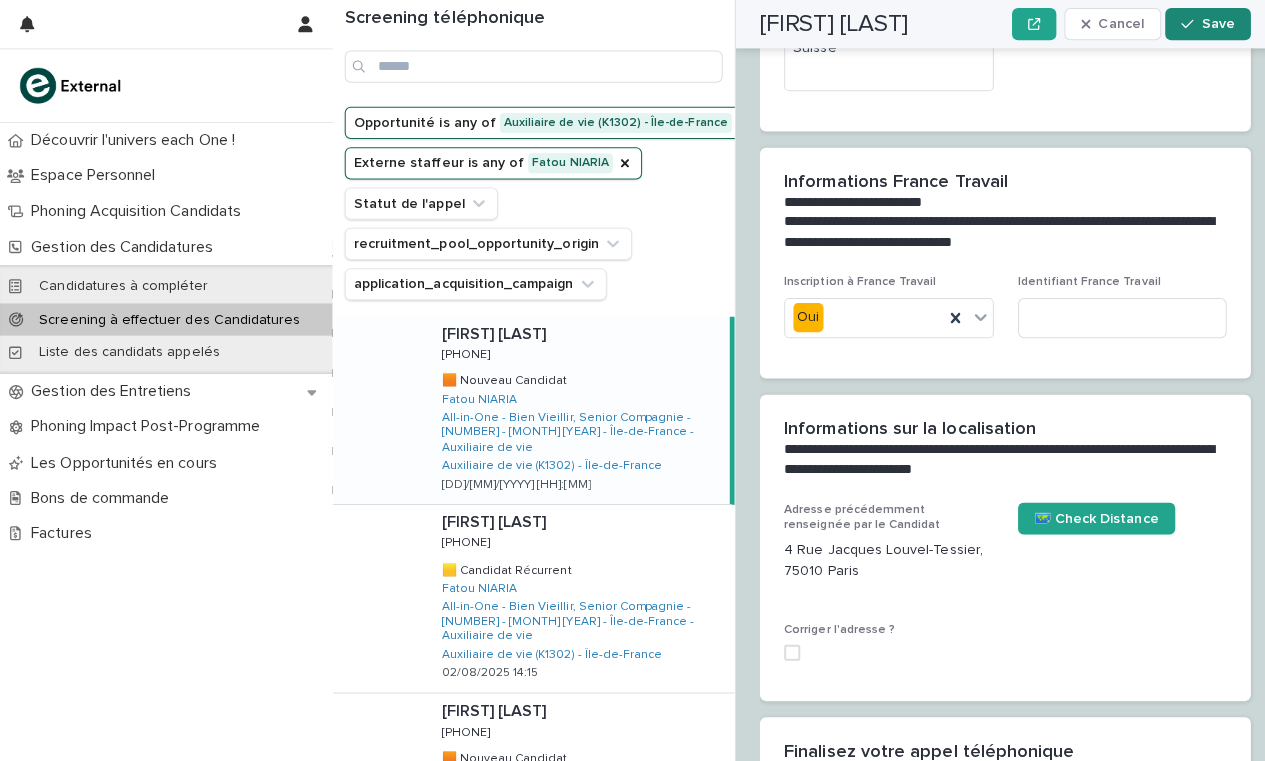click 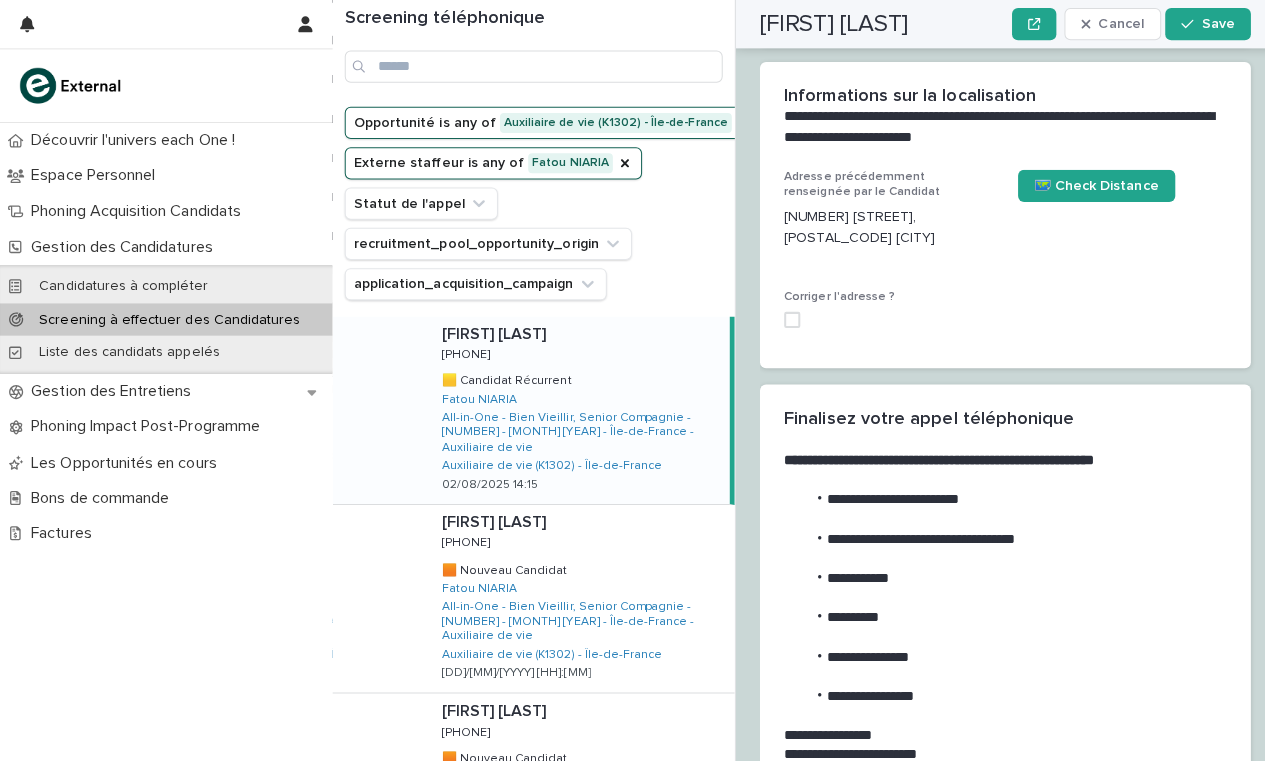 scroll, scrollTop: 2030, scrollLeft: 0, axis: vertical 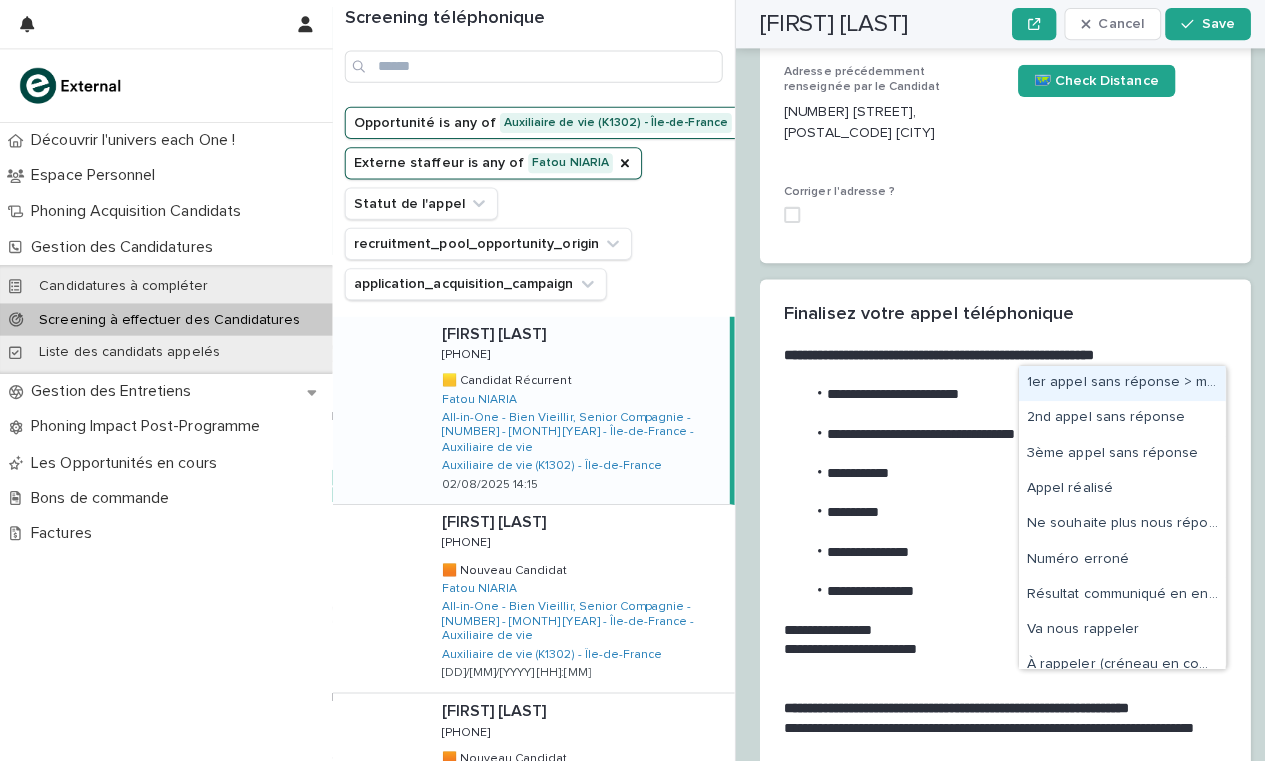 click on "Select..." at bounding box center [1101, 798] 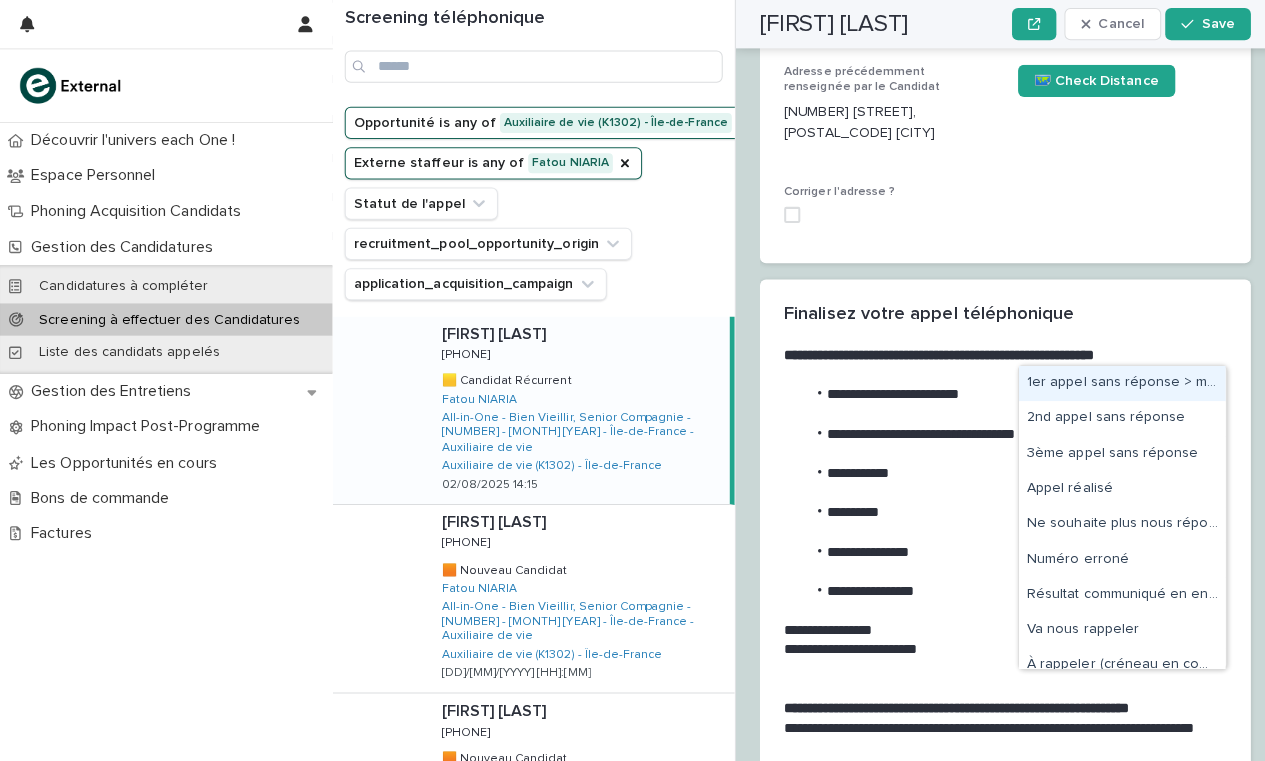 click on "1er appel sans réponse > message laissé" at bounding box center [1113, 380] 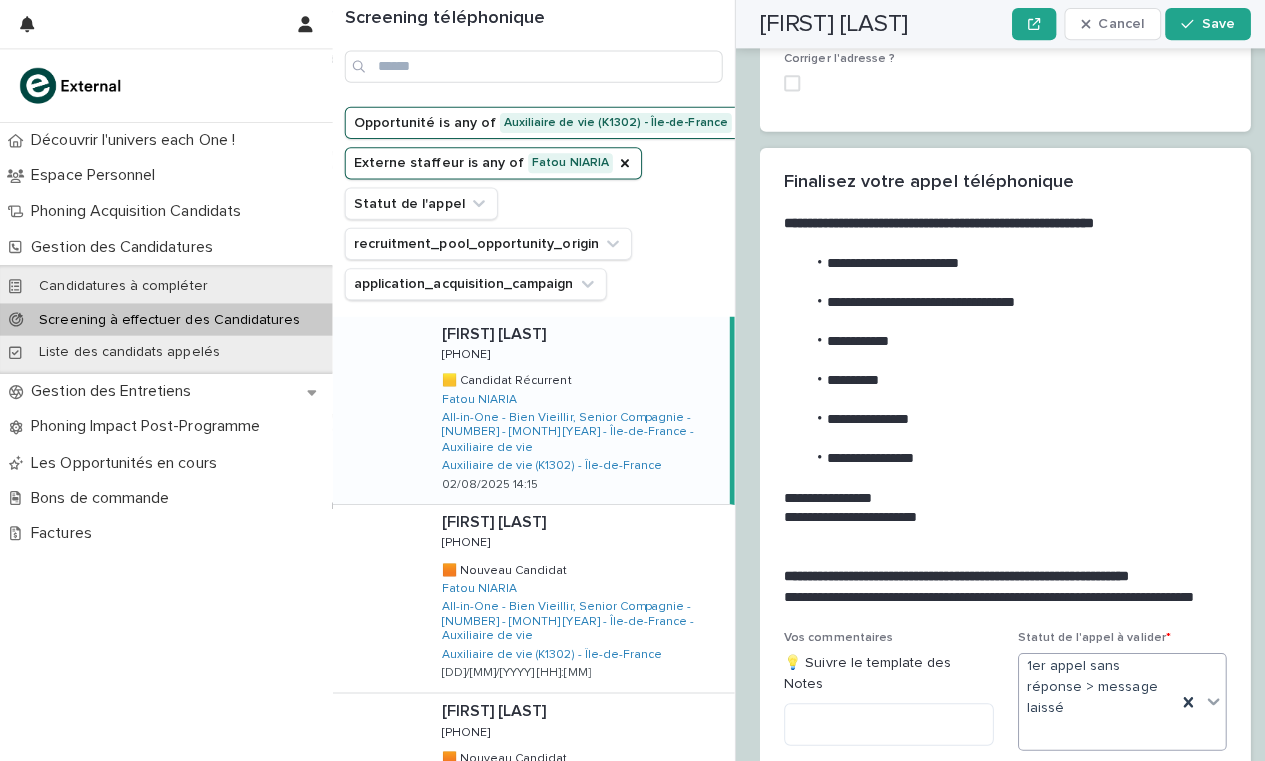 scroll, scrollTop: 2234, scrollLeft: 0, axis: vertical 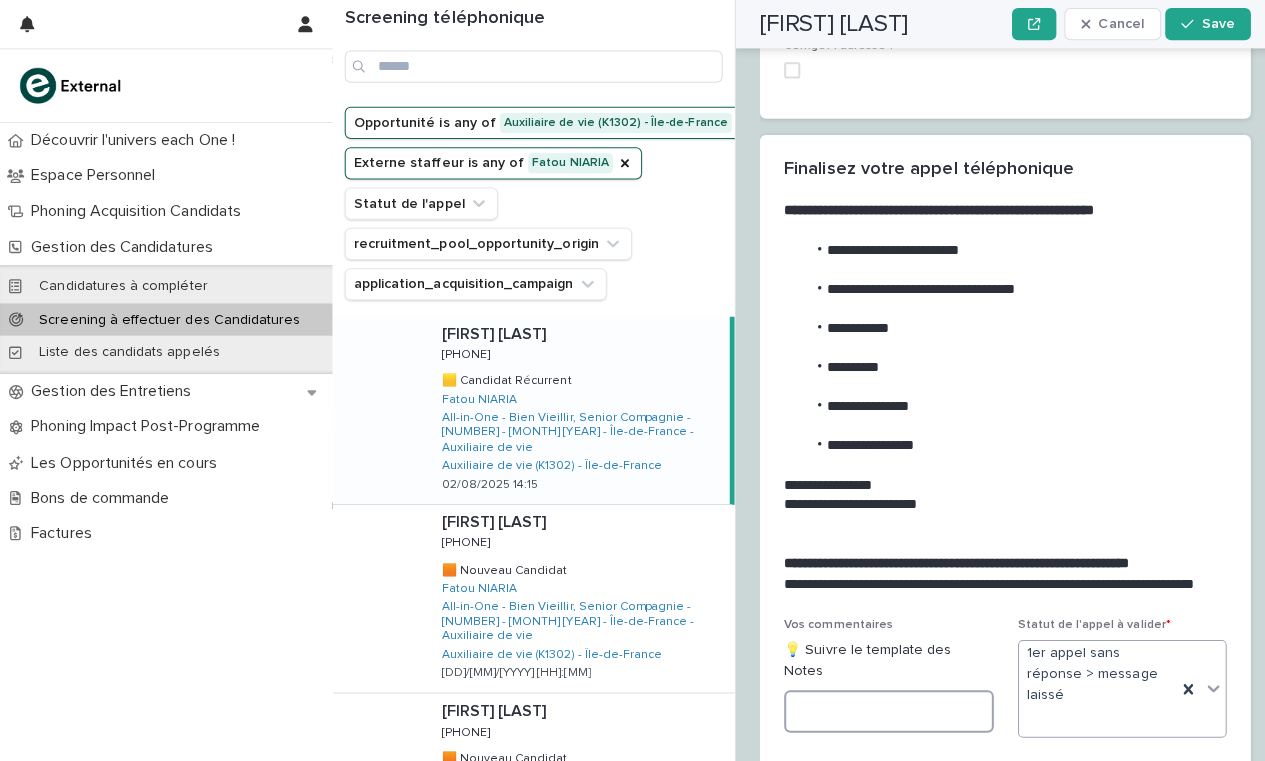 click at bounding box center [882, 706] 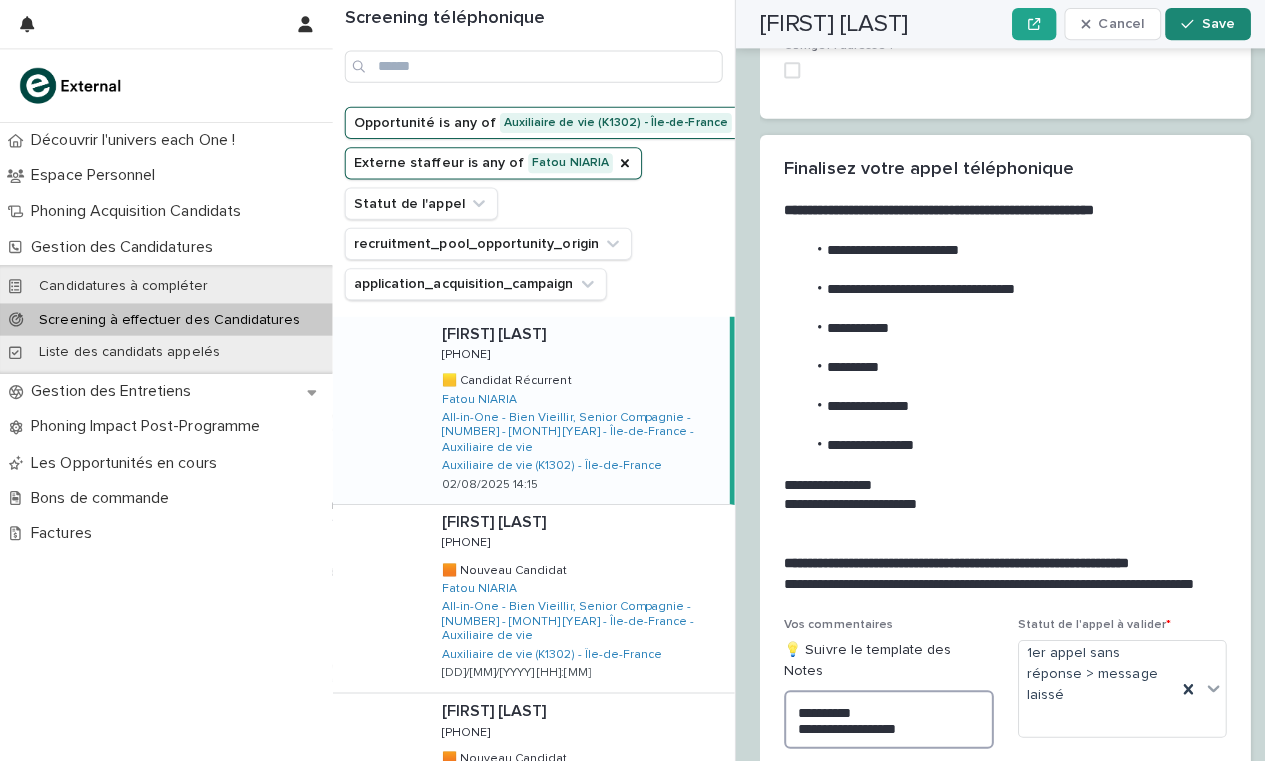 type on "**********" 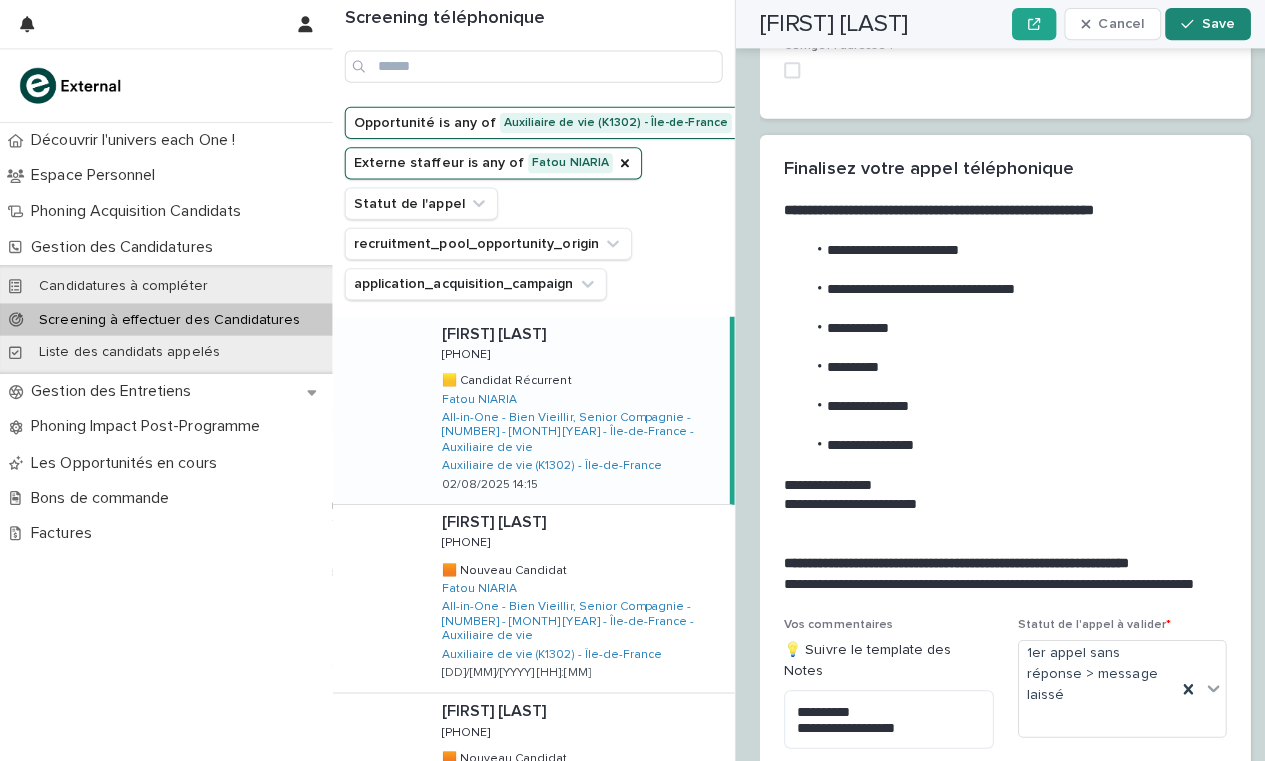 click on "Save" at bounding box center (1208, 24) 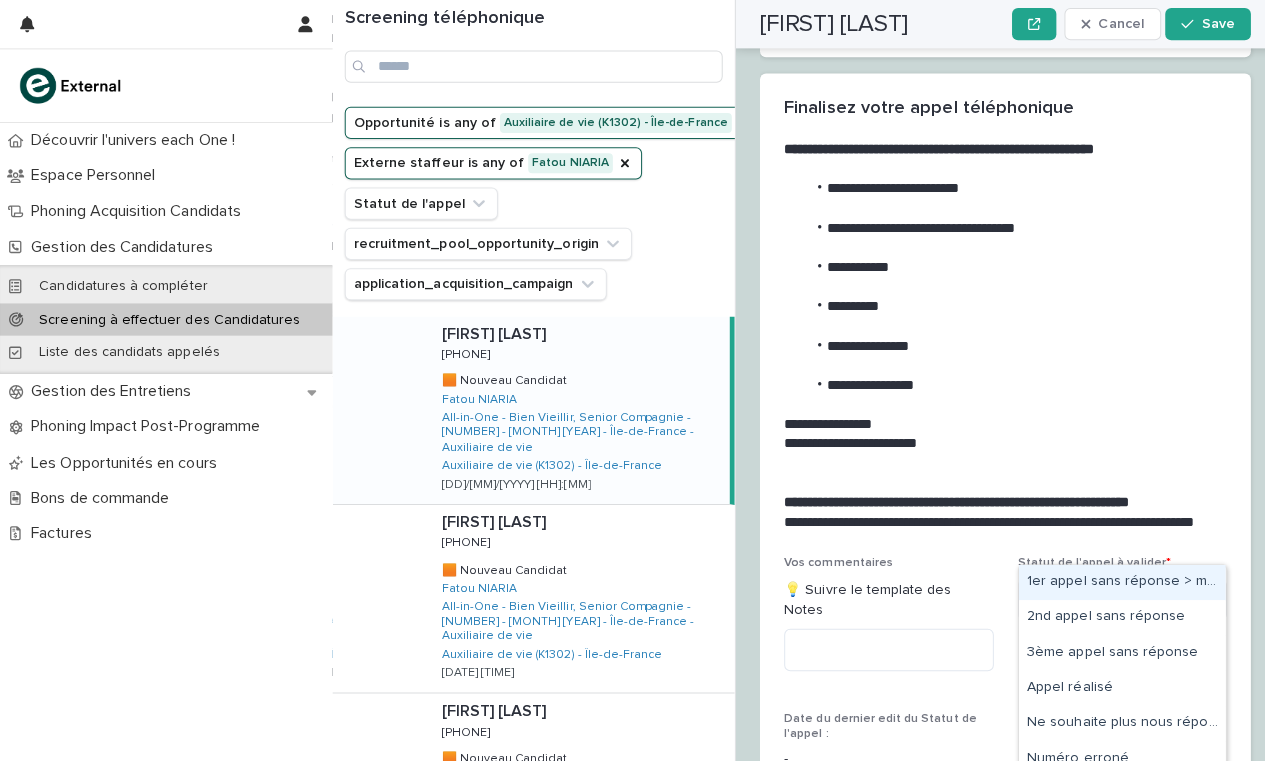 click on "Select..." at bounding box center (1101, 594) 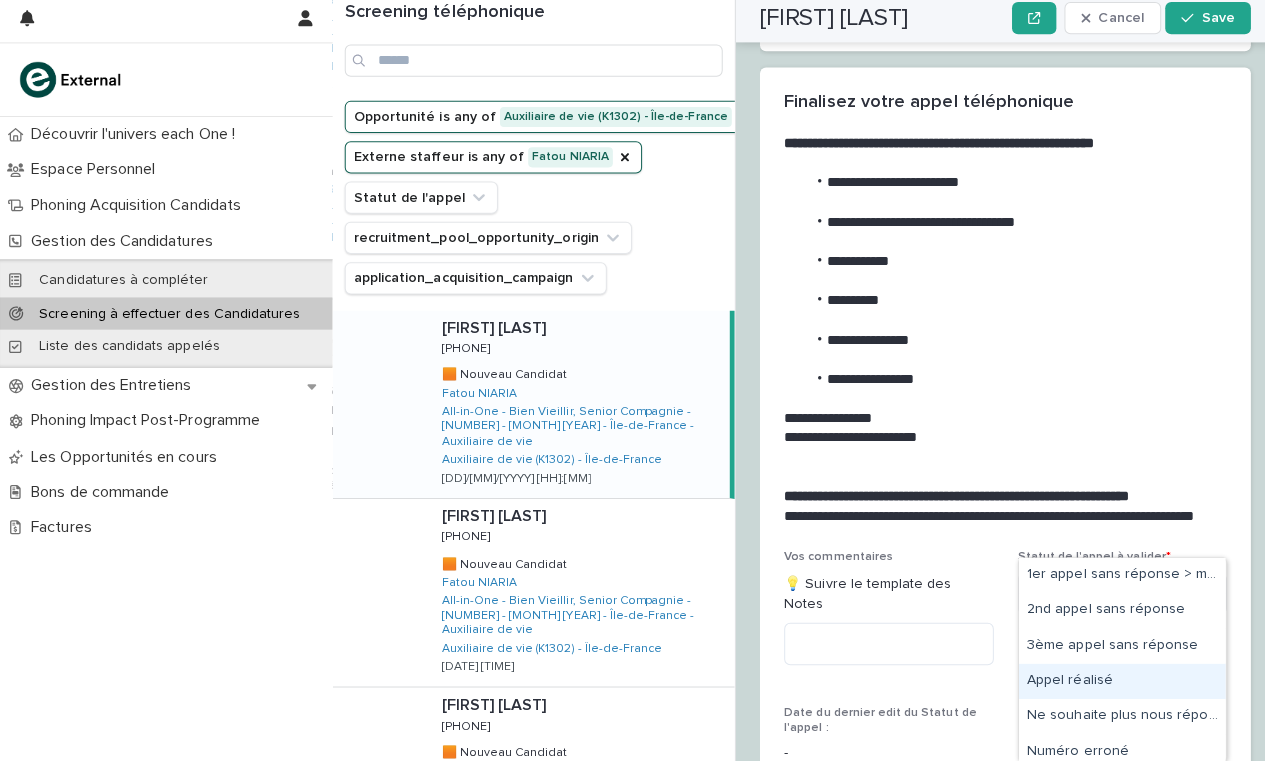 click on "Appel réalisé" at bounding box center [1113, 682] 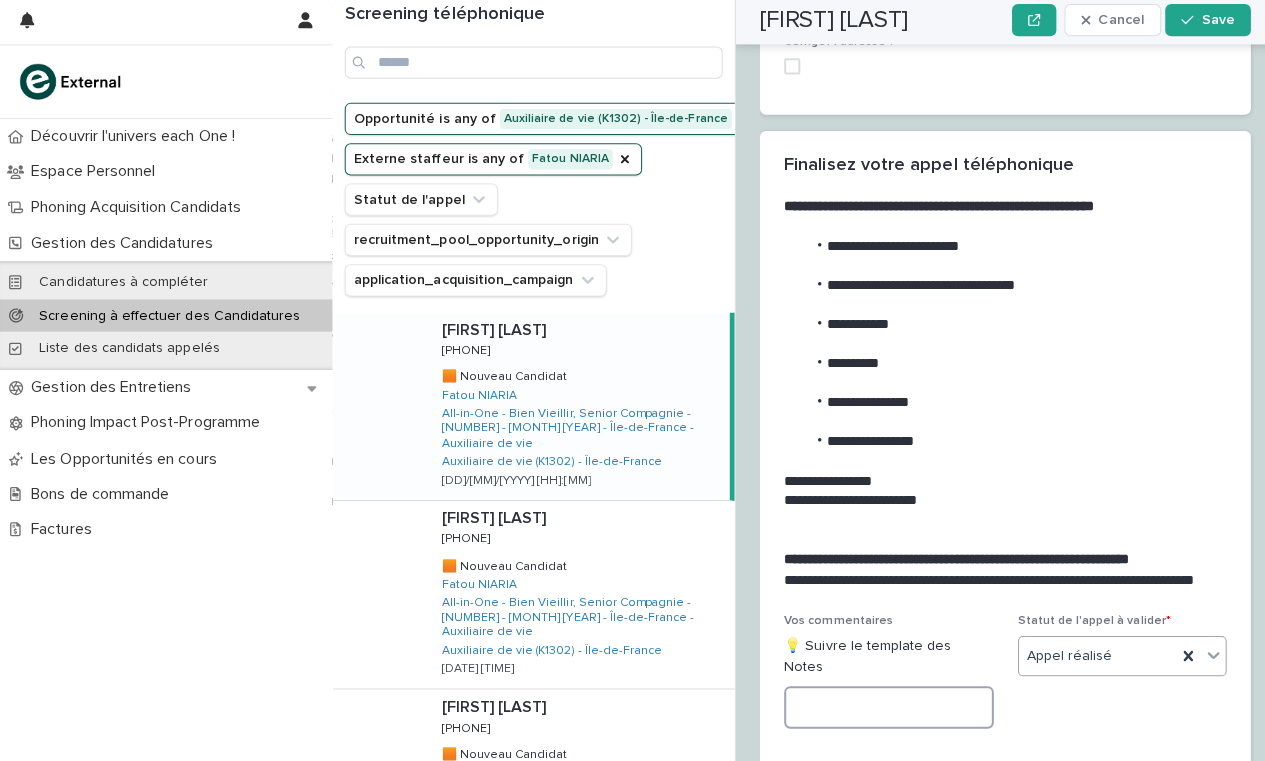 click at bounding box center [882, 706] 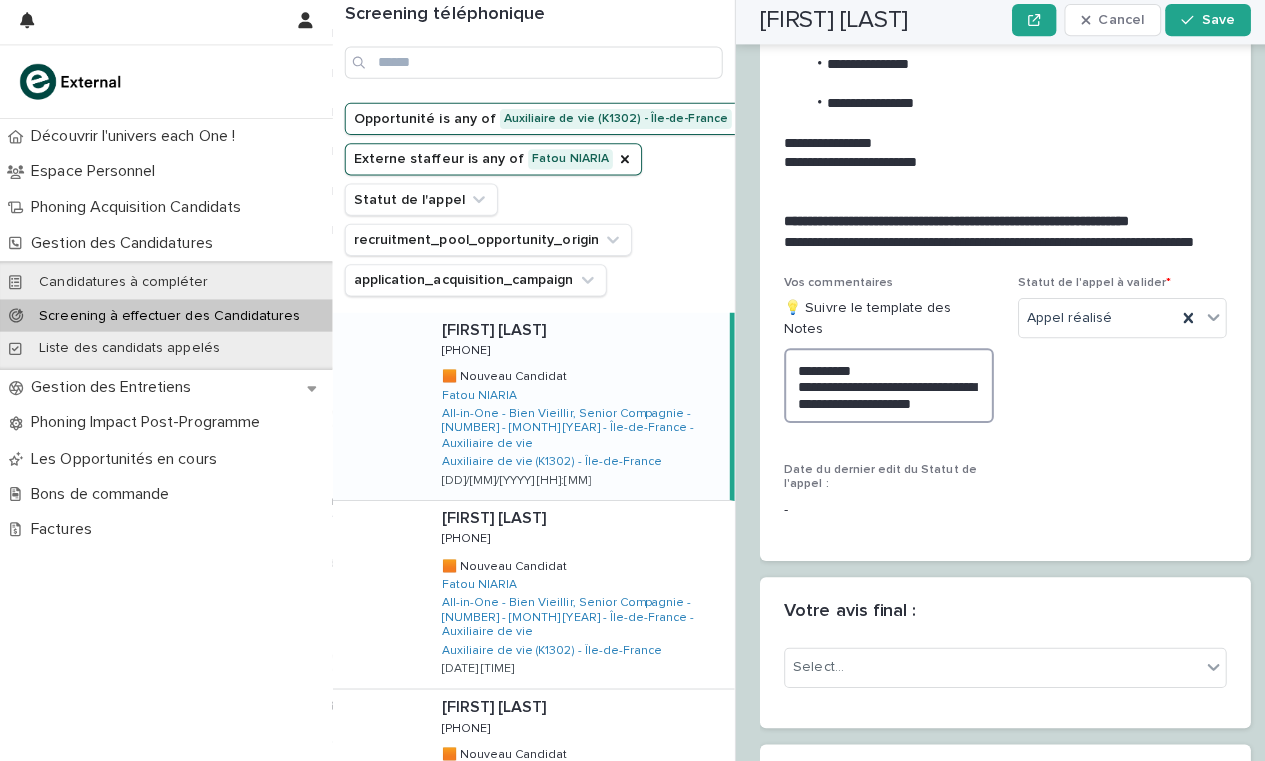 scroll, scrollTop: 2570, scrollLeft: 0, axis: vertical 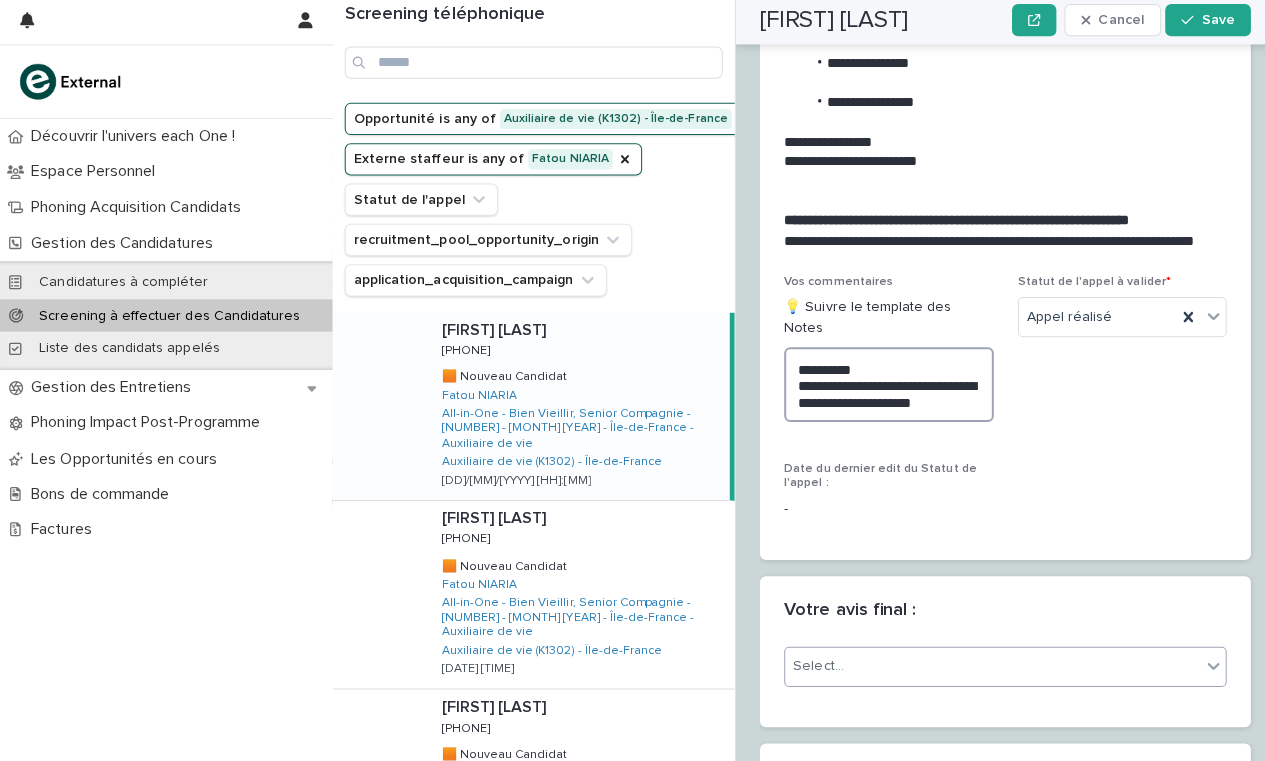 type on "**********" 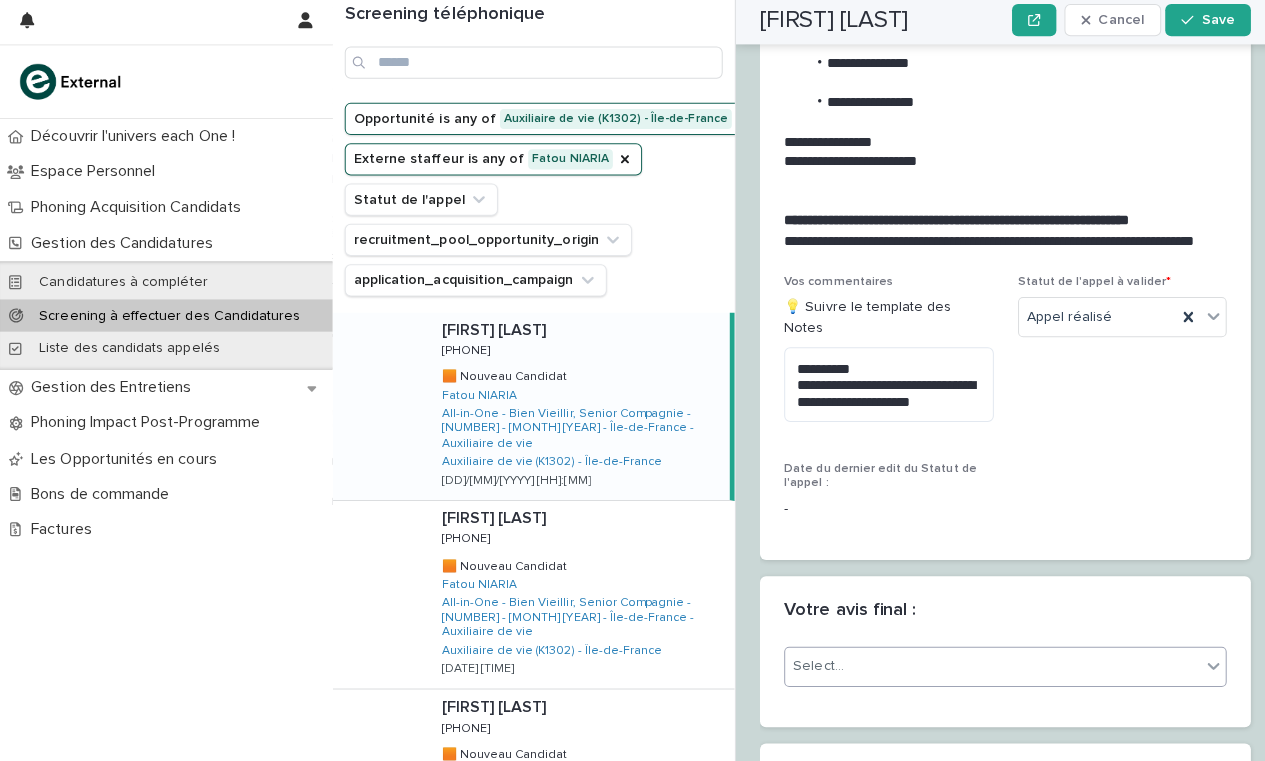 click on "Select..." at bounding box center [985, 665] 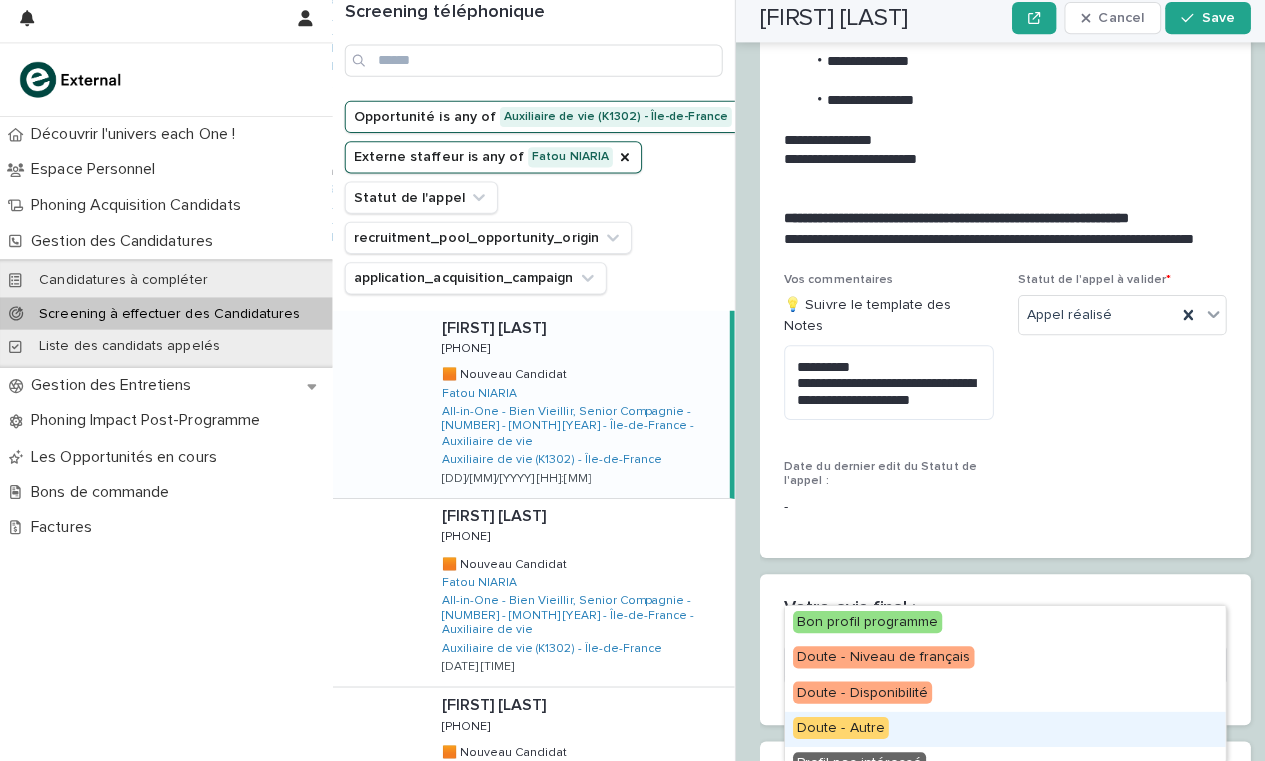 scroll, scrollTop: 54, scrollLeft: 0, axis: vertical 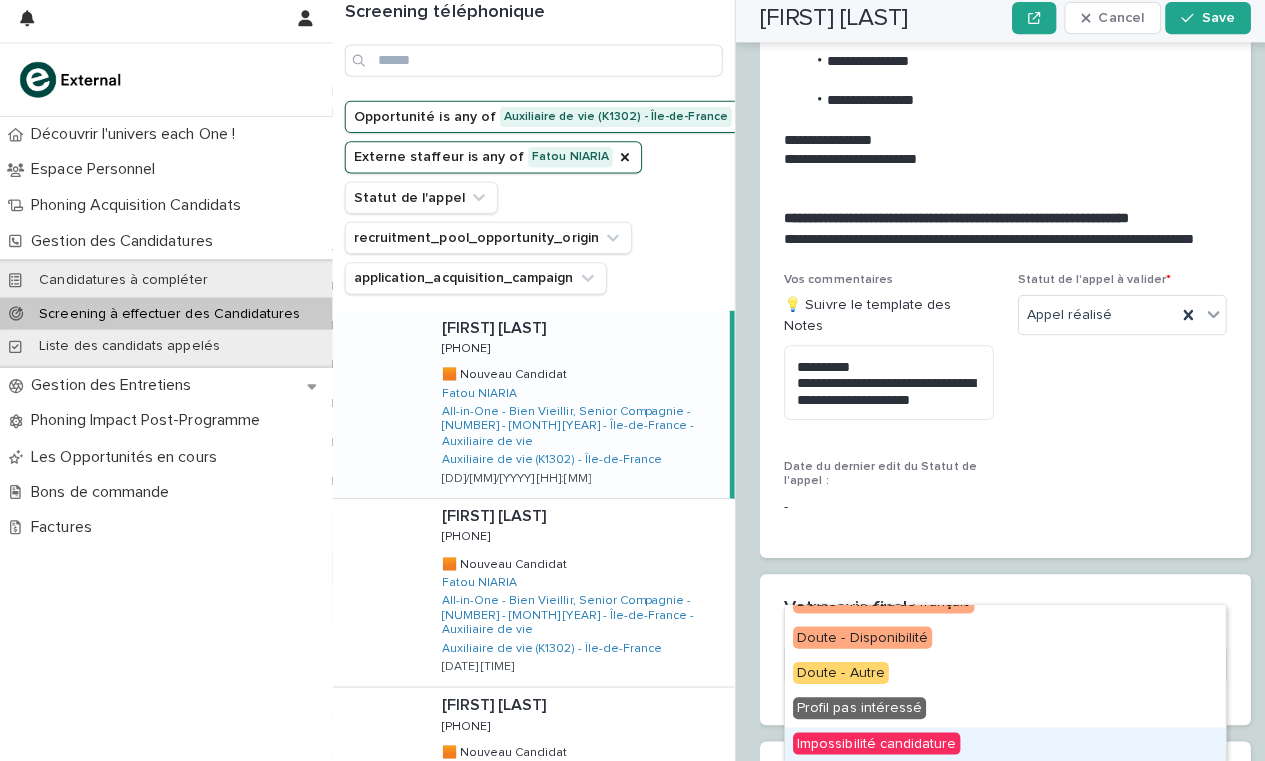 click on "Impossibilité candidature" at bounding box center [870, 744] 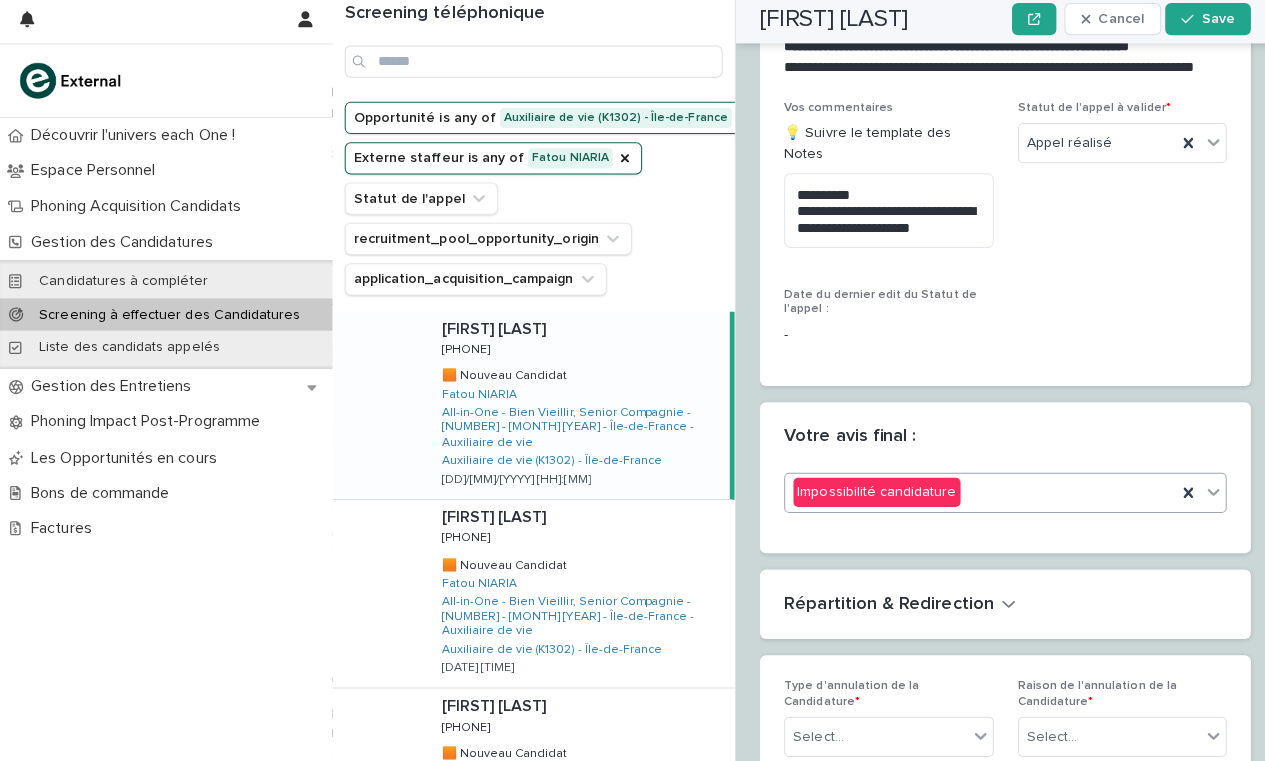 scroll, scrollTop: 2810, scrollLeft: 0, axis: vertical 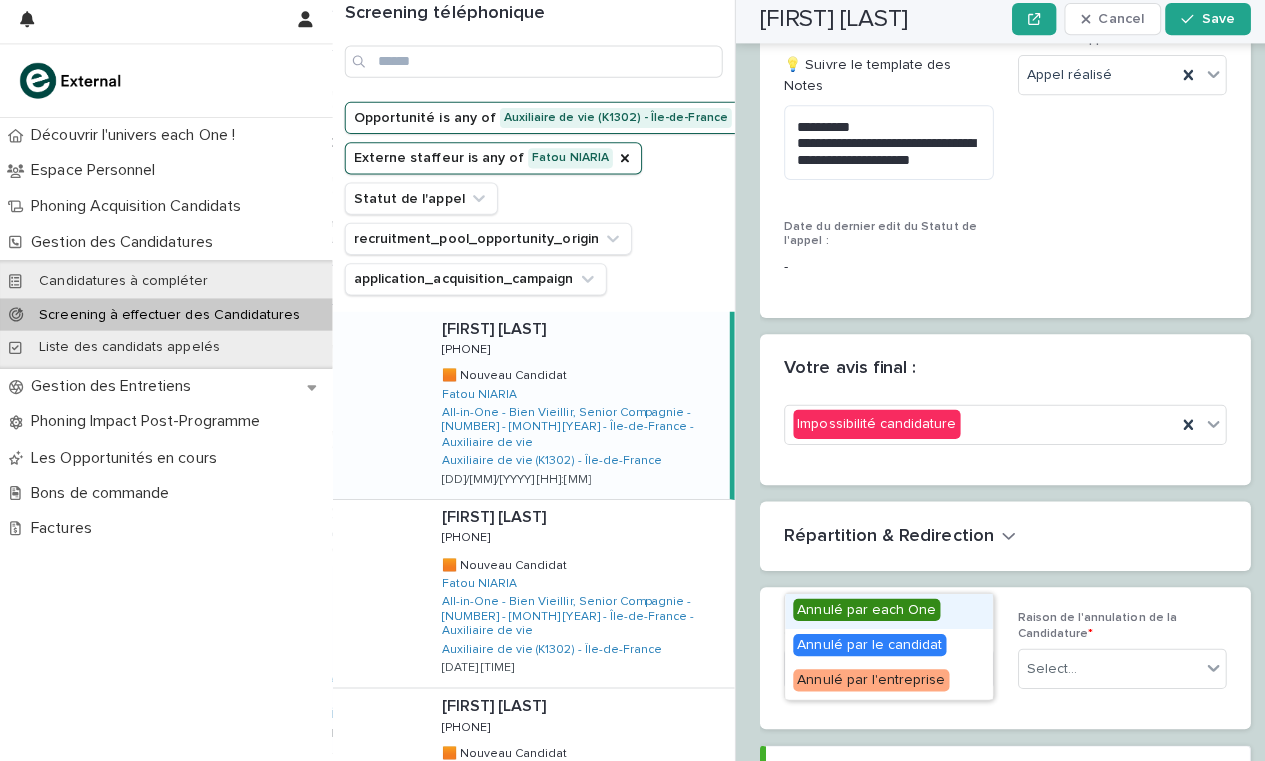 click on "Select..." at bounding box center (869, 668) 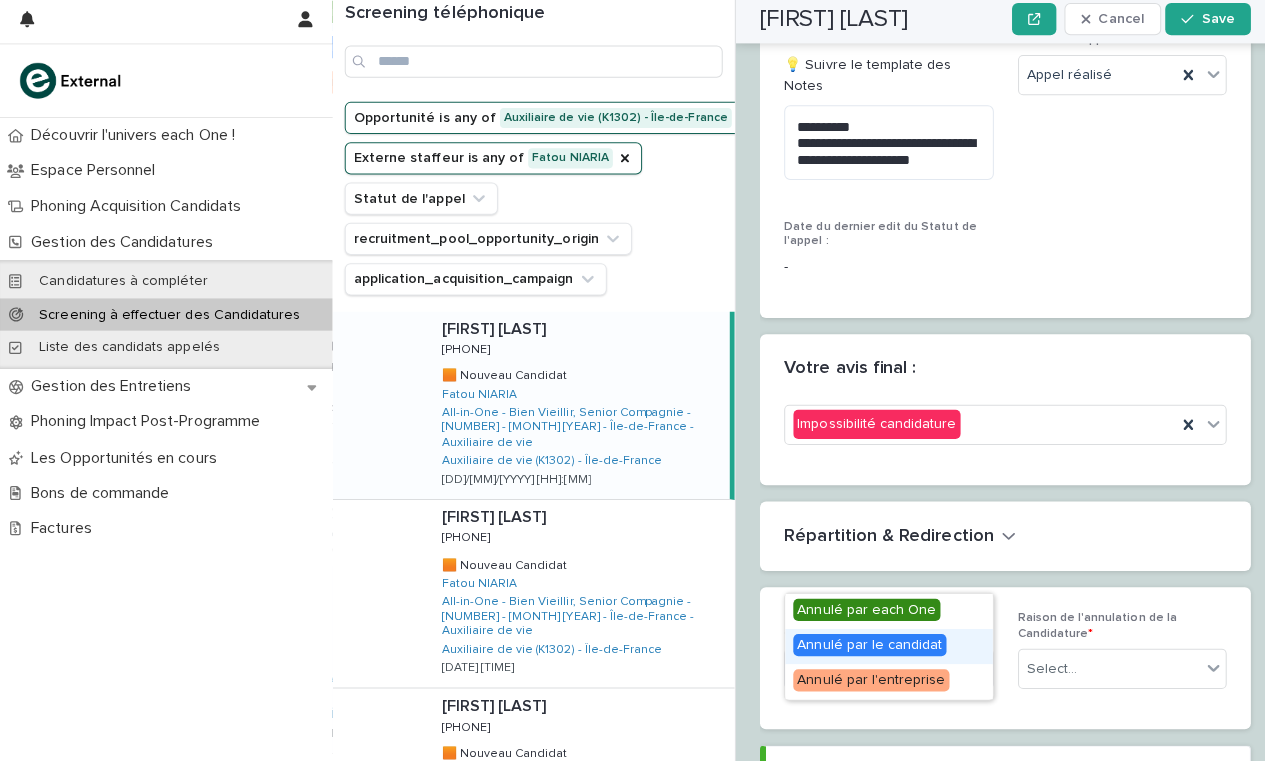click on "Annulé par le candidat" at bounding box center [863, 645] 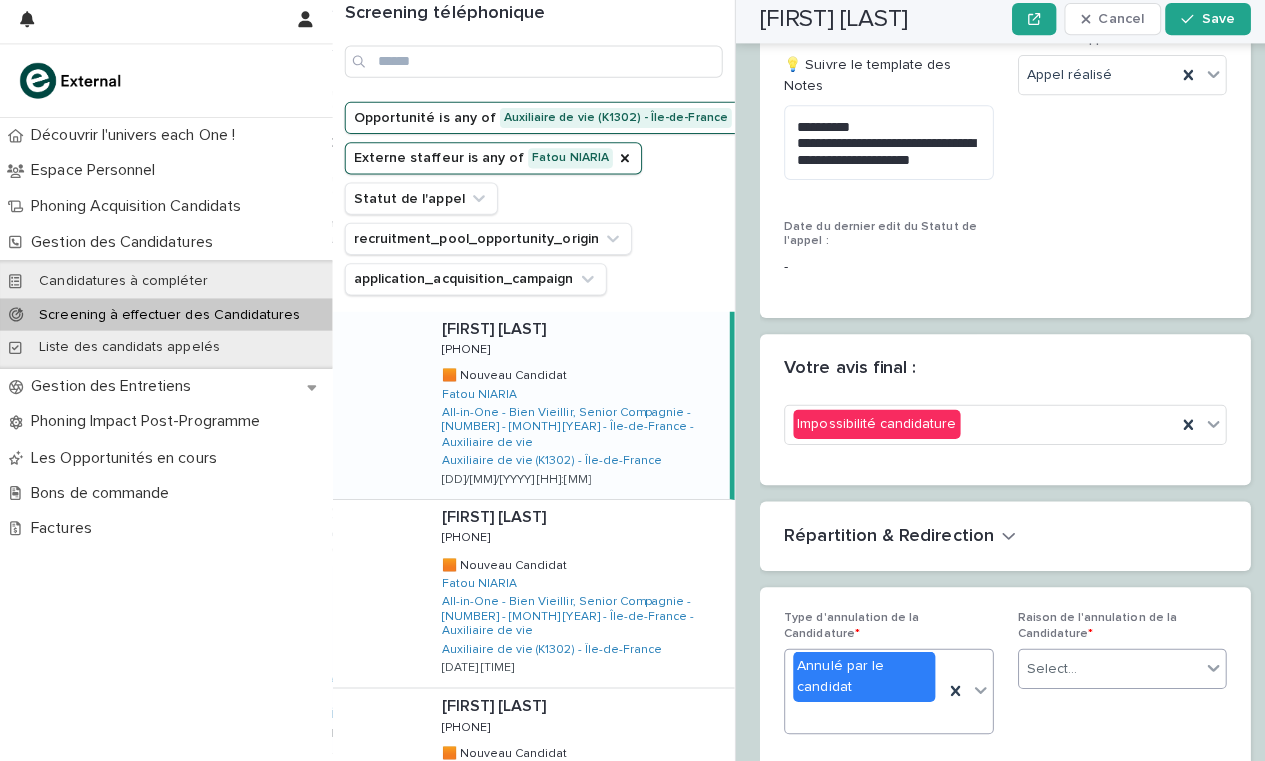 click on "Select..." at bounding box center (1101, 668) 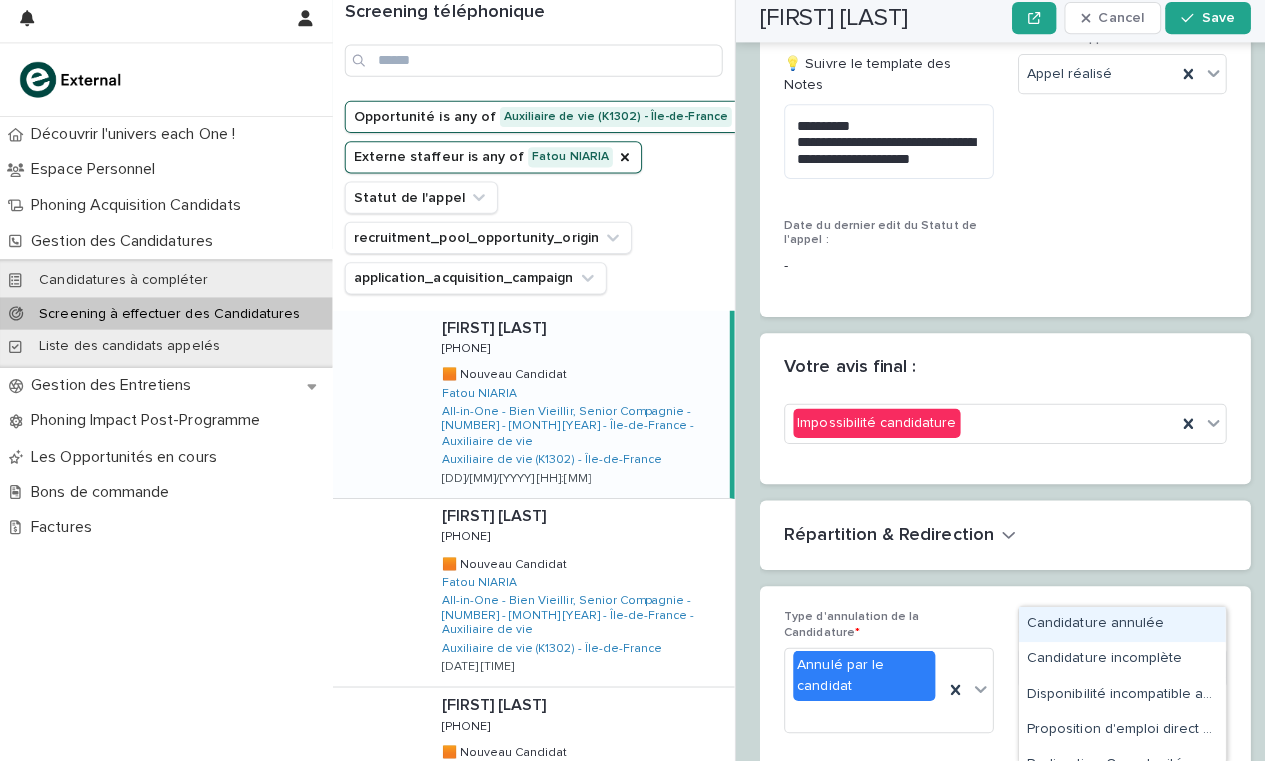 type on "***" 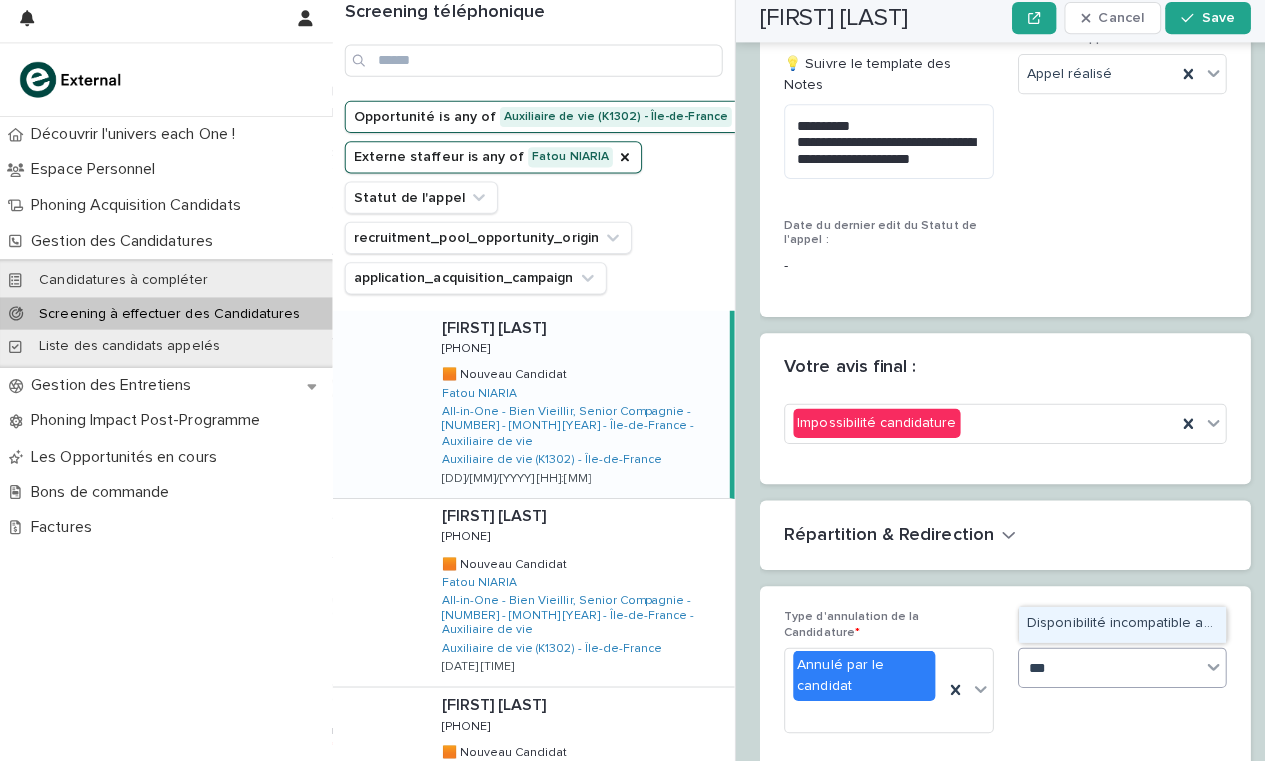 click on "Disponibilité incompatible avec la formation" at bounding box center (1113, 625) 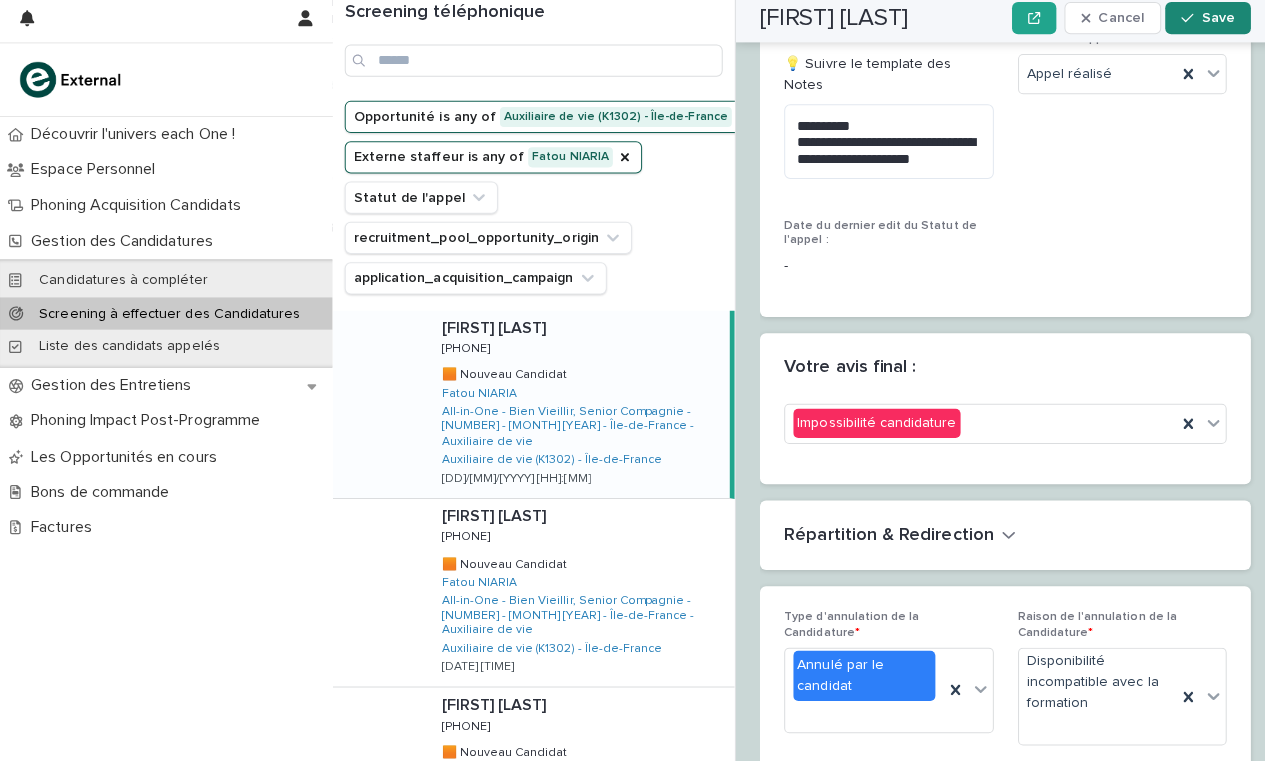click at bounding box center (1182, 24) 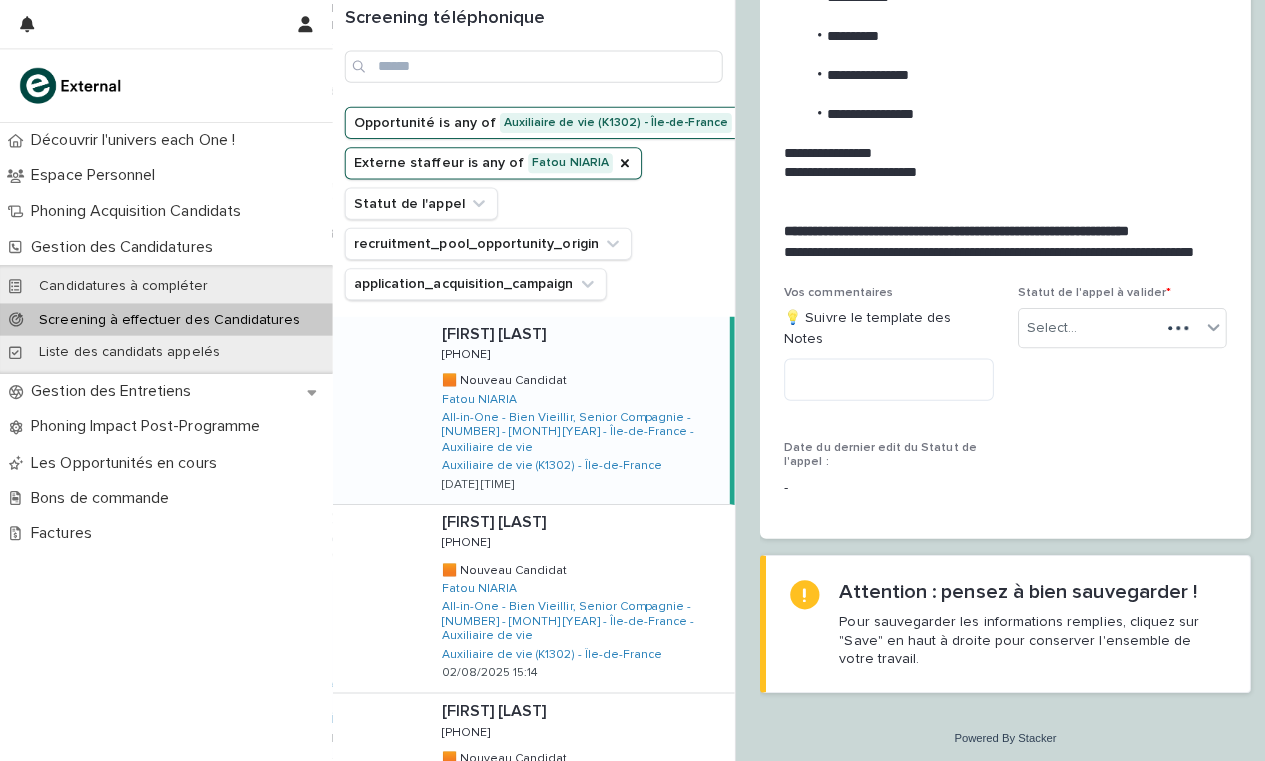 scroll, scrollTop: 2204, scrollLeft: 0, axis: vertical 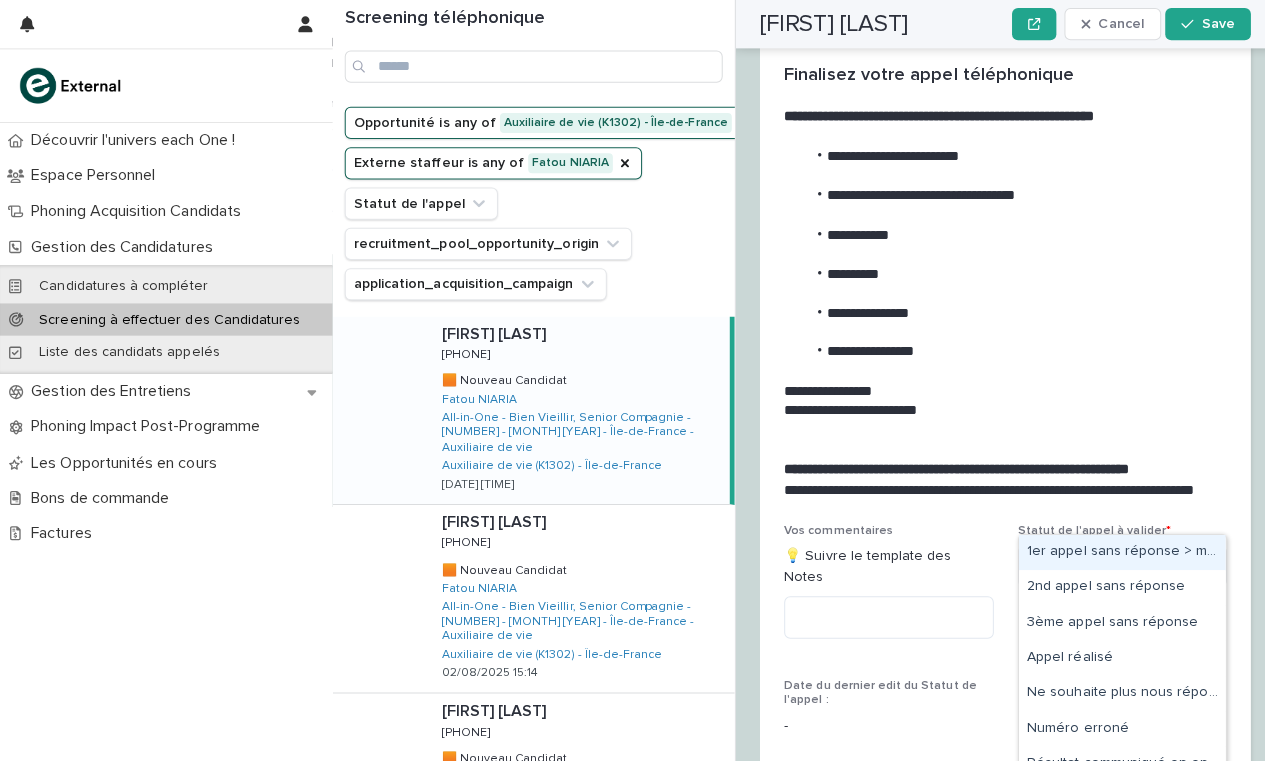 click on "Select..." at bounding box center (1101, 562) 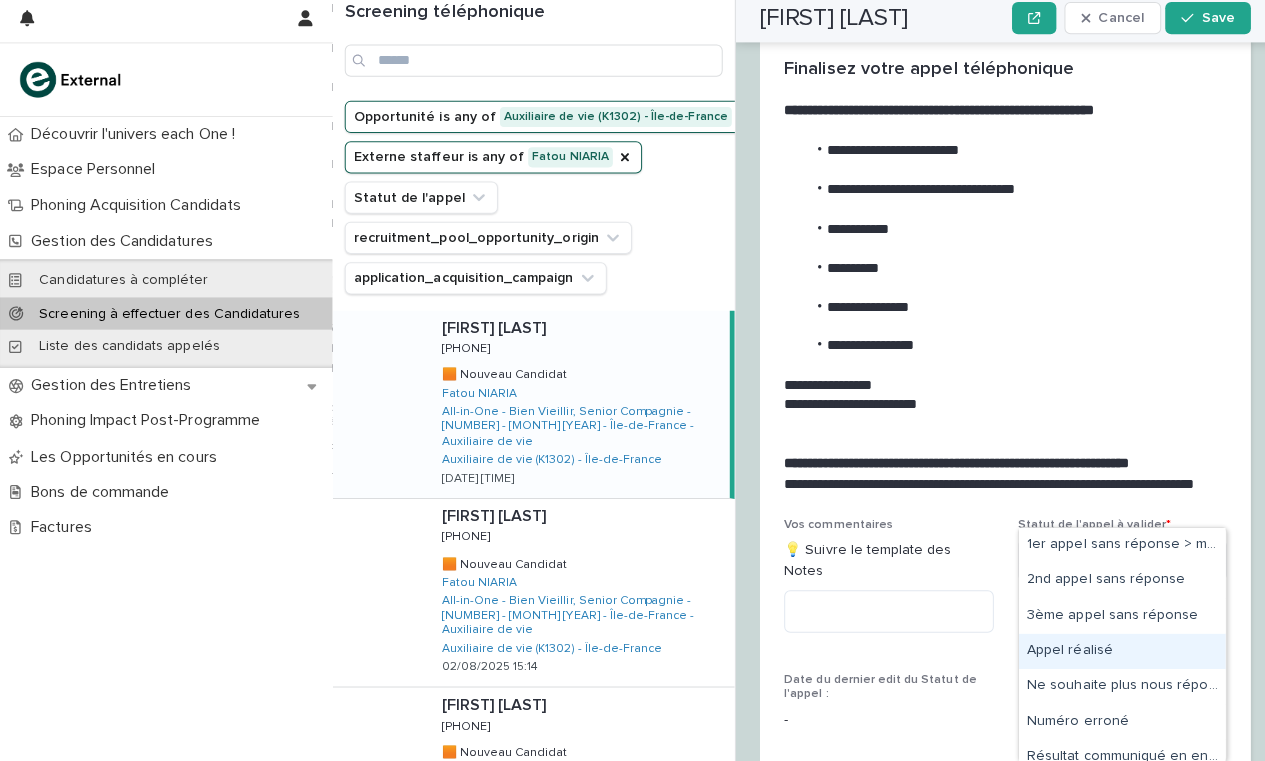 click on "Appel réalisé" at bounding box center (1113, 652) 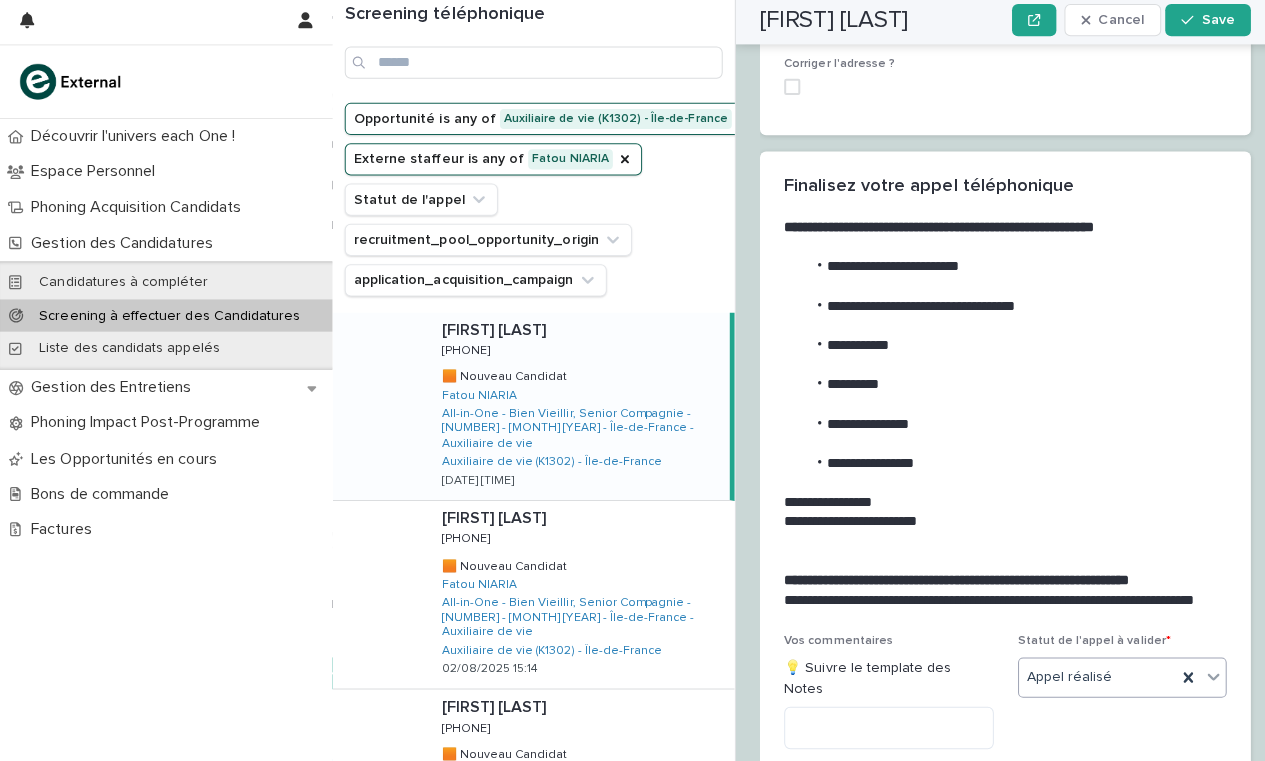 scroll, scrollTop: 2043, scrollLeft: 0, axis: vertical 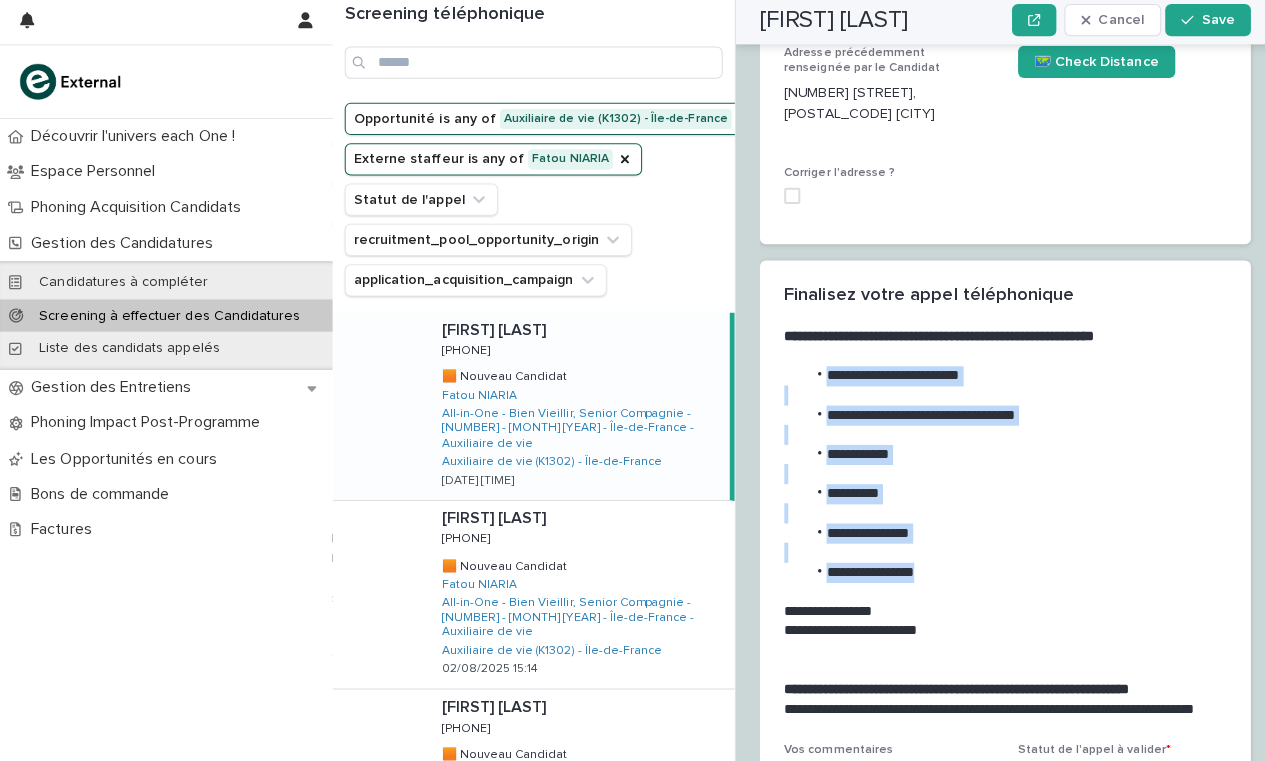 drag, startPoint x: 930, startPoint y: 495, endPoint x: 818, endPoint y: 312, distance: 214.55302 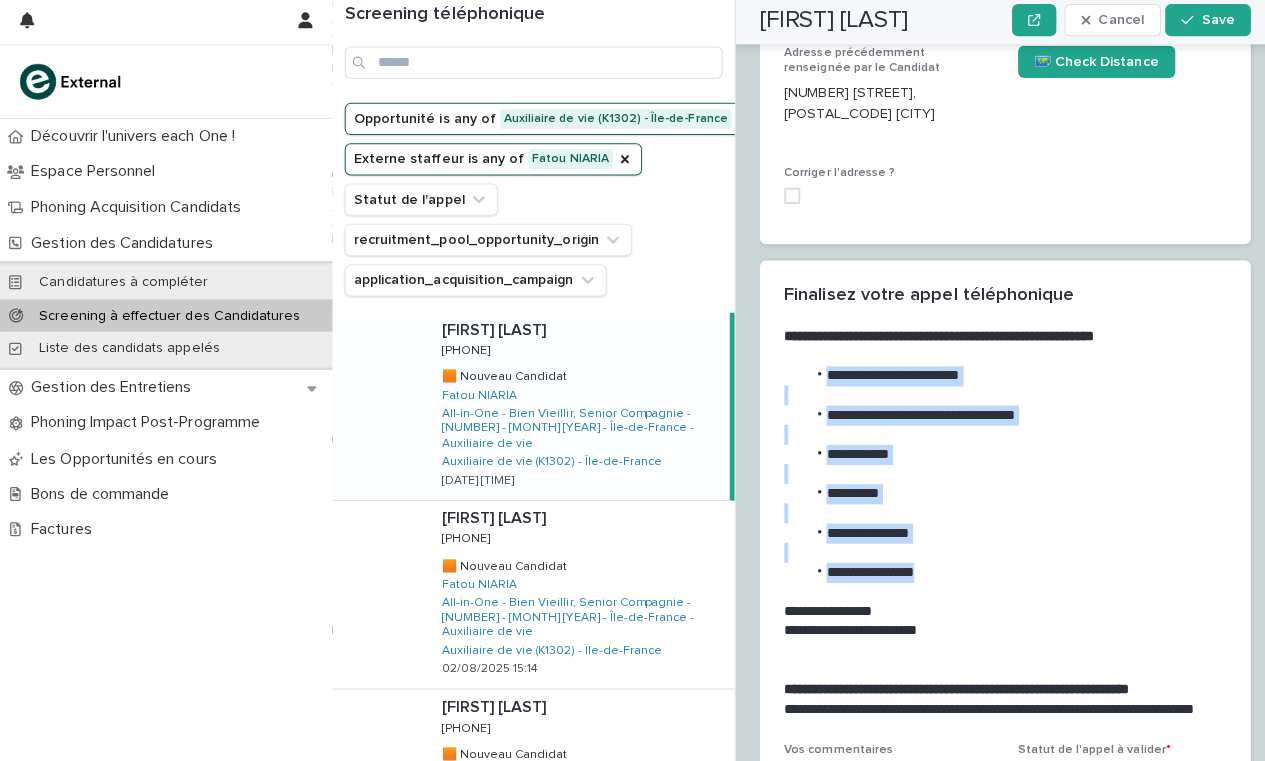 copy on "**********" 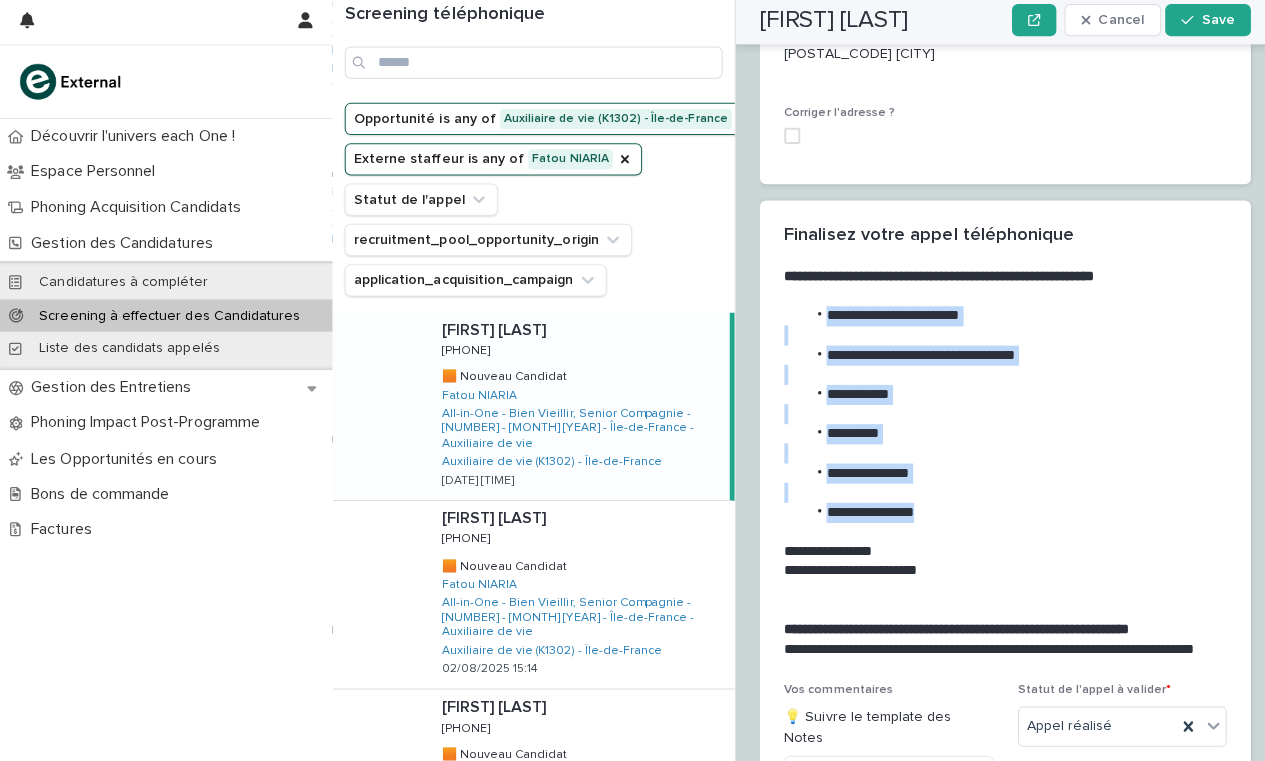 scroll, scrollTop: 2480, scrollLeft: 0, axis: vertical 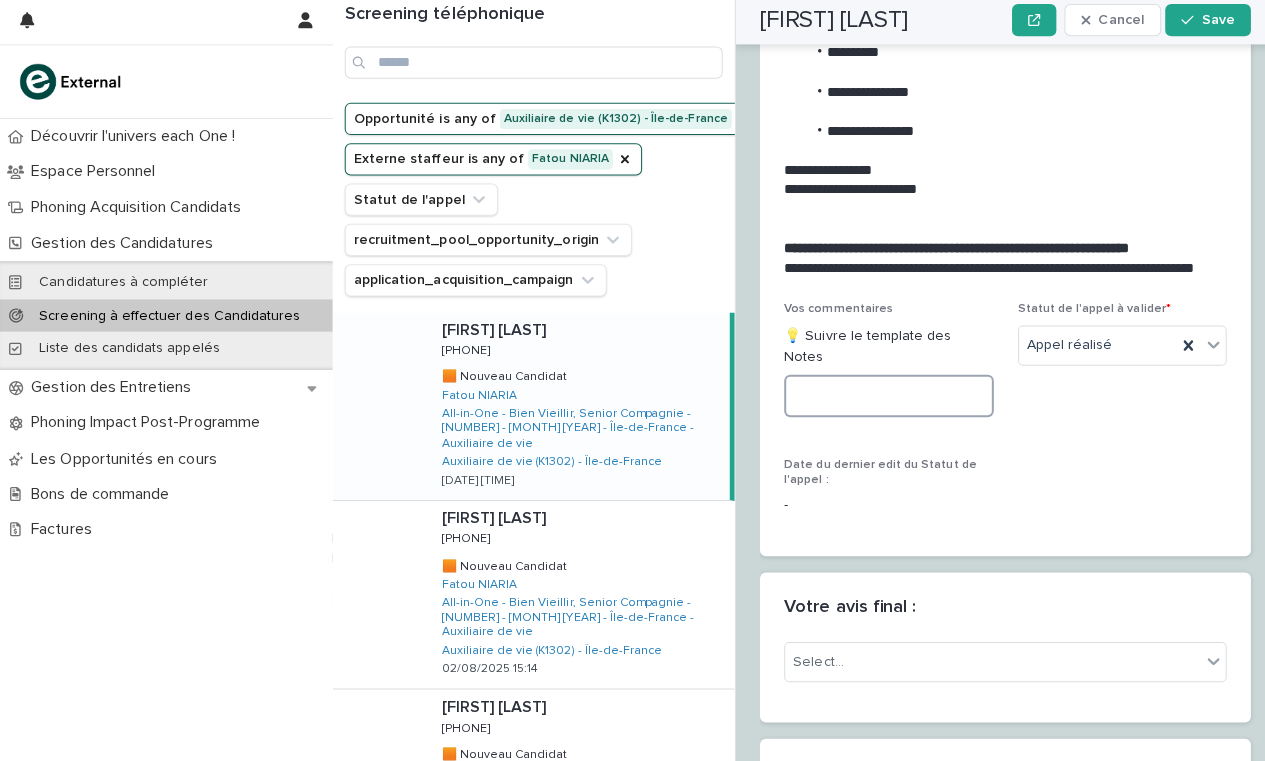 click at bounding box center [882, 397] 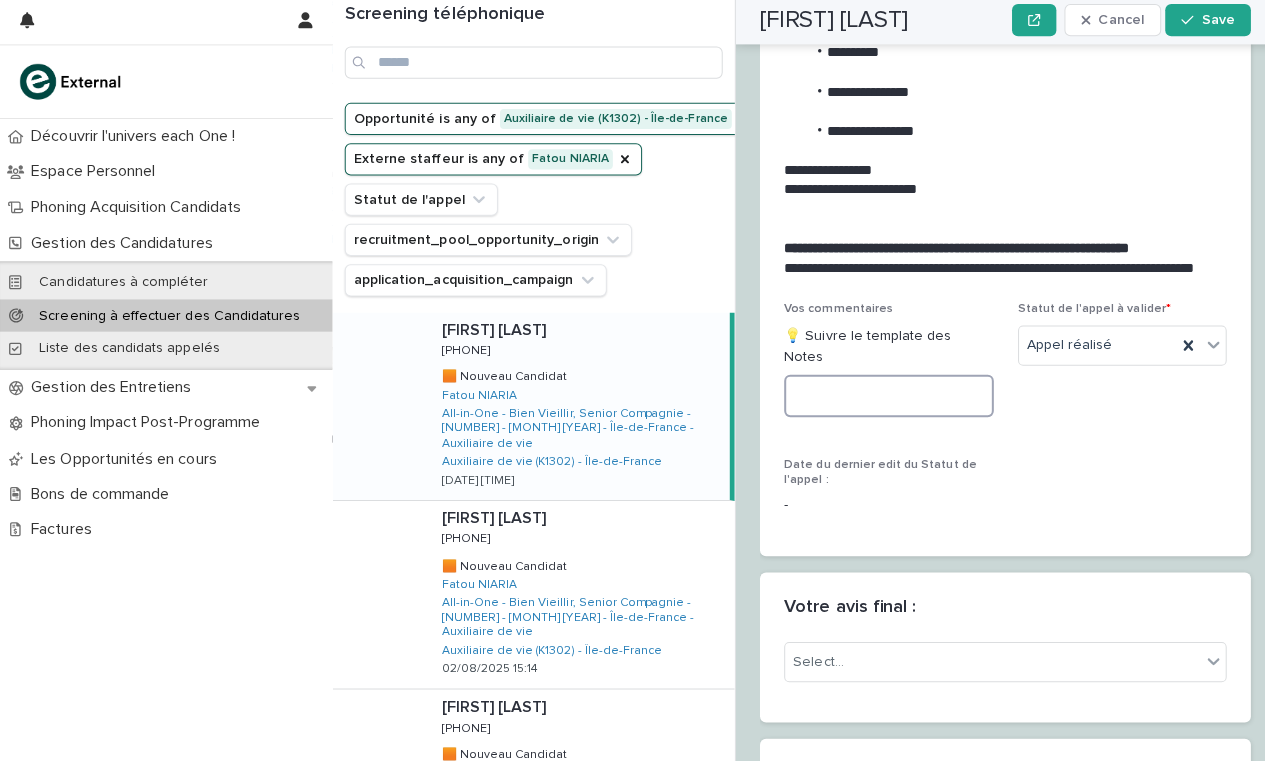 paste on "**********" 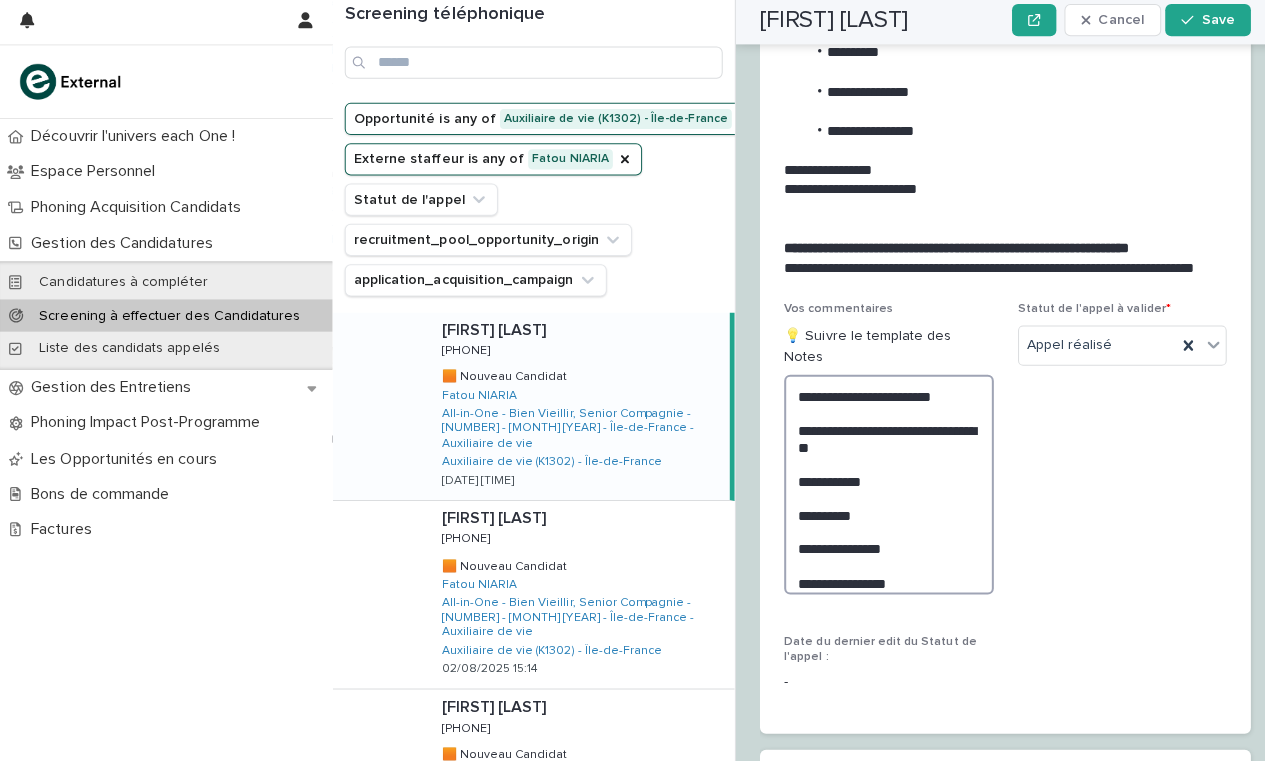 click on "**********" at bounding box center [882, 485] 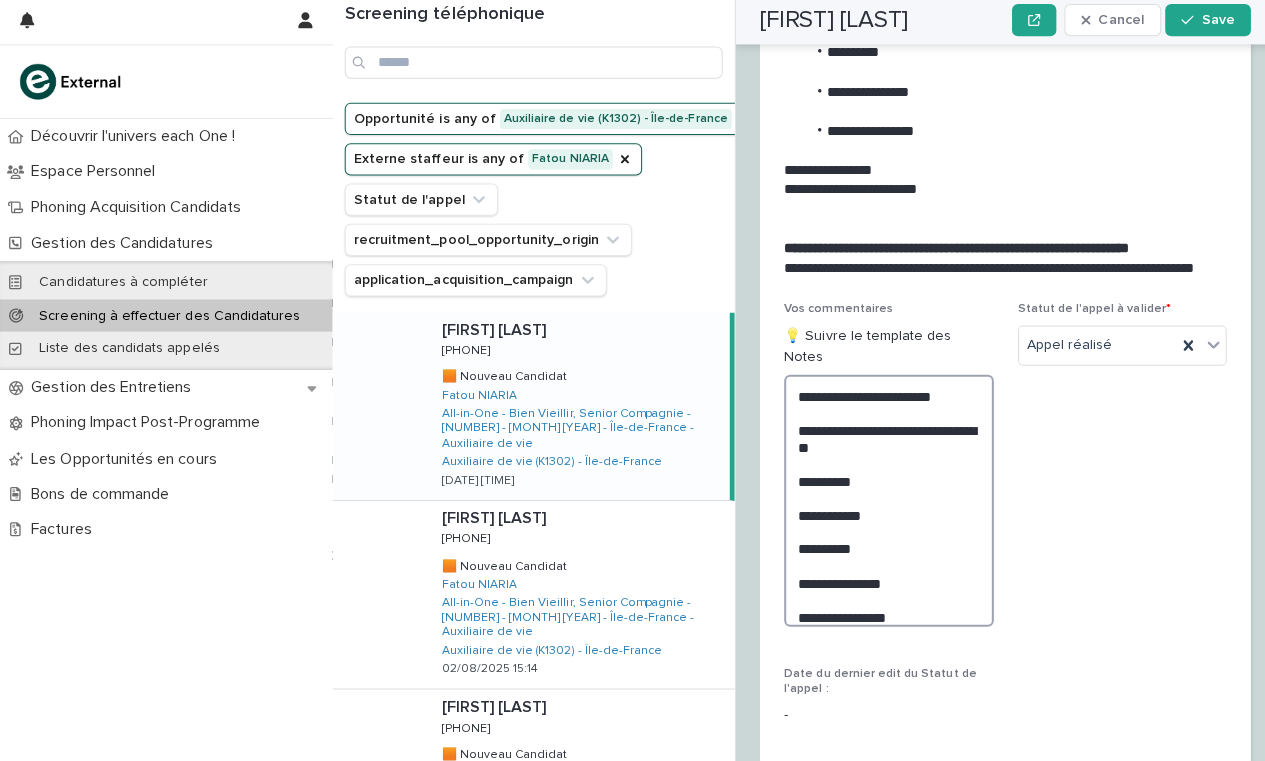 click on "**********" at bounding box center (882, 501) 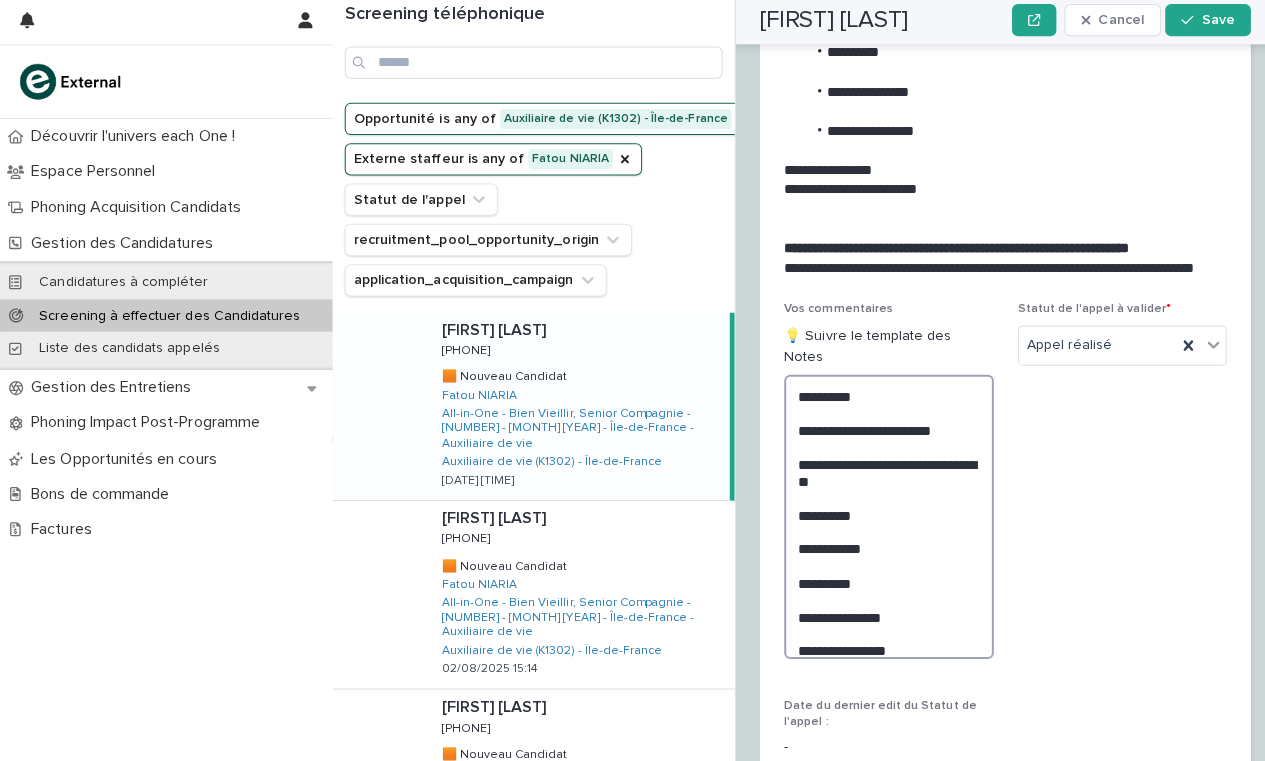 click on "**********" at bounding box center (882, 517) 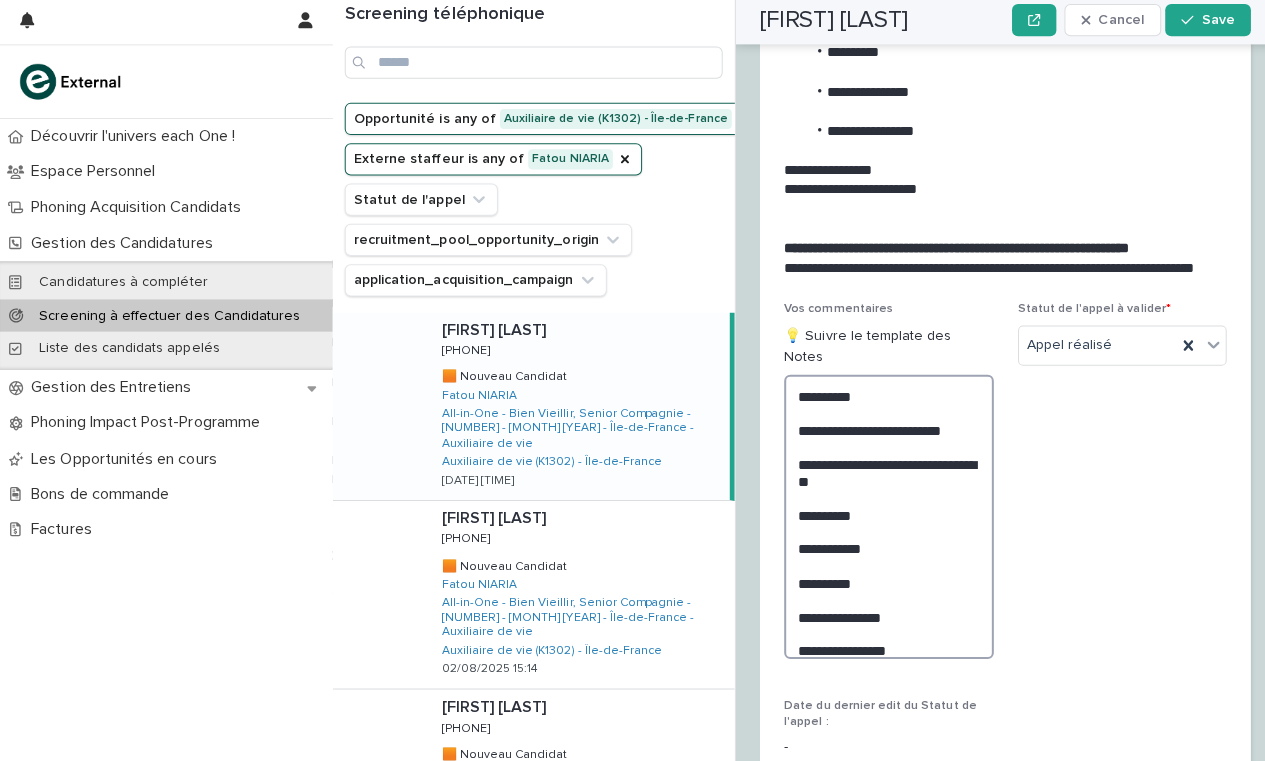 click on "**********" at bounding box center (882, 517) 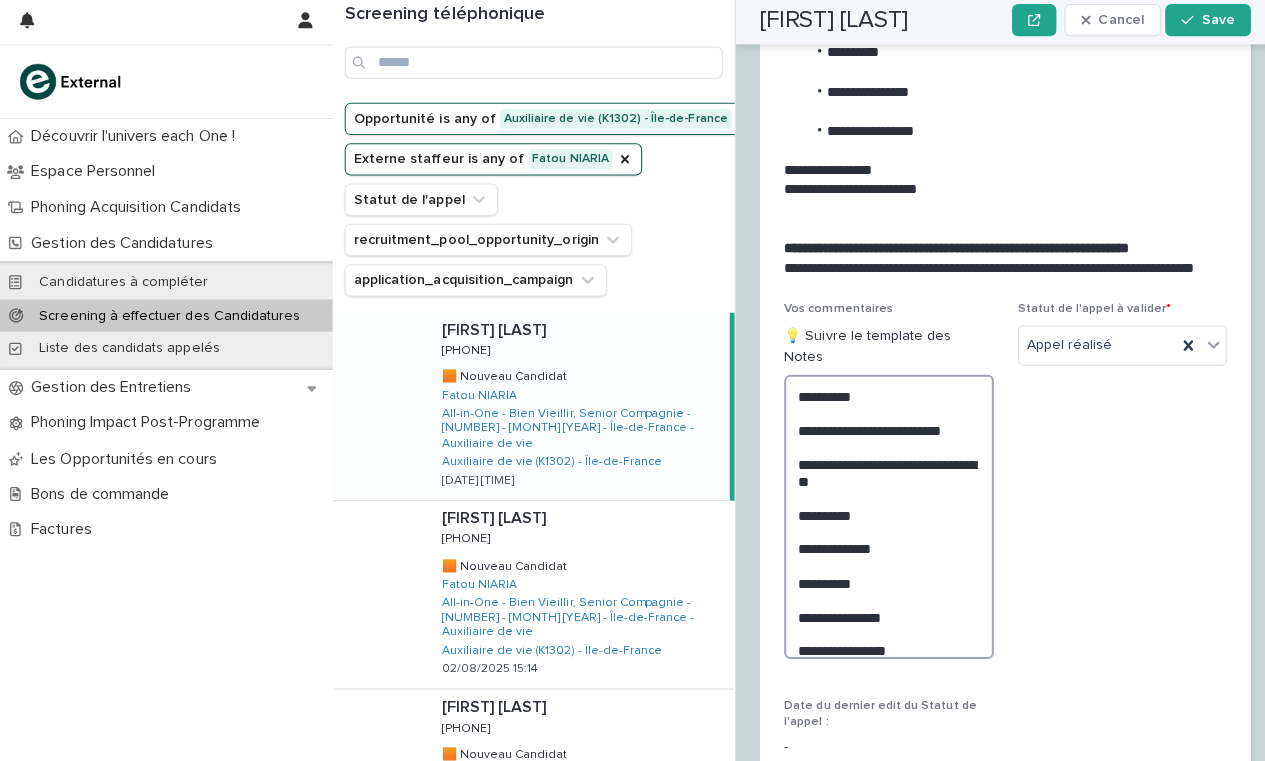 click on "**********" at bounding box center [882, 517] 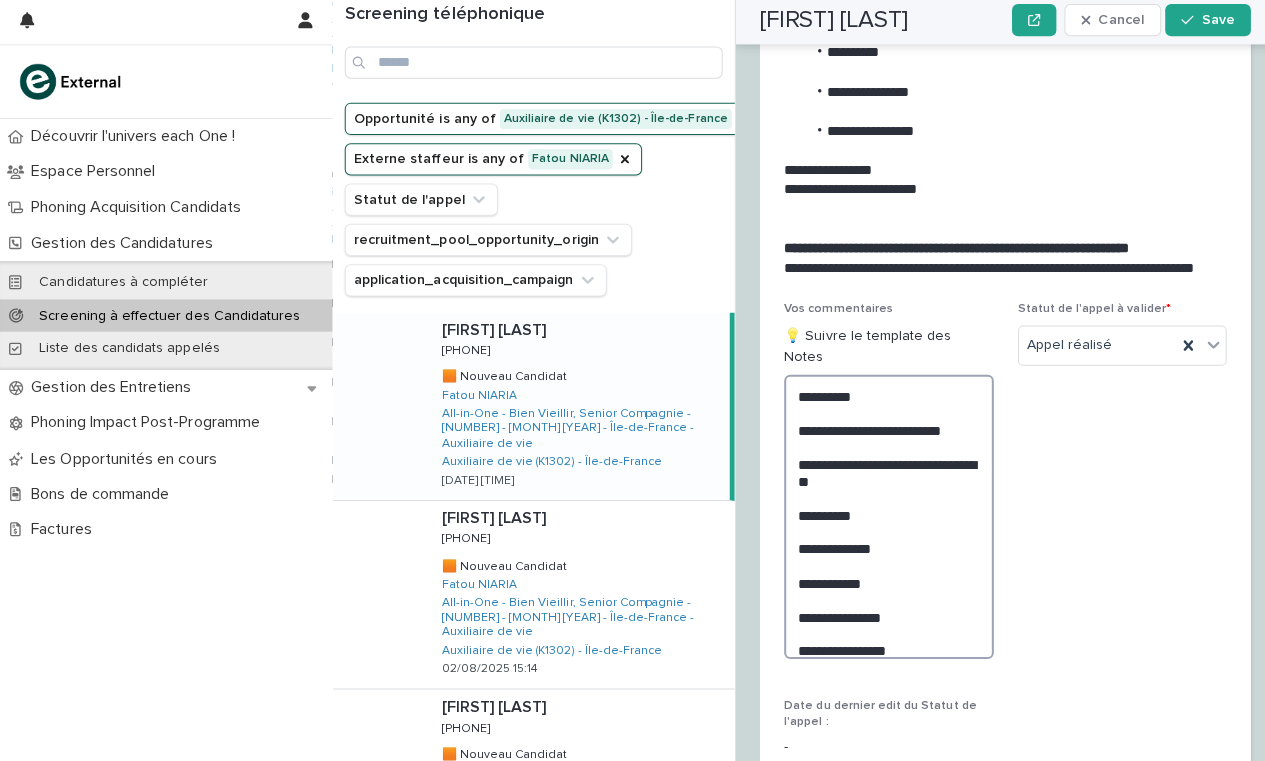 click on "**********" at bounding box center [882, 517] 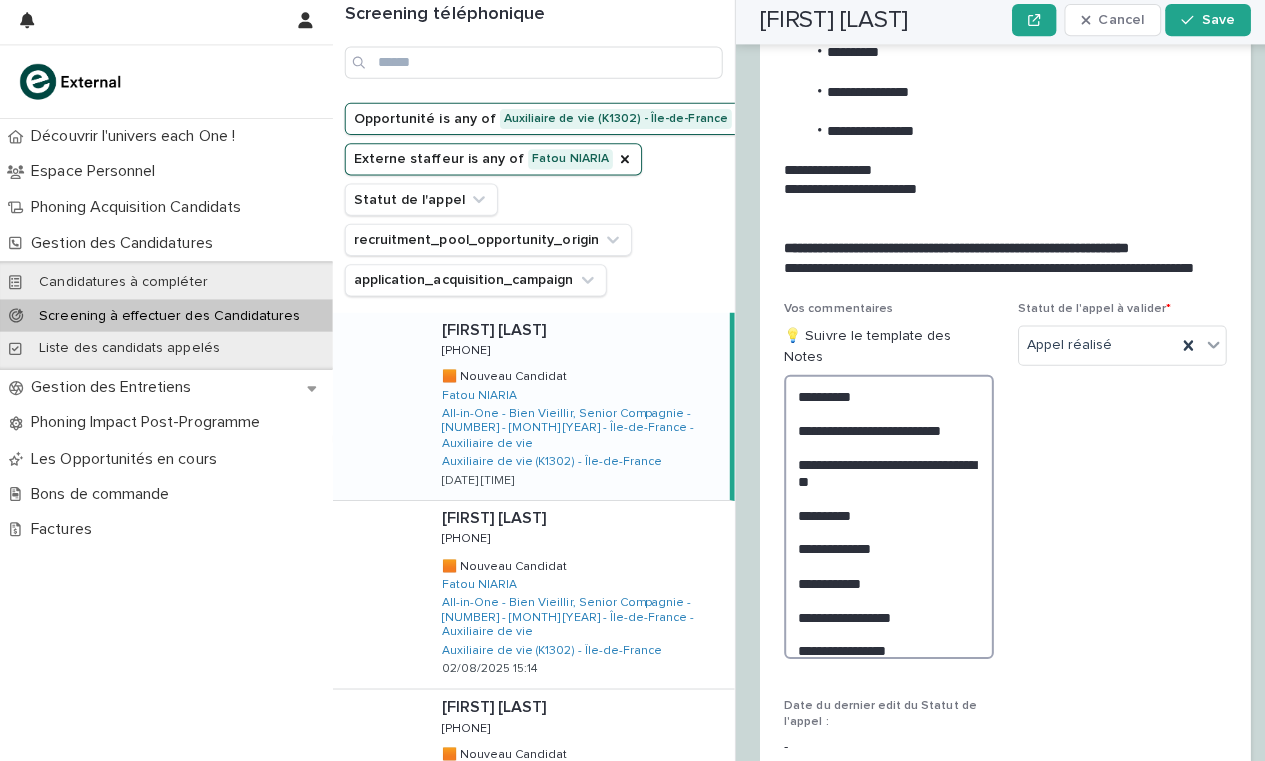 click on "**********" at bounding box center [882, 517] 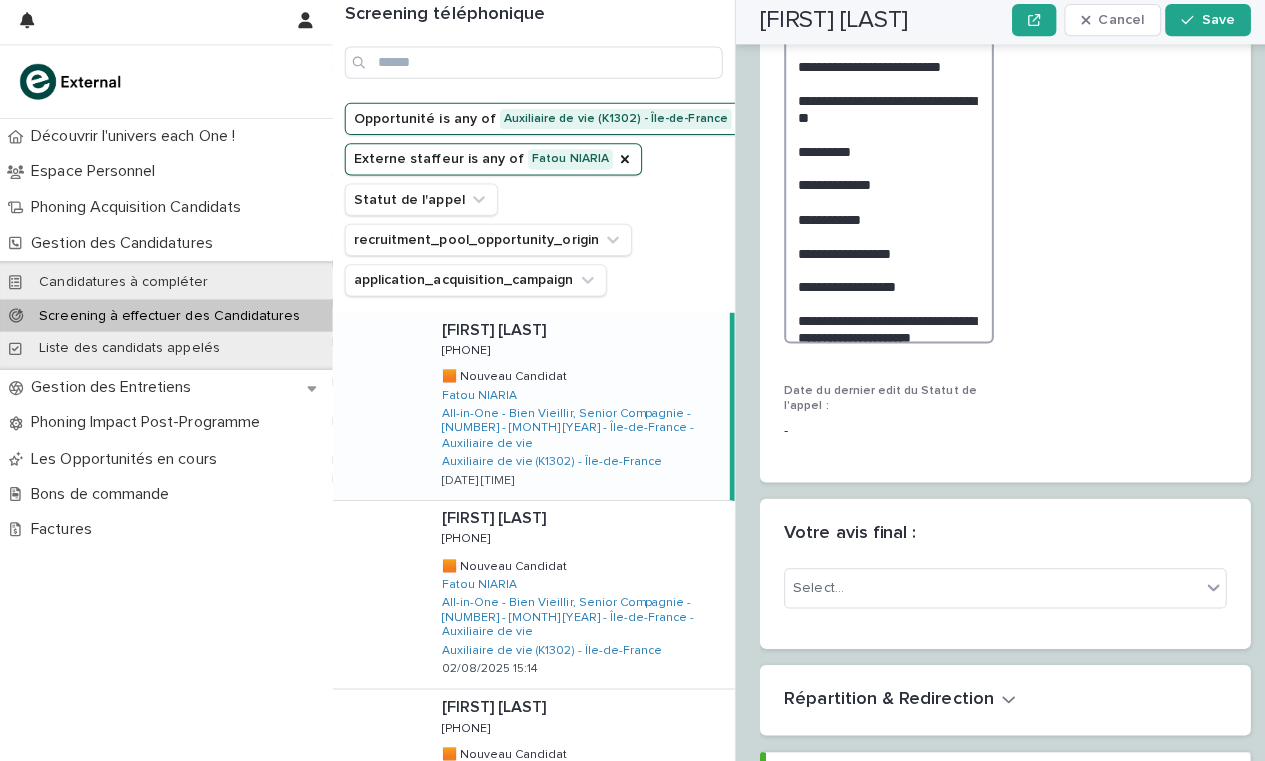 scroll, scrollTop: 2842, scrollLeft: 0, axis: vertical 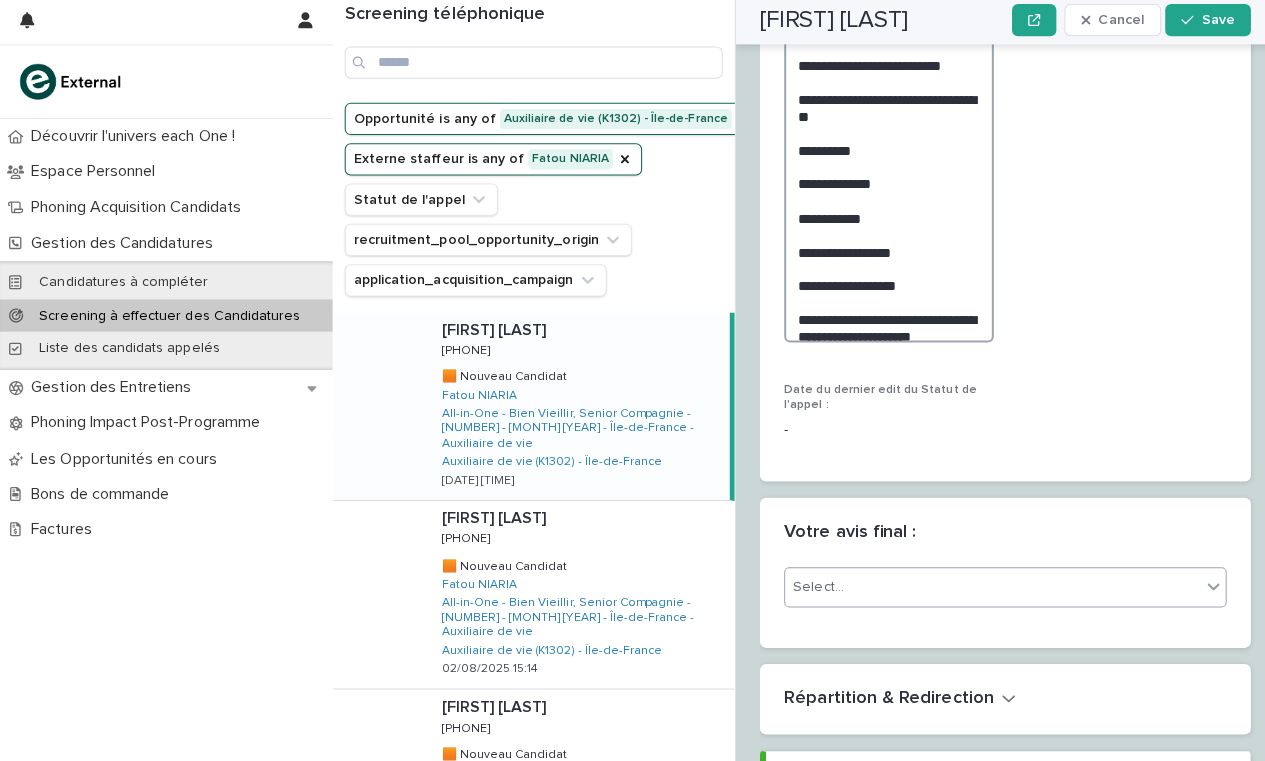 type on "**********" 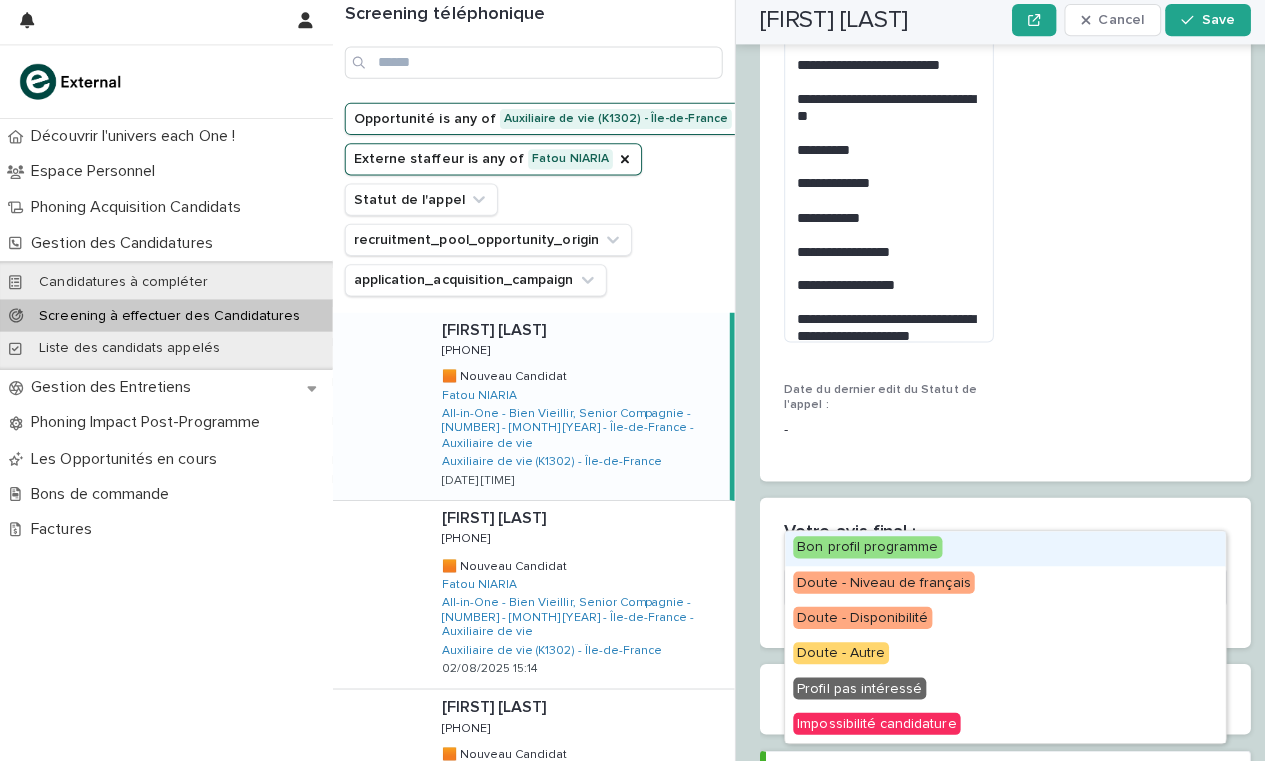 click on "Select..." at bounding box center [985, 587] 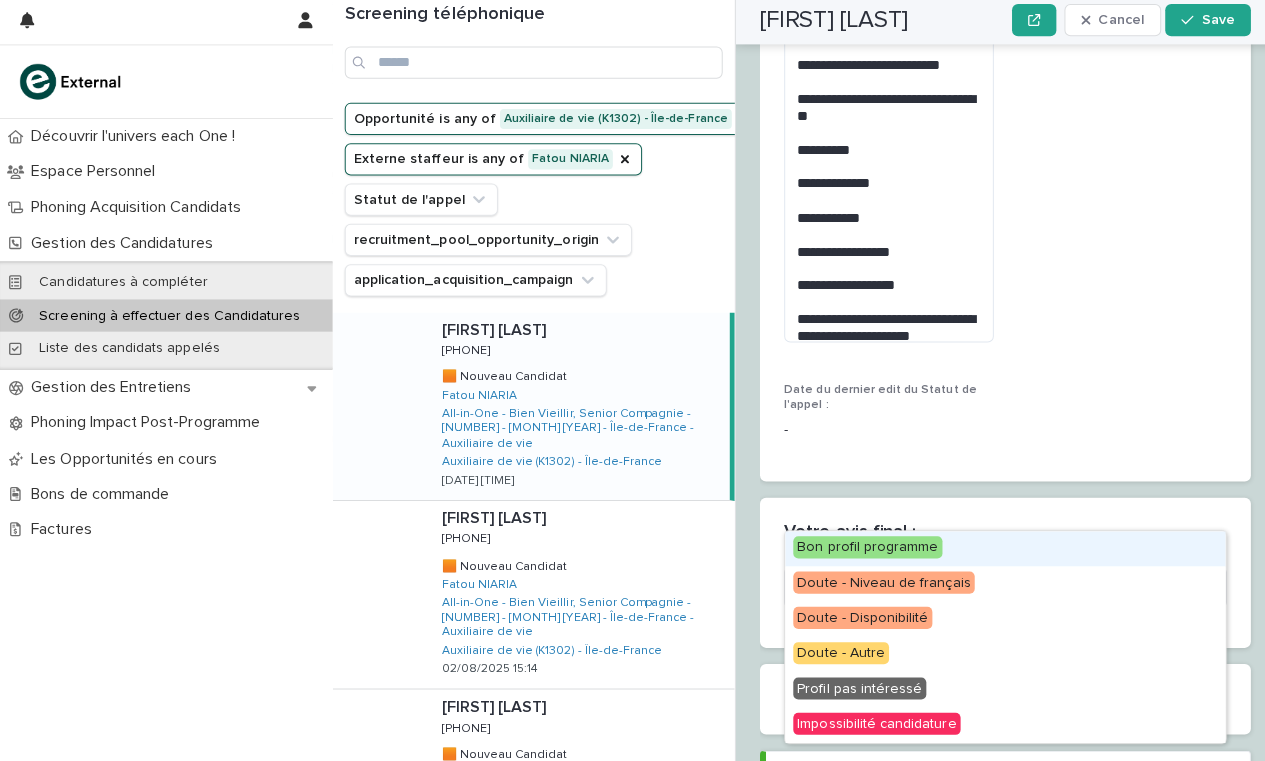 click on "Bon profil programme" at bounding box center [861, 547] 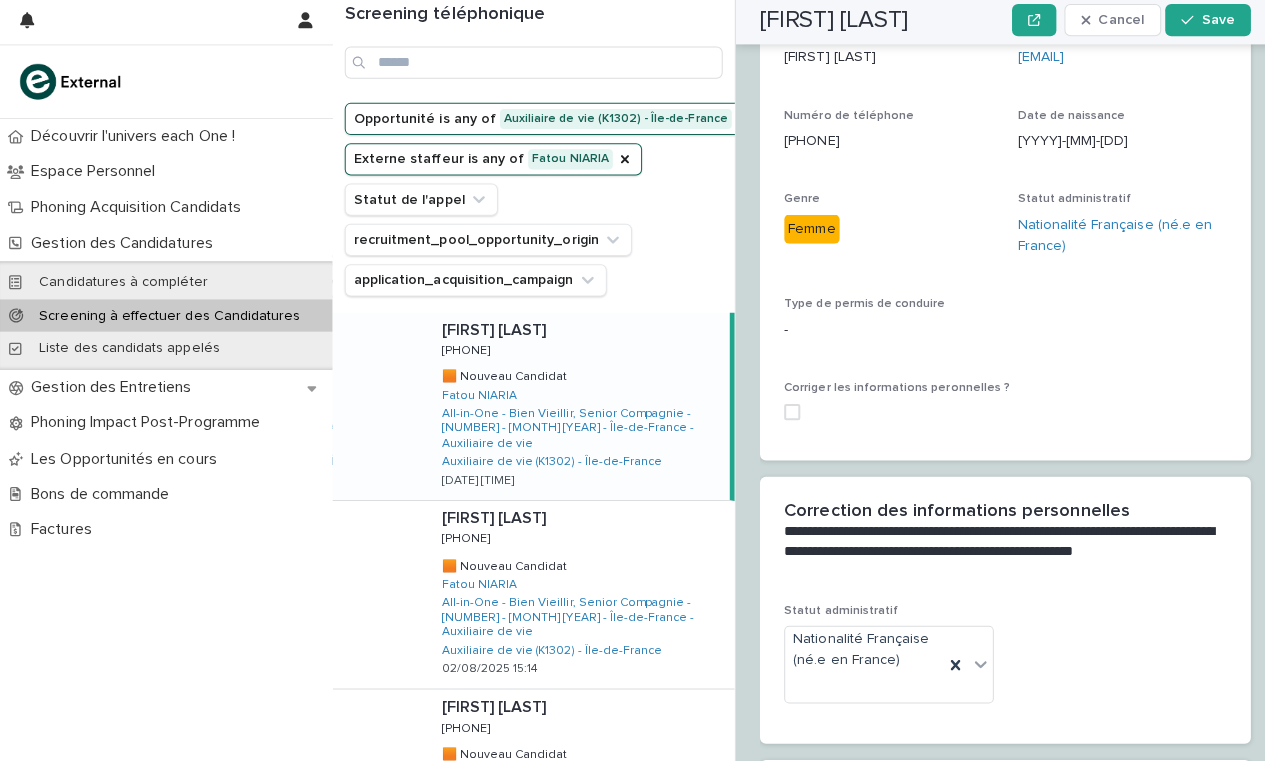 scroll, scrollTop: 956, scrollLeft: 0, axis: vertical 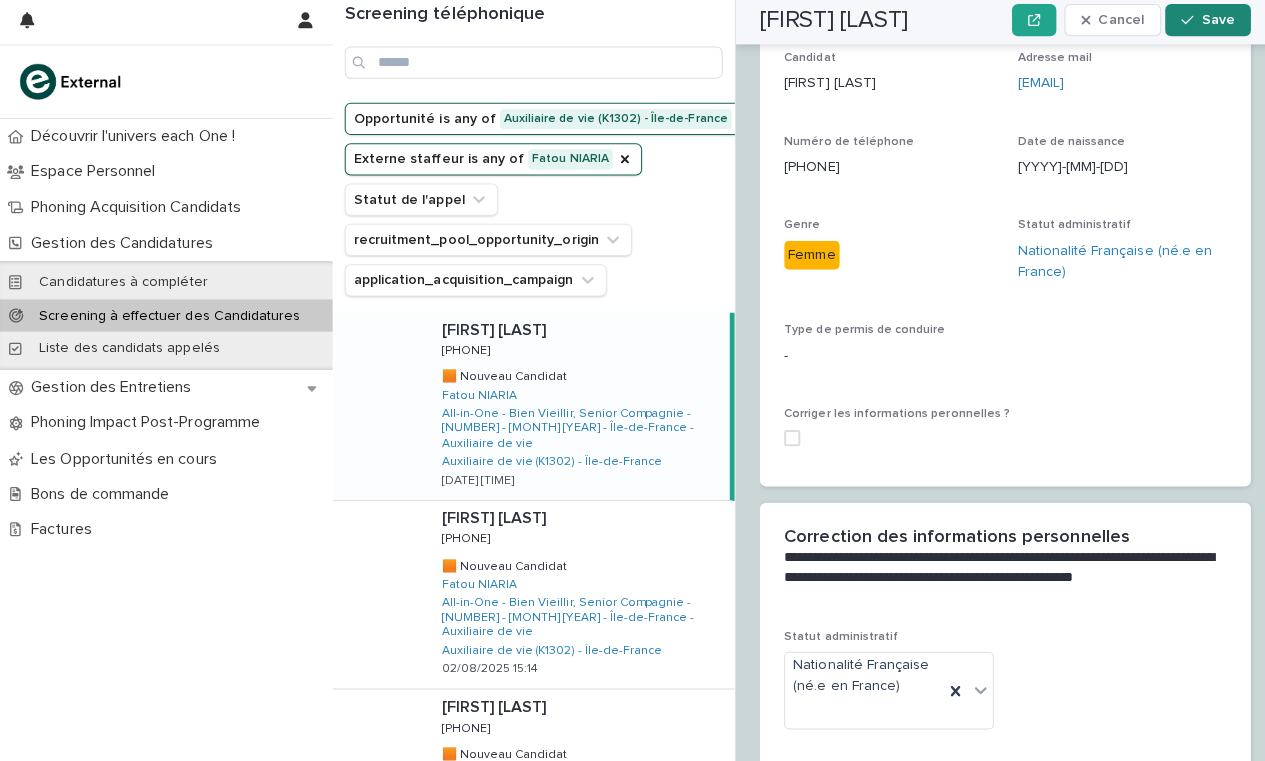 click on "Save" at bounding box center (1208, 24) 